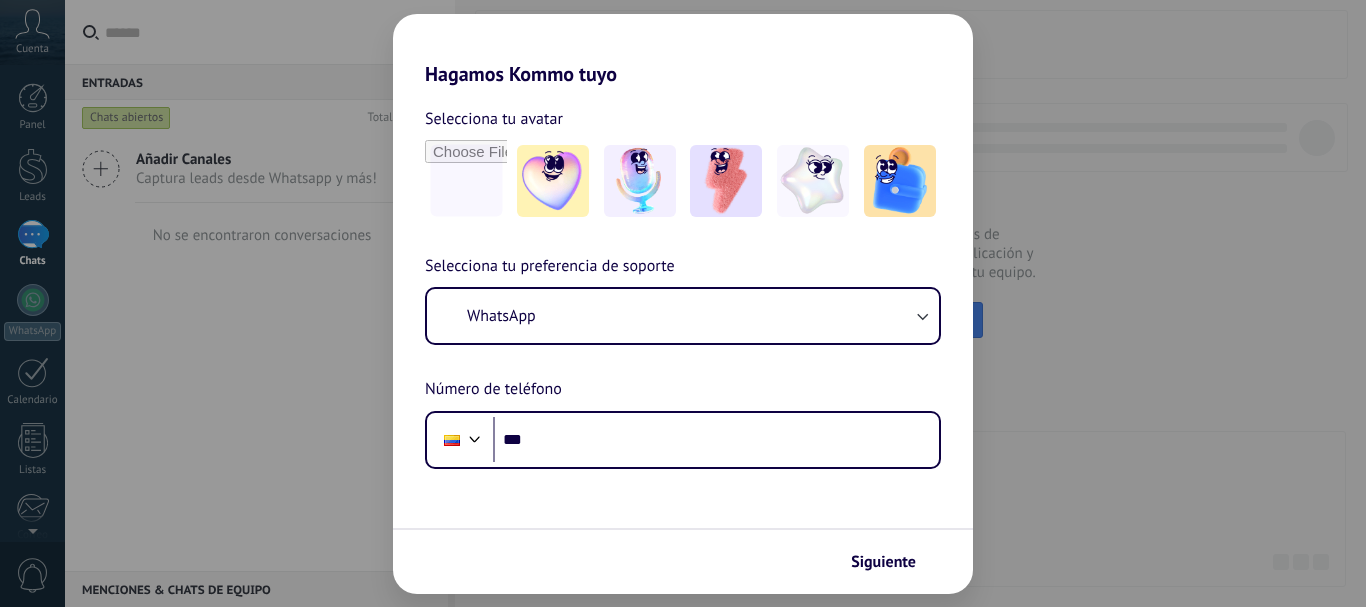 scroll, scrollTop: 0, scrollLeft: 0, axis: both 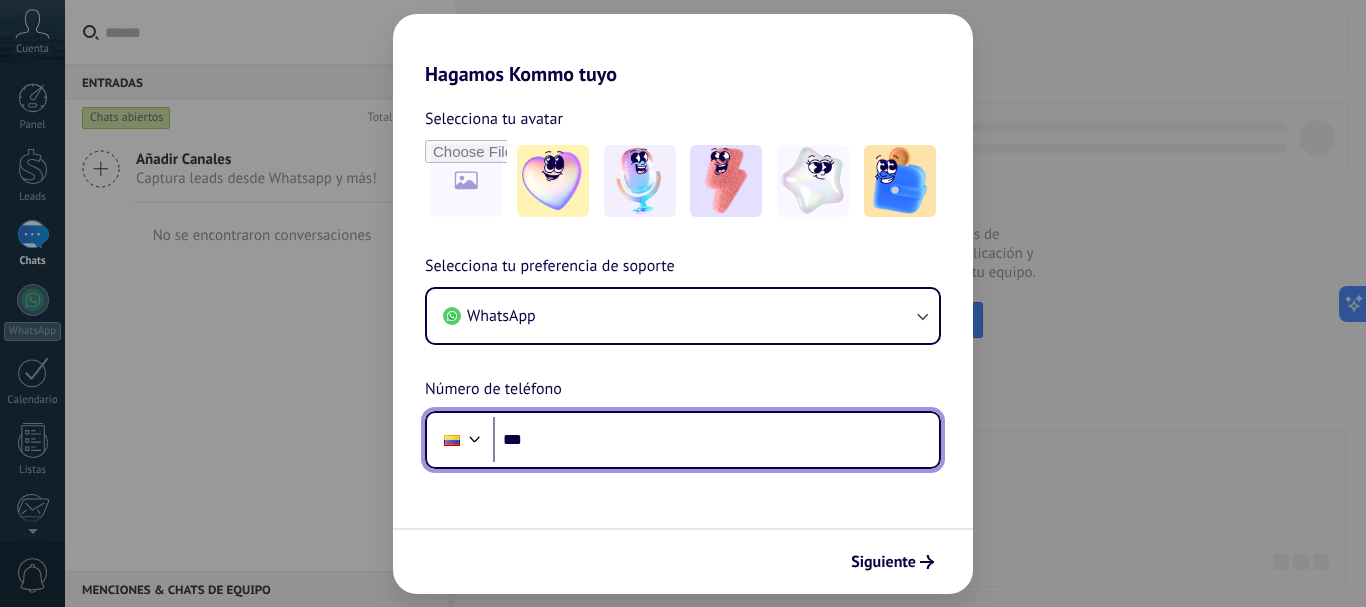 click on "***" at bounding box center (716, 440) 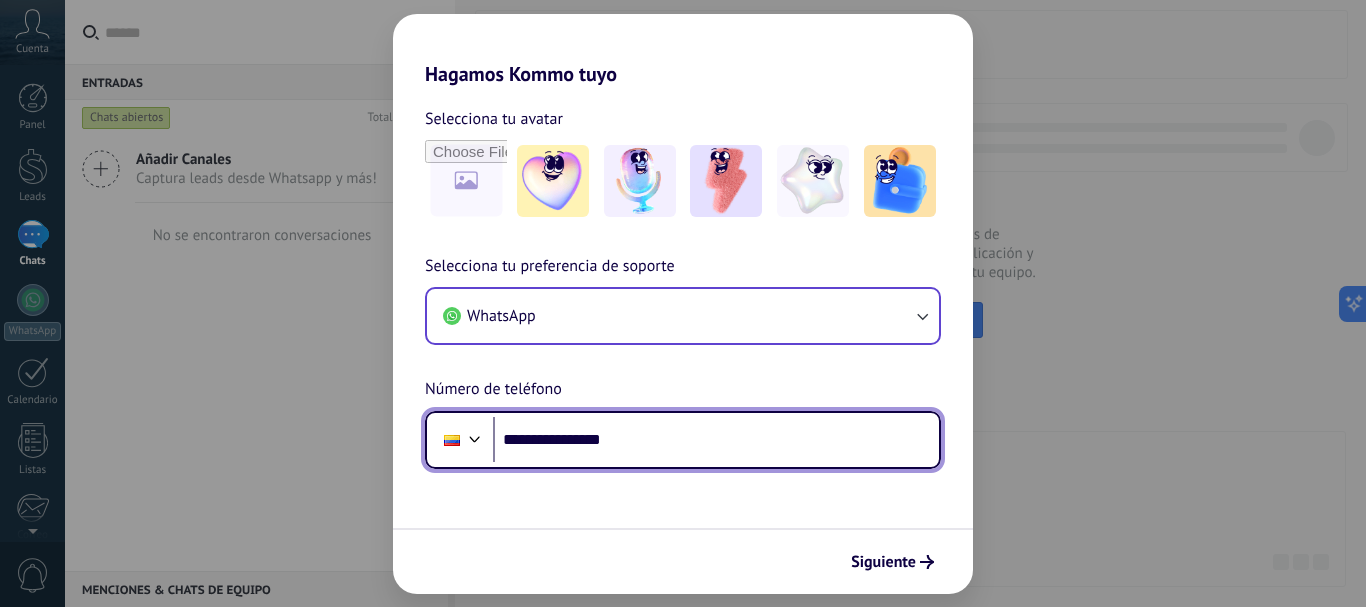 type on "**********" 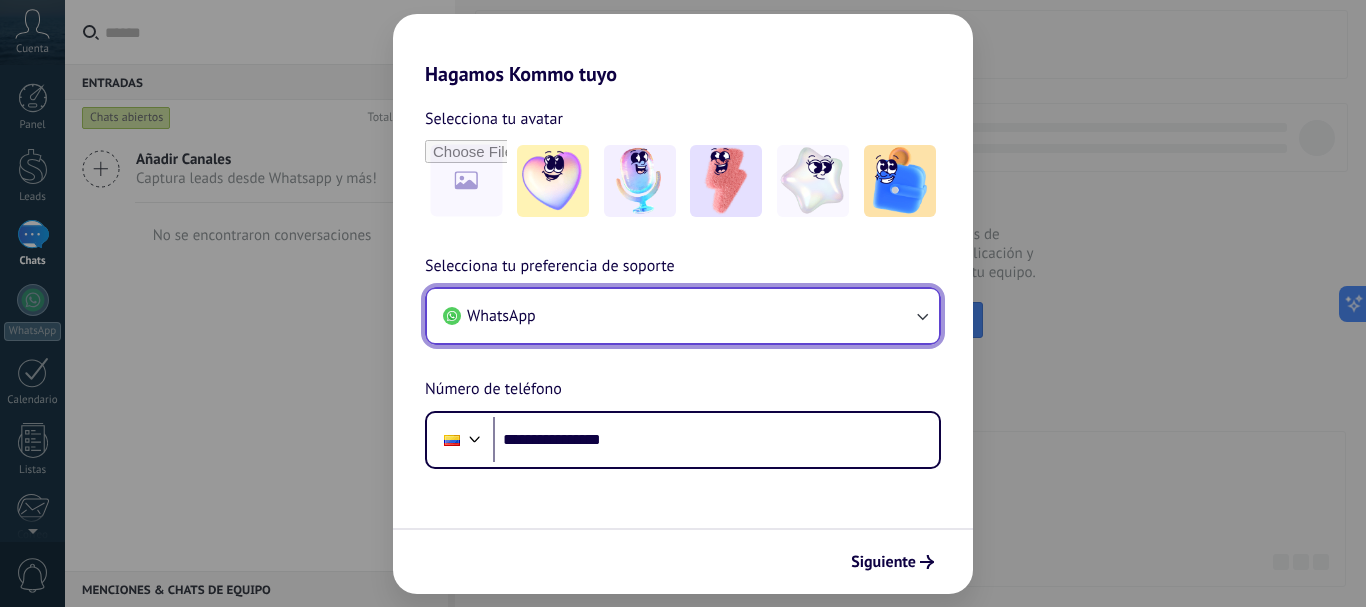 click on "WhatsApp" at bounding box center [683, 316] 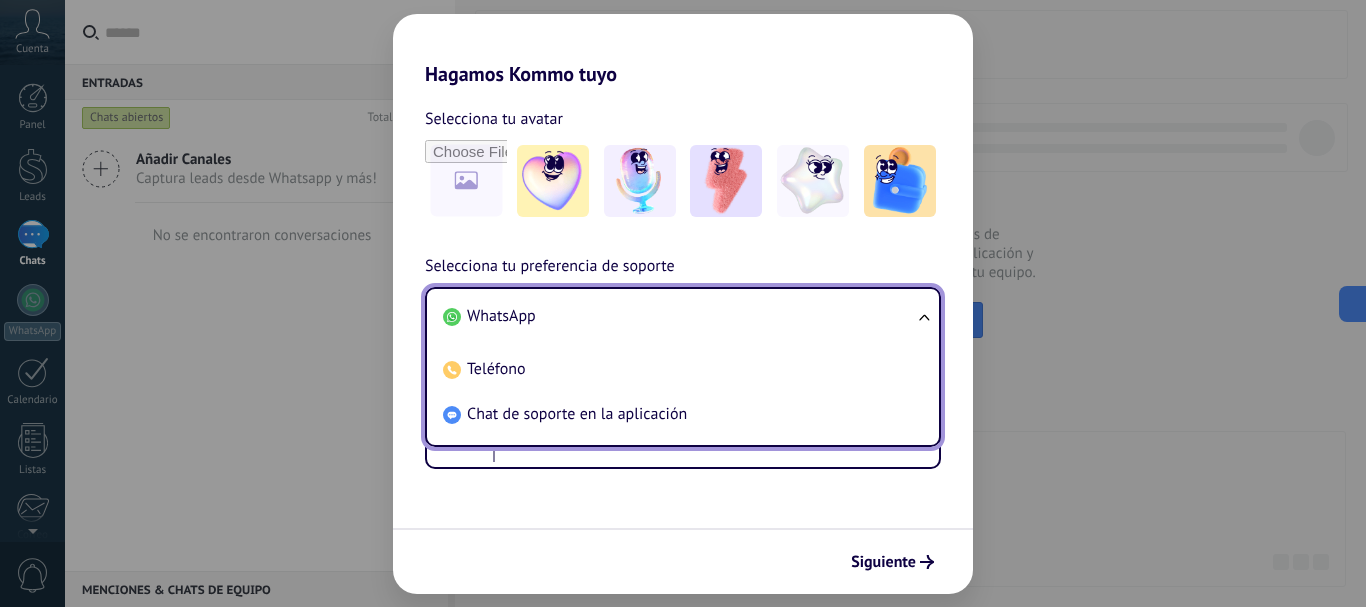 click on "WhatsApp" at bounding box center (679, 316) 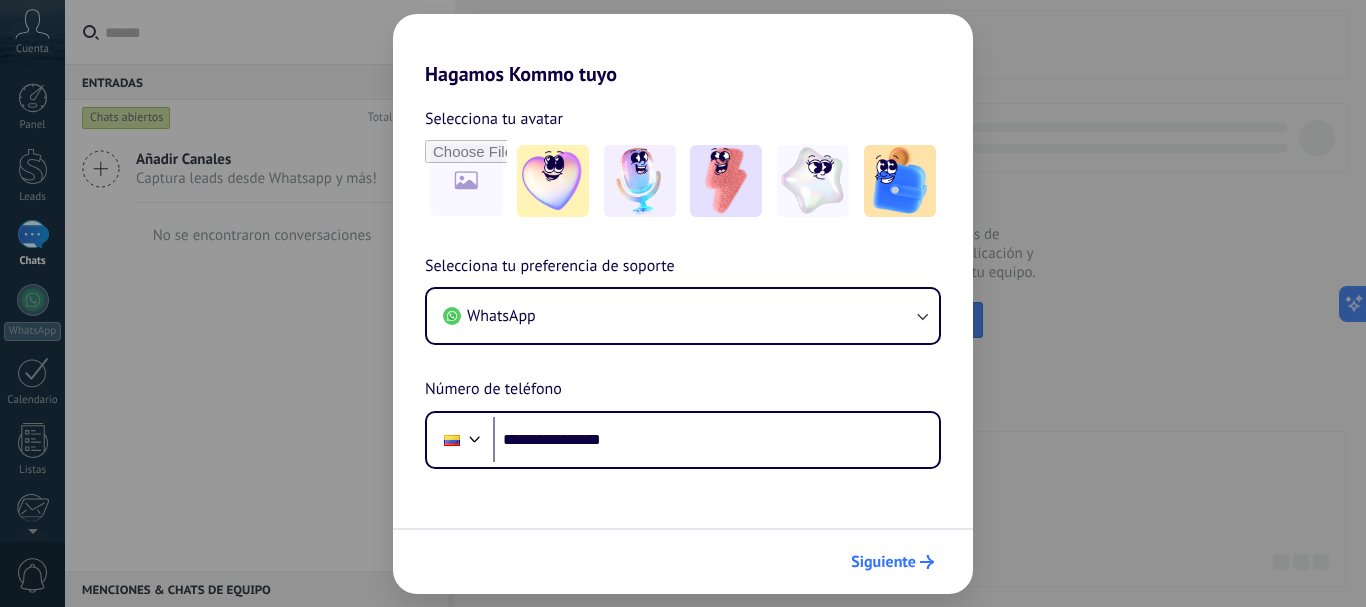 click on "Siguiente" at bounding box center [883, 562] 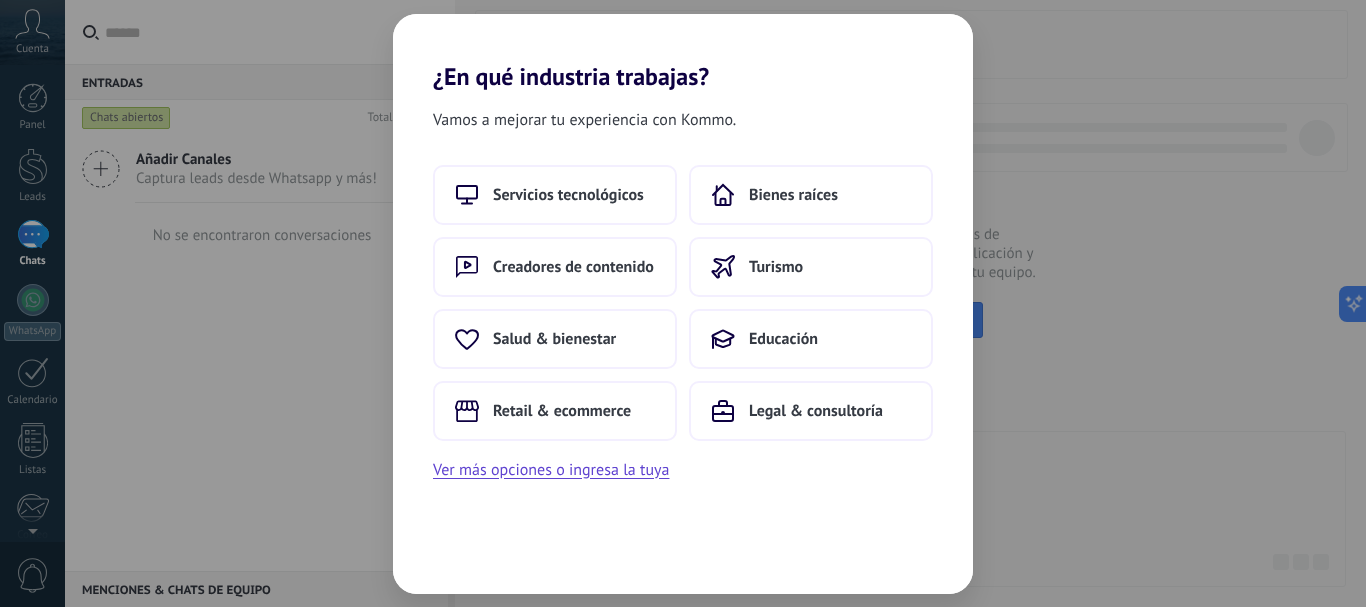 scroll, scrollTop: 0, scrollLeft: 0, axis: both 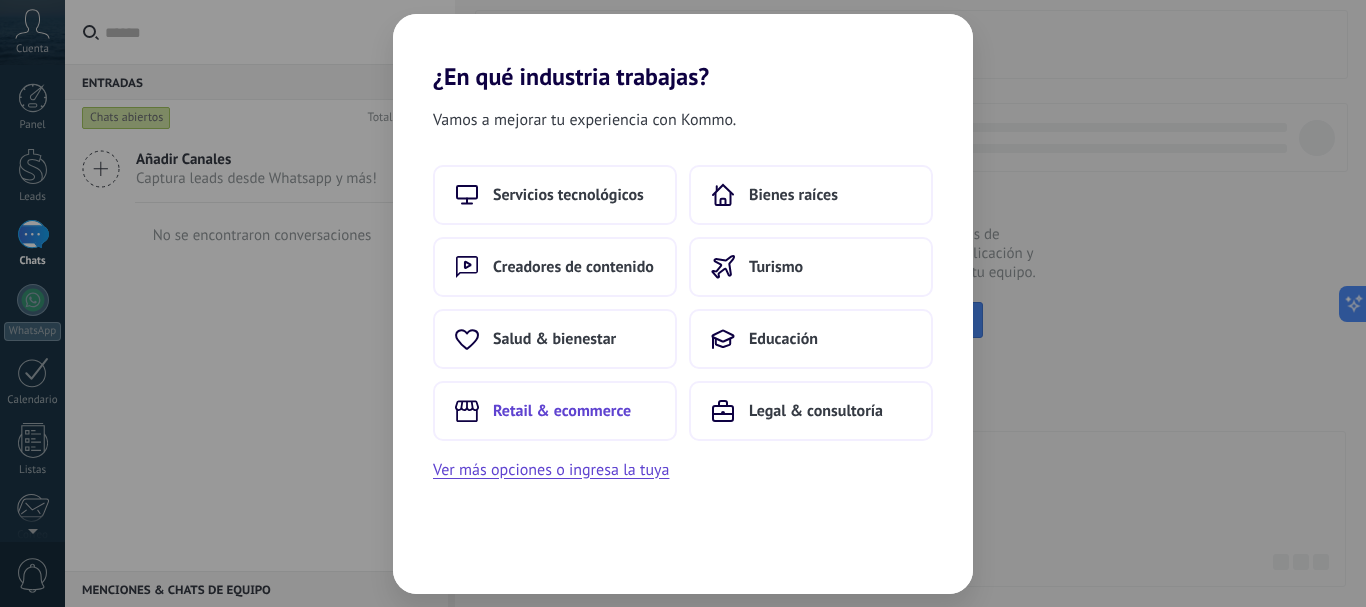 click on "Retail & ecommerce" at bounding box center [555, 411] 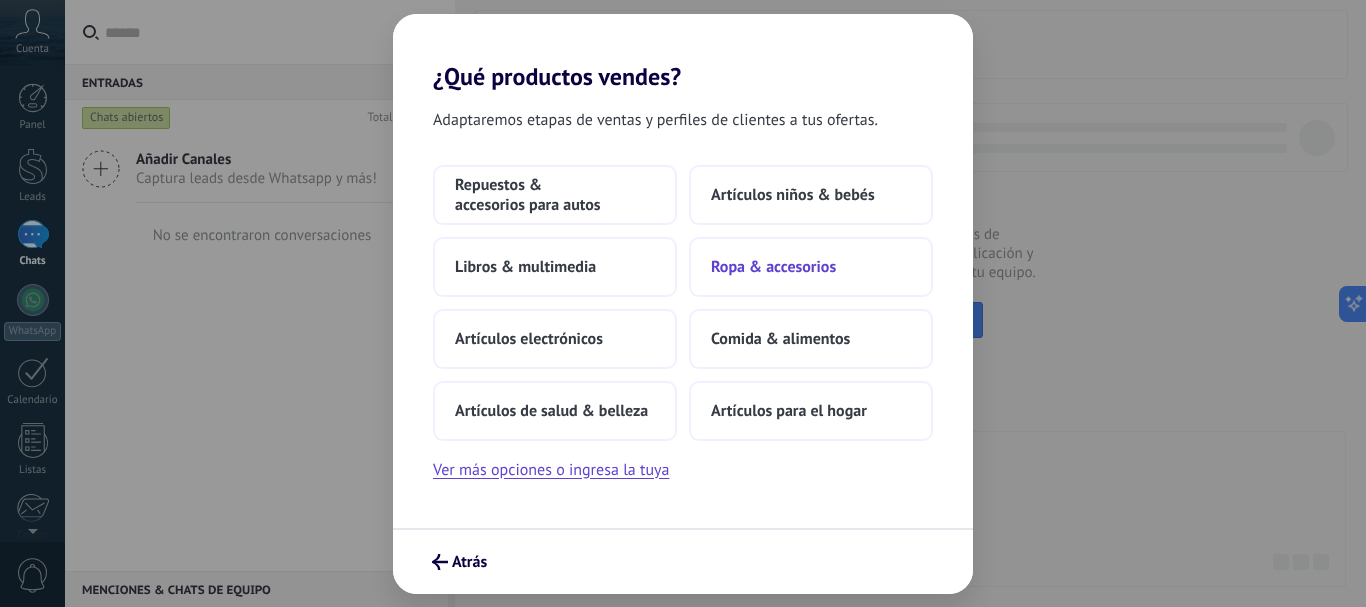 click on "Ropa & accesorios" at bounding box center [811, 267] 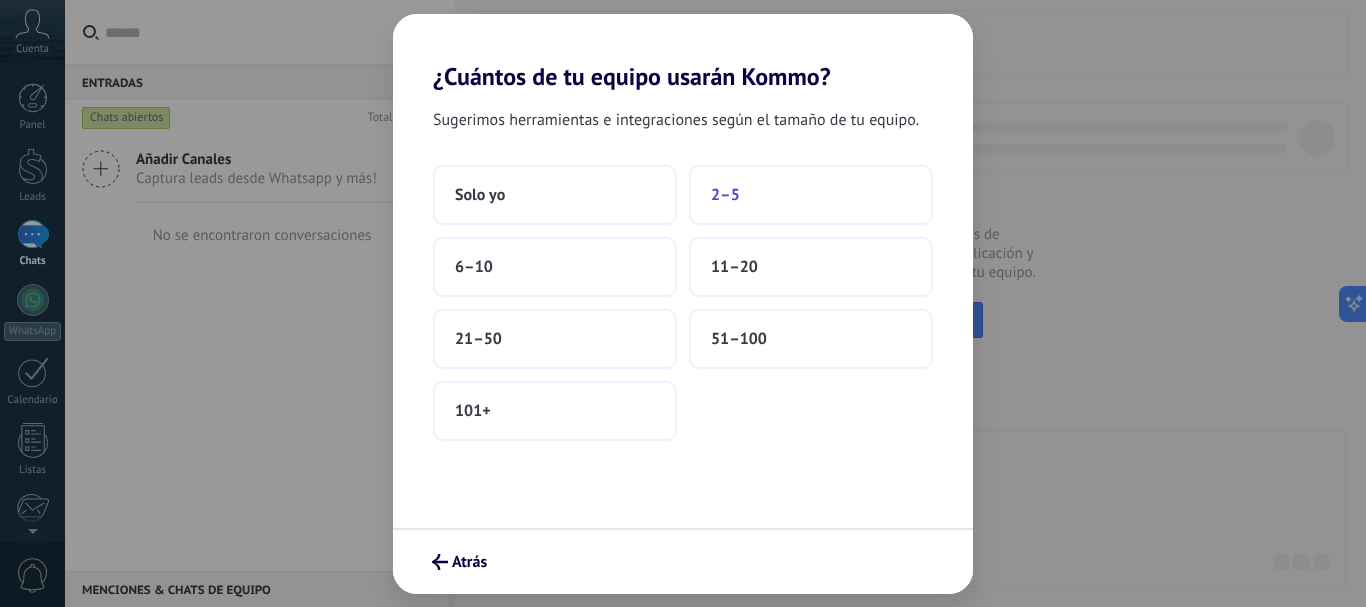 click on "2–5" at bounding box center [811, 195] 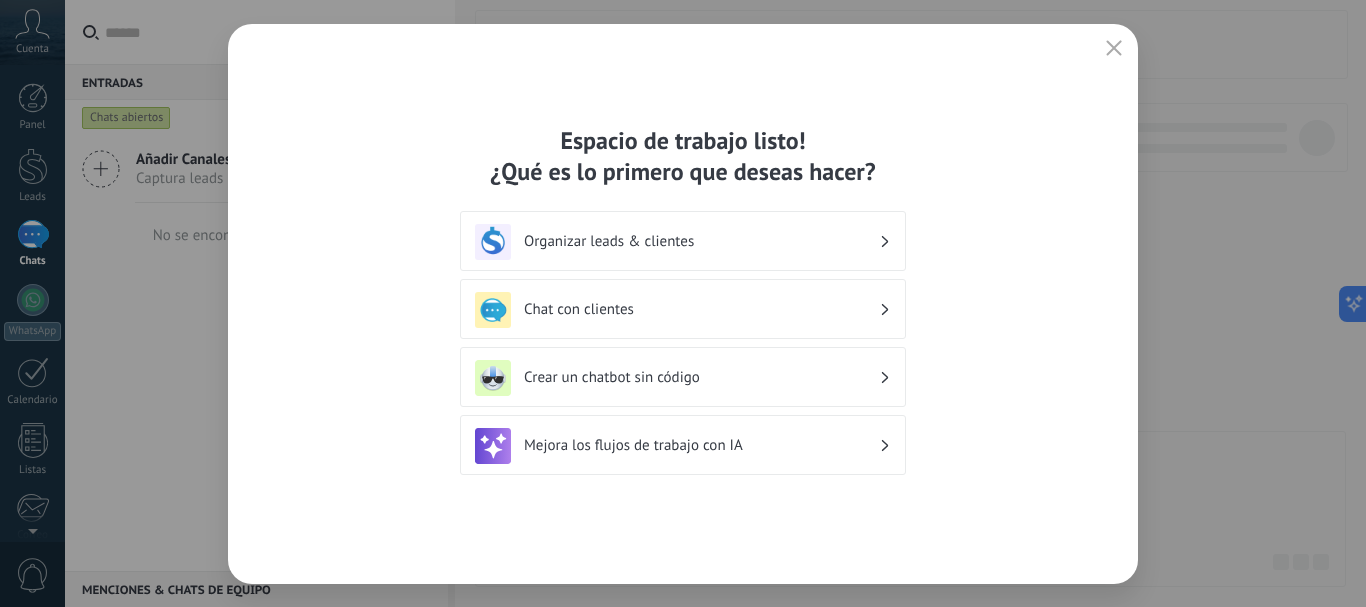 click on "Organizar leads & clientes" at bounding box center [701, 241] 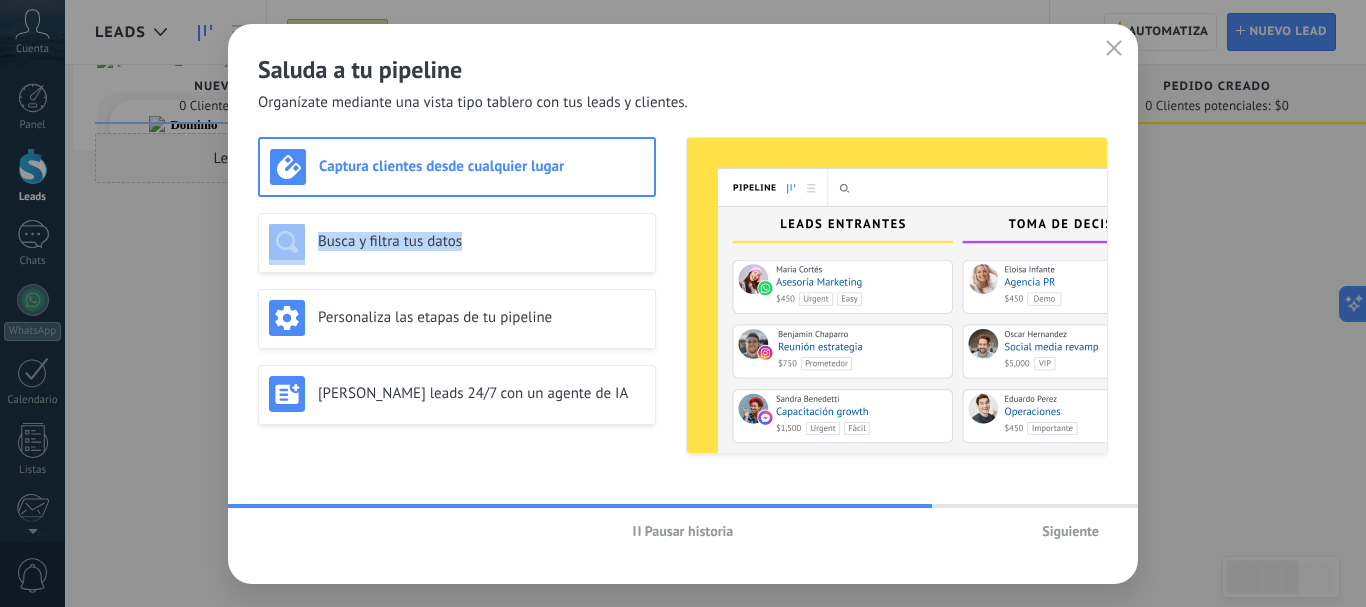 drag, startPoint x: 532, startPoint y: 235, endPoint x: 684, endPoint y: 171, distance: 164.92422 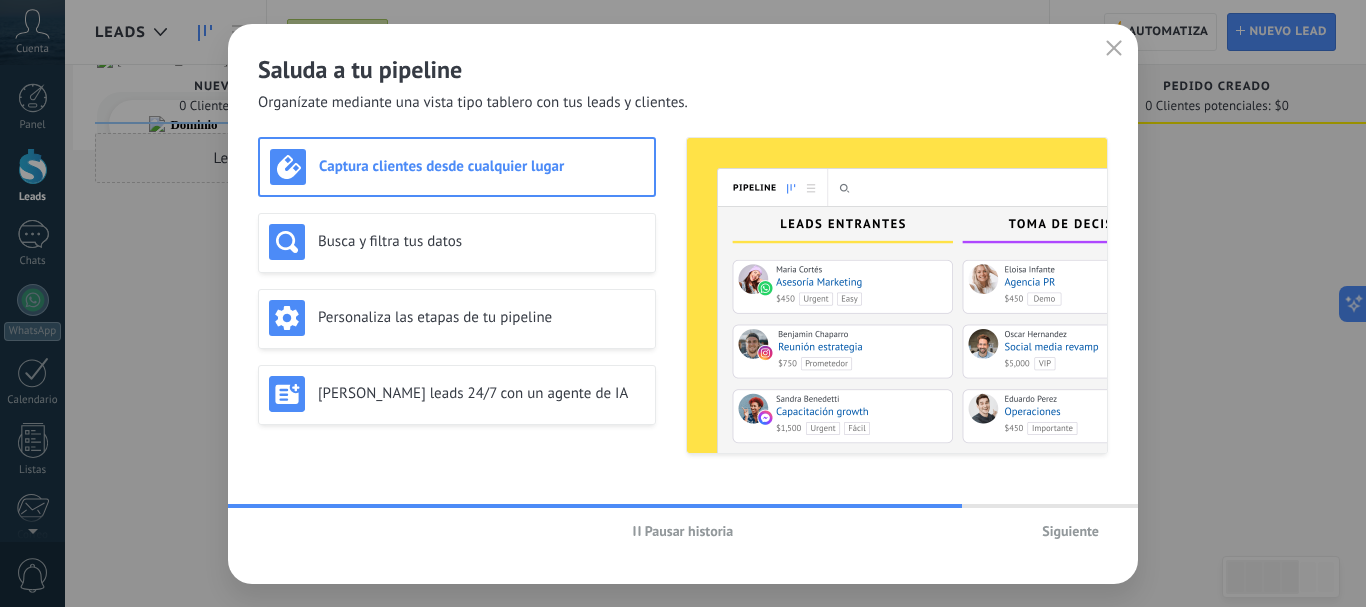 drag, startPoint x: 832, startPoint y: 87, endPoint x: 722, endPoint y: 96, distance: 110.36757 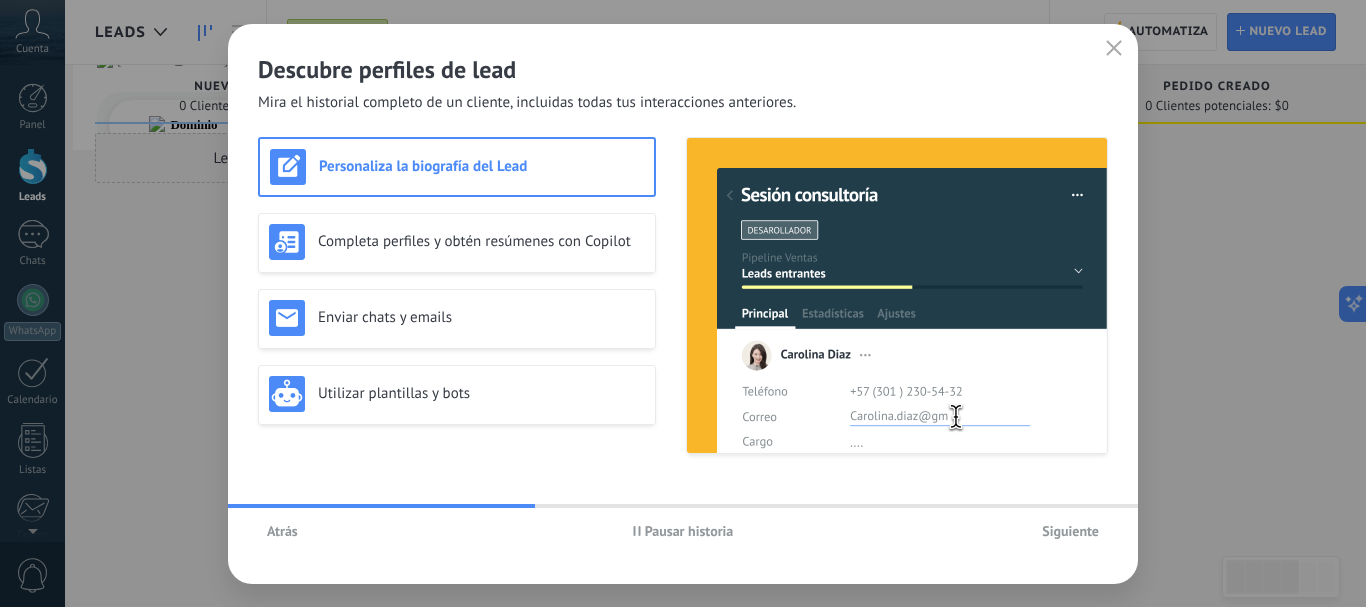 click on "Siguiente" at bounding box center (1070, 531) 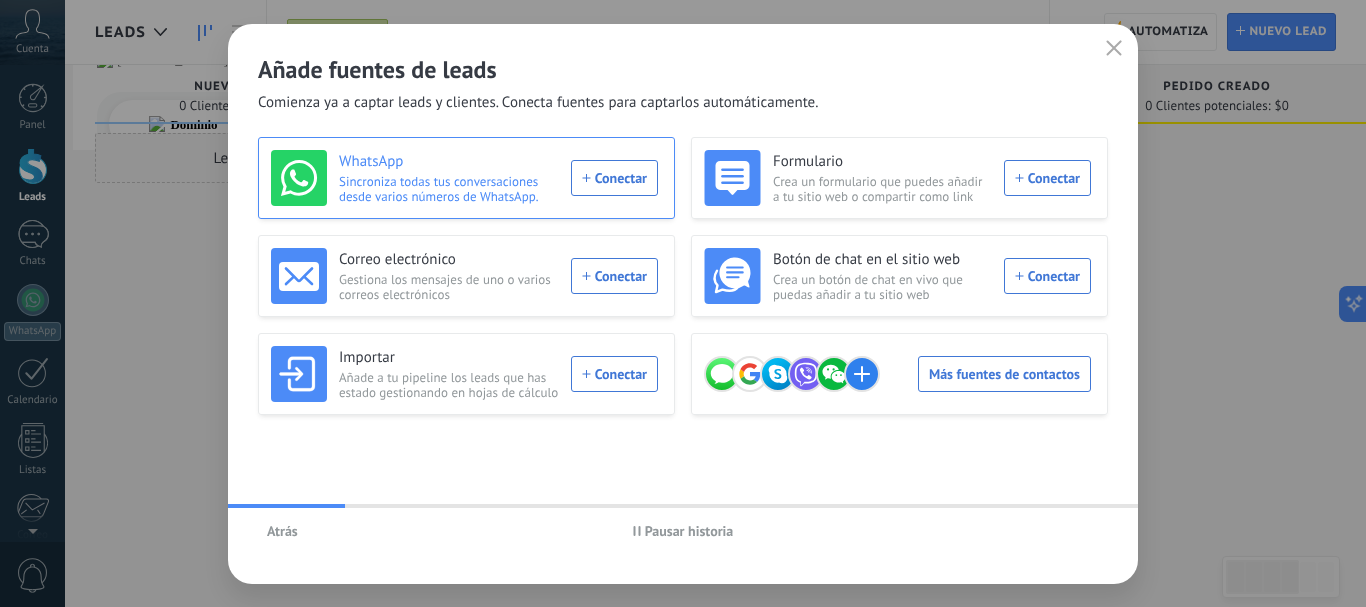 click on "WhatsApp Sincroniza todas tus conversaciones desde varios números de WhatsApp. Conectar" at bounding box center (464, 178) 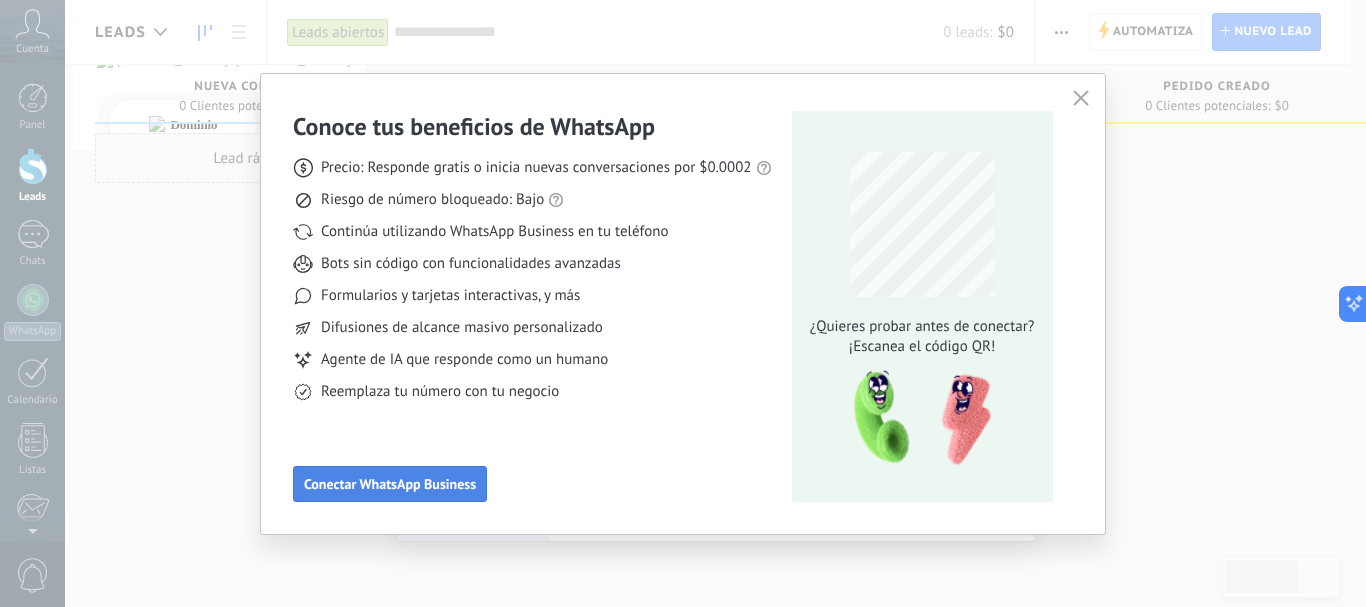click on "Conectar WhatsApp Business" at bounding box center (390, 484) 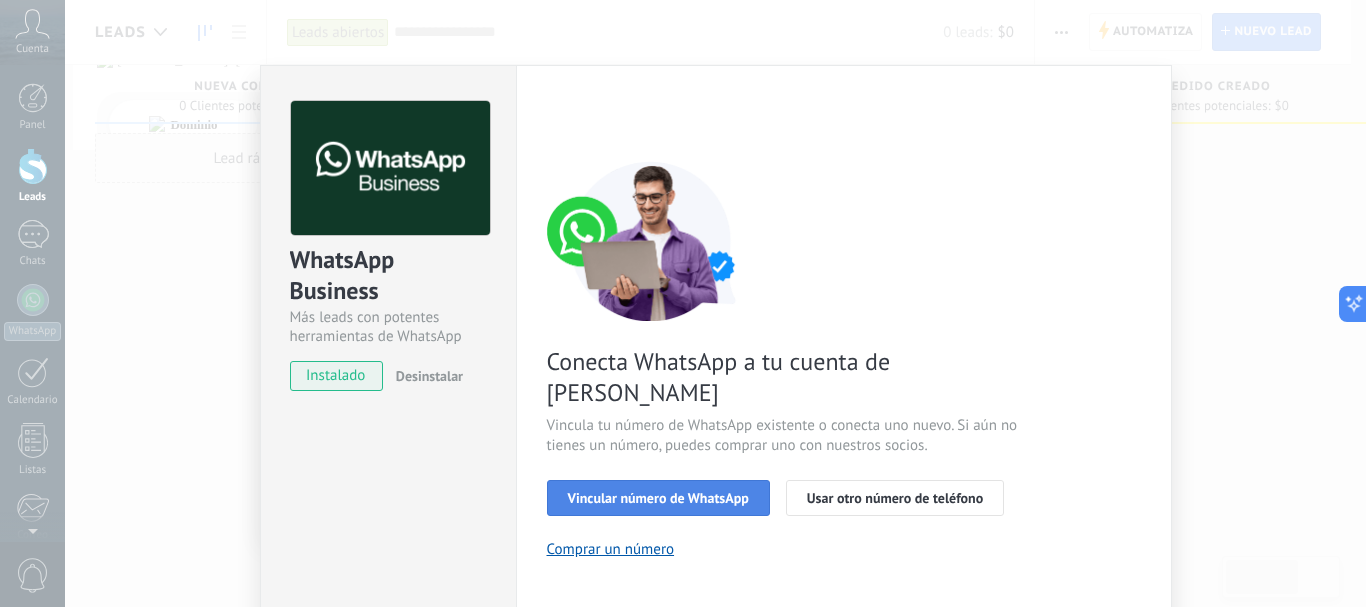 click on "Vincular número de WhatsApp" at bounding box center (658, 498) 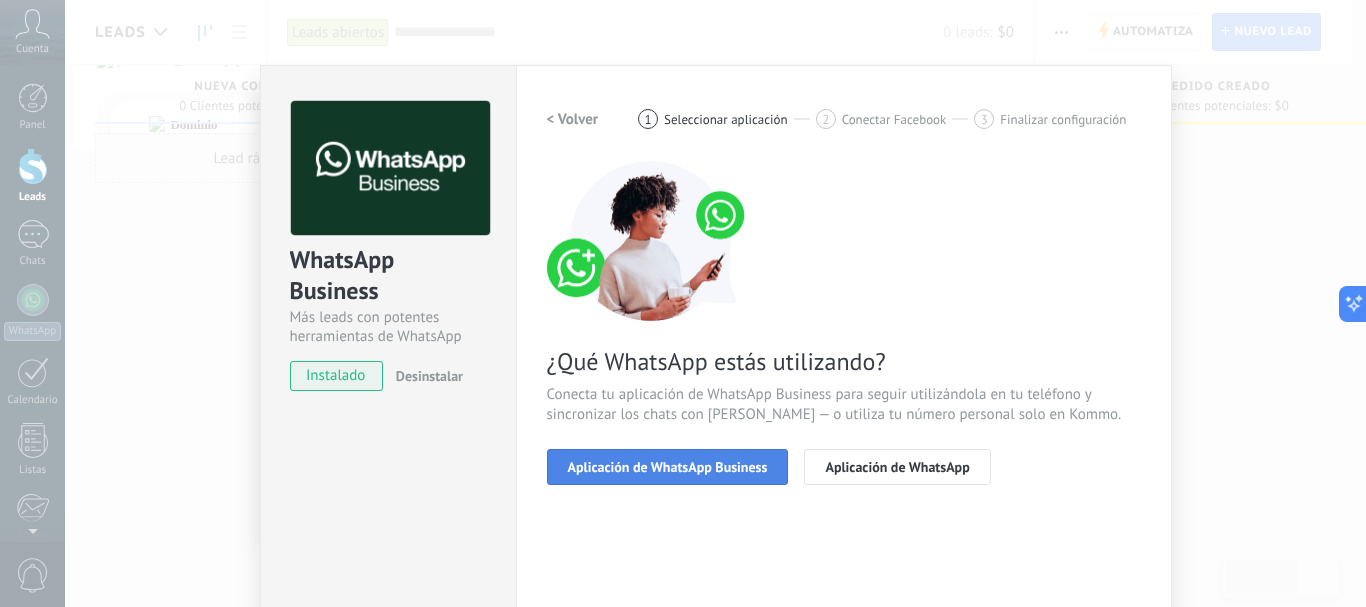 click on "Aplicación de WhatsApp Business" at bounding box center [668, 467] 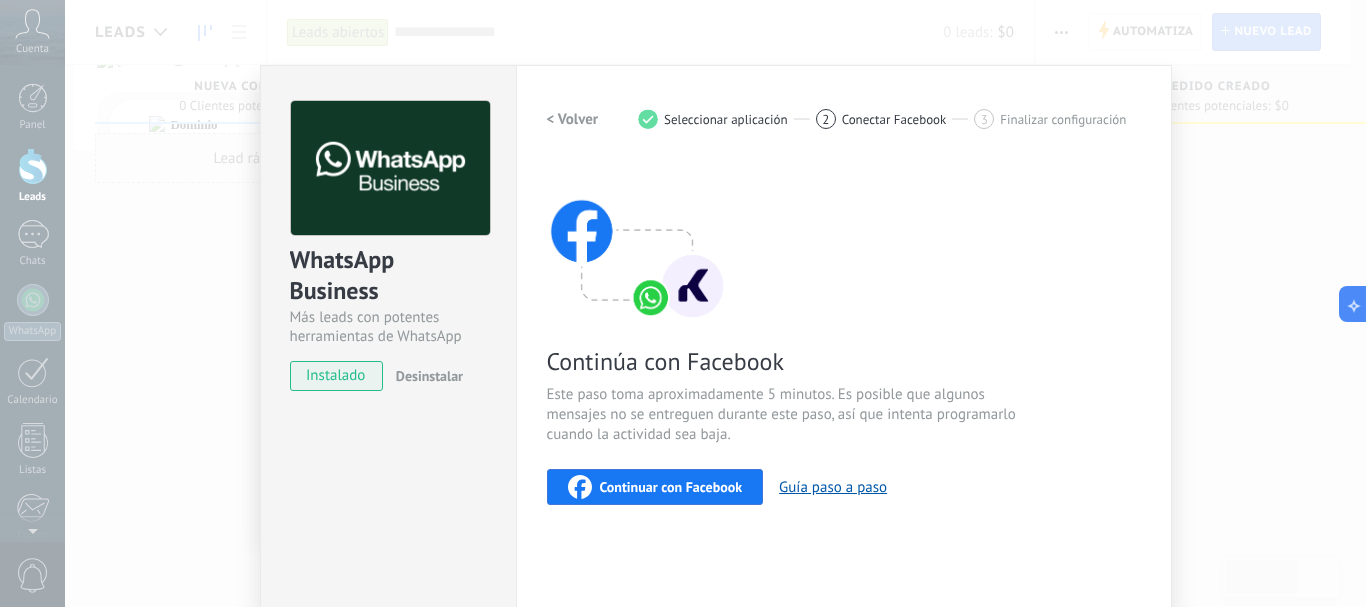 click on "Continuar con Facebook" at bounding box center [671, 487] 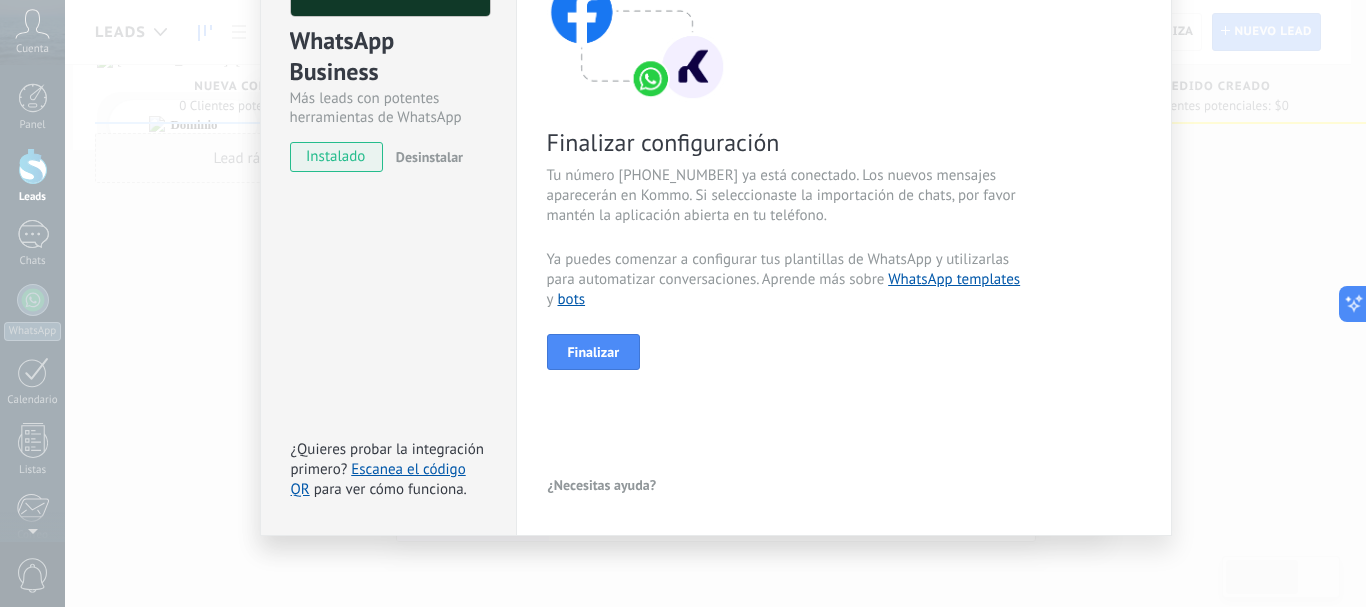 scroll, scrollTop: 223, scrollLeft: 0, axis: vertical 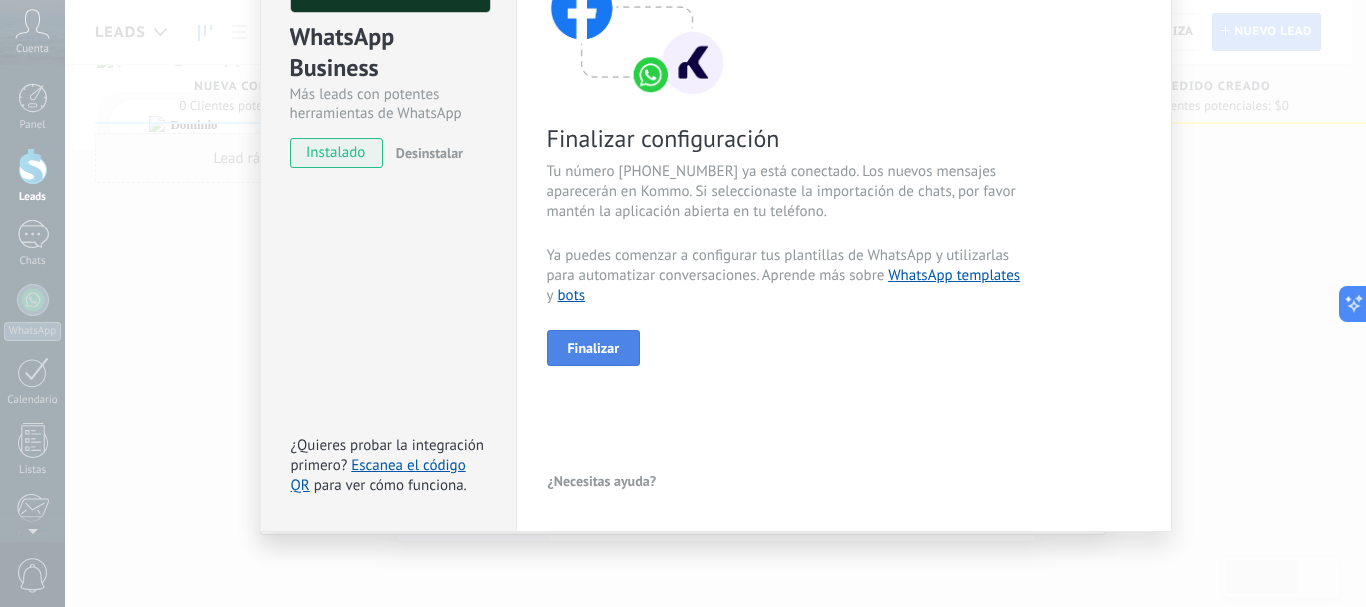 click on "Finalizar" at bounding box center [594, 348] 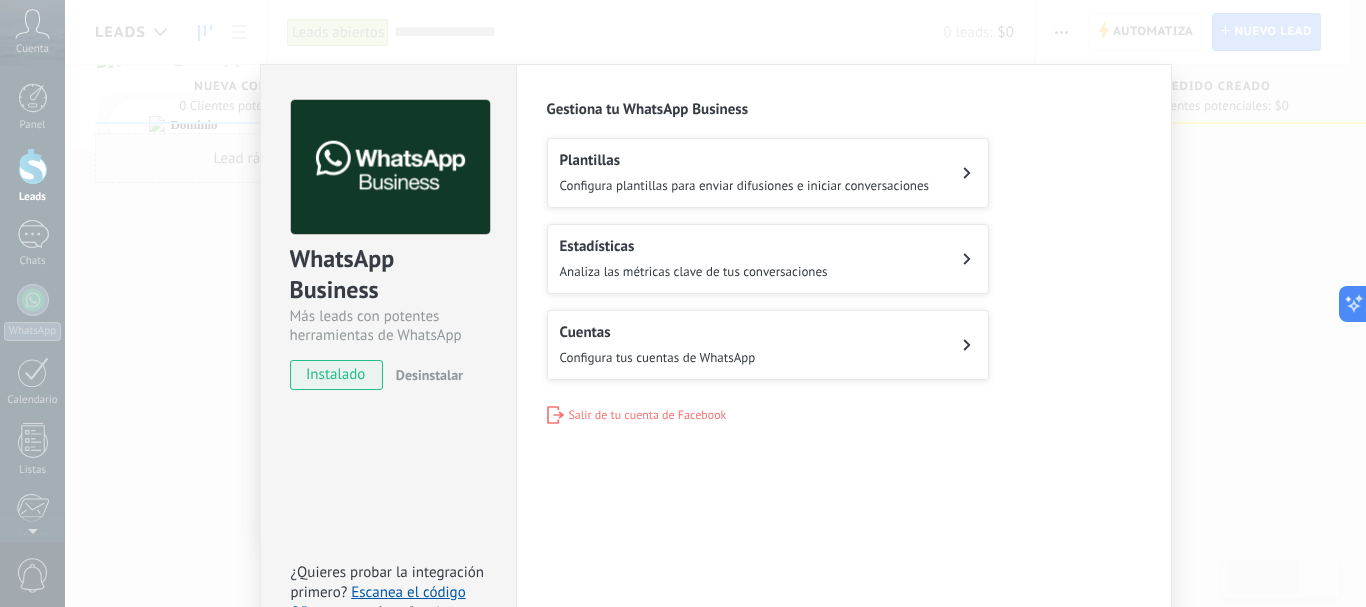 scroll, scrollTop: 0, scrollLeft: 0, axis: both 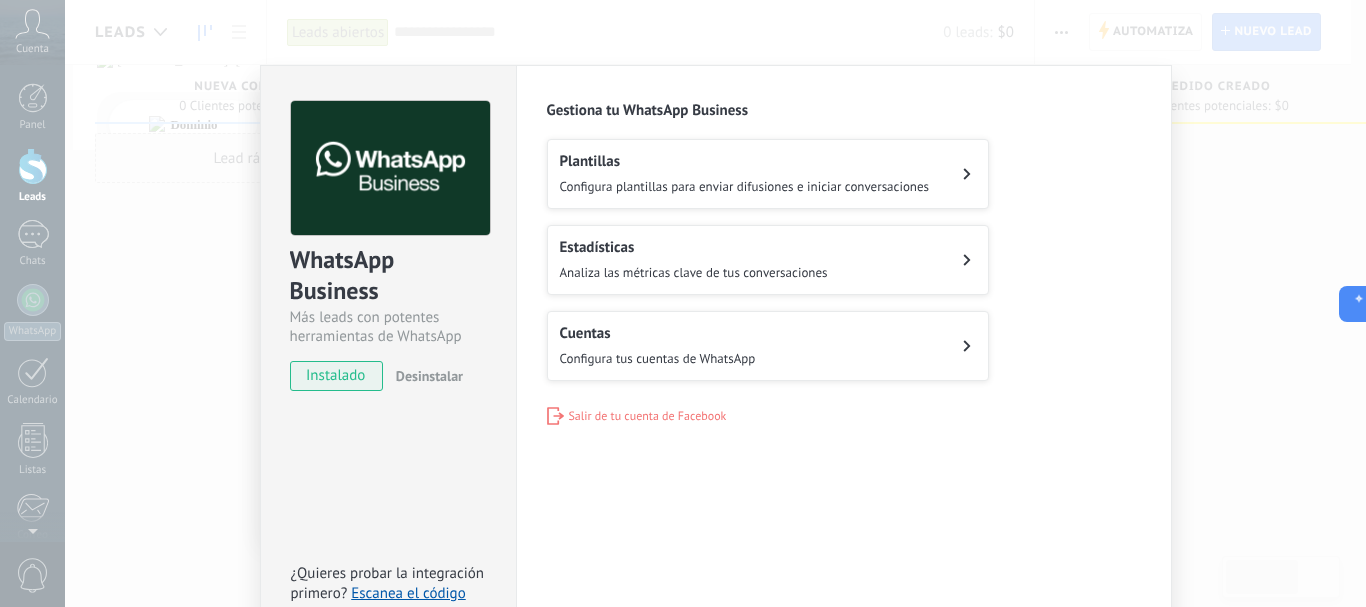 click on "Configura tus cuentas de WhatsApp" at bounding box center (658, 358) 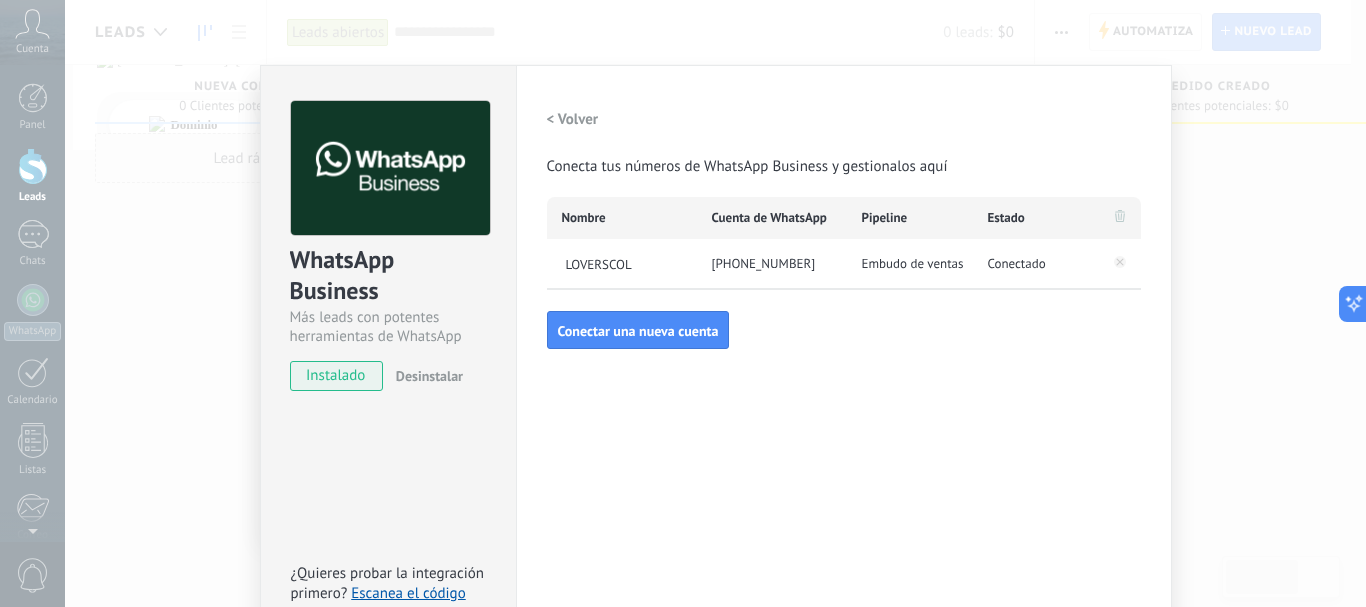 click on "< Volver" at bounding box center (573, 119) 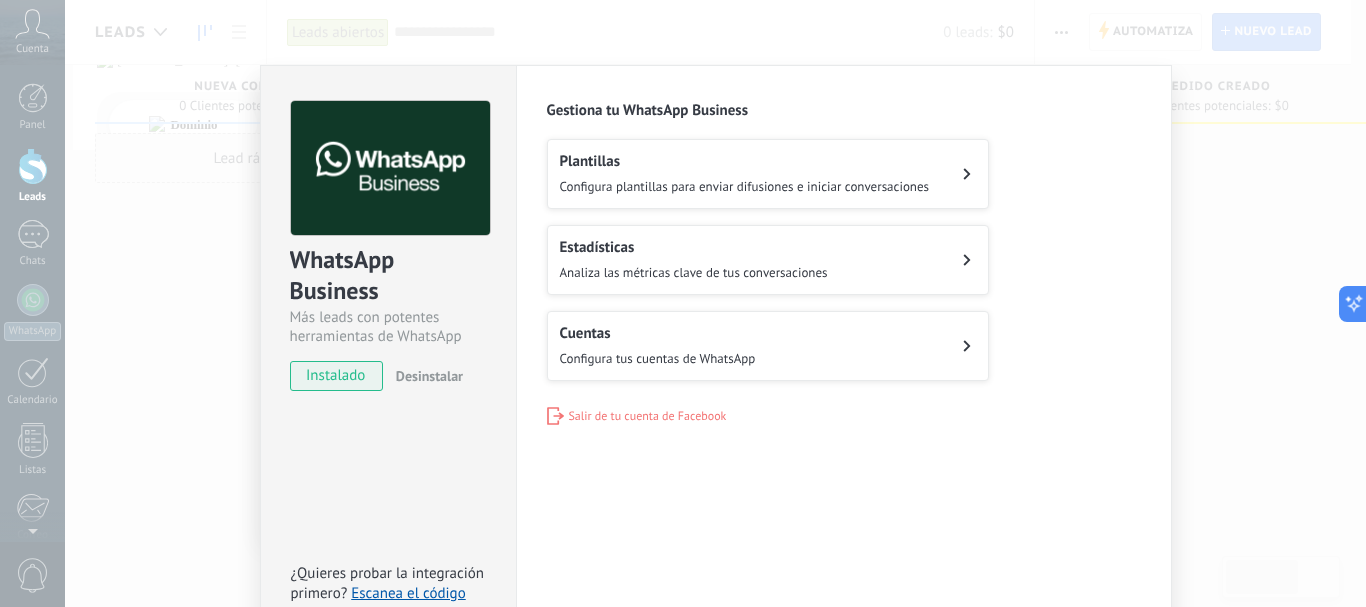 click on "Plantillas Configura plantillas para enviar difusiones e iniciar conversaciones" at bounding box center [768, 174] 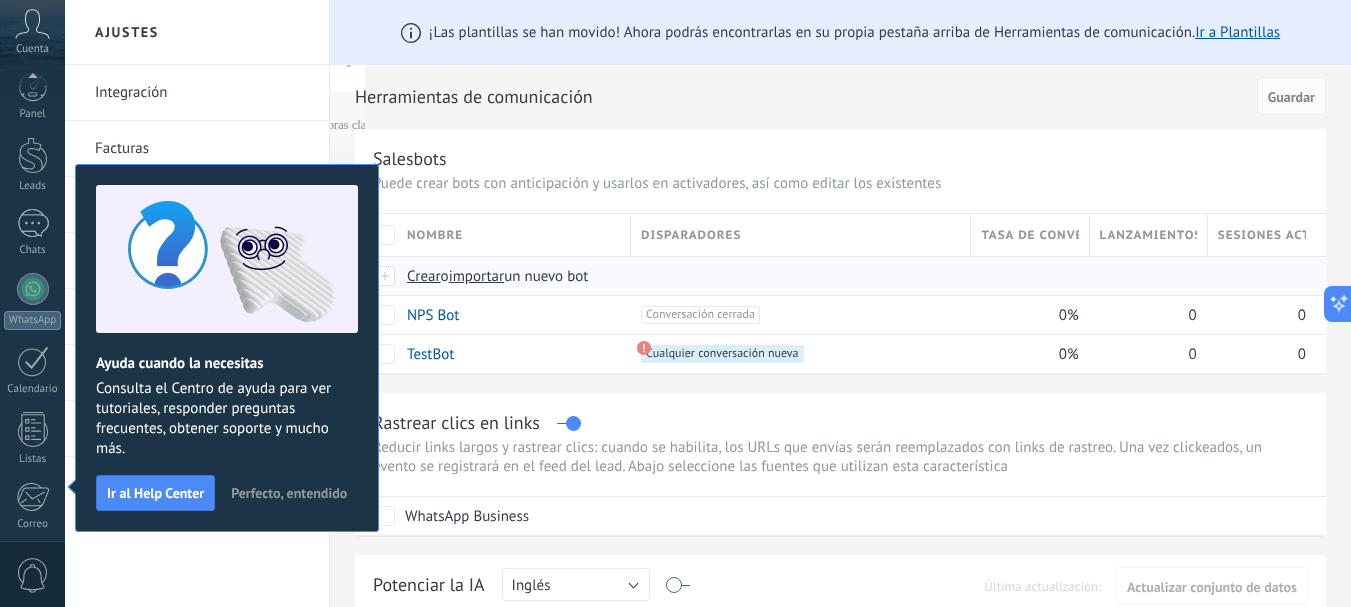 scroll, scrollTop: 225, scrollLeft: 0, axis: vertical 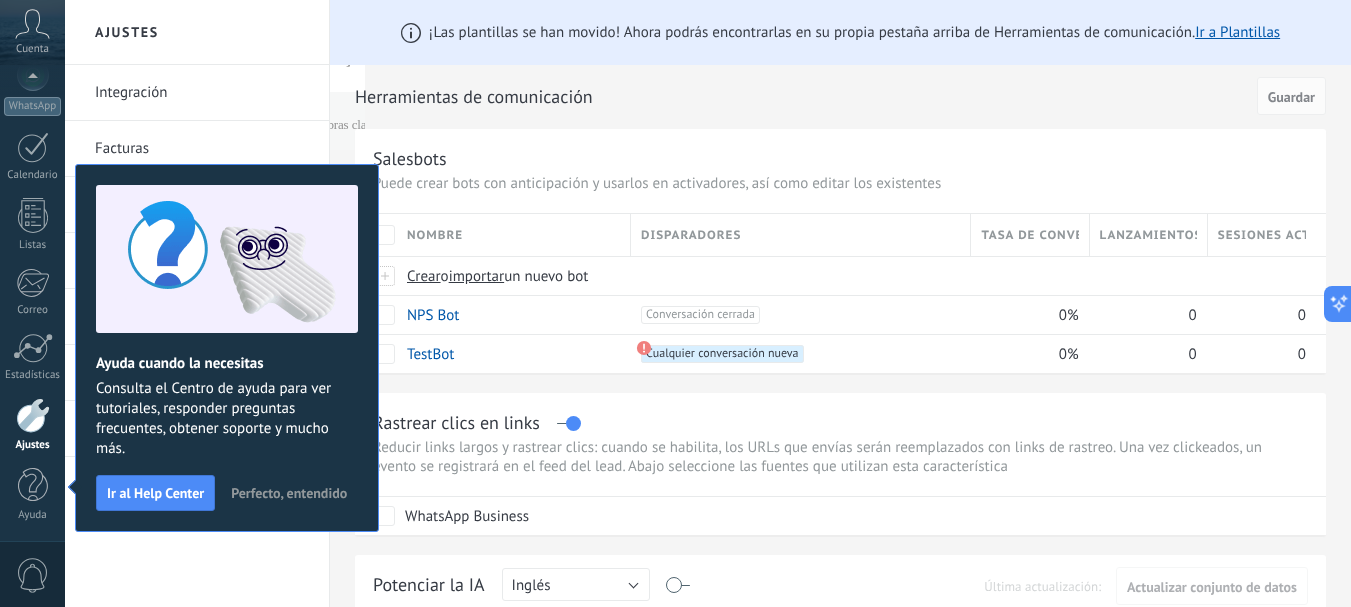 click on "Perfecto, entendido" at bounding box center [289, 493] 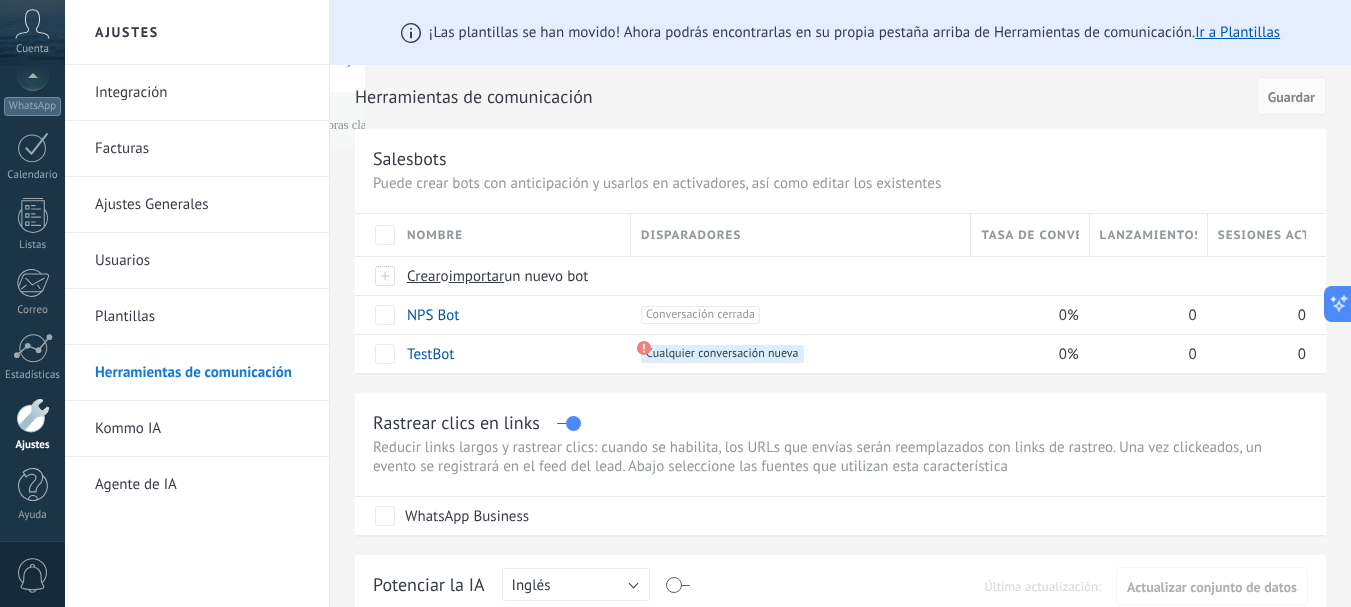 click on "Integración" at bounding box center (202, 93) 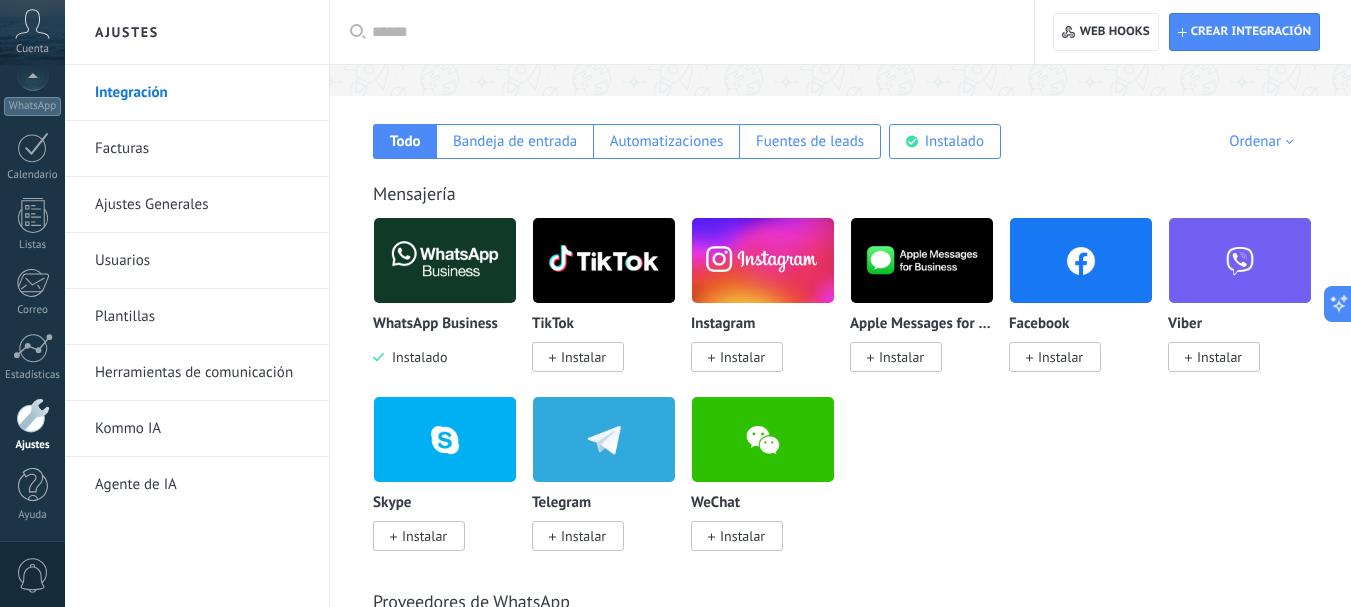 scroll, scrollTop: 300, scrollLeft: 0, axis: vertical 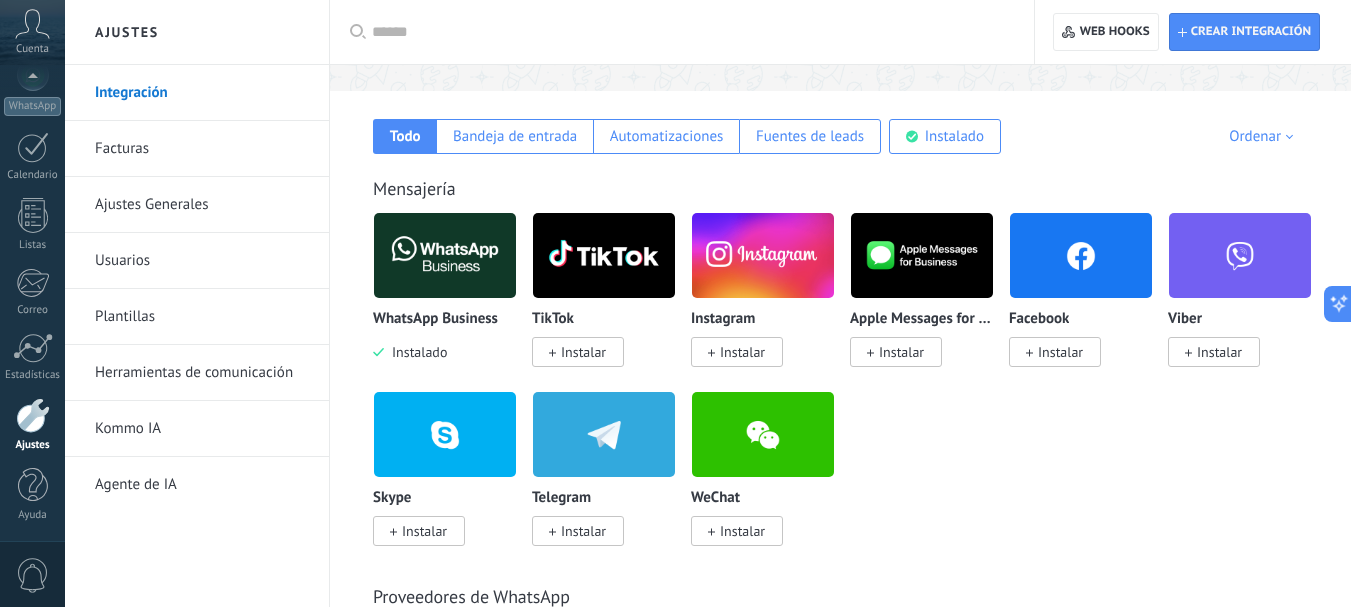 click on "Instalar" at bounding box center (742, 352) 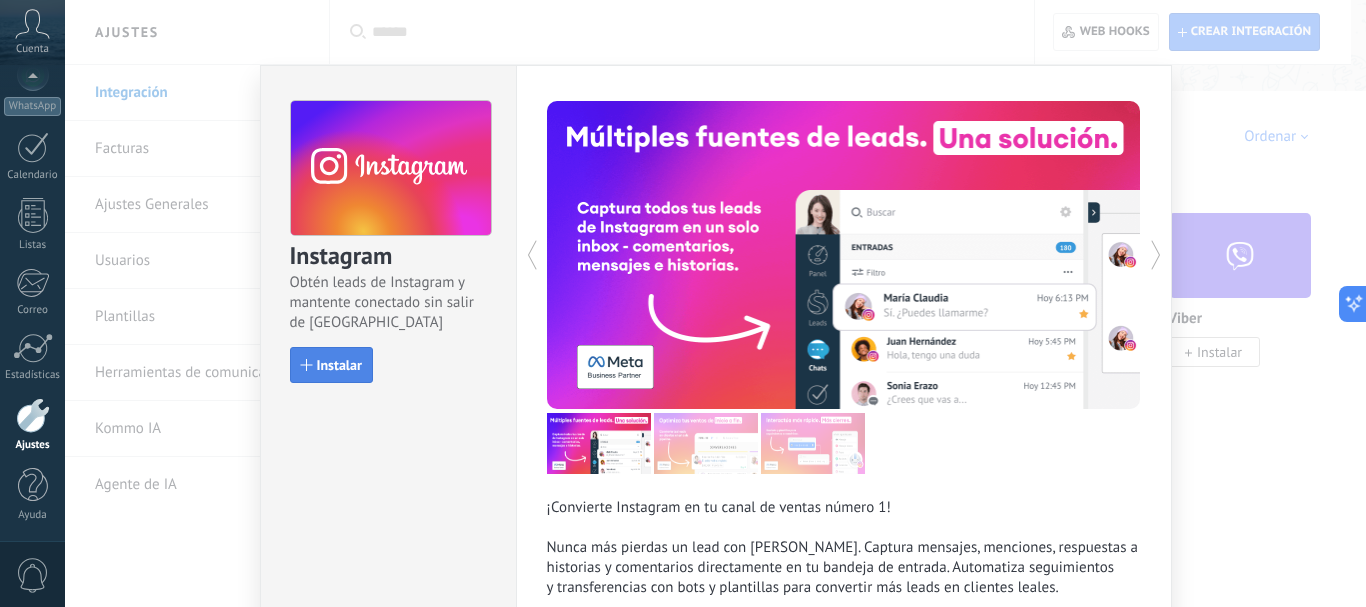click on "Instalar" at bounding box center (339, 365) 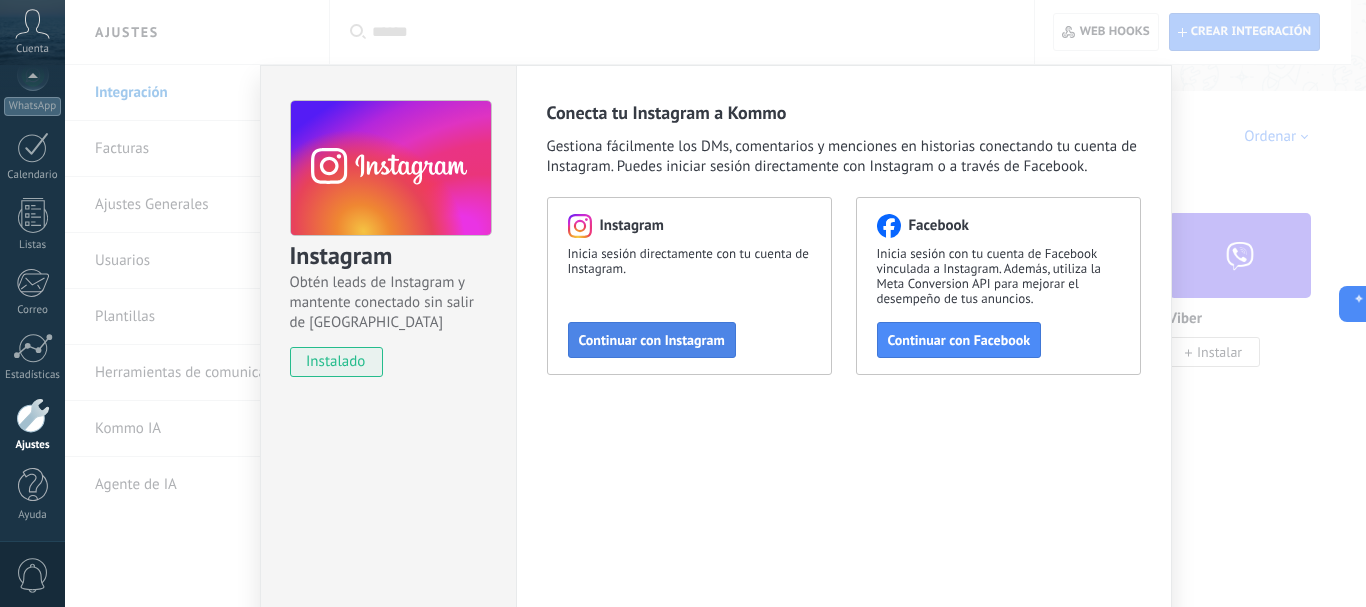 click on "Continuar con Instagram" at bounding box center (652, 340) 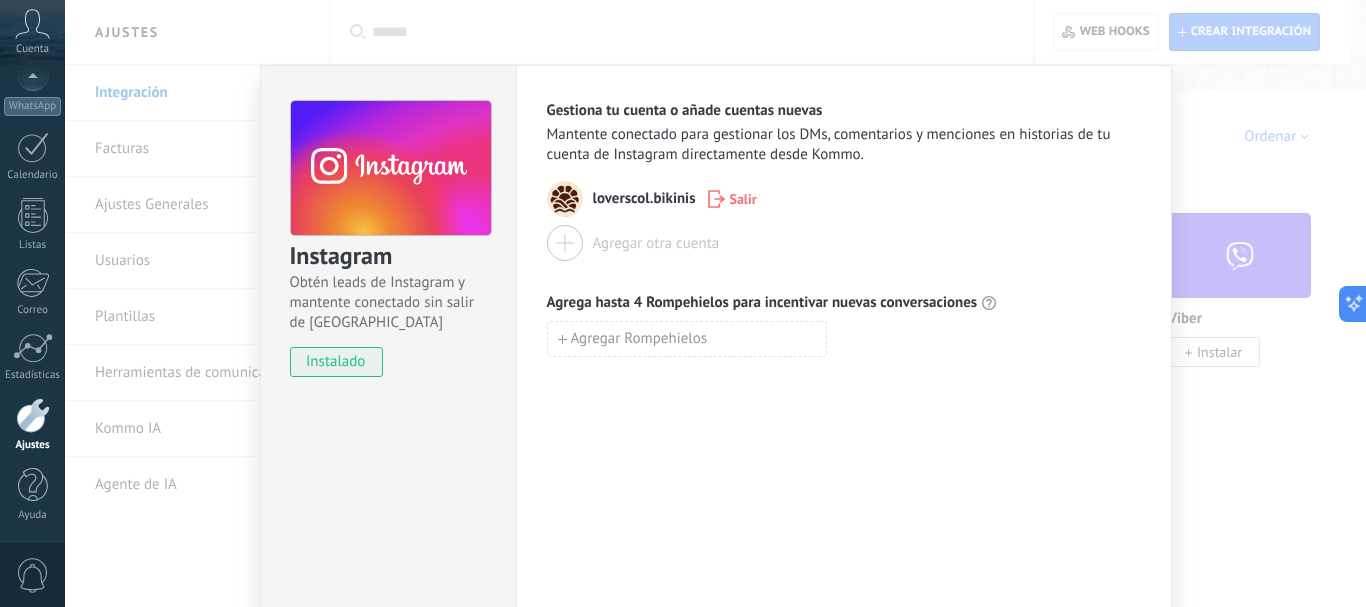 click on "Instagram Obtén leads de Instagram y mantente conectado sin salir de Kommo instalado Gestiona tu cuenta o añade cuentas nuevas Mantente conectado para gestionar los DMs, comentarios y menciones en historias de tu cuenta de Instagram directamente desde Kommo. loverscol.bikinis Salir Agregar otra cuenta Agrega hasta 4 Rompehielos para incentivar nuevas conversaciones Agregar Rompehielos" at bounding box center (715, 303) 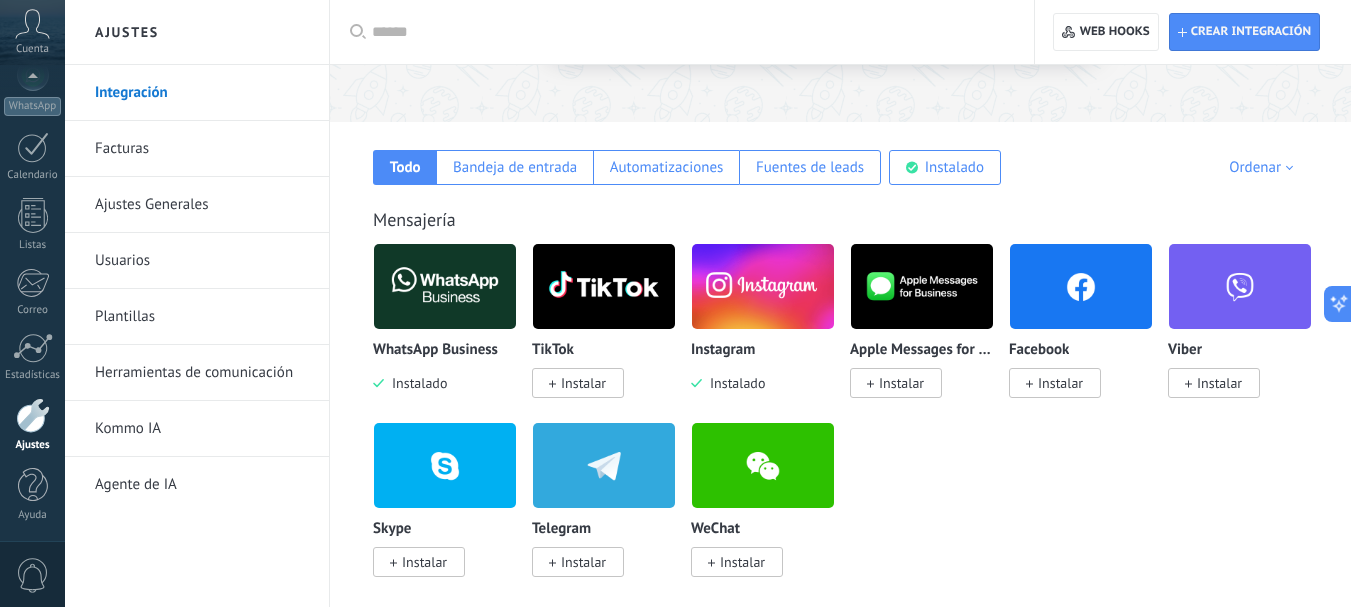 scroll, scrollTop: 0, scrollLeft: 0, axis: both 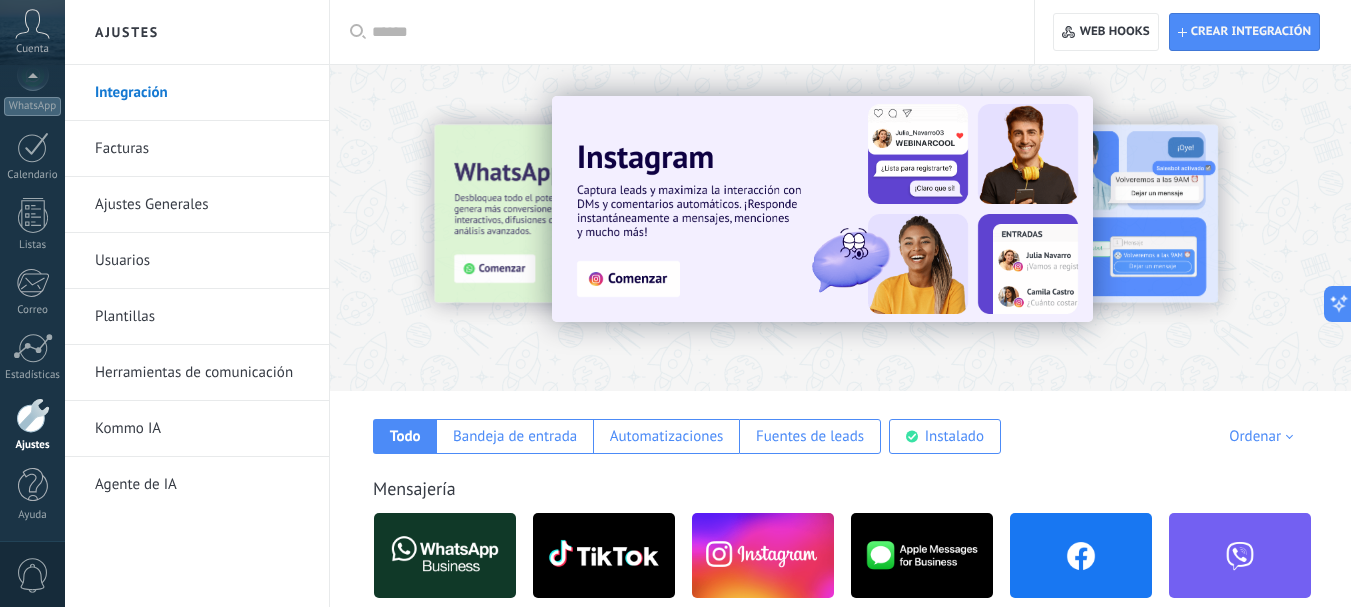 click on "Facturas" at bounding box center [202, 149] 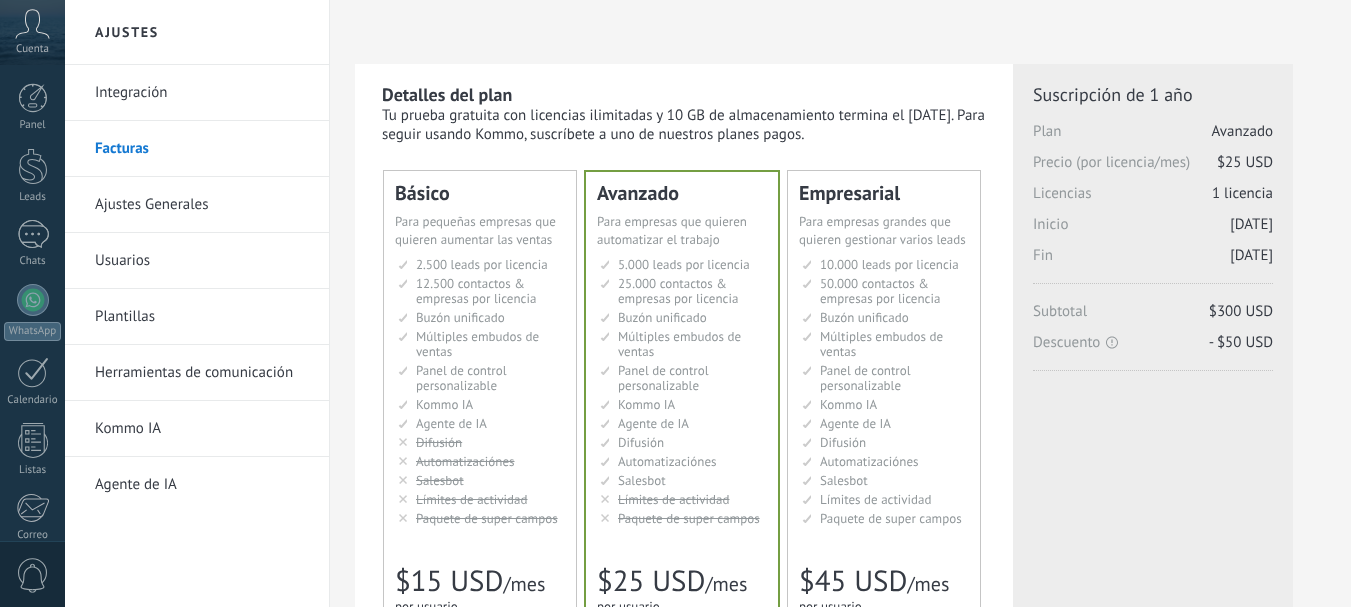 click on "Ajustes Generales" at bounding box center (202, 205) 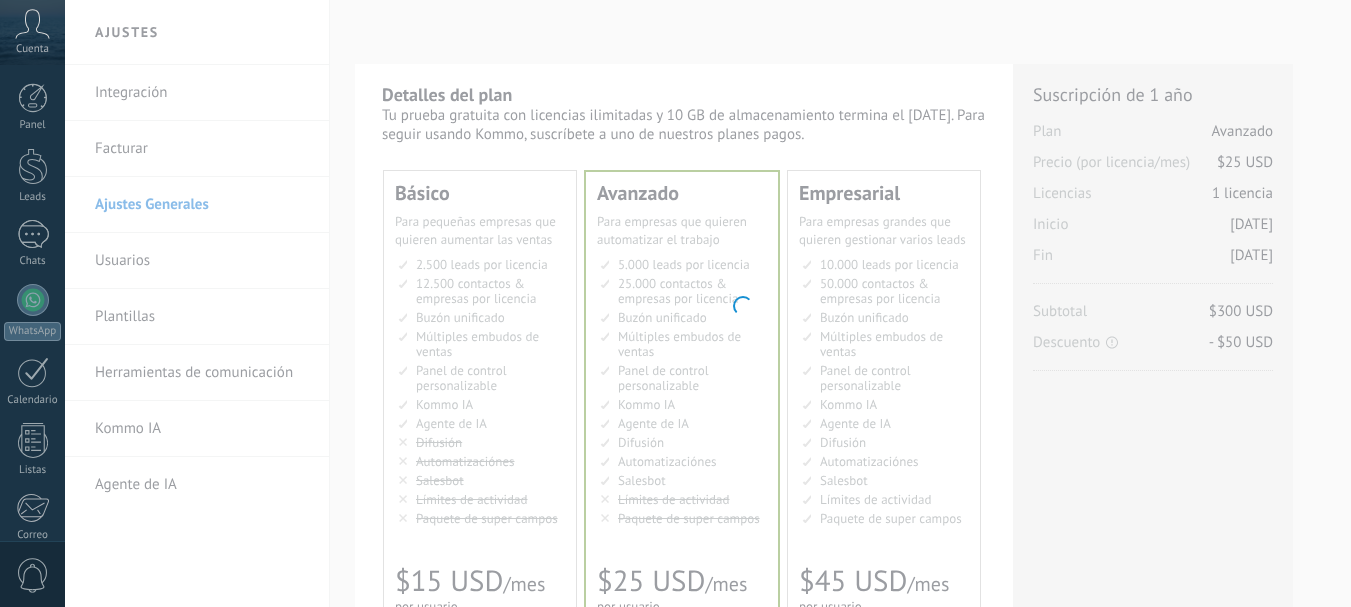 scroll, scrollTop: 0, scrollLeft: 0, axis: both 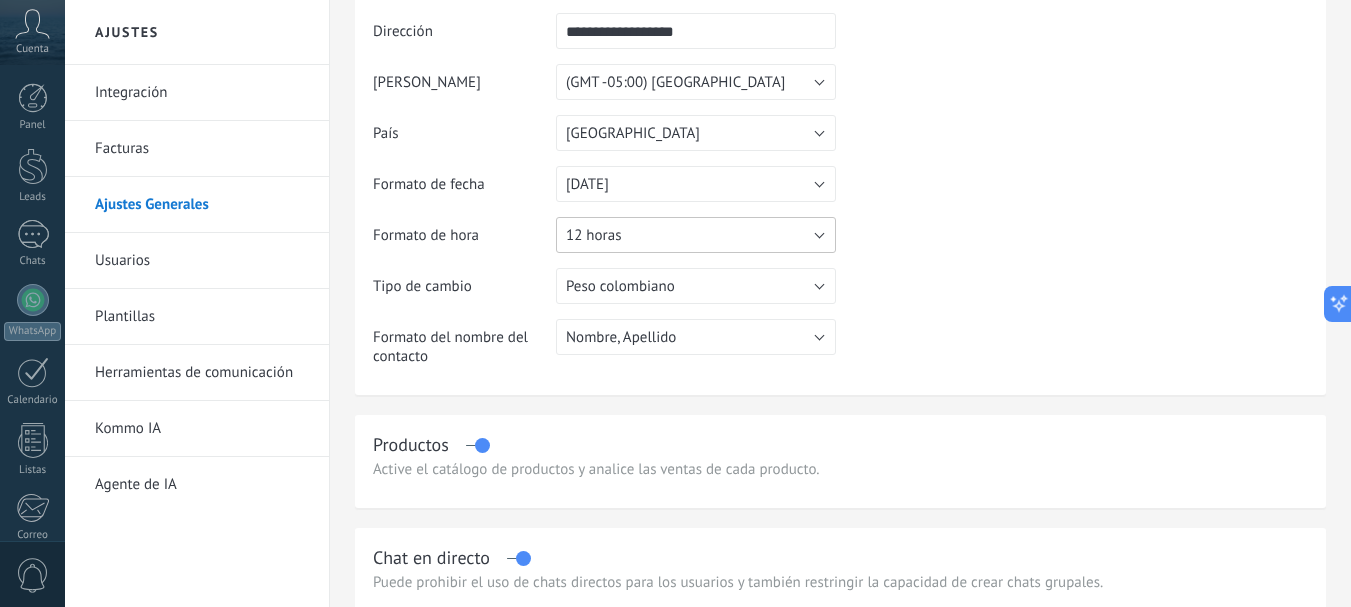 click on "12 horas" at bounding box center (696, 235) 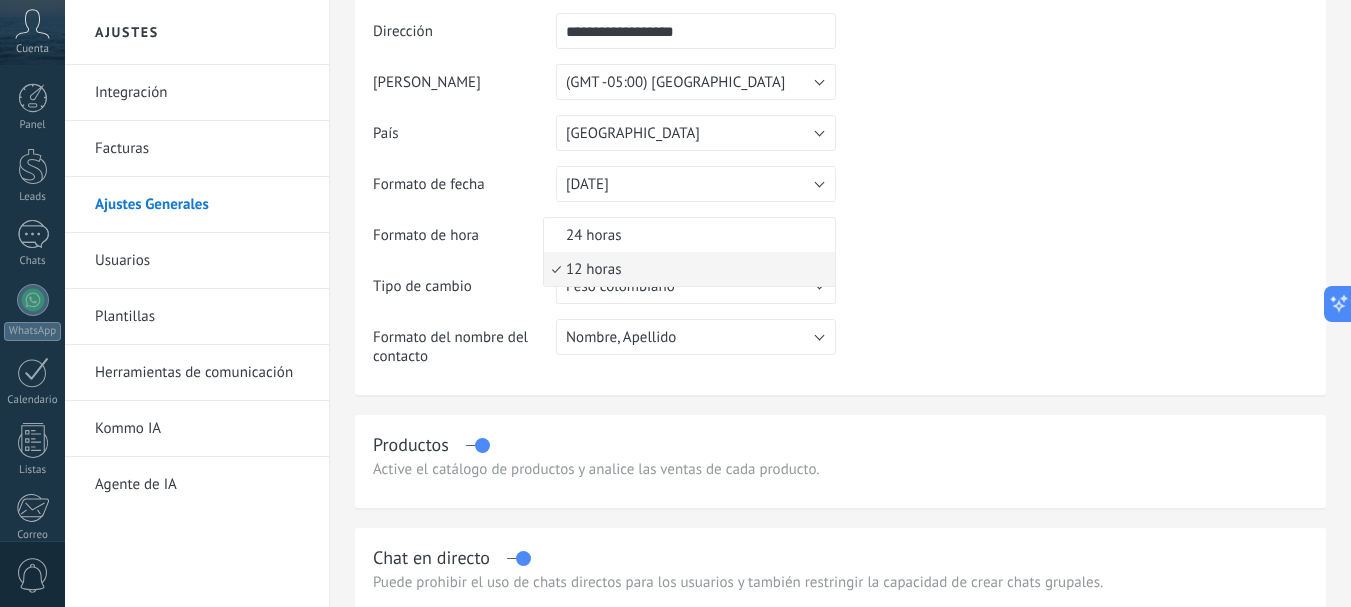 click on "24 horas" at bounding box center (686, 235) 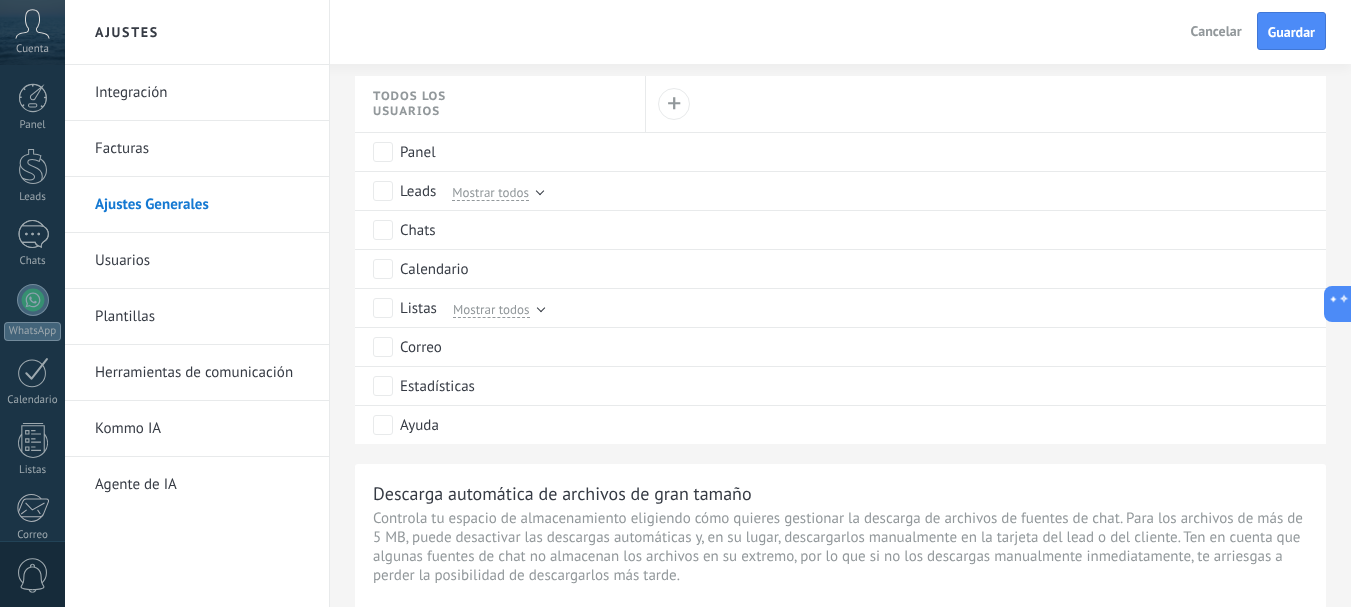 scroll, scrollTop: 1000, scrollLeft: 0, axis: vertical 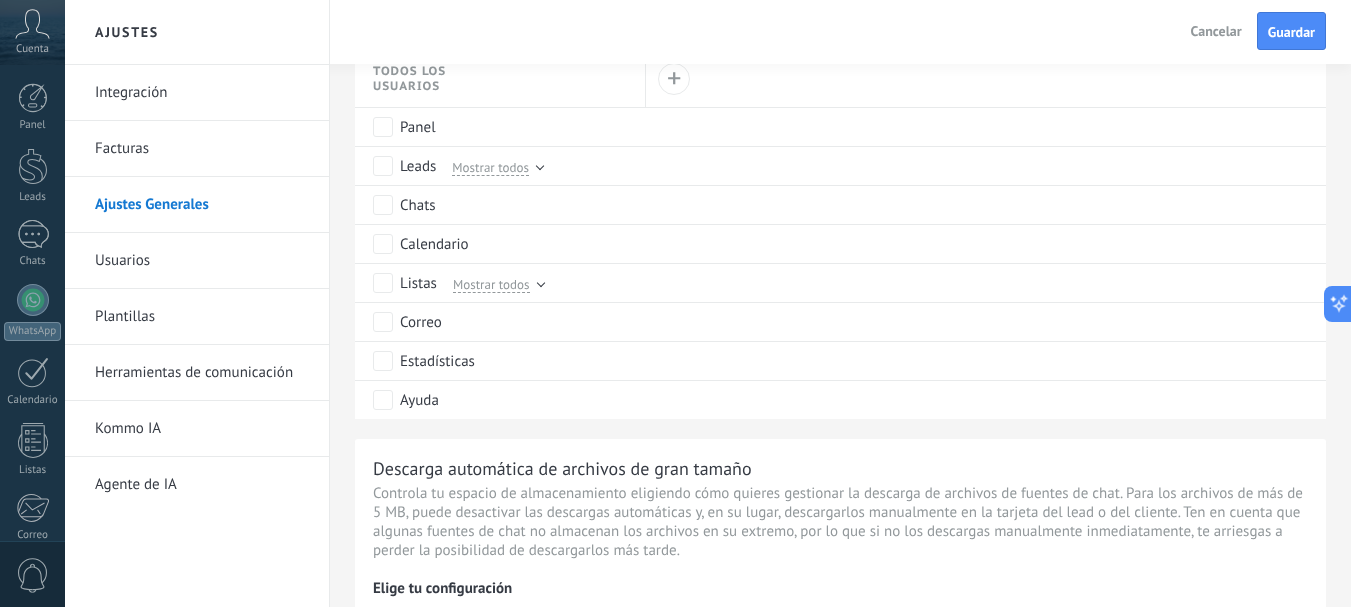 click on "Usuarios" at bounding box center (202, 261) 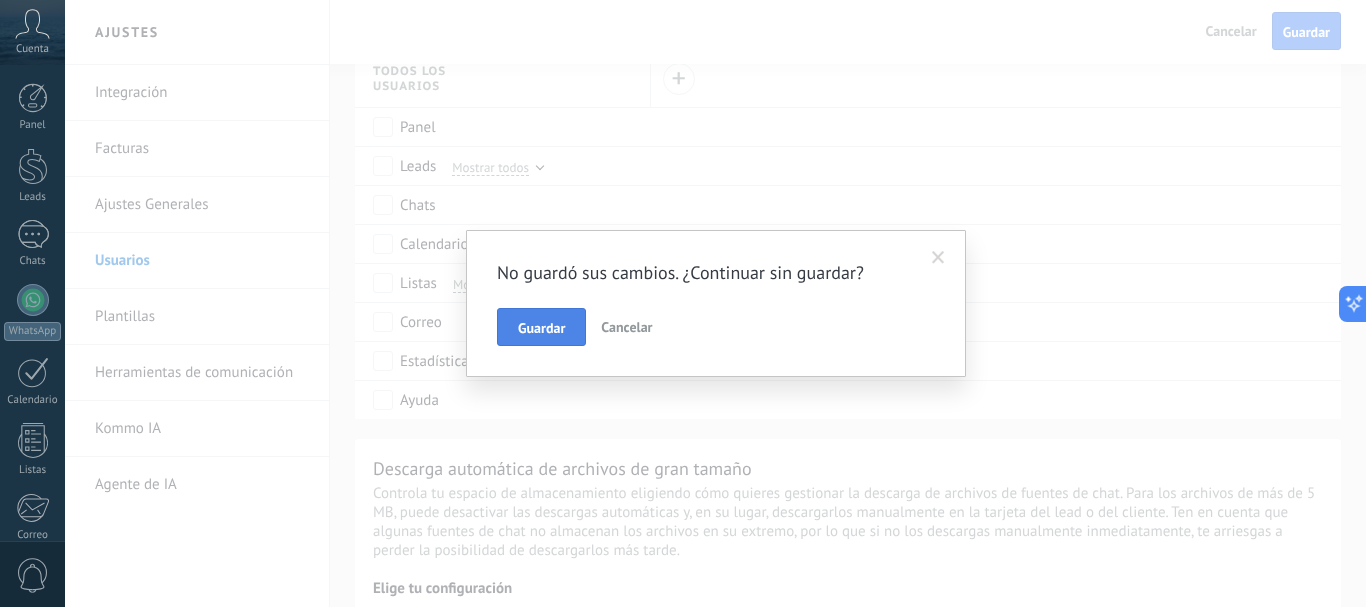 click on "Guardar" at bounding box center (541, 328) 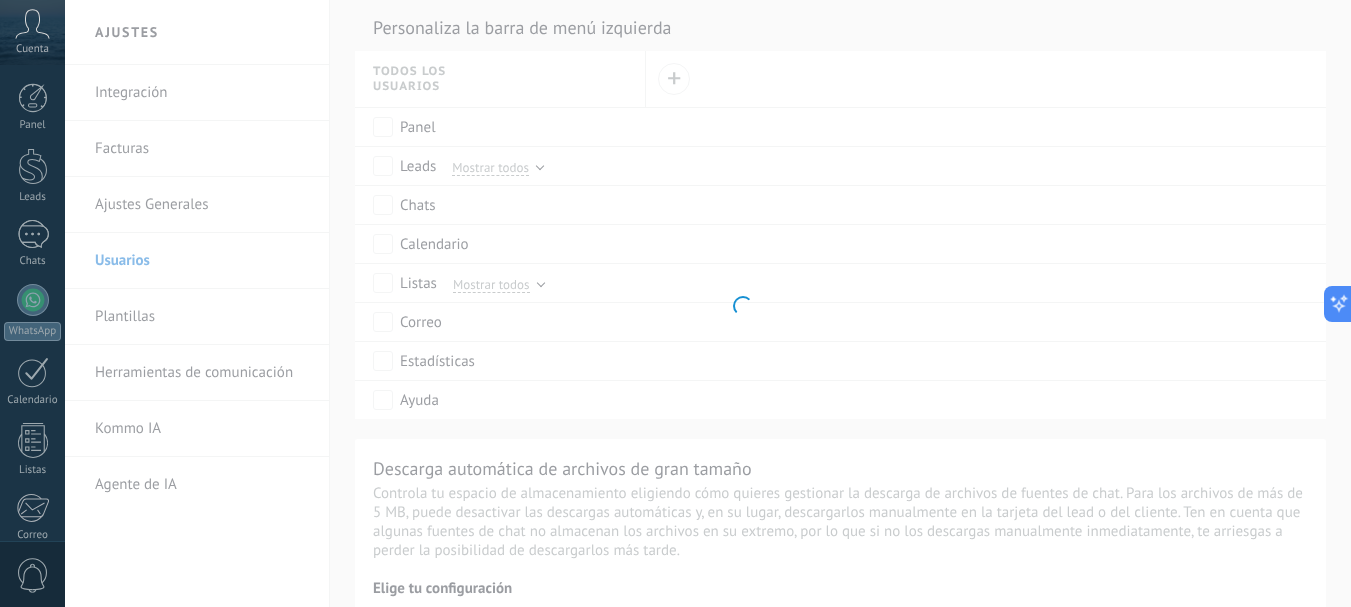 click on ".abccls-1,.abccls-2{fill-rule:evenodd}.abccls-2{fill:#fff} .abfcls-1{fill:none}.abfcls-2{fill:#fff} .abncls-1{isolation:isolate}.abncls-2{opacity:.06}.abncls-2,.abncls-3,.abncls-6{mix-blend-mode:multiply}.abncls-3{opacity:.15}.abncls-4,.abncls-8{fill:#fff}.abncls-5{fill:url(#abnlinear-gradient)}.abncls-6{opacity:.04}.abncls-7{fill:url(#abnlinear-gradient-2)}.abncls-8{fill-rule:evenodd} .abqst0{fill:#ffa200} .abwcls-1{fill:#252525} .cls-1{isolation:isolate} .acicls-1{fill:none} .aclcls-1{fill:#232323} .acnst0{display:none} .addcls-1,.addcls-2{fill:none;stroke-miterlimit:10}.addcls-1{stroke:#dfe0e5}.addcls-2{stroke:#a1a7ab} .adecls-1,.adecls-2{fill:none;stroke-miterlimit:10}.adecls-1{stroke:#dfe0e5}.adecls-2{stroke:#a1a7ab} .adqcls-1{fill:#8591a5;fill-rule:evenodd} .aeccls-1{fill:#5c9f37} .aeecls-1{fill:#f86161} .aejcls-1{fill:#8591a5;fill-rule:evenodd} .aekcls-1{fill-rule:evenodd} .aelcls-1{fill-rule:evenodd;fill:currentColor} .aemcls-1{fill-rule:evenodd;fill:currentColor} .aencls-2{fill:#f86161;opacity:.3}" at bounding box center [675, -697] 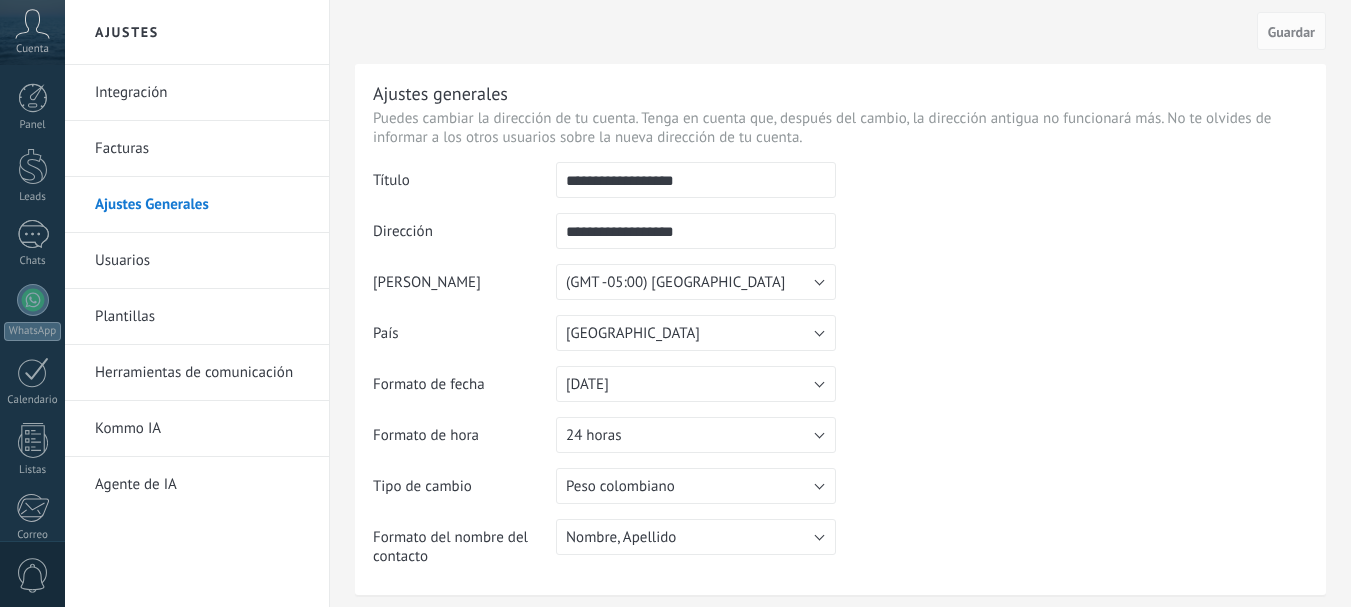 scroll, scrollTop: 0, scrollLeft: 0, axis: both 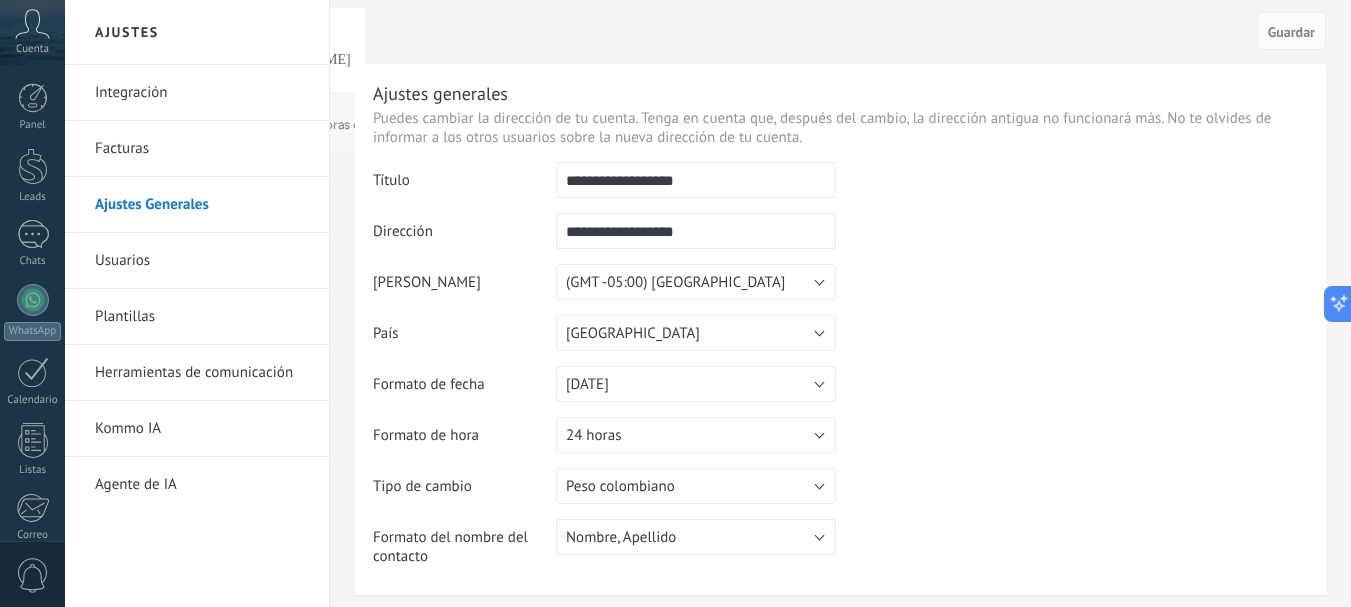 click on "Plantillas" at bounding box center (202, 317) 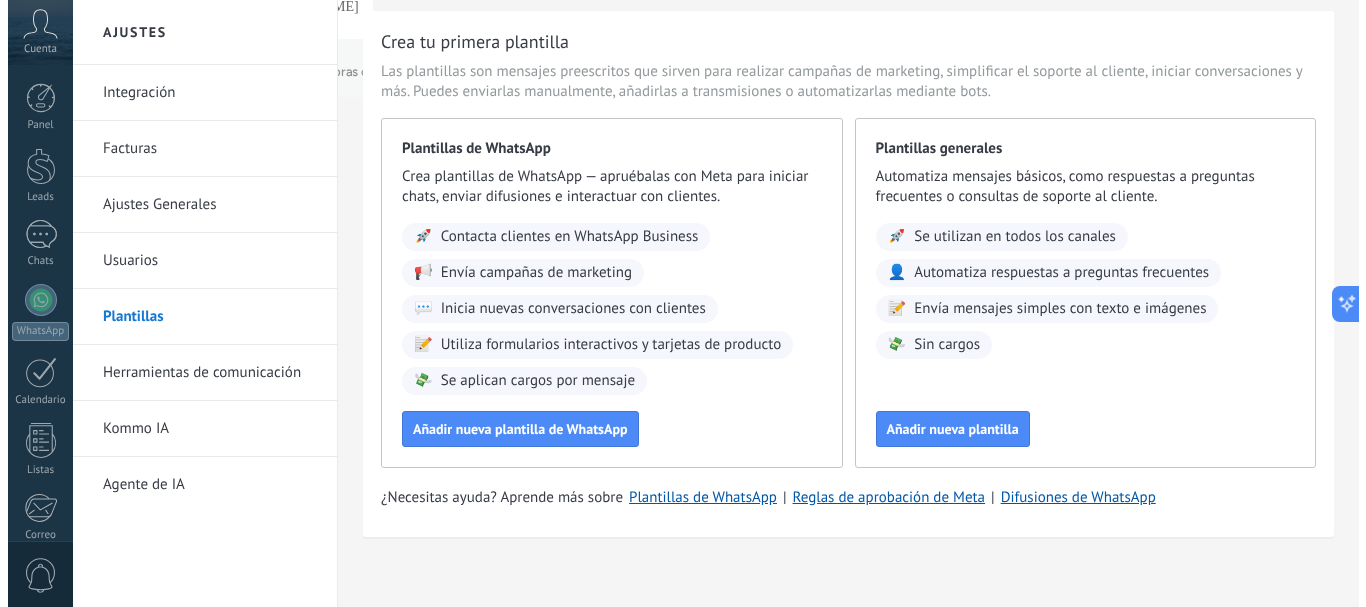 scroll, scrollTop: 68, scrollLeft: 0, axis: vertical 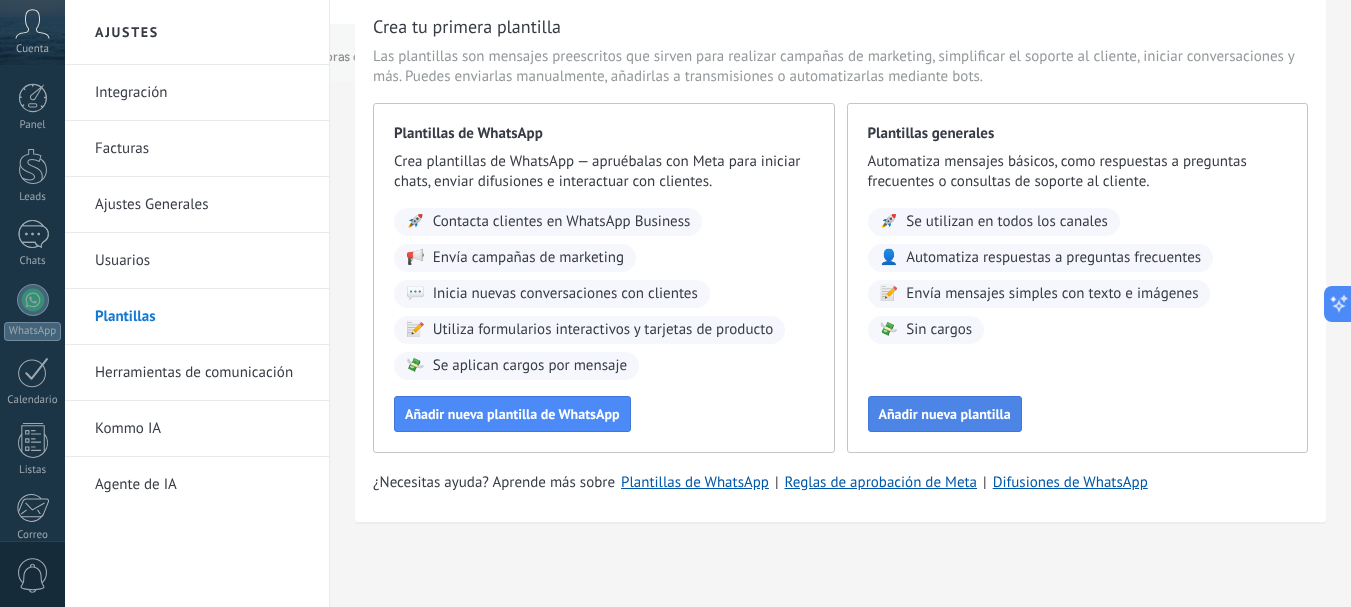 click on "Añadir nueva plantilla" at bounding box center [945, 414] 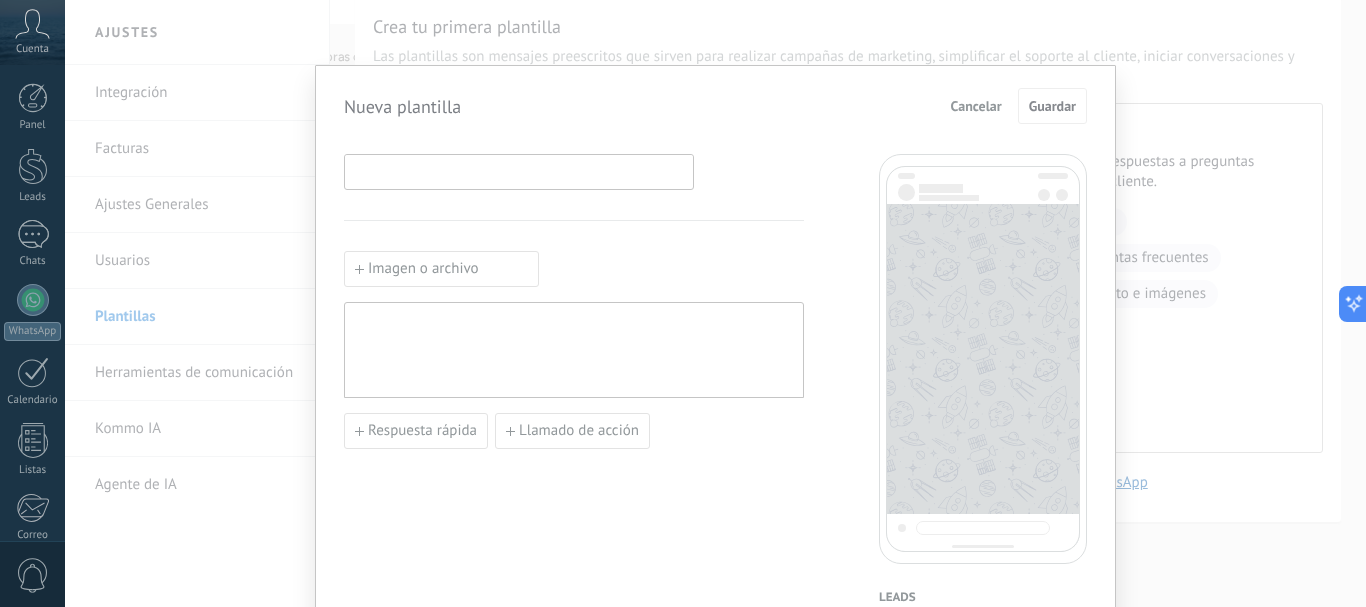 click at bounding box center (519, 171) 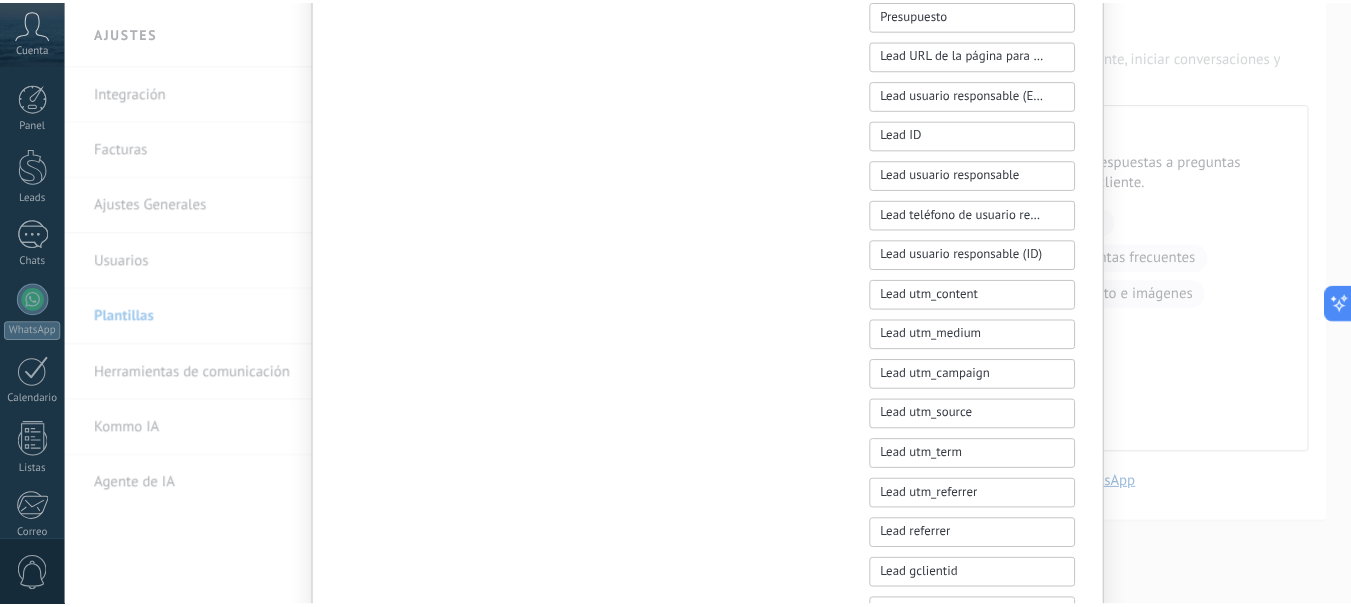scroll, scrollTop: 0, scrollLeft: 0, axis: both 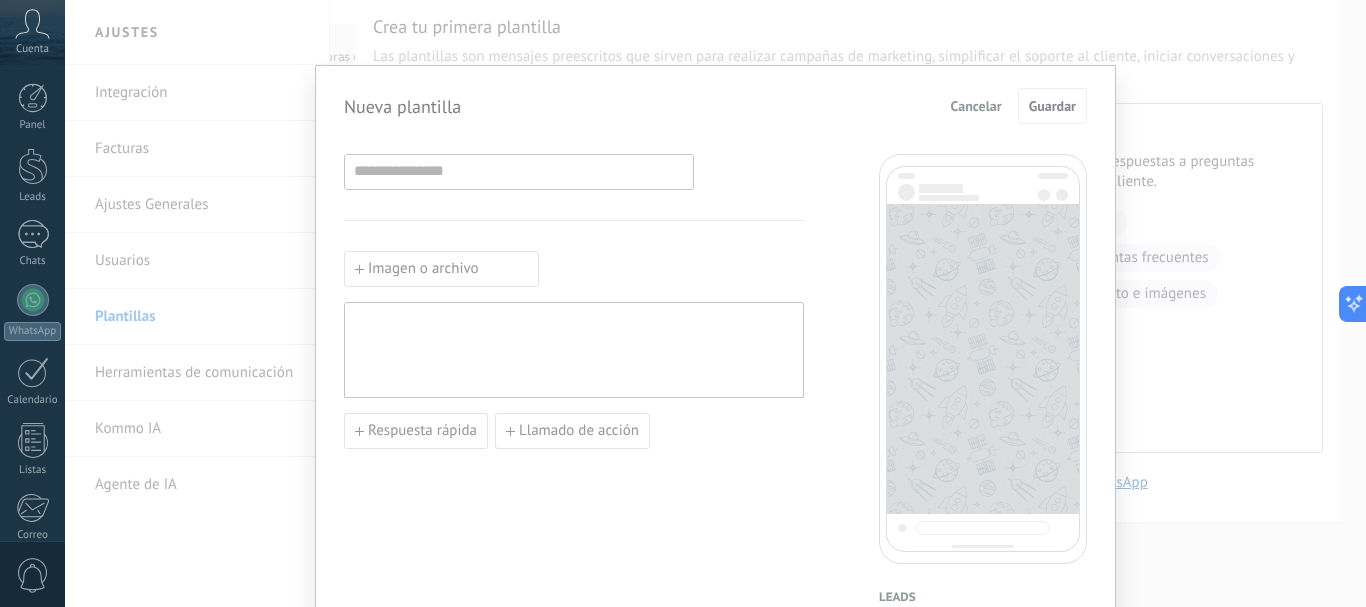 click on "Cancelar" at bounding box center (976, 106) 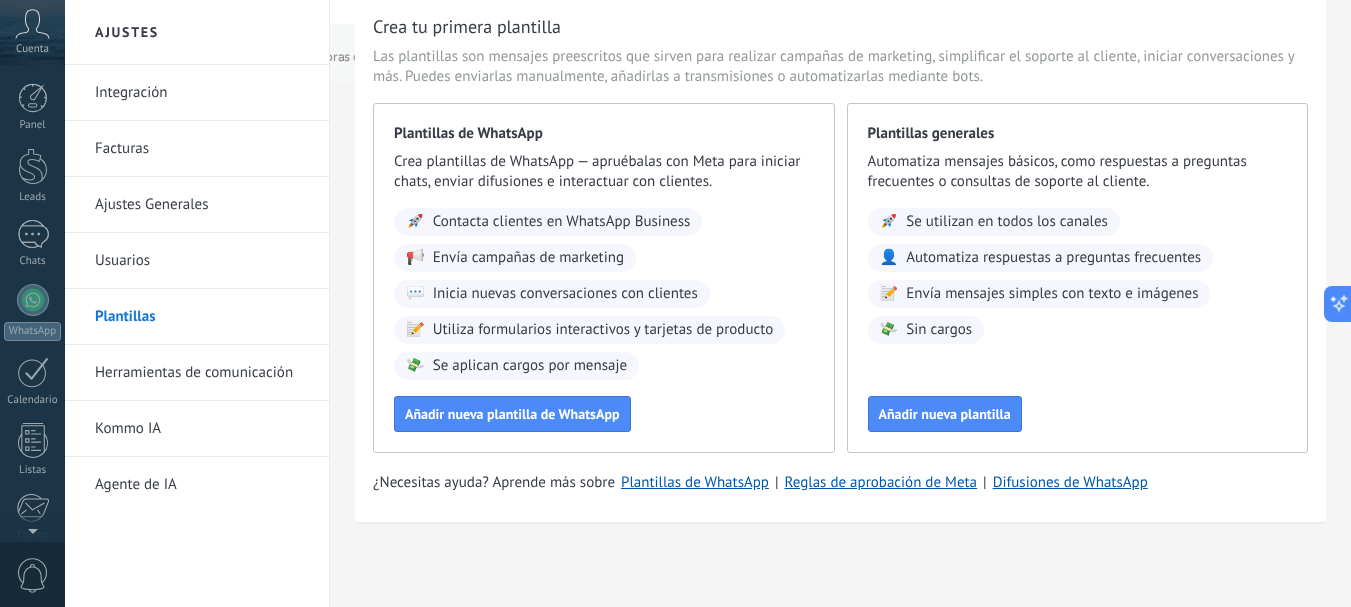scroll, scrollTop: 225, scrollLeft: 0, axis: vertical 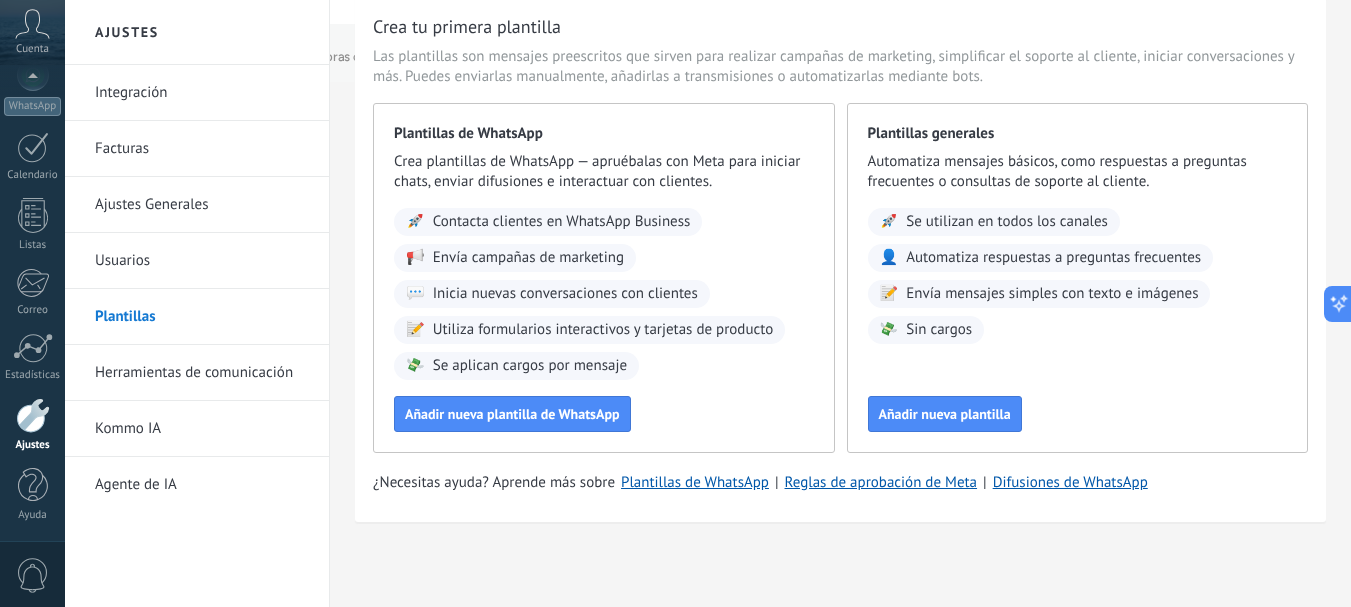 click on "Herramientas de comunicación" at bounding box center [202, 373] 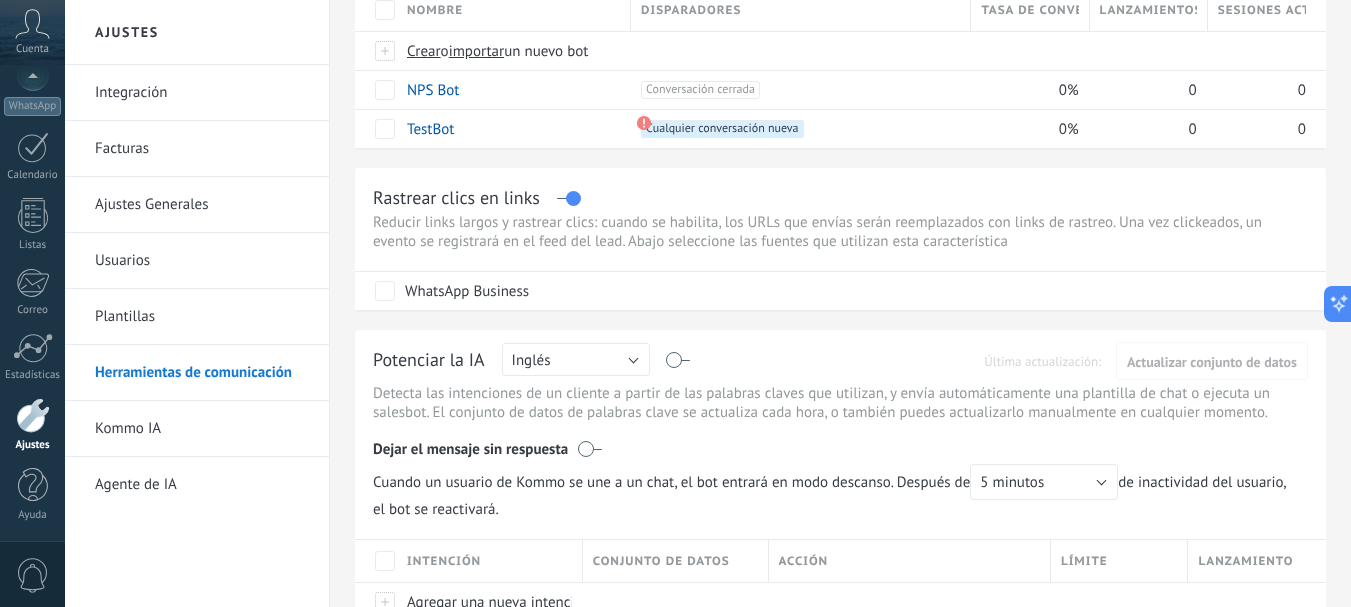scroll, scrollTop: 0, scrollLeft: 0, axis: both 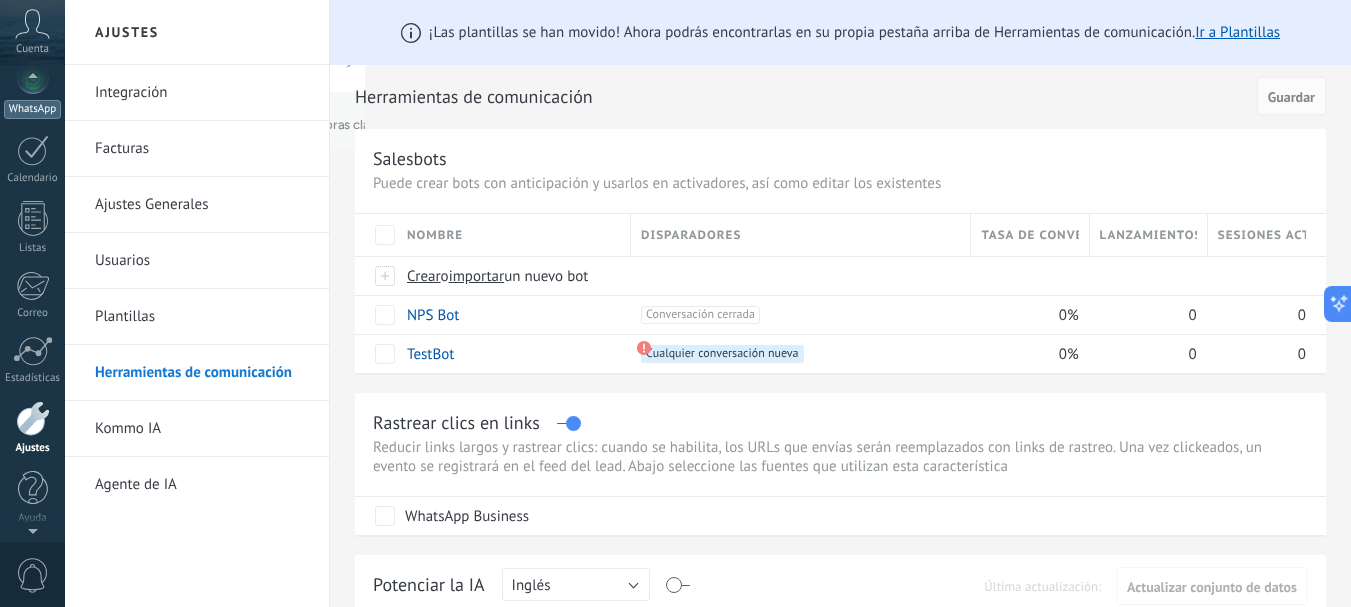 click on "WhatsApp" at bounding box center [32, 90] 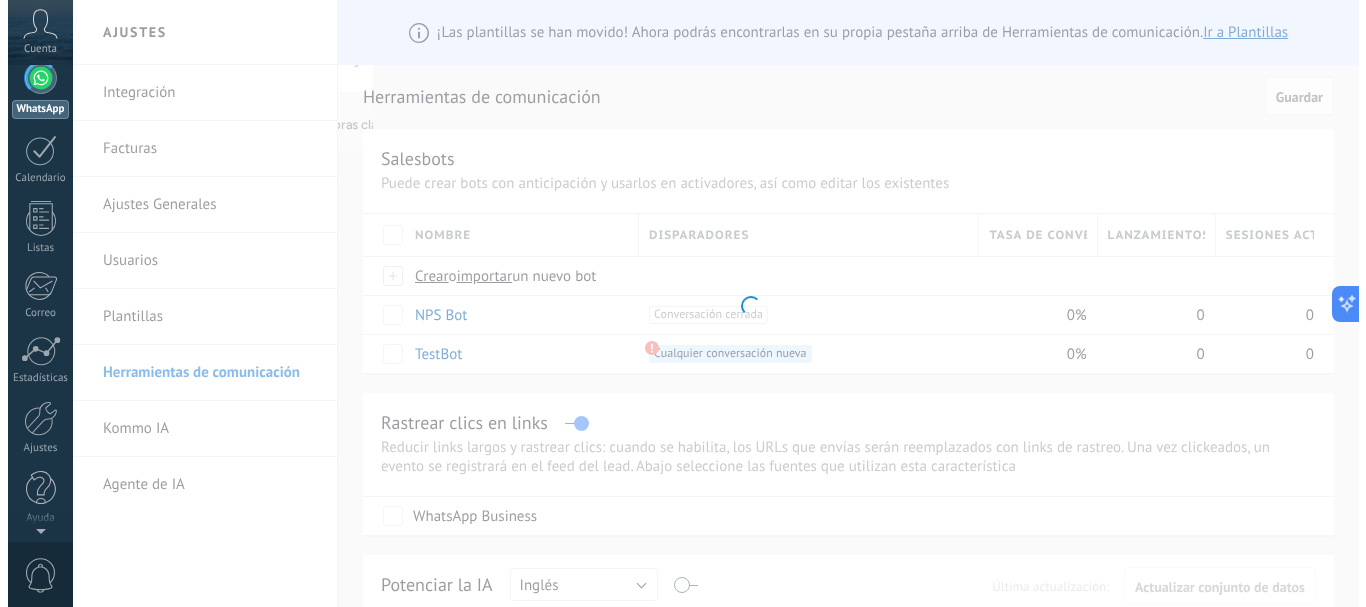 scroll, scrollTop: 0, scrollLeft: 0, axis: both 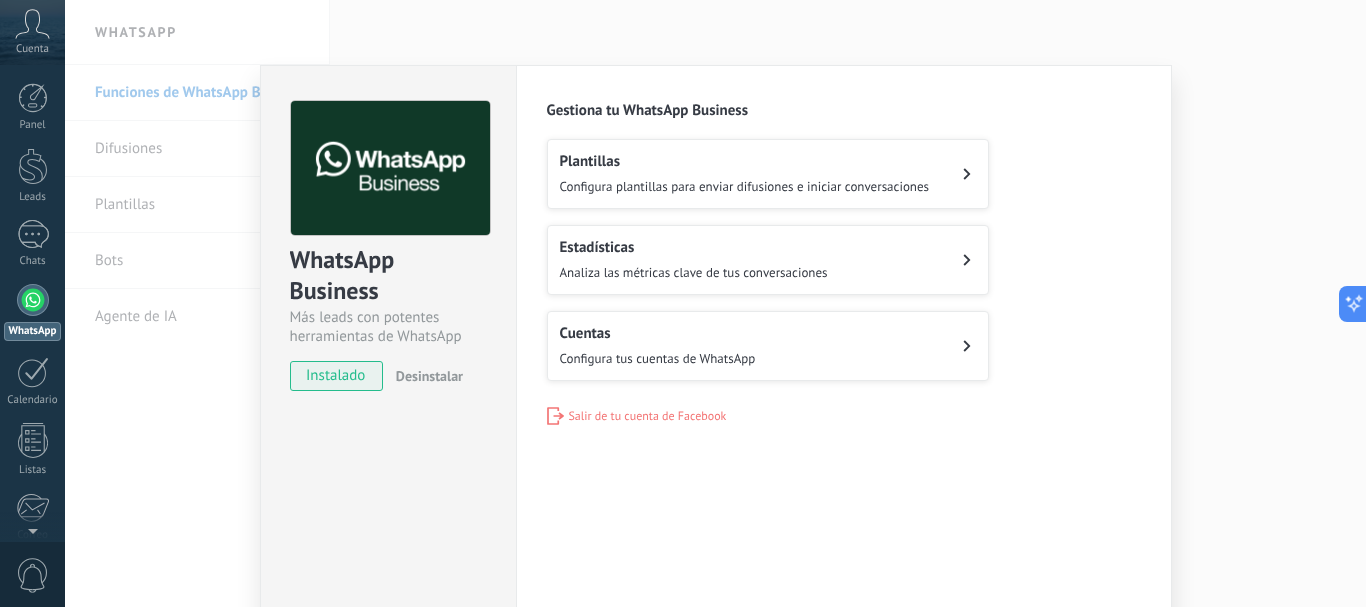 click on "Configura plantillas para enviar difusiones e iniciar conversaciones" at bounding box center [745, 186] 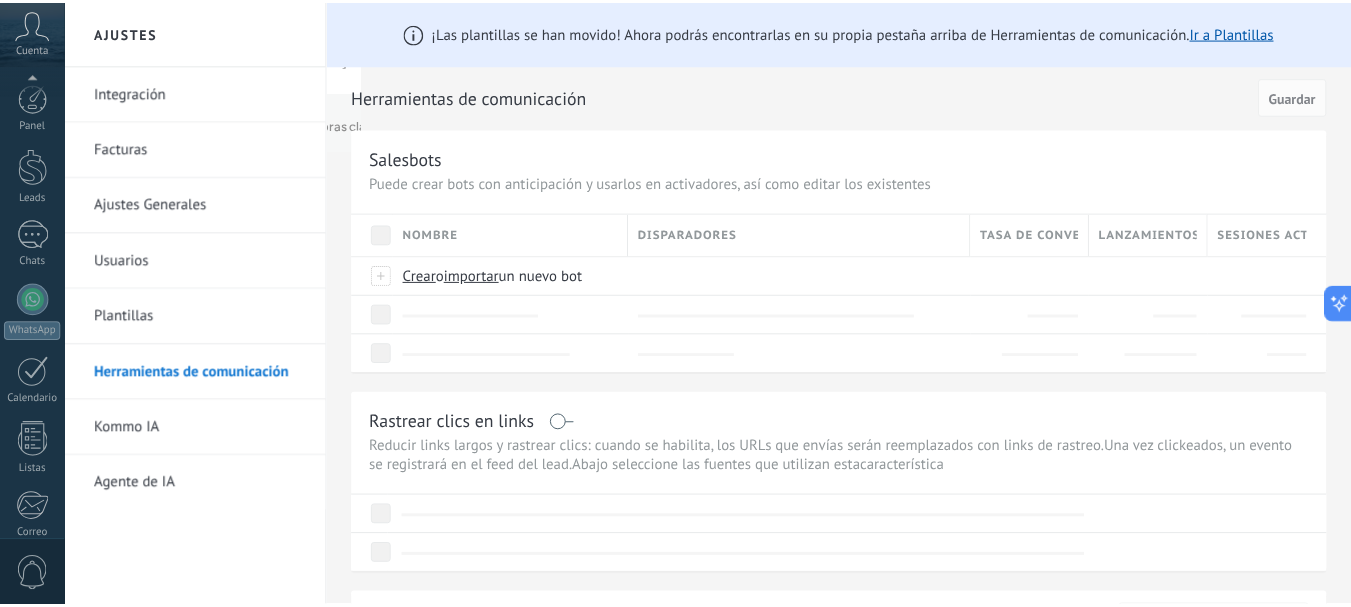 scroll, scrollTop: 225, scrollLeft: 0, axis: vertical 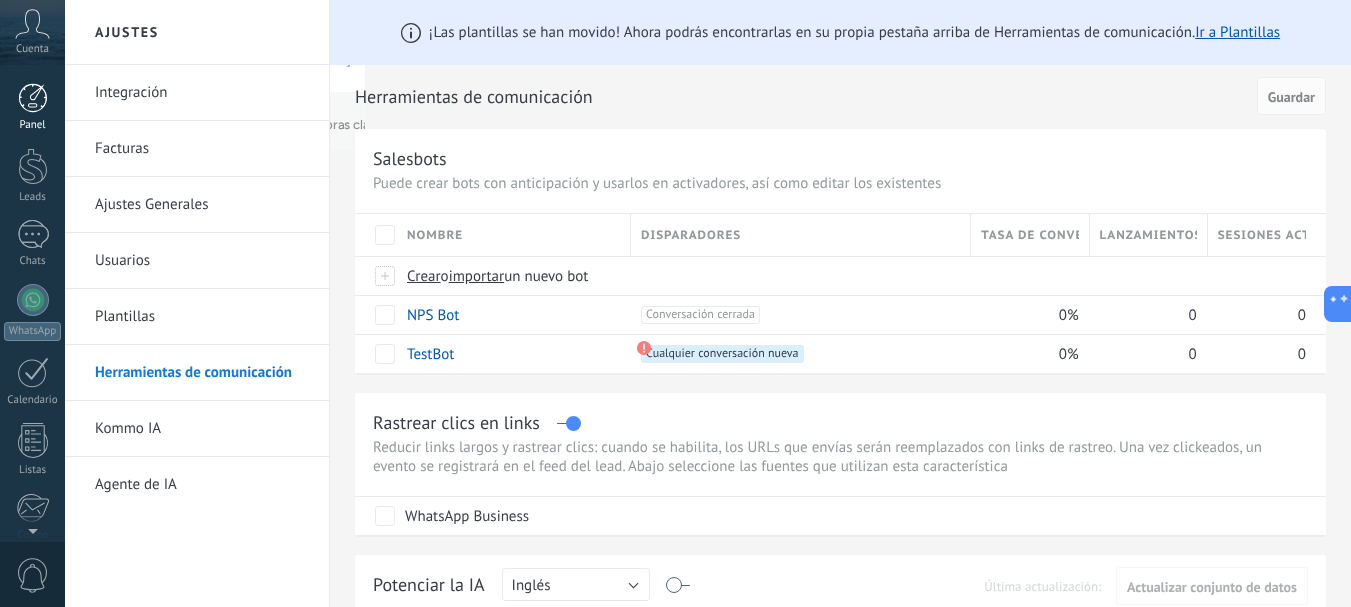 click at bounding box center [33, 98] 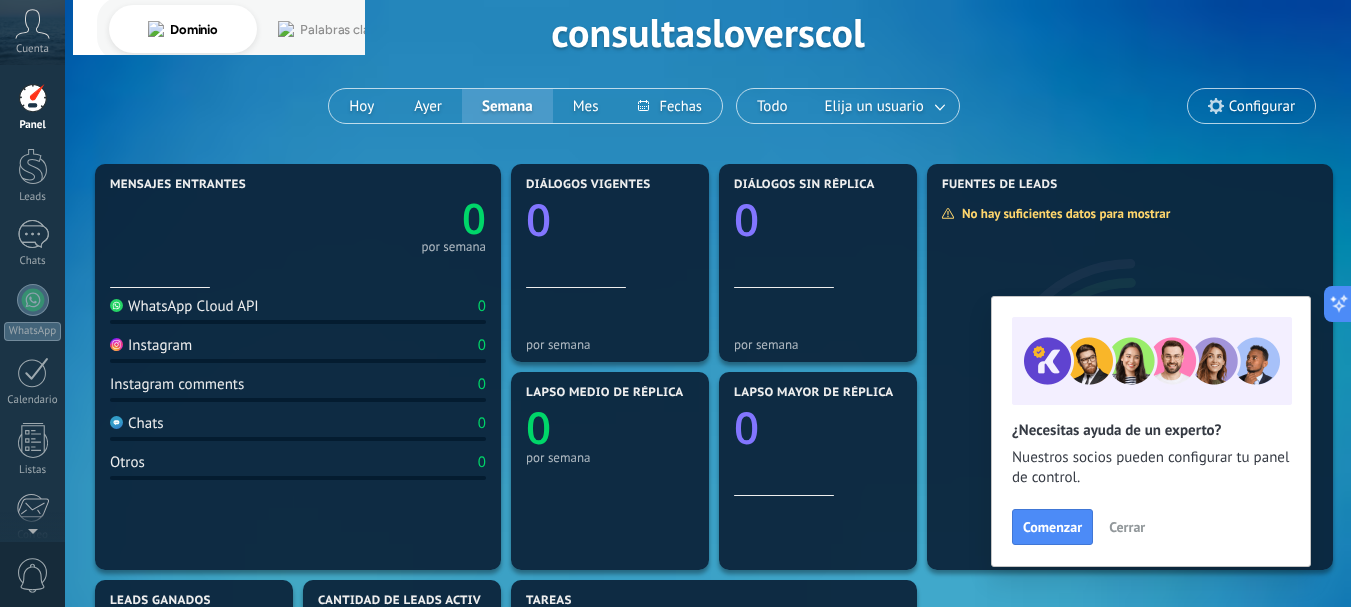 scroll, scrollTop: 100, scrollLeft: 0, axis: vertical 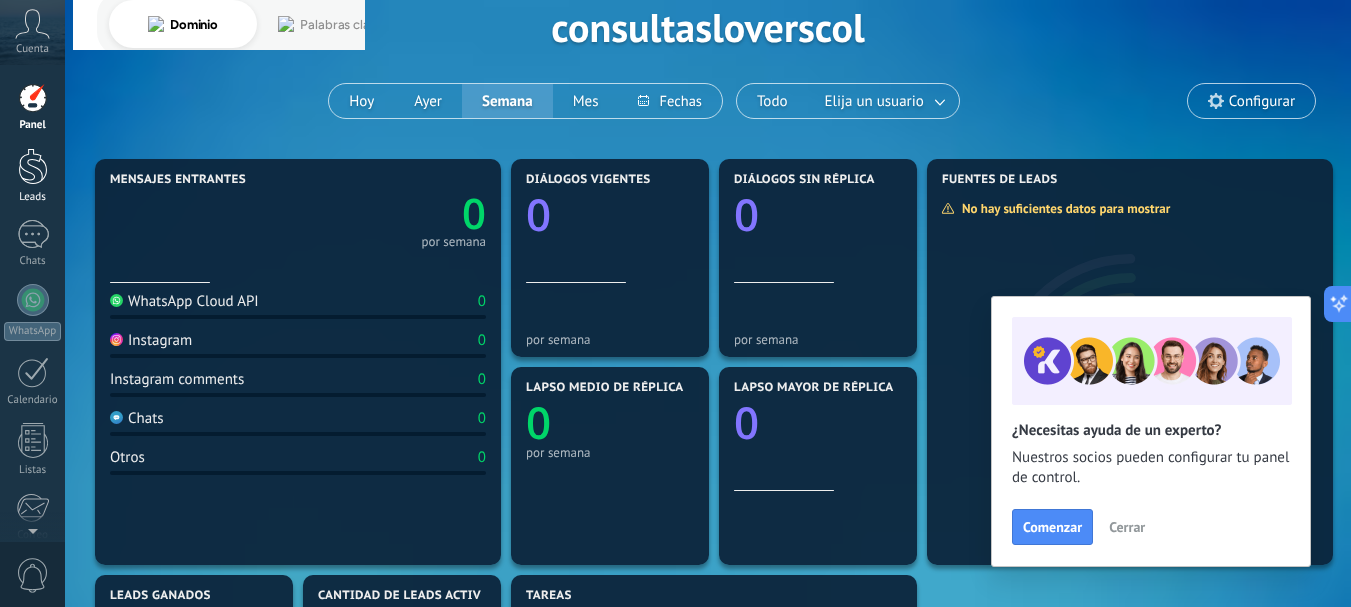 click at bounding box center [33, 166] 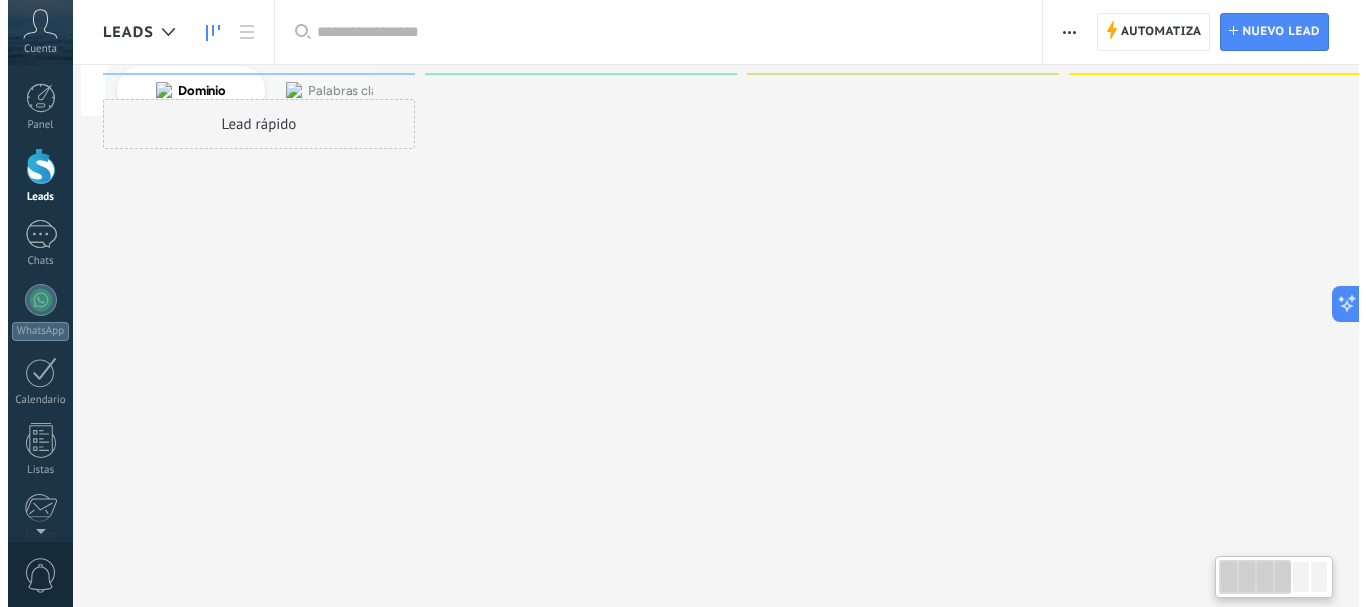 scroll, scrollTop: 0, scrollLeft: 0, axis: both 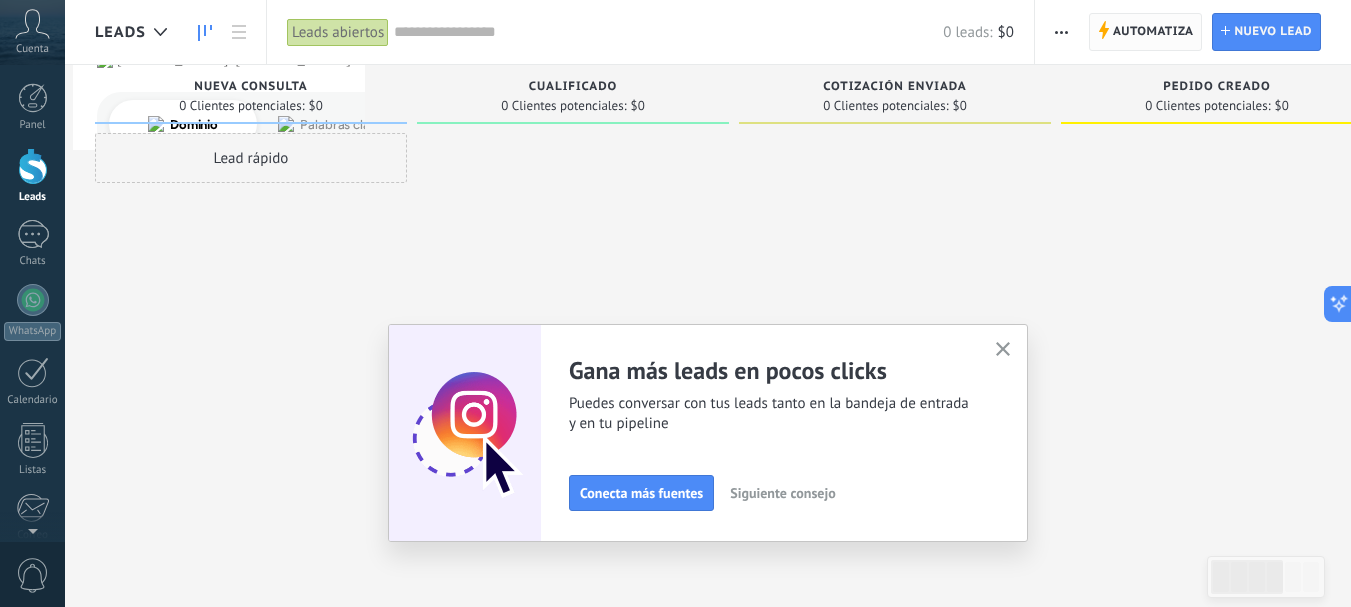 click on "Automatiza" at bounding box center [1153, 32] 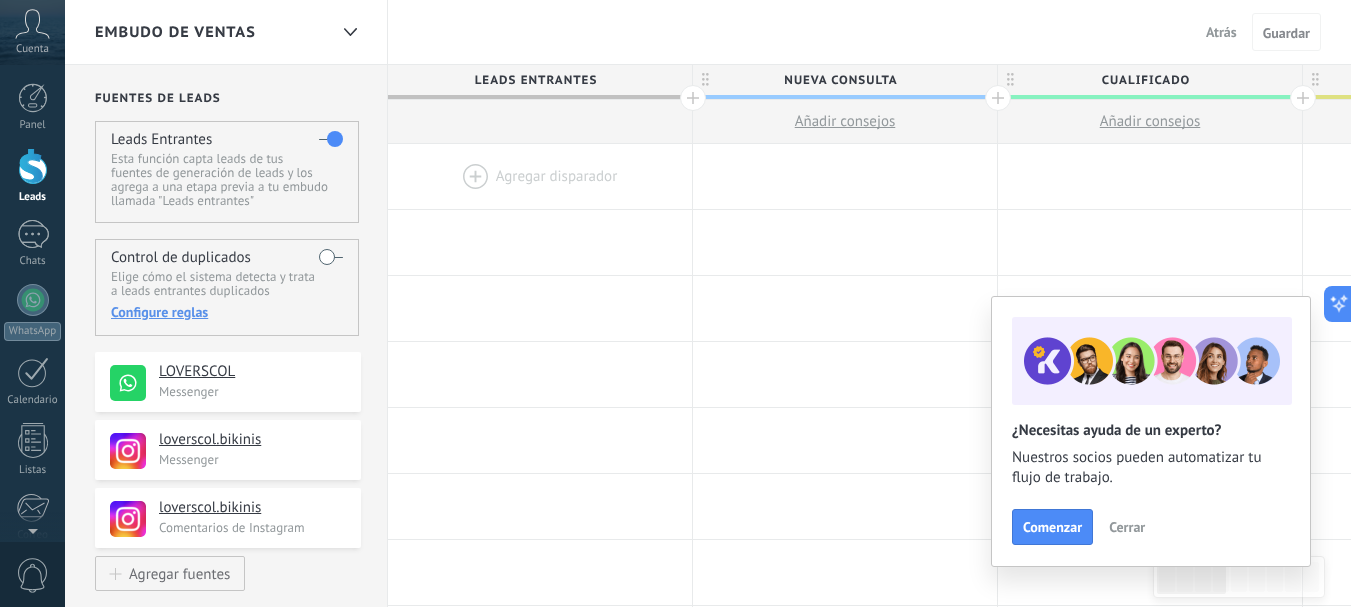 click on "Cerrar" at bounding box center [1127, 527] 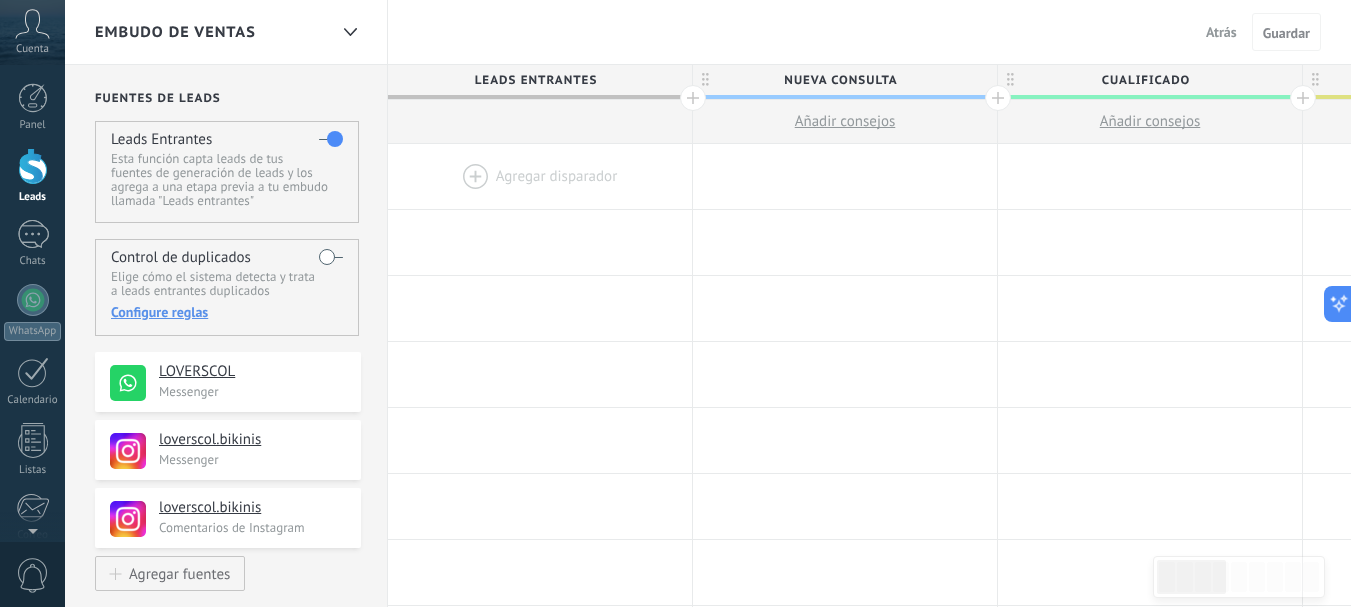 click at bounding box center [540, 176] 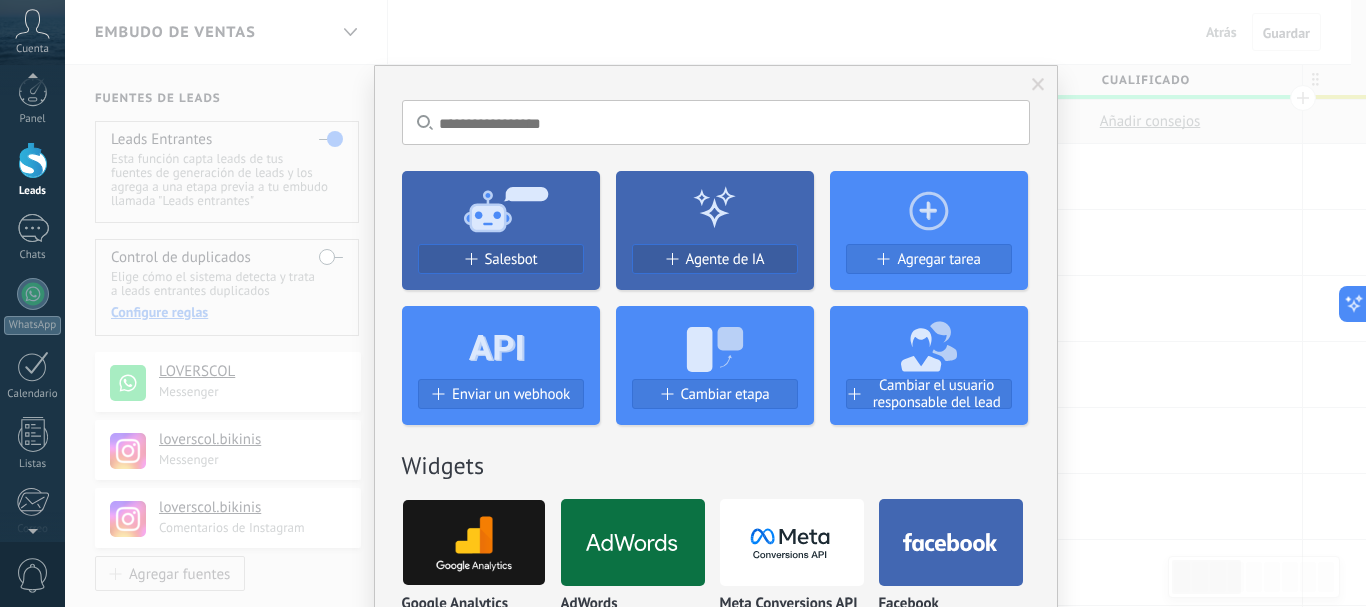 scroll, scrollTop: 0, scrollLeft: 0, axis: both 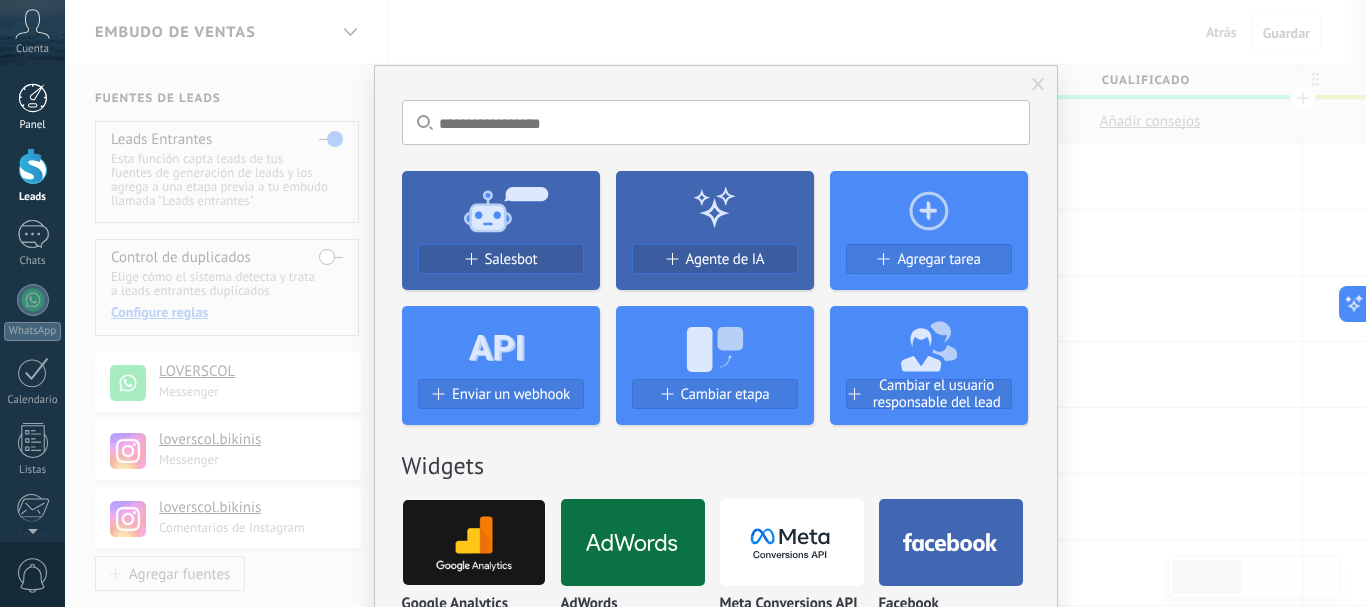 click at bounding box center (33, 98) 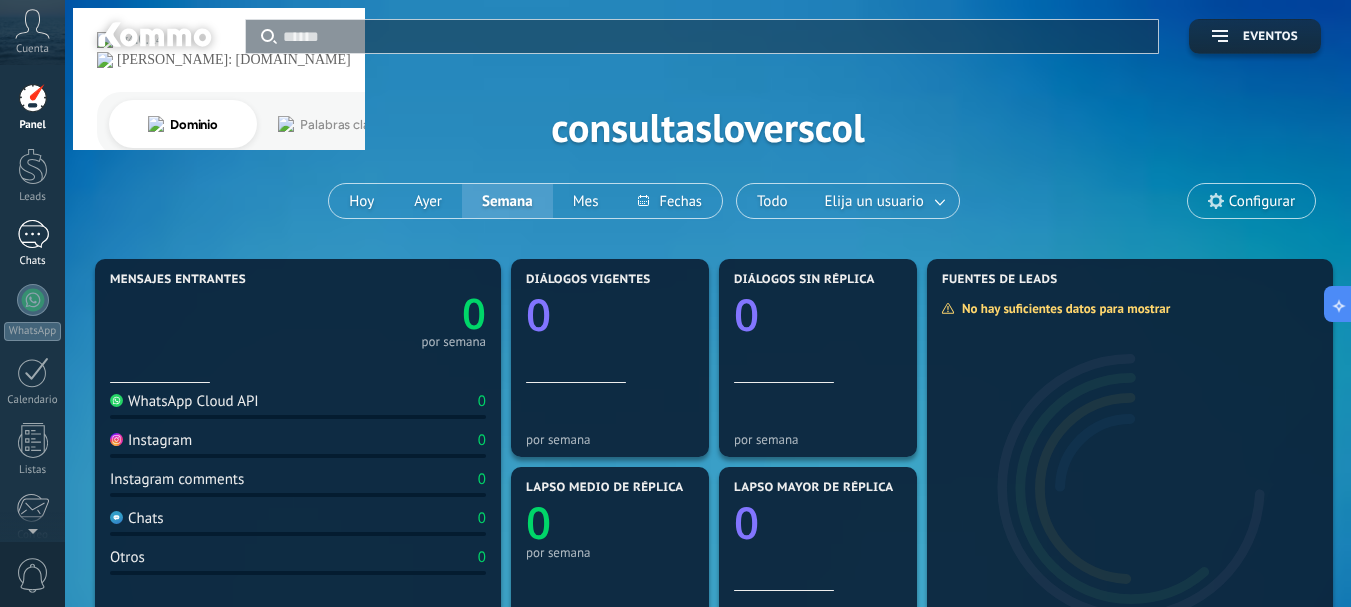 click on "Chats" at bounding box center (32, 244) 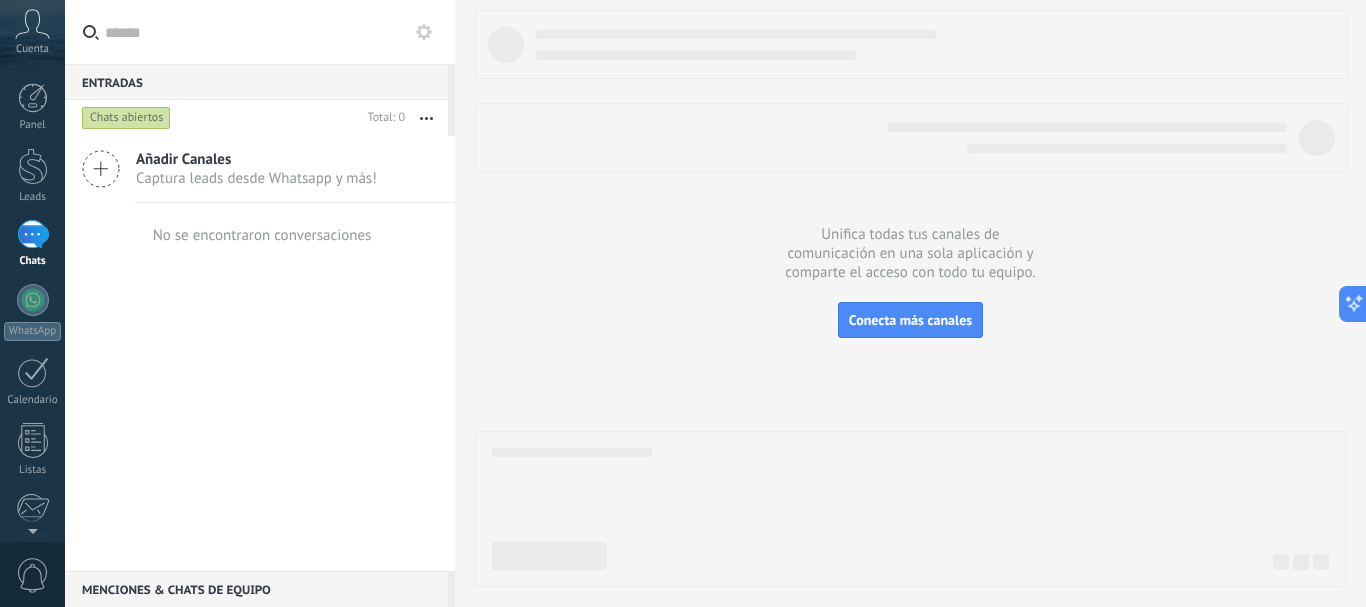 click on "Captura leads desde Whatsapp y más!" at bounding box center [256, 178] 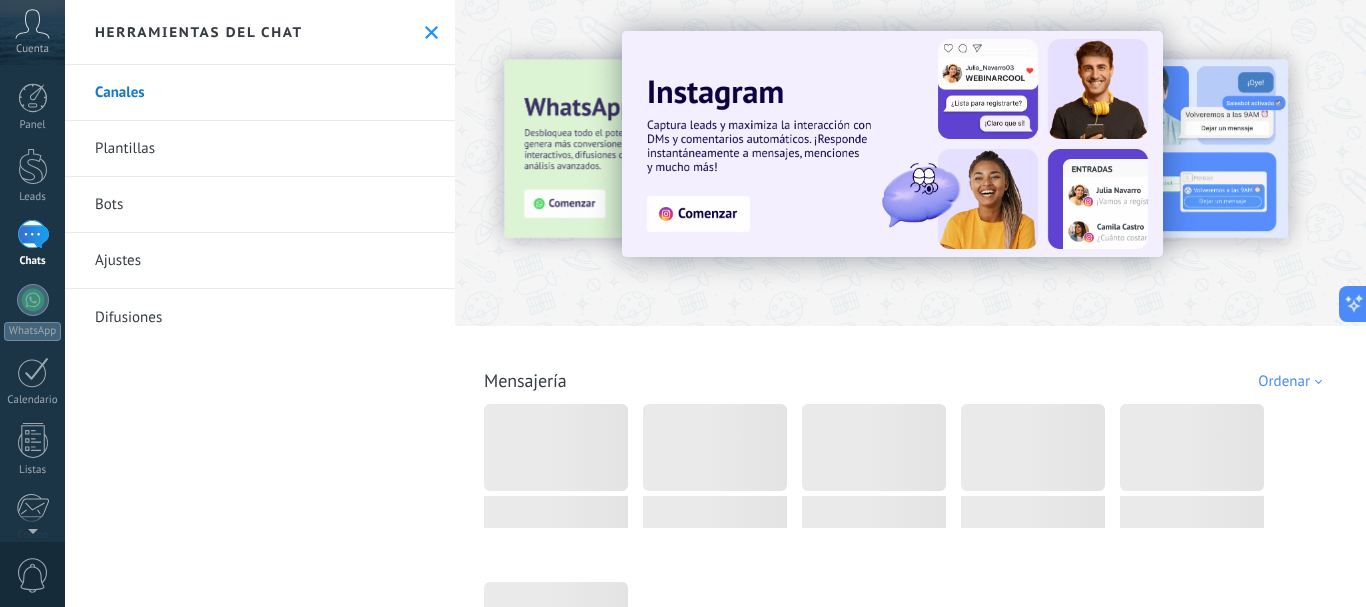 click at bounding box center [421, 162] 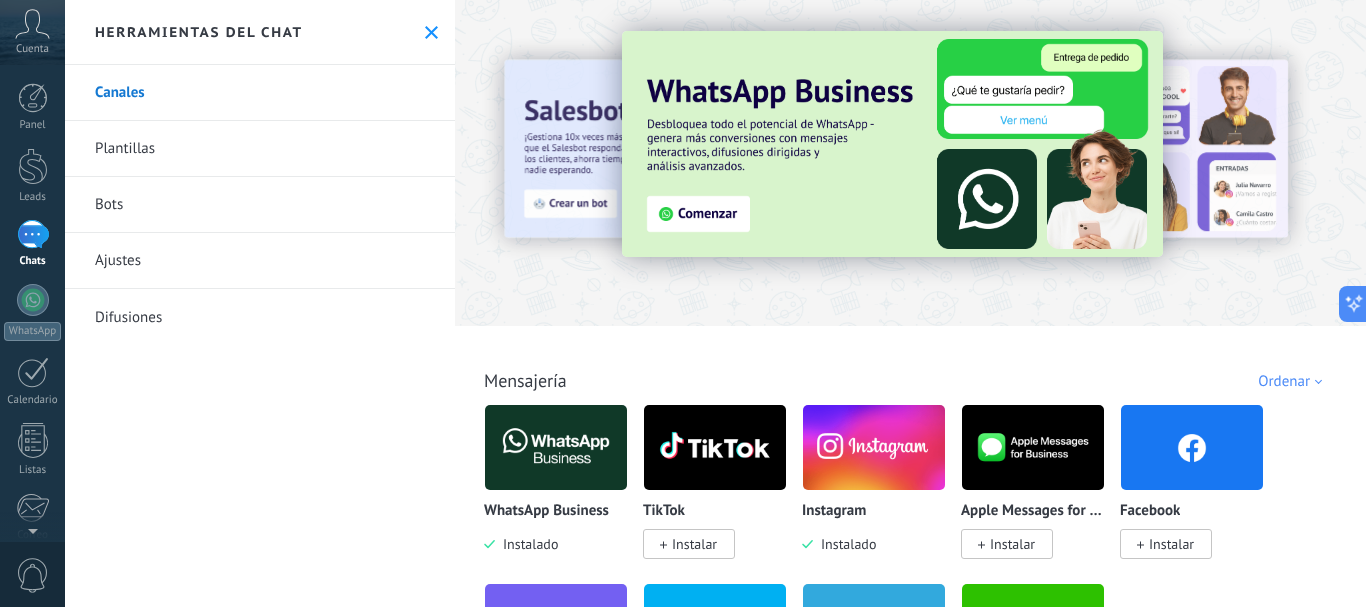 click at bounding box center [892, 144] 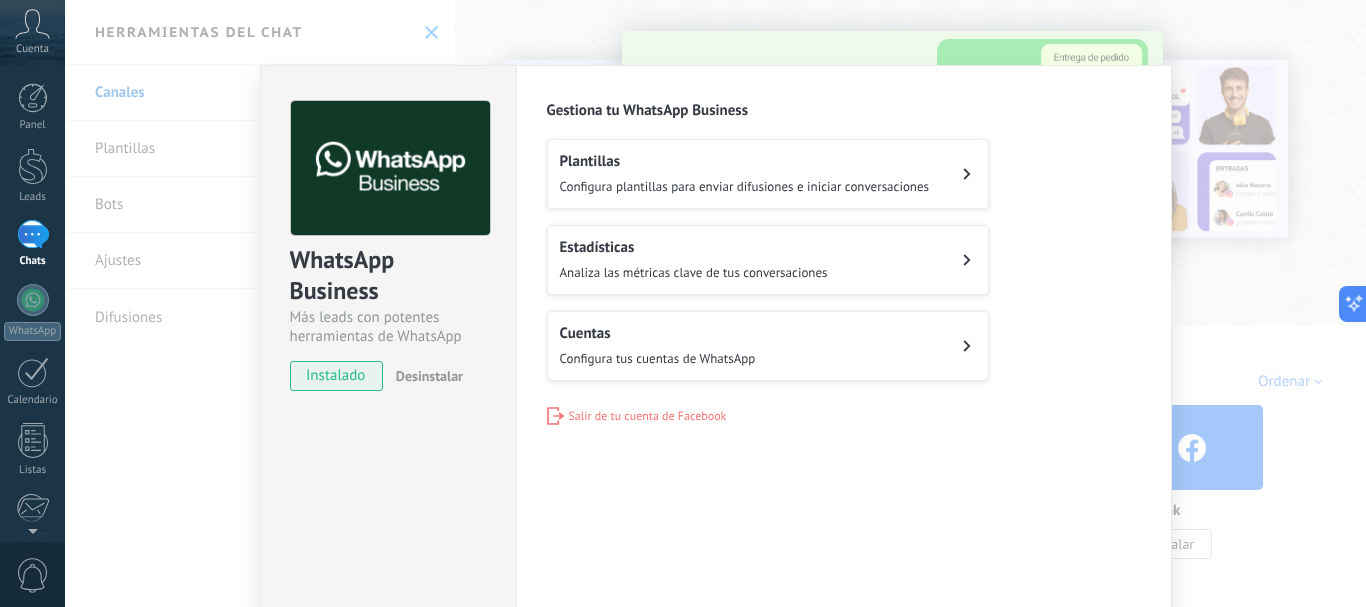 click on "Cuentas Configura tus cuentas de WhatsApp" at bounding box center (658, 346) 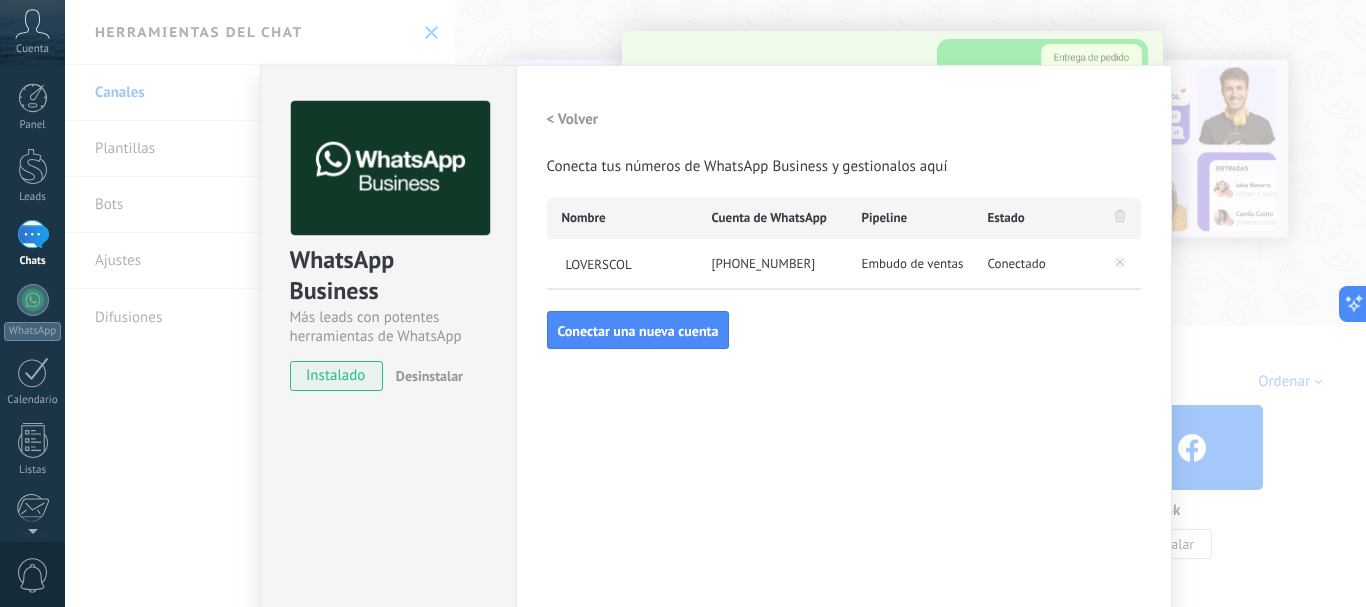 click on "Embudo de ventas" at bounding box center [913, 264] 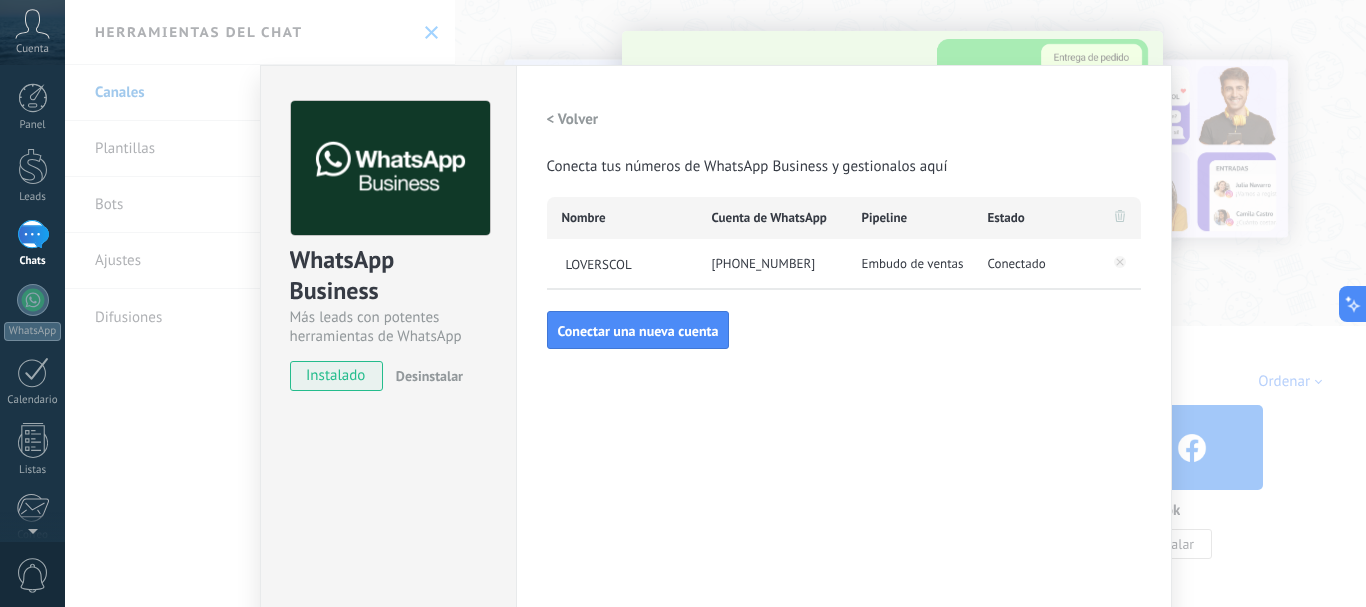 click on "< Volver" at bounding box center [573, 119] 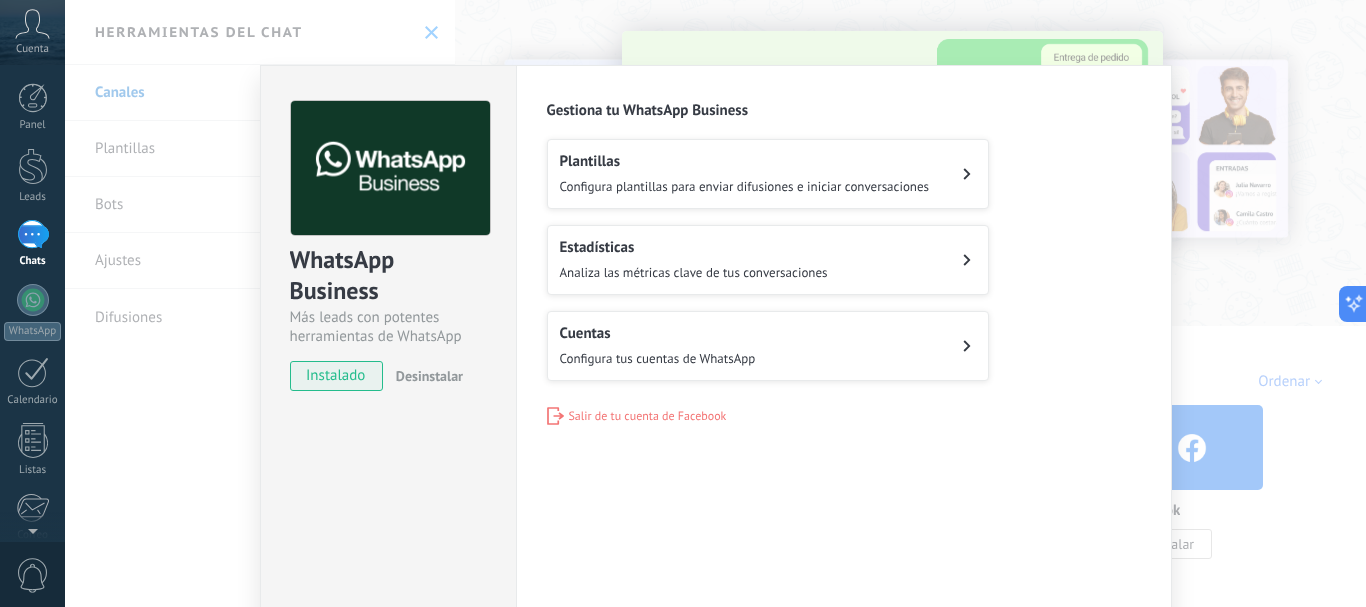 click on "Configura plantillas para enviar difusiones e iniciar conversaciones" at bounding box center [745, 186] 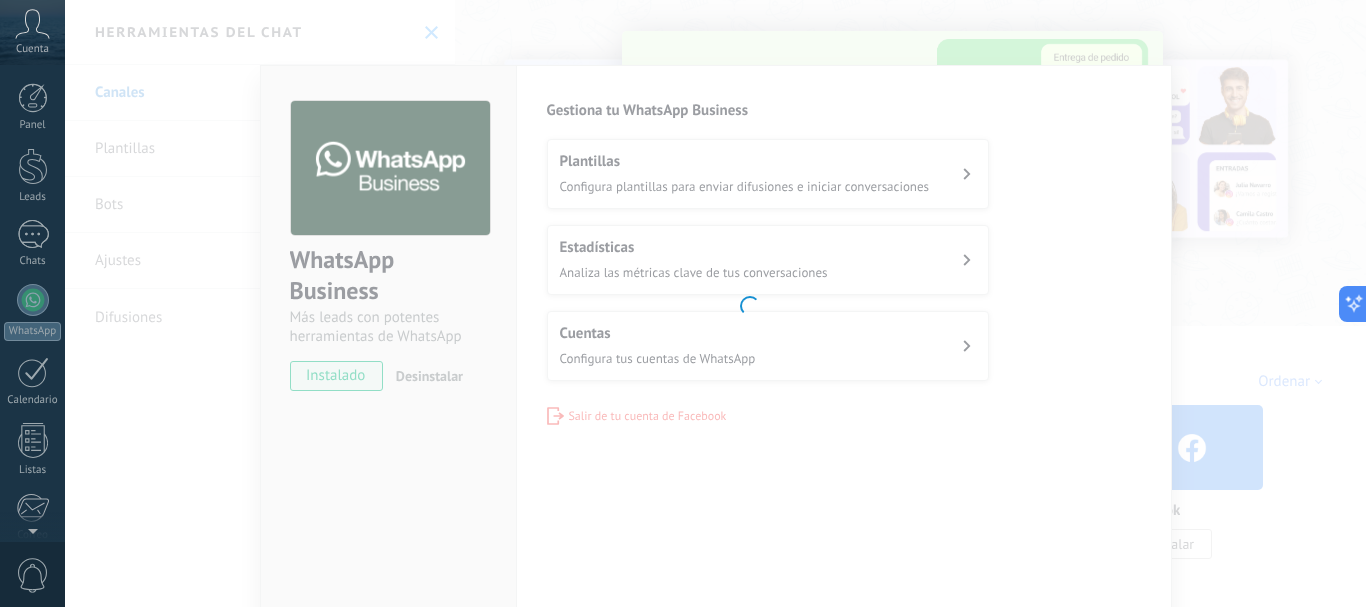 scroll, scrollTop: 225, scrollLeft: 0, axis: vertical 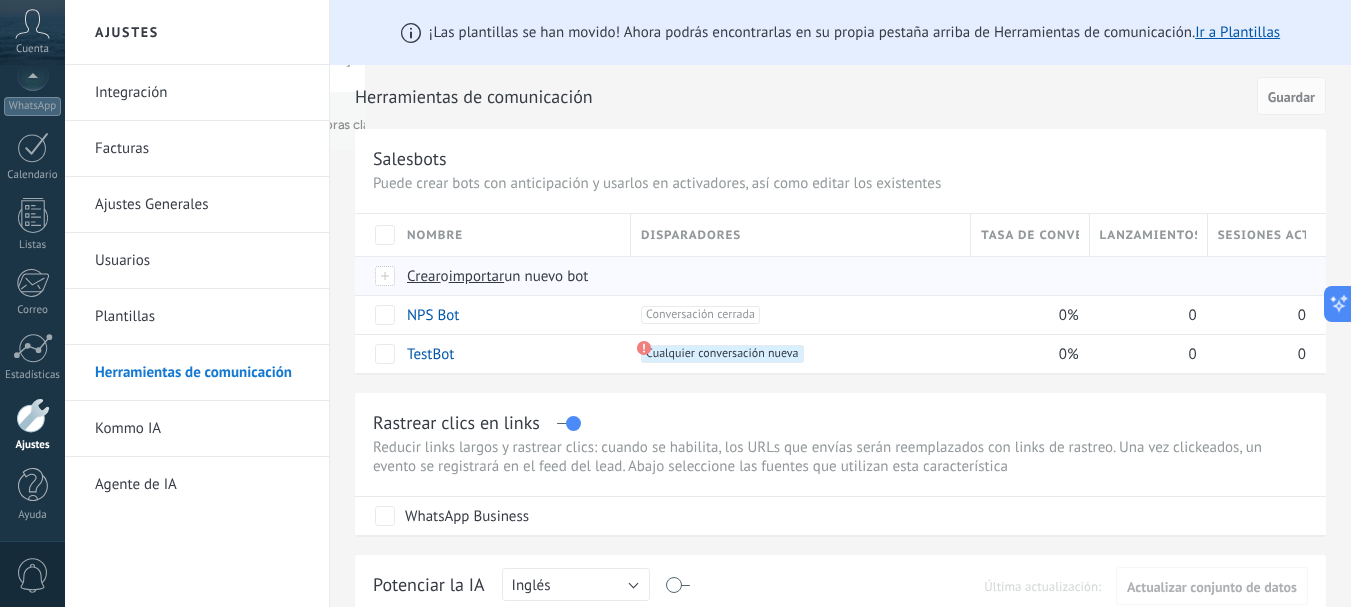 click on "Crear" at bounding box center [424, 276] 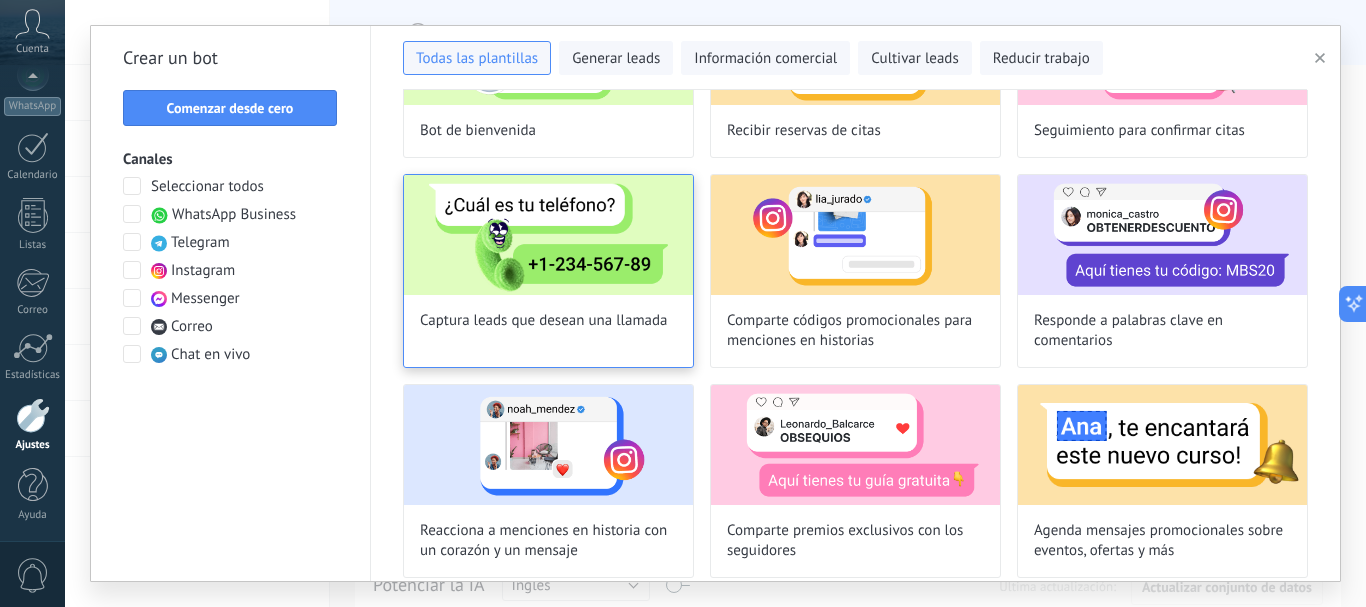 scroll, scrollTop: 0, scrollLeft: 0, axis: both 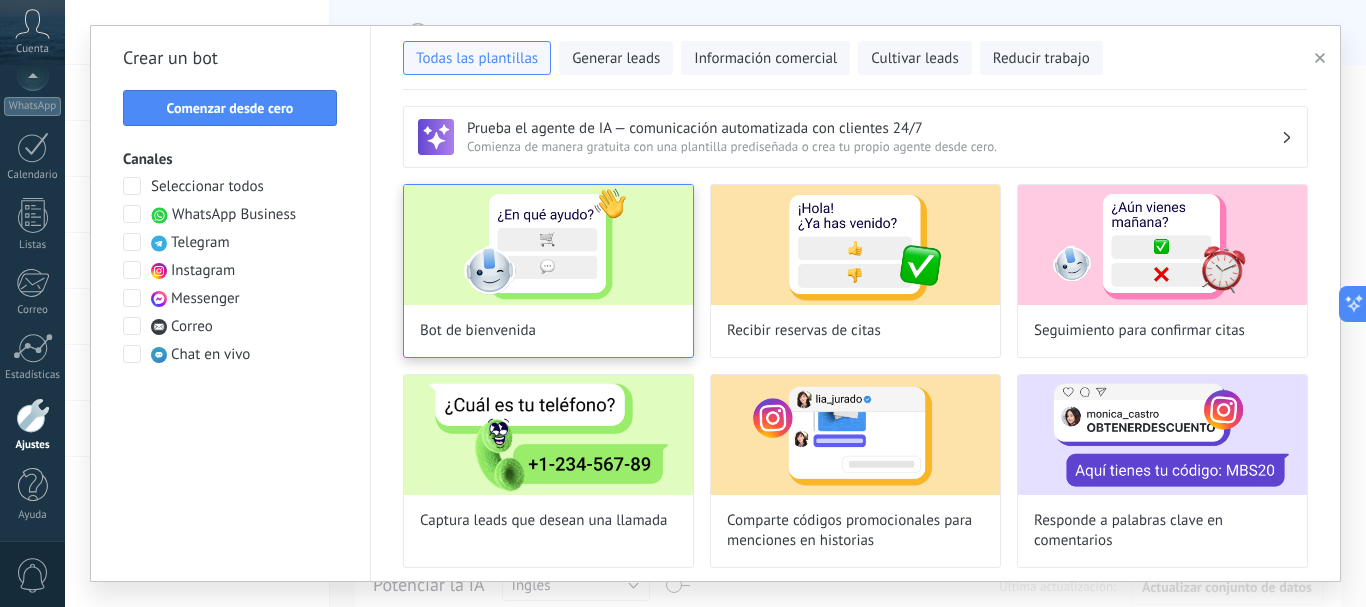 click at bounding box center (548, 245) 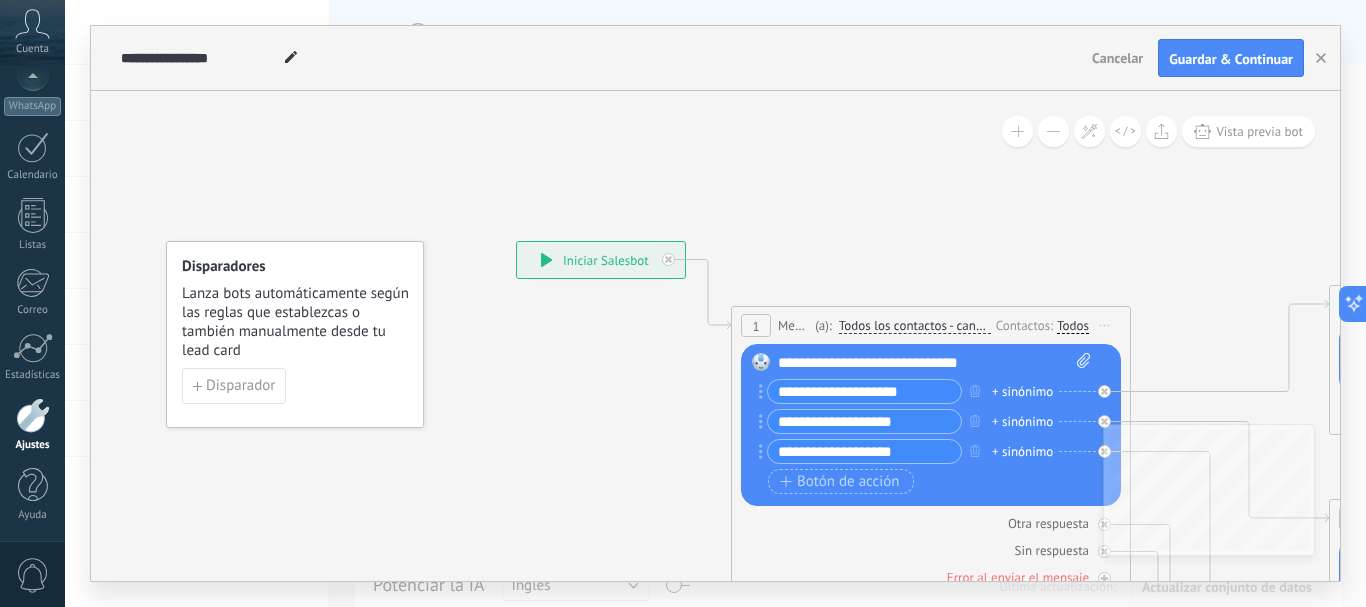 click on "**********" at bounding box center [934, 363] 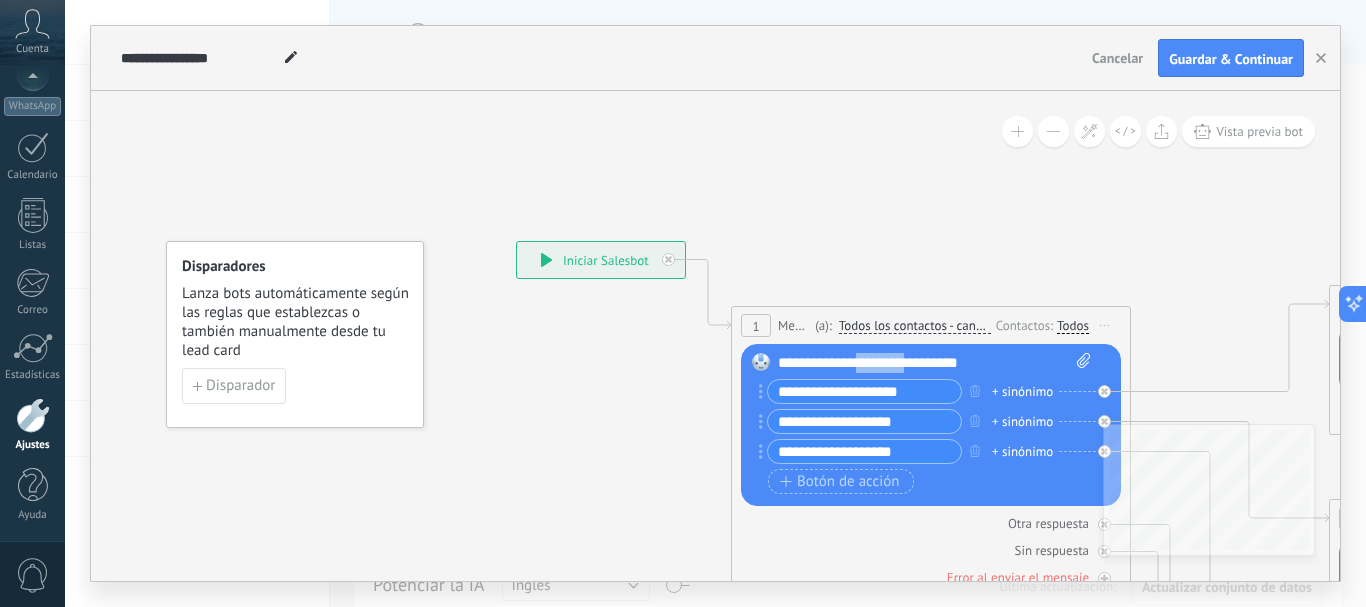 click on "**********" at bounding box center [934, 363] 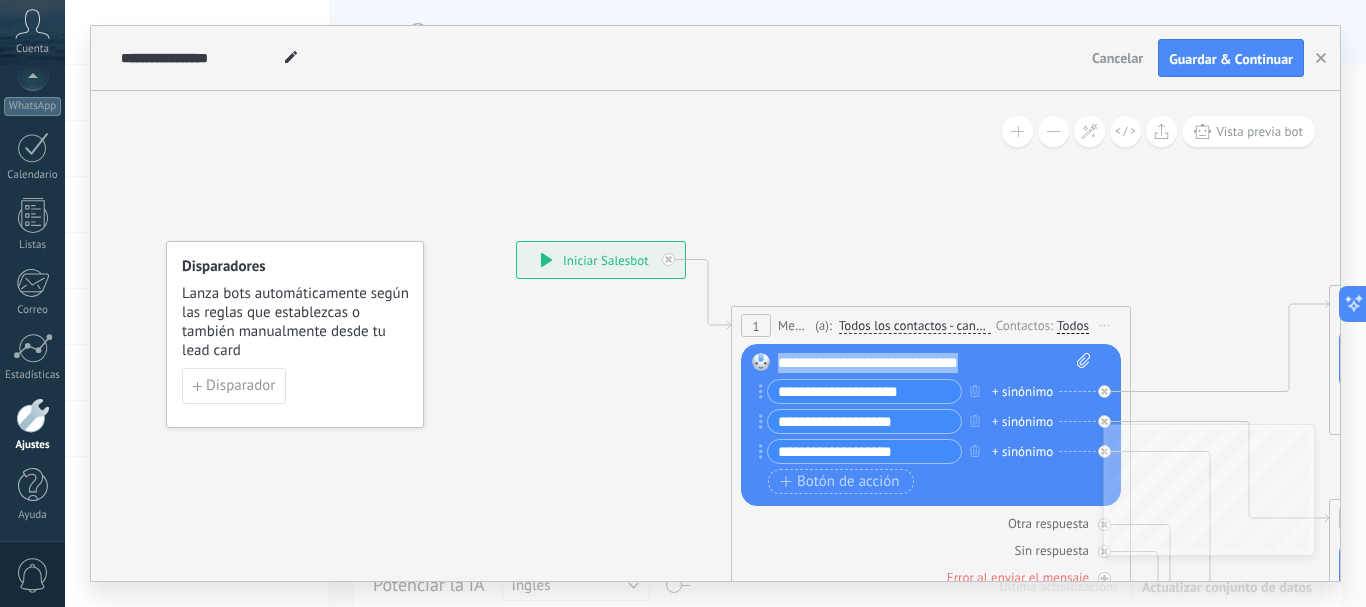 click on "**********" at bounding box center (934, 363) 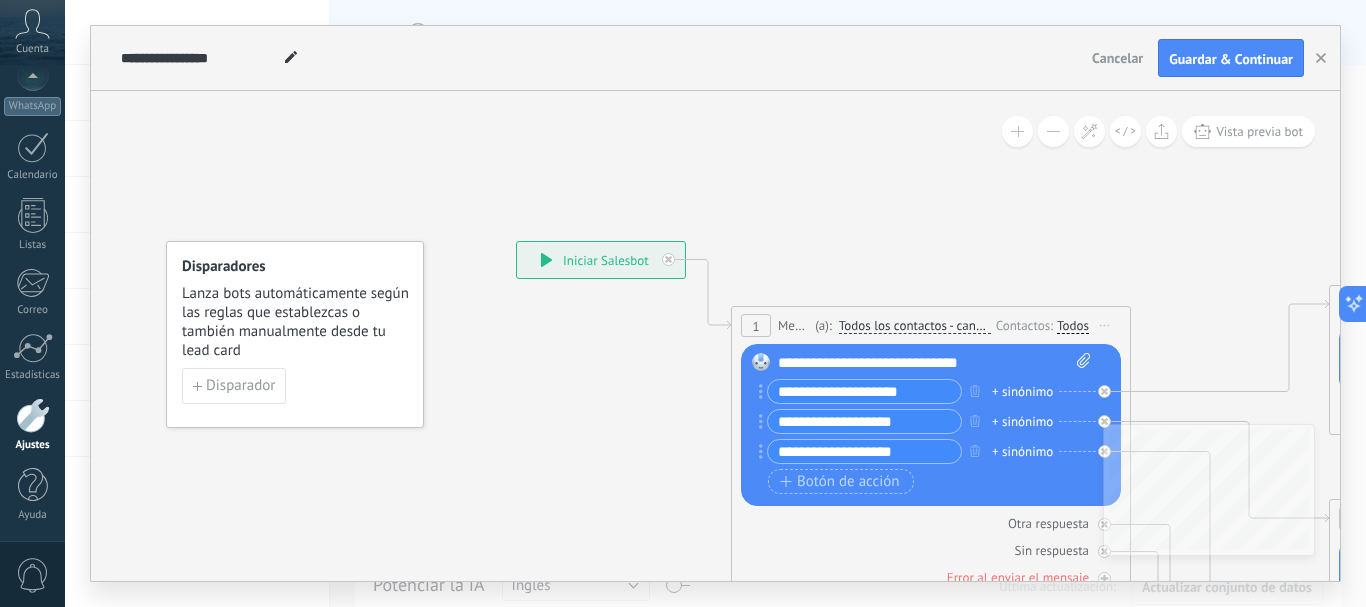 click on "**********" at bounding box center [934, 363] 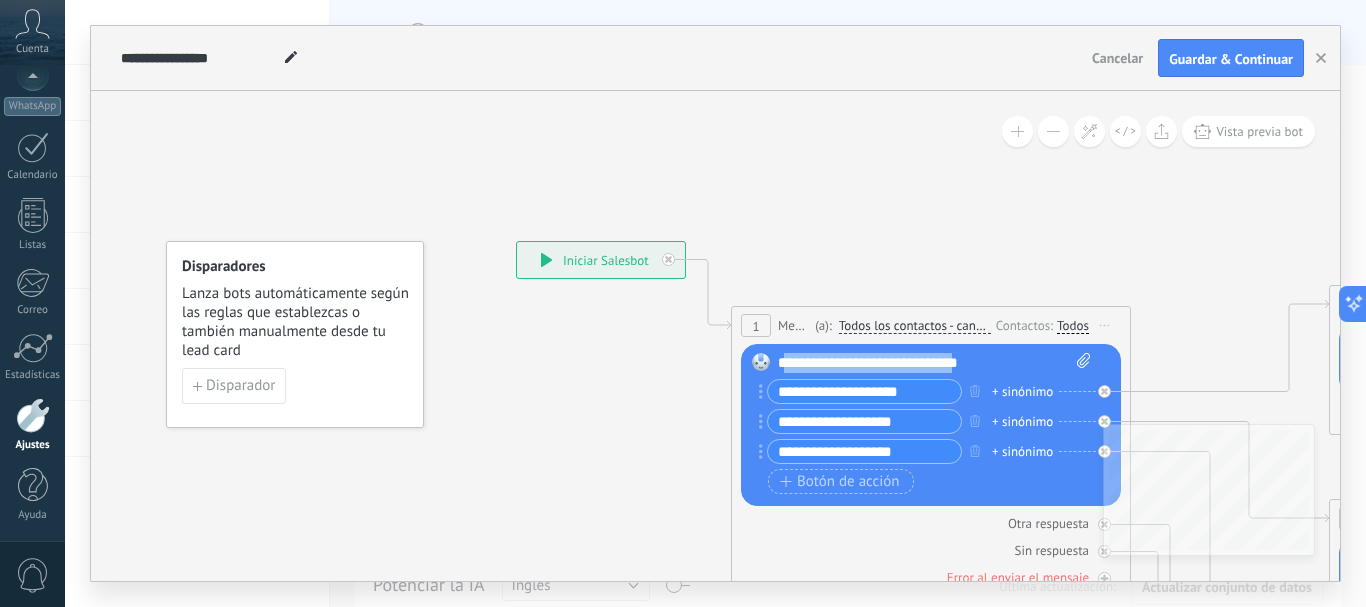 drag, startPoint x: 781, startPoint y: 362, endPoint x: 989, endPoint y: 361, distance: 208.00241 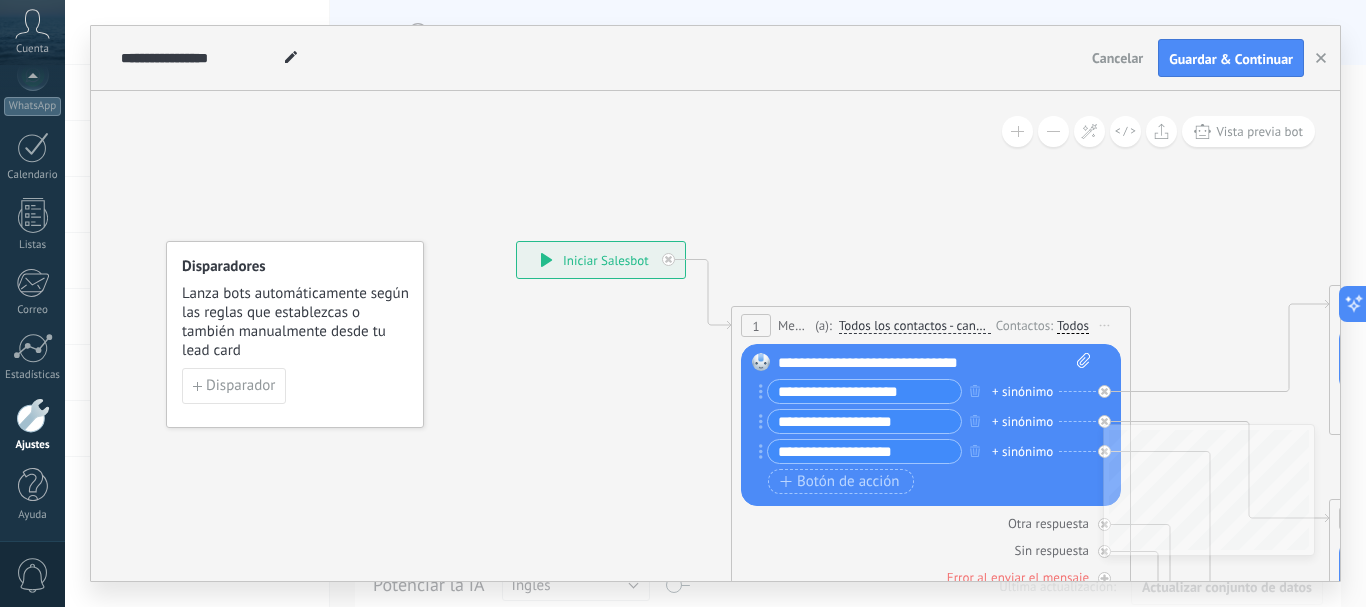 click on "**********" at bounding box center [934, 363] 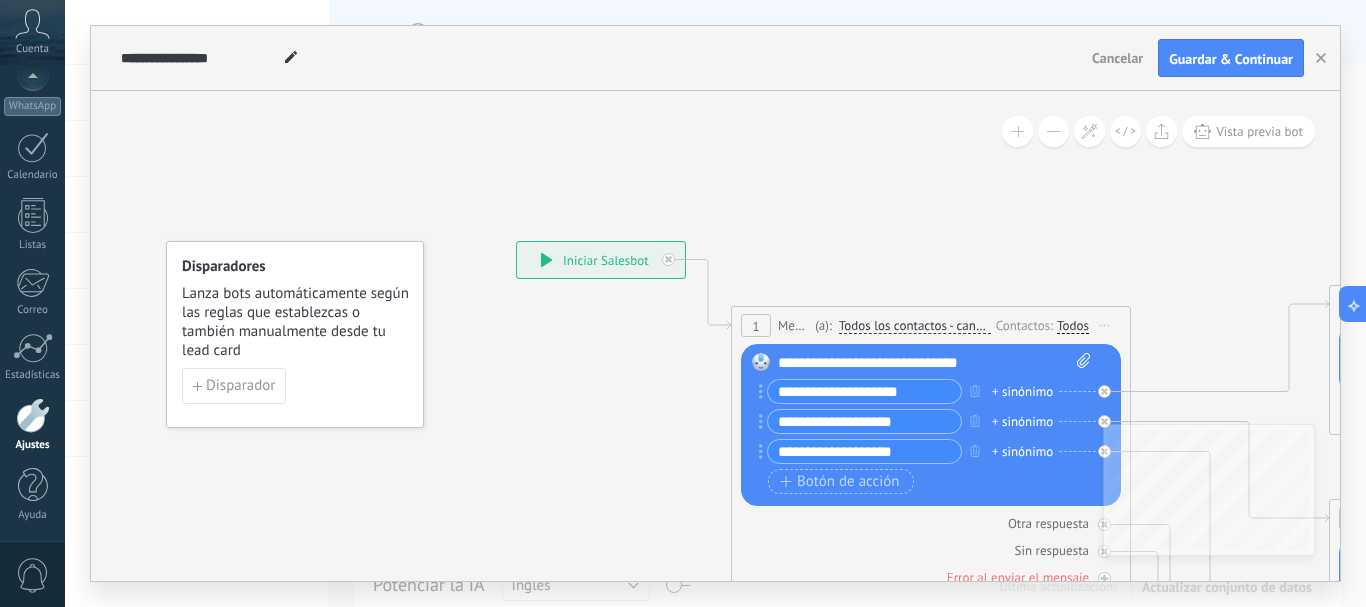 click on "**********" at bounding box center (934, 363) 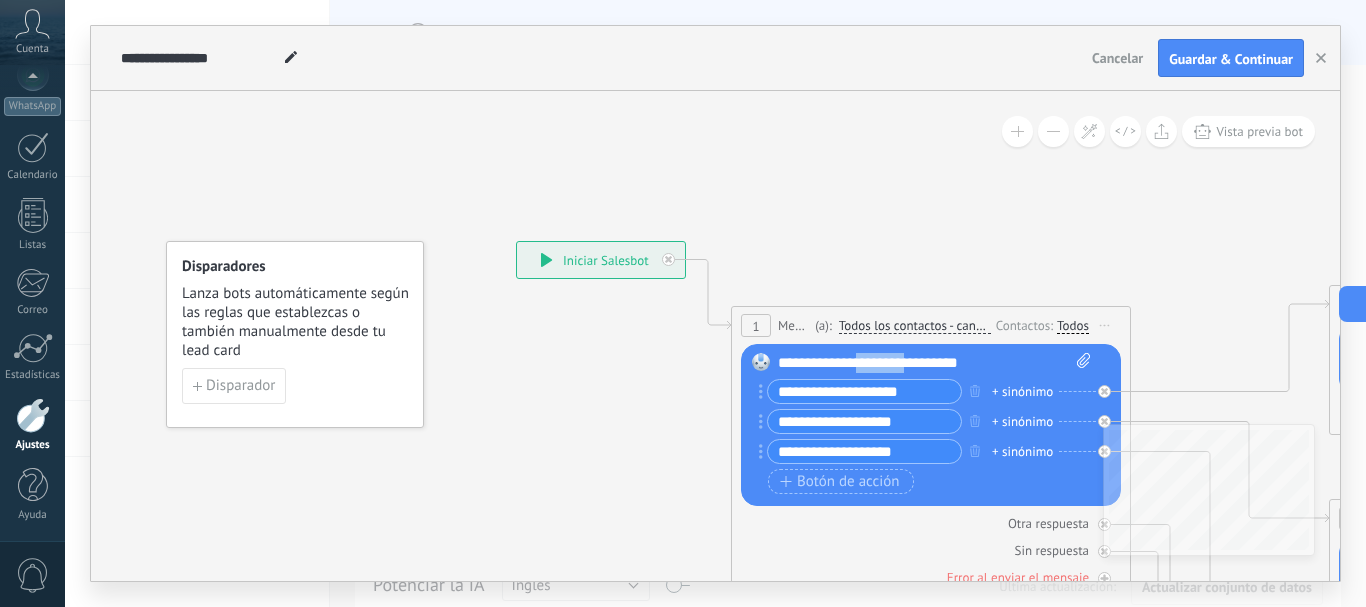 click on "**********" at bounding box center (934, 363) 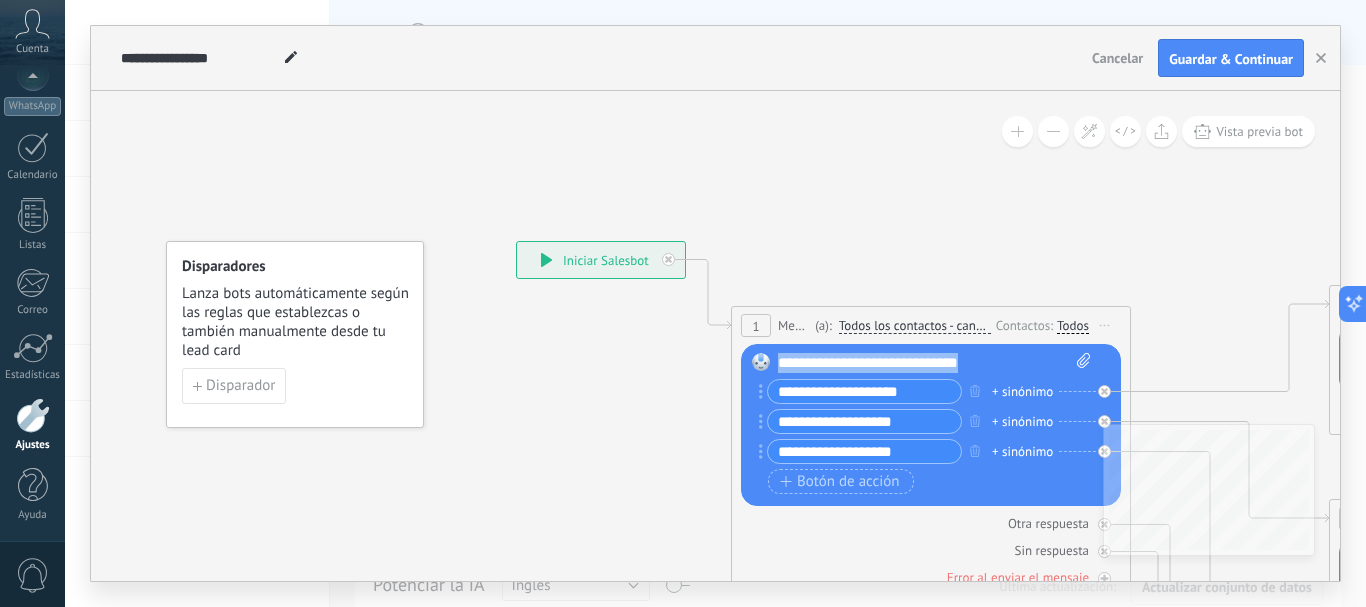 click on "**********" at bounding box center (934, 363) 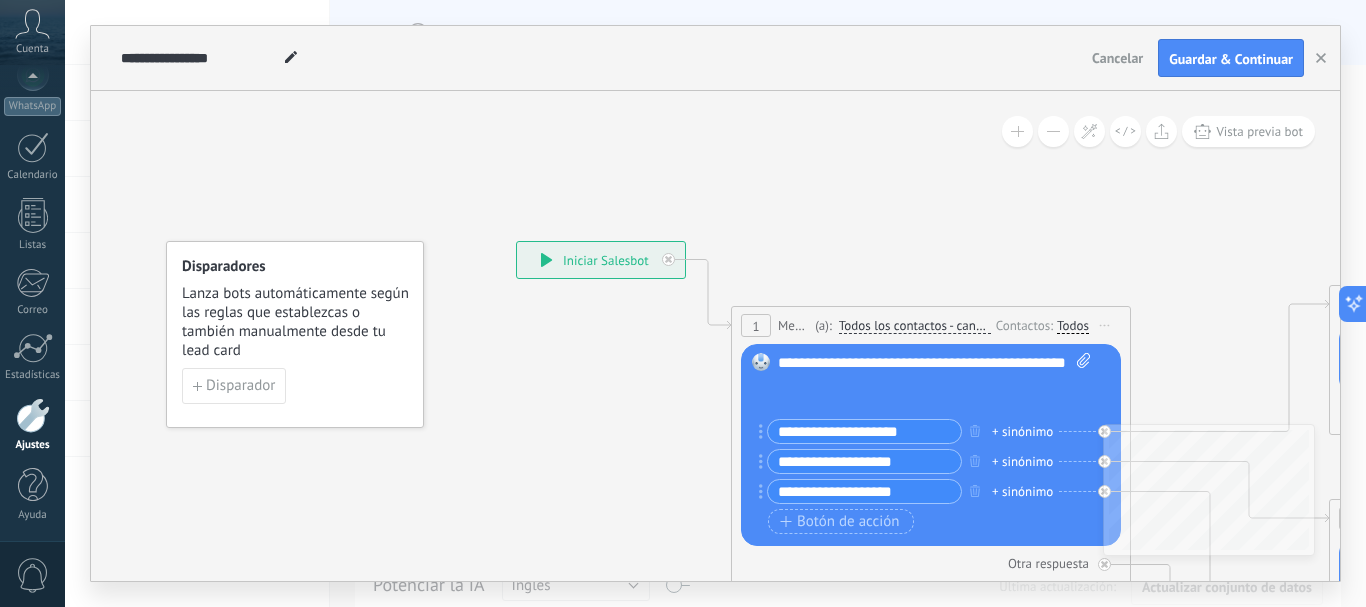 click on "**********" at bounding box center [934, 383] 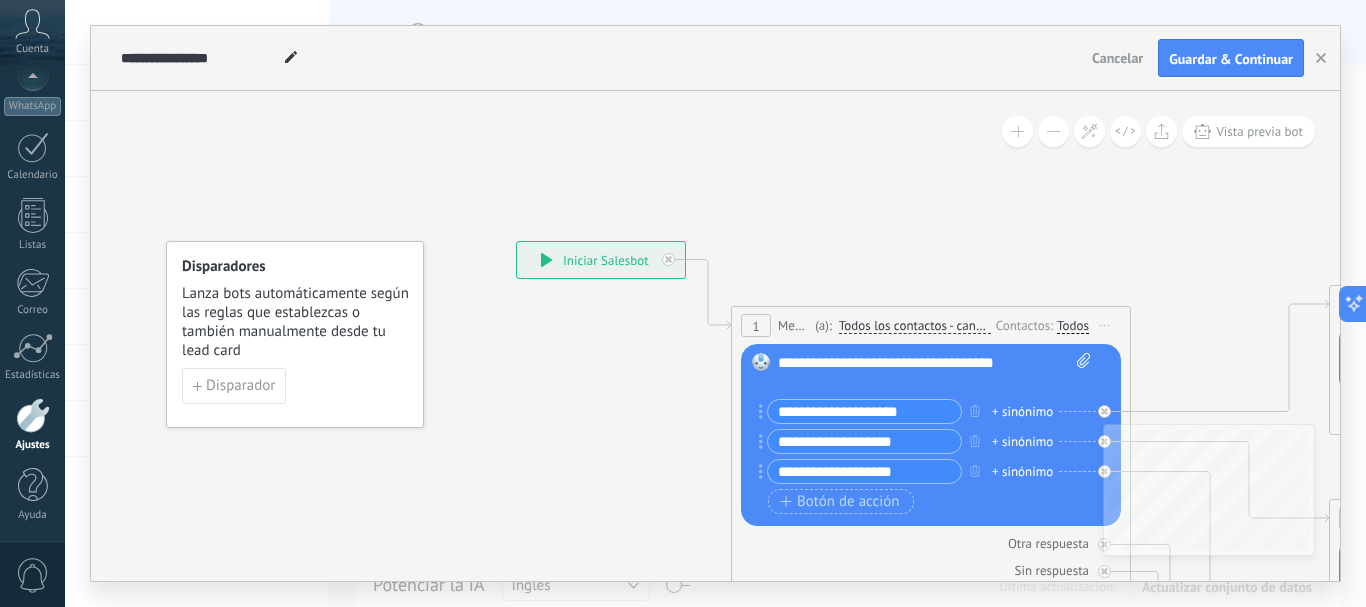 click on "**********" at bounding box center [934, 373] 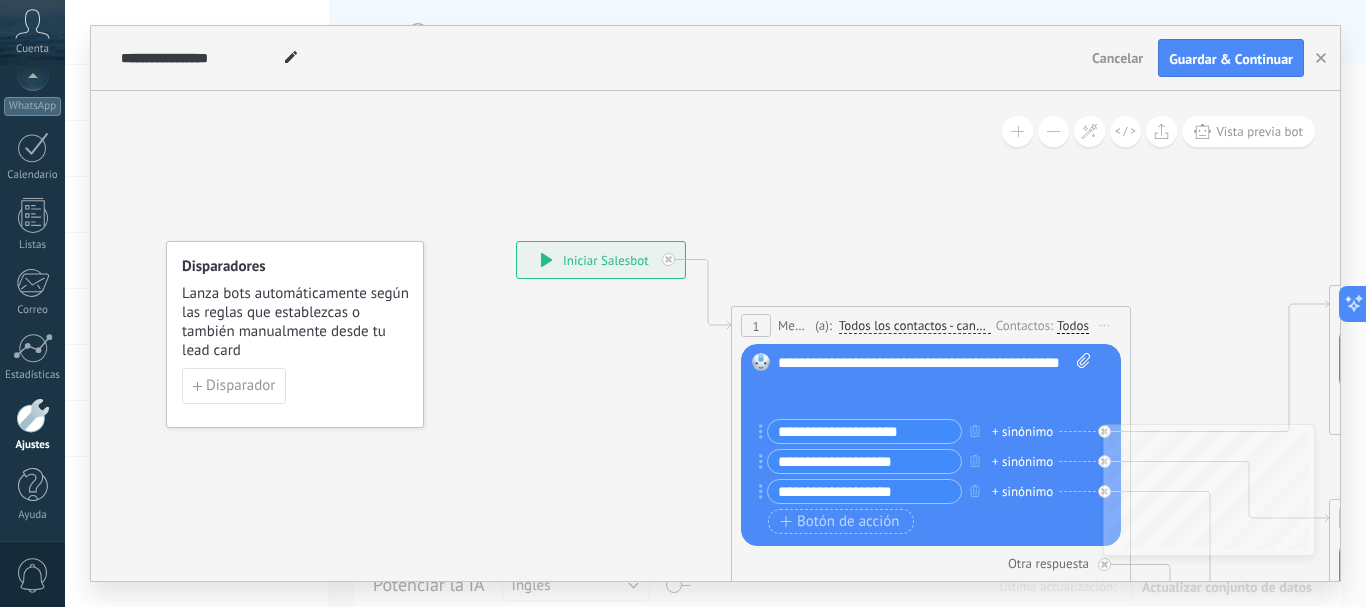 click on "**********" at bounding box center (934, 383) 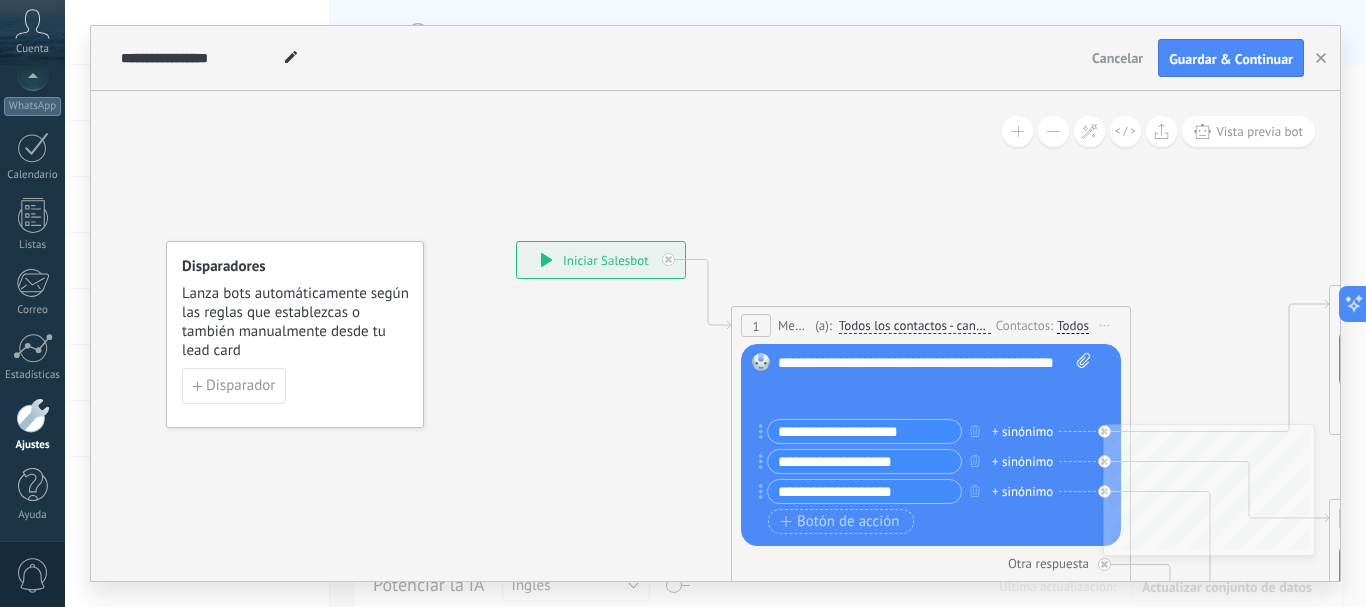 click on "**********" at bounding box center [934, 383] 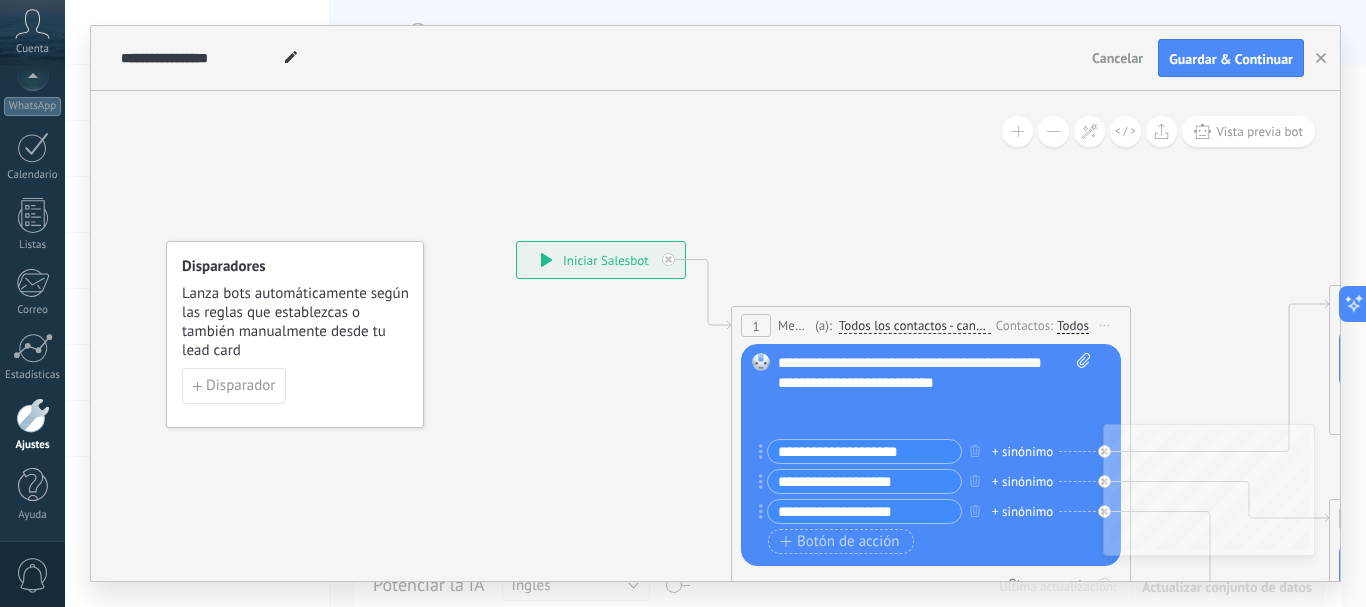click on "**********" at bounding box center (864, 451) 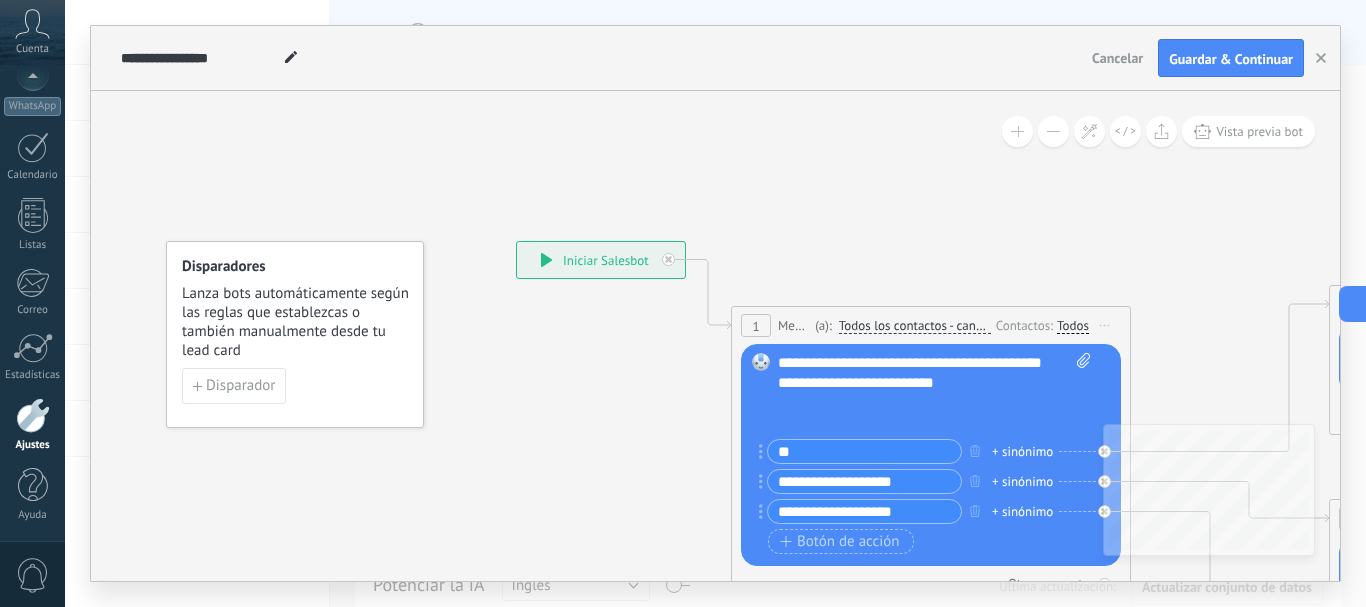type on "*" 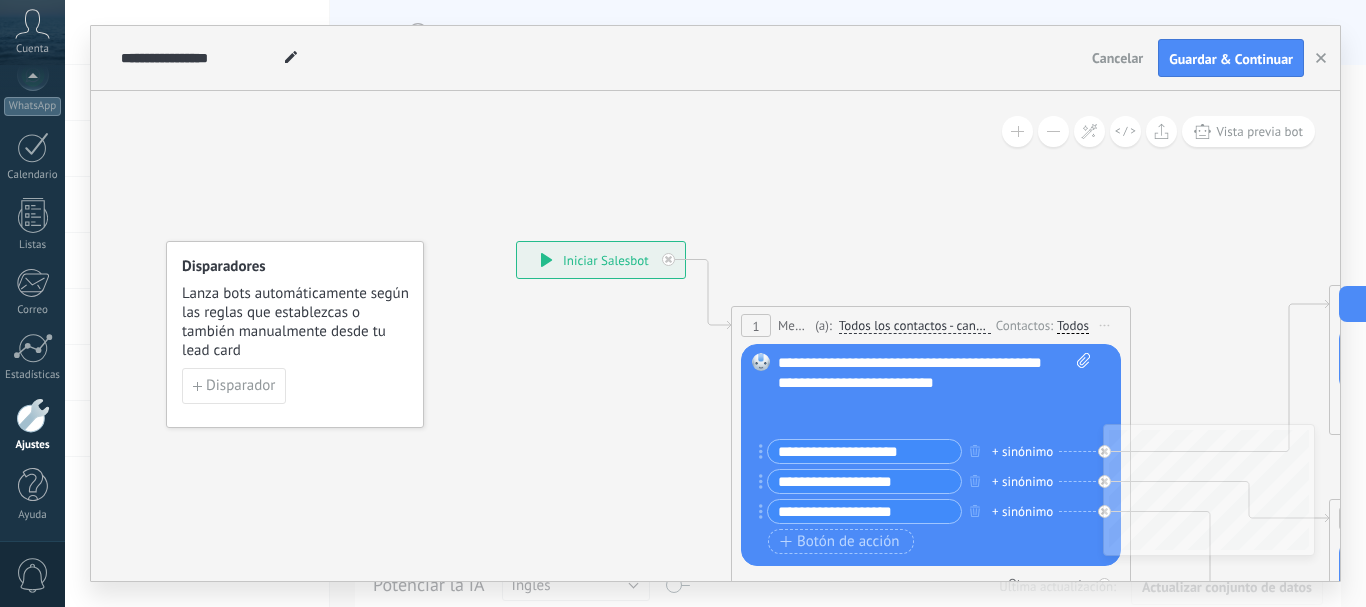 click on "**********" at bounding box center (864, 451) 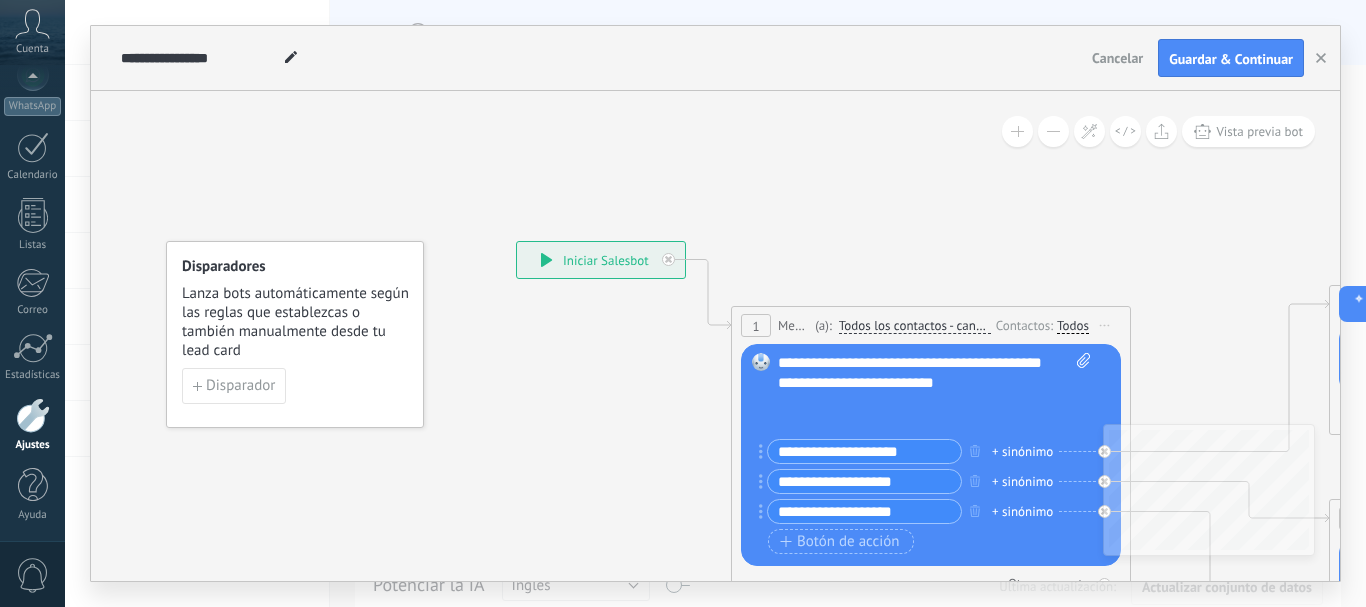 click on "**********" at bounding box center (864, 451) 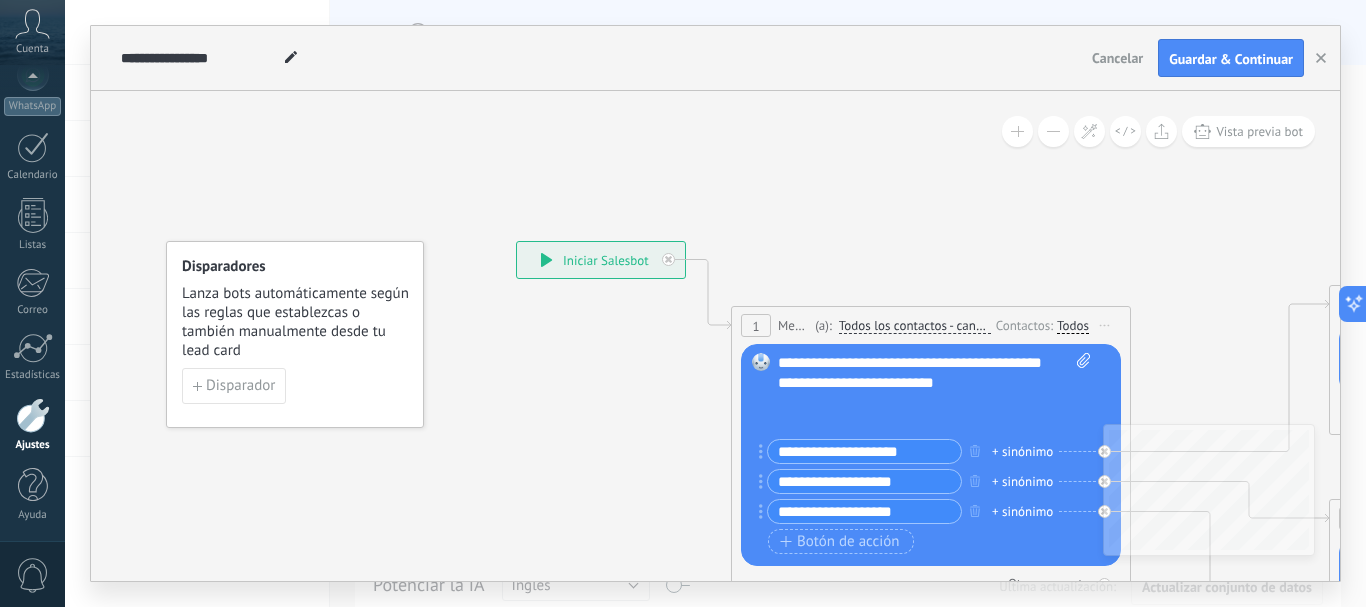 drag, startPoint x: 1048, startPoint y: 452, endPoint x: 1003, endPoint y: 454, distance: 45.044422 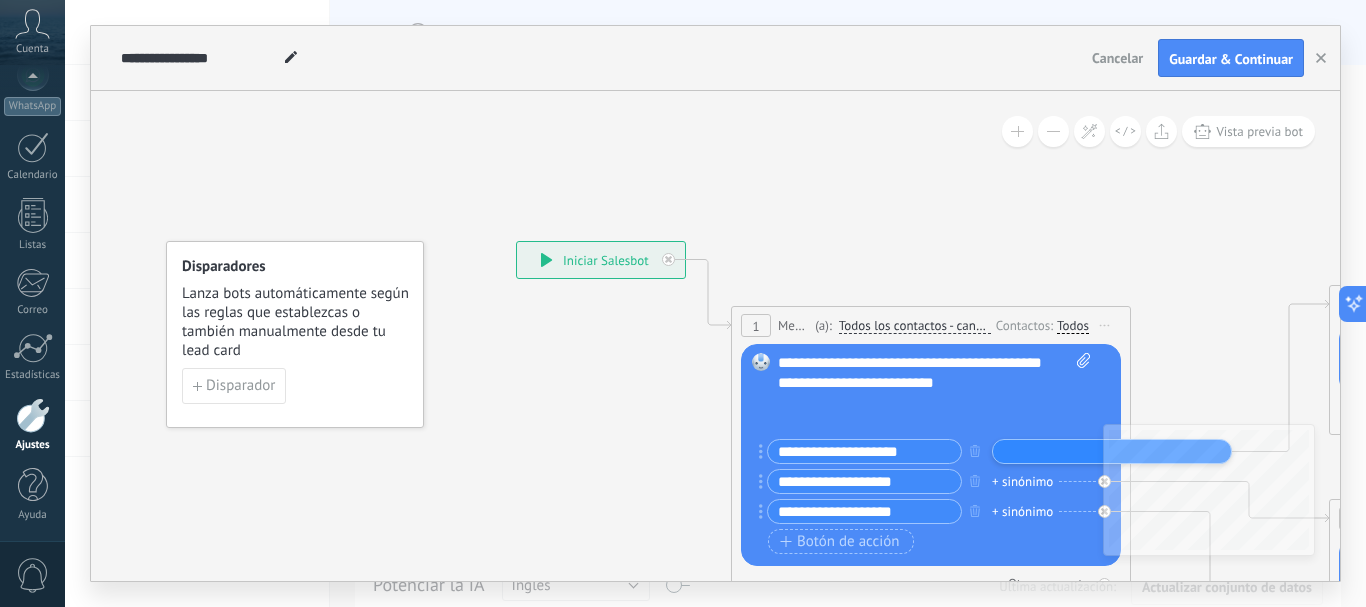 click on "**********" at bounding box center (864, 451) 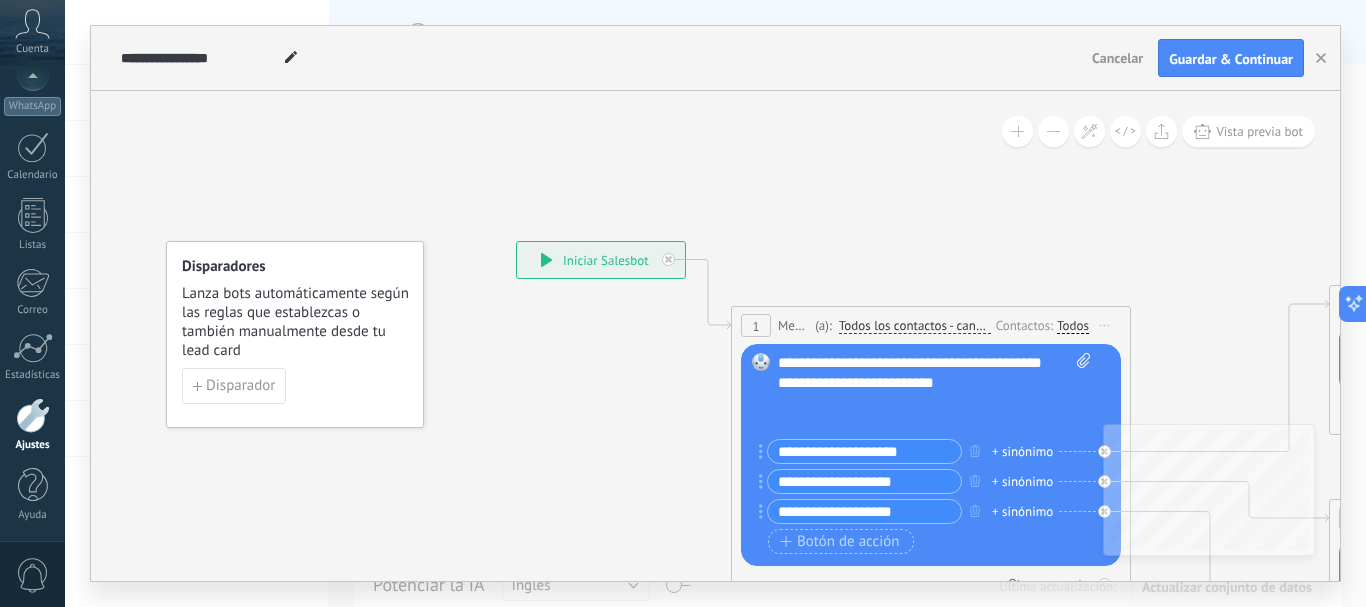 click on "**********" at bounding box center [864, 451] 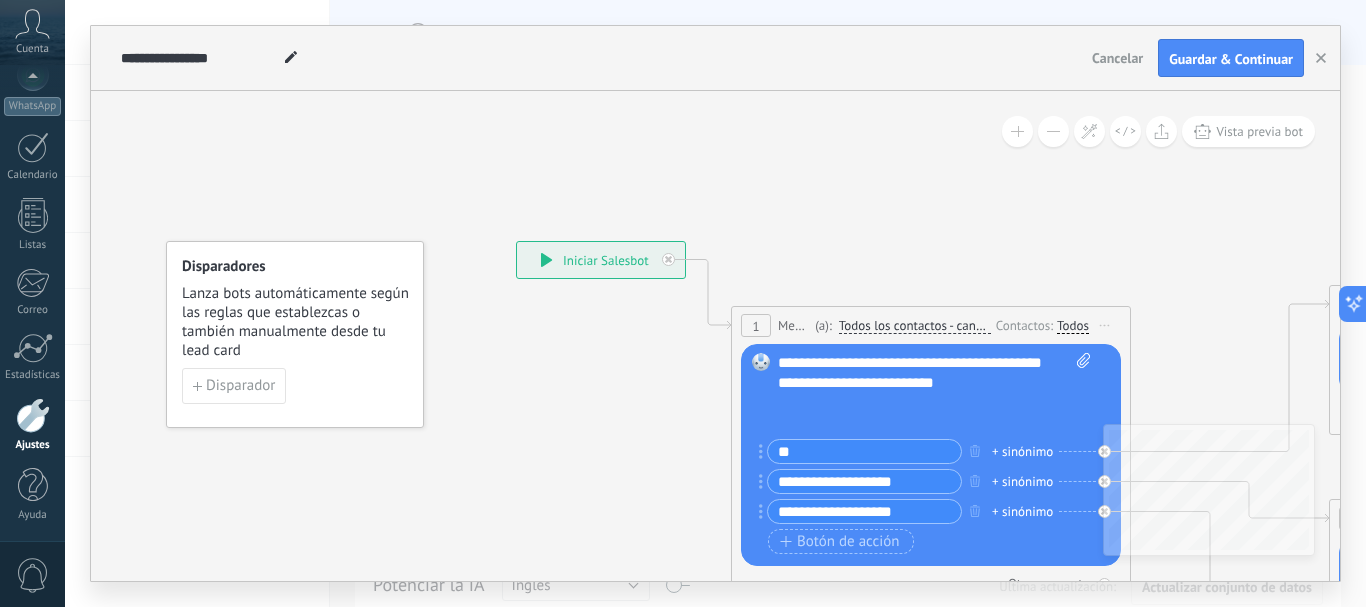 type on "*" 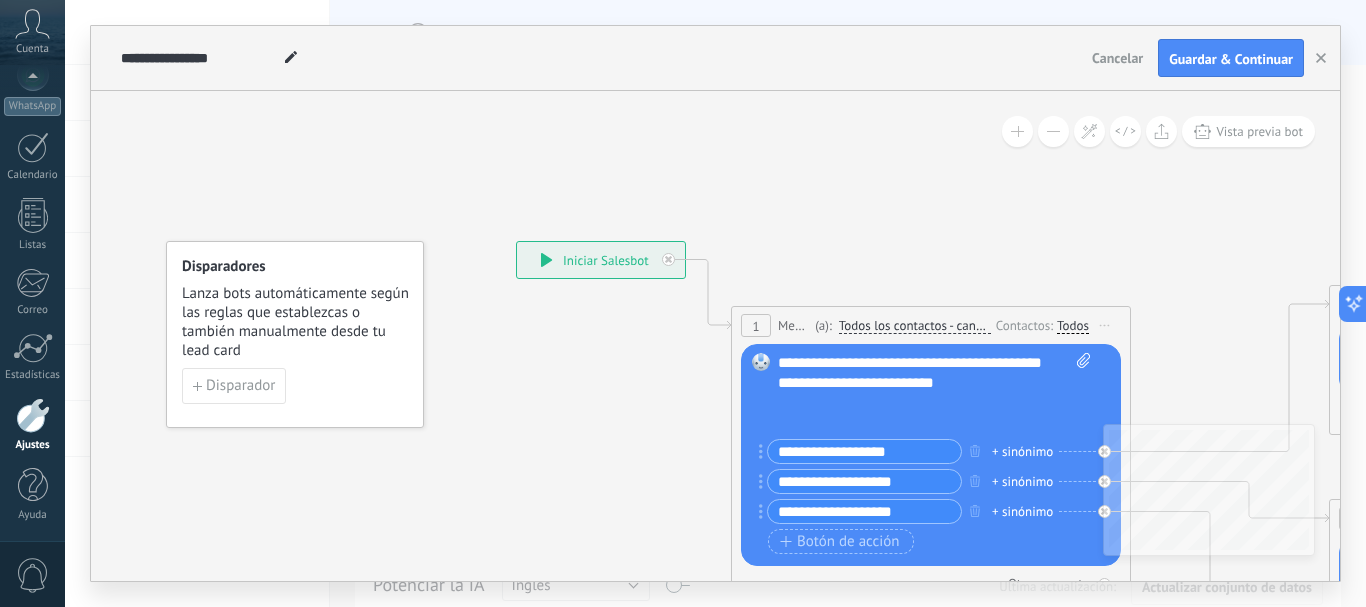 type on "**********" 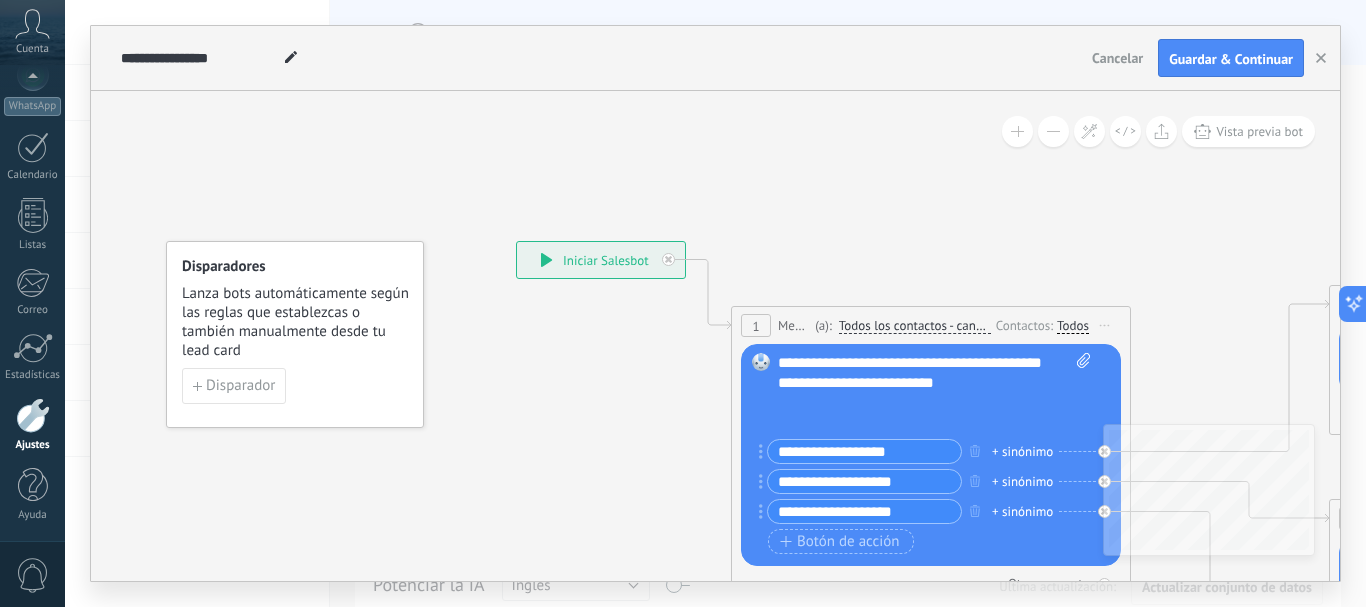 click on "**********" at bounding box center (864, 481) 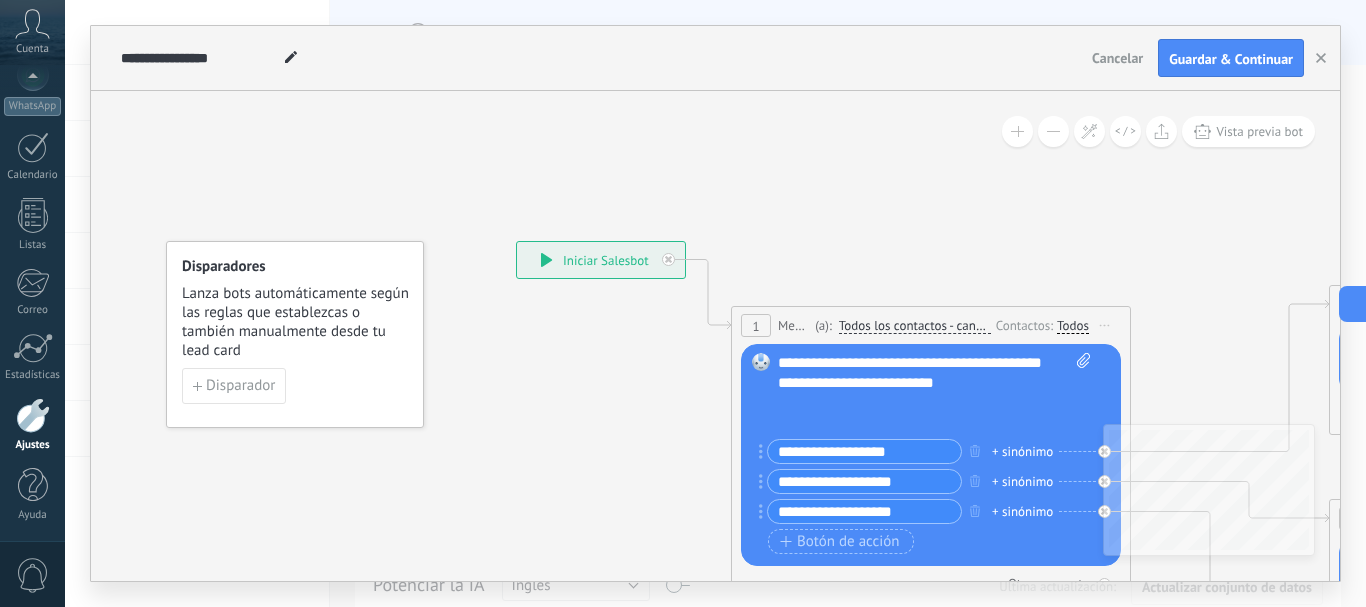 click on "**********" at bounding box center (864, 481) 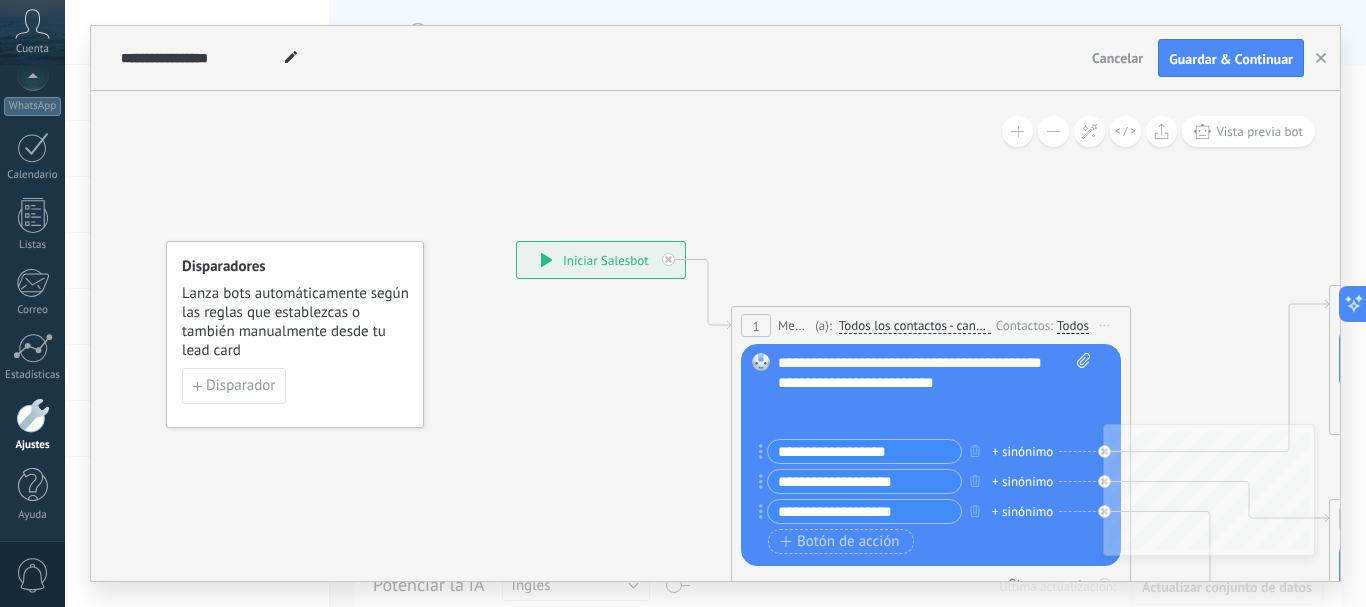 type on "*" 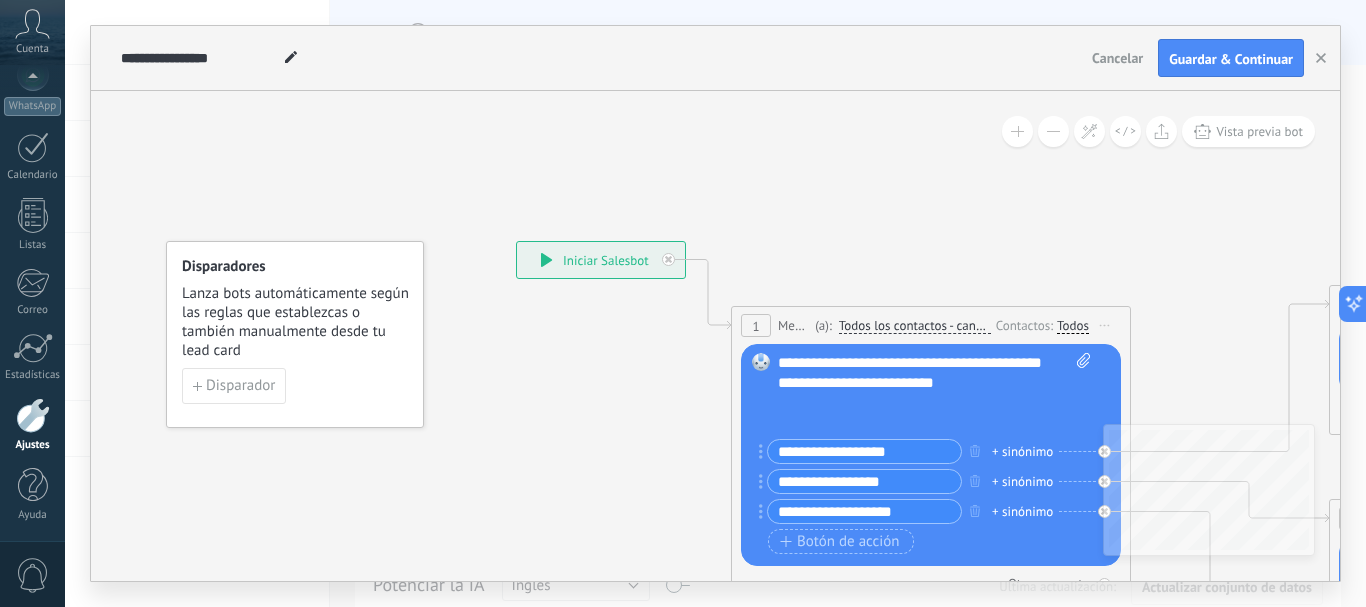 type on "**********" 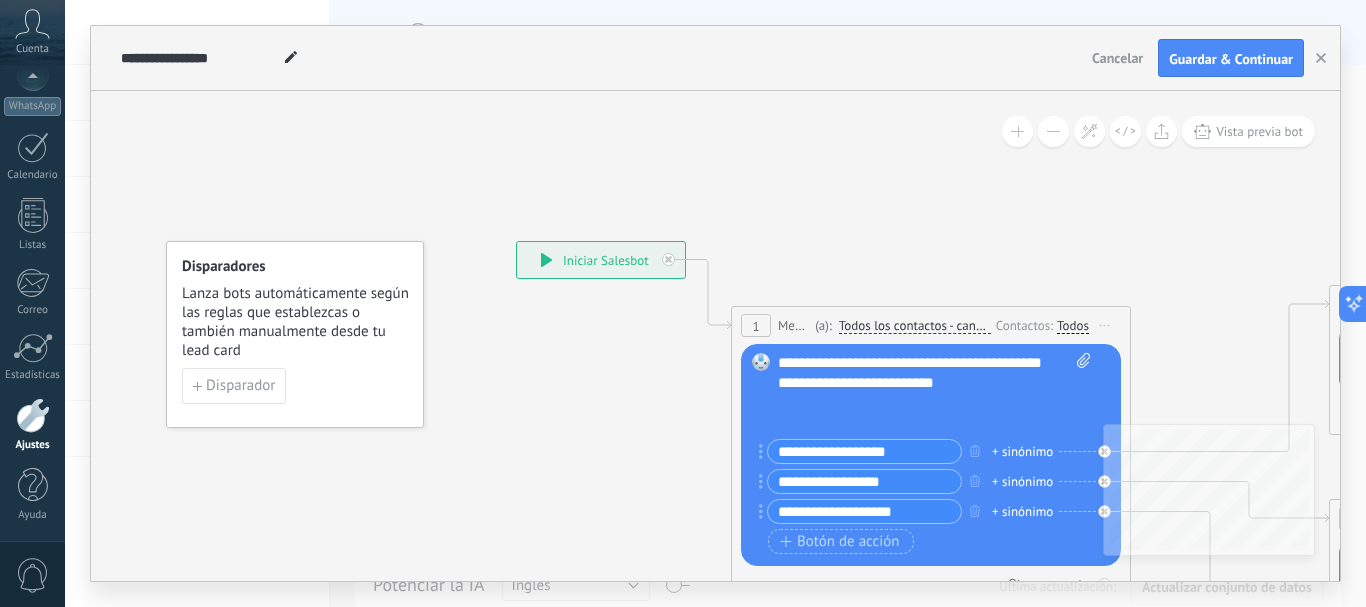 click on "**********" at bounding box center [864, 511] 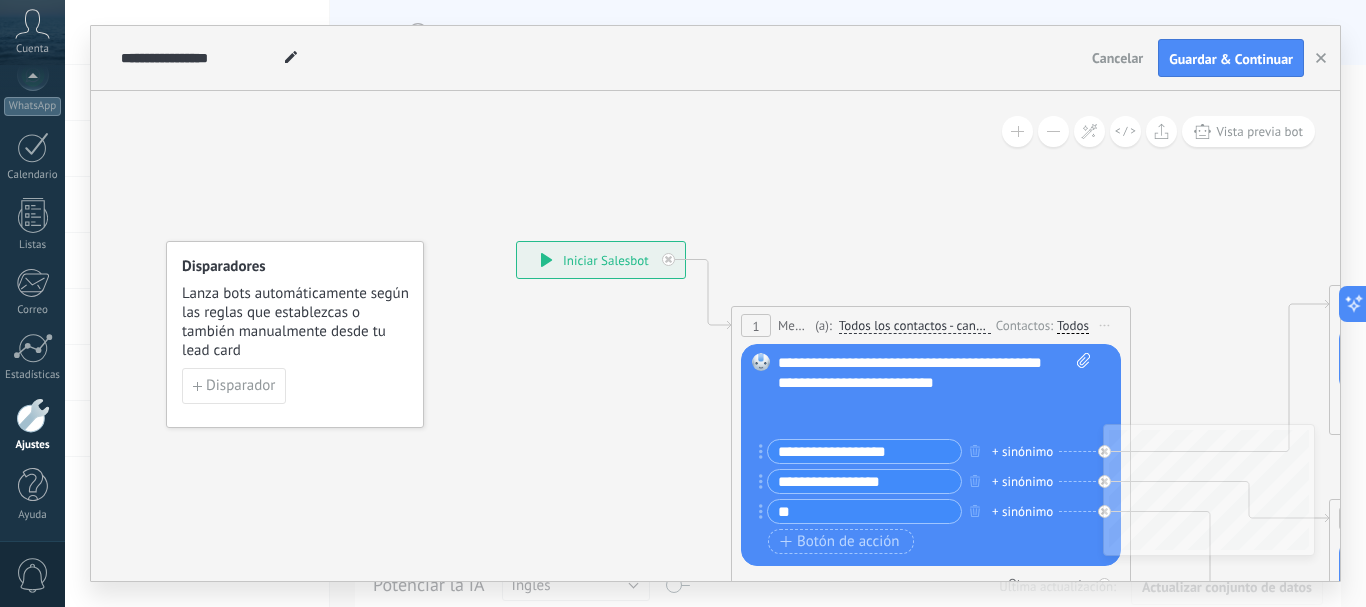 type on "*" 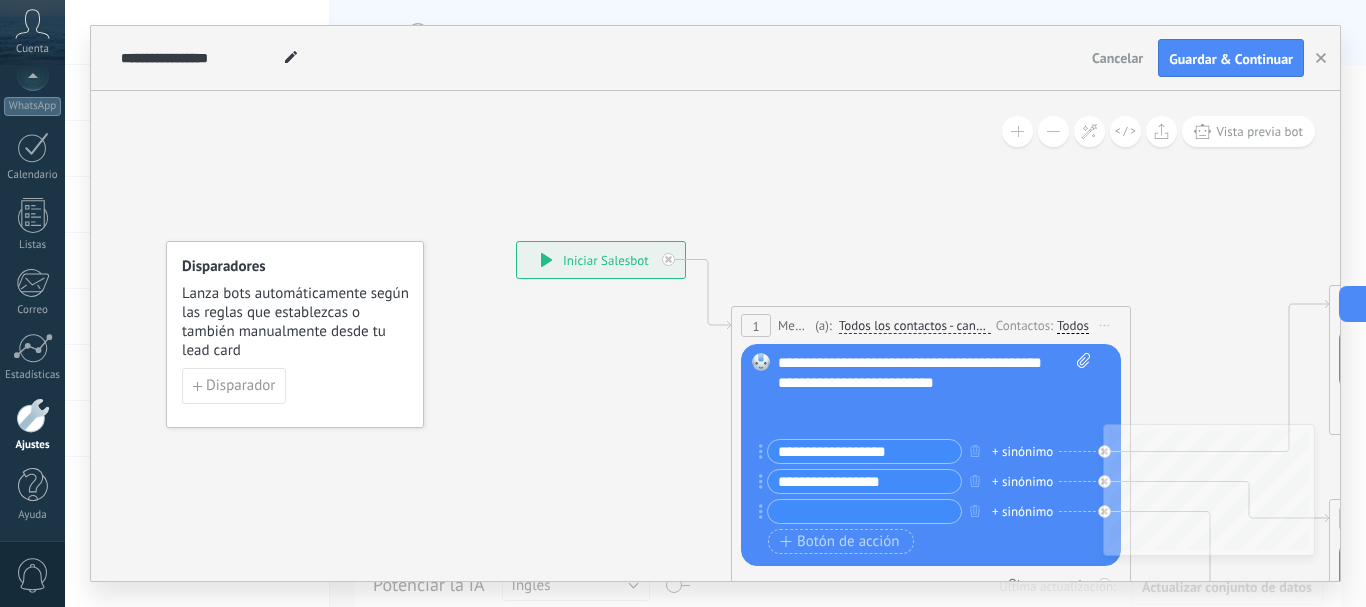 type on "*" 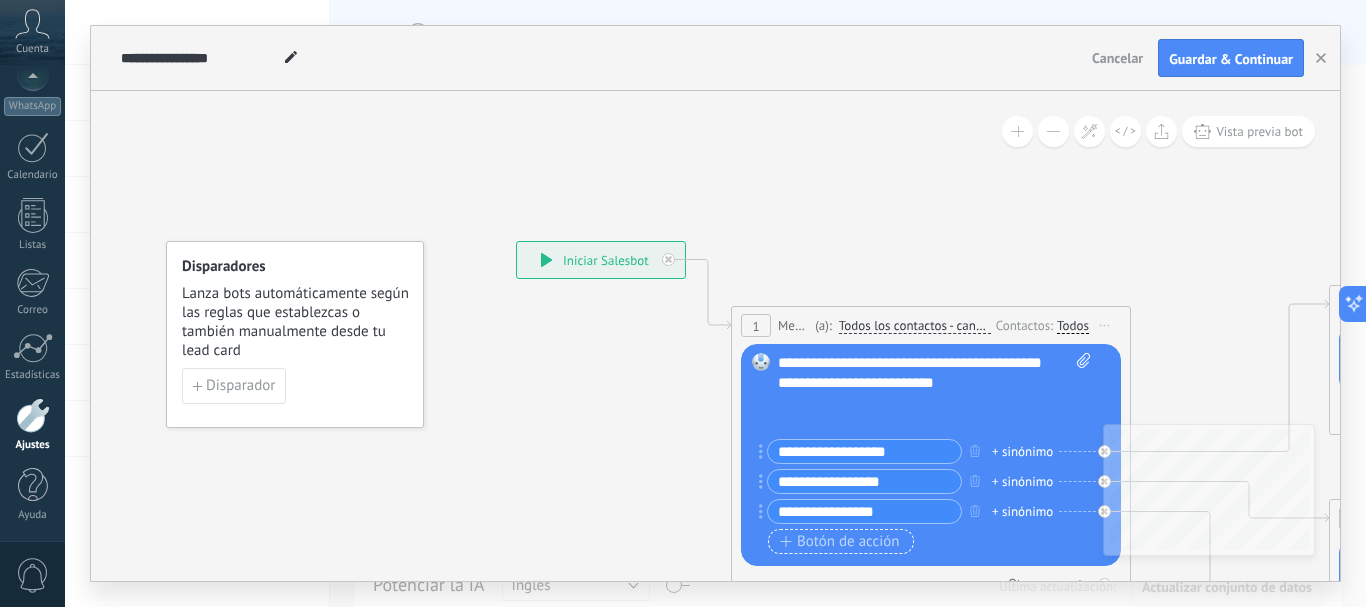 type on "**********" 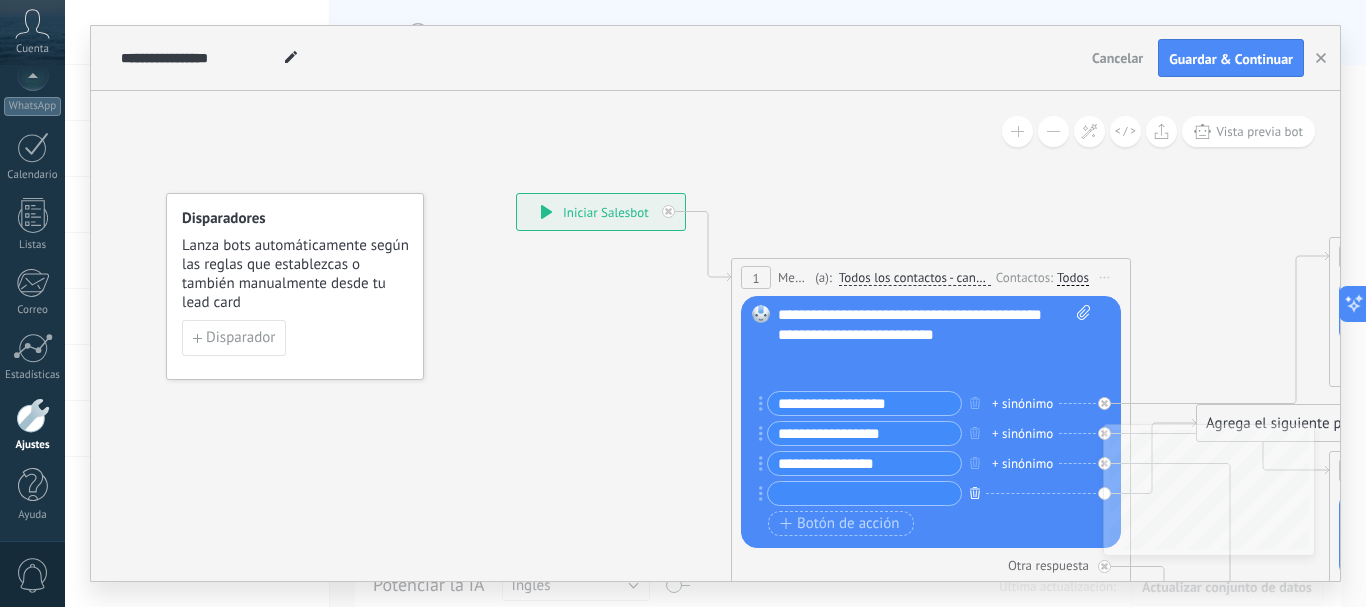 click 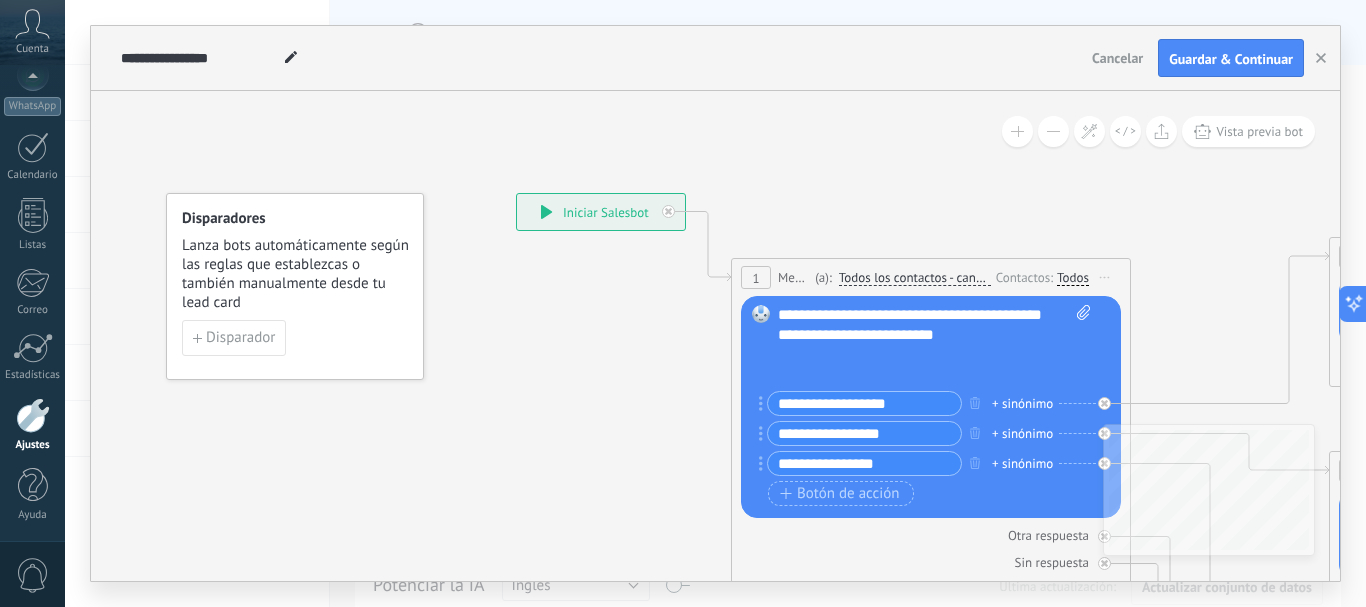 click on "+ sinónimo" at bounding box center (1022, 404) 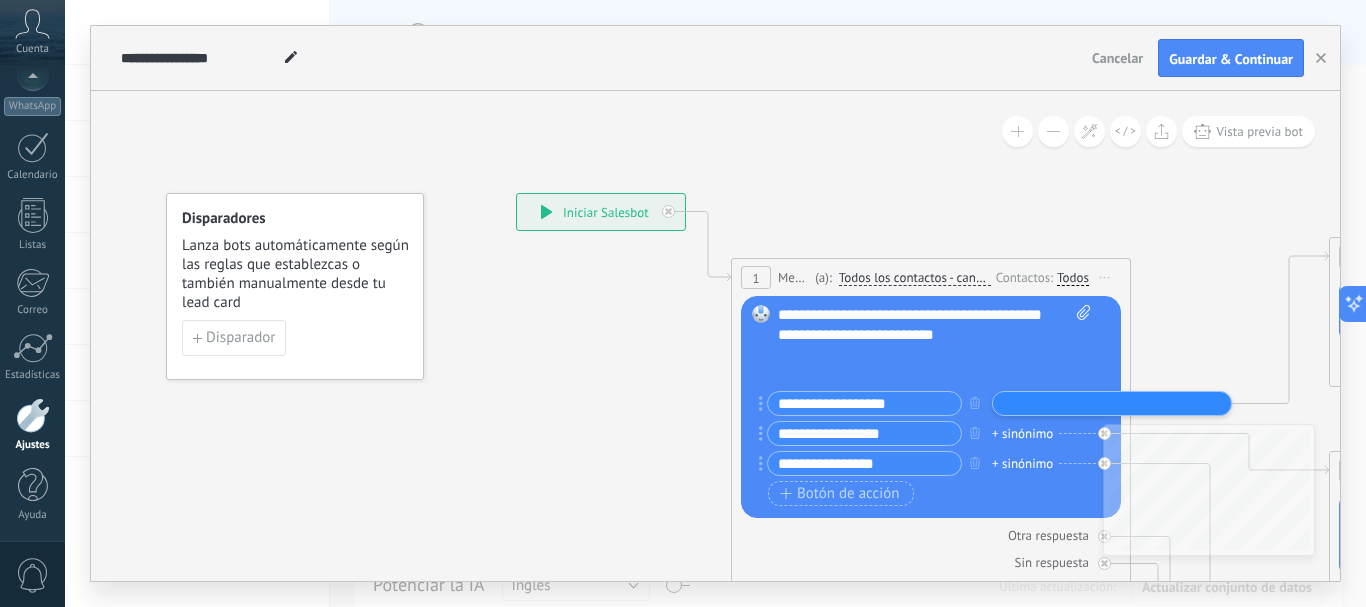click at bounding box center [1048, 403] 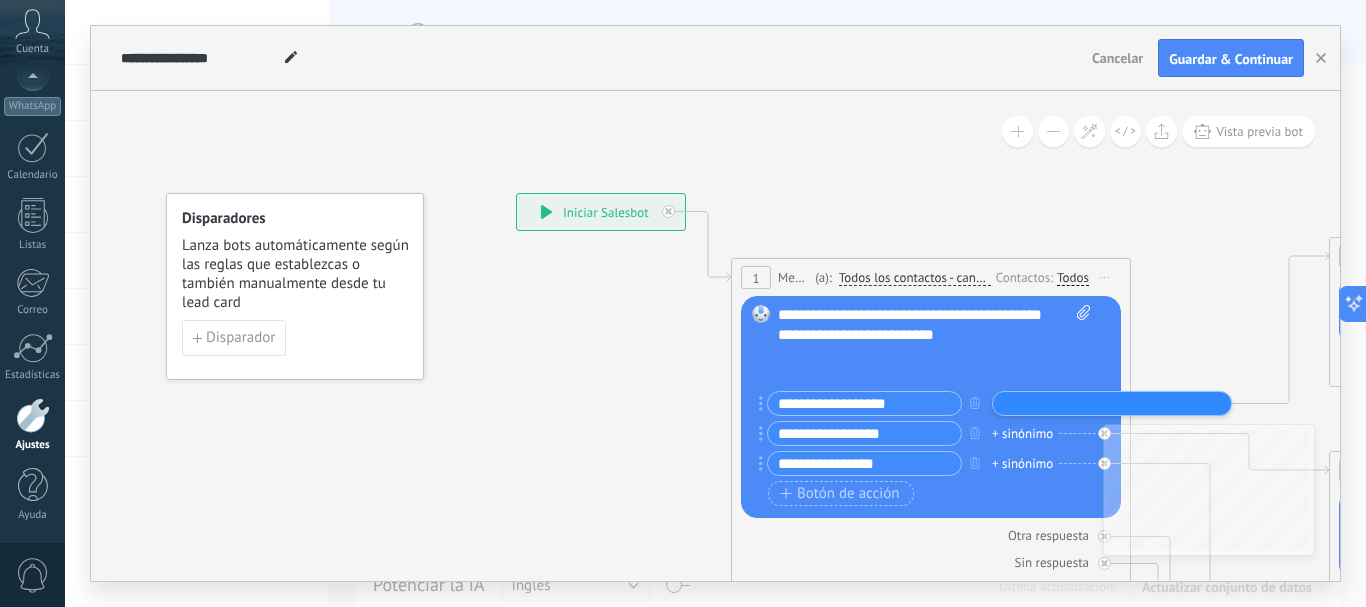 drag, startPoint x: 1062, startPoint y: 345, endPoint x: 615, endPoint y: 226, distance: 462.5689 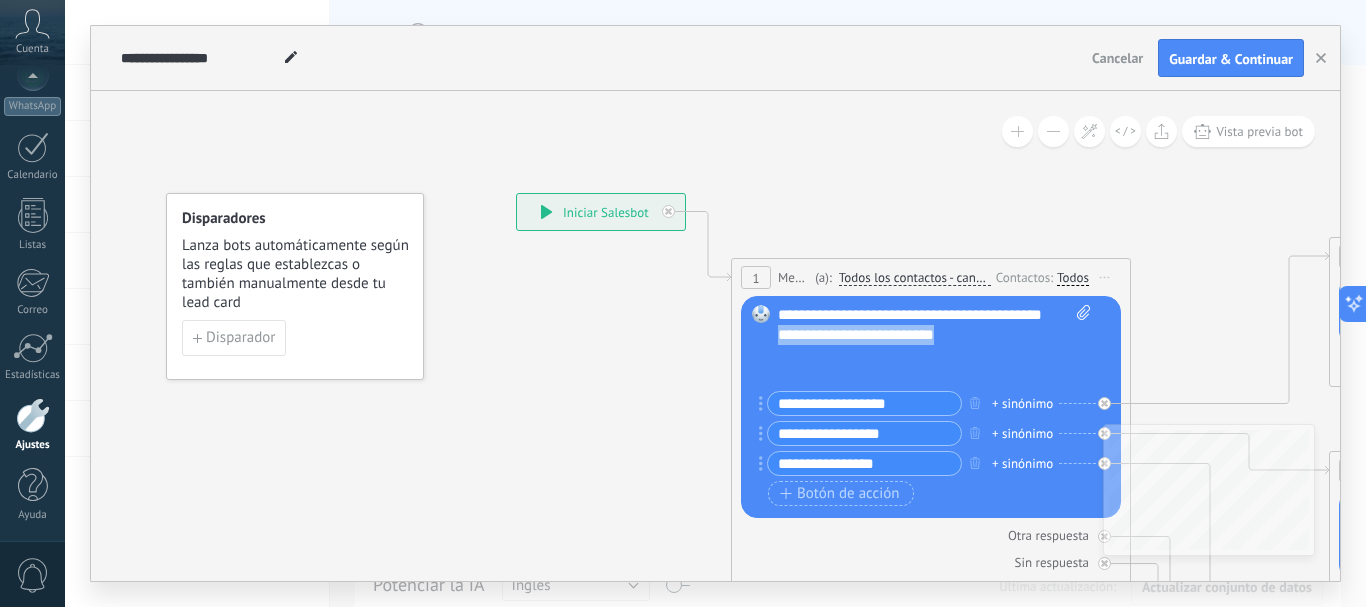 click on "**********" at bounding box center [601, 212] 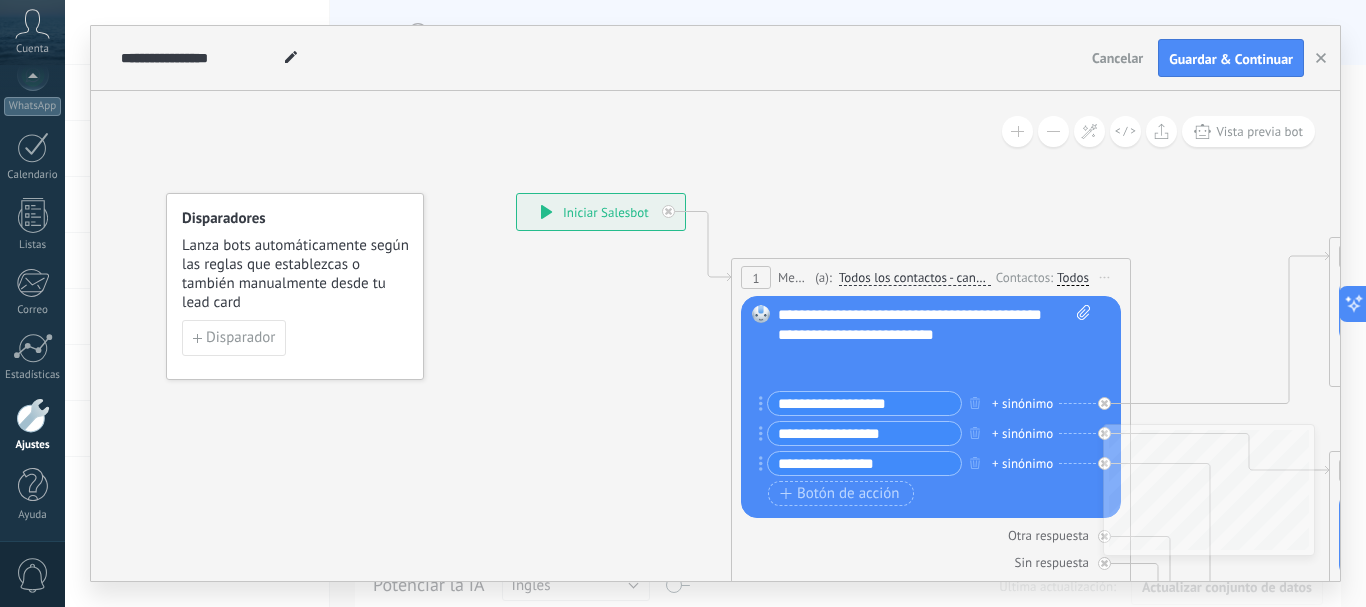 click on "Lanza bots automáticamente según las reglas que establezcas o también manualmente desde tu lead card" at bounding box center (296, 274) 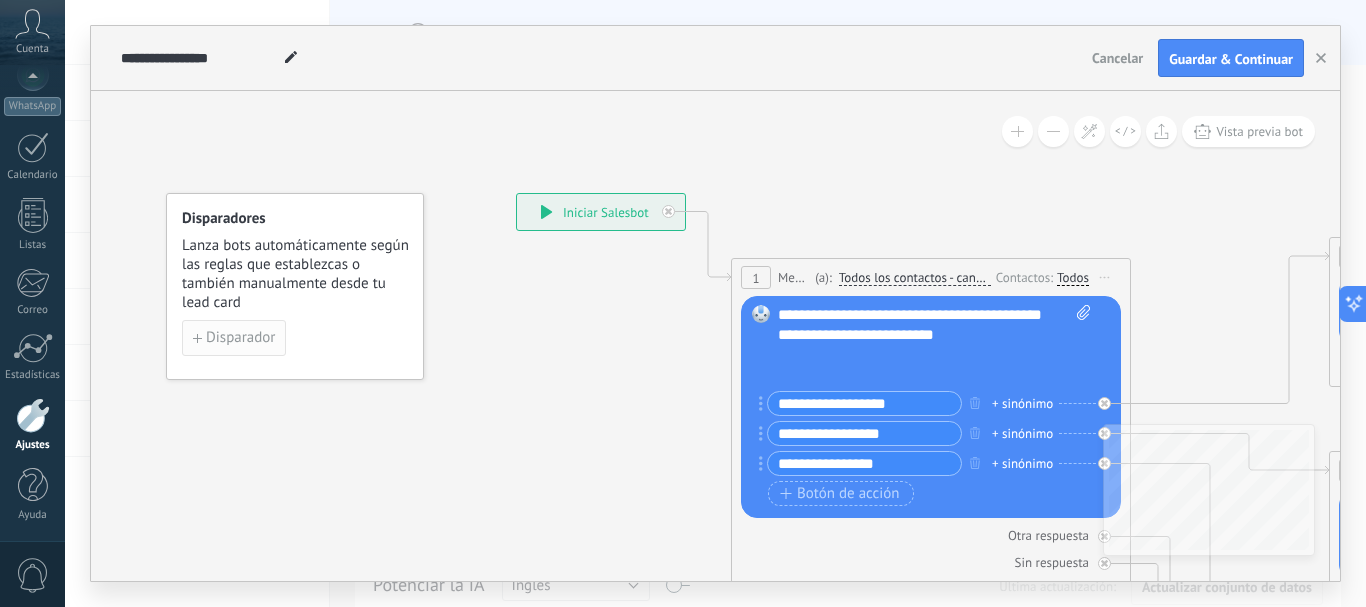 click on "Disparador" at bounding box center (240, 338) 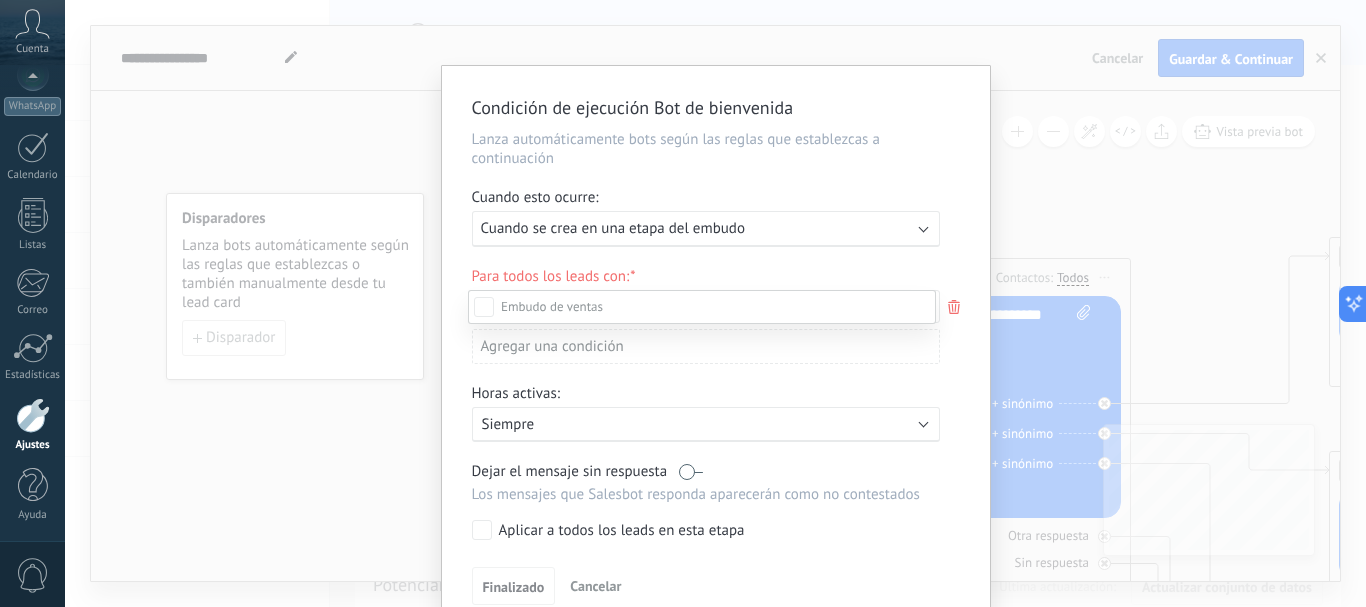 click at bounding box center [715, 303] 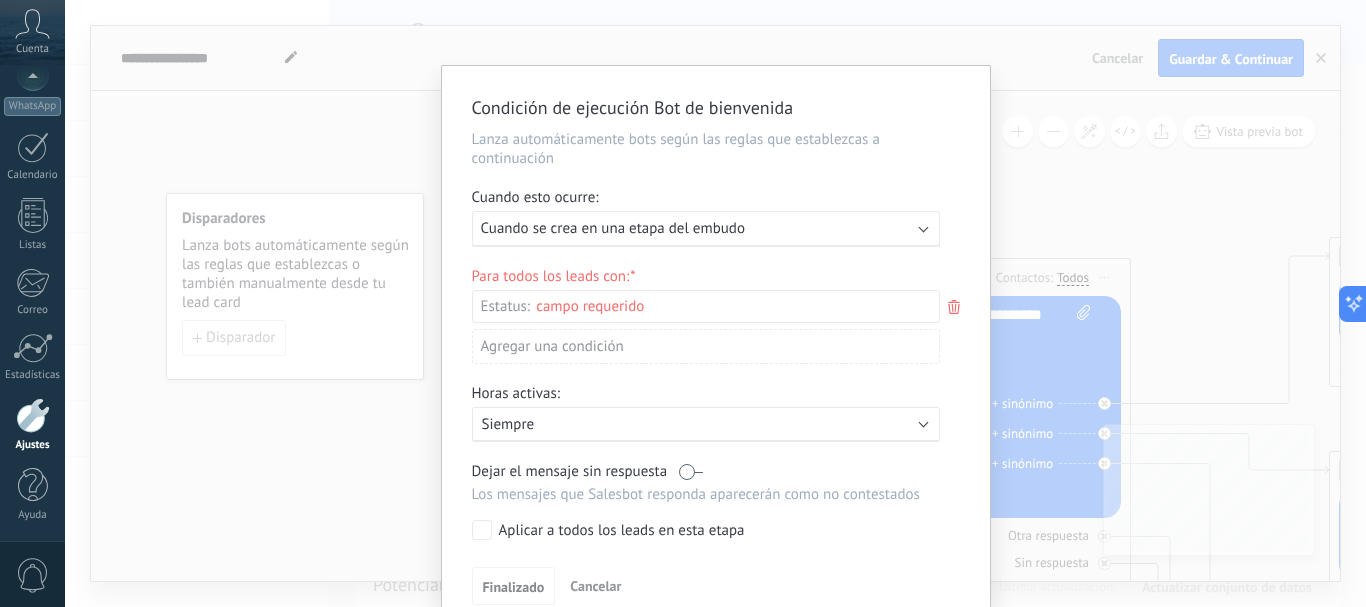 click on "Condición de ejecución Bot de bienvenida Lanza automáticamente bots según las reglas que establezcas a continuación Cuando esto ocurre: Ejecutar:  Cuando se crea en una etapa del embudo Para todos los leads con: Estatus: Leads Entrantes Nueva consulta Cualificado Cotización enviada Pedido creado Pedido completado Pedido enviado Pedido enviado – ganado Pedido cancelado – perdido Agregar una condición Horas activas: Activo:  Siempre Dejar el mensaje sin respuesta Los mensajes que Salesbot responda aparecerán como no contestados Aplicar a todos los leads en esta etapa Finalizado Cancelar" at bounding box center [715, 303] 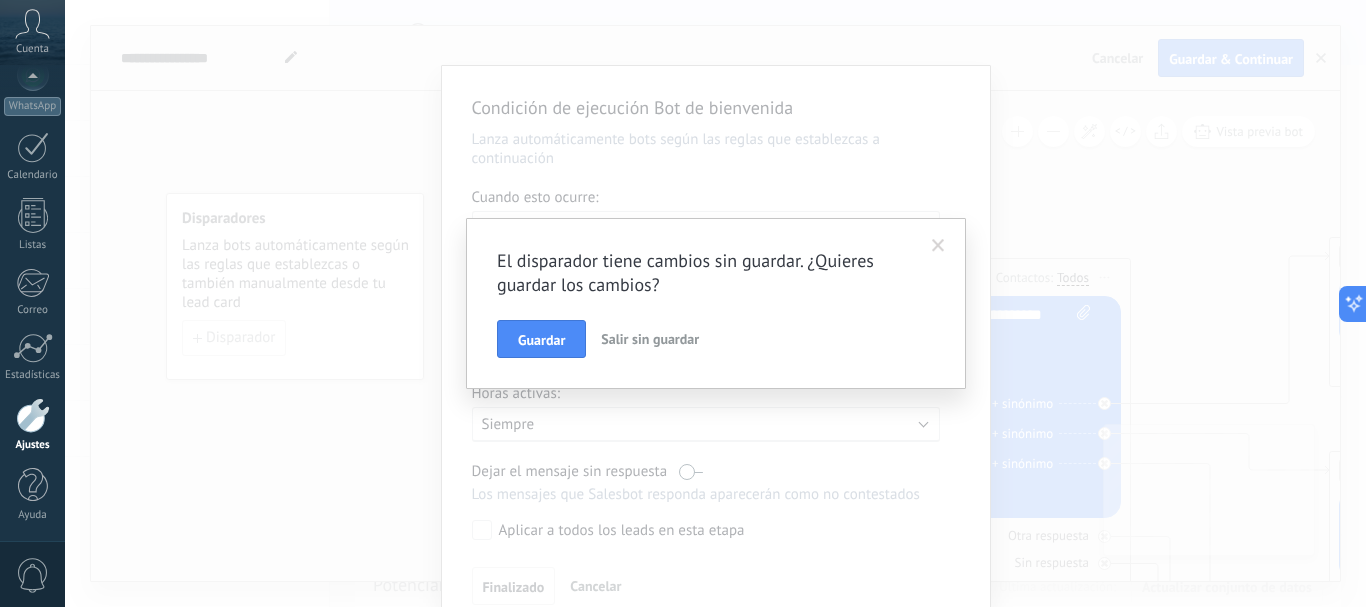 click on "Salir sin guardar" at bounding box center [650, 339] 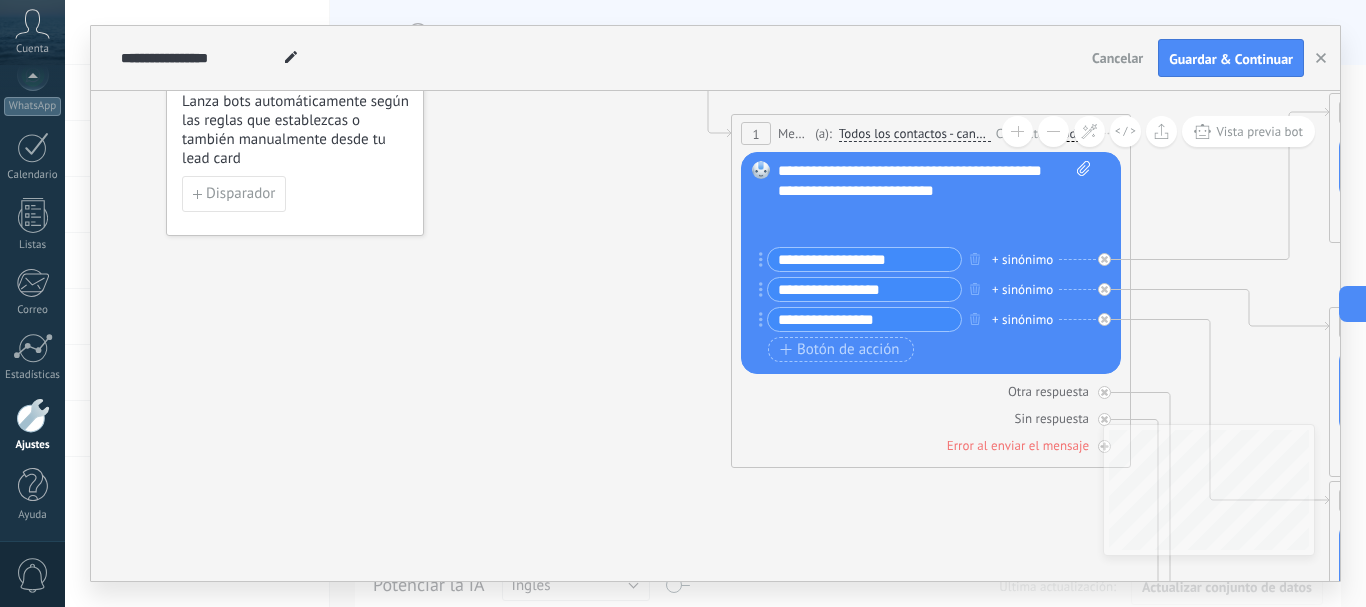 click on "**********" at bounding box center [920, 259] 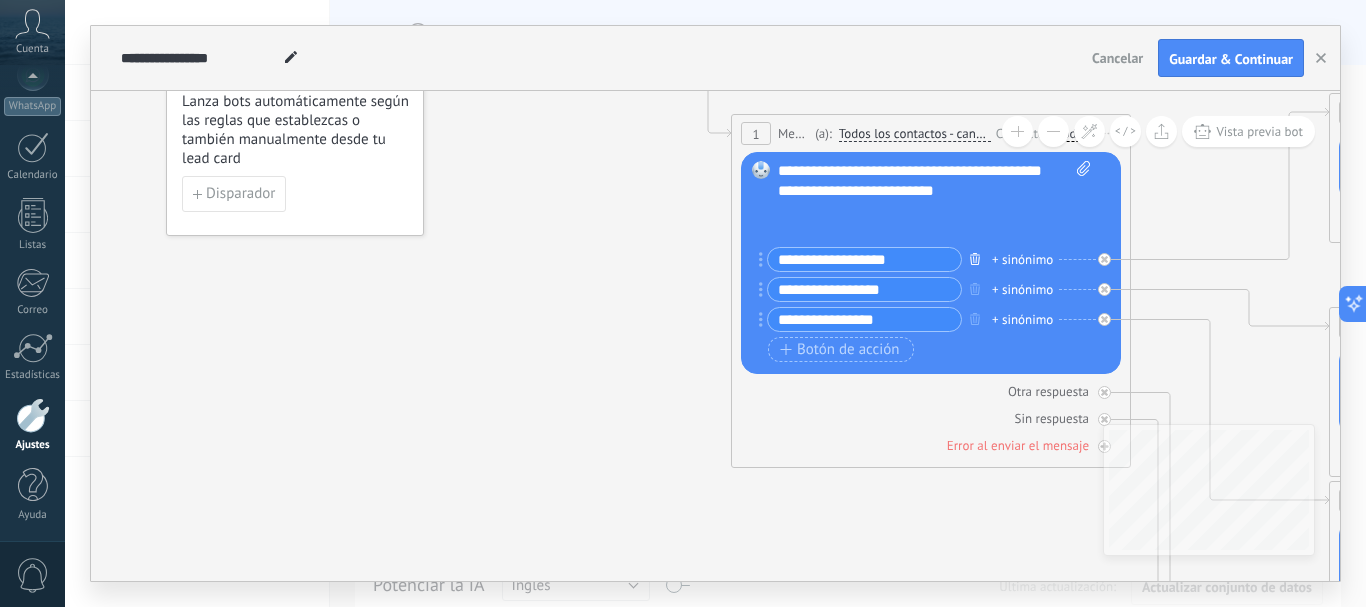 click on "**********" at bounding box center [864, 259] 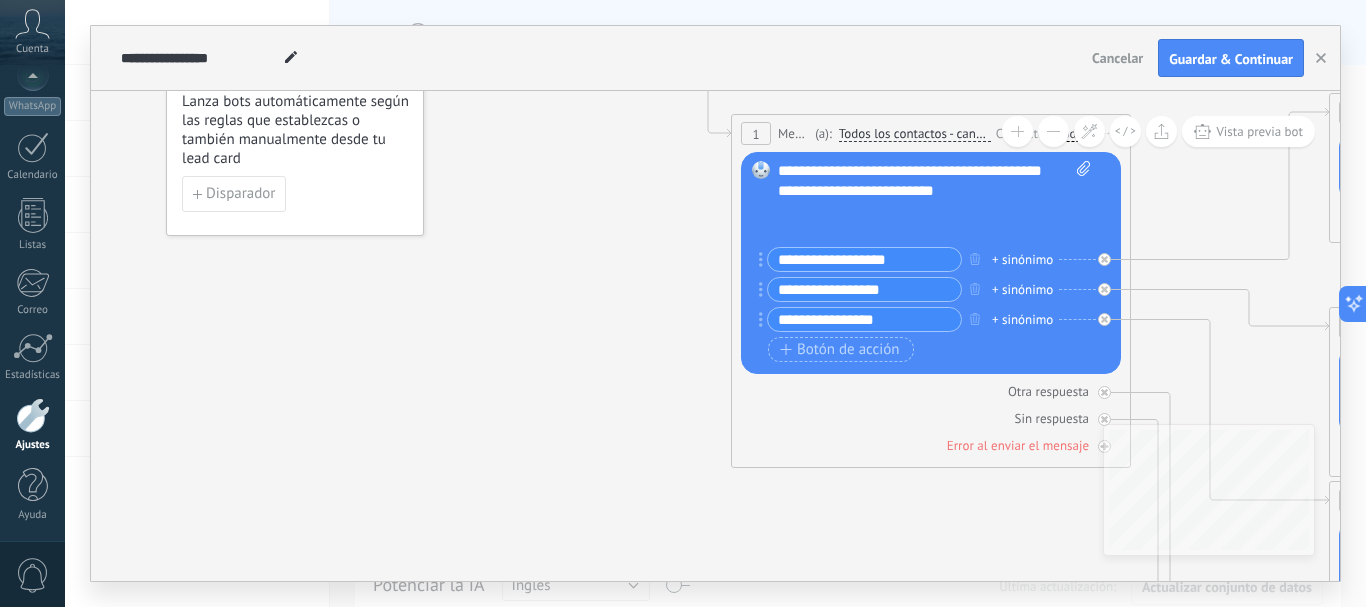 click on "+ sinónimo" at bounding box center (1022, 260) 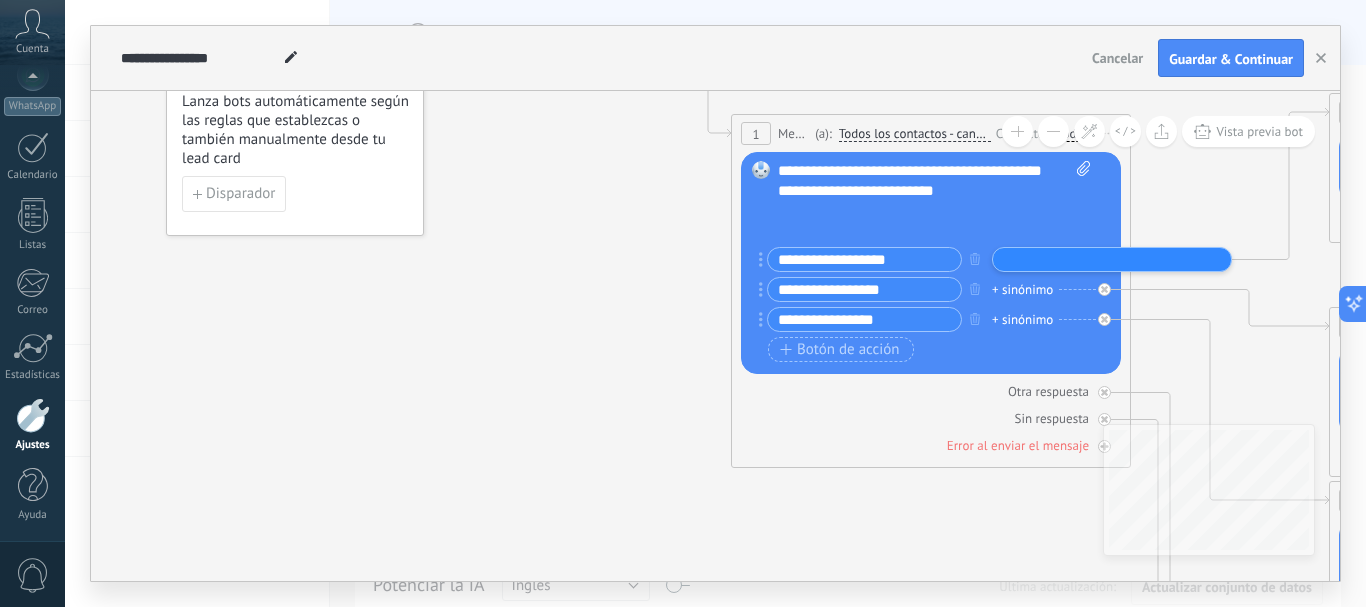 click at bounding box center (1048, 259) 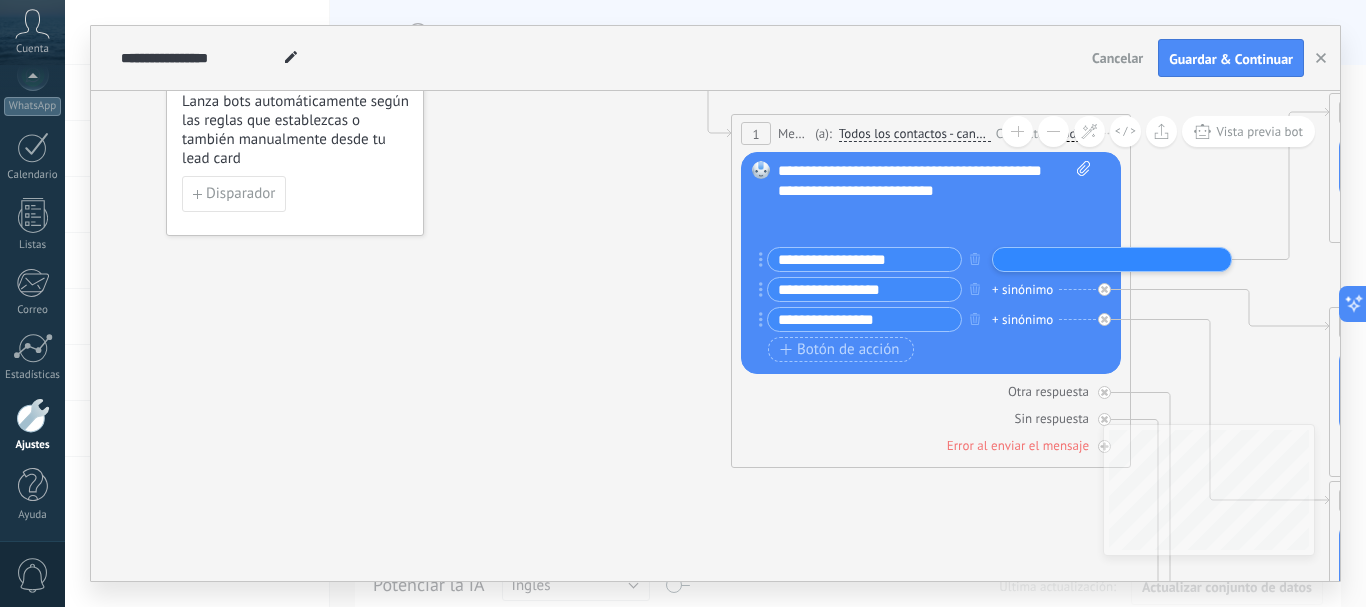 type on "*" 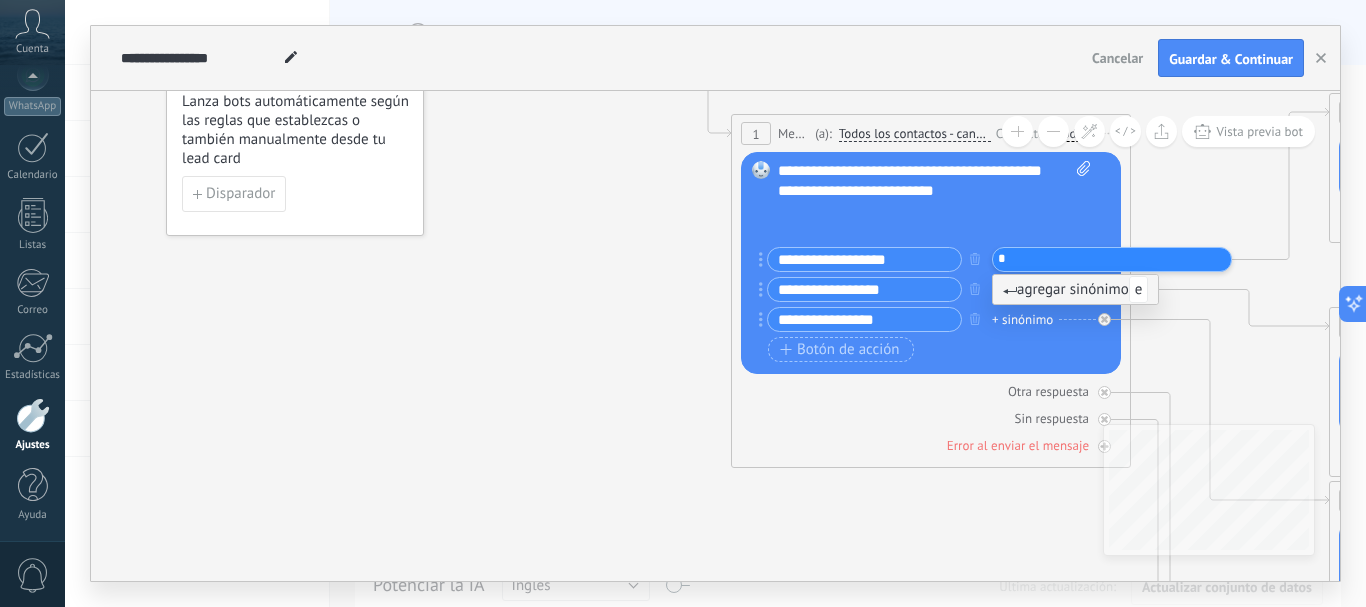 type 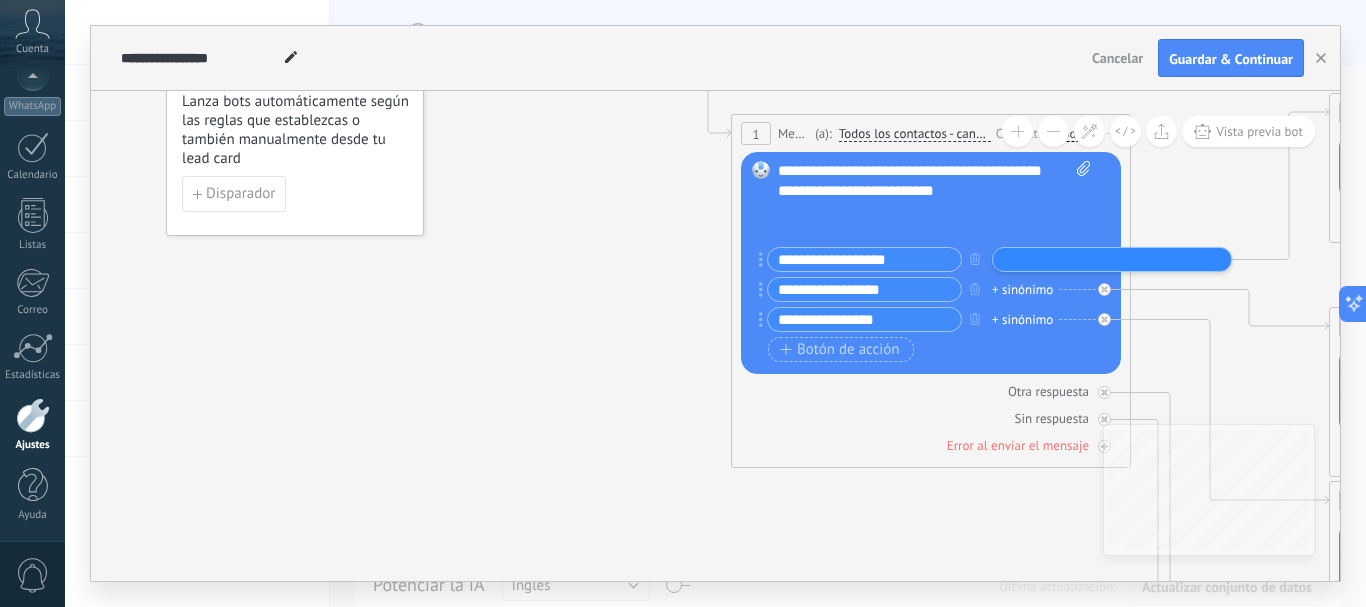 click 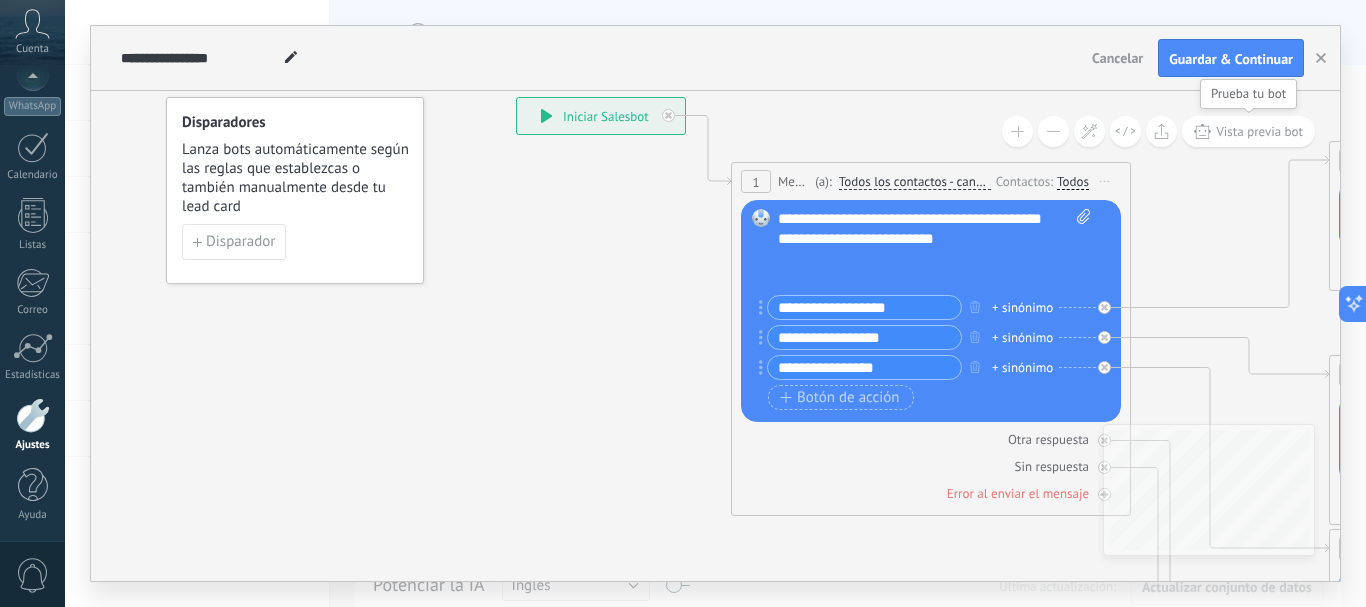 click on "Vista previa bot" at bounding box center (1259, 131) 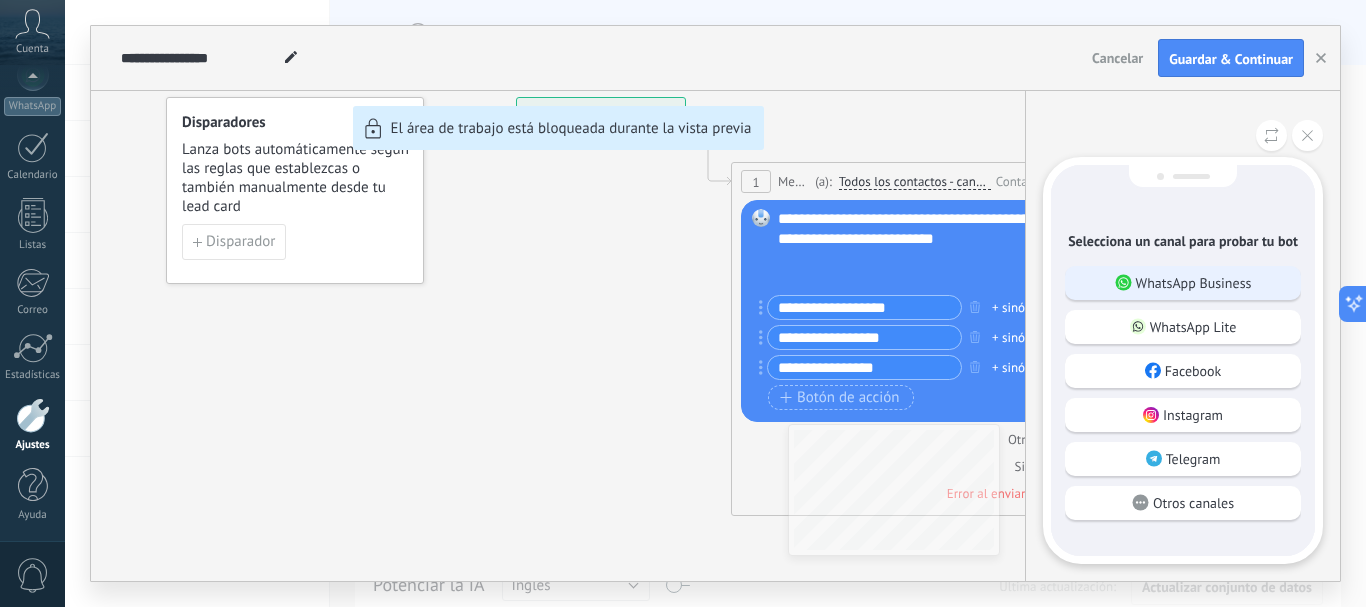 click on "WhatsApp Business" at bounding box center (1194, 283) 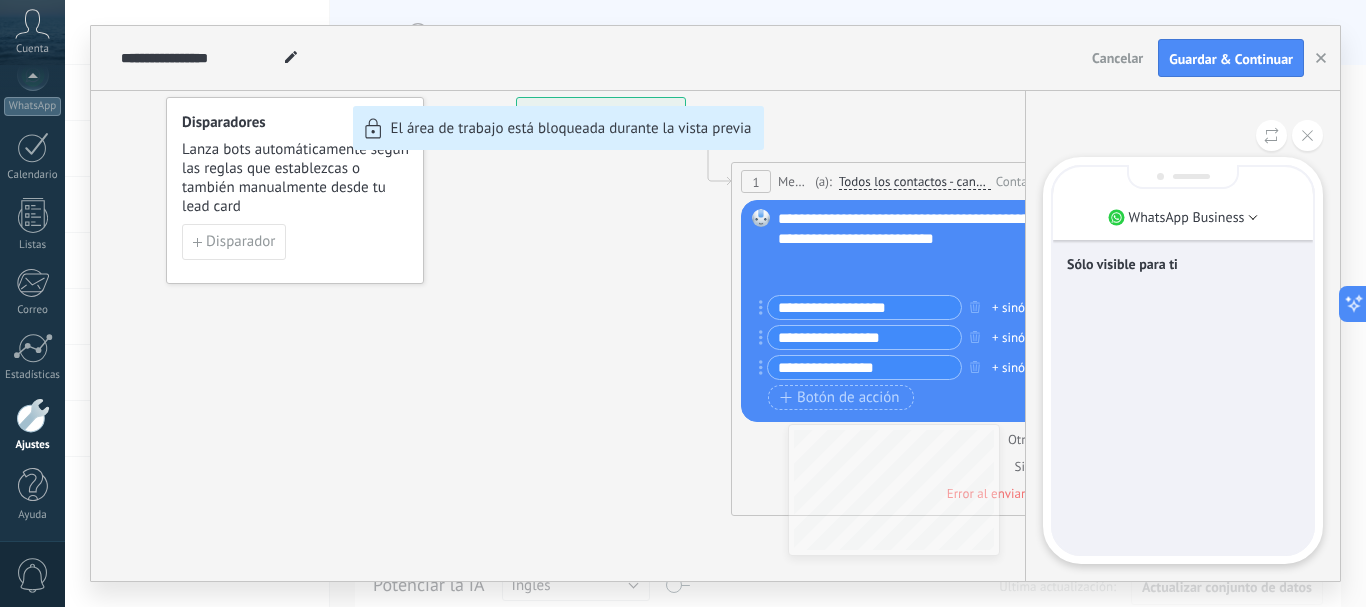 click on "Sólo visible para ti" at bounding box center [1183, 264] 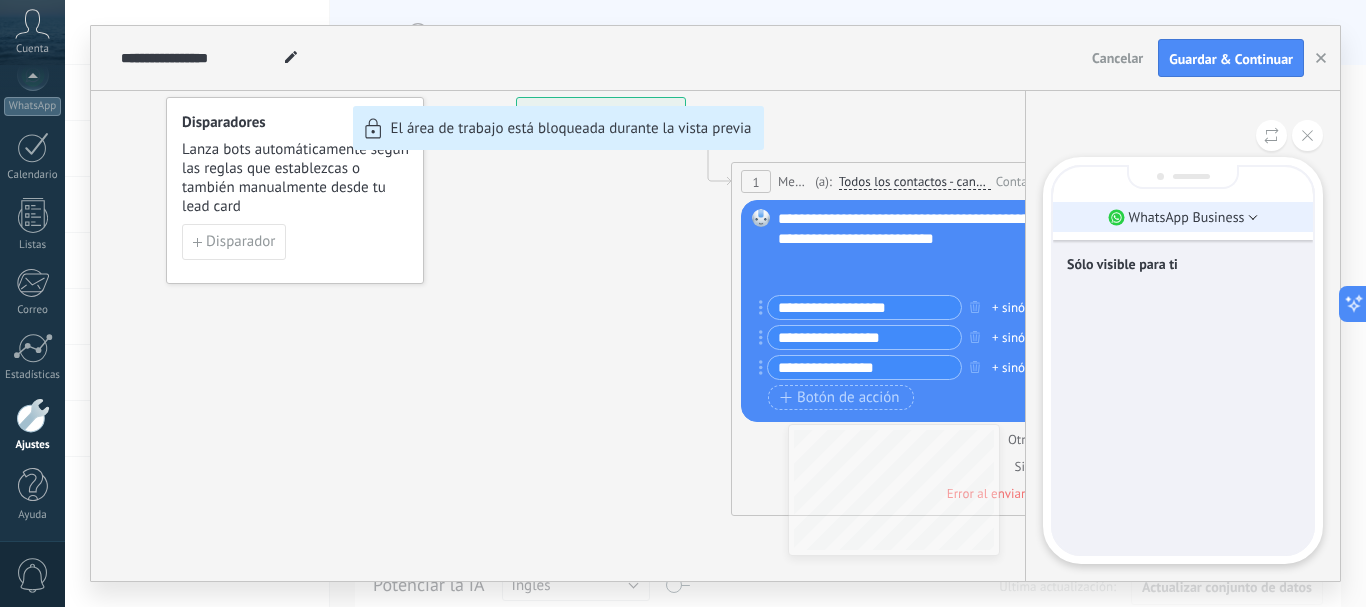 click on "WhatsApp Business" at bounding box center (1187, 217) 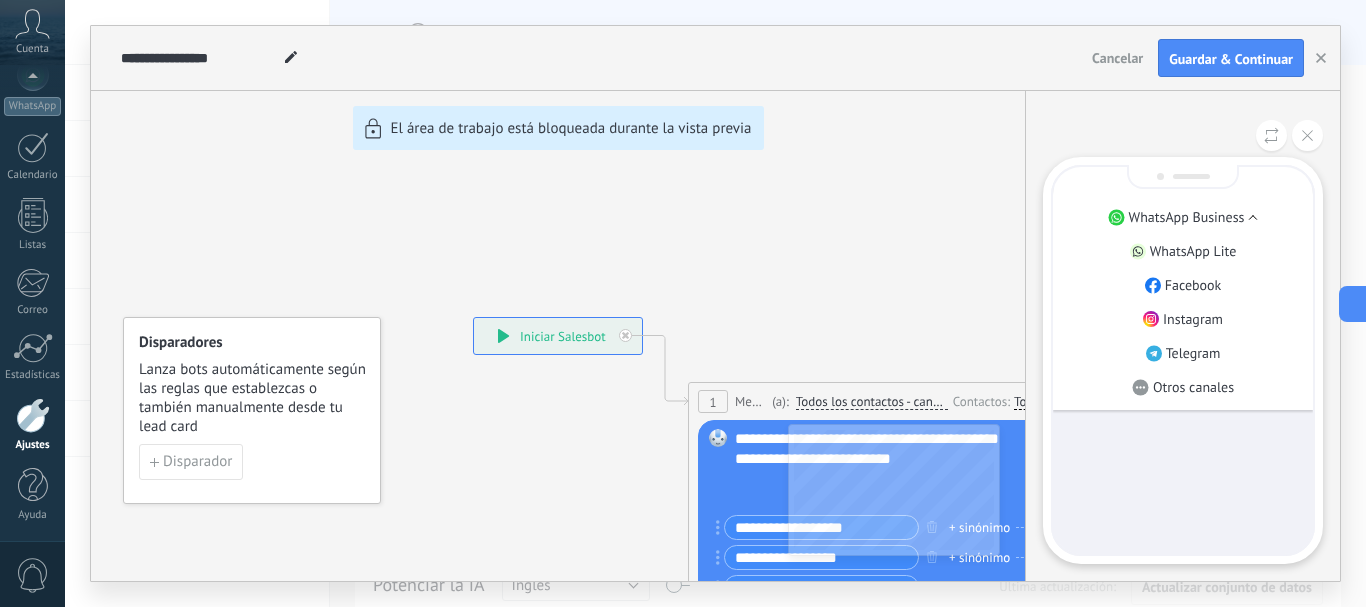 click on "WhatsApp Business" at bounding box center (1187, 217) 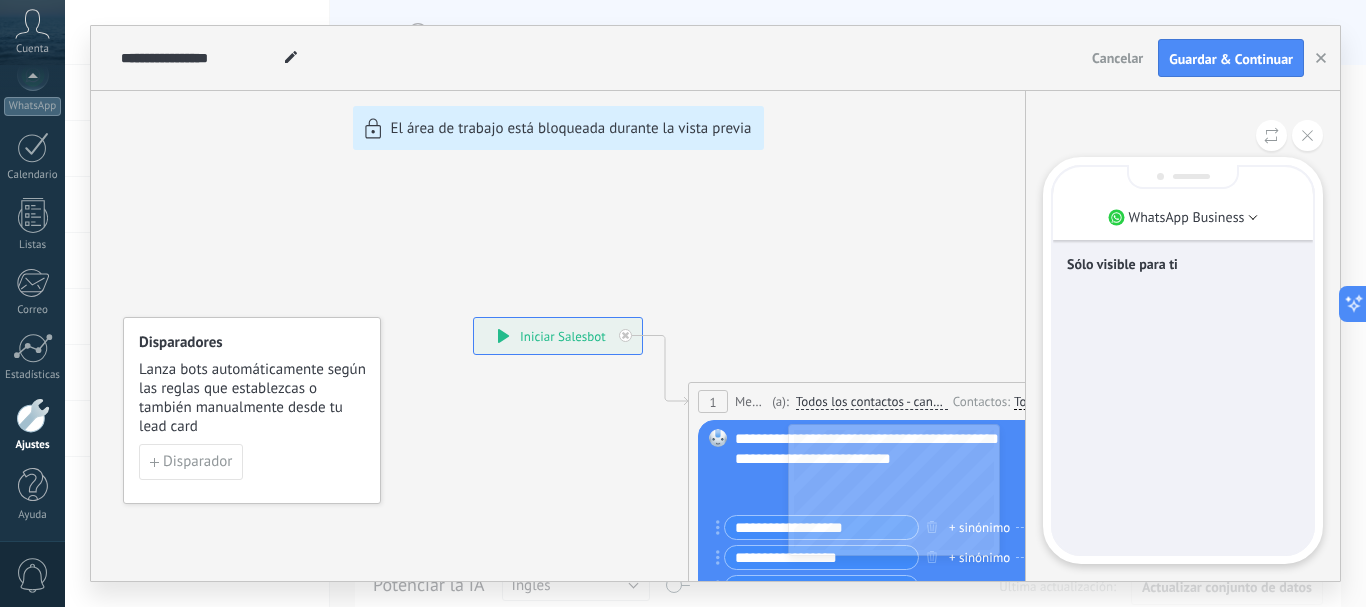 click on "Sólo visible para ti" at bounding box center (1183, 360) 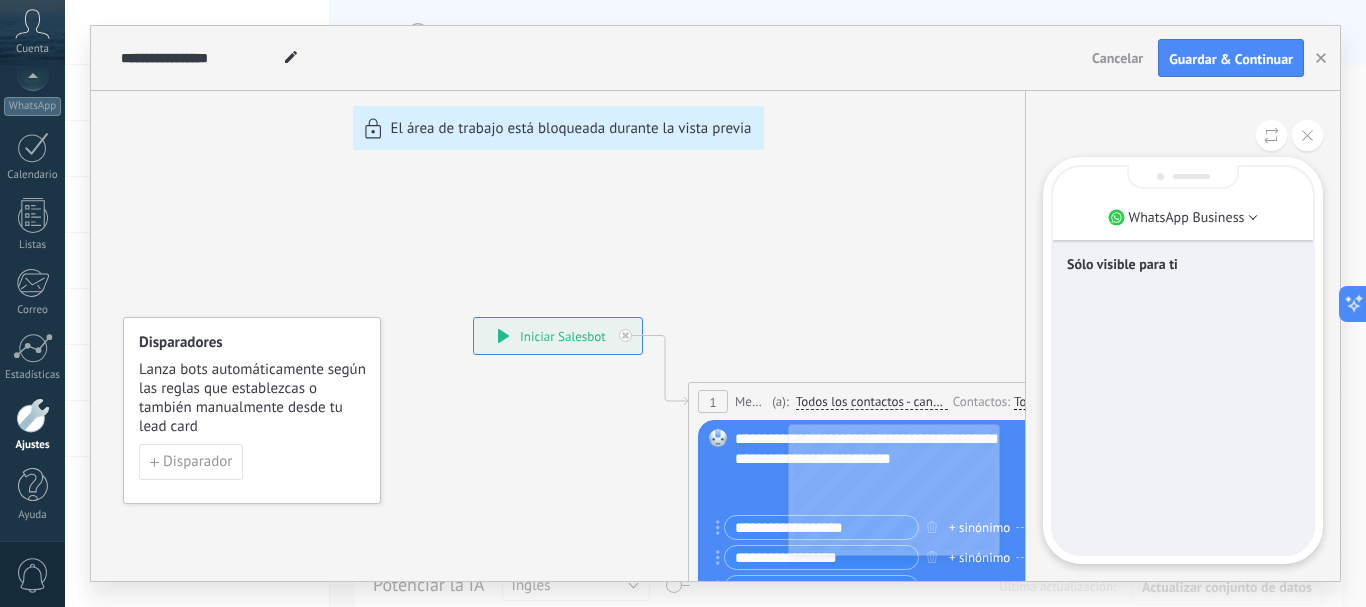 click on "Sólo visible para ti" at bounding box center [1183, 266] 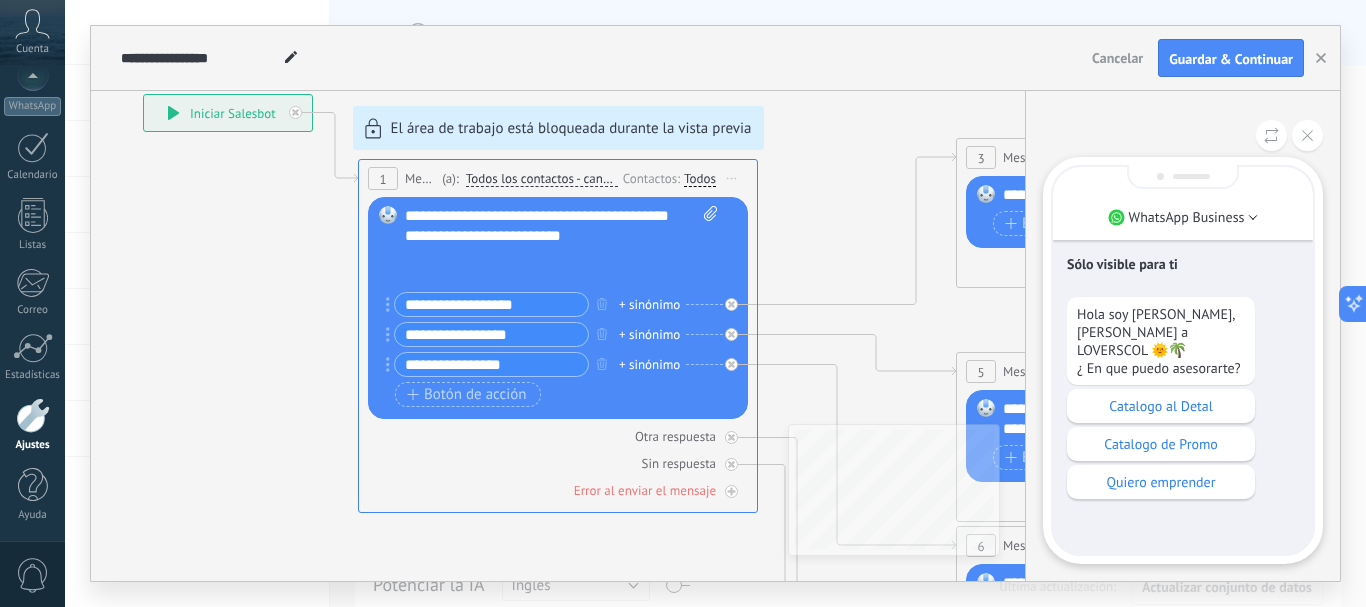 click on "**********" at bounding box center [715, 303] 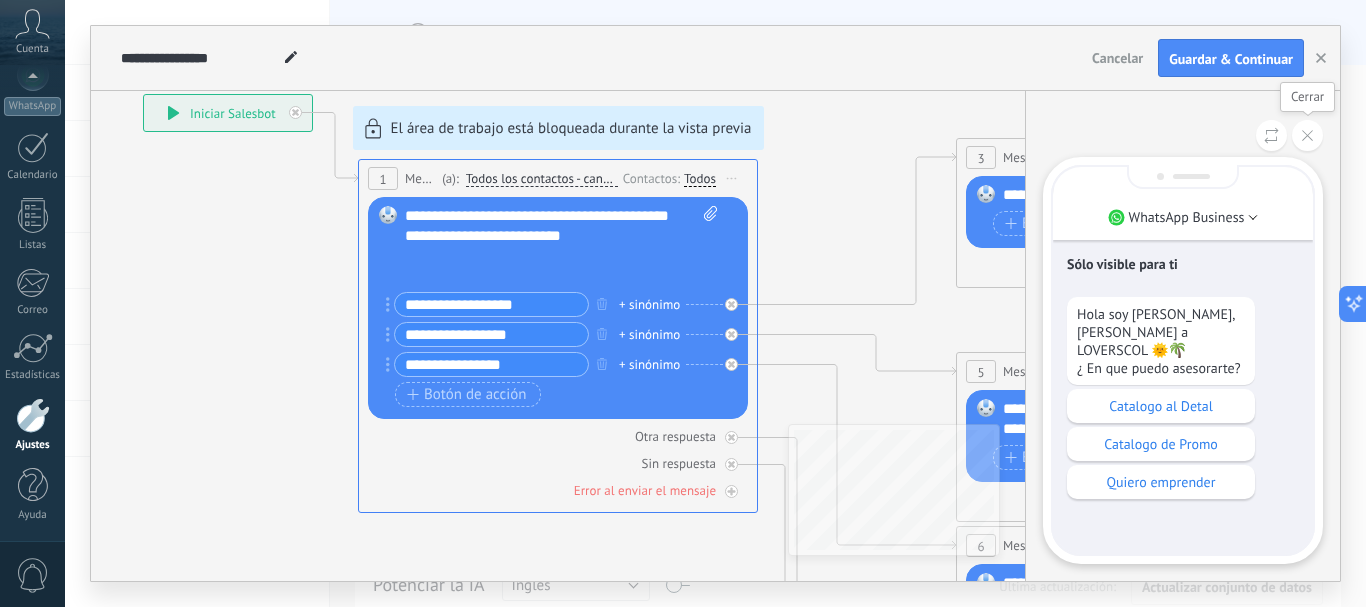 click 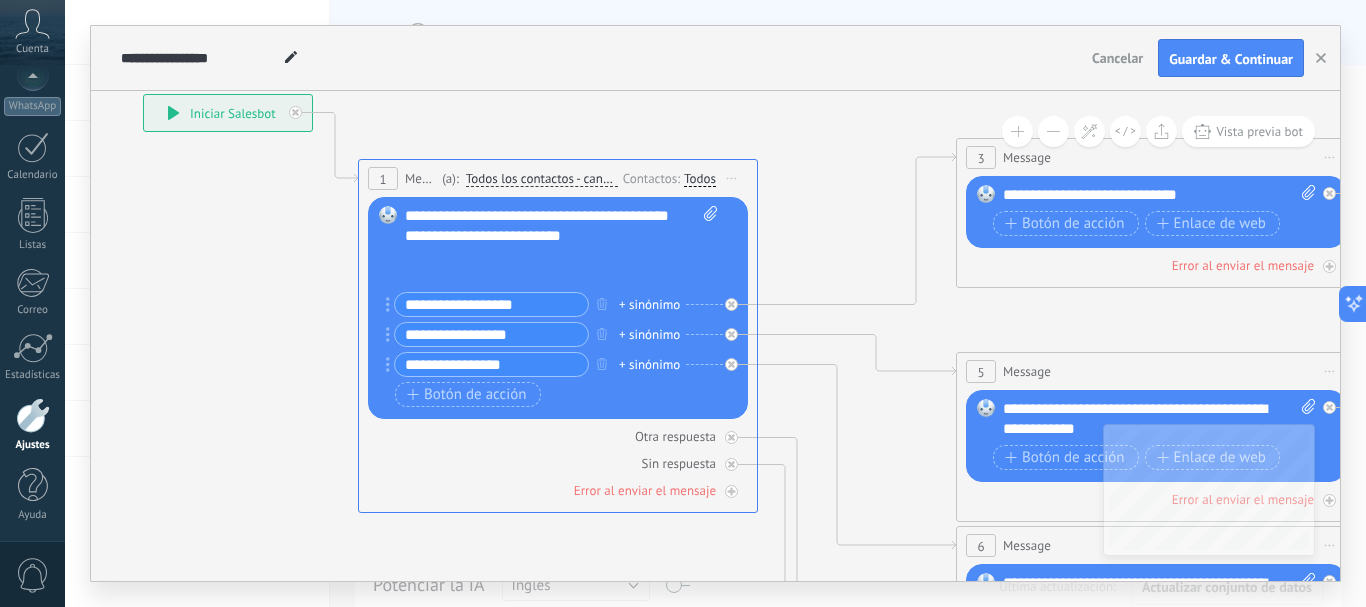 click on "**********" at bounding box center (715, 303) 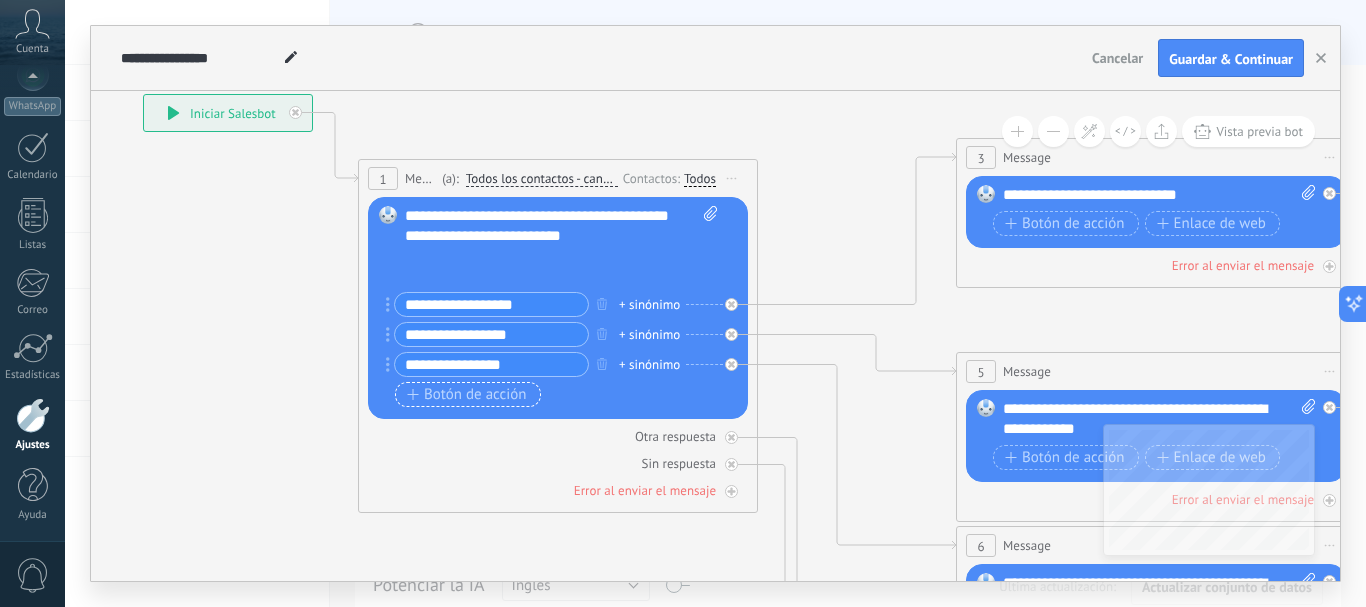 click on "Botón de acción" at bounding box center (467, 395) 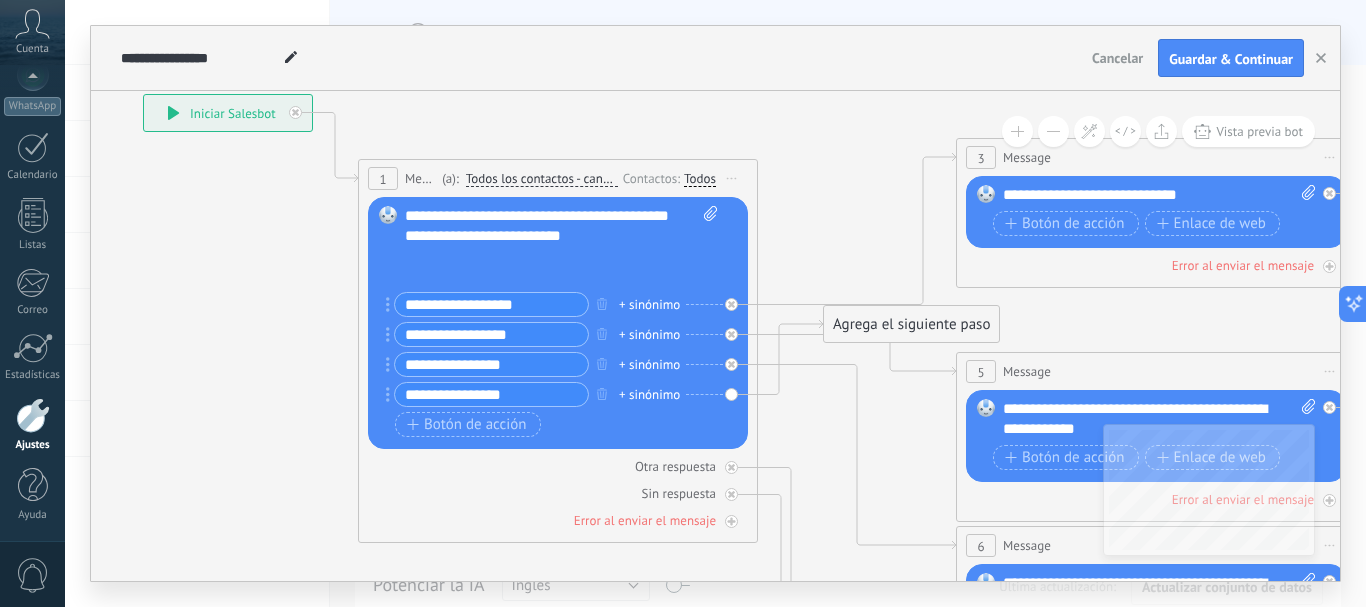 type on "**********" 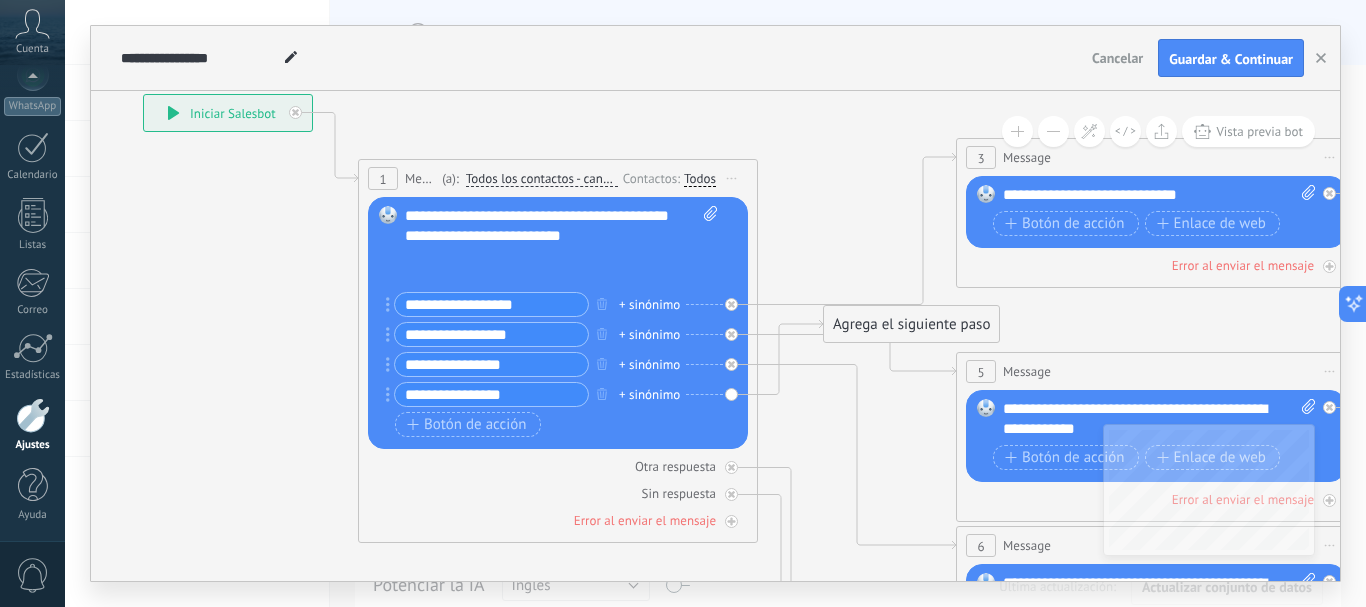 click on "**********" at bounding box center [491, 304] 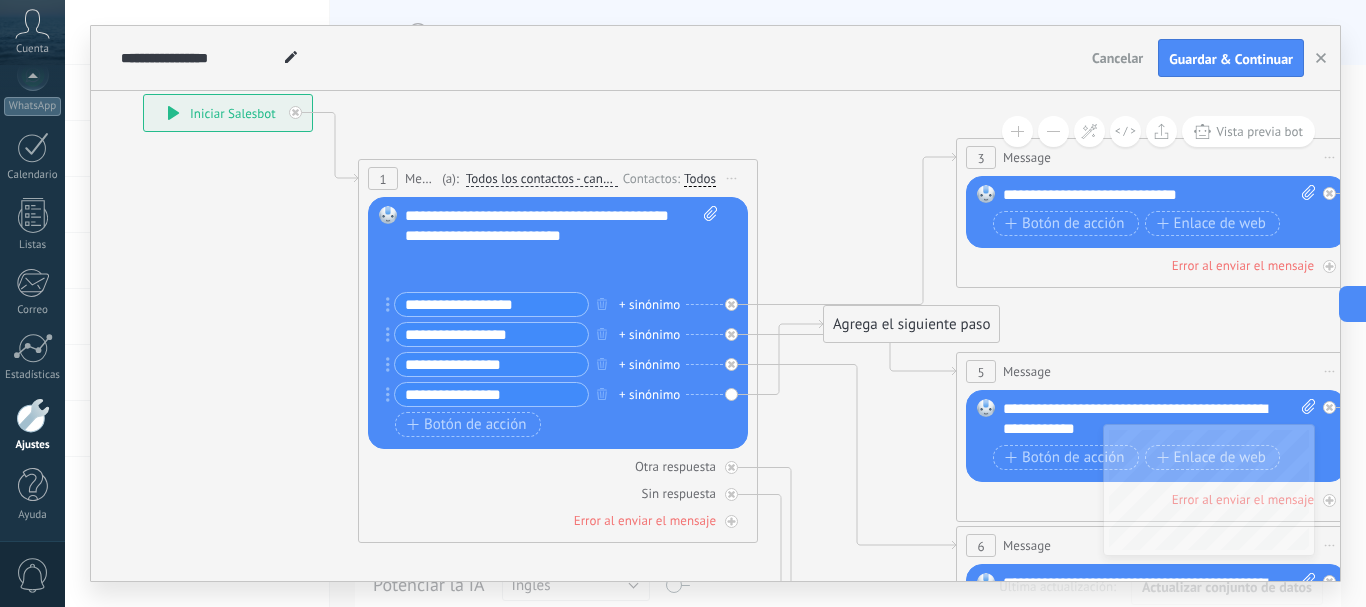 click on "Agrega el siguiente paso" at bounding box center (911, 324) 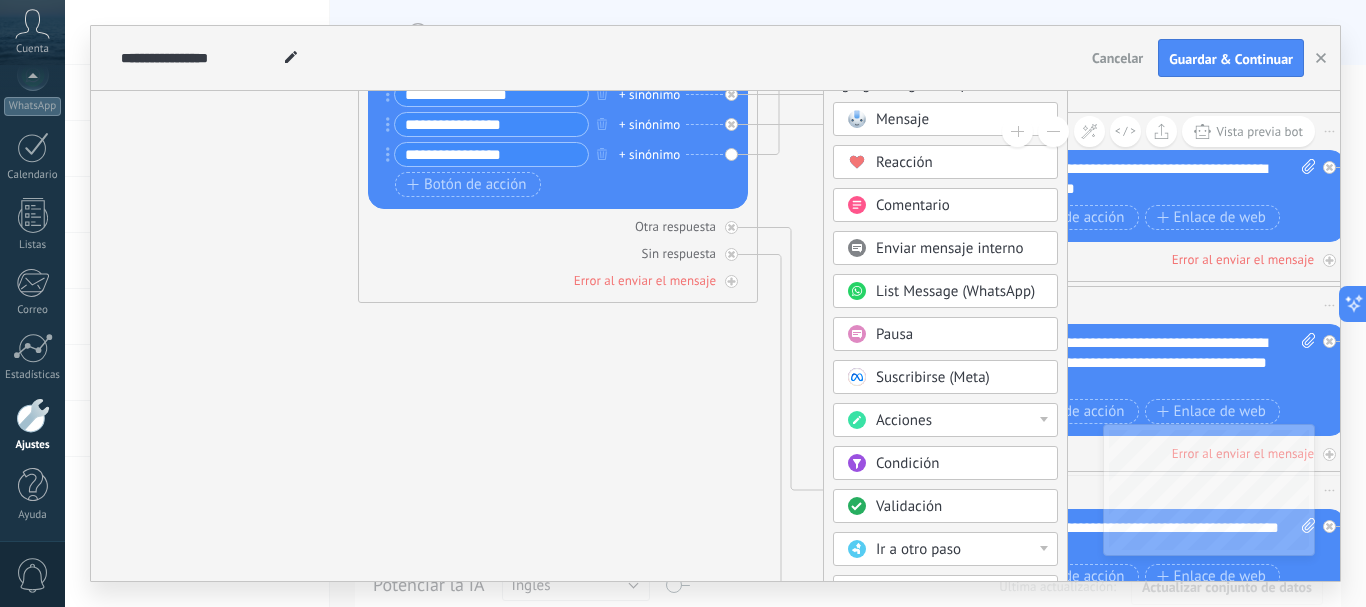 click 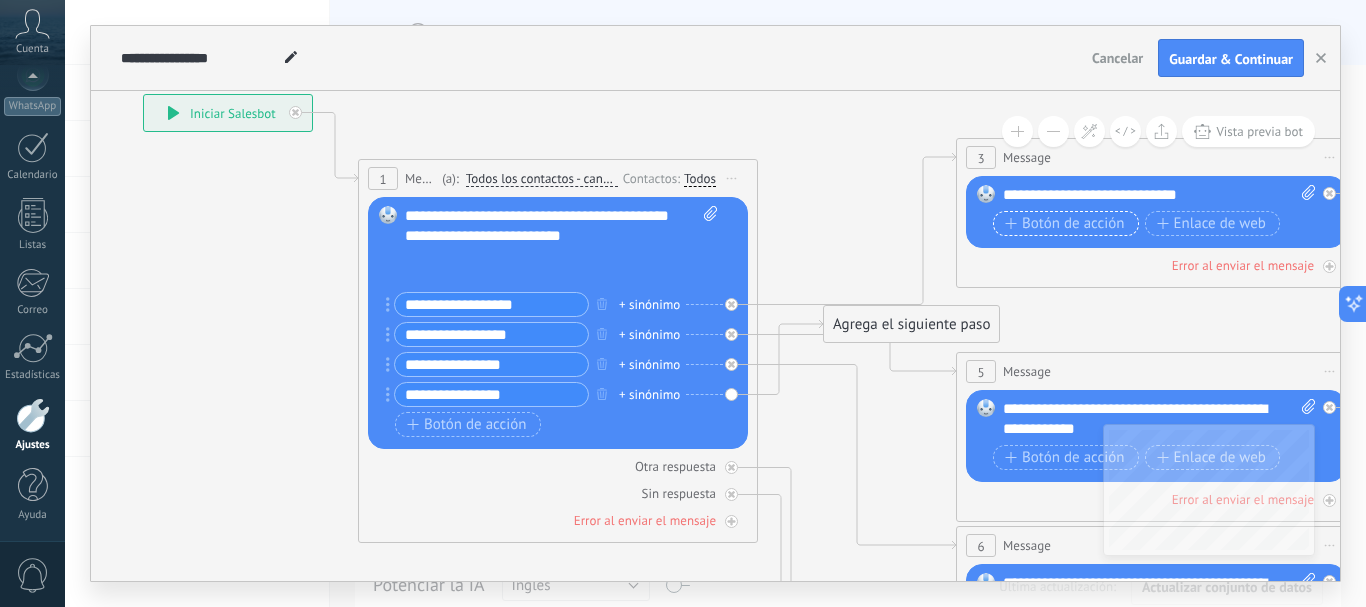 click on "Botón de acción" at bounding box center [1065, 224] 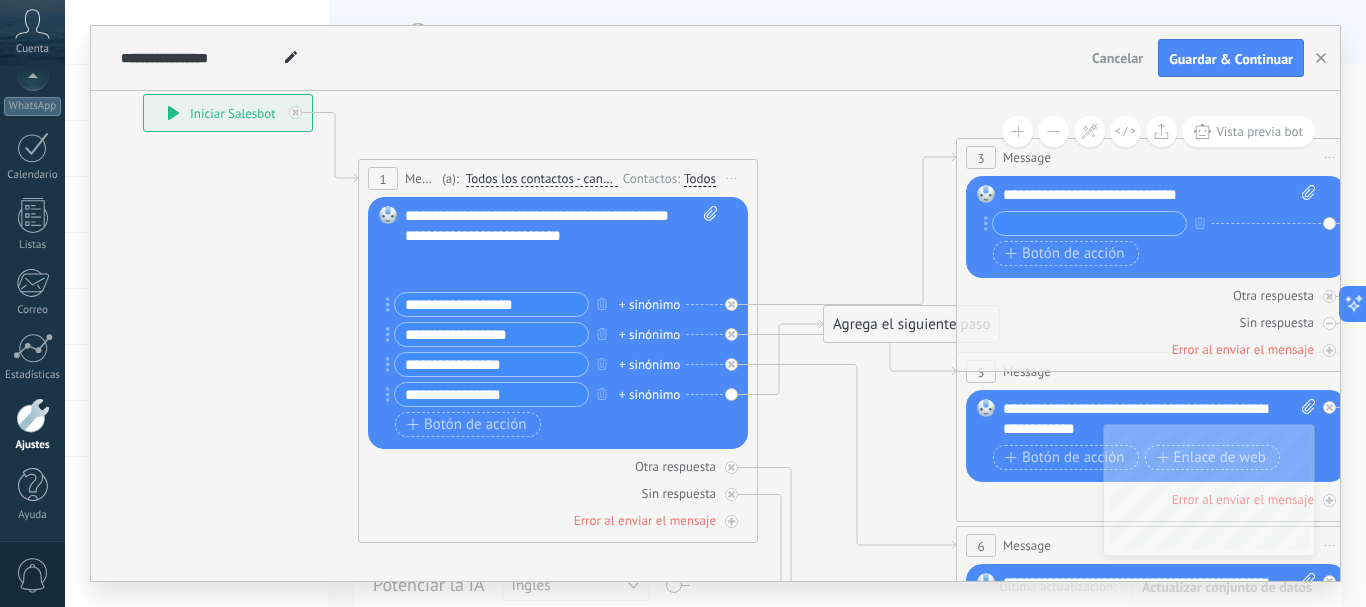 click on "**********" at bounding box center [1159, 195] 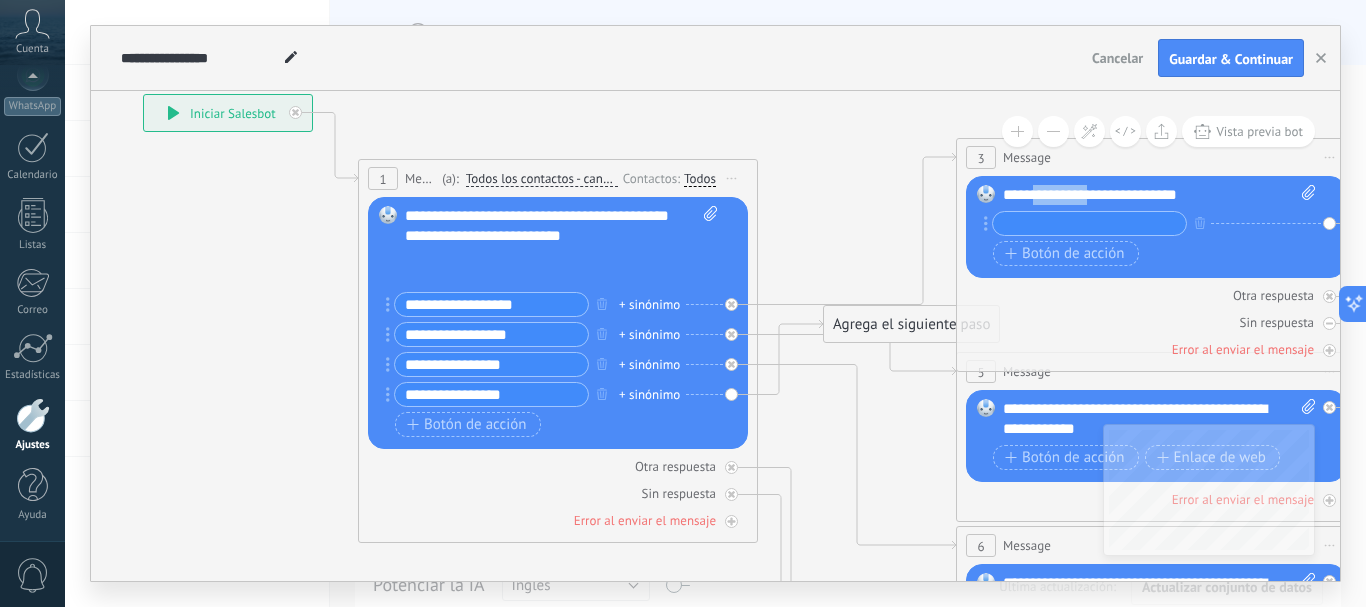 click on "**********" at bounding box center (1159, 195) 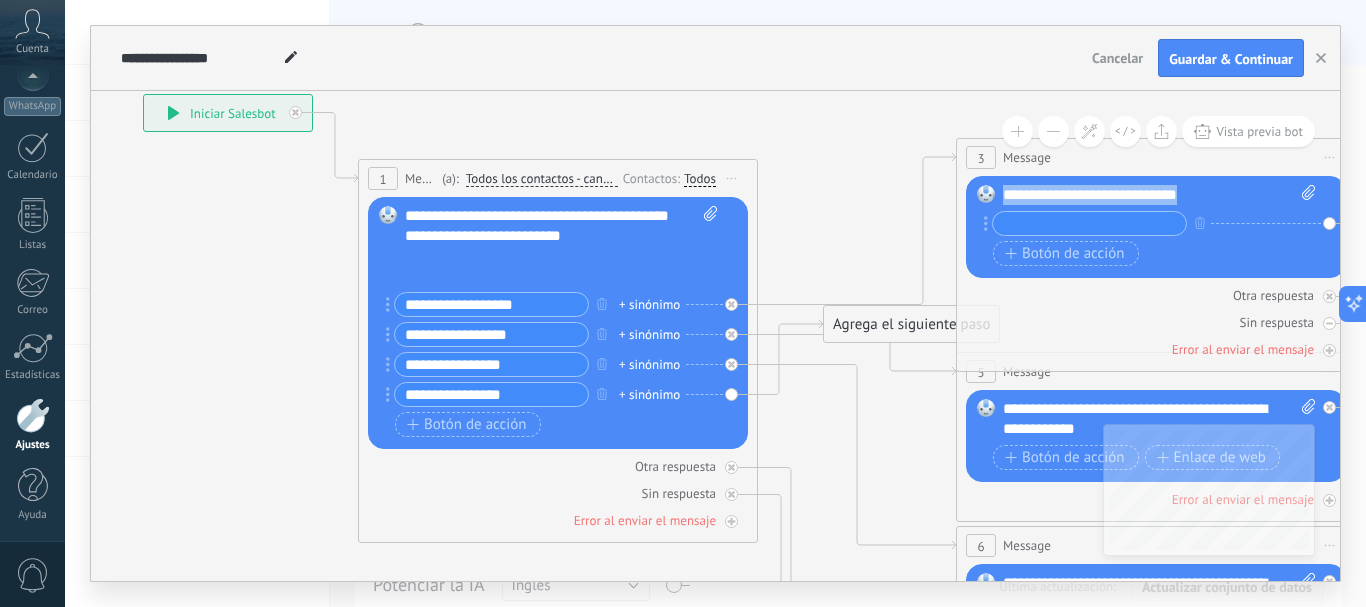 click on "**********" at bounding box center (1159, 195) 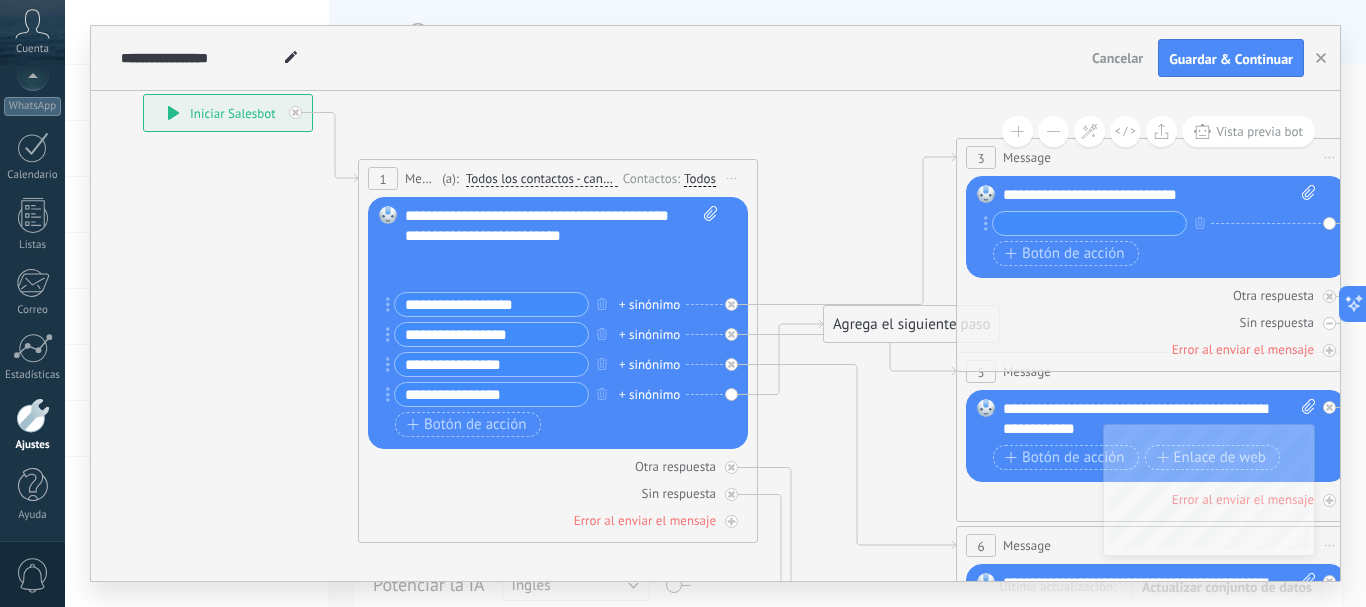 drag, startPoint x: 848, startPoint y: 245, endPoint x: 1058, endPoint y: 228, distance: 210.68697 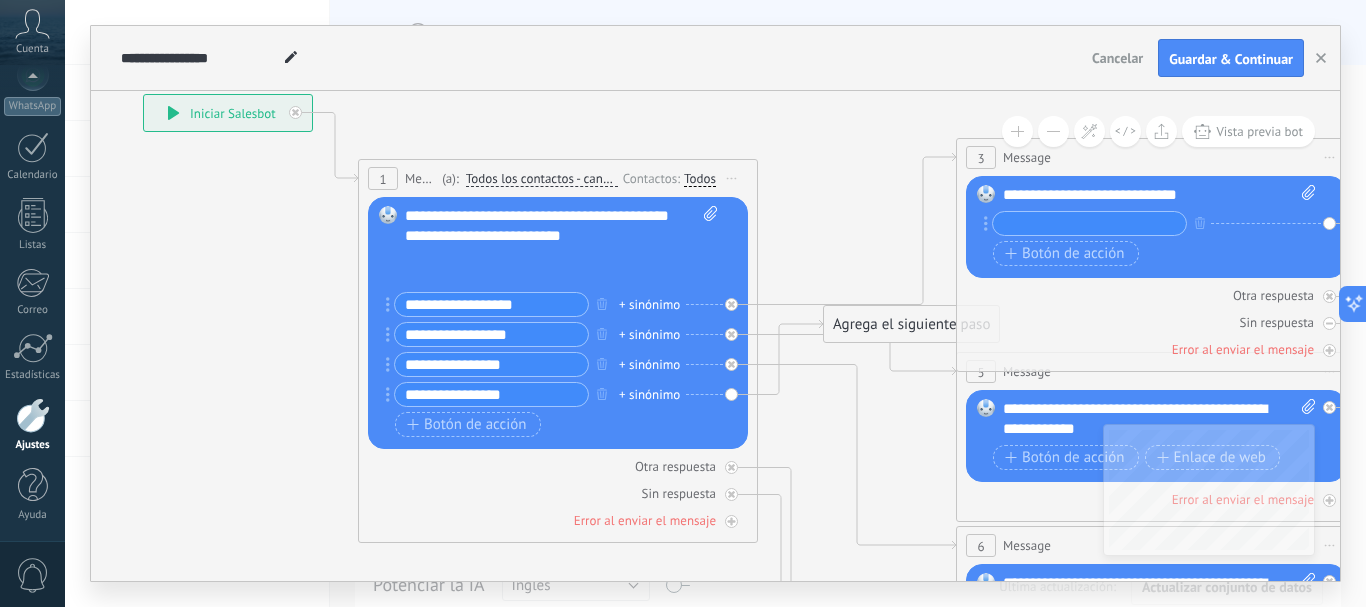 click 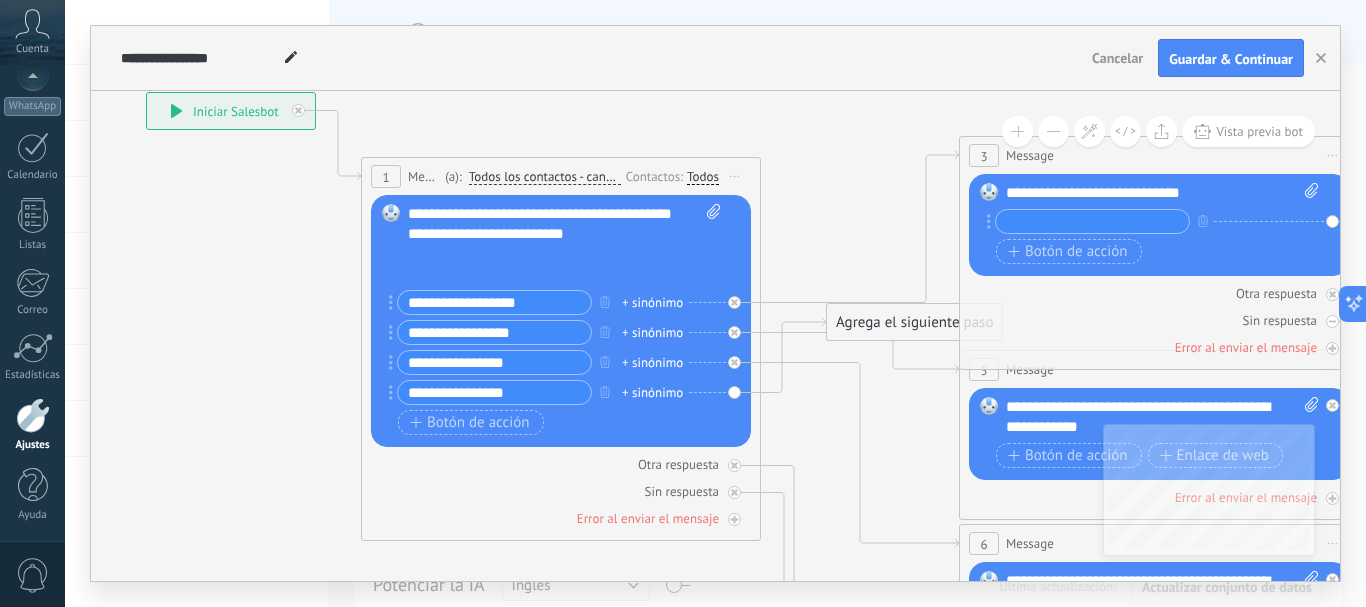 click on "**********" at bounding box center (559, 350) 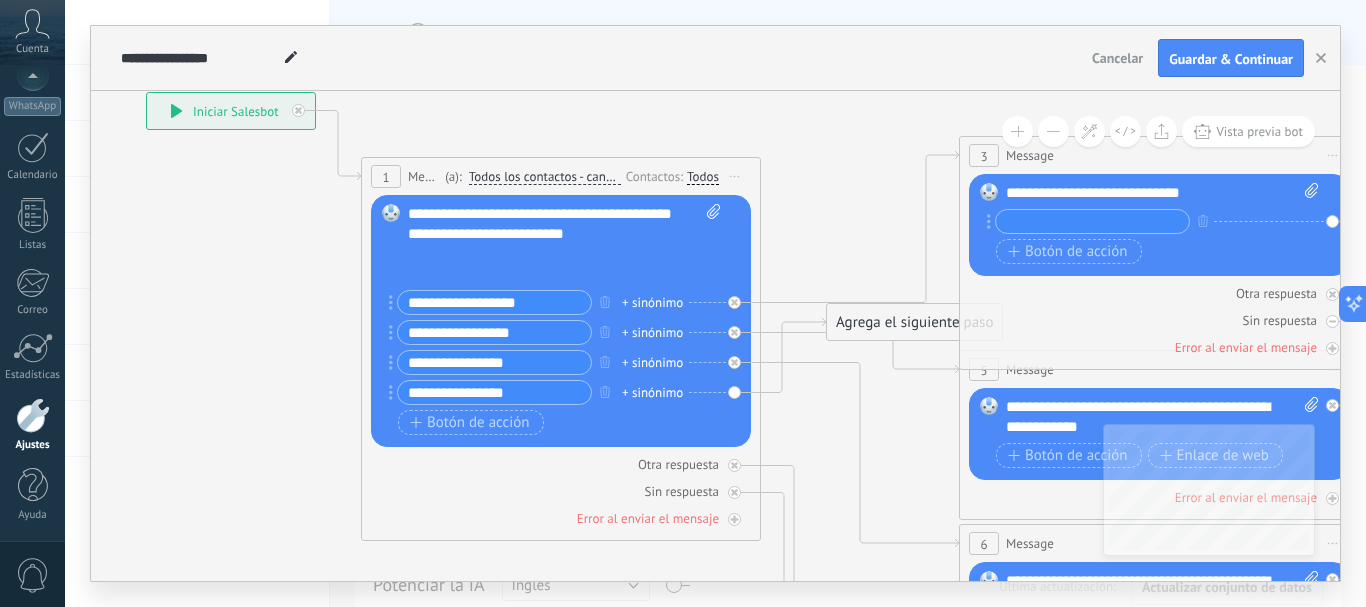 click on "**********" at bounding box center (494, 302) 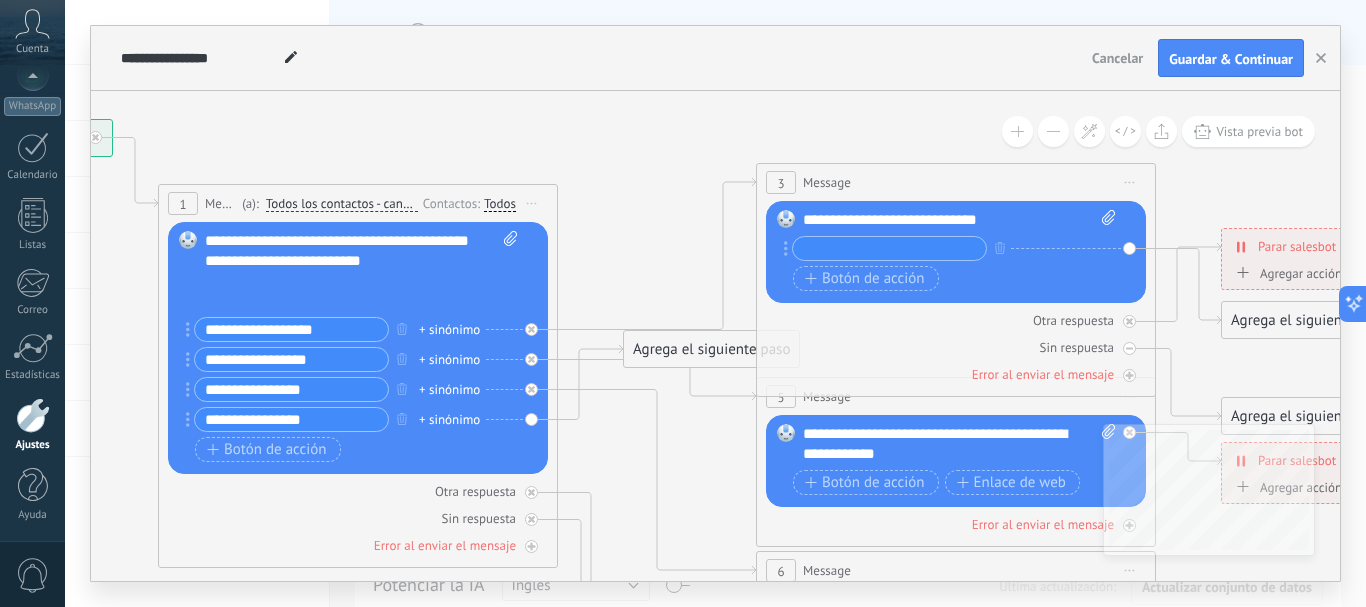 drag, startPoint x: 791, startPoint y: 219, endPoint x: 588, endPoint y: 246, distance: 204.78769 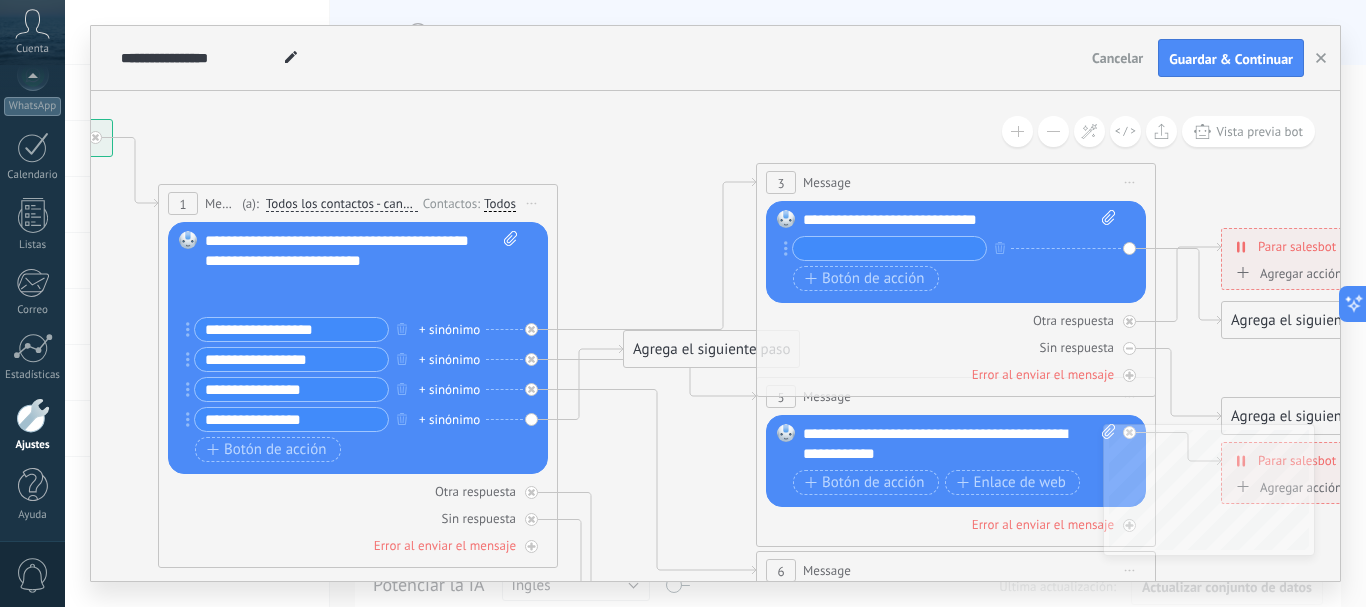 click 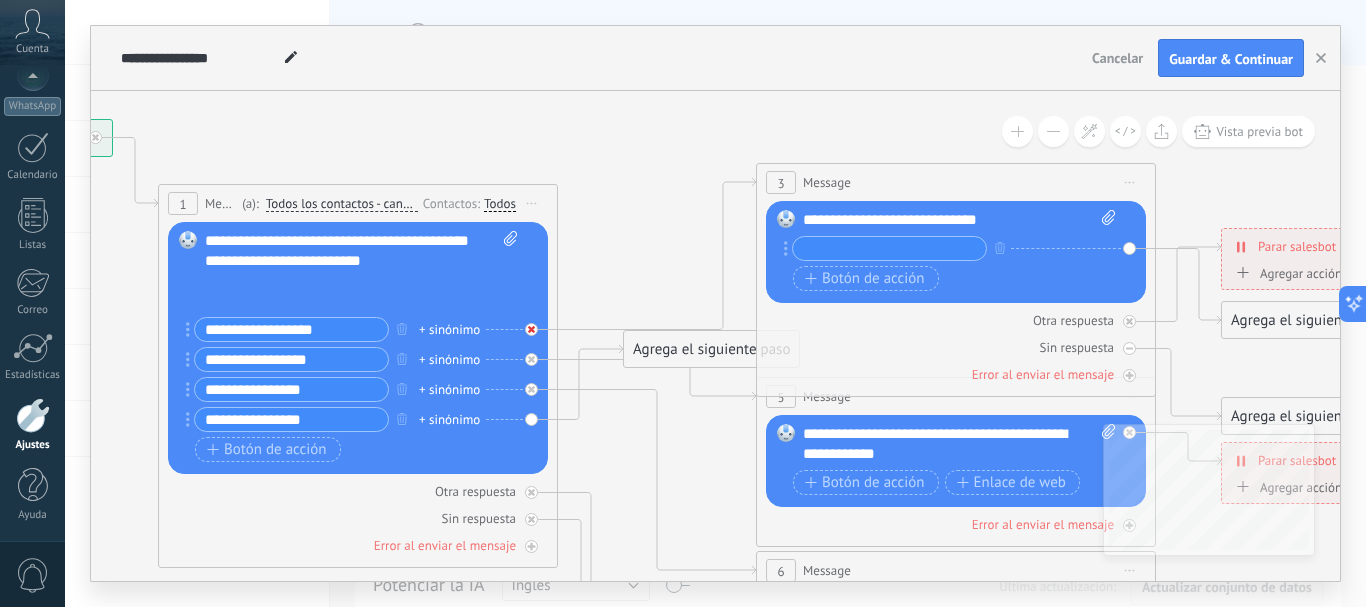 click at bounding box center (531, 329) 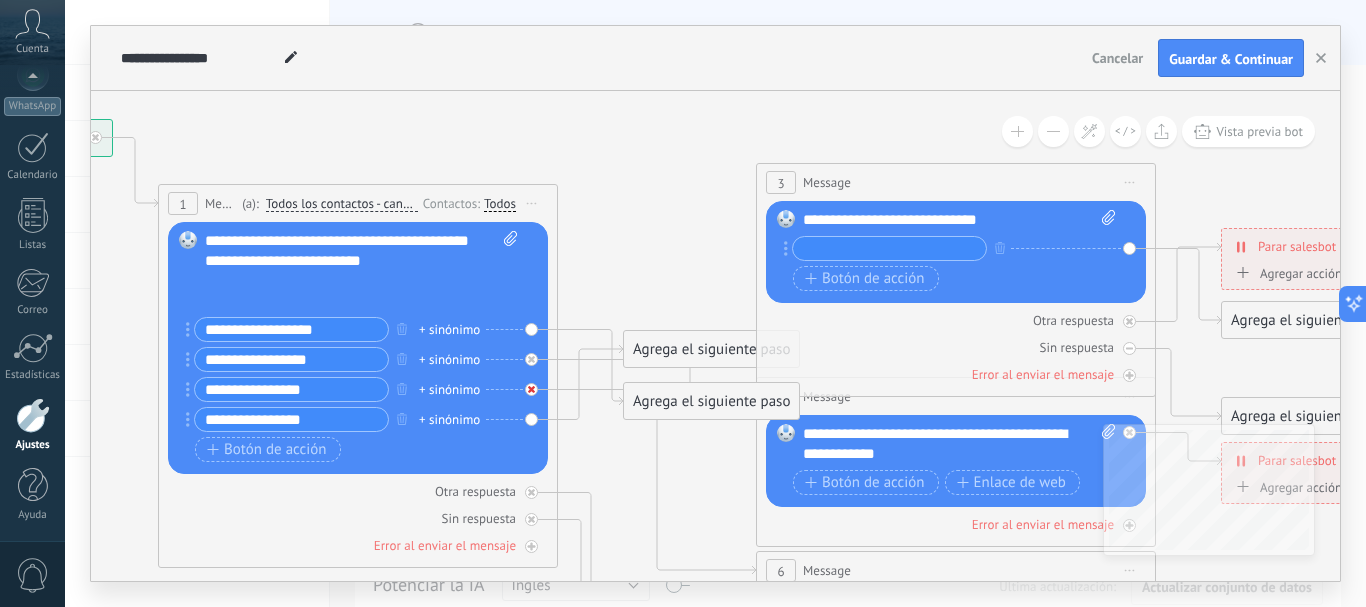click at bounding box center [531, 359] 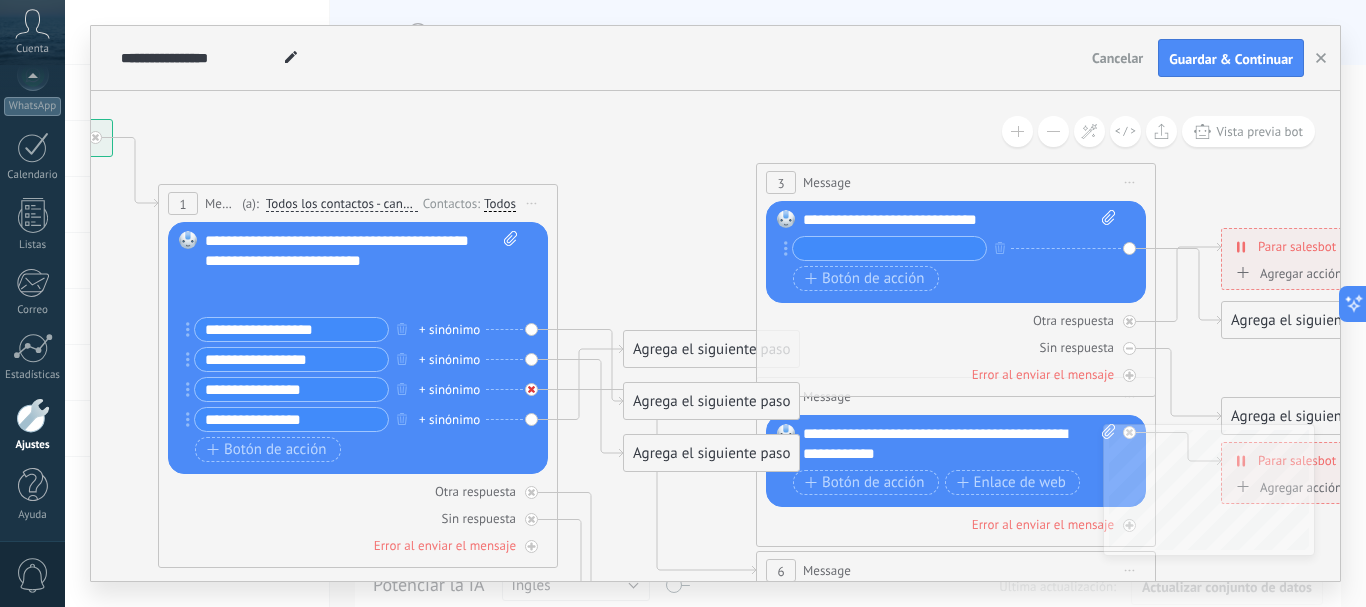 click 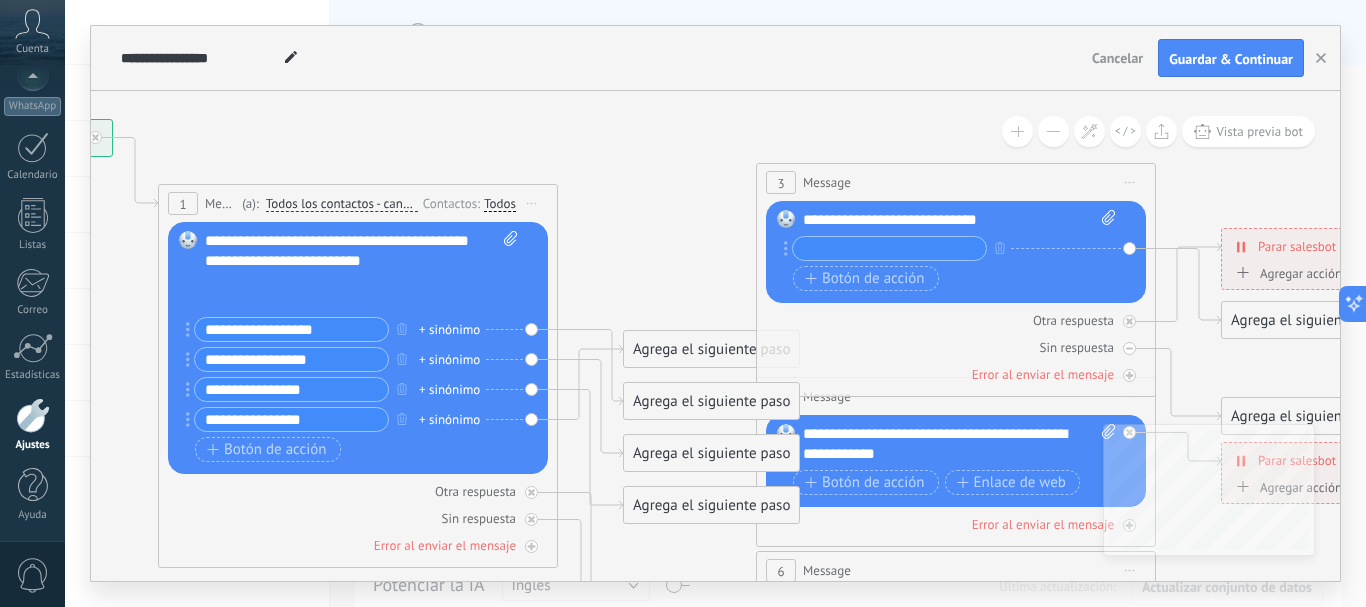 click on "Reemplazar
Quitar
Convertir a mensaje de voz
Arrastre la imagen aquí para adjuntarla.
Añadir imagen
Subir
Arrastrar y soltar
Archivo no encontrado
Escribe tu mensaje..." at bounding box center [358, 348] 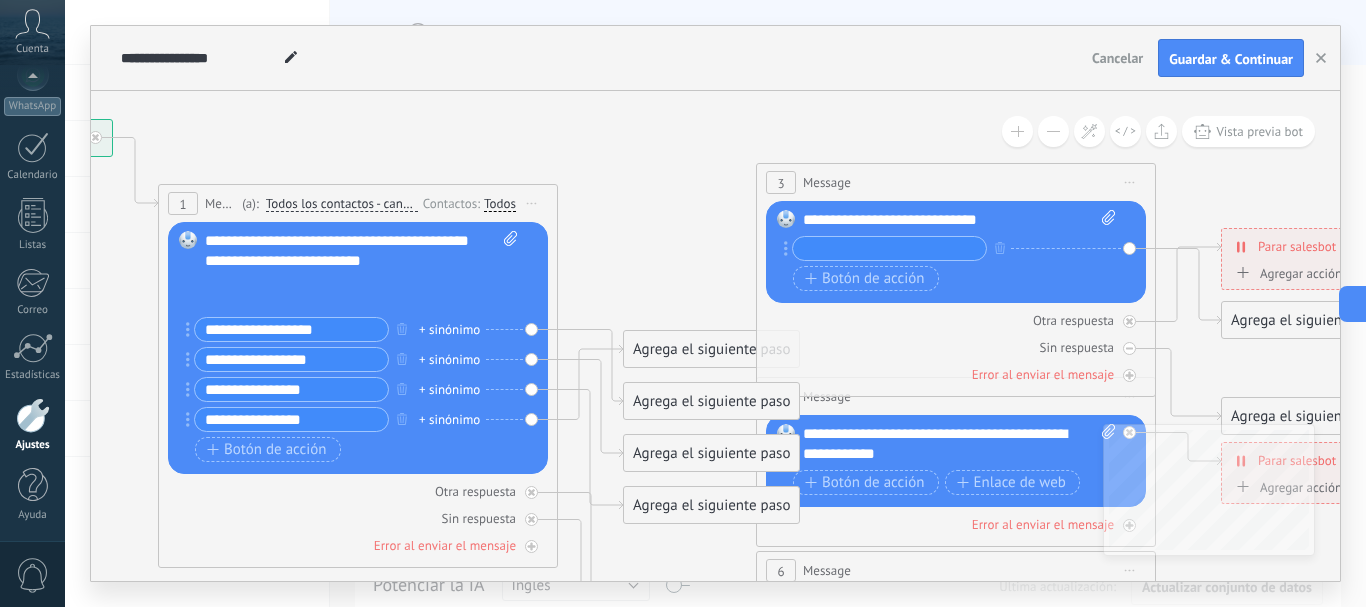 click on "Reemplazar
Quitar
Convertir a mensaje de voz
Arrastre la imagen aquí para adjuntarla.
Añadir imagen
Subir
Arrastrar y soltar
Archivo no encontrado
Escribe tu mensaje..." at bounding box center [358, 348] 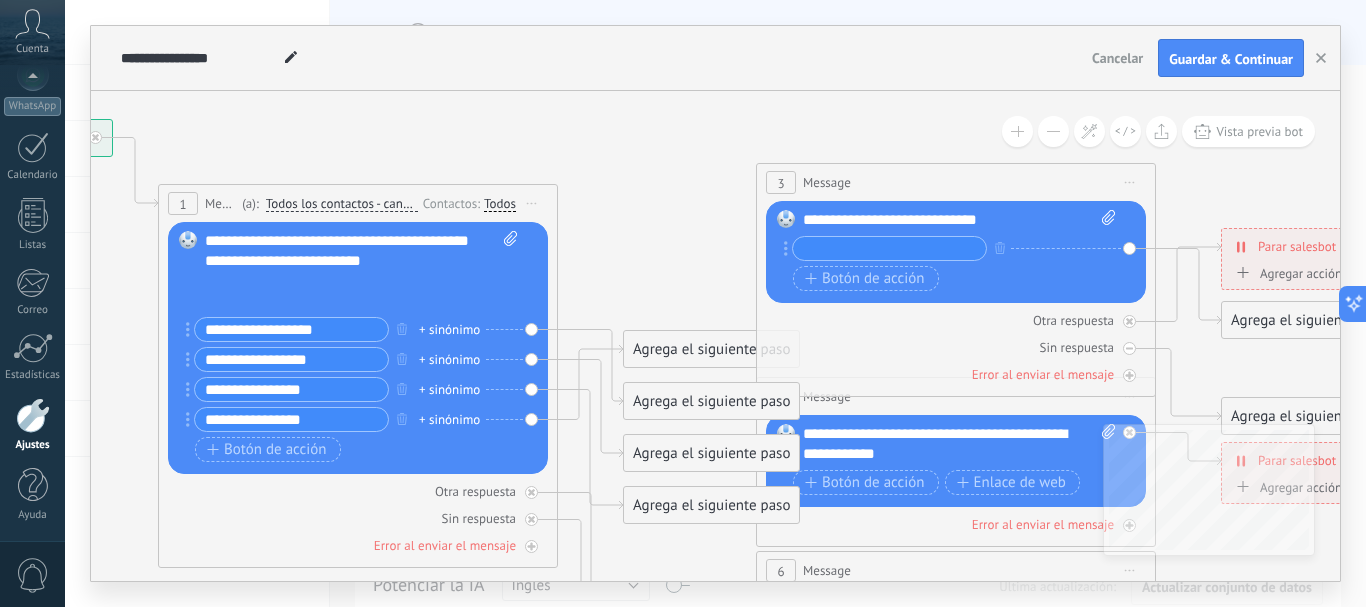 click on "Reemplazar
Quitar
Convertir a mensaje de voz
Arrastre la imagen aquí para adjuntarla.
Añadir imagen
Subir
Arrastrar y soltar
Archivo no encontrado
Escribe tu mensaje..." at bounding box center (358, 348) 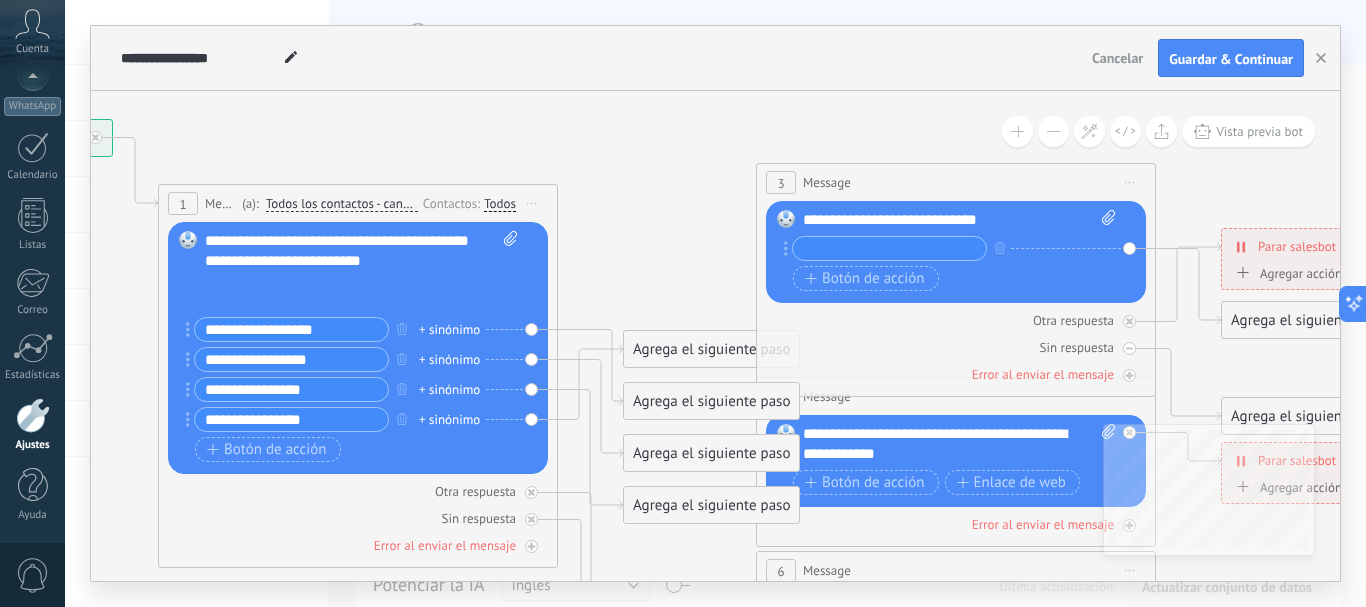 click on "Reemplazar
Quitar
Convertir a mensaje de voz
Arrastre la imagen aquí para adjuntarla.
Añadir imagen
Subir
Arrastrar y soltar
Archivo no encontrado
Escribe tu mensaje..." at bounding box center [358, 348] 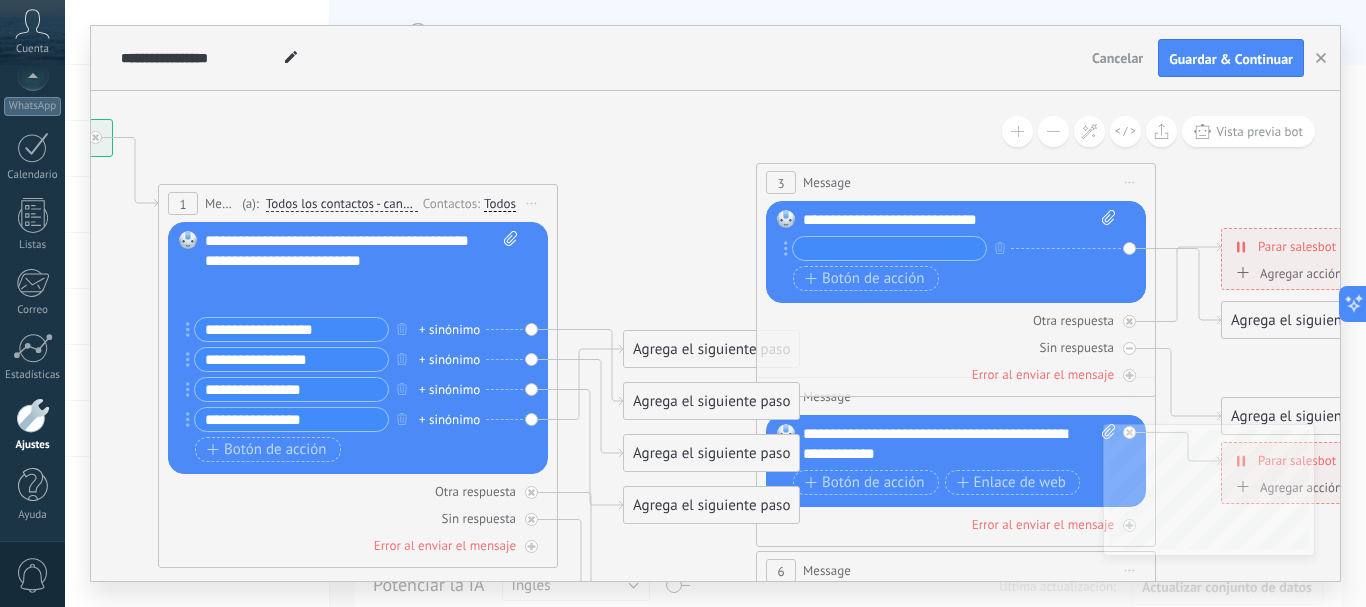 click on "+ sinónimo" at bounding box center [449, 330] 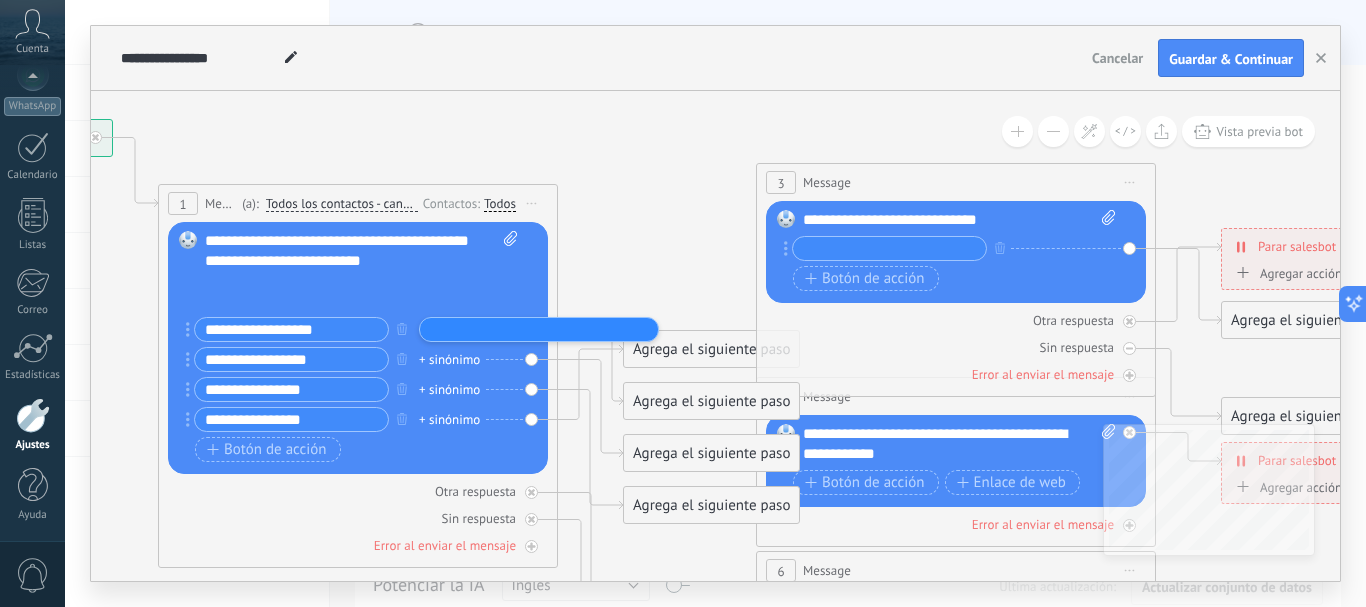 click at bounding box center [475, 329] 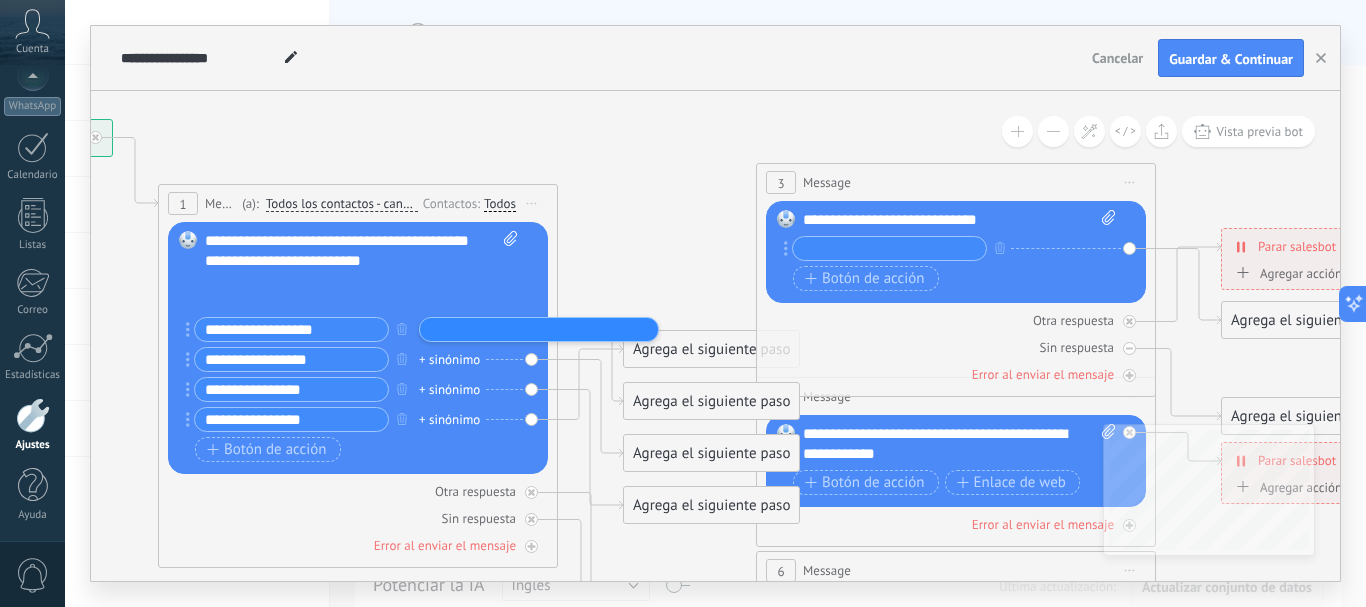 click at bounding box center (475, 329) 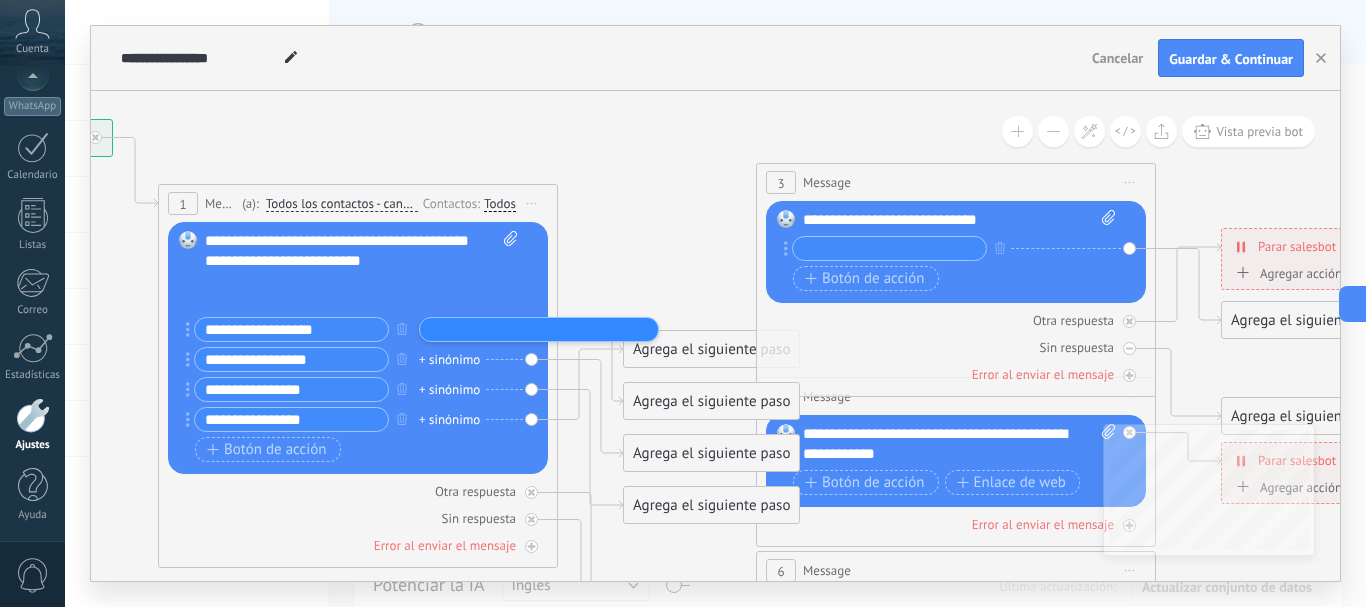 click on "Agrega el siguiente paso" at bounding box center (711, 401) 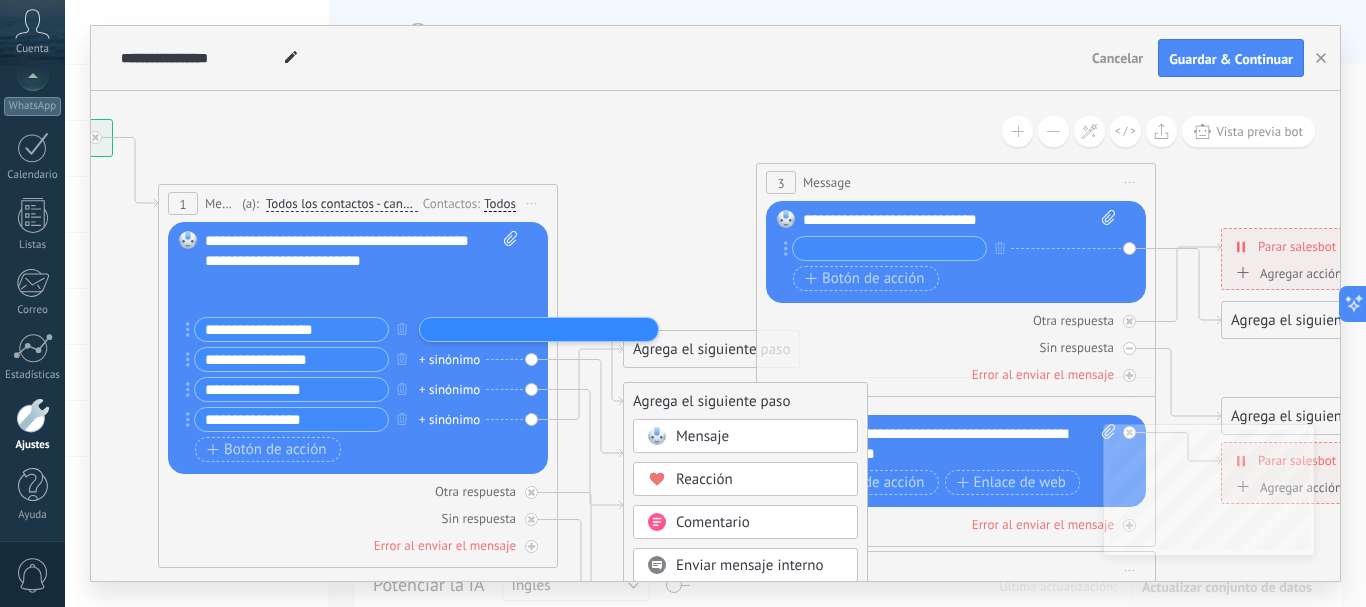 click 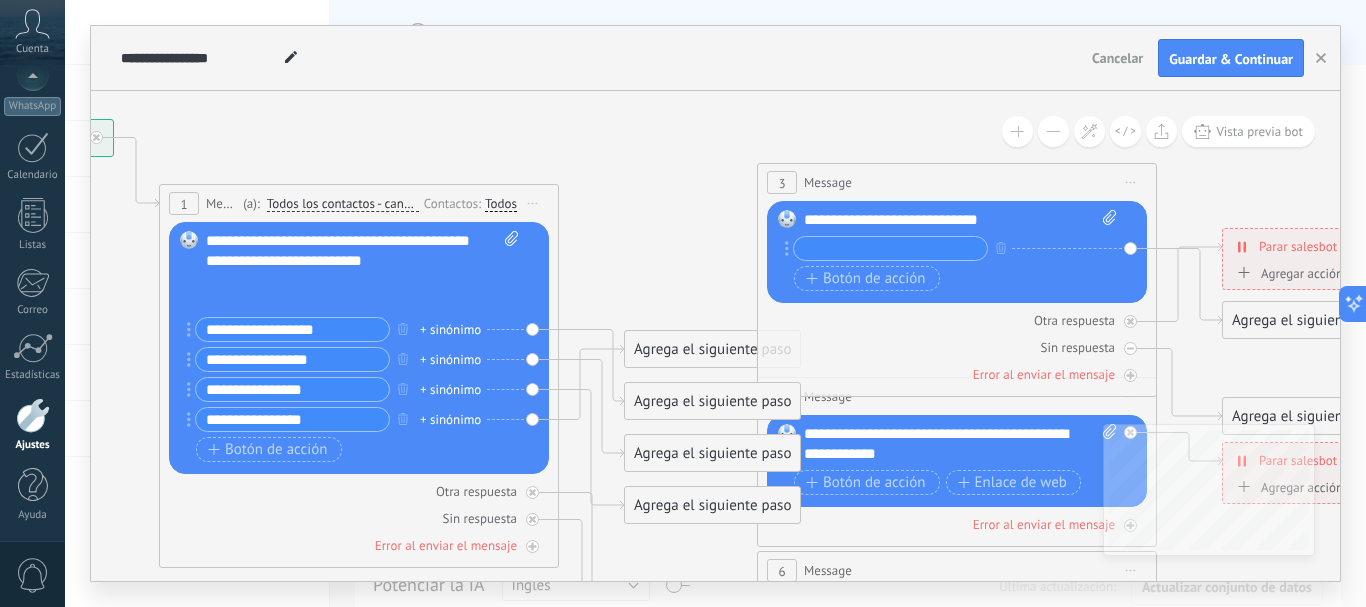 click 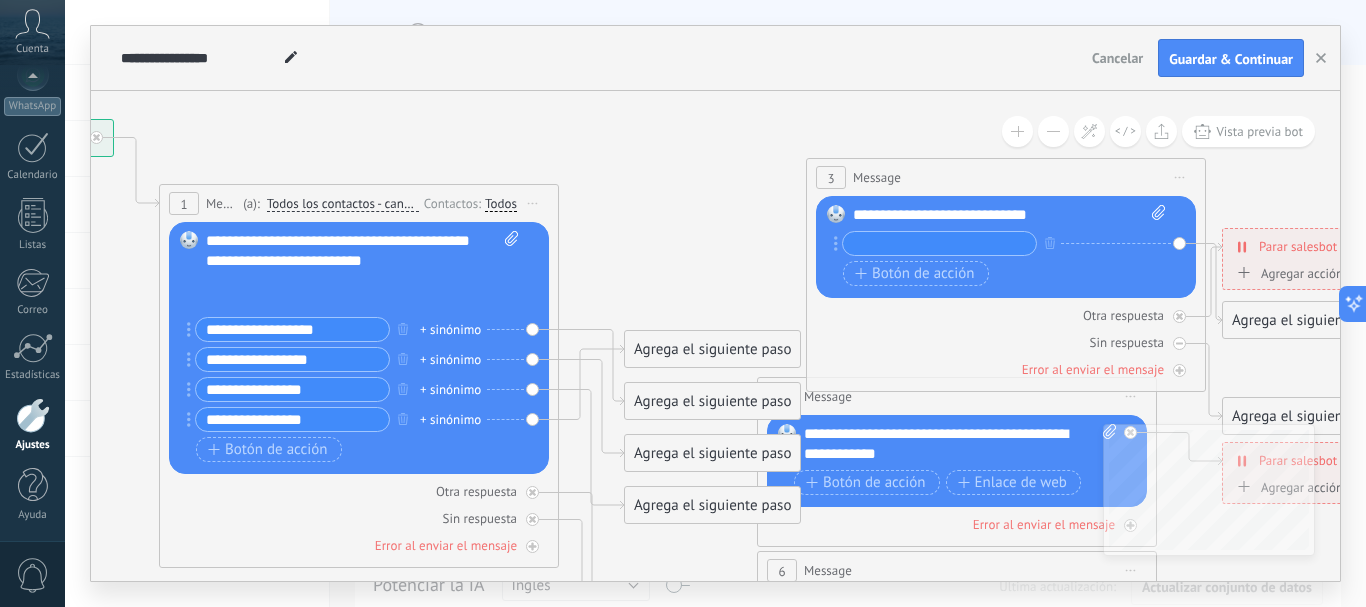 drag, startPoint x: 917, startPoint y: 184, endPoint x: 966, endPoint y: 179, distance: 49.25444 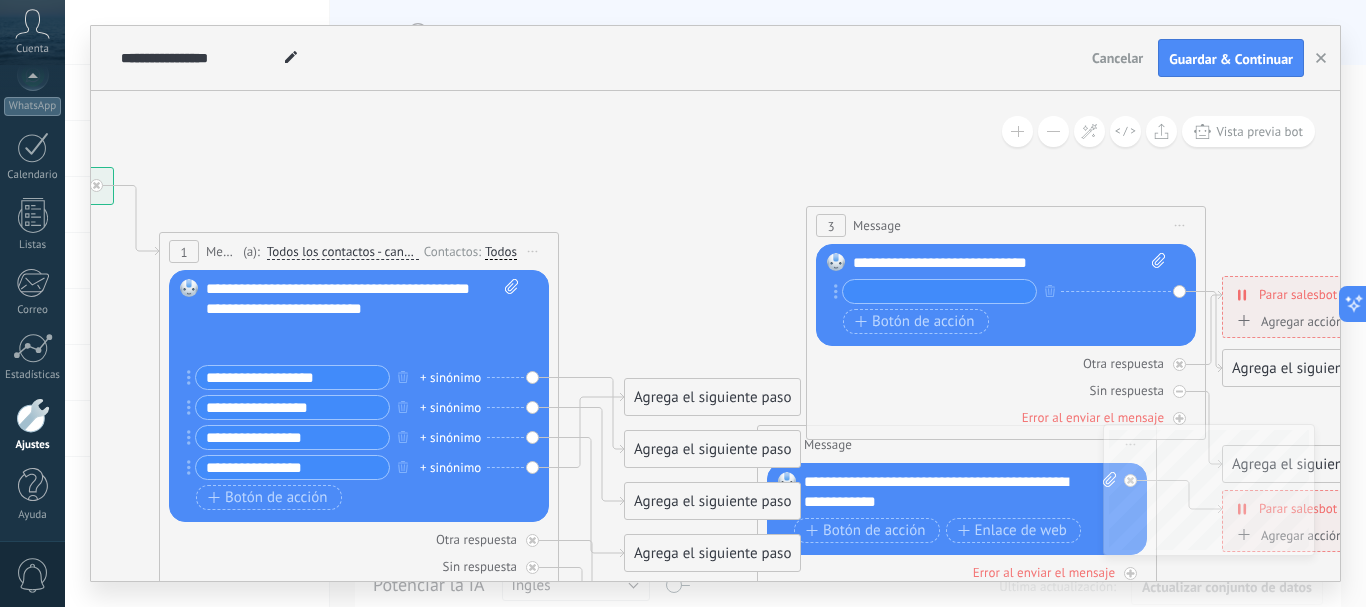 drag, startPoint x: 223, startPoint y: 566, endPoint x: 979, endPoint y: 272, distance: 811.1547 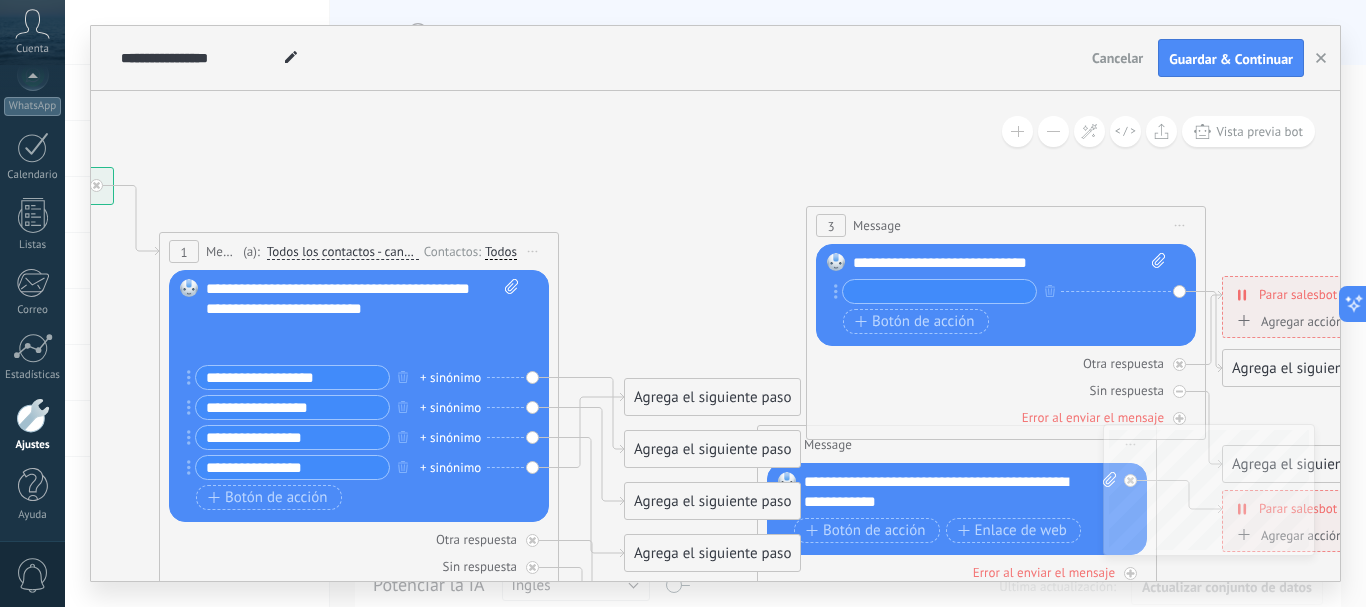 click on "**********" at bounding box center (-56, 167) 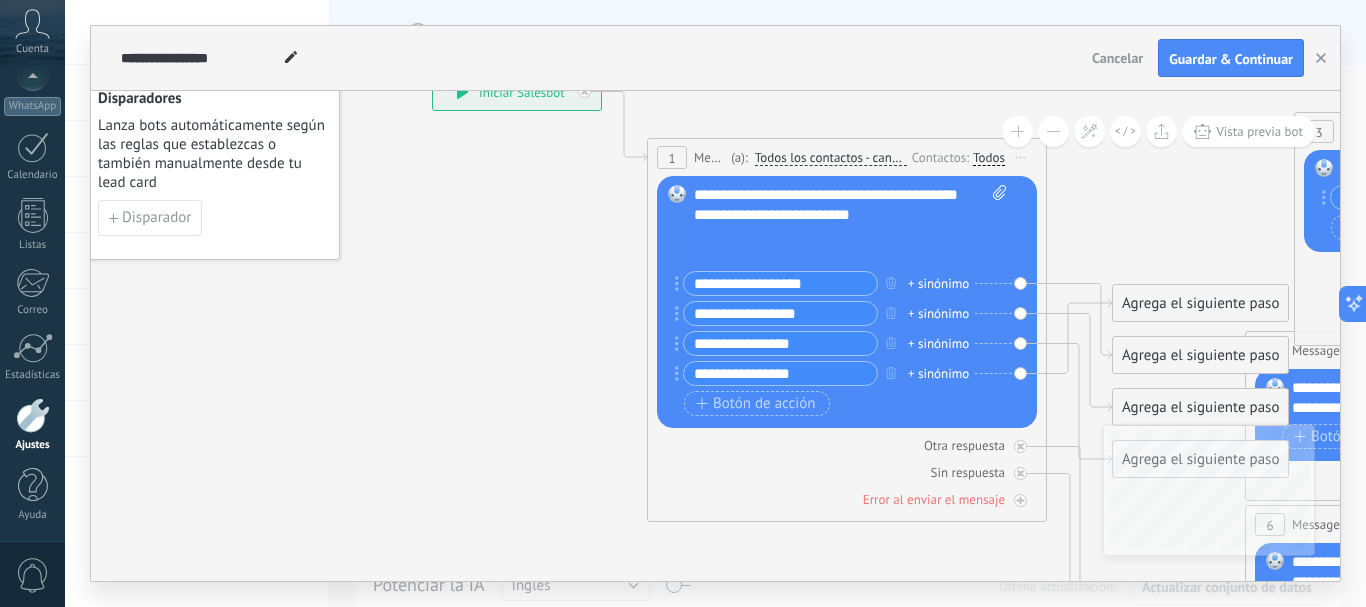 drag, startPoint x: 633, startPoint y: 195, endPoint x: 1121, endPoint y: 101, distance: 496.97083 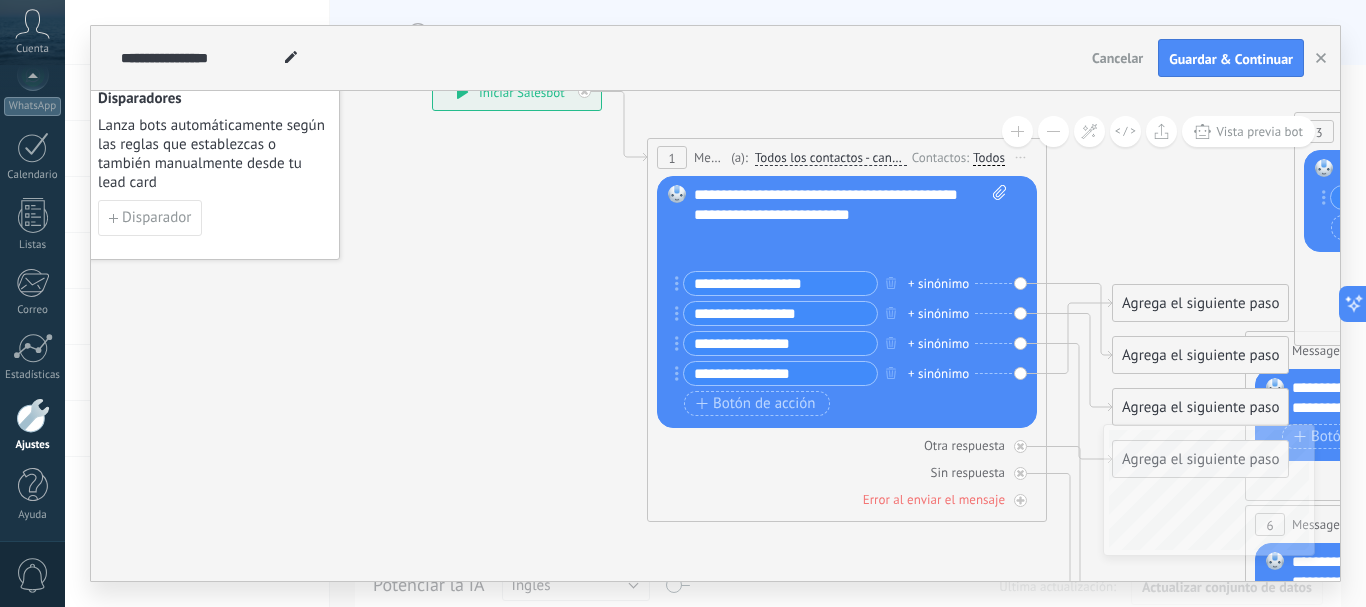 click 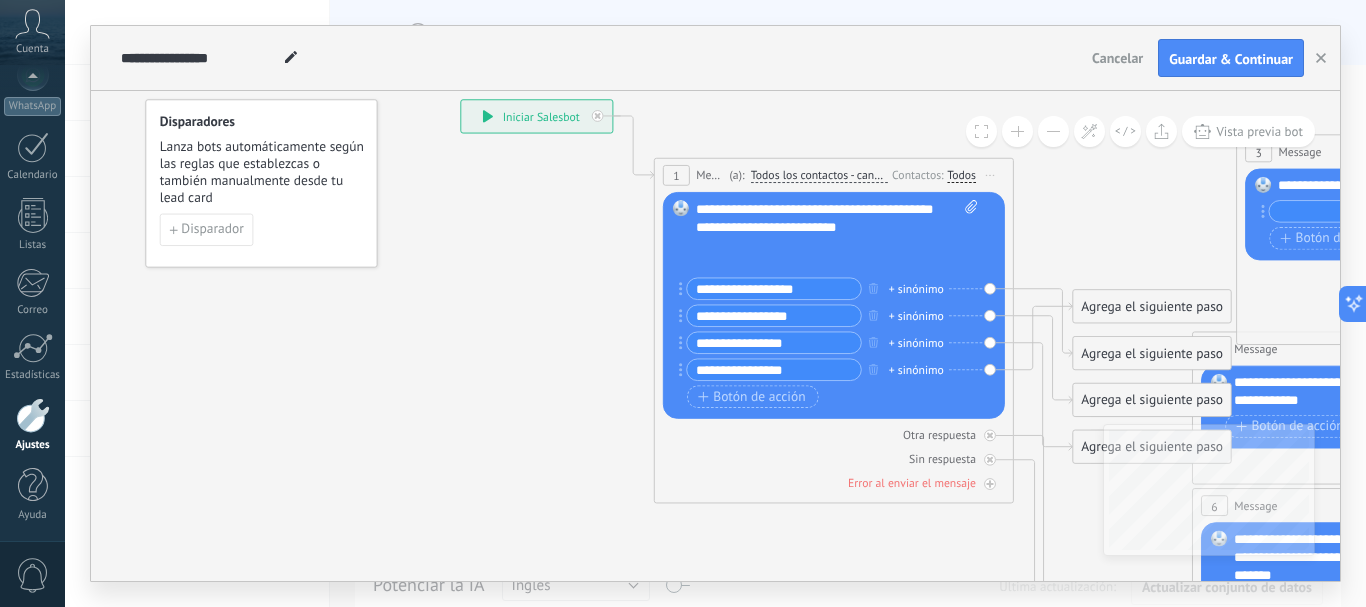 click at bounding box center [1053, 131] 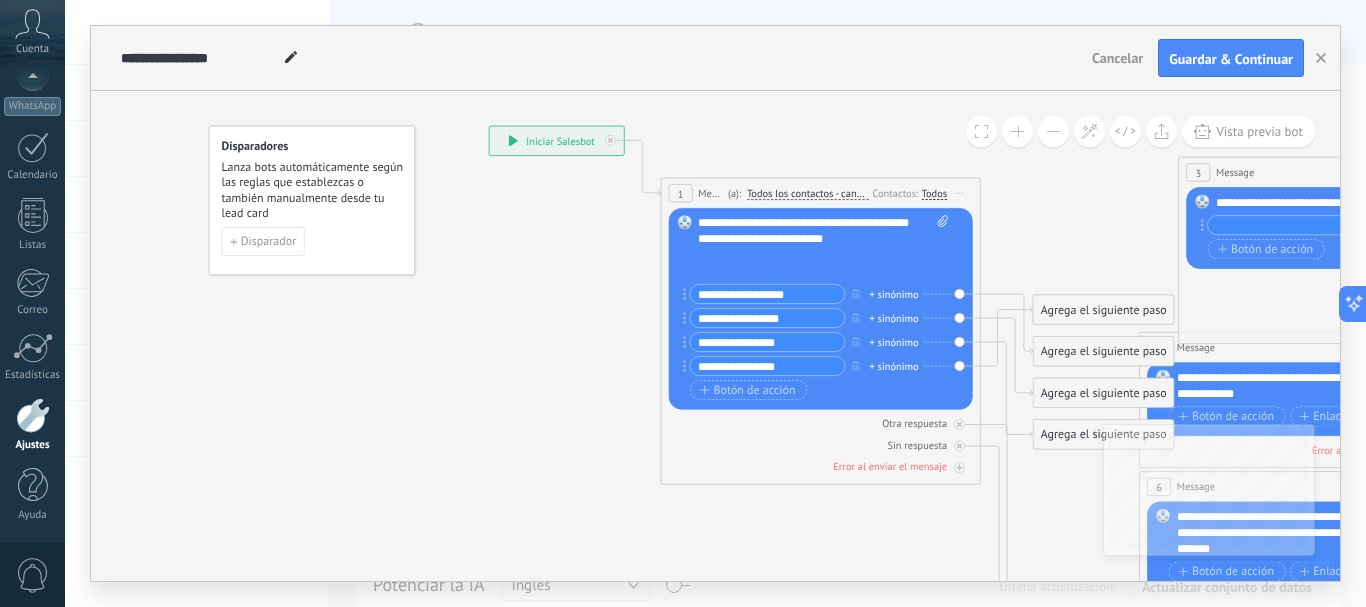 click at bounding box center (1053, 131) 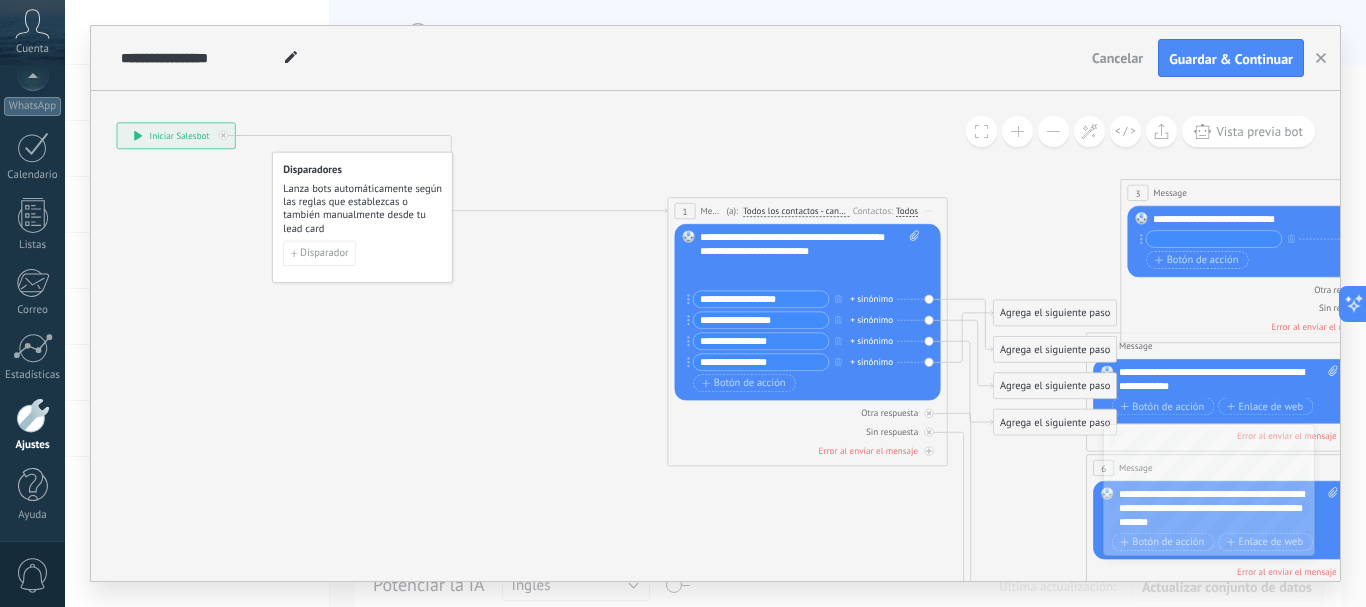 drag, startPoint x: 578, startPoint y: 169, endPoint x: 178, endPoint y: 141, distance: 400.9788 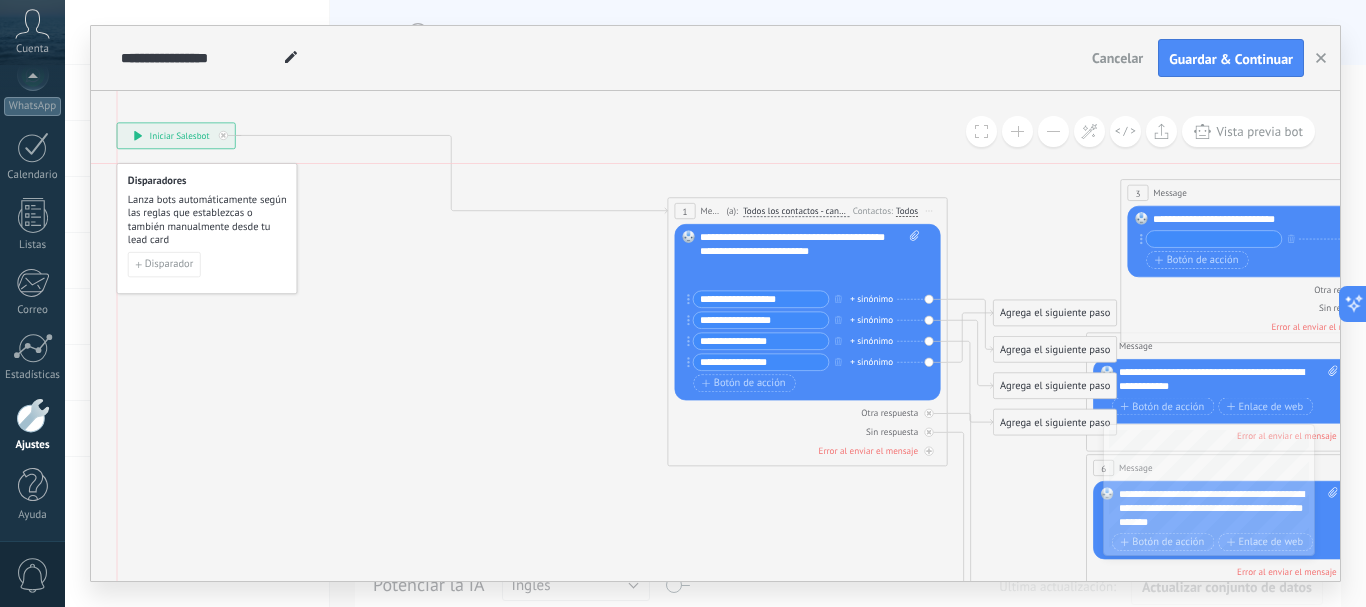 drag, startPoint x: 396, startPoint y: 224, endPoint x: 232, endPoint y: 241, distance: 164.87874 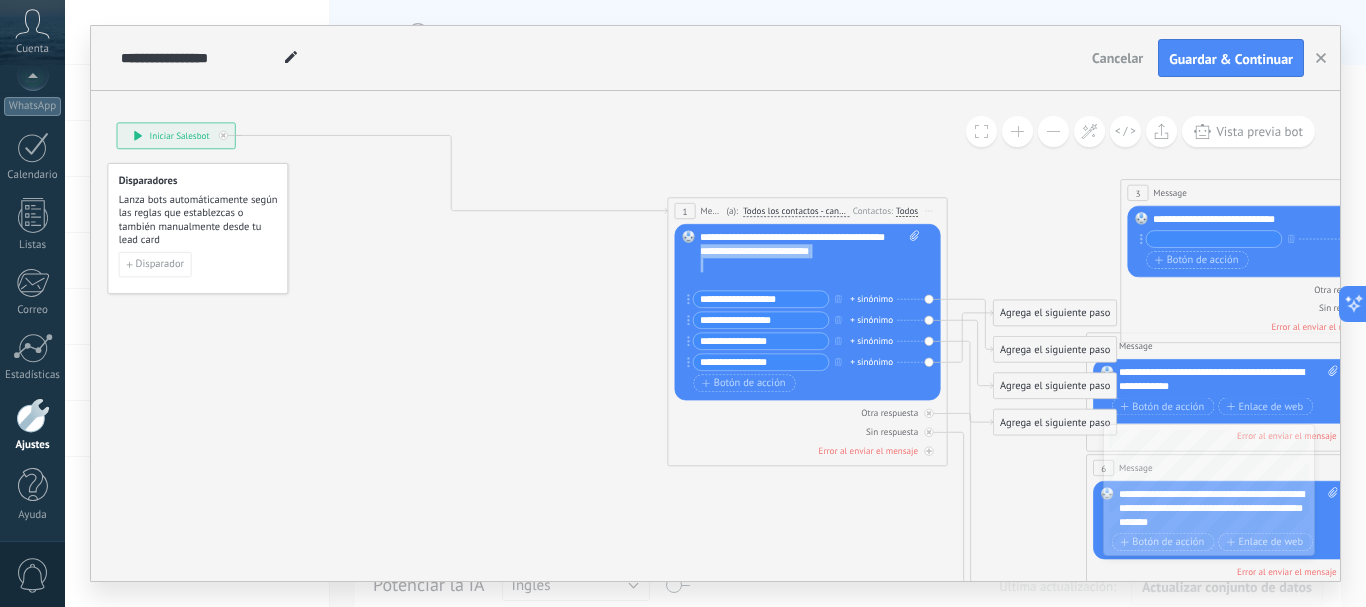 drag, startPoint x: 845, startPoint y: 268, endPoint x: 770, endPoint y: 242, distance: 79.37884 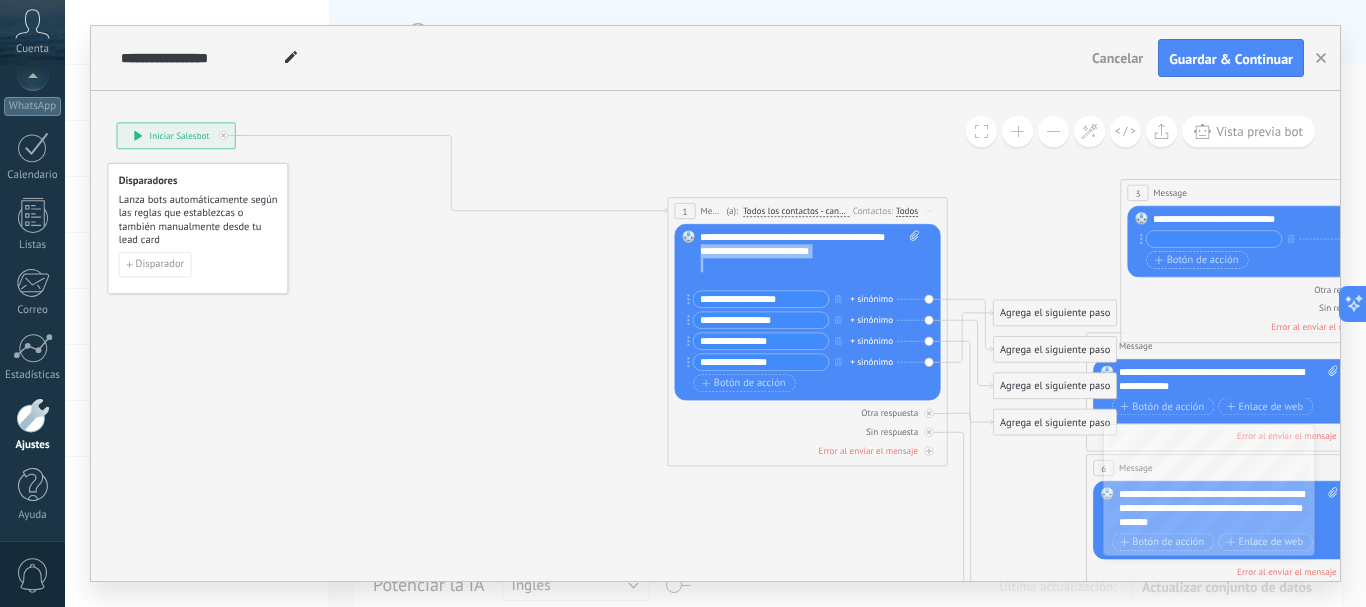 click on "**********" at bounding box center [797, 258] 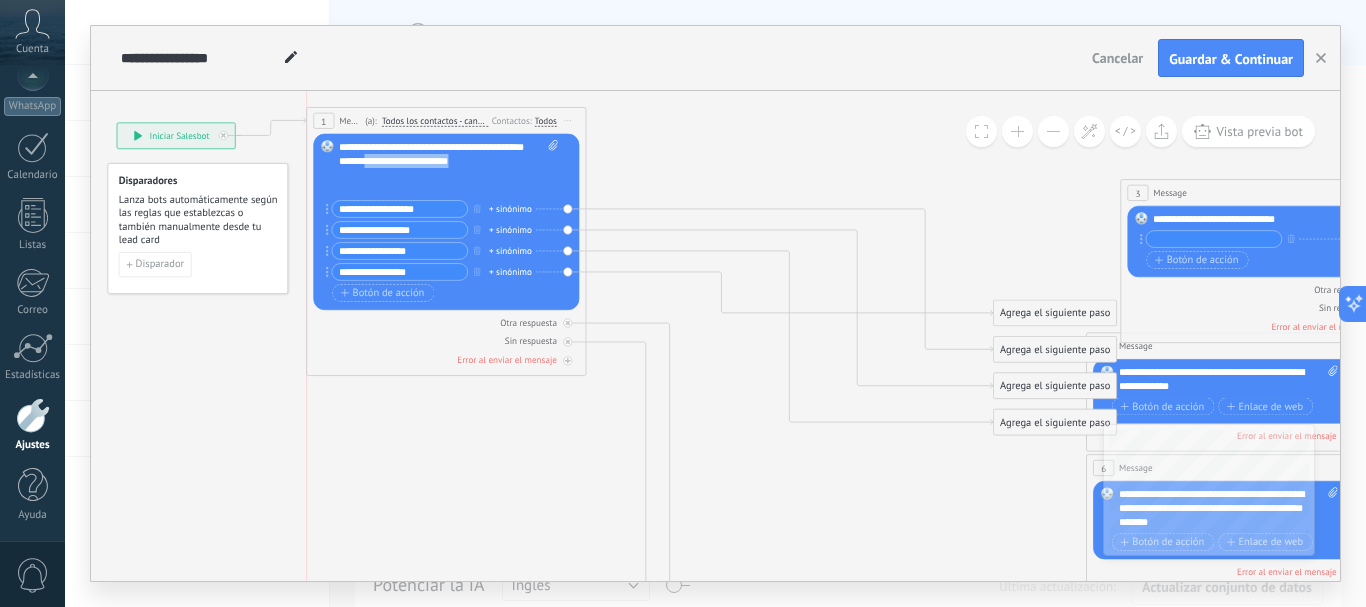 drag, startPoint x: 662, startPoint y: 179, endPoint x: 460, endPoint y: 113, distance: 212.50882 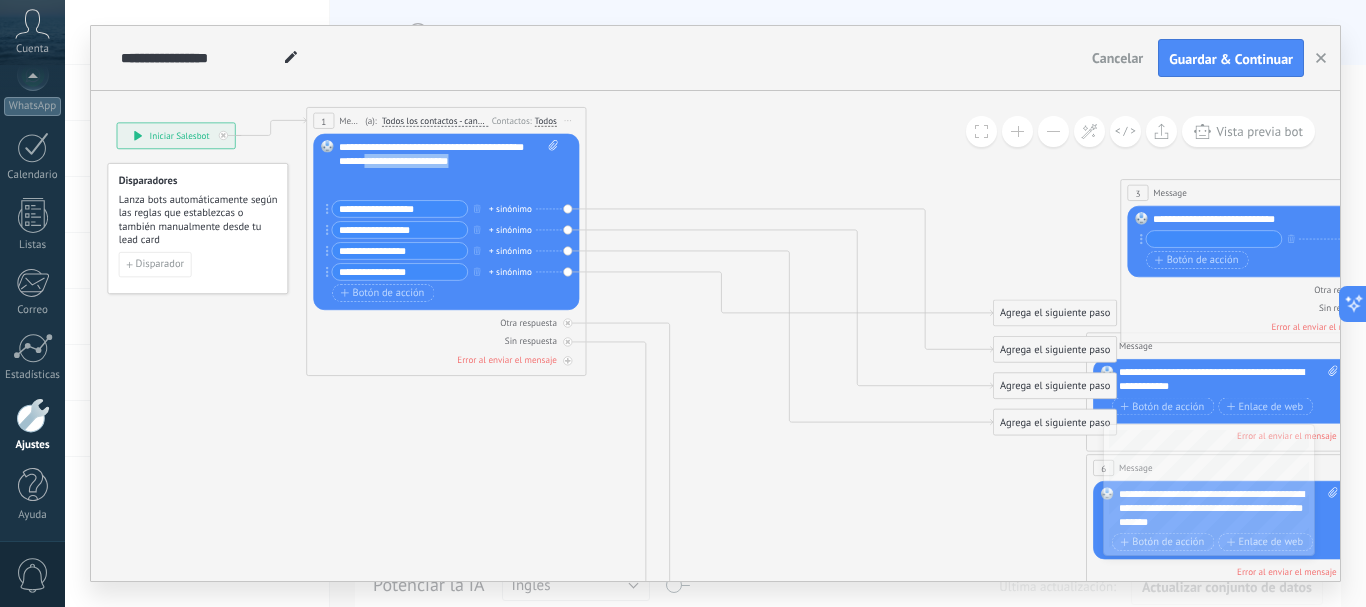 click on "Agrega el siguiente paso" at bounding box center (1055, 349) 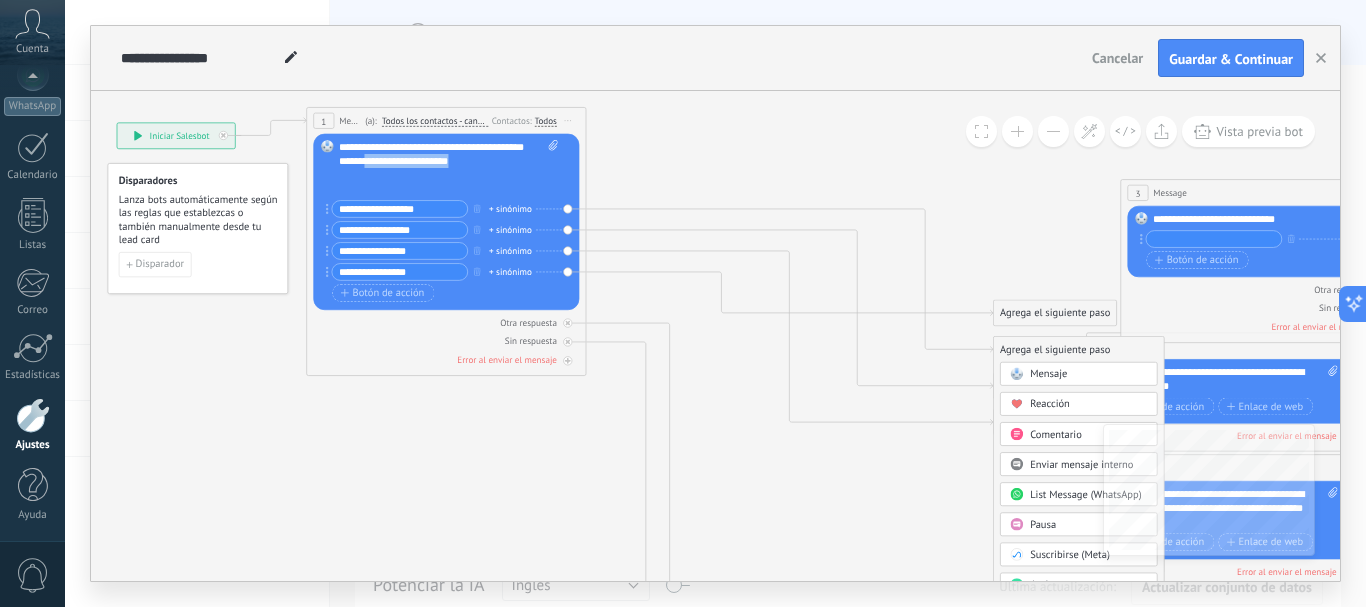 click on "Mensaje" at bounding box center (1048, 374) 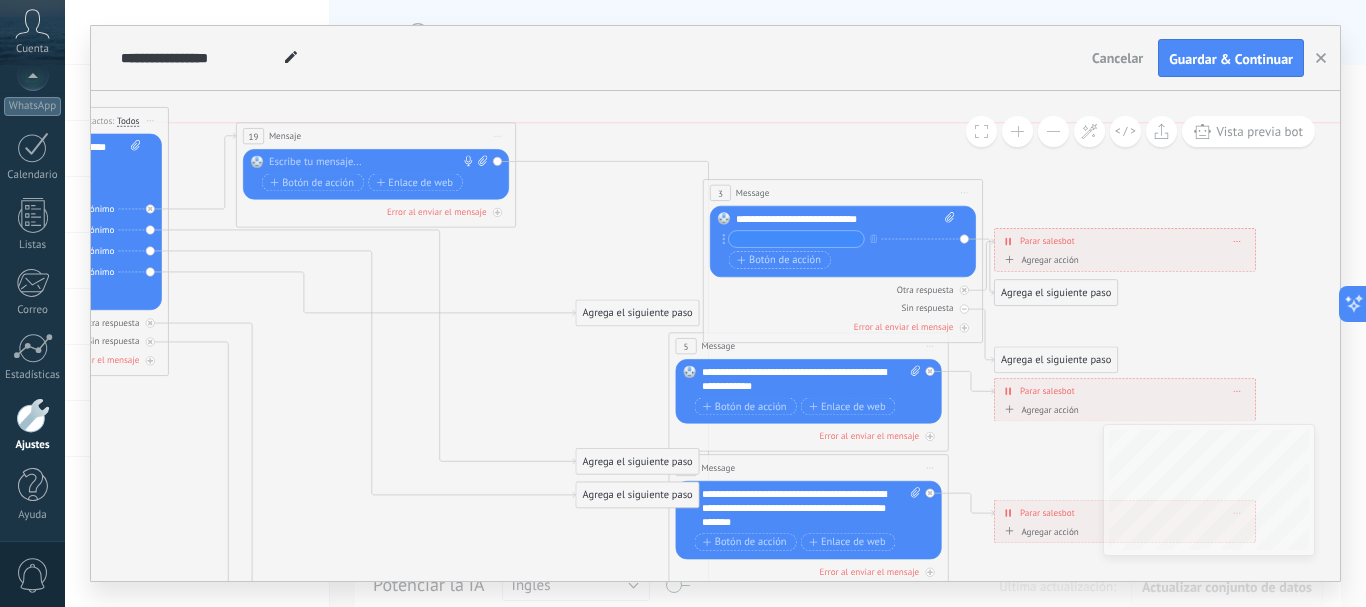 drag, startPoint x: 711, startPoint y: 356, endPoint x: 372, endPoint y: 148, distance: 397.7248 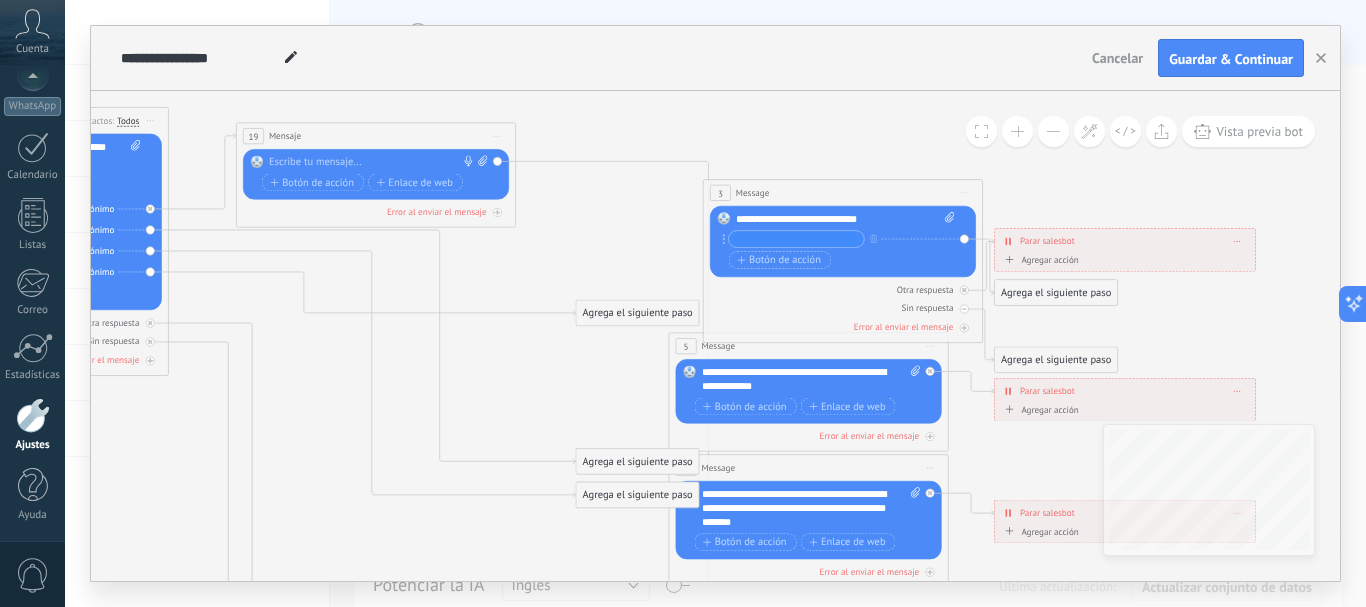 click at bounding box center [373, 162] 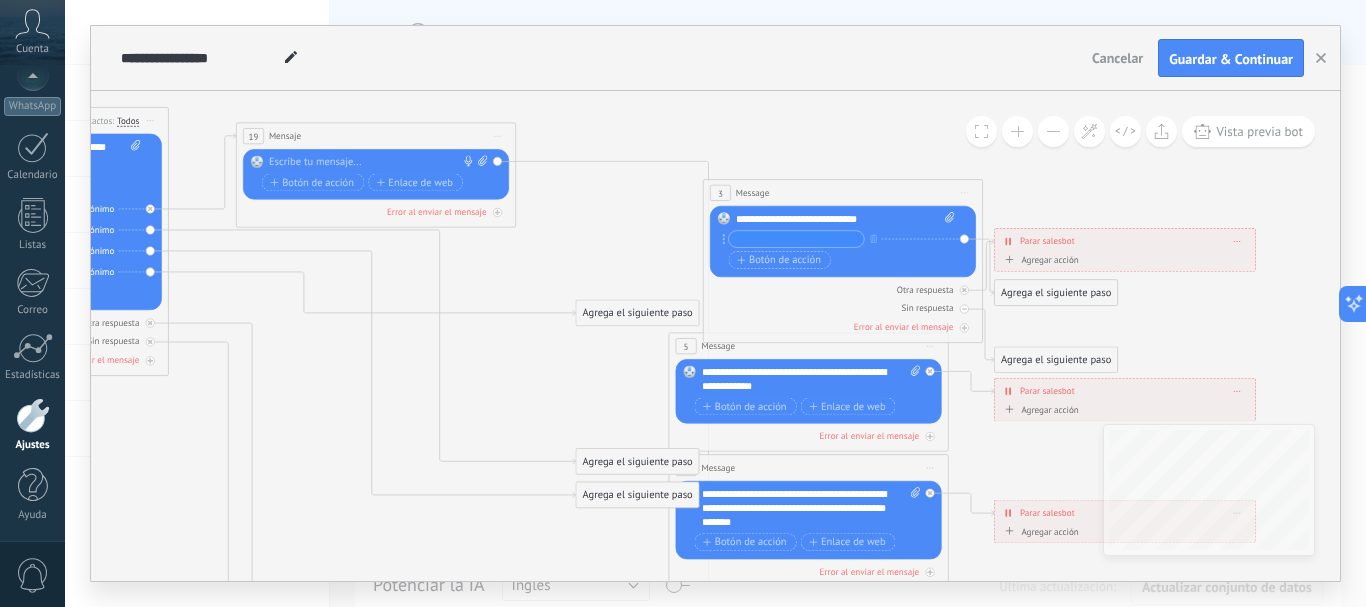 click at bounding box center (373, 162) 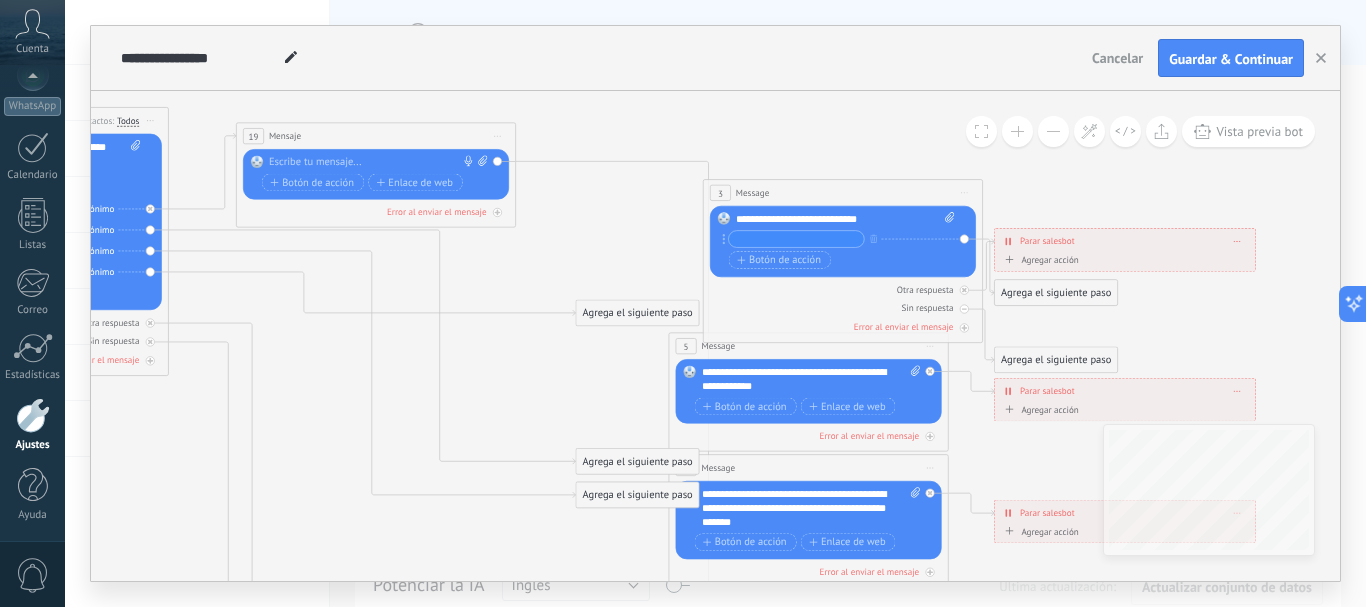 click at bounding box center (373, 162) 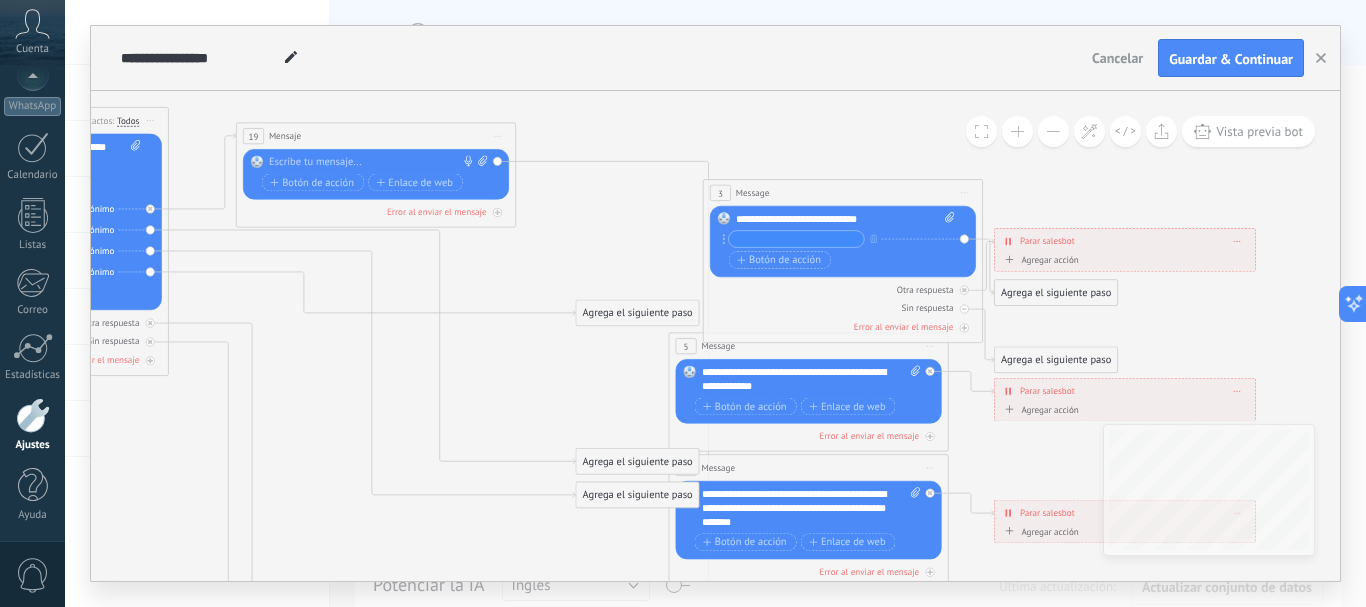 type 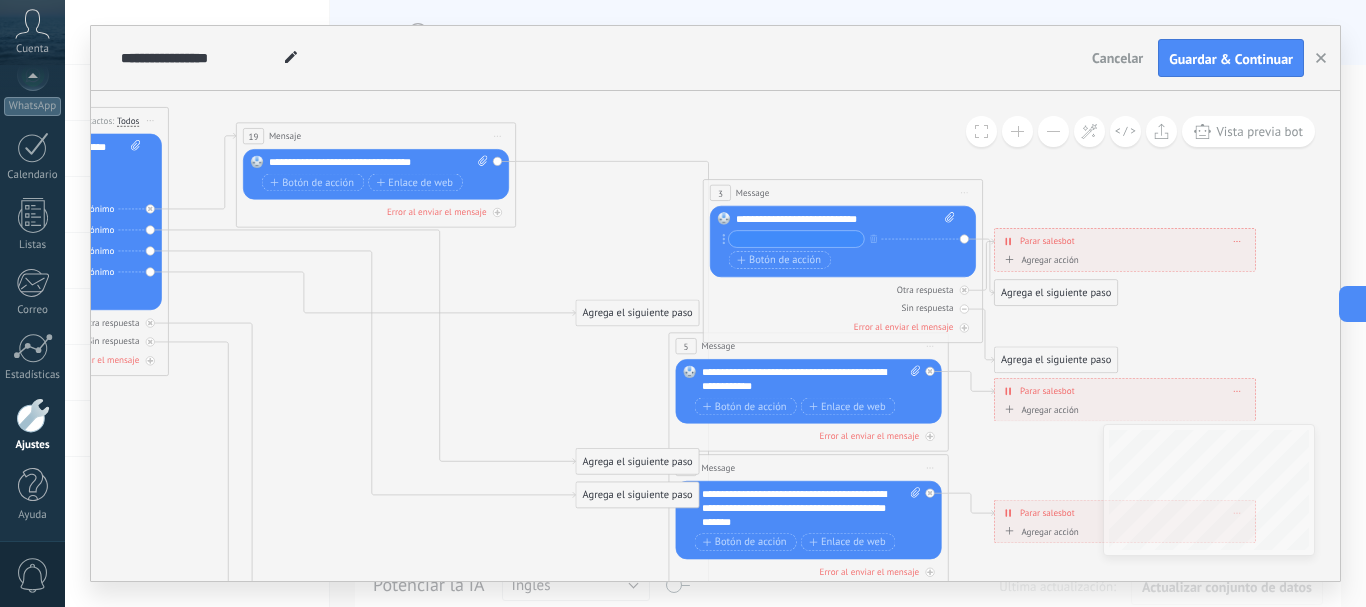 click on "**********" at bounding box center (378, 162) 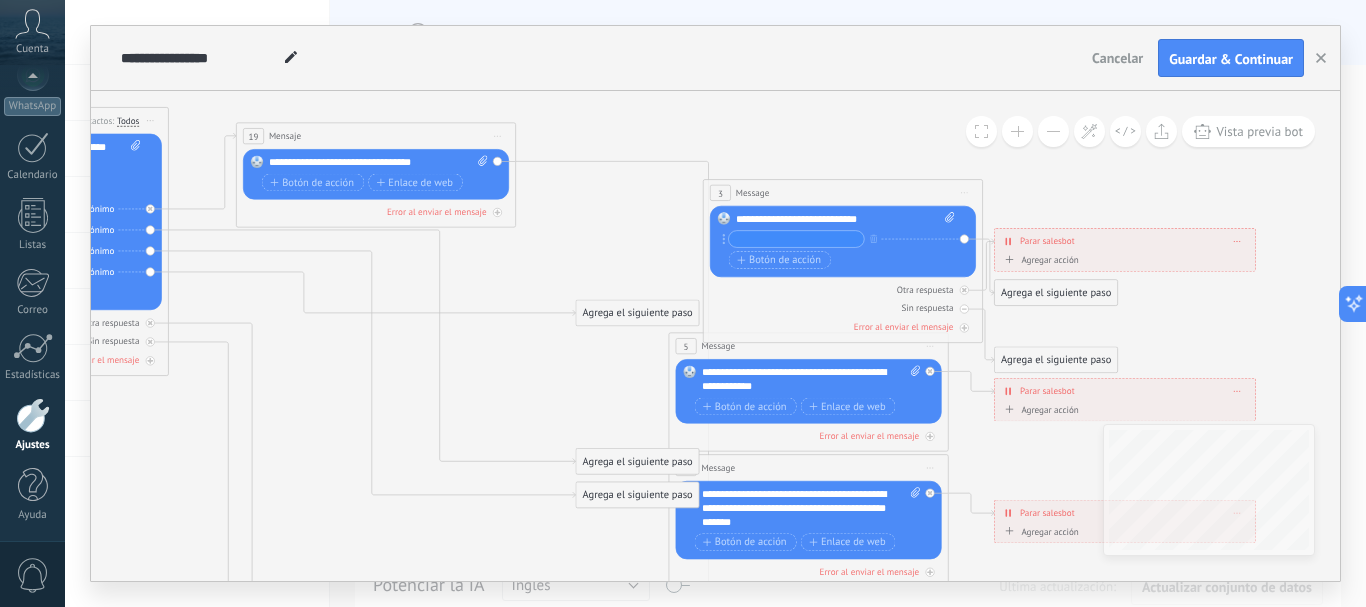 click on "**********" at bounding box center (378, 162) 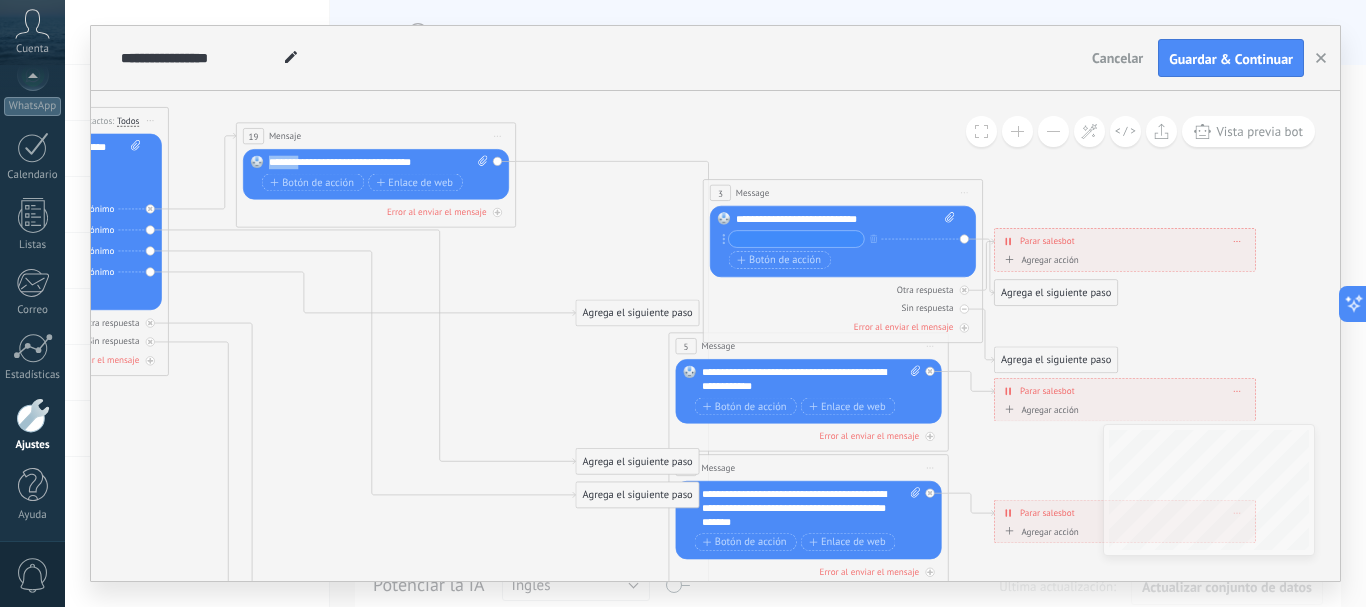 click on "**********" at bounding box center [378, 162] 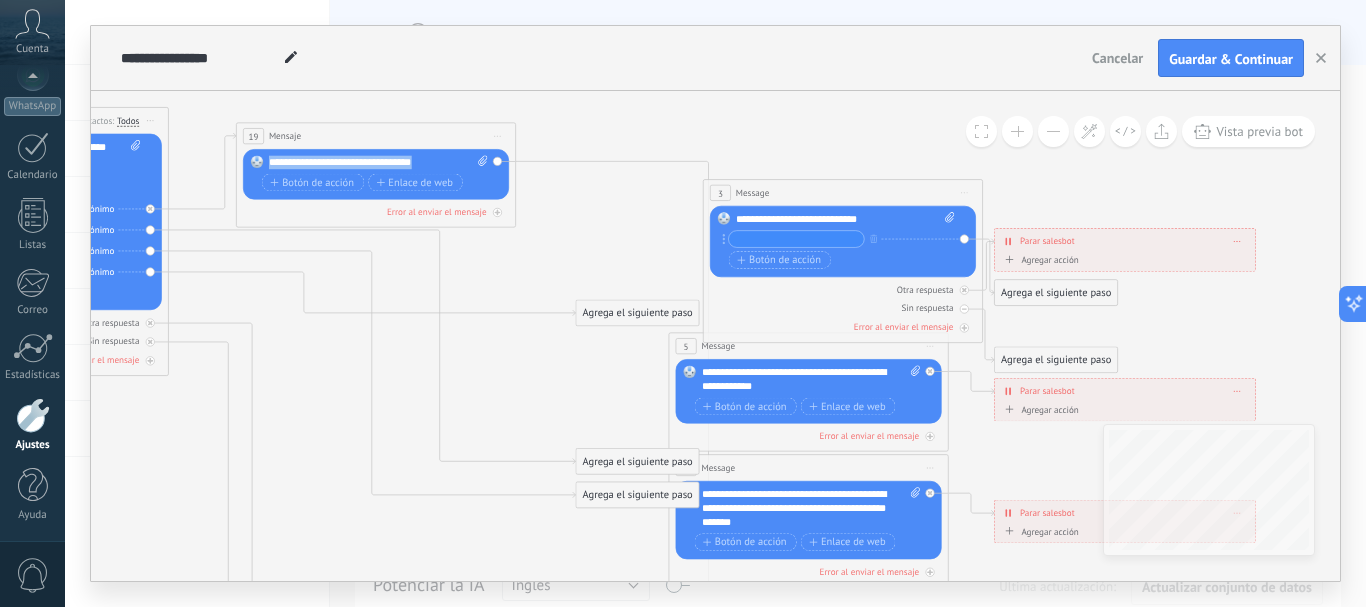 click on "**********" at bounding box center (378, 162) 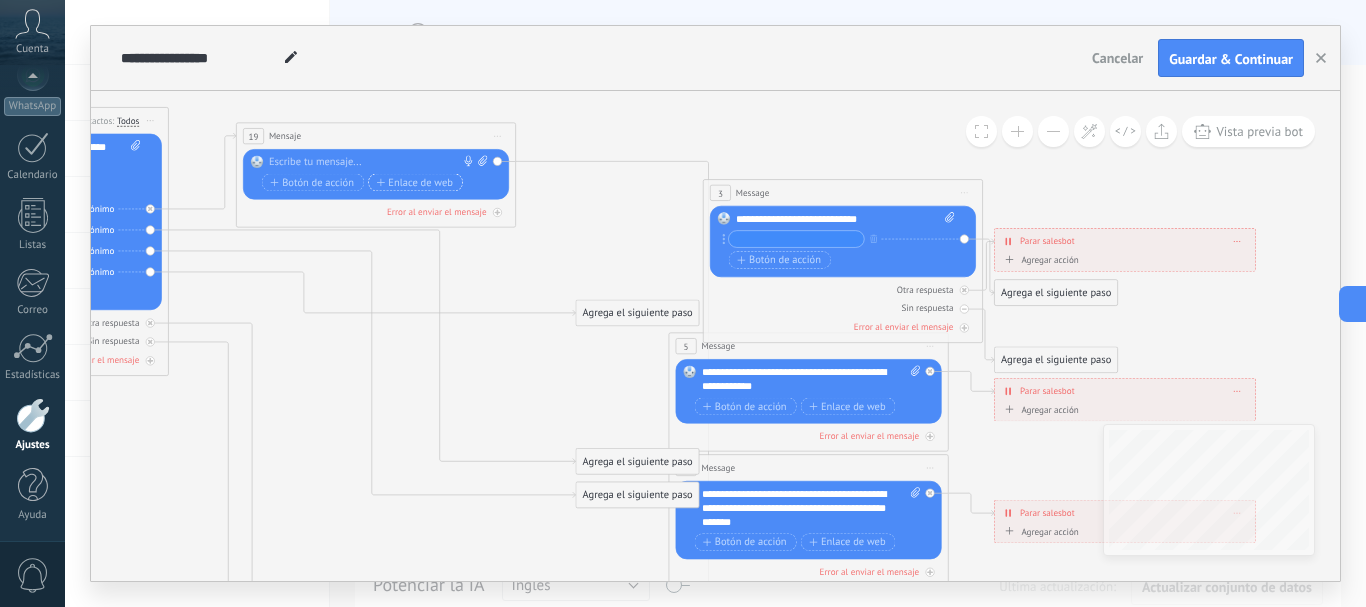 click on "Enlace de web" at bounding box center (414, 182) 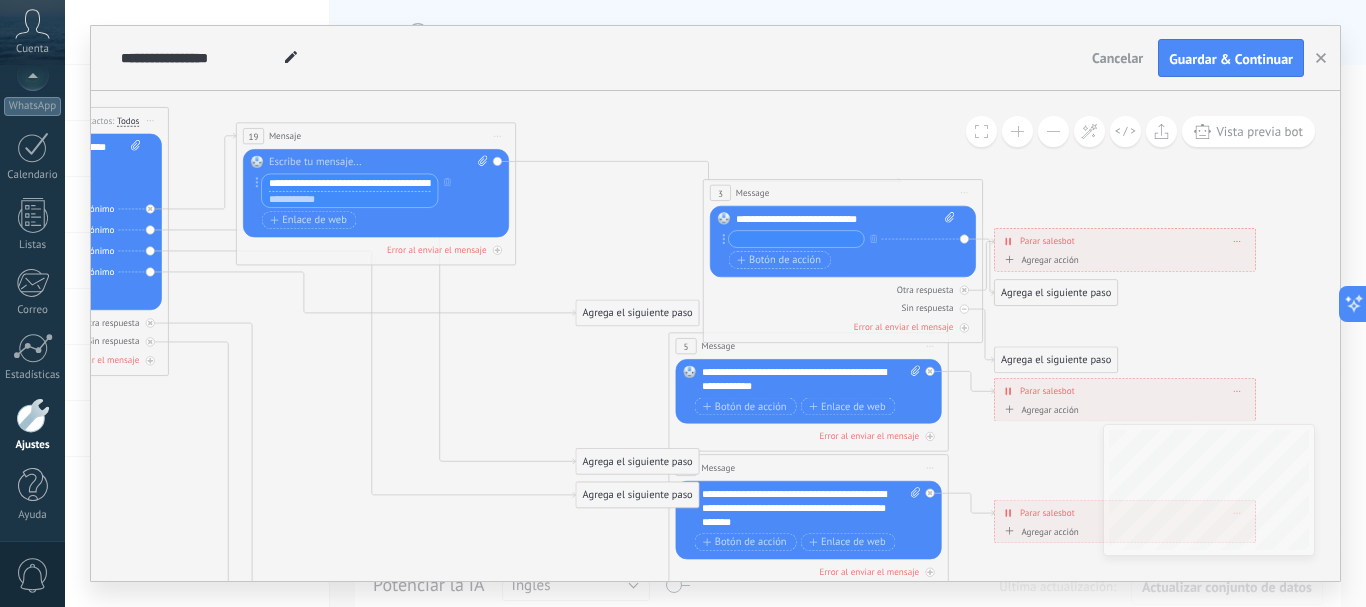scroll, scrollTop: 0, scrollLeft: 352, axis: horizontal 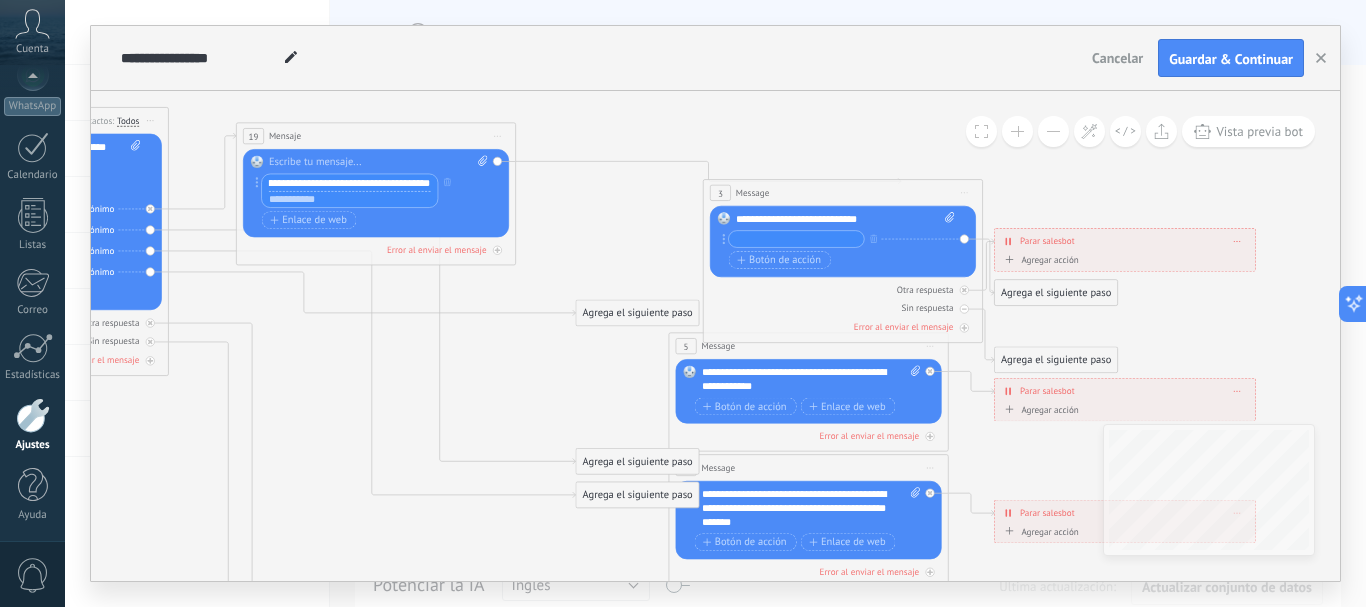 type on "**********" 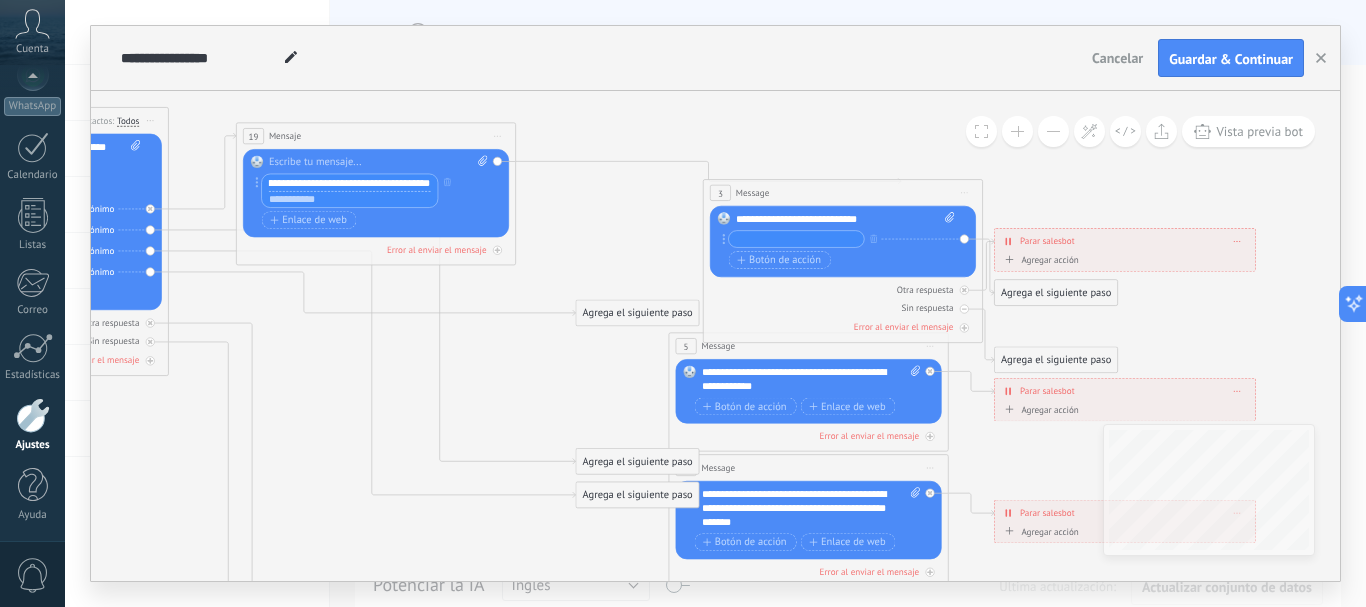 scroll, scrollTop: 0, scrollLeft: 0, axis: both 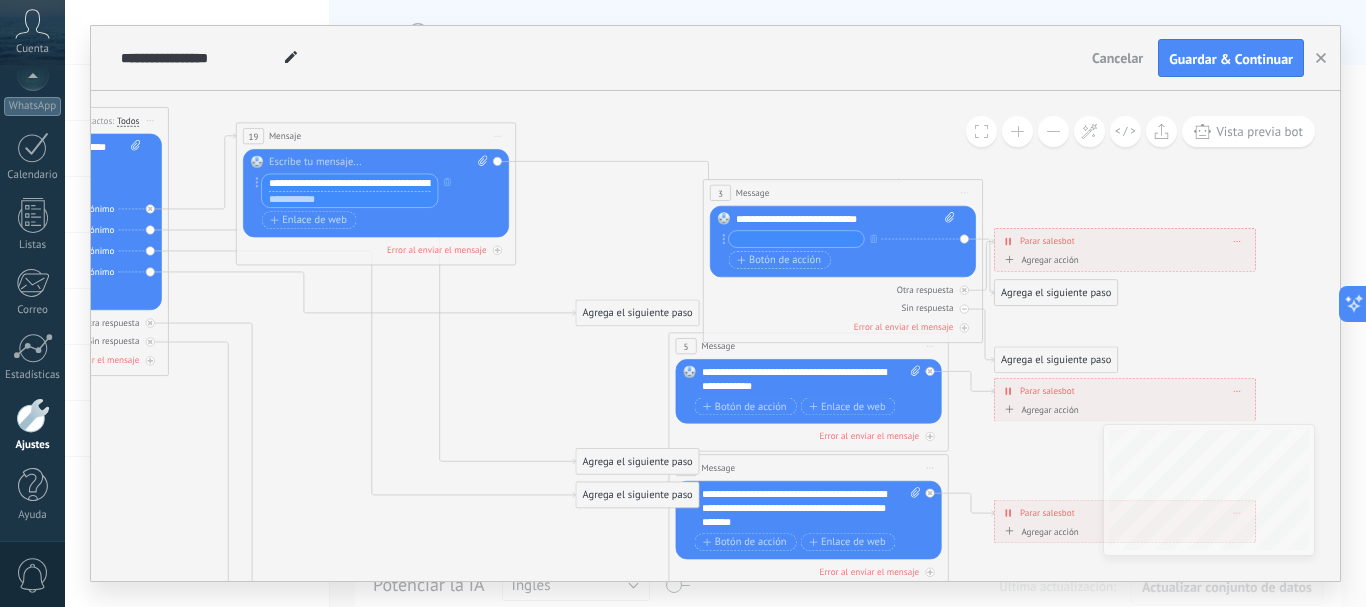 click on "**********" at bounding box center [350, 182] 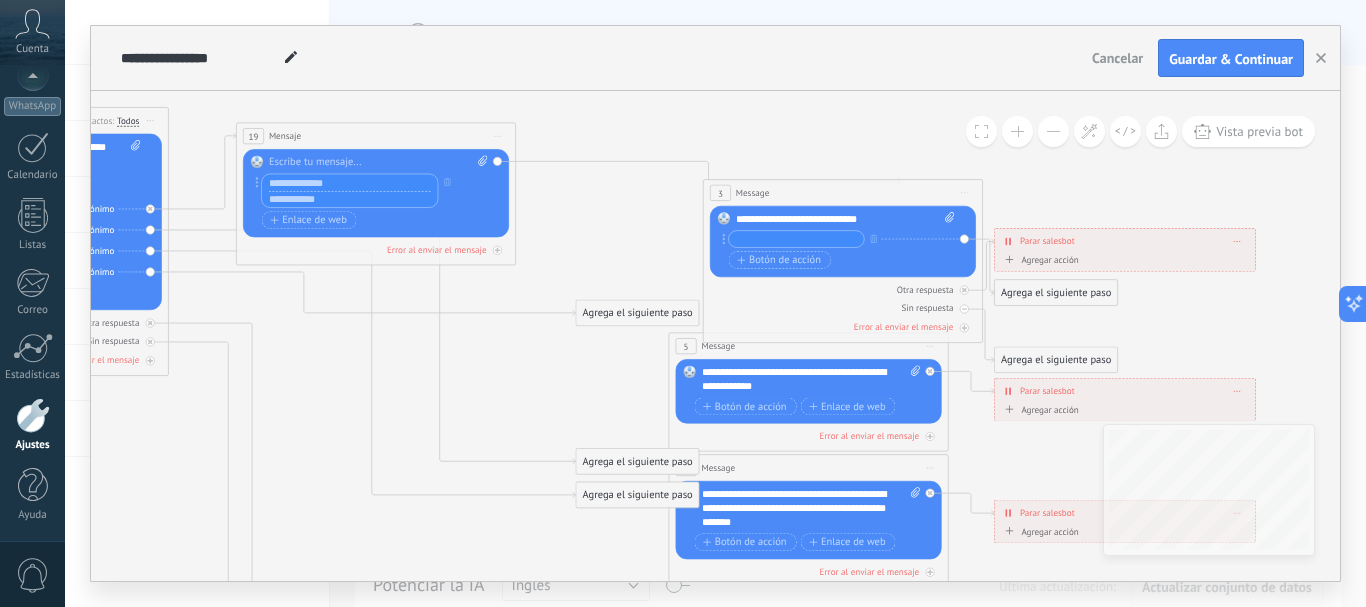 click at bounding box center [350, 182] 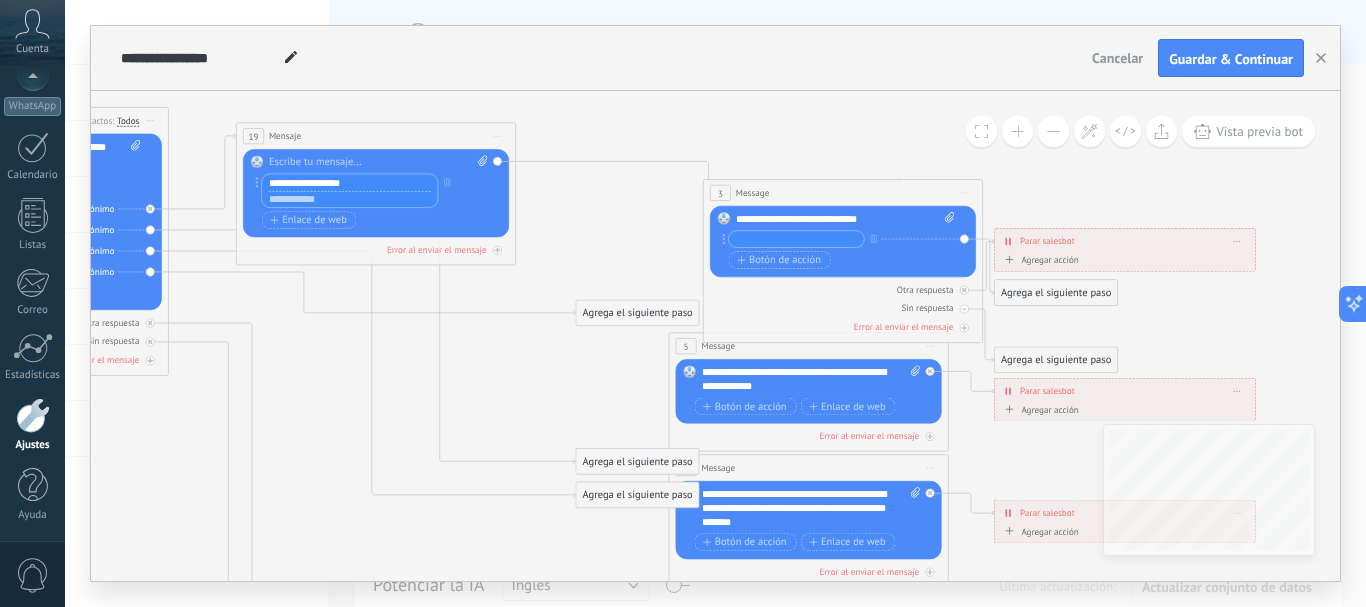 type on "**********" 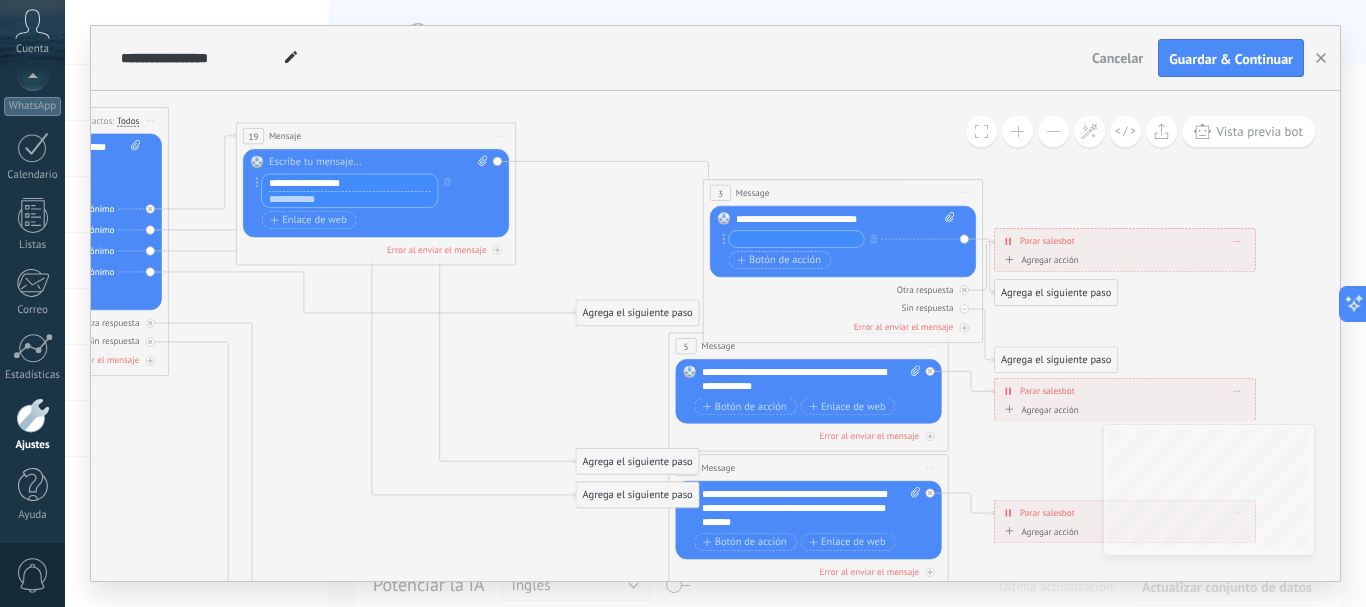 click at bounding box center (350, 199) 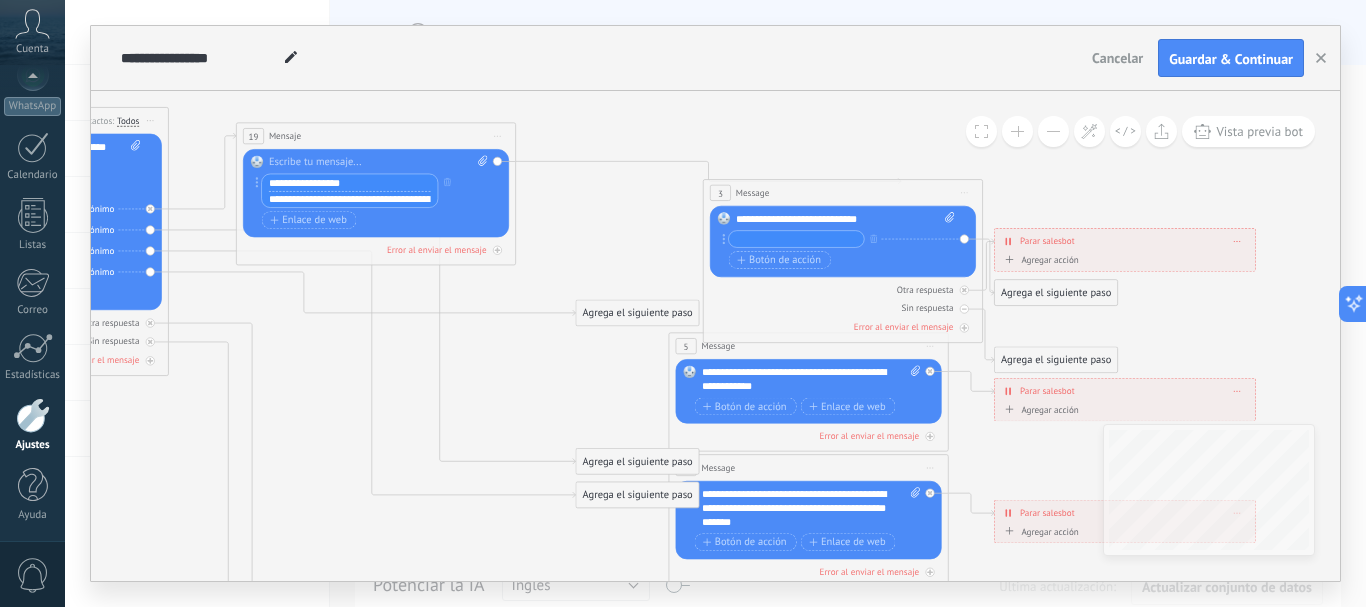 scroll, scrollTop: 0, scrollLeft: 352, axis: horizontal 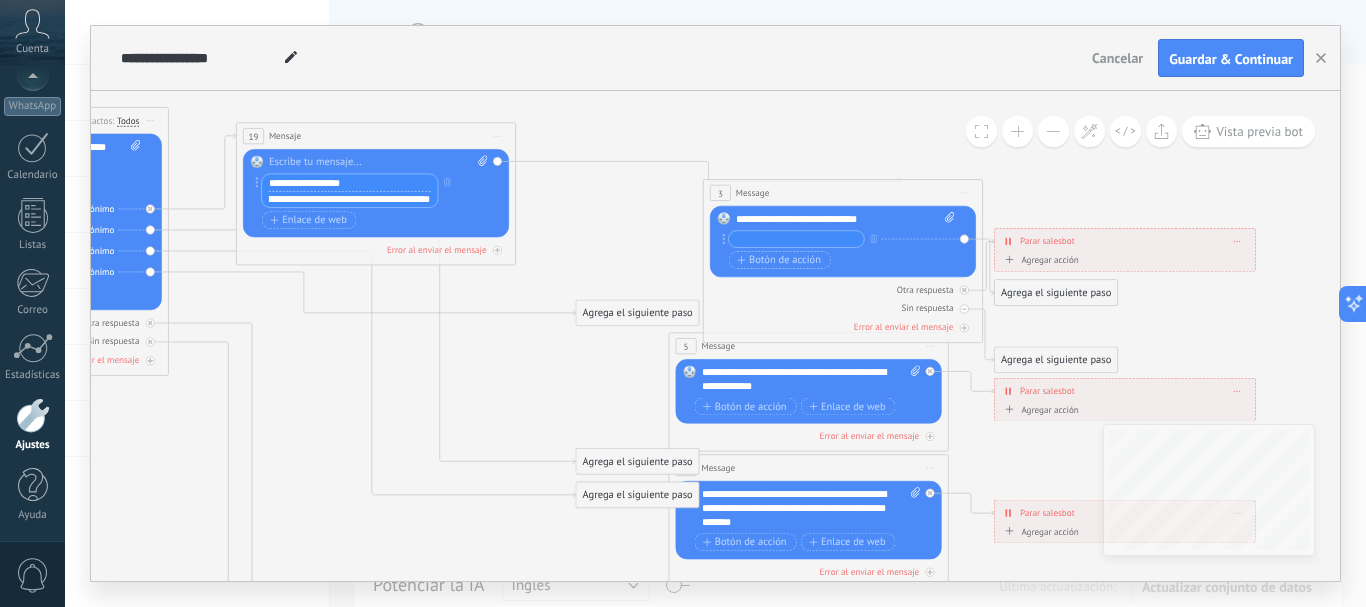 type on "**********" 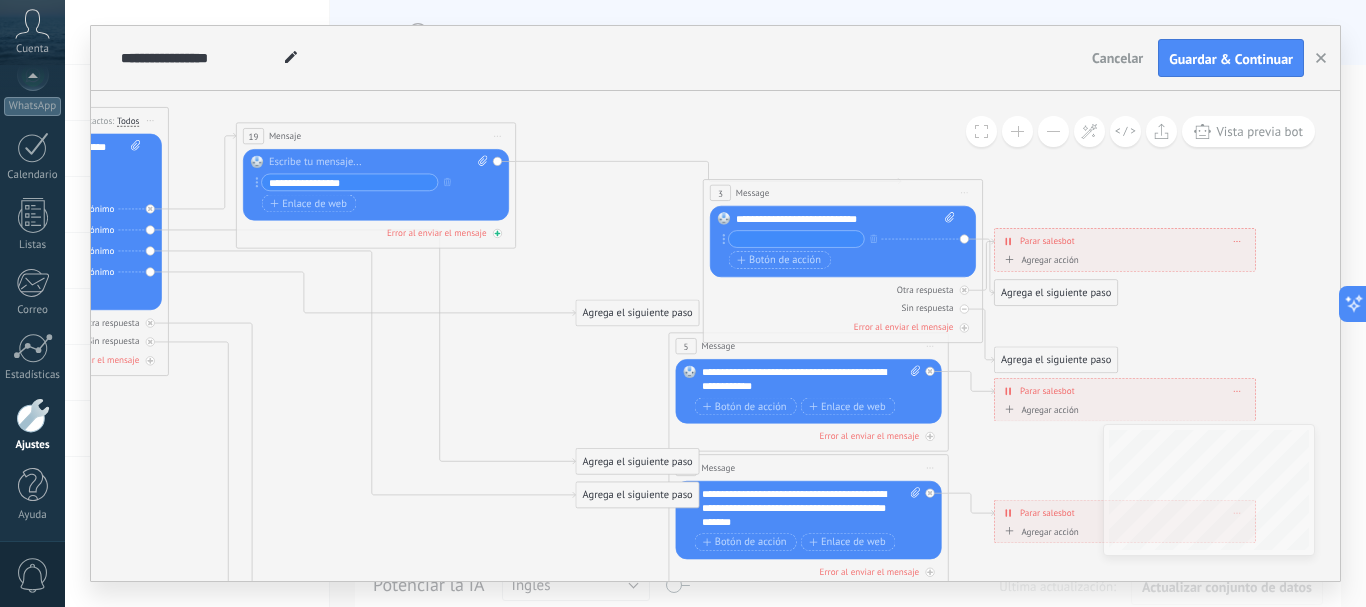 click on "Error al enviar el mensaje" at bounding box center [437, 233] 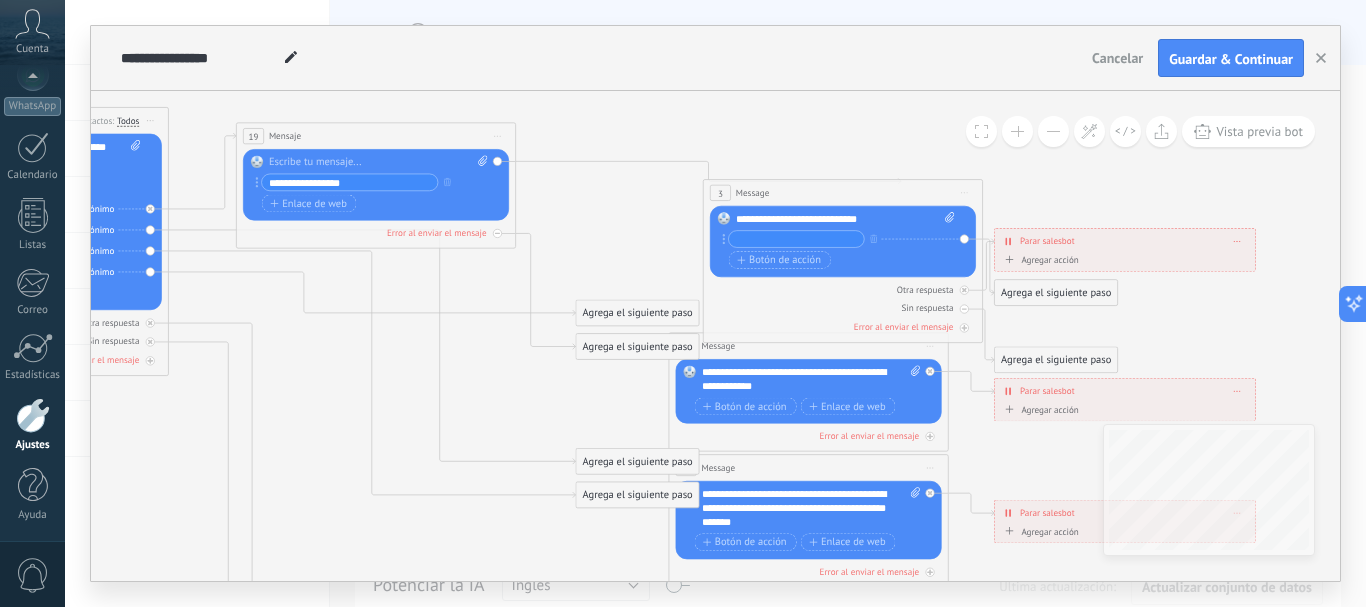 click 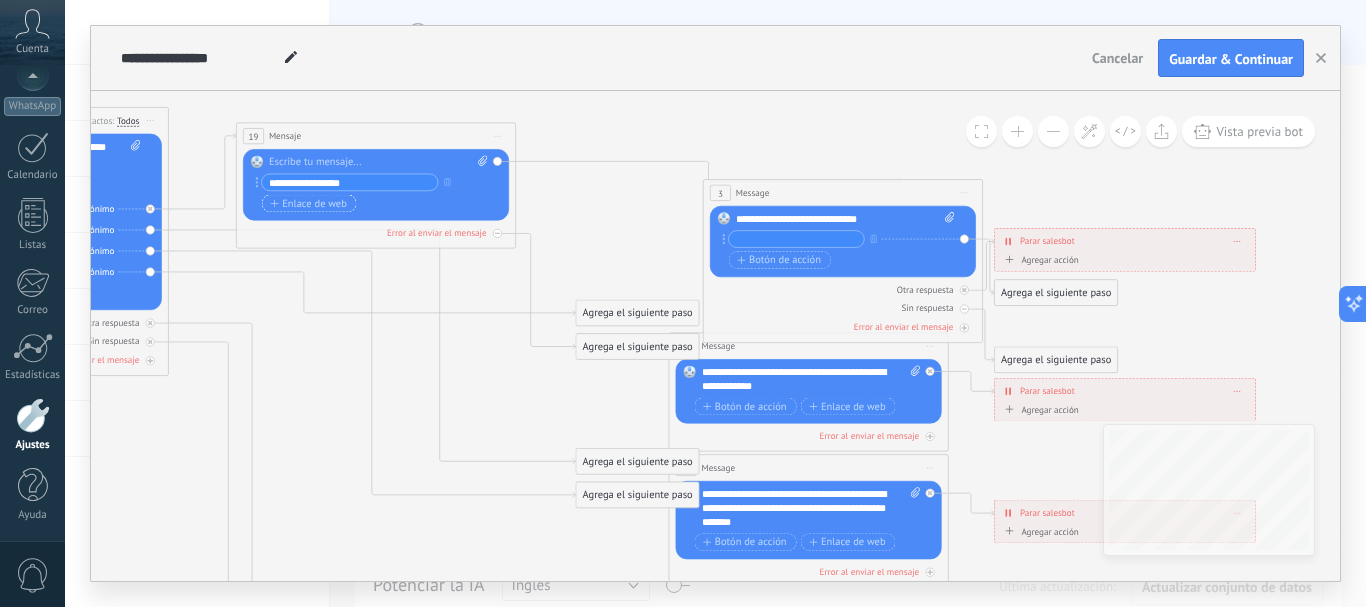 click on "Enlace de web" at bounding box center (309, 204) 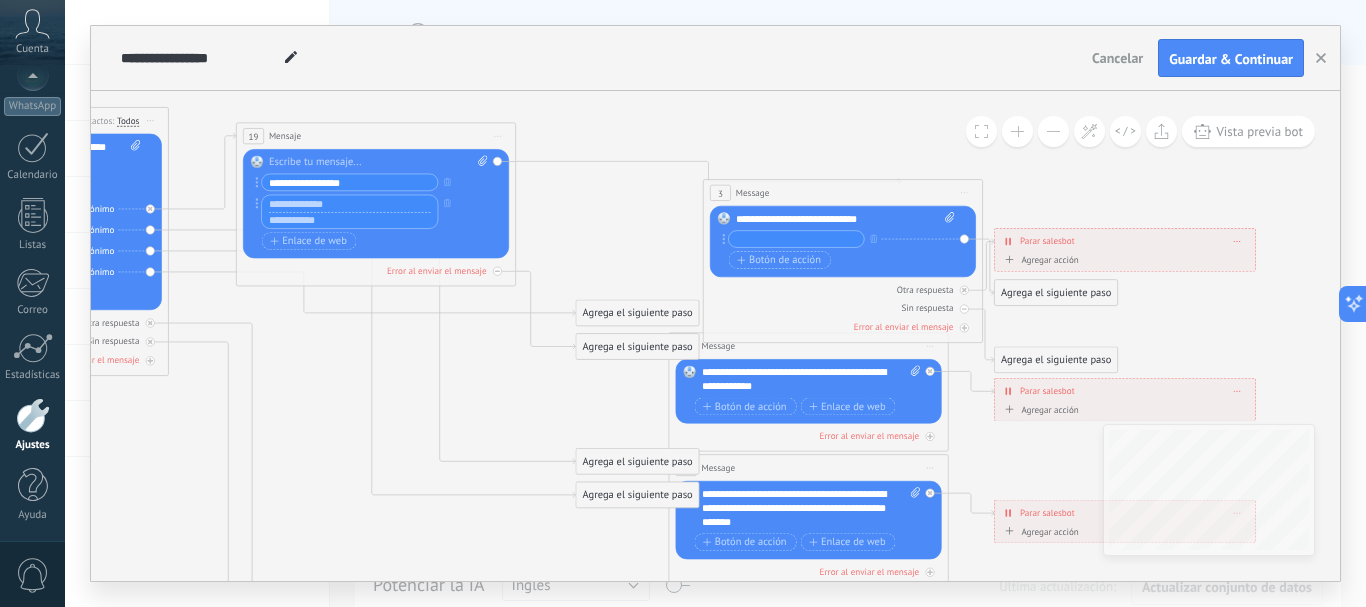 click at bounding box center [350, 203] 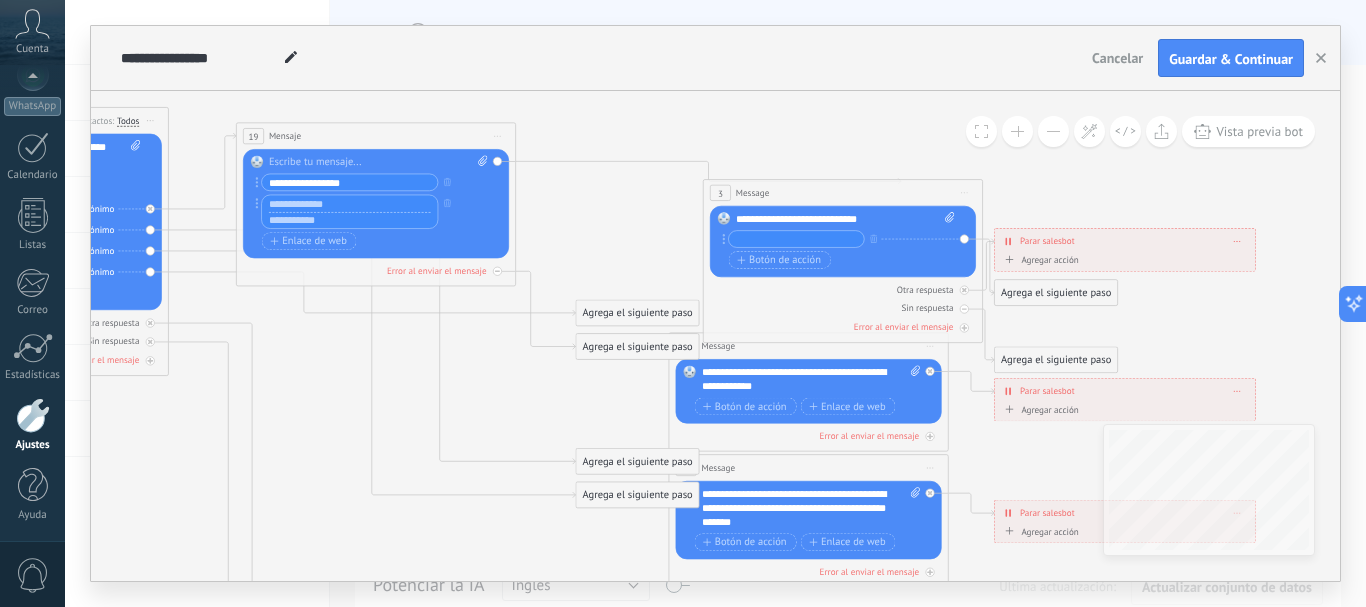 type on "**********" 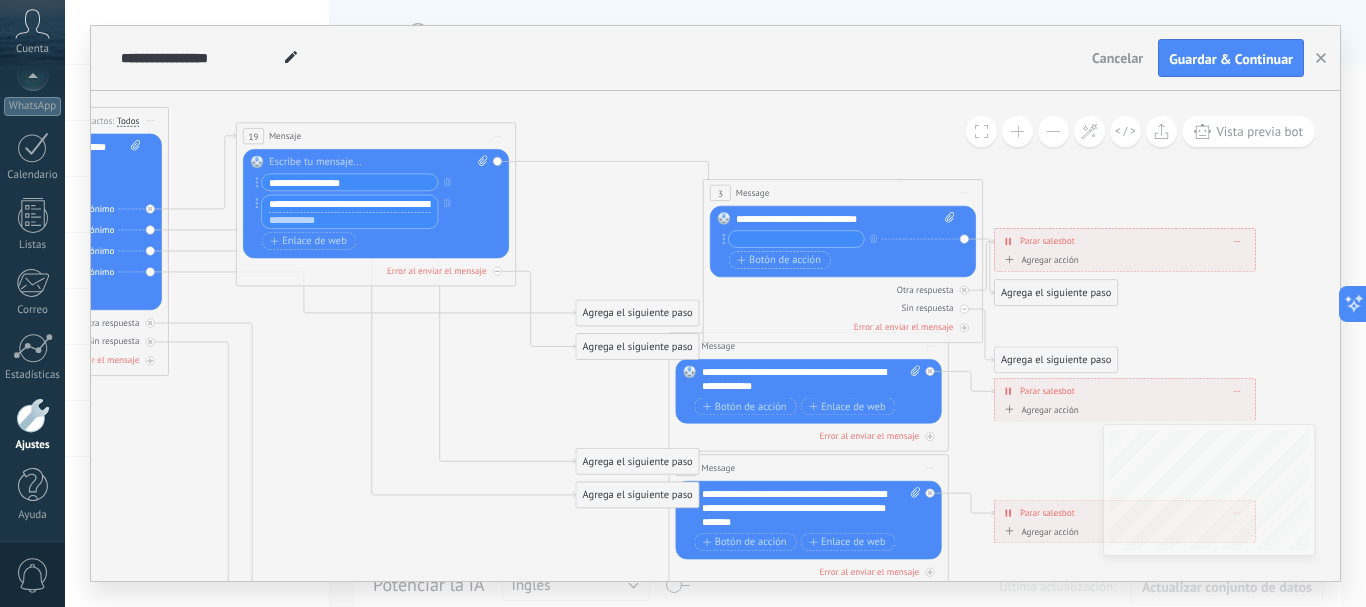 scroll, scrollTop: 0, scrollLeft: 352, axis: horizontal 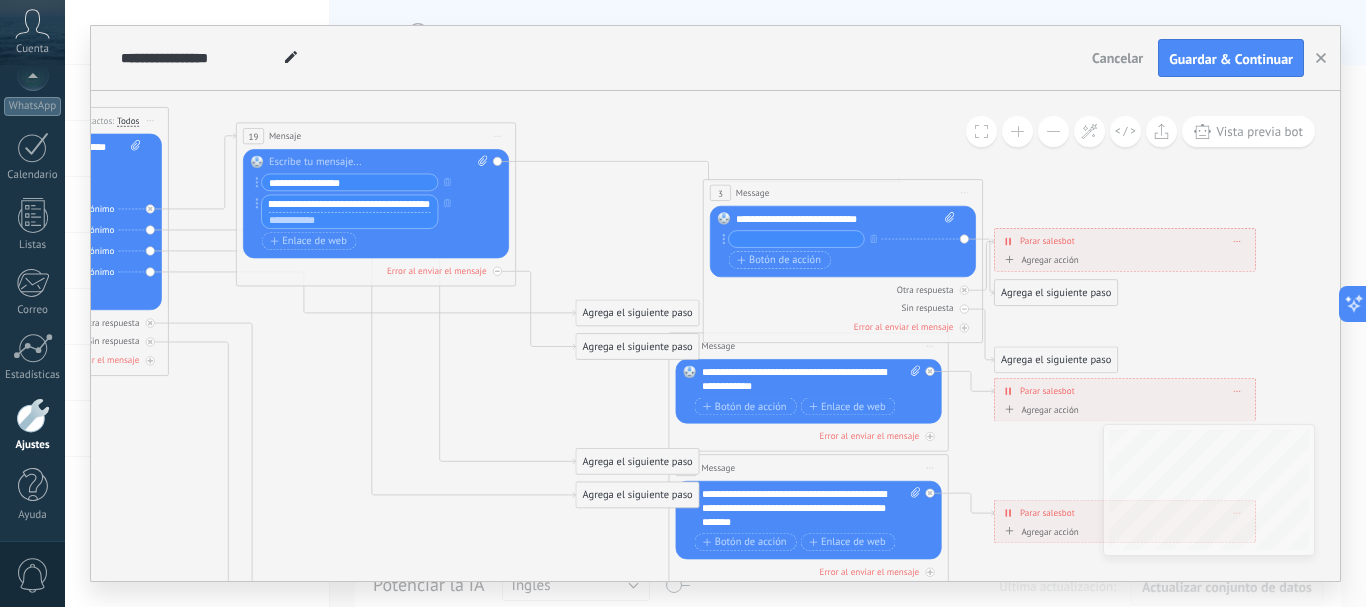 type 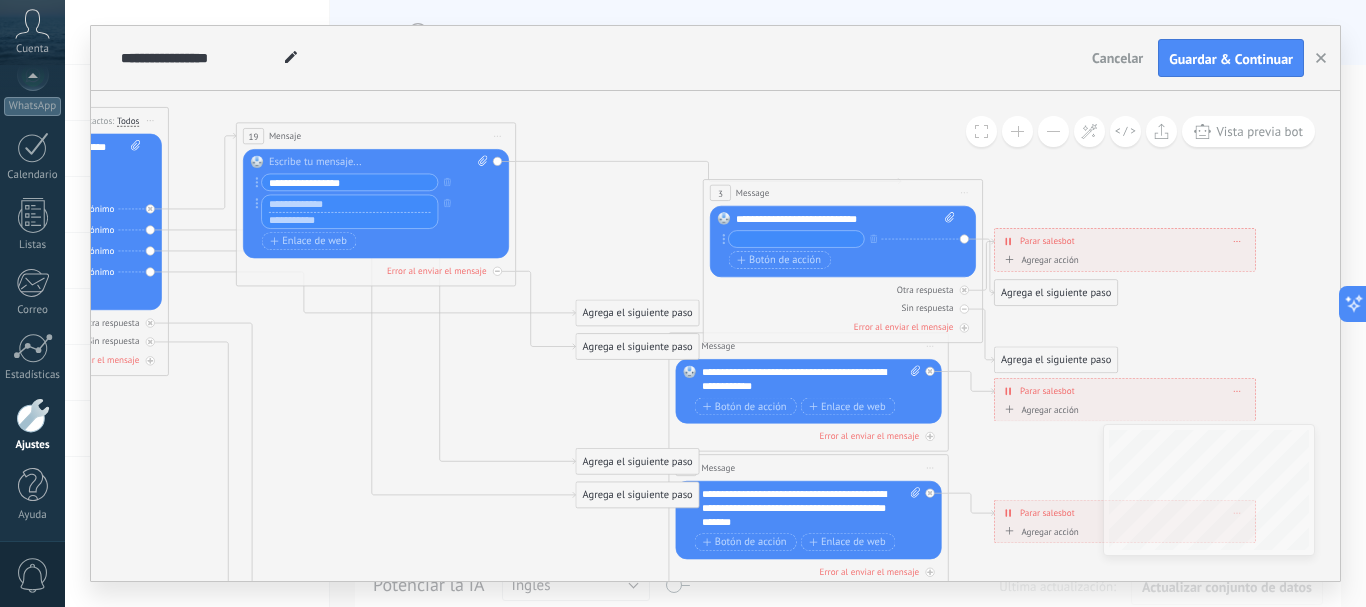 scroll, scrollTop: 0, scrollLeft: 0, axis: both 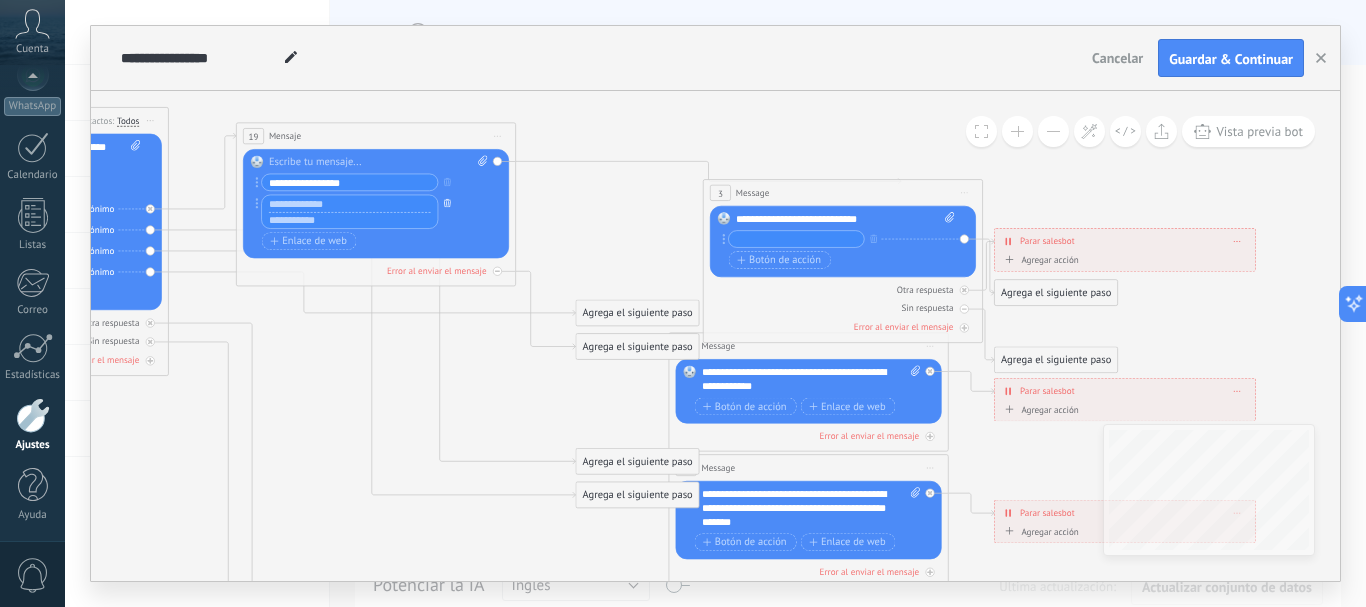 click 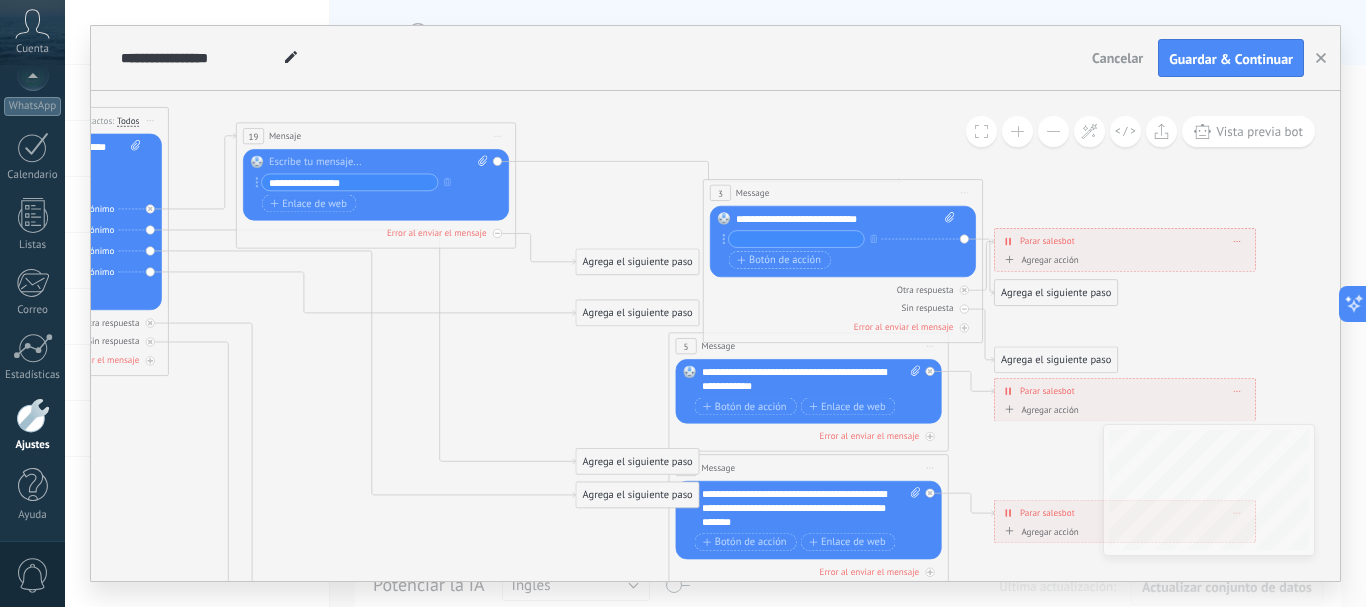 click on "**********" at bounding box center (350, 182) 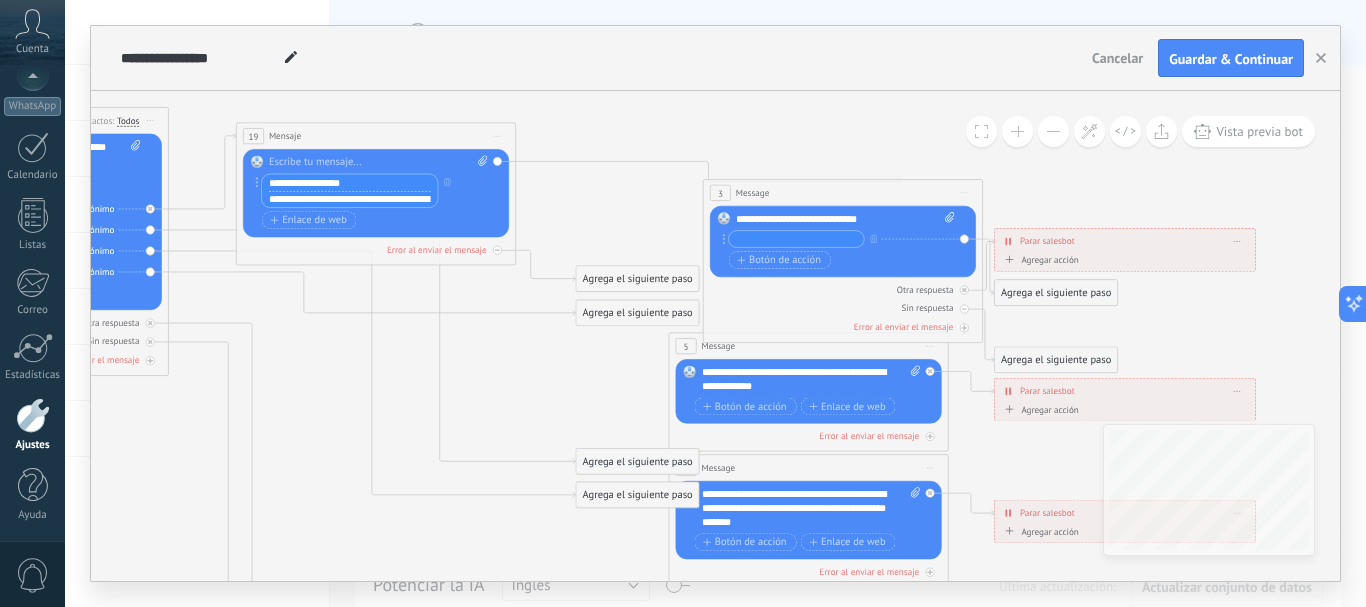 click on "Botón de acción
Enlace de web" at bounding box center [374, 220] 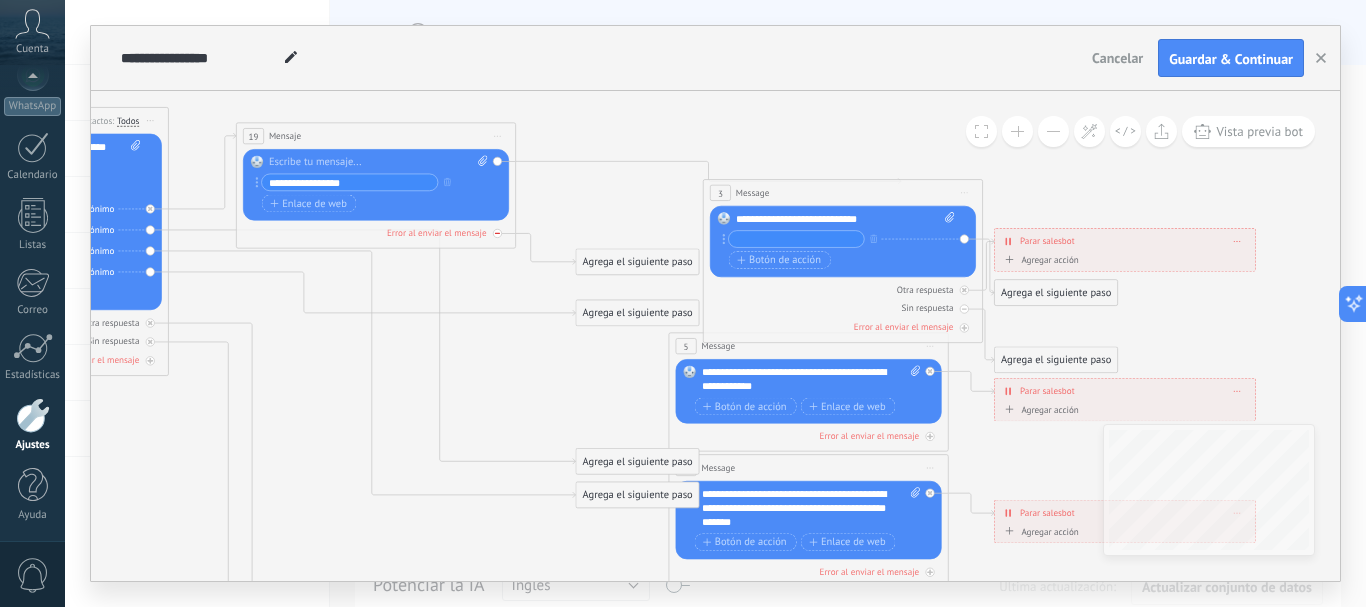 click on "Error al enviar el mensaje" at bounding box center [437, 233] 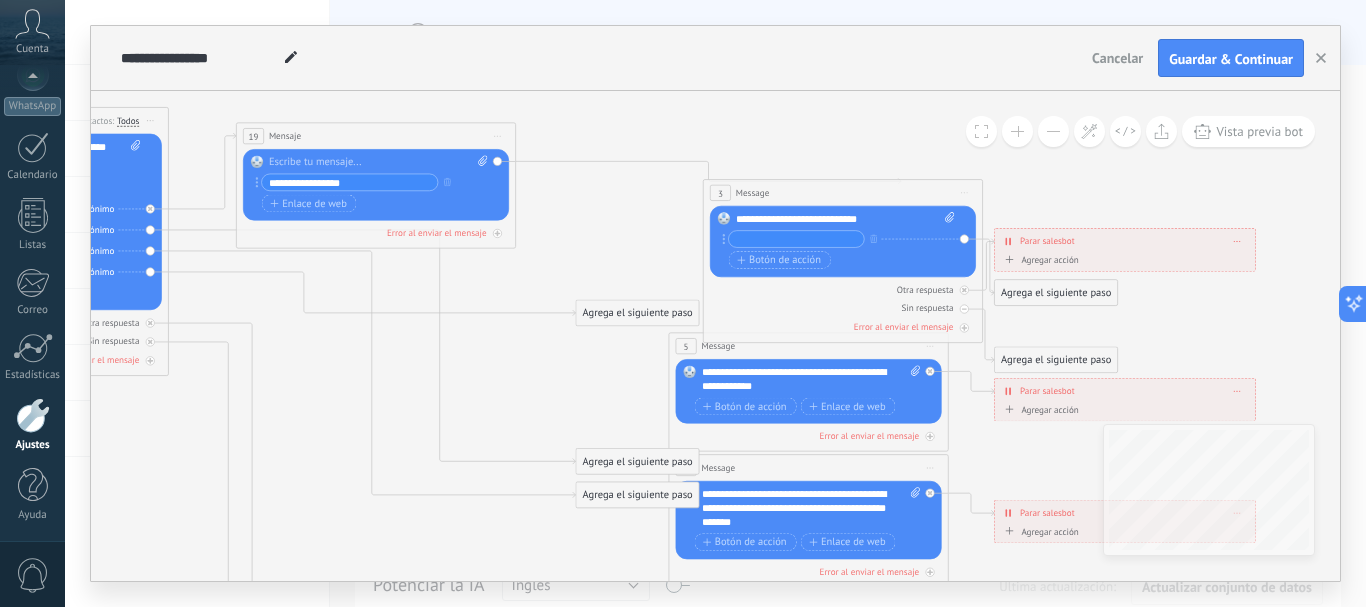 click on "Error al enviar el mensaje" at bounding box center (437, 233) 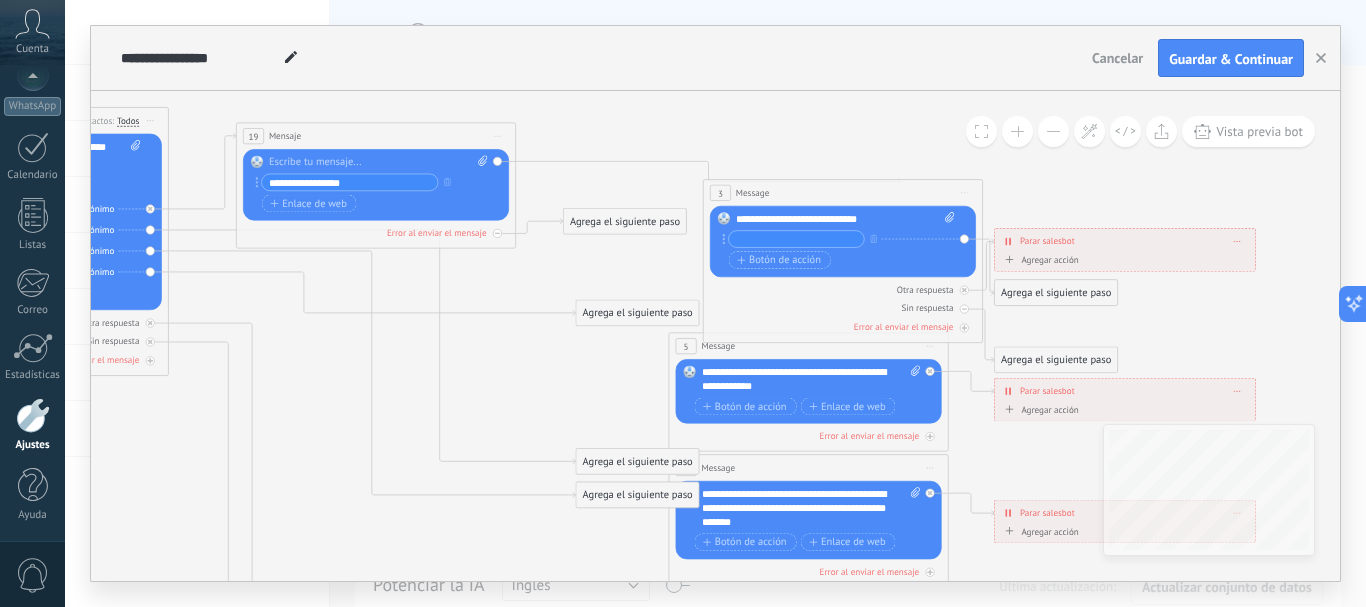 drag, startPoint x: 600, startPoint y: 350, endPoint x: 588, endPoint y: 224, distance: 126.57014 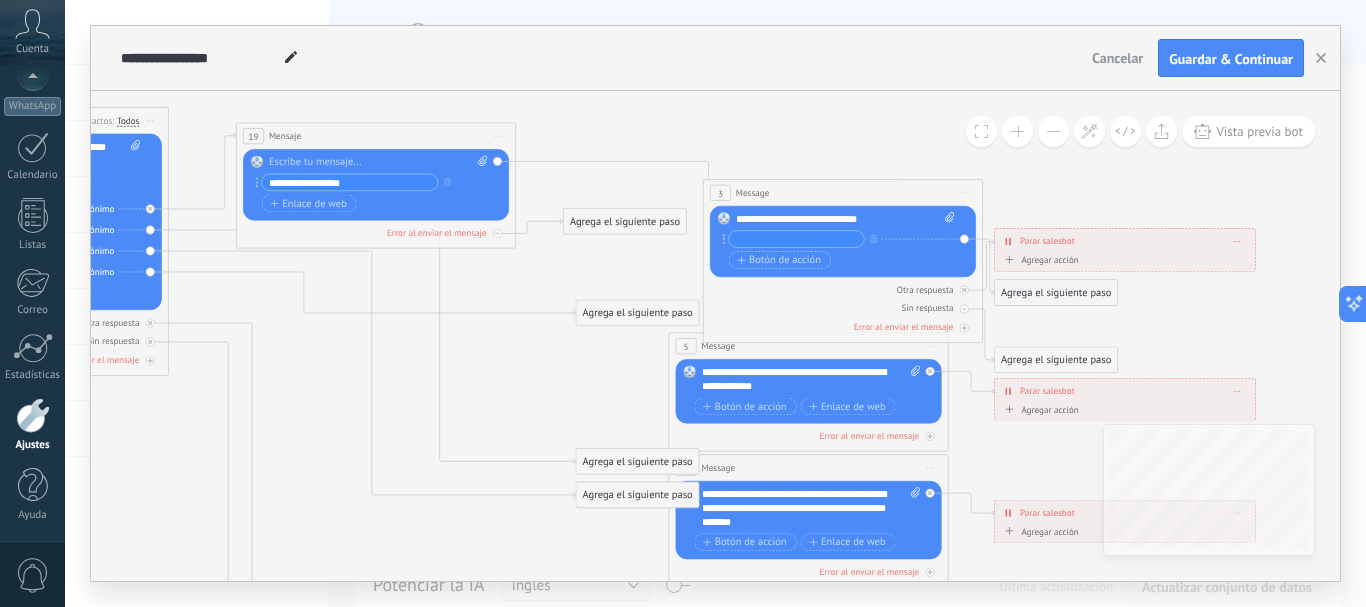 click on "Agrega el siguiente paso" at bounding box center (625, 221) 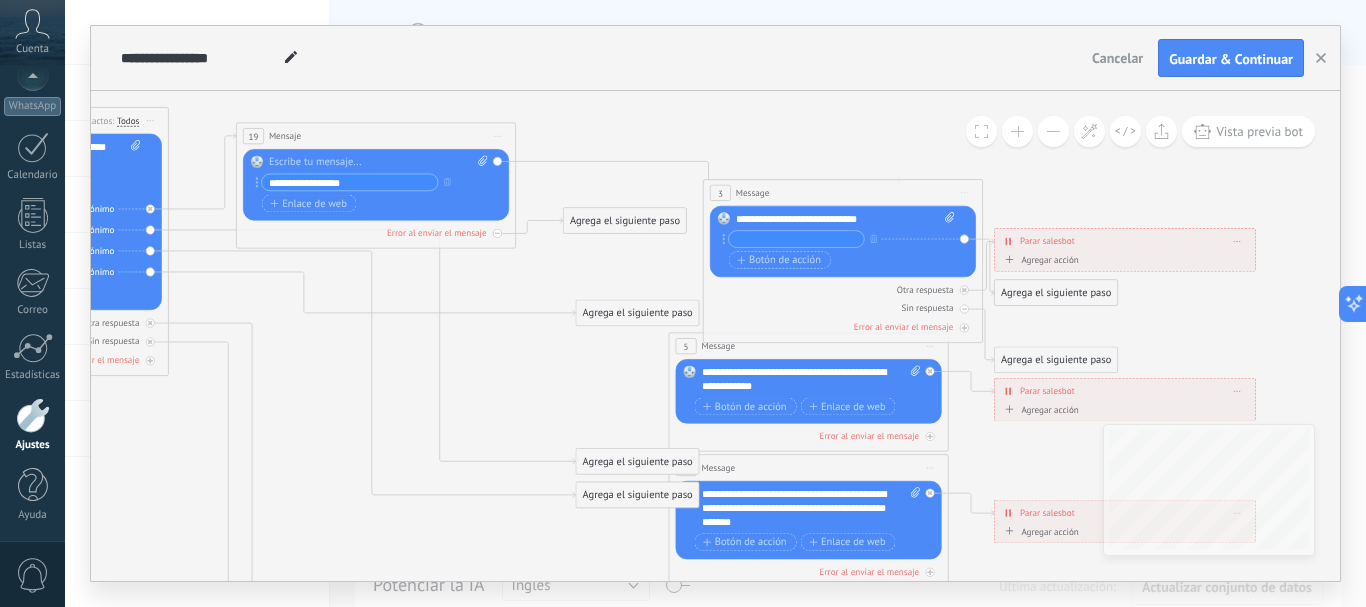 click on "Agrega el siguiente paso" at bounding box center [625, 220] 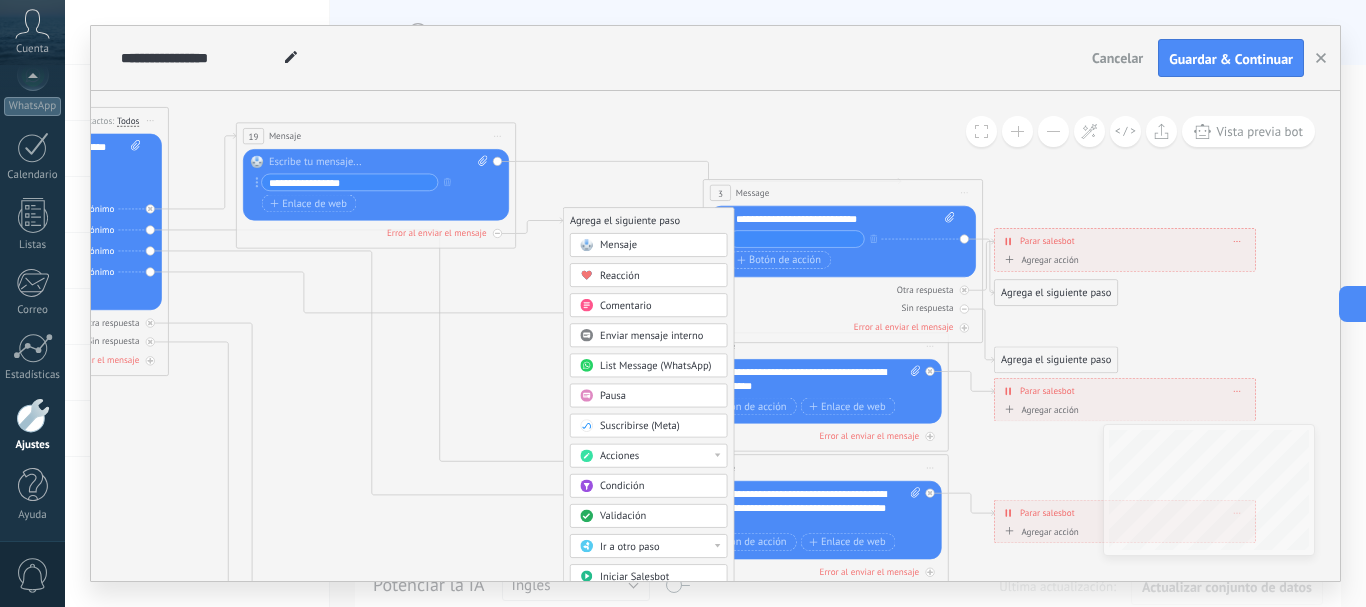 click on "Comentario" at bounding box center (626, 305) 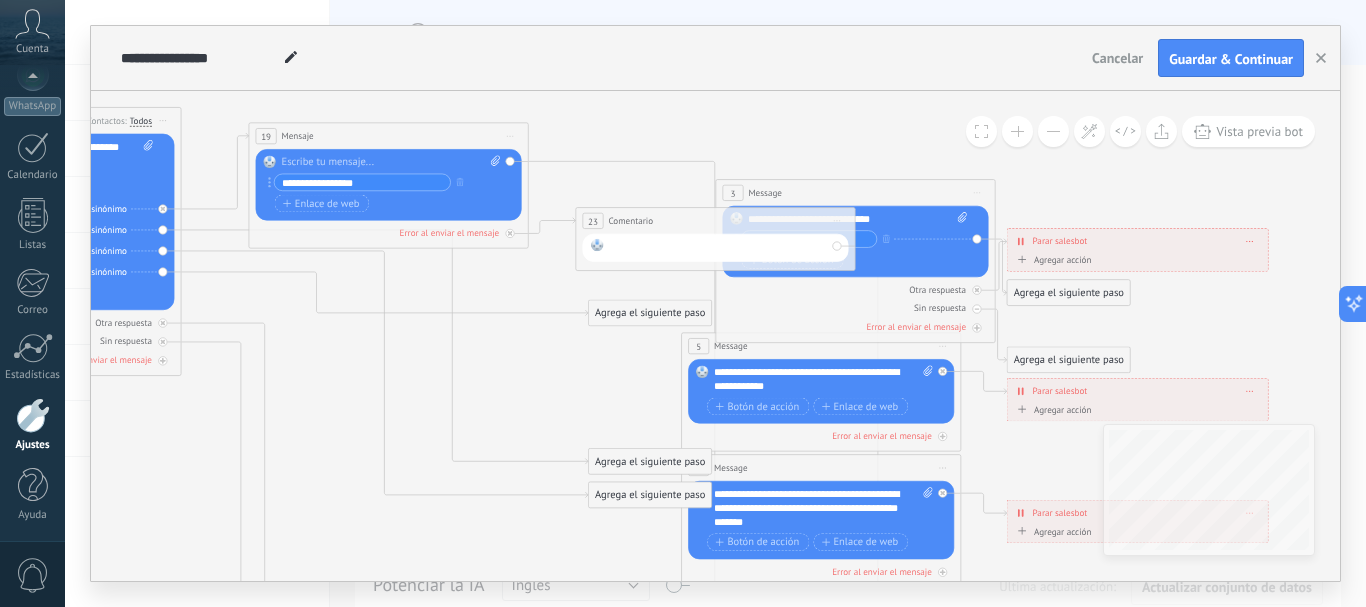 click at bounding box center [718, 248] 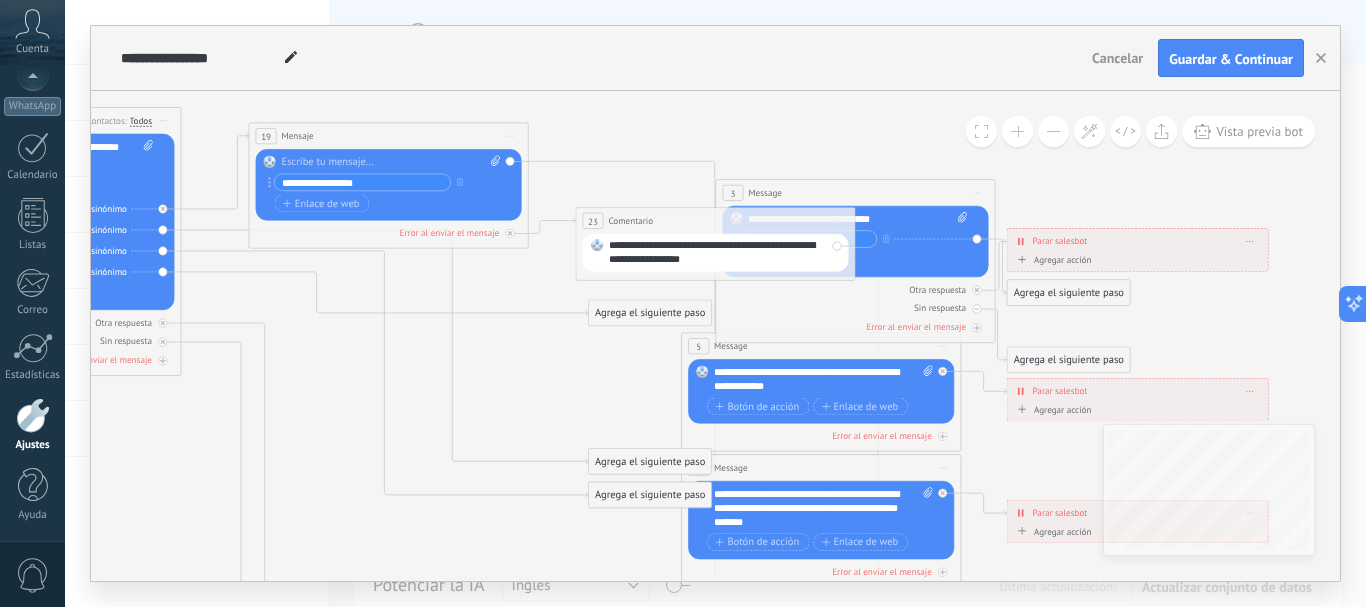 click on "**********" at bounding box center (718, 253) 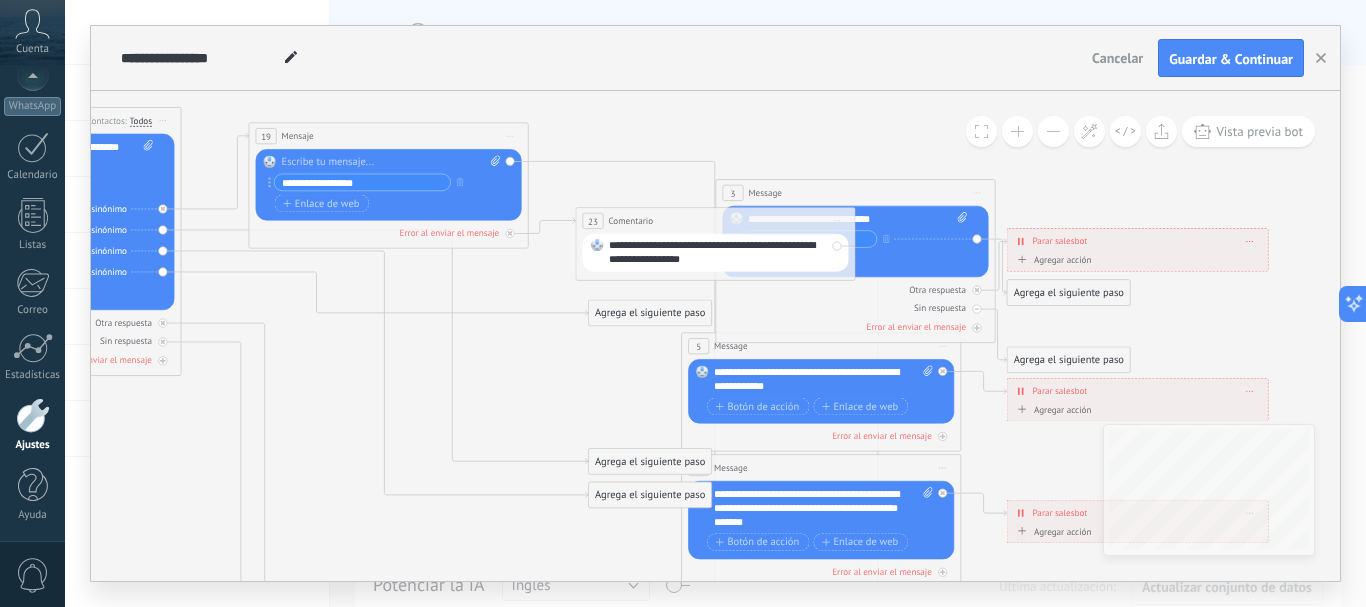 click on "**********" at bounding box center (718, 253) 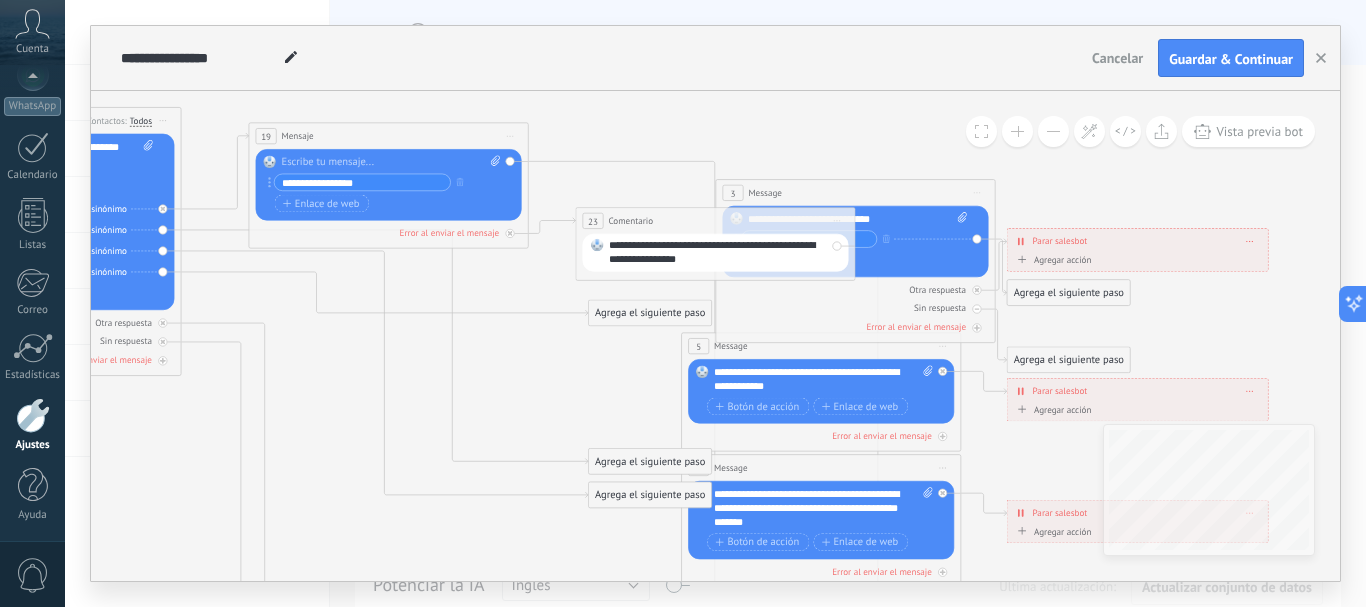 click on "**********" at bounding box center [718, 253] 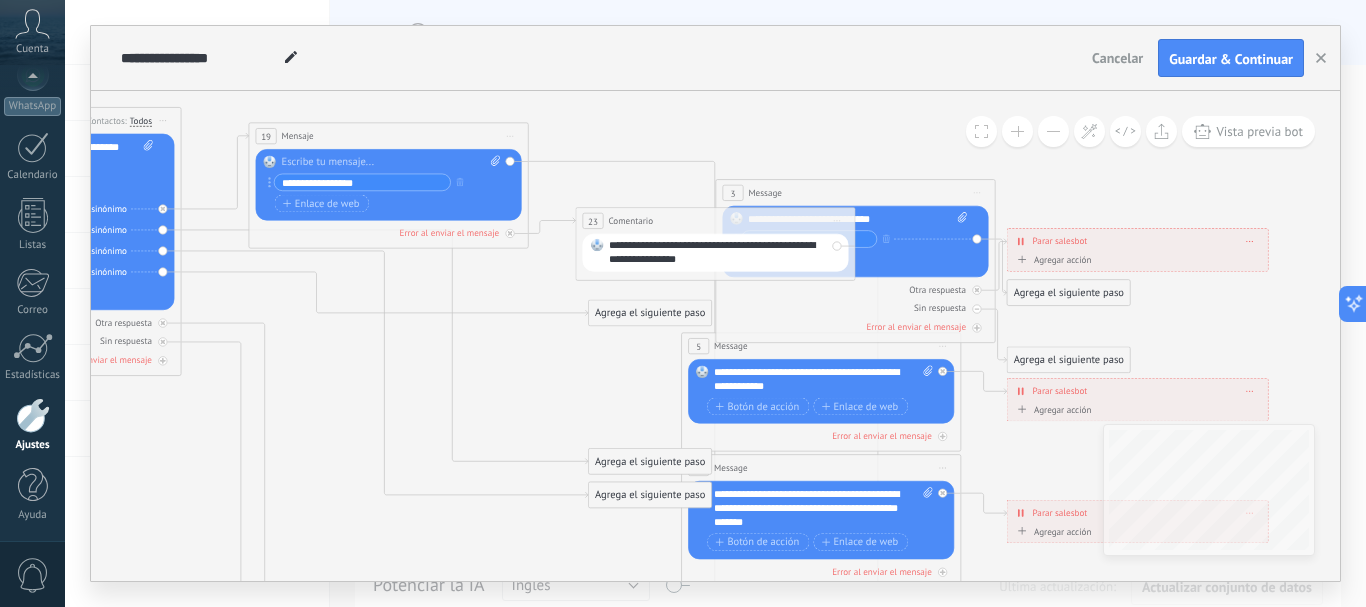 click on "**********" at bounding box center [716, 253] 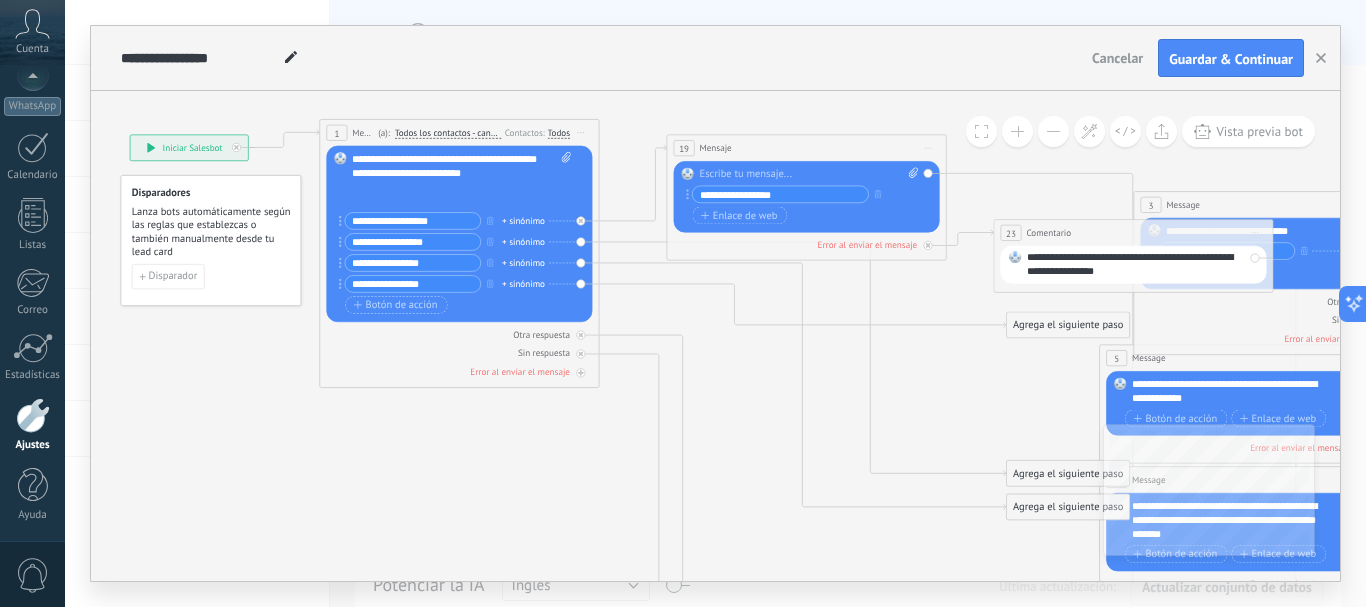 drag, startPoint x: 600, startPoint y: 110, endPoint x: 1006, endPoint y: 122, distance: 406.1773 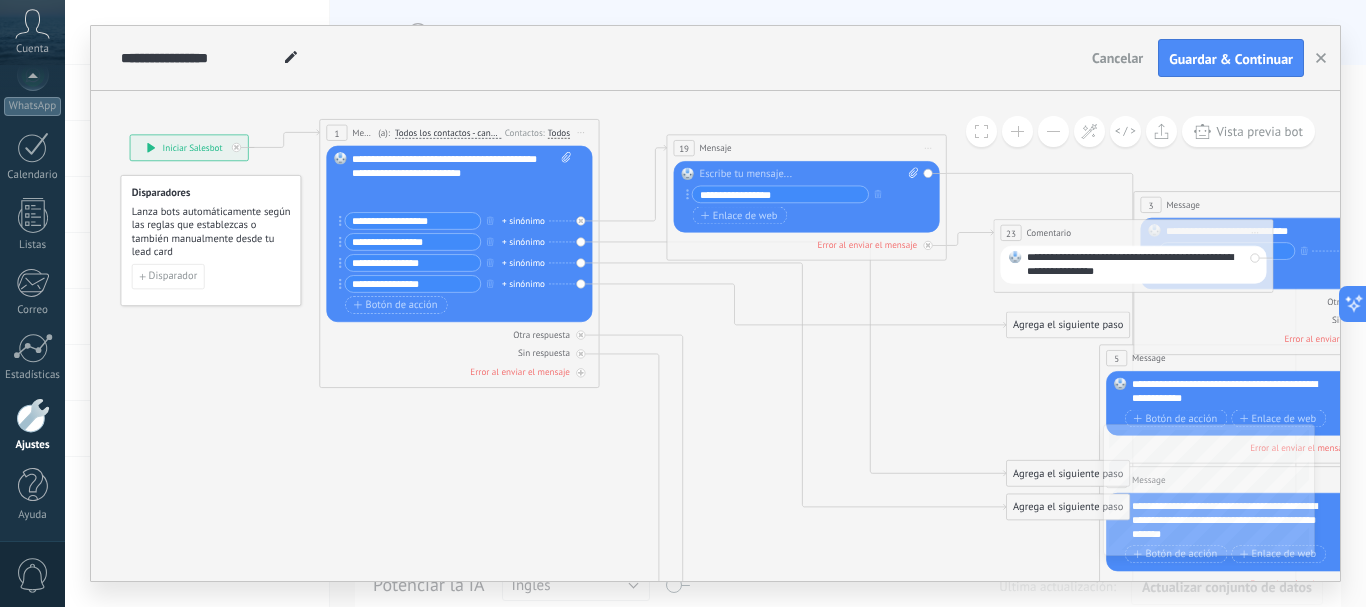 click on "**********" at bounding box center (715, 336) 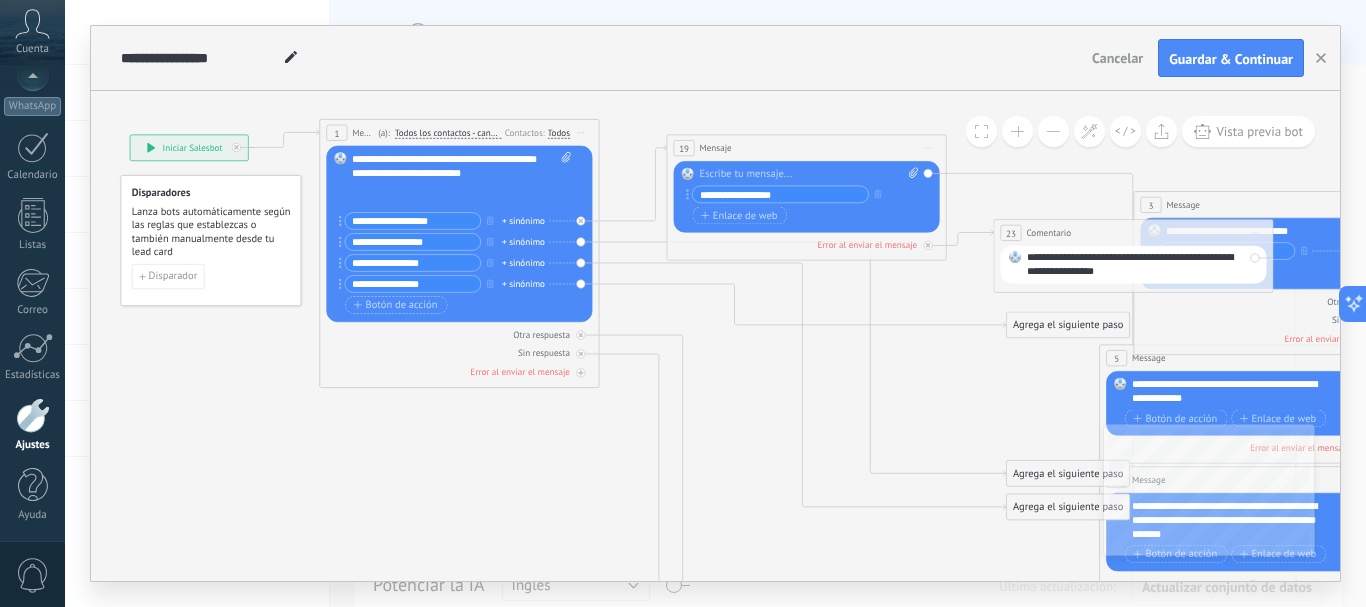 click 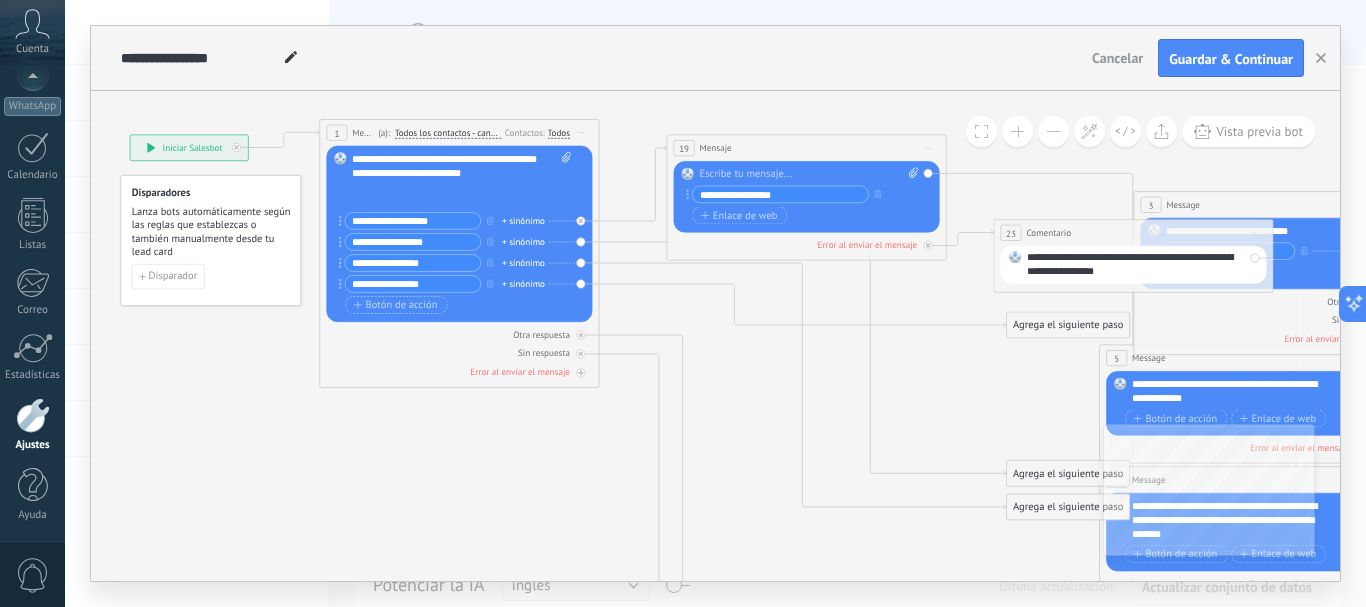 click on "**********" at bounding box center (412, 242) 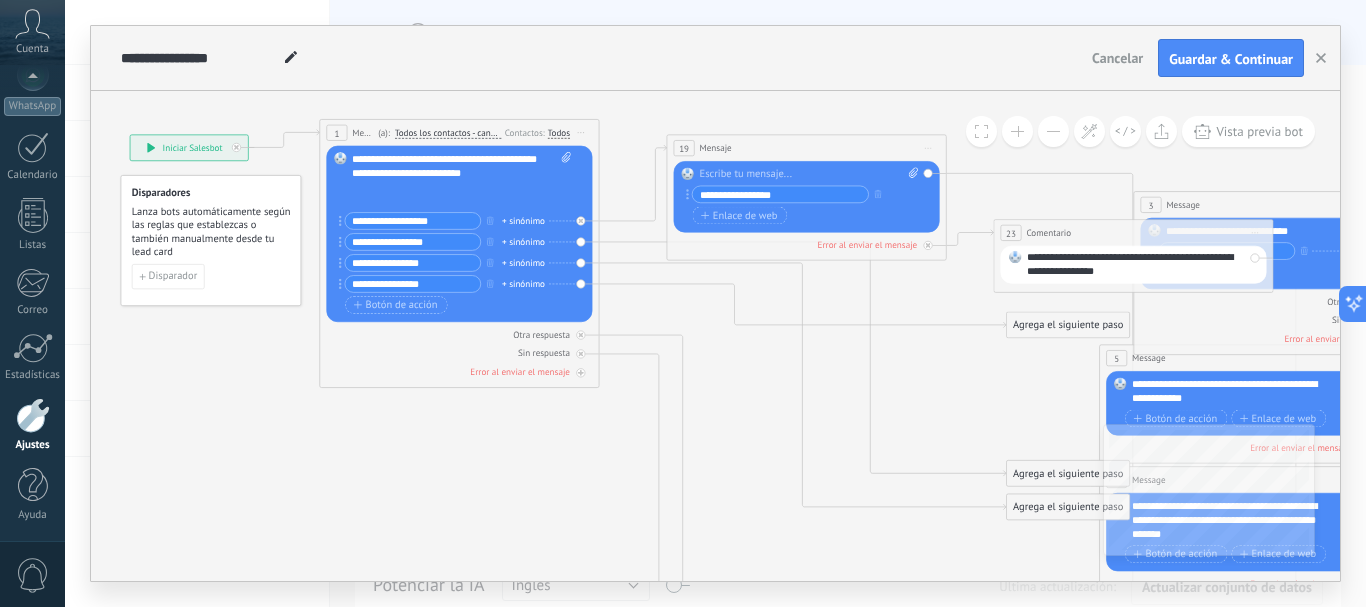 click on "Reemplazar
Quitar
Convertir a mensaje de voz
Arrastre la imagen aquí para adjuntarla.
Añadir imagen
Subir
Arrastrar y soltar
Archivo no encontrado
Escribe tu mensaje..." at bounding box center (459, 234) 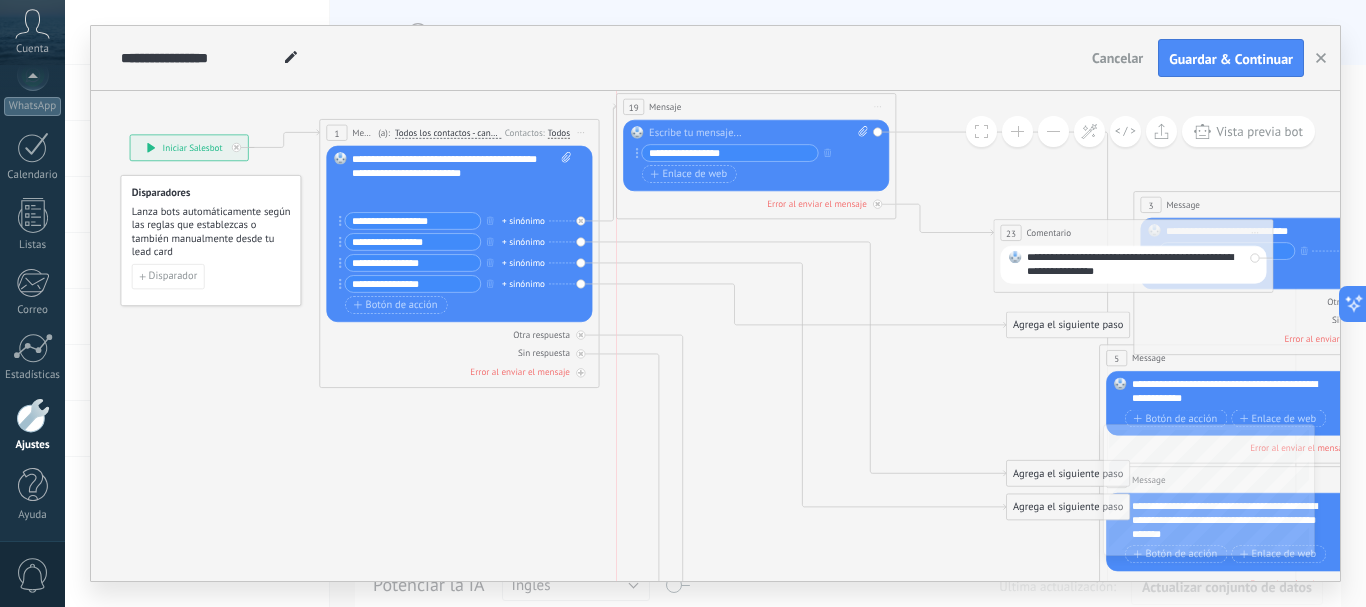 drag, startPoint x: 755, startPoint y: 159, endPoint x: 706, endPoint y: 118, distance: 63.89053 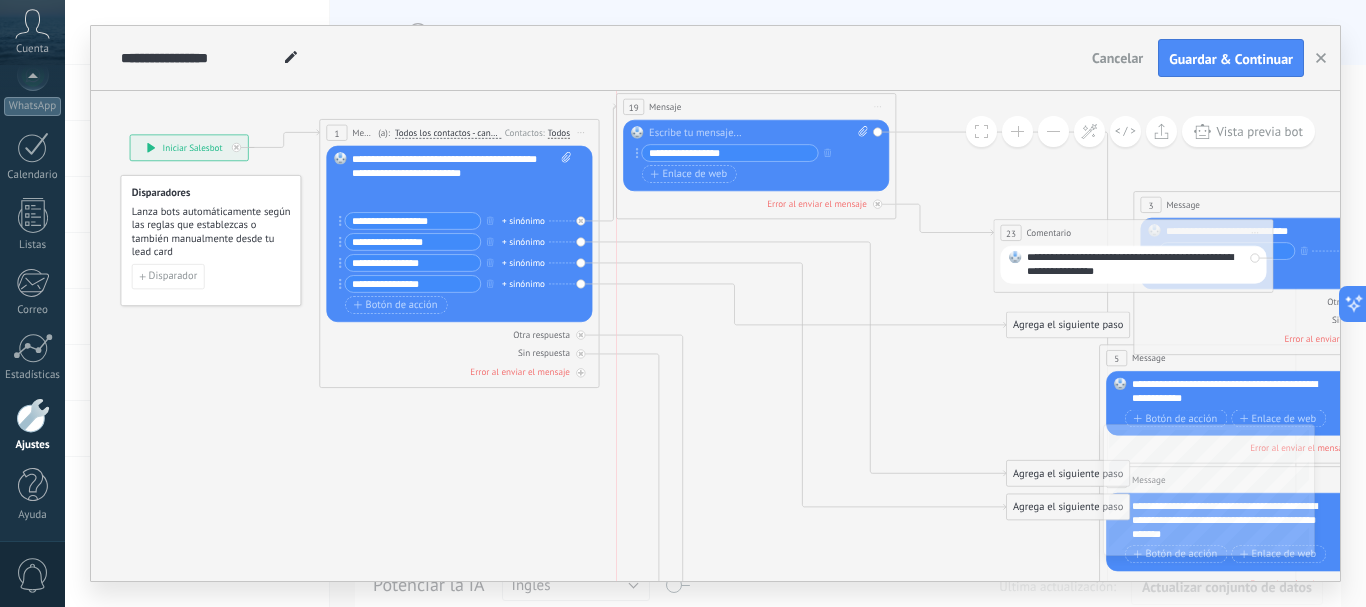 click on "19
Mensaje
*******
(a):
Todos los contactos - canales seleccionados
Todos los contactos - canales seleccionados
Todos los contactos - canal primario
Contacto principal - canales seleccionados
Contacto principal - canal primario
Todos los contactos - canales seleccionados
Todos los contactos - canales seleccionados
Todos los contactos - canal primario
Contacto principal - canales seleccionados" at bounding box center (756, 107) 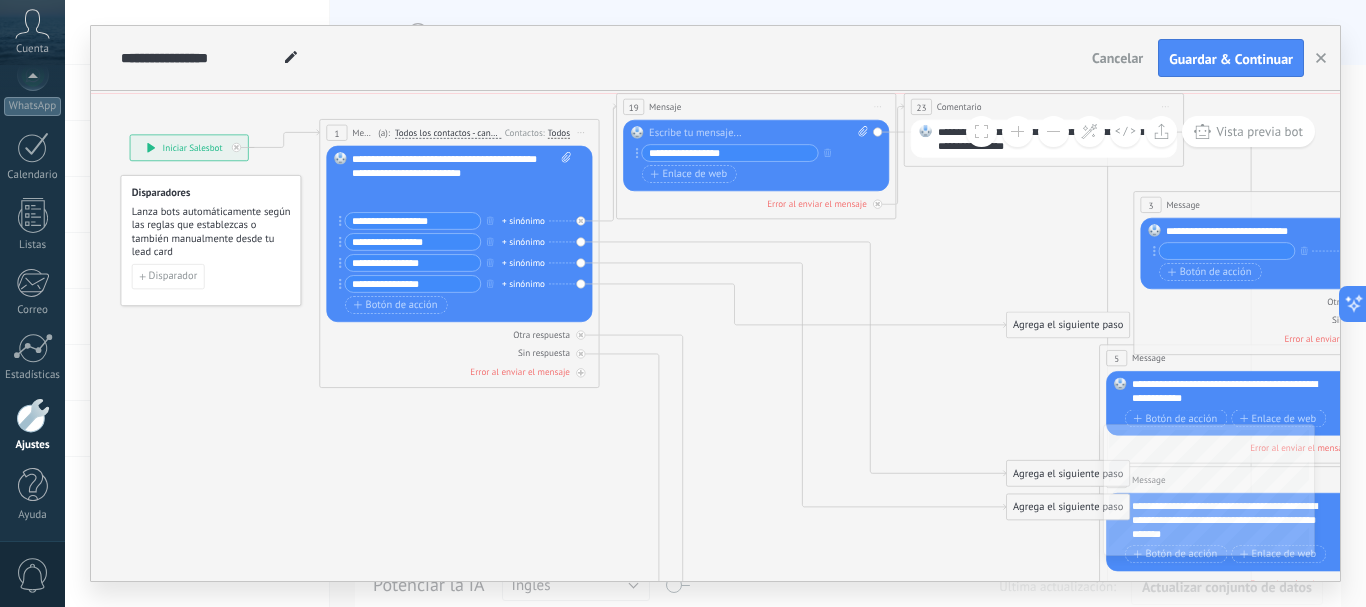 drag, startPoint x: 1038, startPoint y: 231, endPoint x: 949, endPoint y: 108, distance: 151.82227 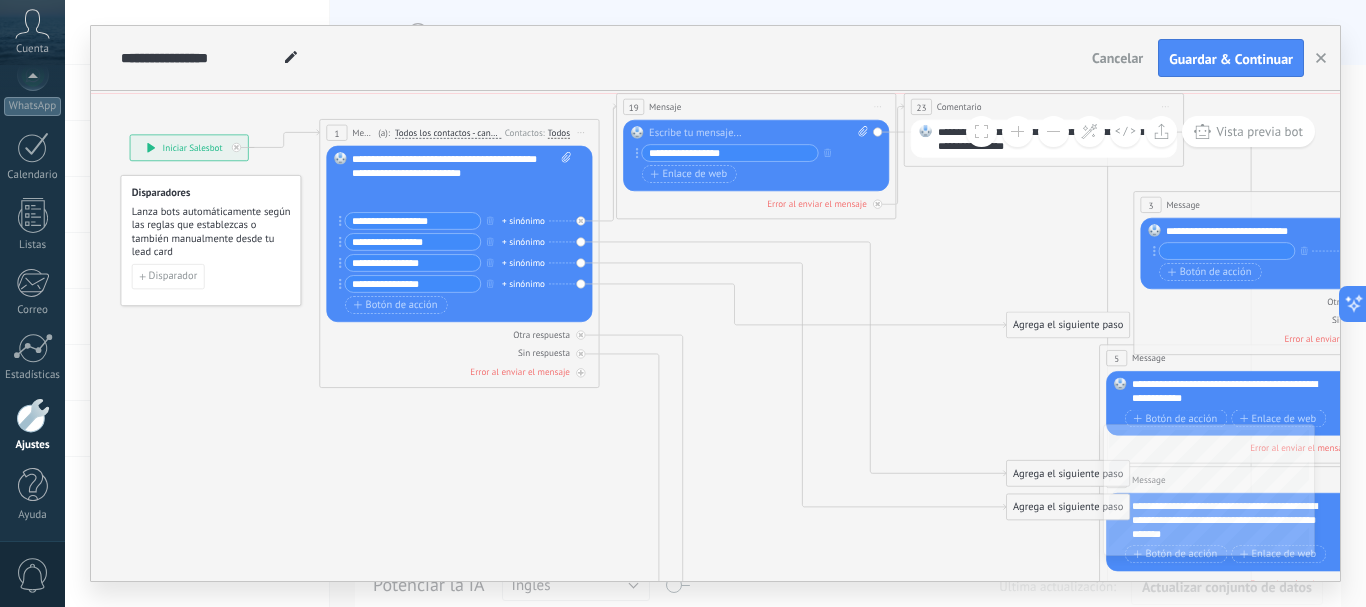click on "Comentario" at bounding box center [959, 106] 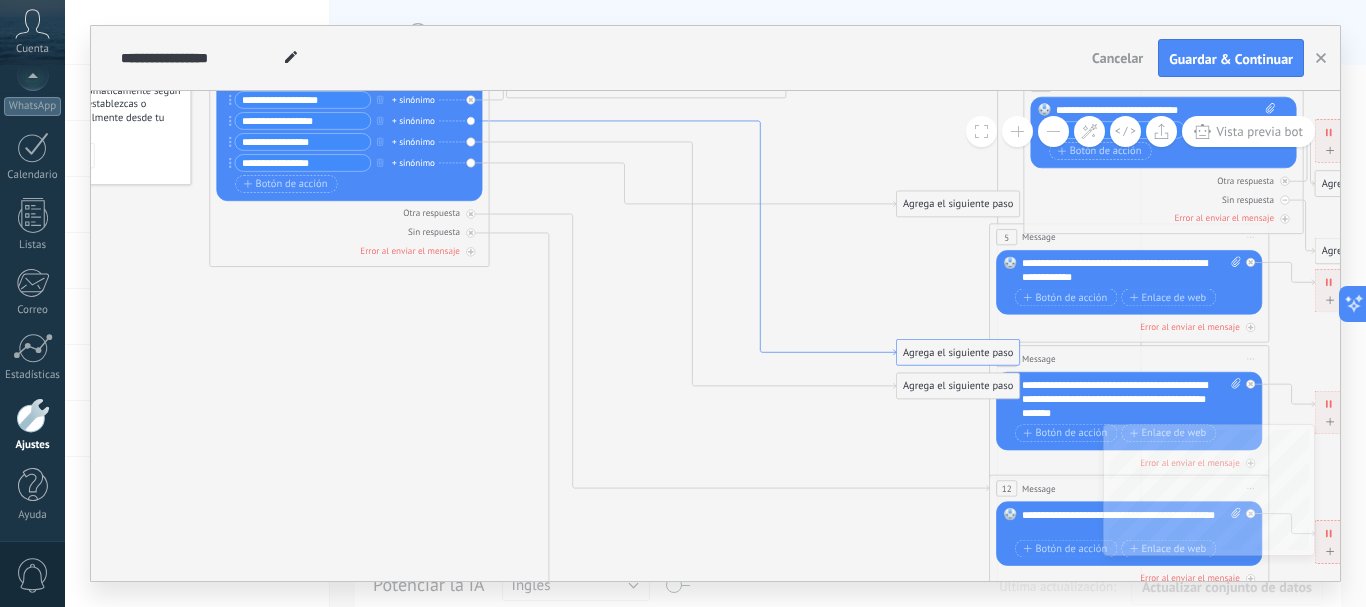 drag, startPoint x: 850, startPoint y: 242, endPoint x: 740, endPoint y: 121, distance: 163.52675 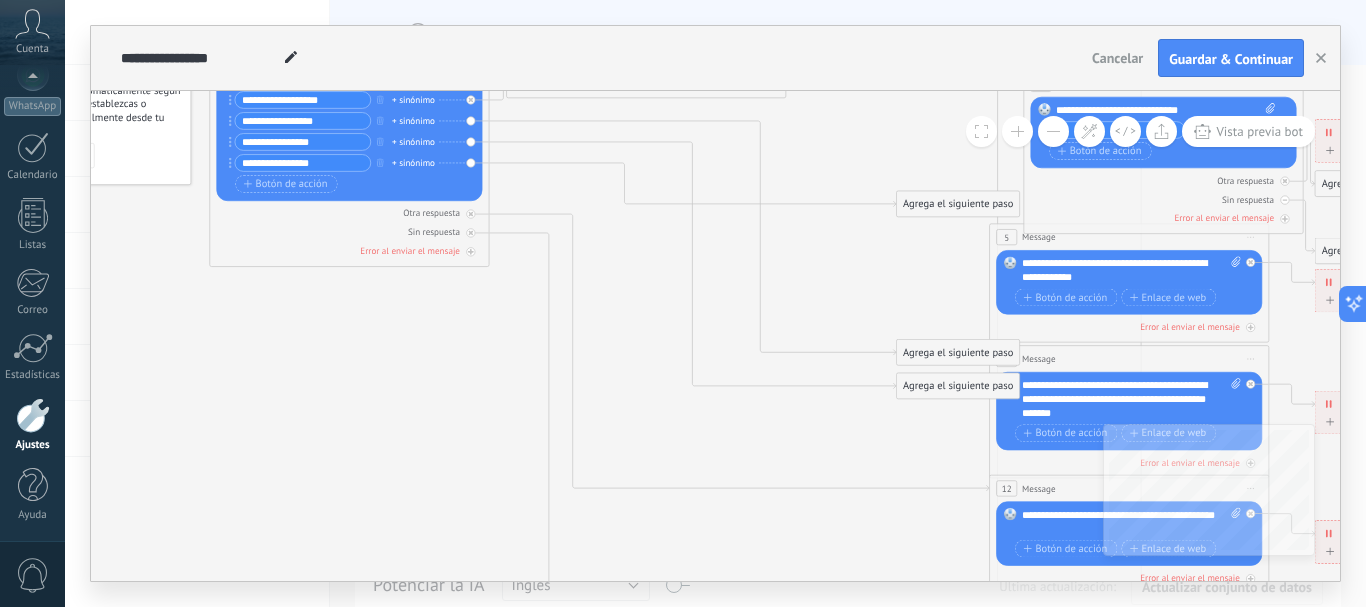 click on "Agrega el siguiente paso" at bounding box center (958, 352) 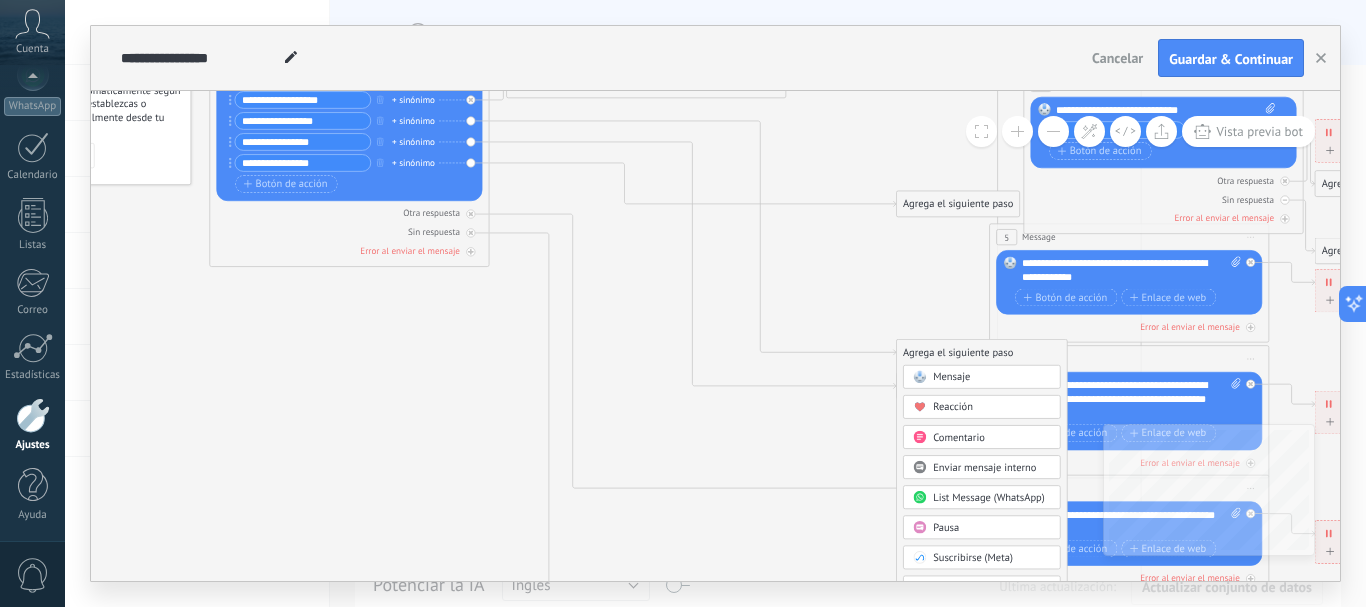 click on "Mensaje" at bounding box center [951, 377] 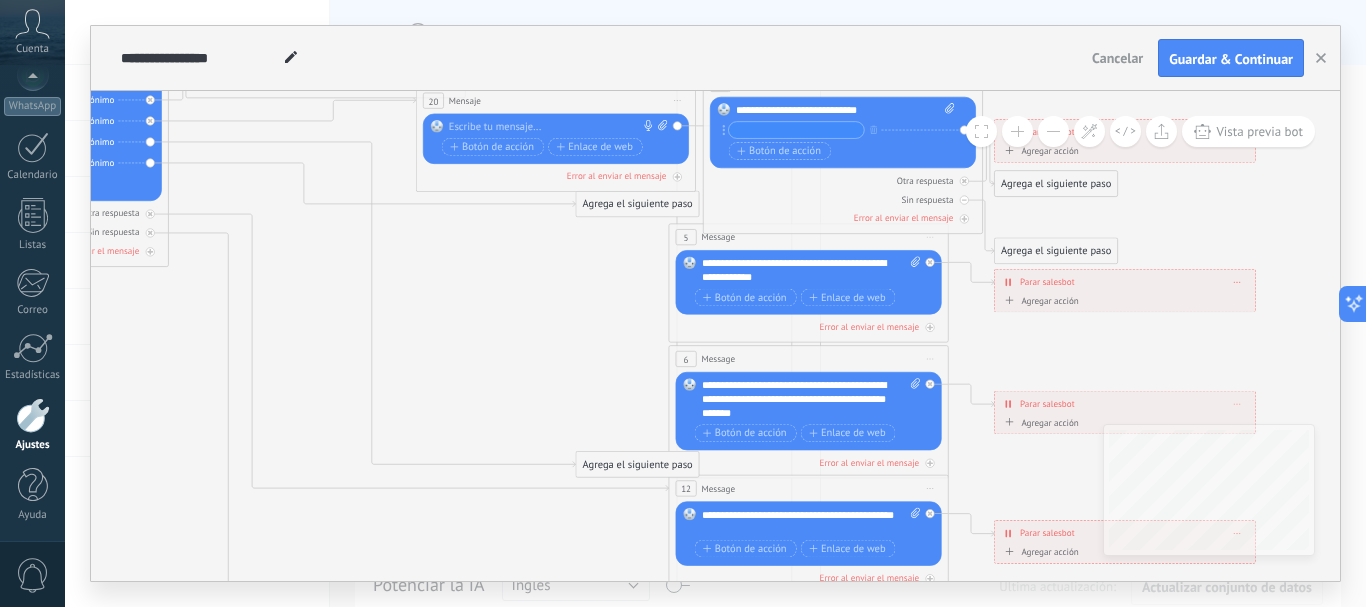 drag, startPoint x: 681, startPoint y: 359, endPoint x: 522, endPoint y: 114, distance: 292.0719 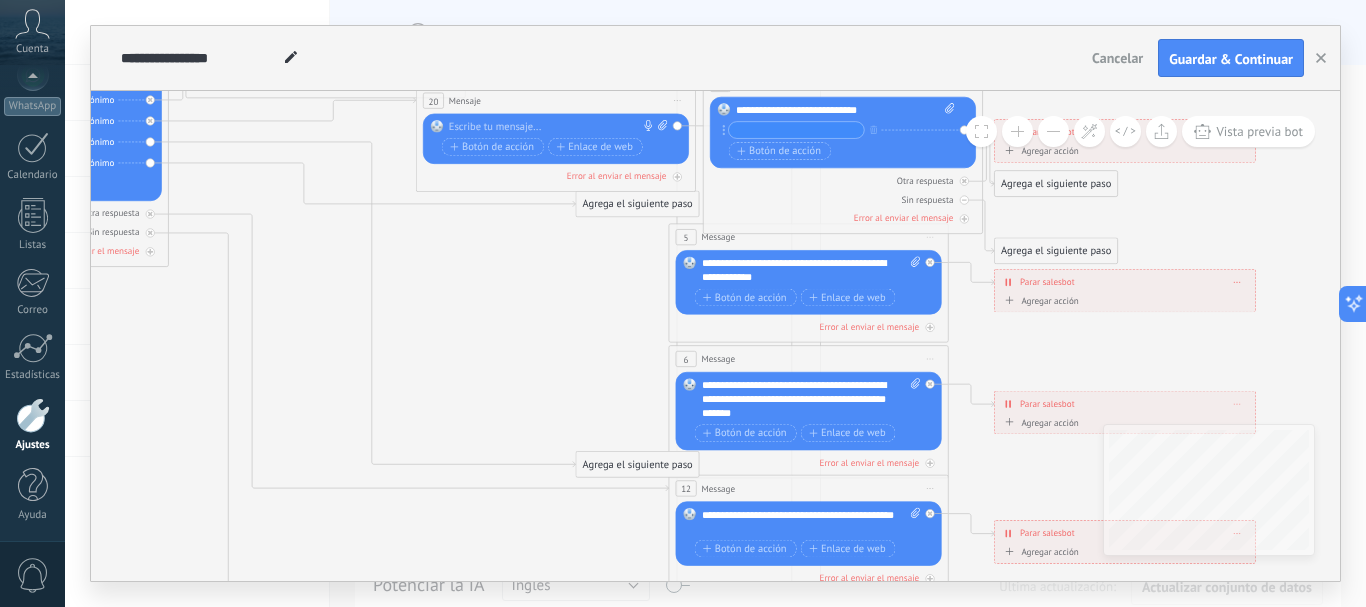 click on "20
Mensaje
*******
(a):
Todos los contactos - canales seleccionados
Todos los contactos - canales seleccionados
Todos los contactos - canal primario
Contacto principal - canales seleccionados
Contacto principal - canal primario
Todos los contactos - canales seleccionados
Todos los contactos - canales seleccionados
Todos los contactos - canal primario
Contacto principal - canales seleccionados" at bounding box center (556, 101) 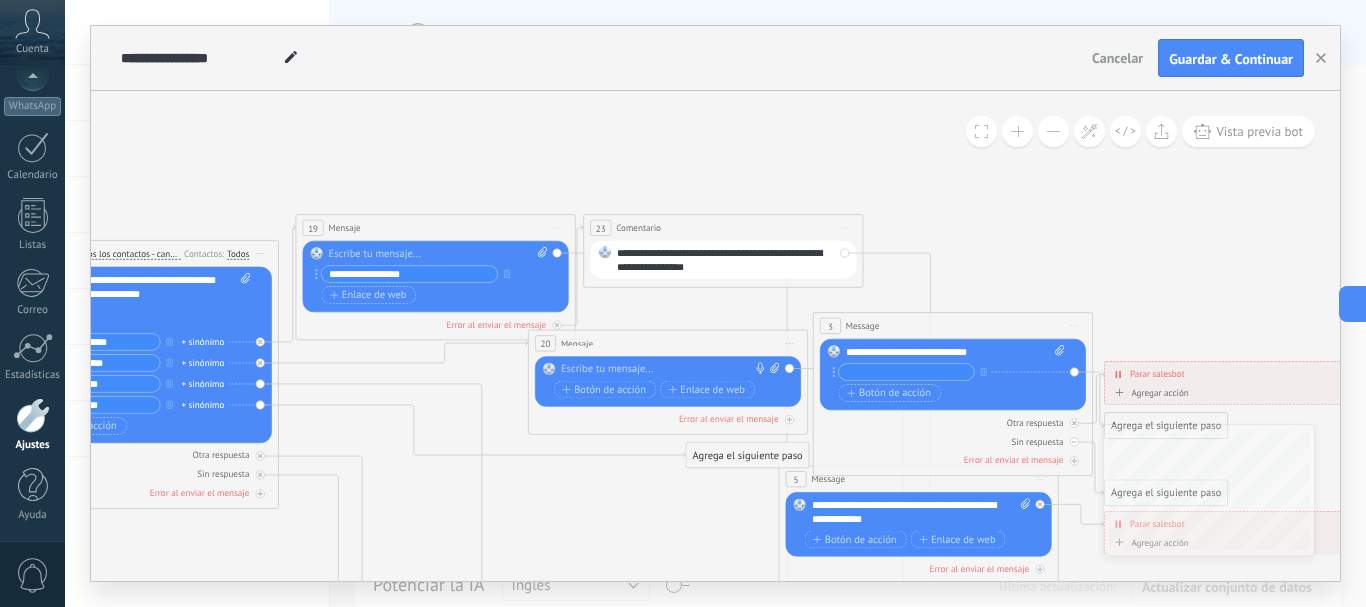 drag, startPoint x: 534, startPoint y: 299, endPoint x: 613, endPoint y: 539, distance: 252.66777 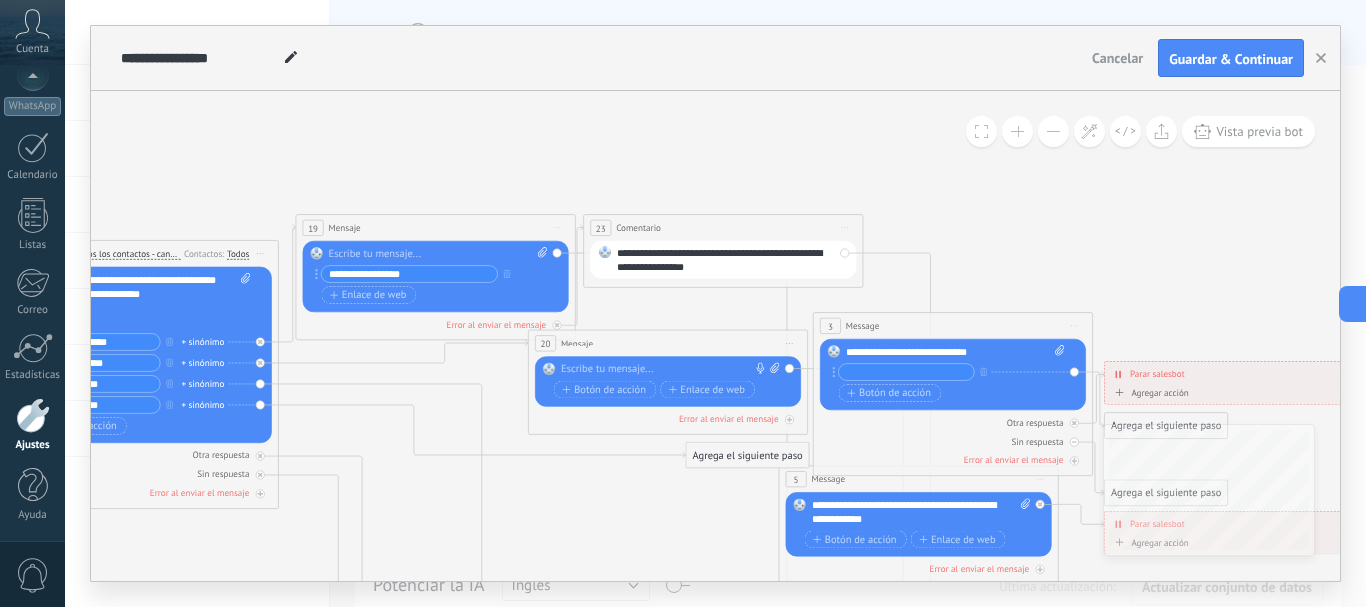 click 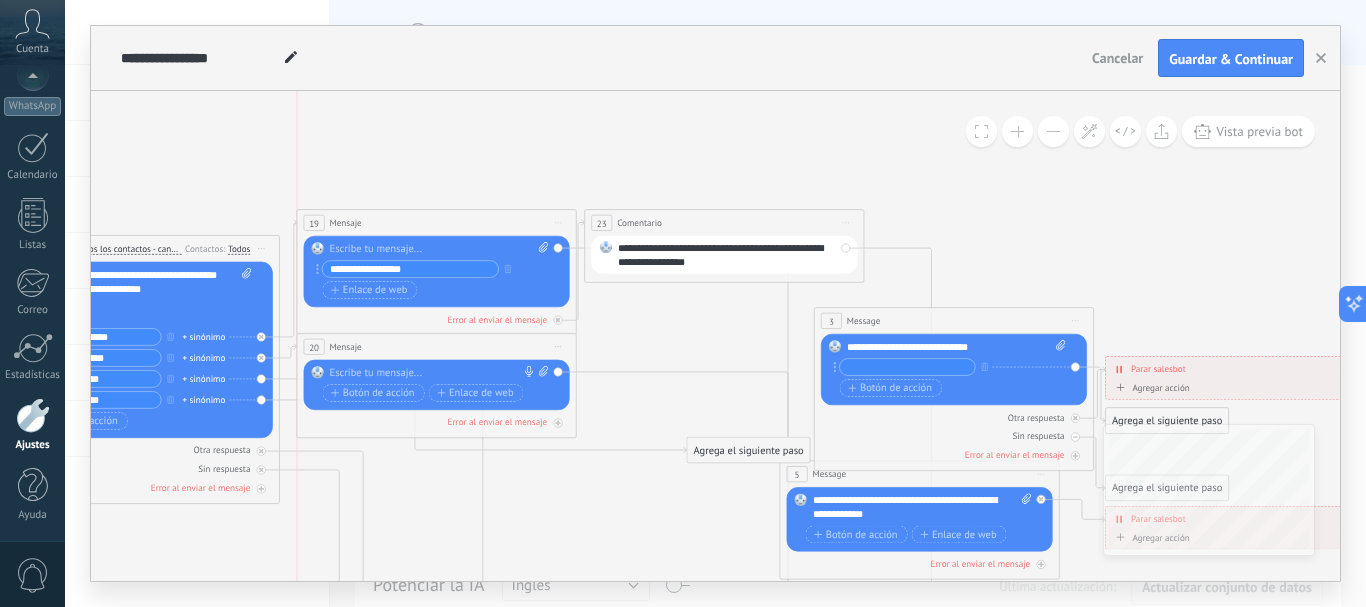 drag, startPoint x: 622, startPoint y: 330, endPoint x: 395, endPoint y: 339, distance: 227.17834 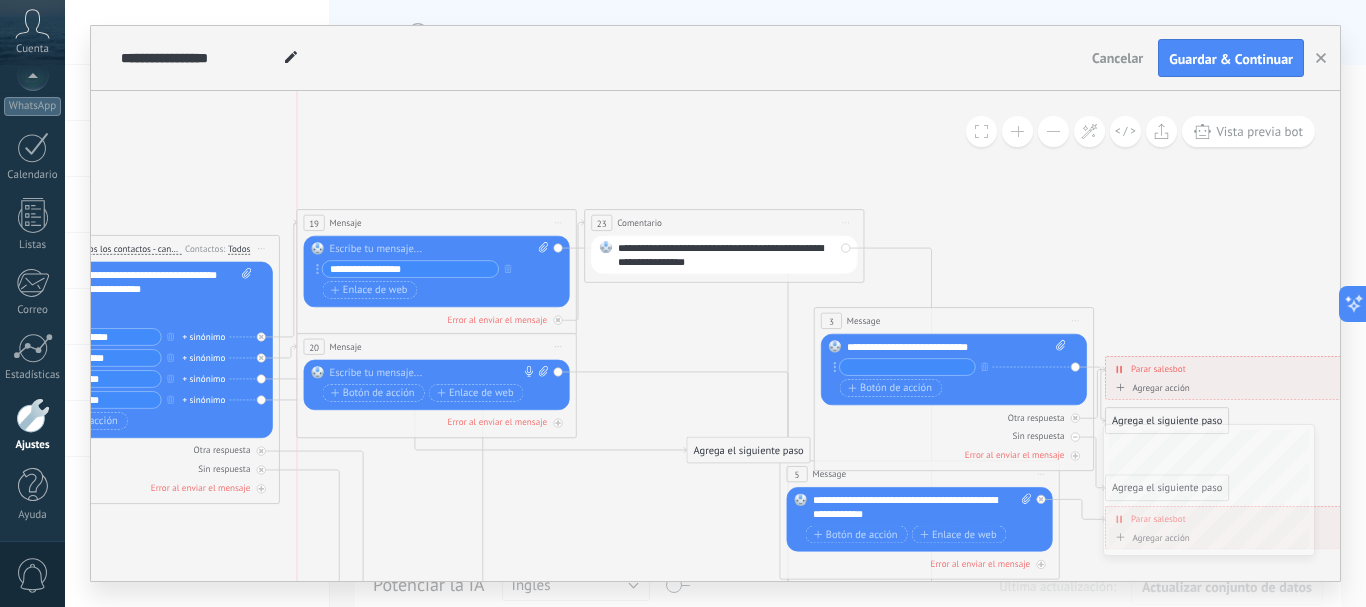 click on "20
Mensaje
*******
(a):
Todos los contactos - canales seleccionados
Todos los contactos - canales seleccionados
Todos los contactos - canal primario
Contacto principal - canales seleccionados
Contacto principal - canal primario
Todos los contactos - canales seleccionados
Todos los contactos - canales seleccionados
Todos los contactos - canal primario
Contacto principal - canales seleccionados" at bounding box center [436, 347] 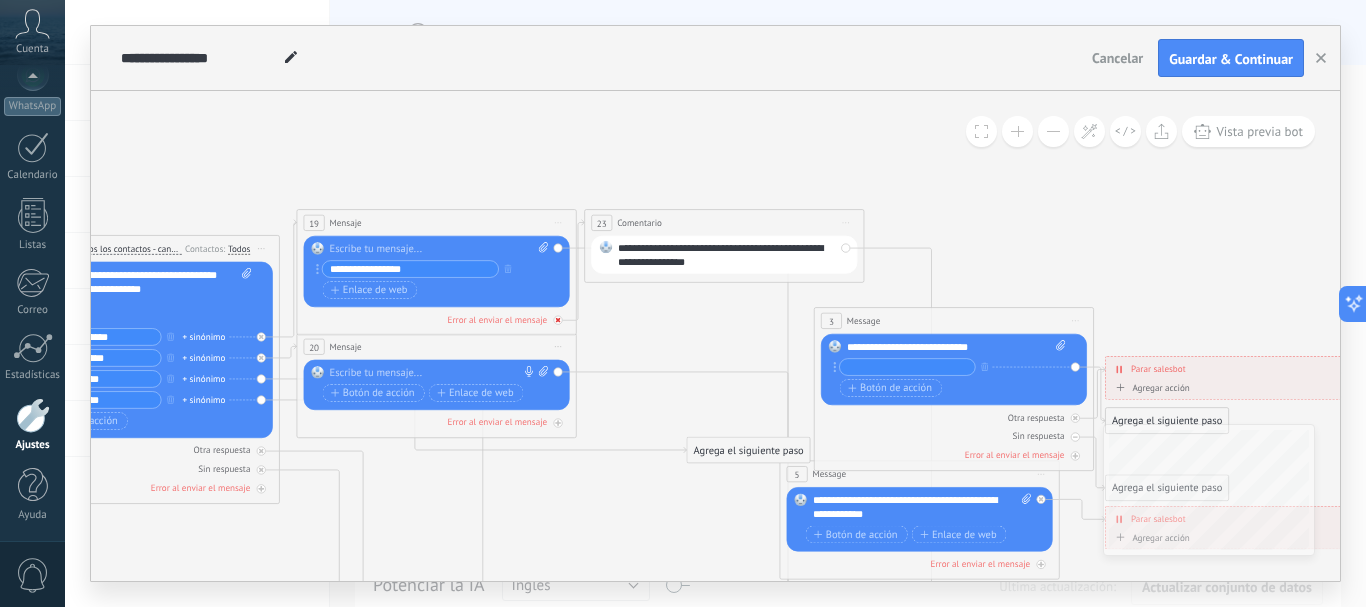 click on "Error al enviar el mensaje" at bounding box center (498, 320) 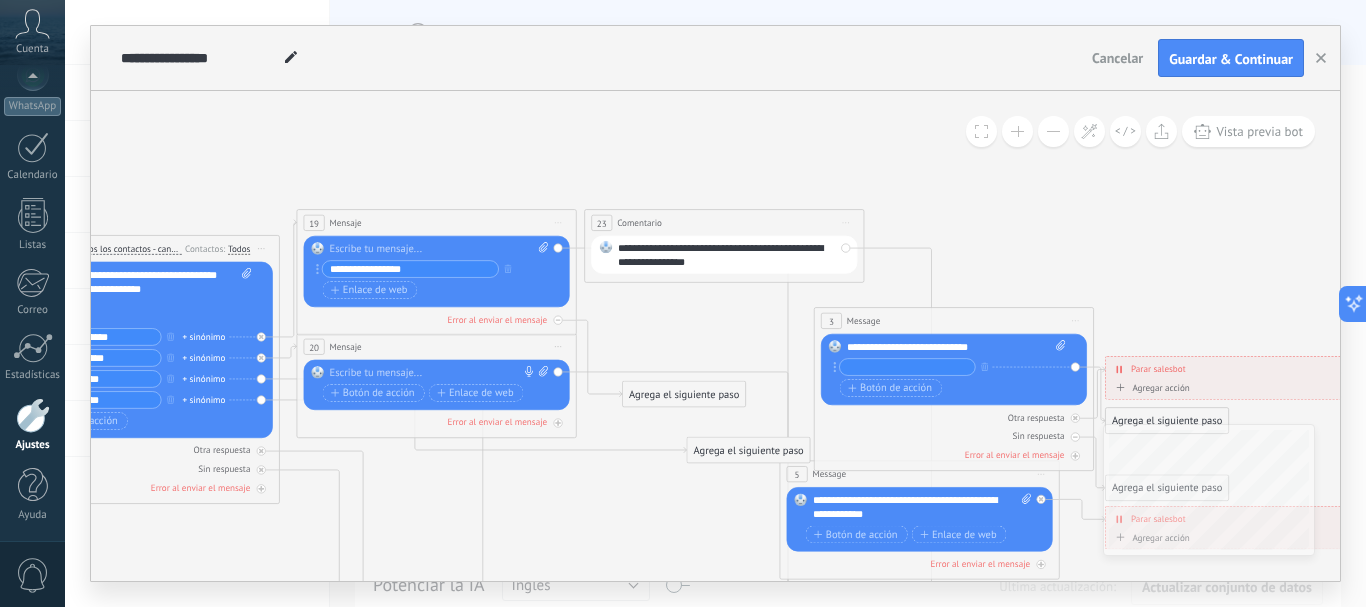 click on "Agrega el siguiente paso" at bounding box center (684, 394) 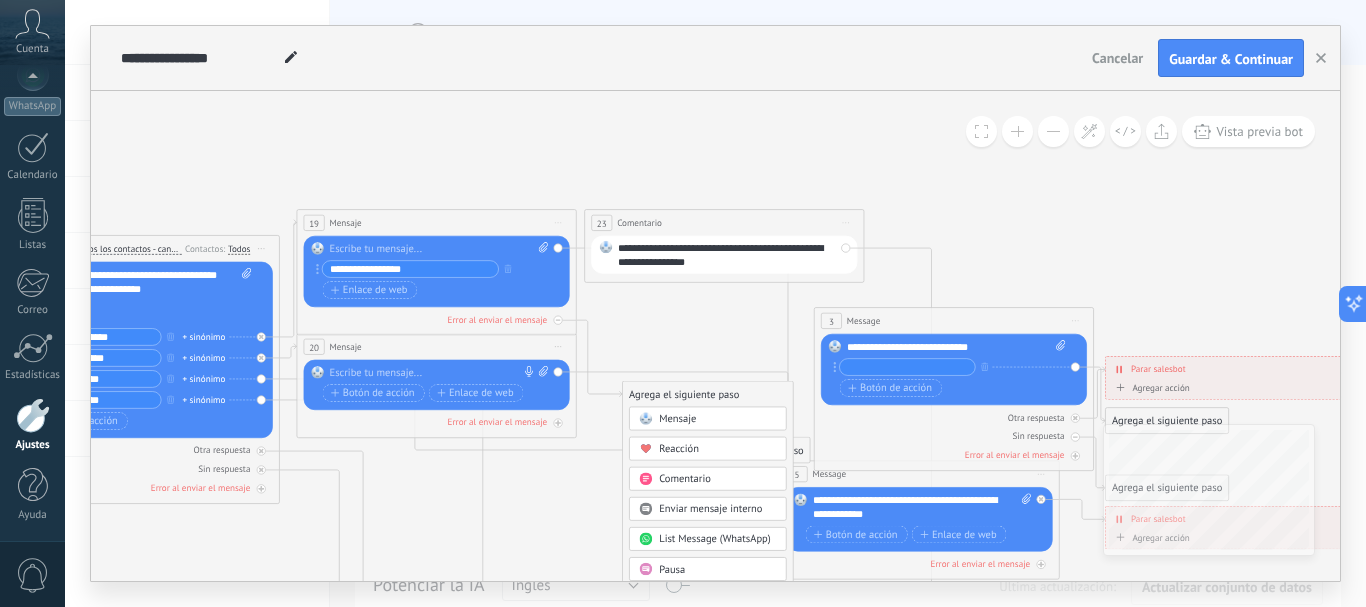click 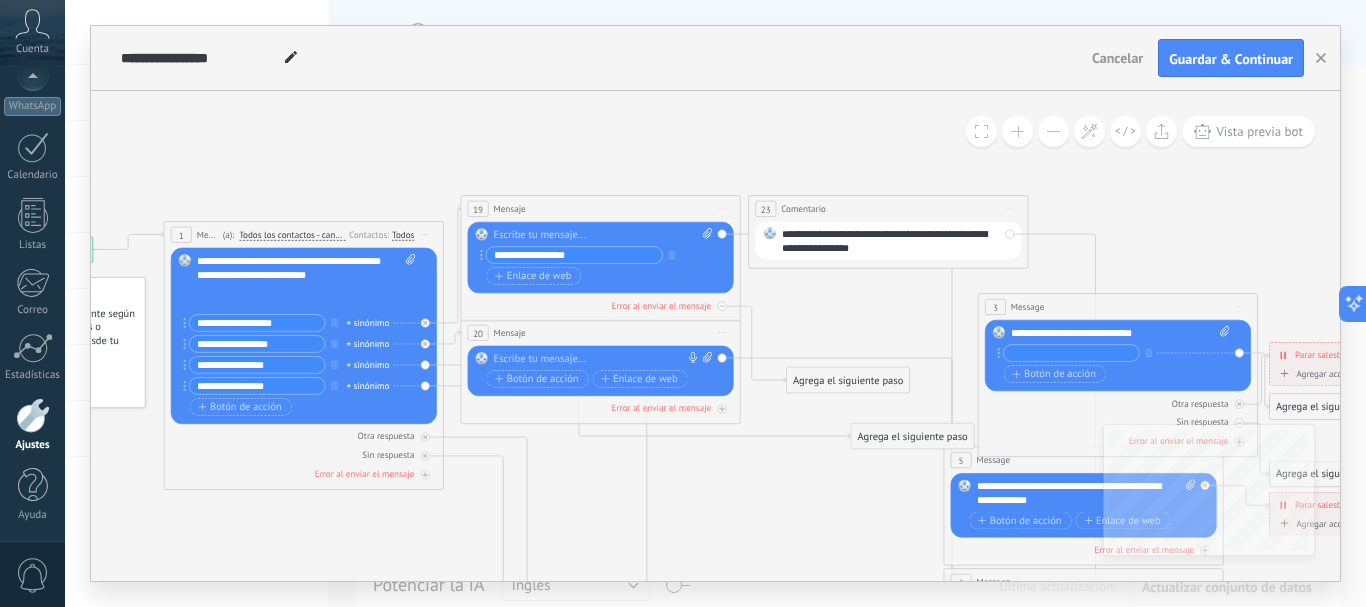 drag, startPoint x: 290, startPoint y: 531, endPoint x: 450, endPoint y: 500, distance: 162.97546 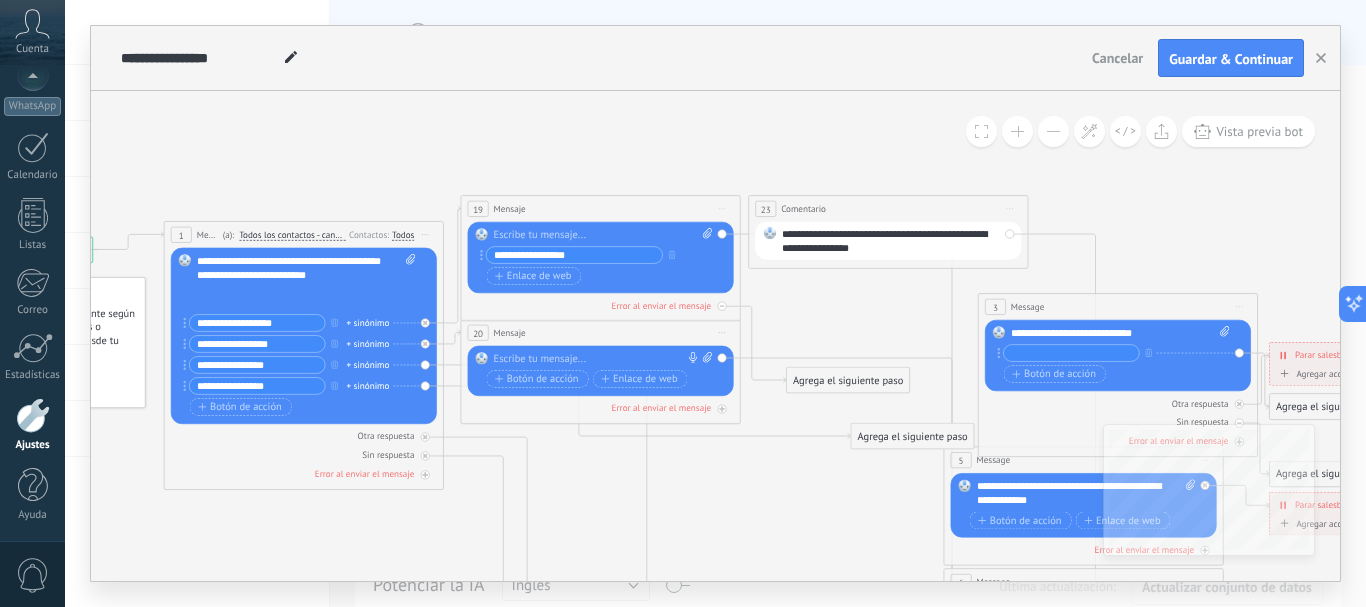 click 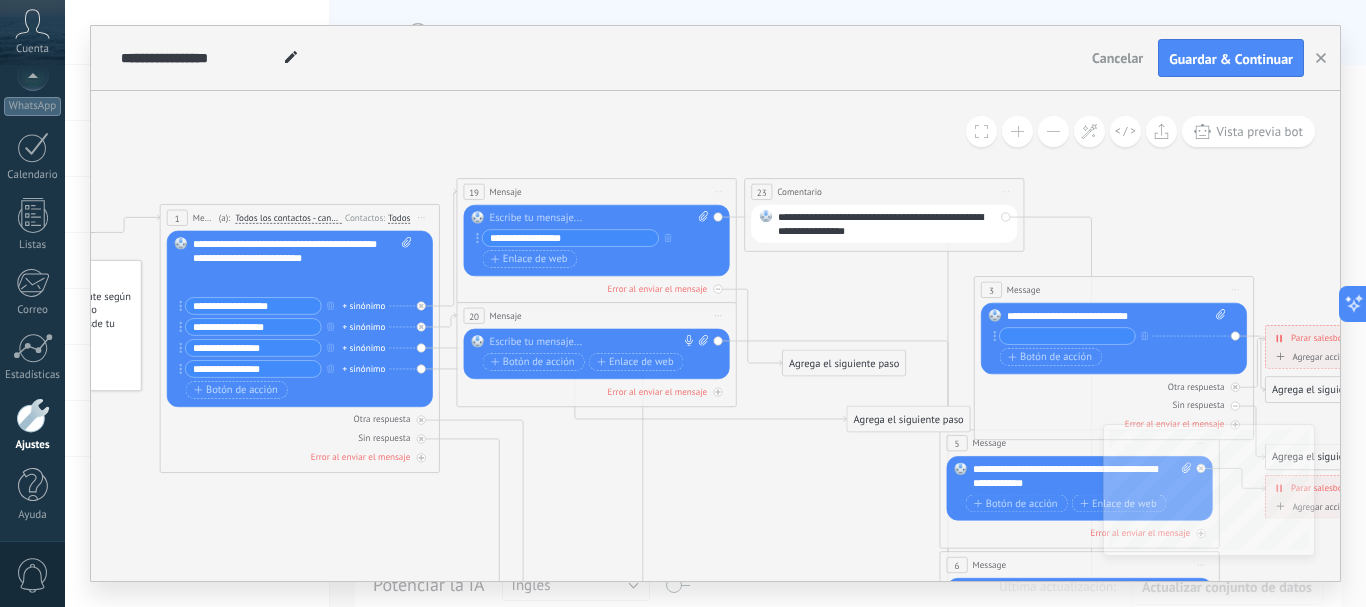 click on "Reemplazar
Quitar
Convertir a mensaje de voz
Arrastre la imagen aquí para adjuntarla.
Añadir imagen
Subir
Arrastrar y soltar
Archivo no encontrado
Escribe tu mensaje..." at bounding box center (599, 354) 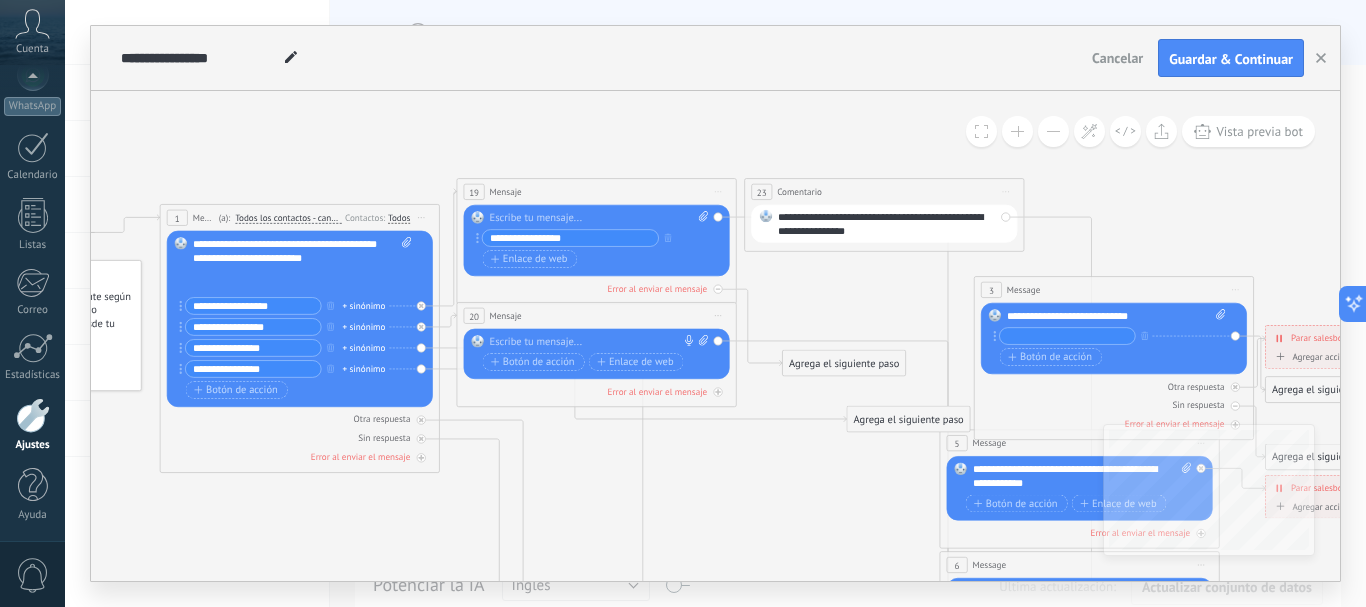 paste 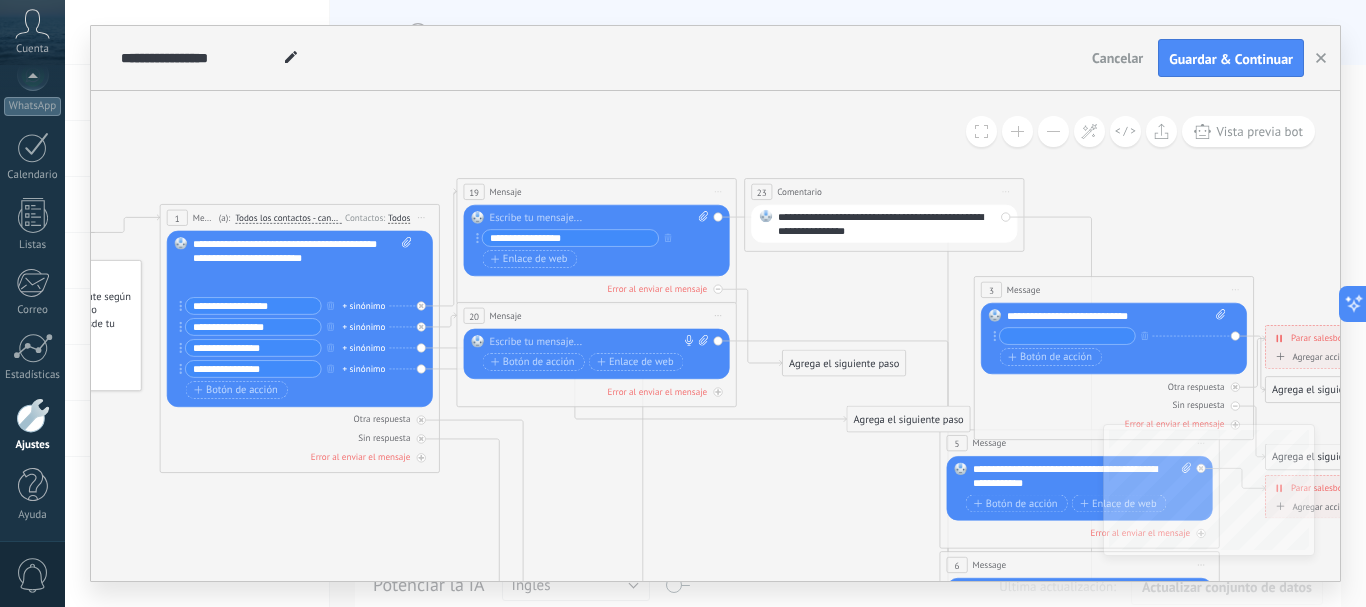 type 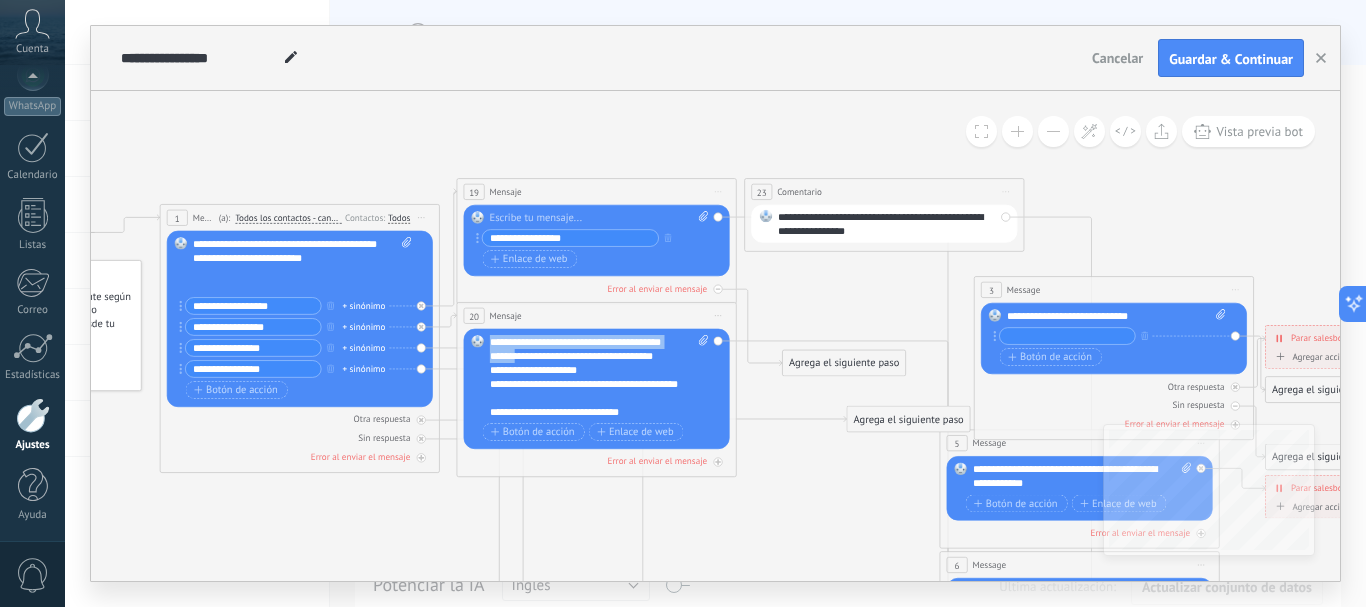 drag, startPoint x: 516, startPoint y: 354, endPoint x: 490, endPoint y: 340, distance: 29.529646 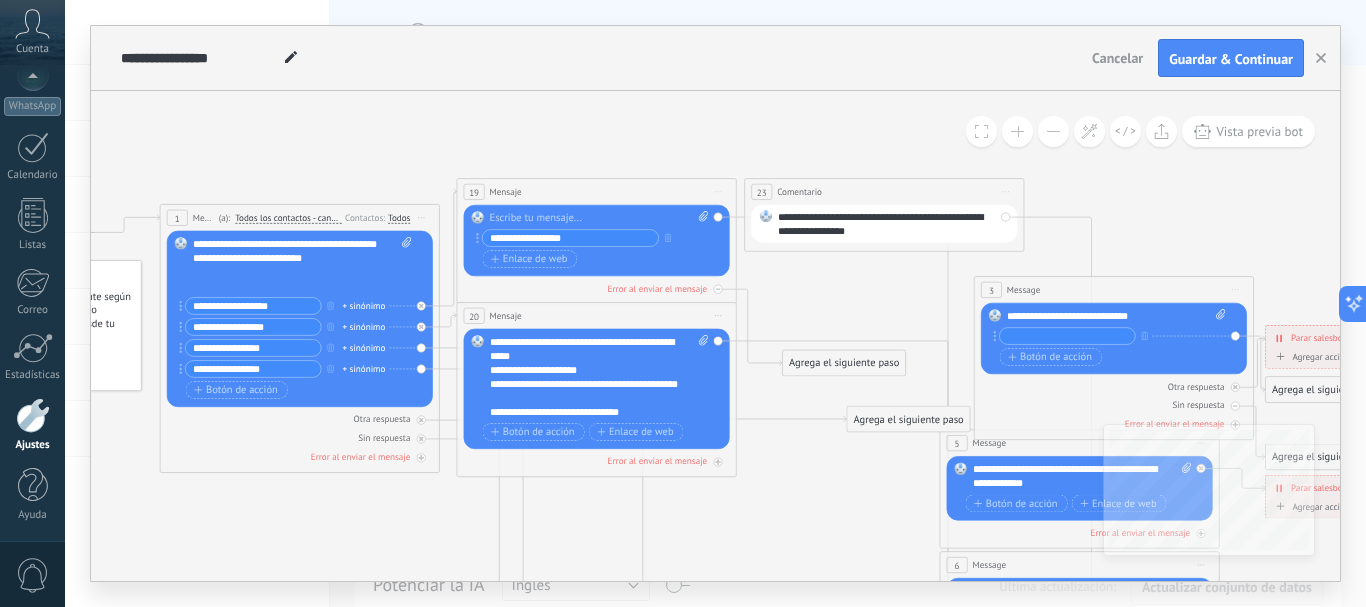 click on "**********" at bounding box center (587, 349) 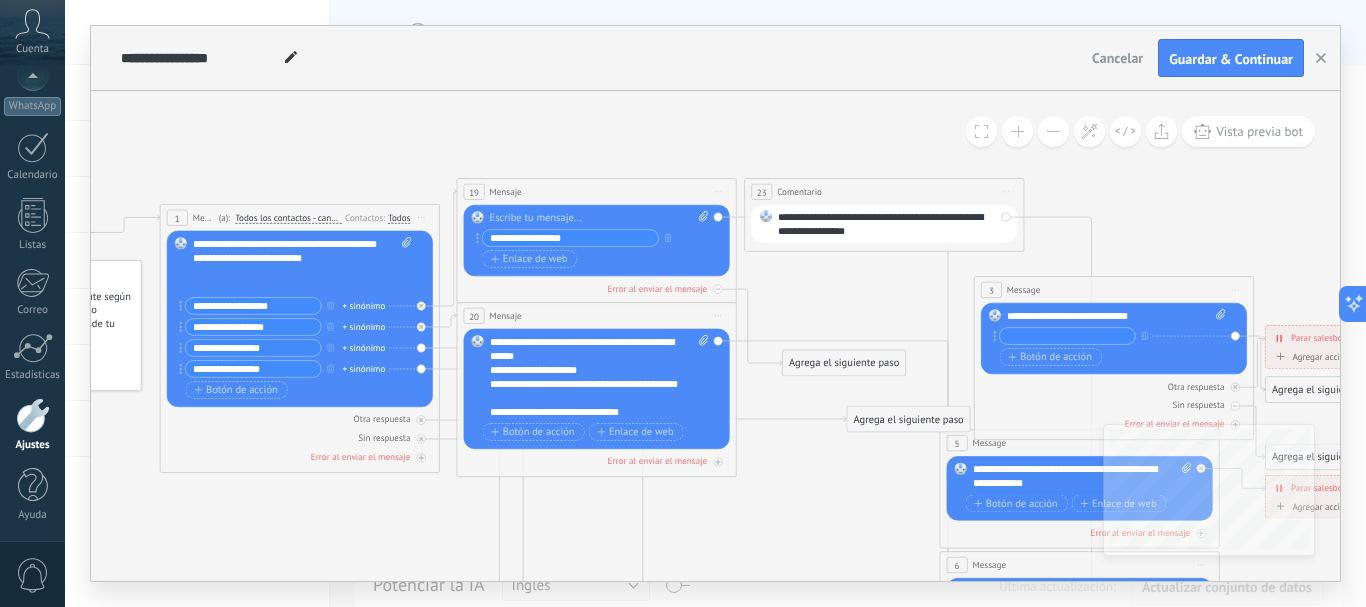 click on "**********" at bounding box center [587, 349] 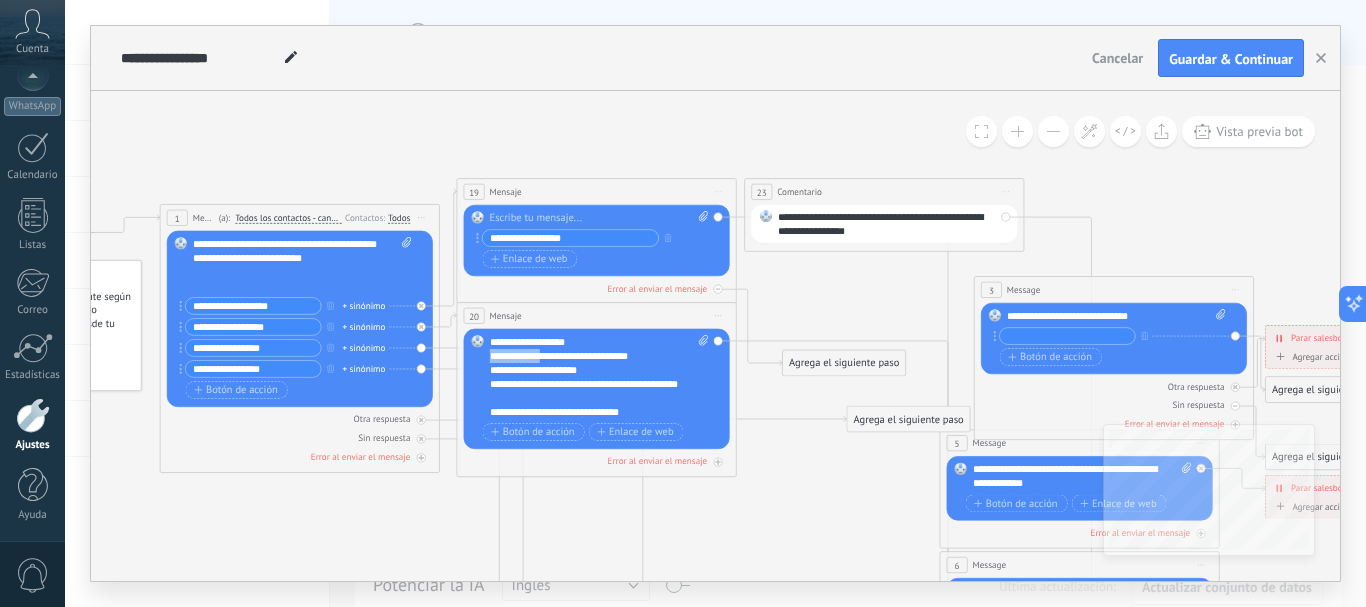drag, startPoint x: 550, startPoint y: 356, endPoint x: 474, endPoint y: 350, distance: 76.23647 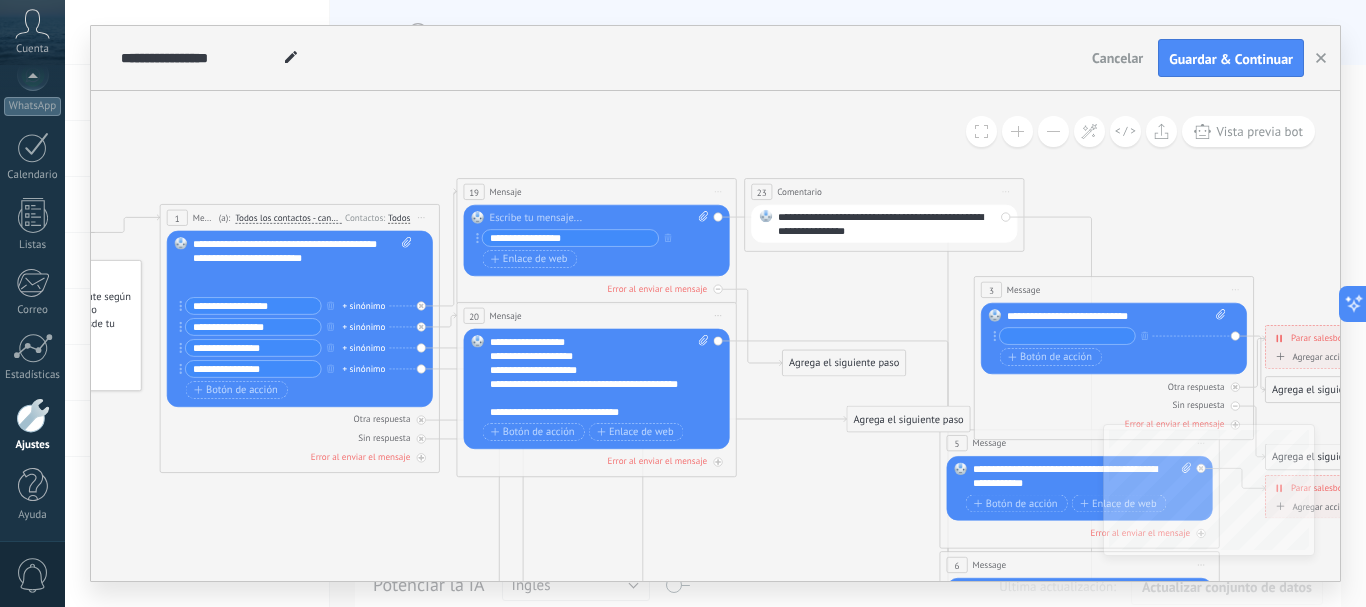 click on "**********" at bounding box center [587, 356] 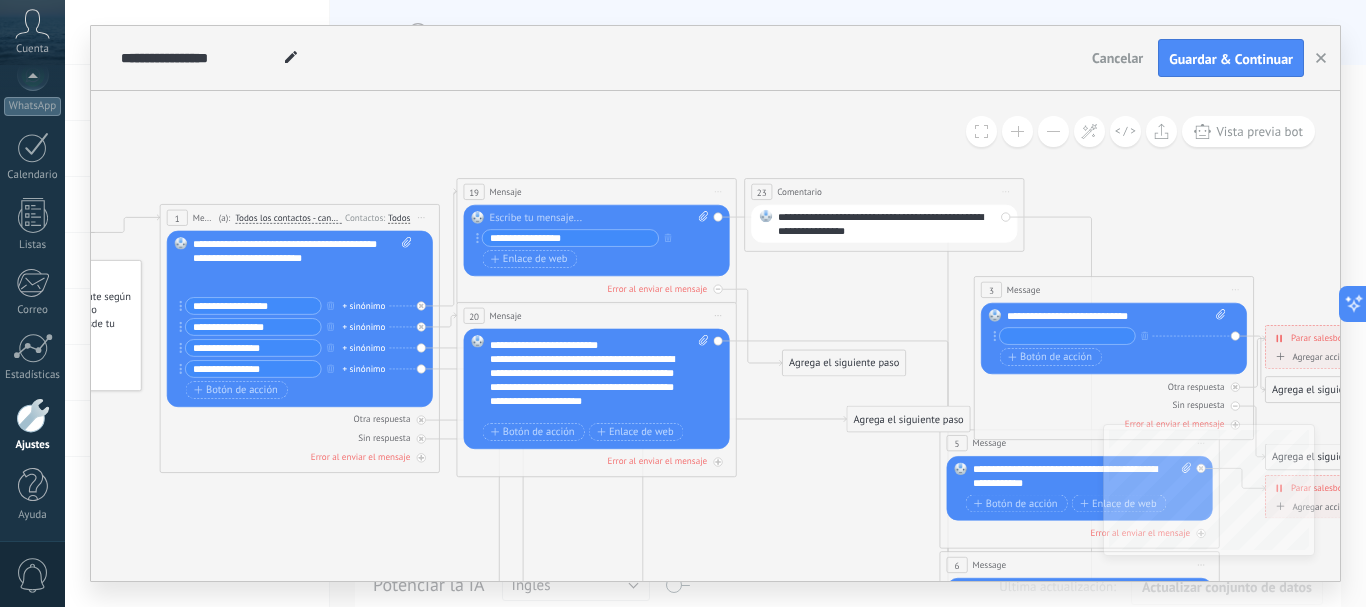 scroll, scrollTop: 100, scrollLeft: 0, axis: vertical 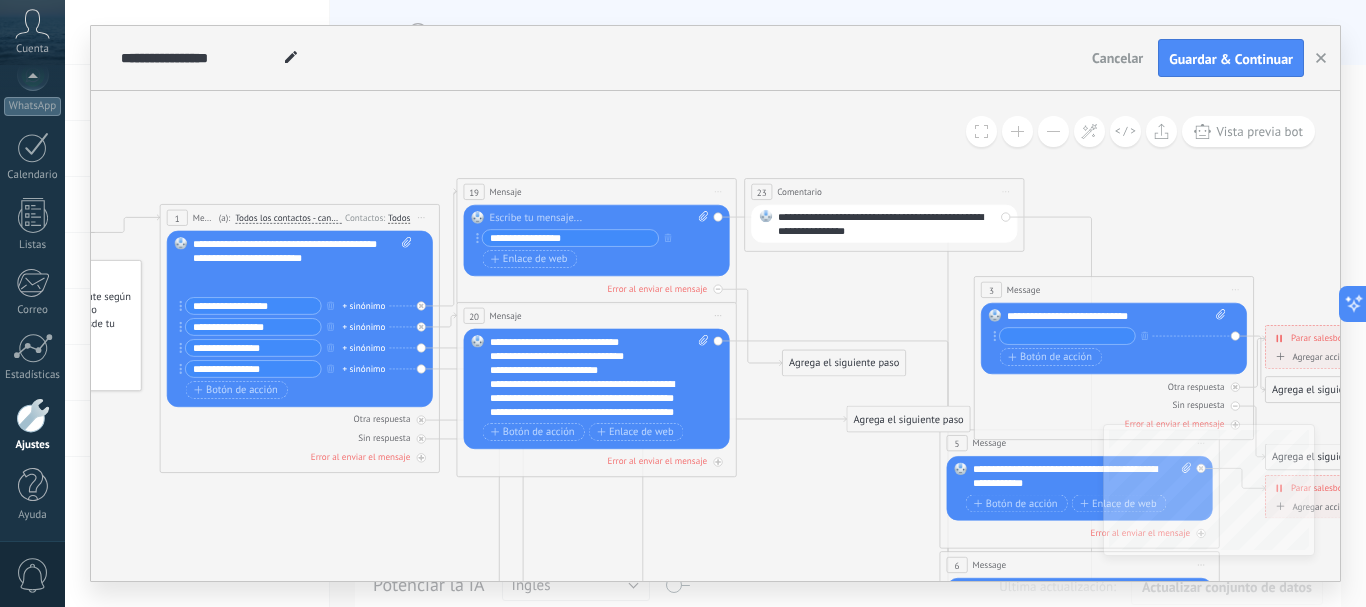 drag, startPoint x: 498, startPoint y: 392, endPoint x: 520, endPoint y: 370, distance: 31.112698 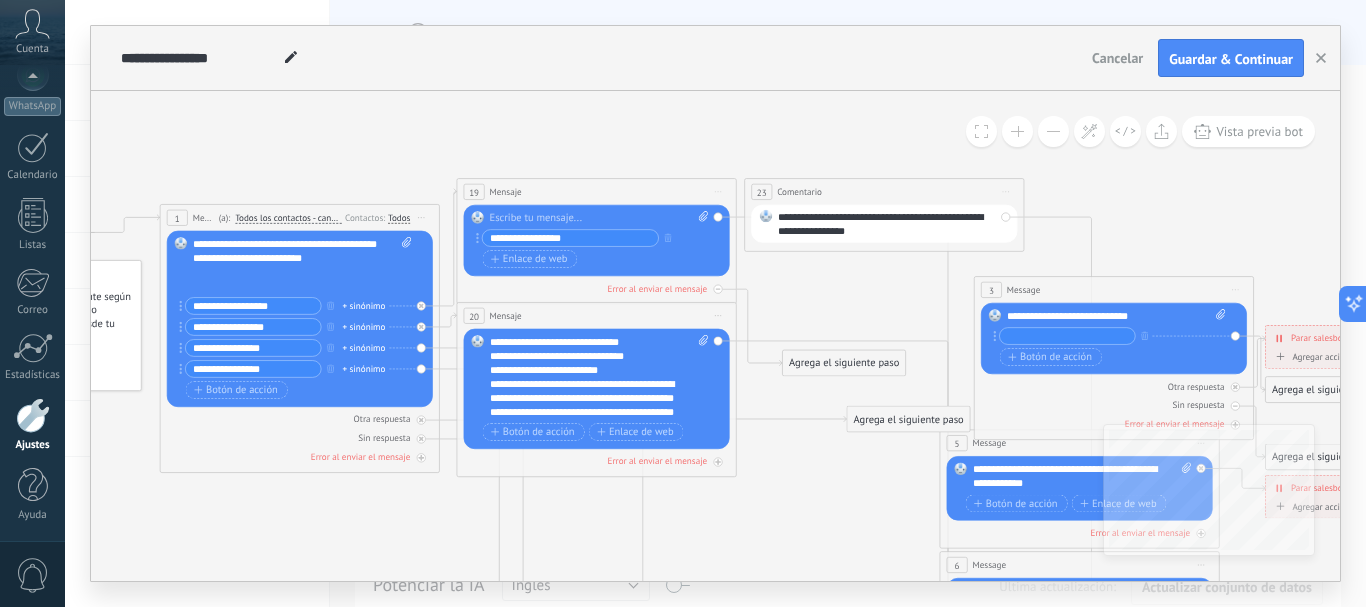 click on "**********" at bounding box center (587, 412) 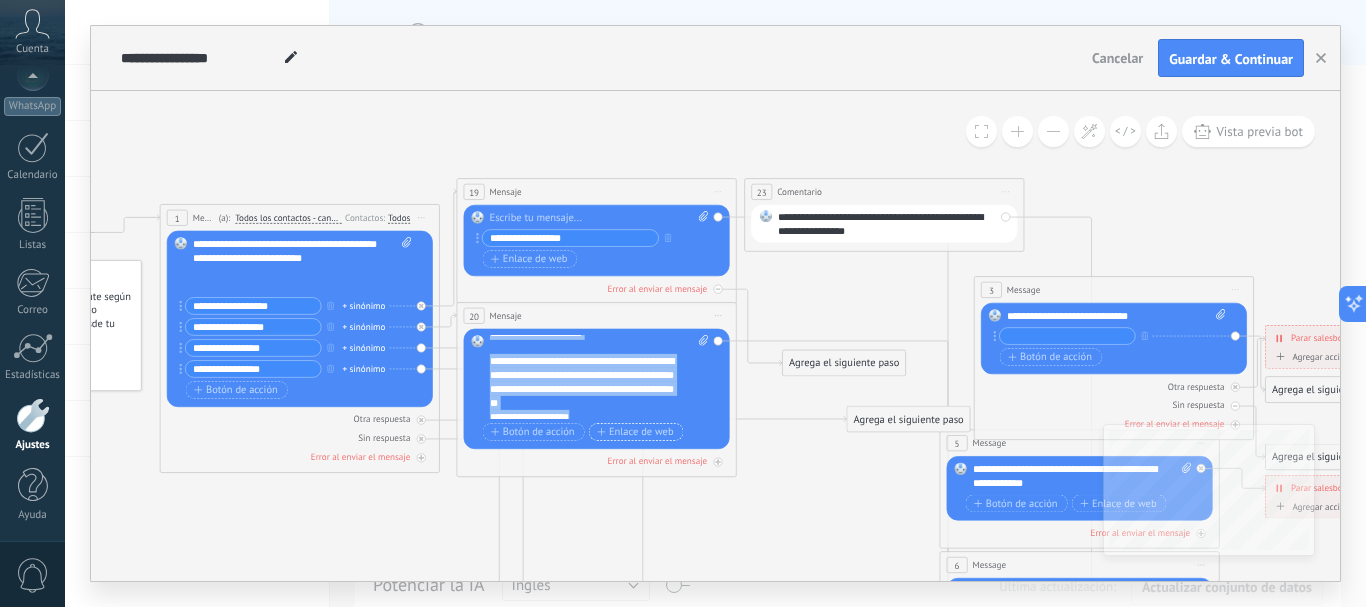 scroll, scrollTop: 240, scrollLeft: 0, axis: vertical 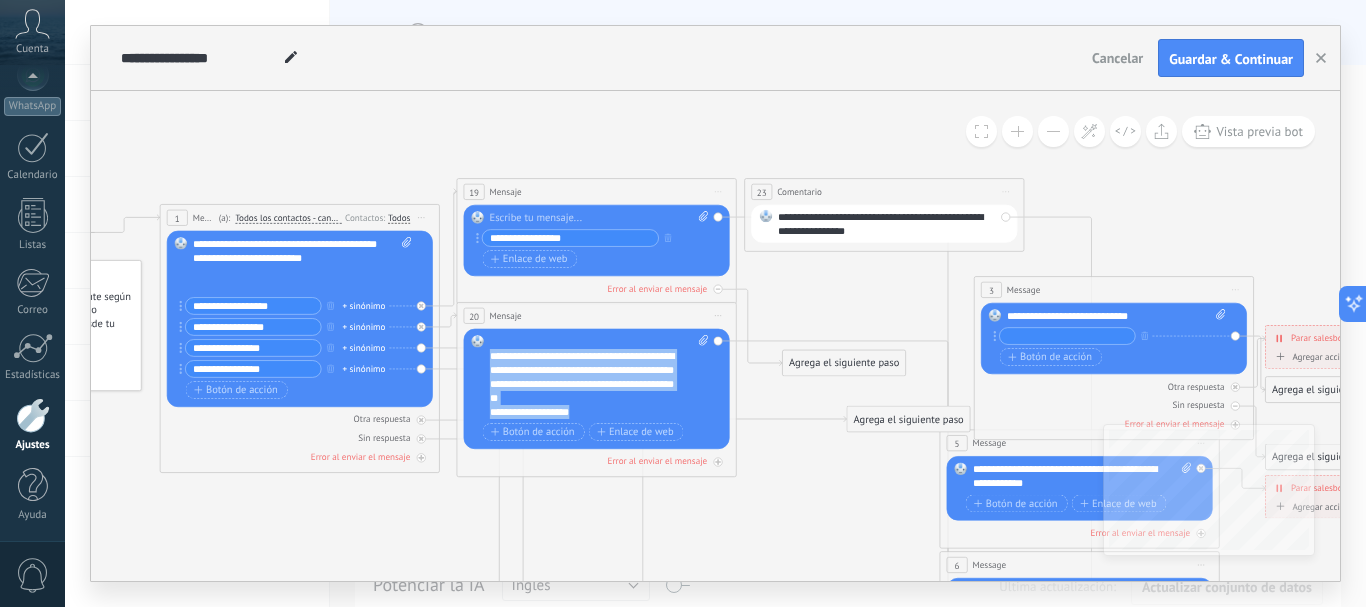 drag, startPoint x: 597, startPoint y: 384, endPoint x: 658, endPoint y: 412, distance: 67.11929 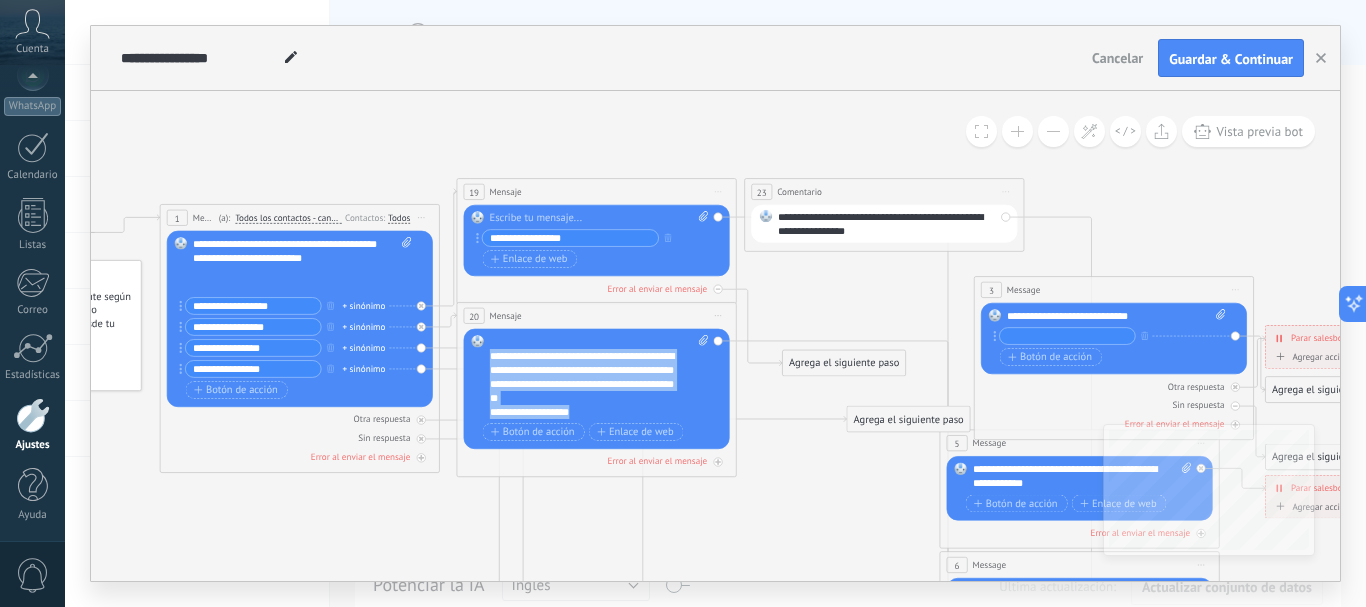click on "**********" at bounding box center (599, 377) 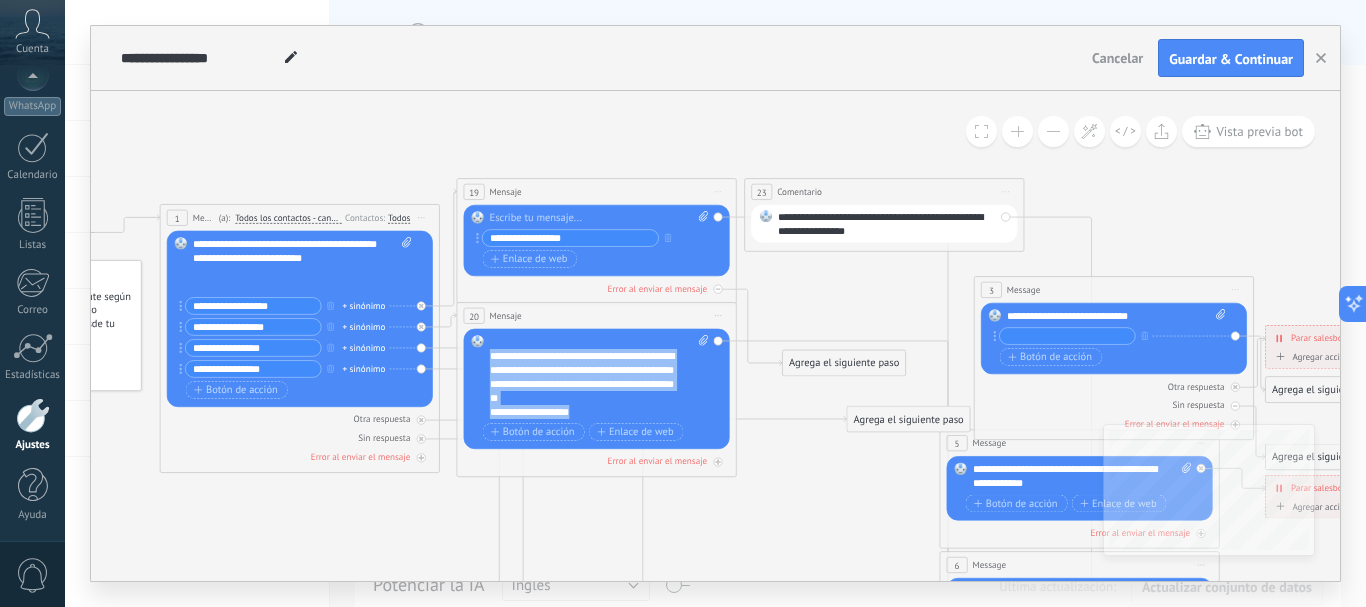 click on "**********" at bounding box center (587, 377) 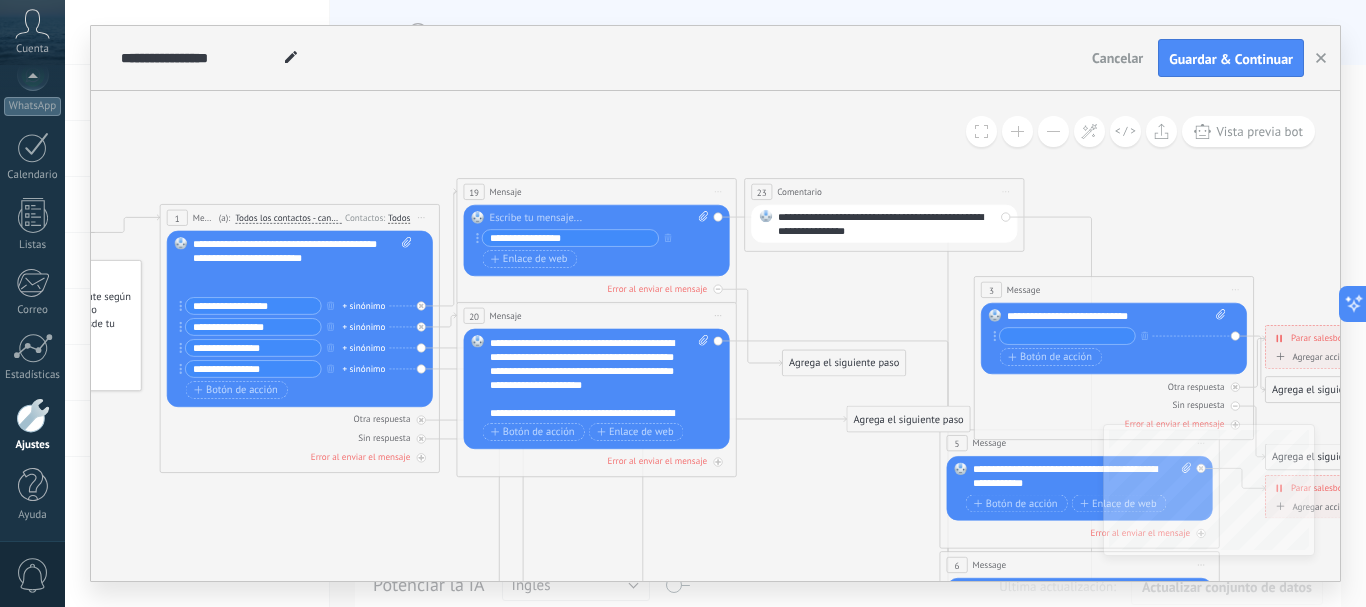 scroll, scrollTop: 140, scrollLeft: 0, axis: vertical 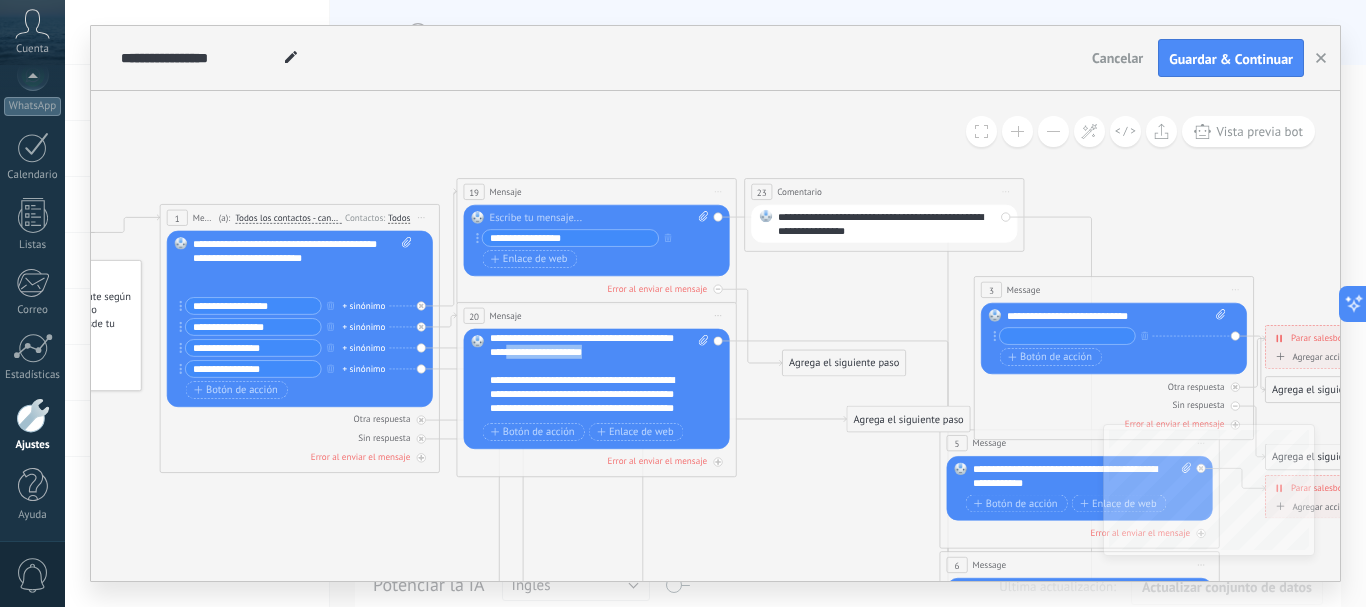 drag, startPoint x: 577, startPoint y: 412, endPoint x: 462, endPoint y: 366, distance: 123.85879 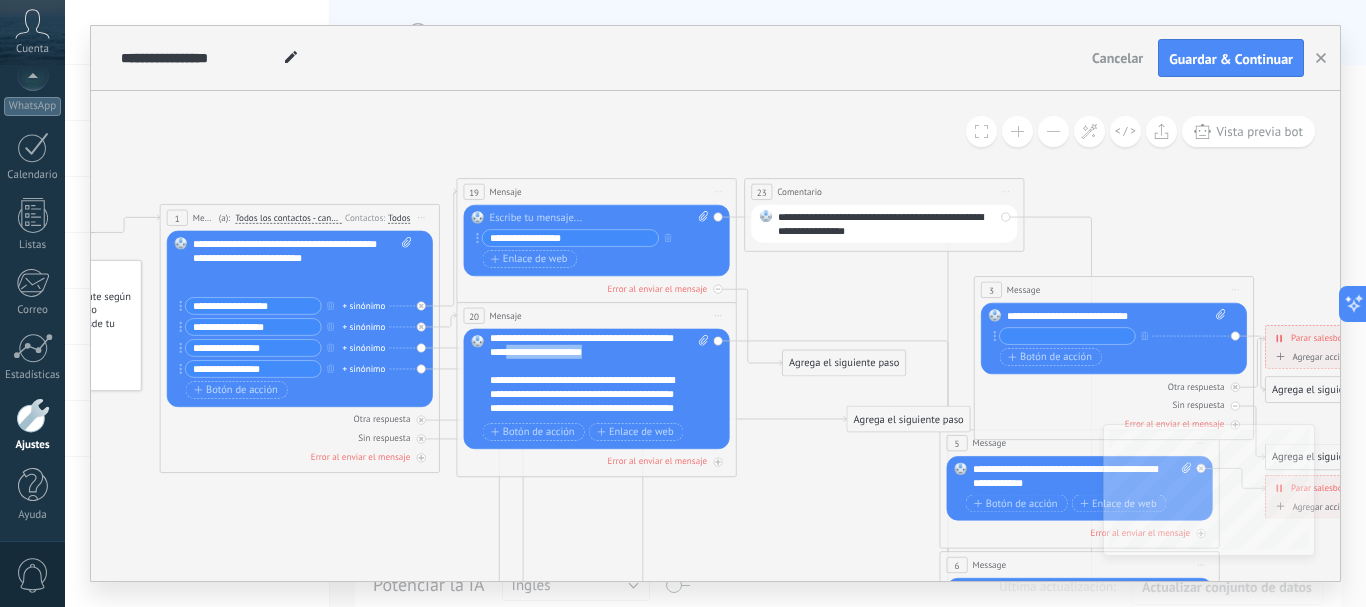 click on "20
Mensaje
*******
(a):
Todos los contactos - canales seleccionados
Todos los contactos - canales seleccionados
Todos los contactos - canal primario
Contacto principal - canales seleccionados
Contacto principal - canal primario
Todos los contactos - canales seleccionados
Todos los contactos - canales seleccionados
Todos los contactos - canal primario
Contacto principal - canales seleccionados" at bounding box center [597, 389] 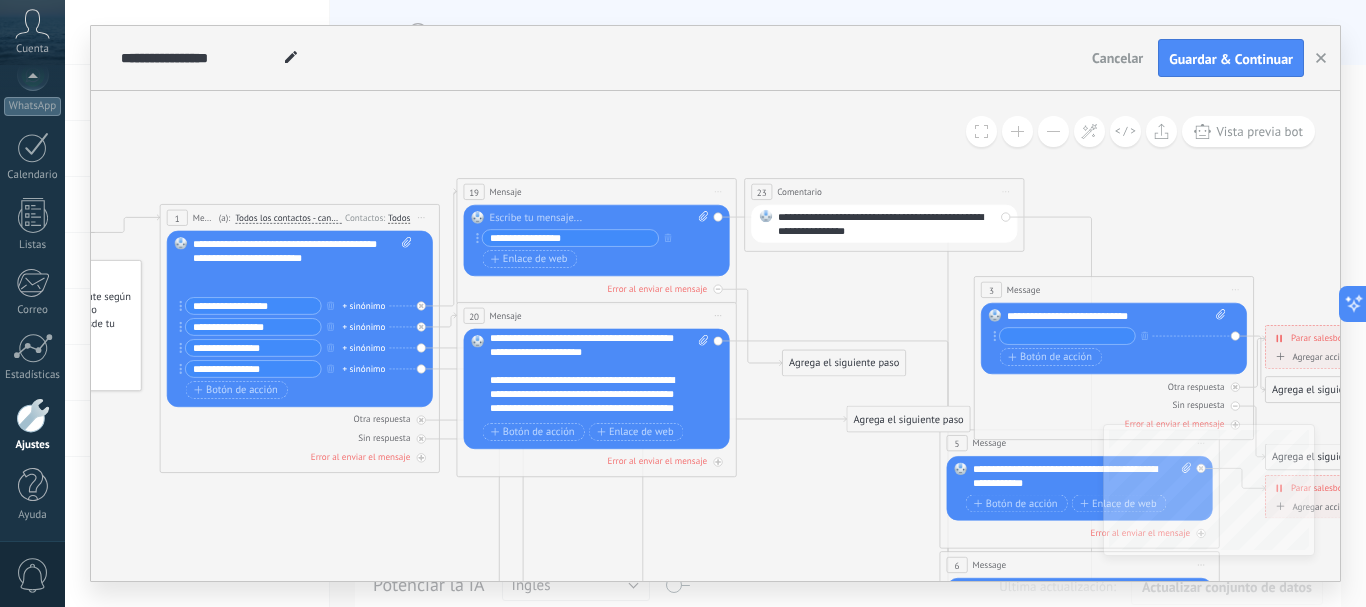 click on "**********" at bounding box center [587, 401] 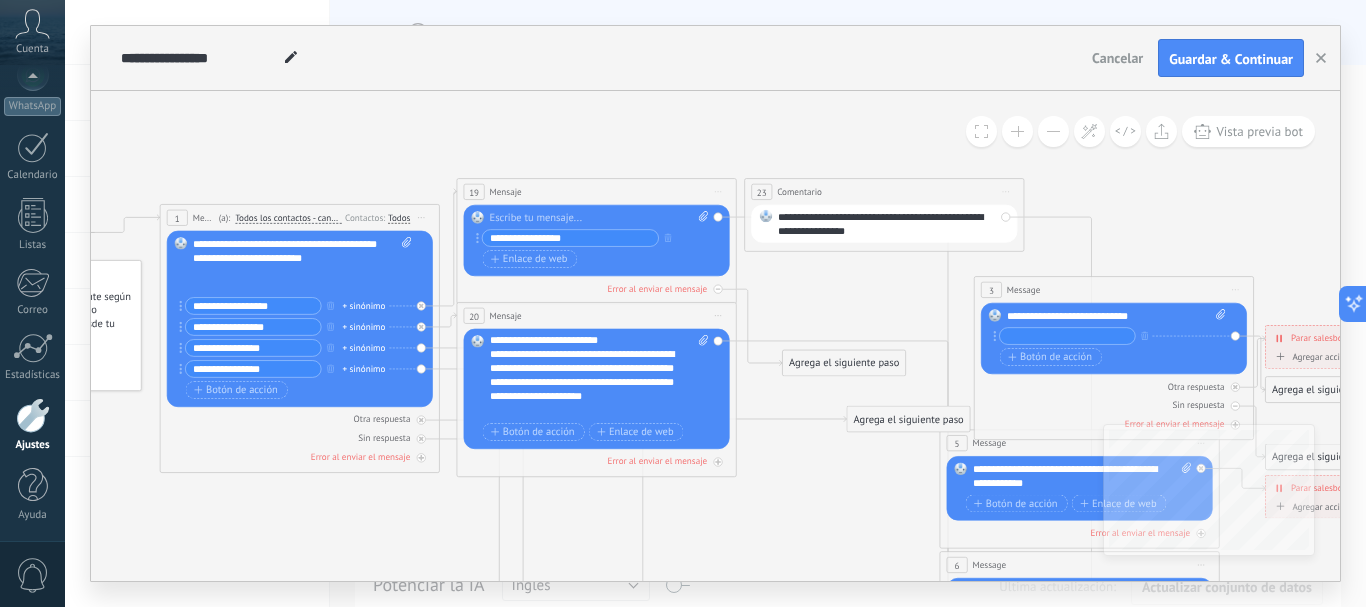 scroll, scrollTop: 106, scrollLeft: 0, axis: vertical 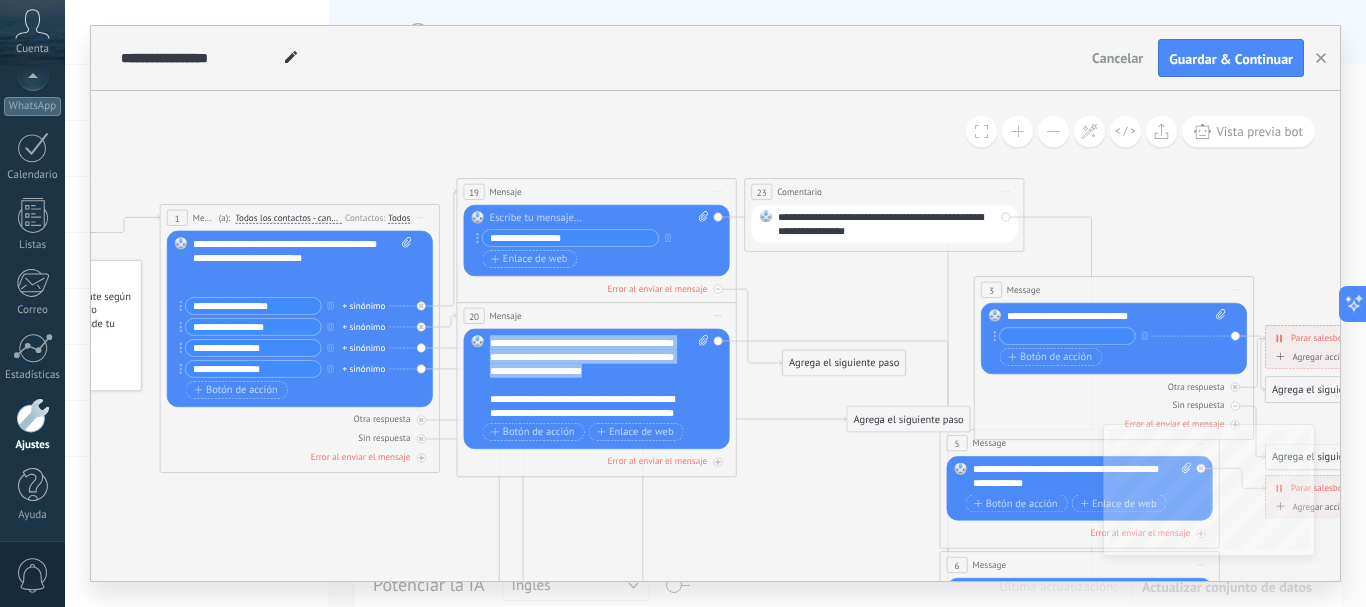 drag, startPoint x: 547, startPoint y: 404, endPoint x: 579, endPoint y: 381, distance: 39.40812 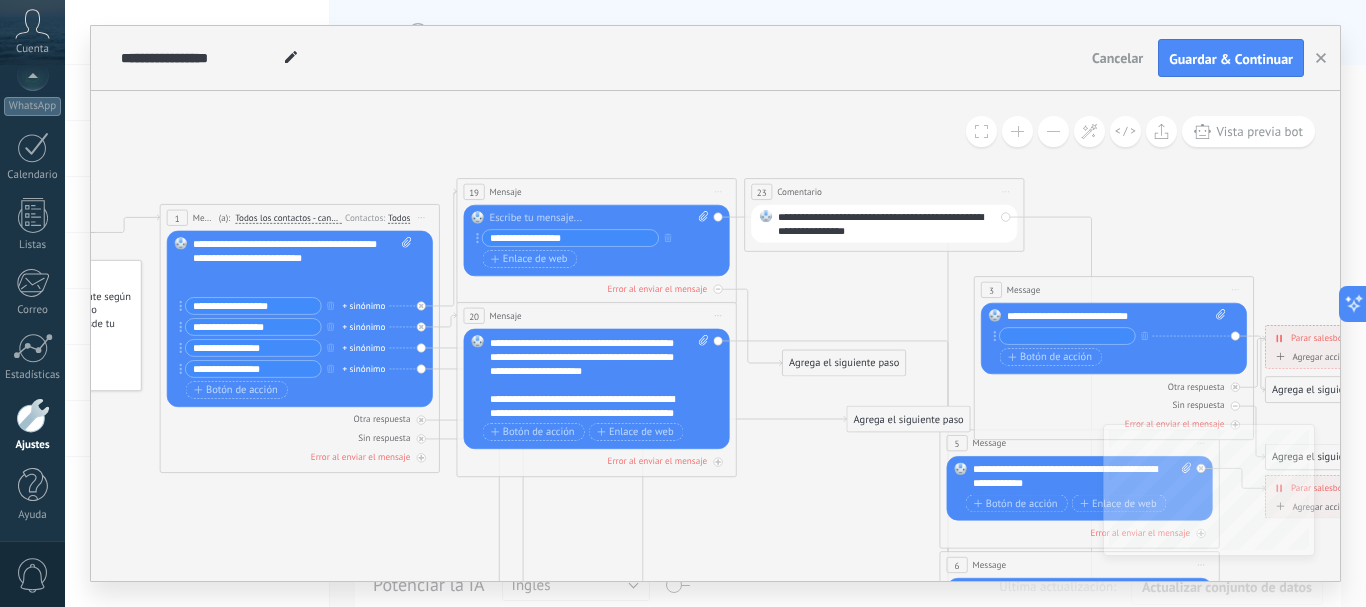 scroll, scrollTop: 140, scrollLeft: 0, axis: vertical 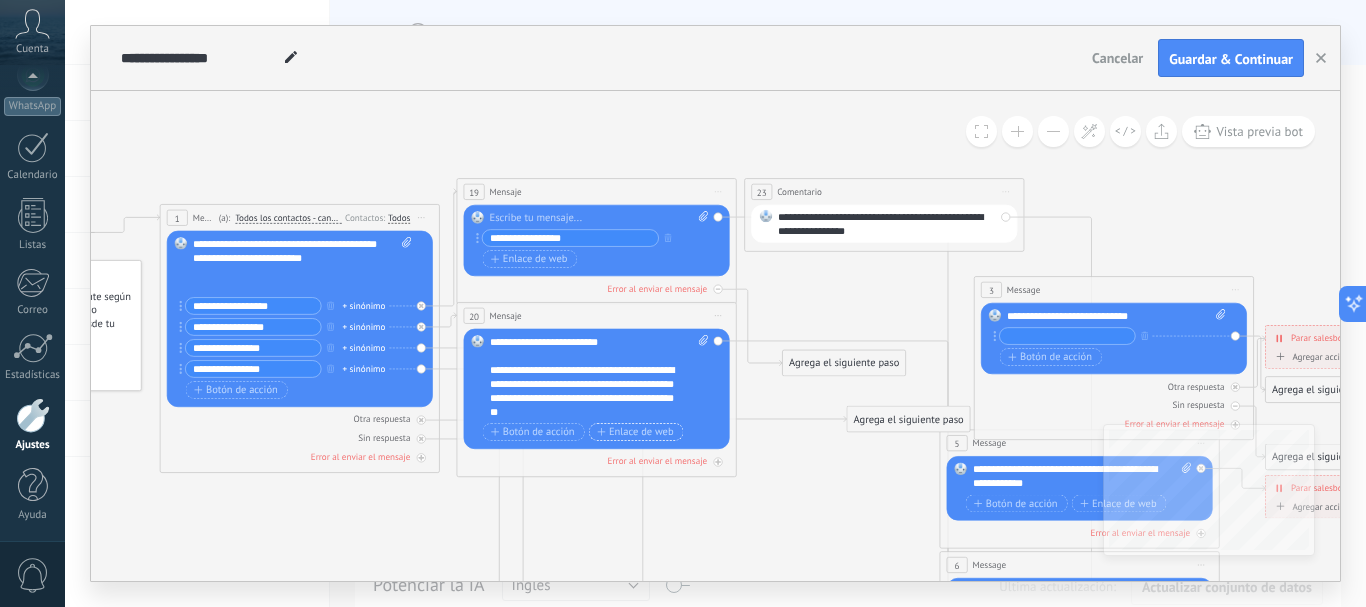 click on "Enlace de web" at bounding box center (635, 431) 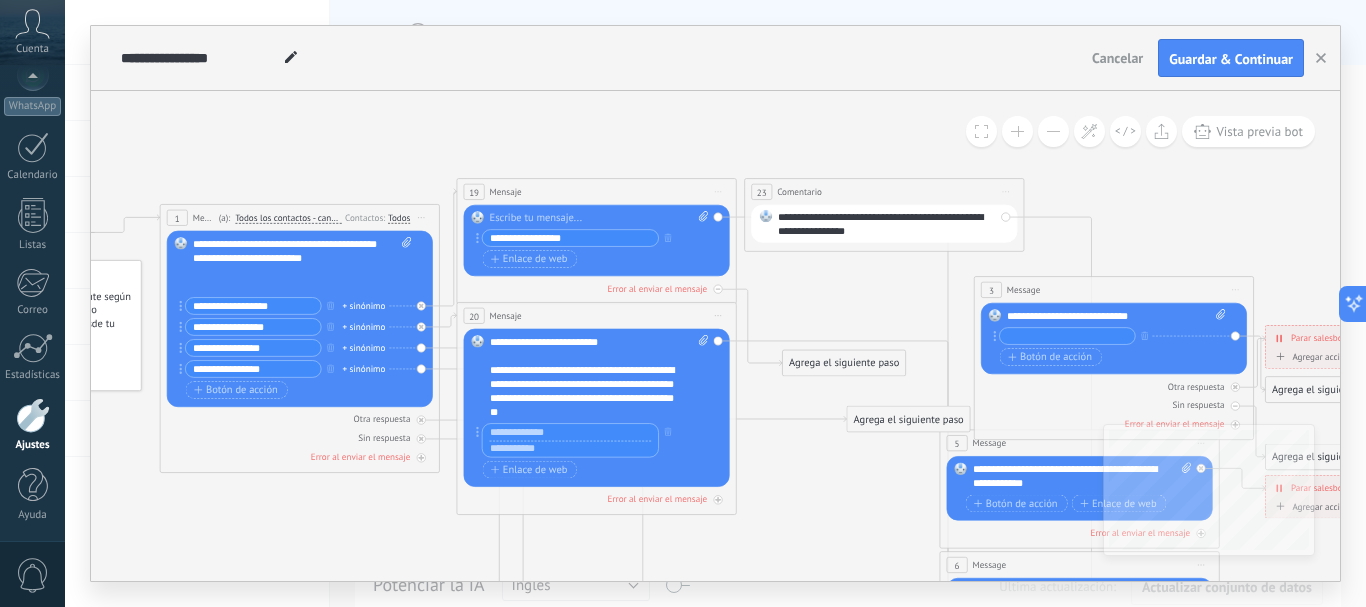 click at bounding box center (571, 448) 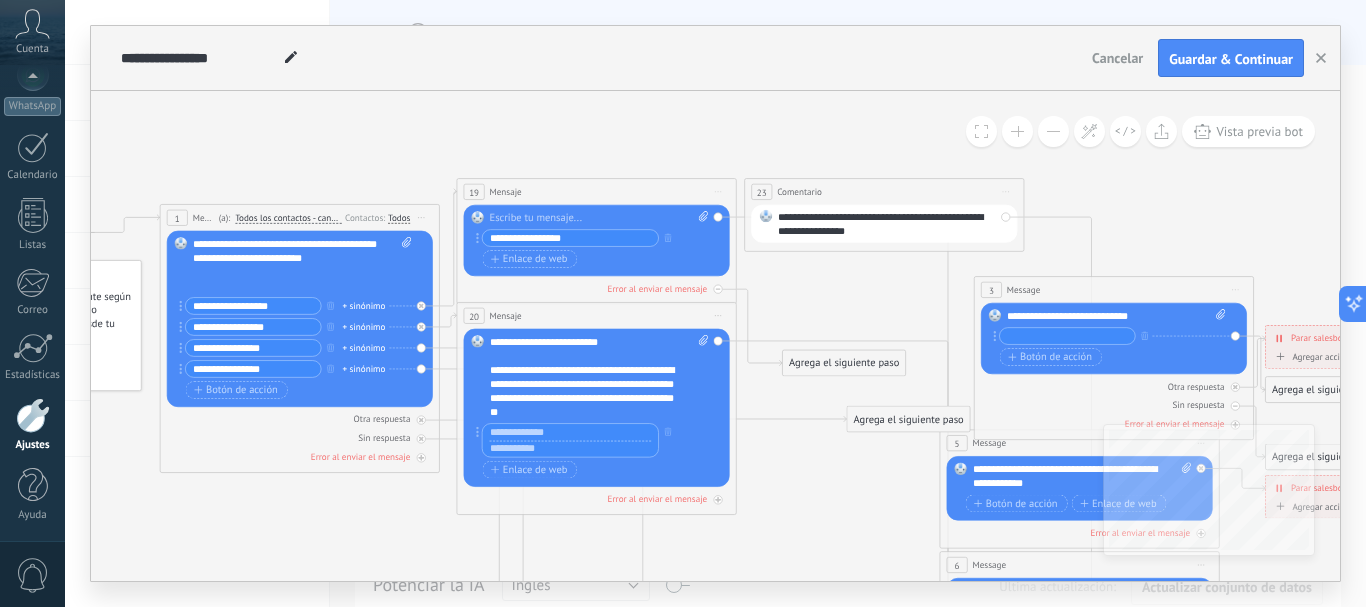 paste on "**********" 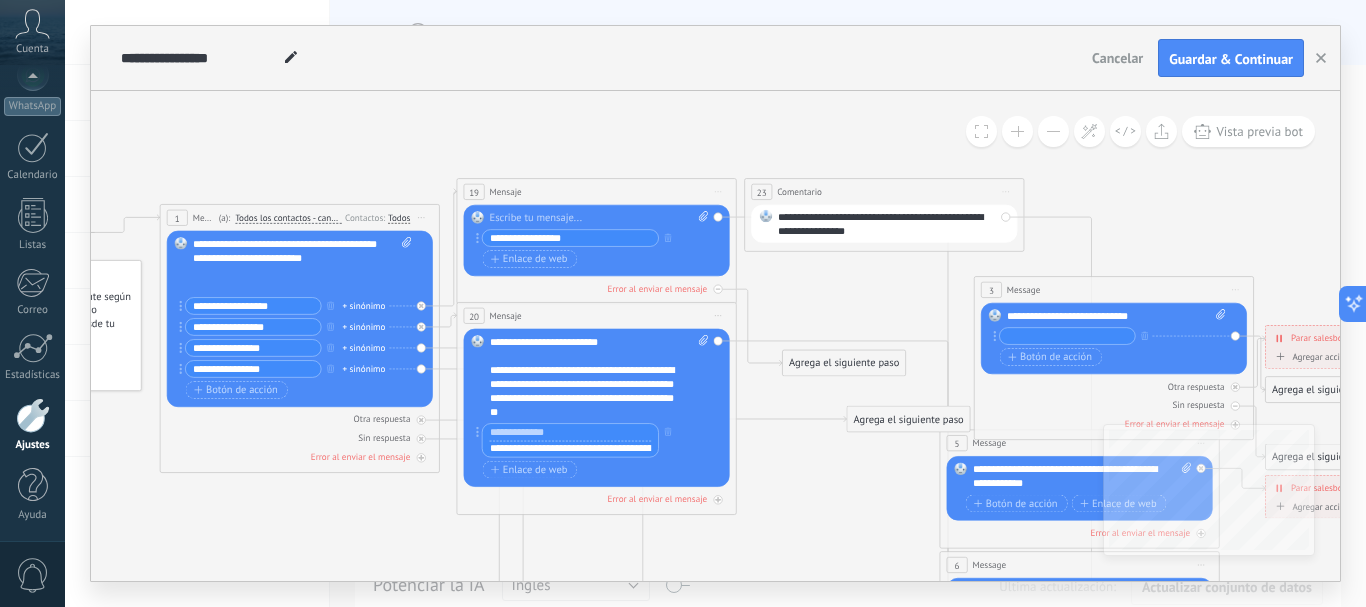 scroll, scrollTop: 0, scrollLeft: 936, axis: horizontal 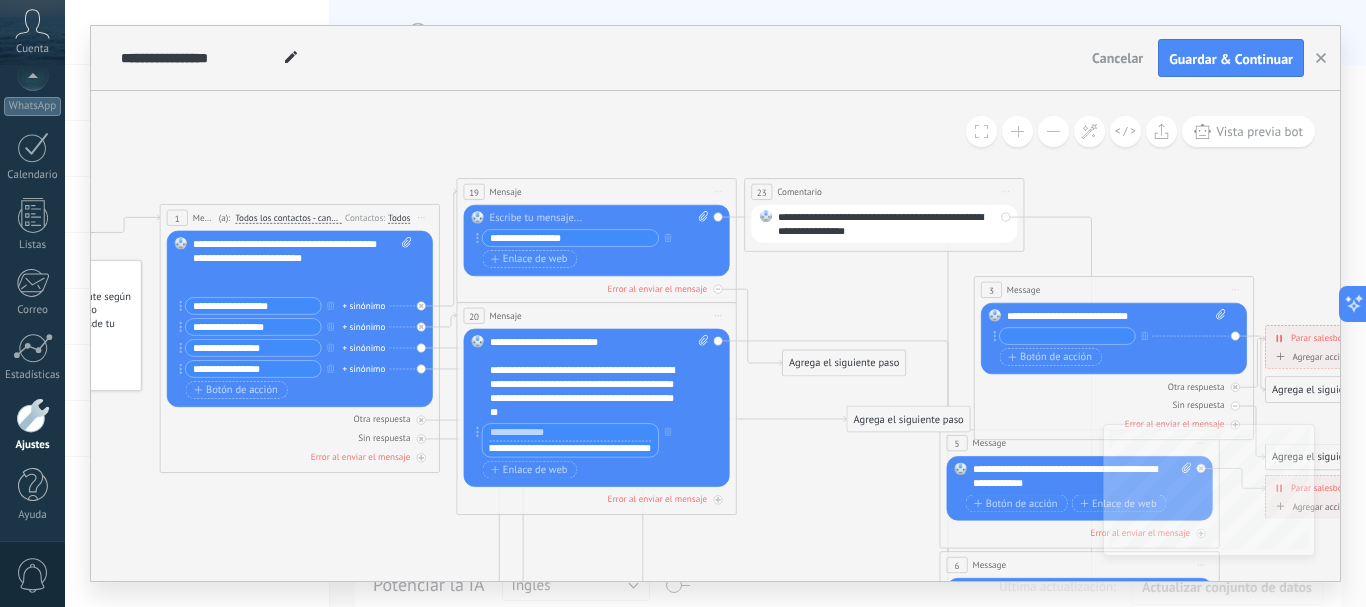 type on "**********" 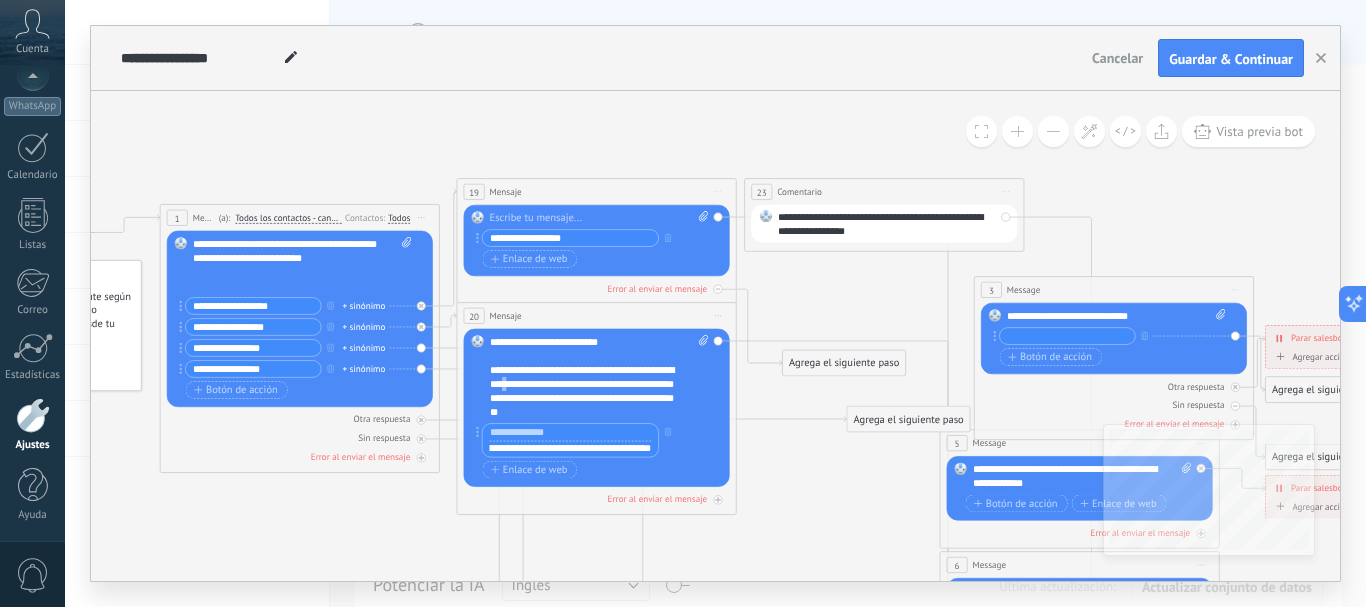click on "**********" at bounding box center [587, 391] 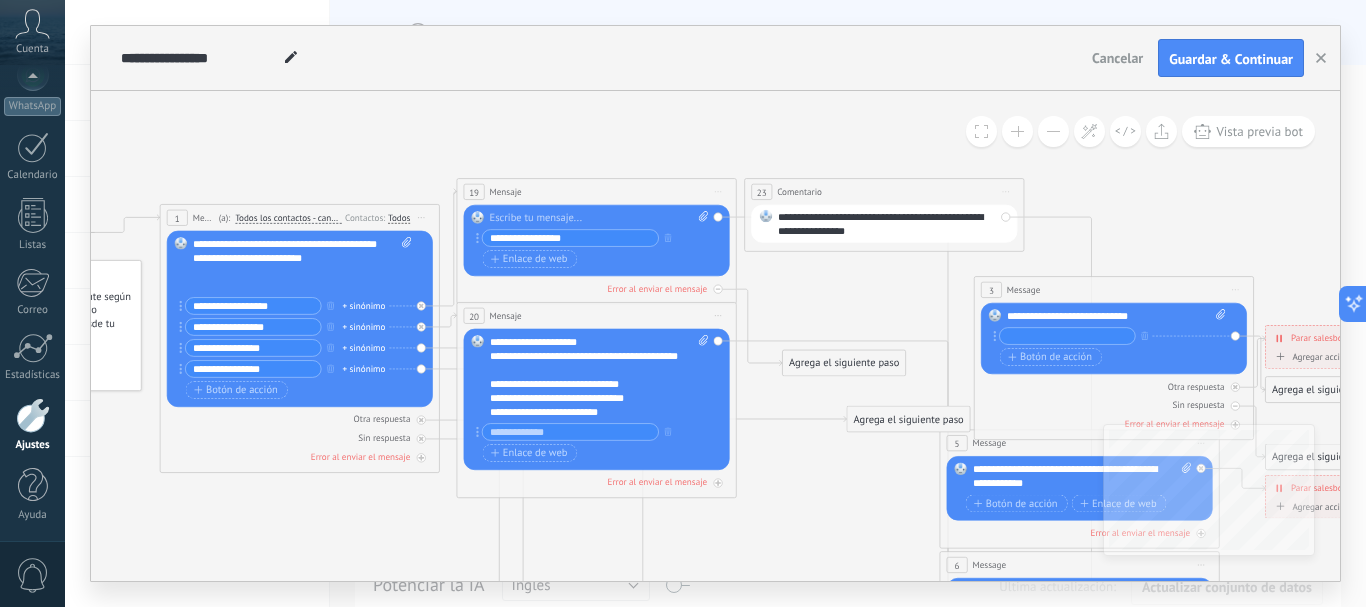 scroll, scrollTop: 140, scrollLeft: 0, axis: vertical 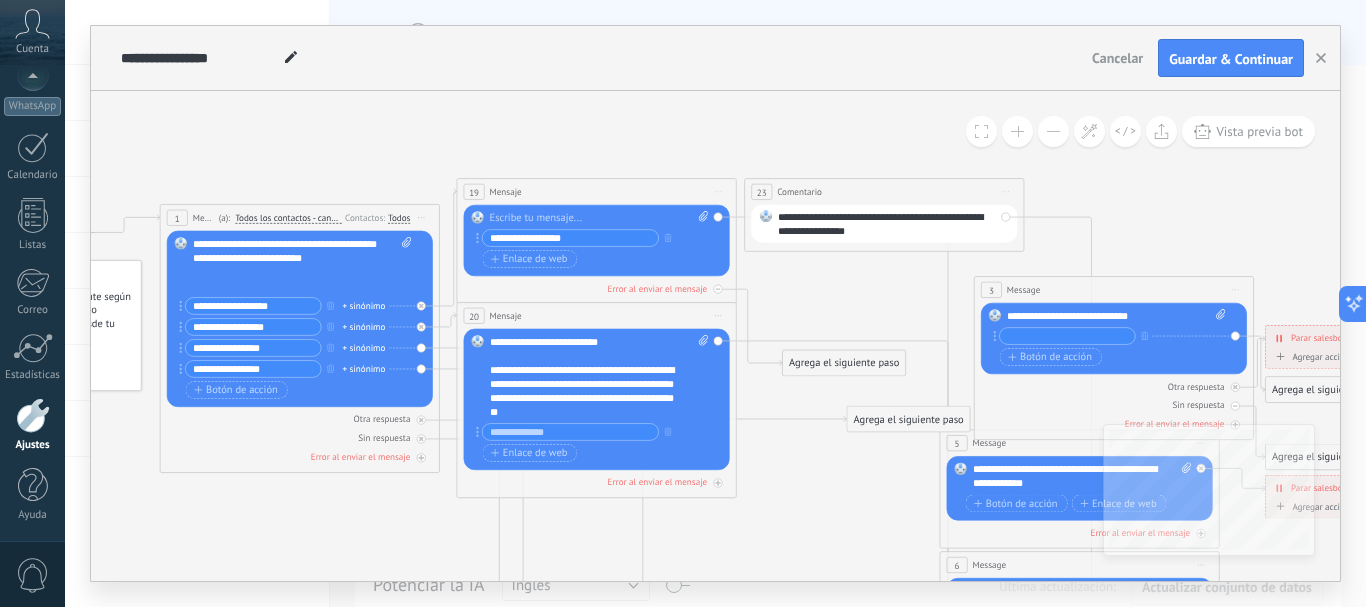 click on "**********" at bounding box center [587, 391] 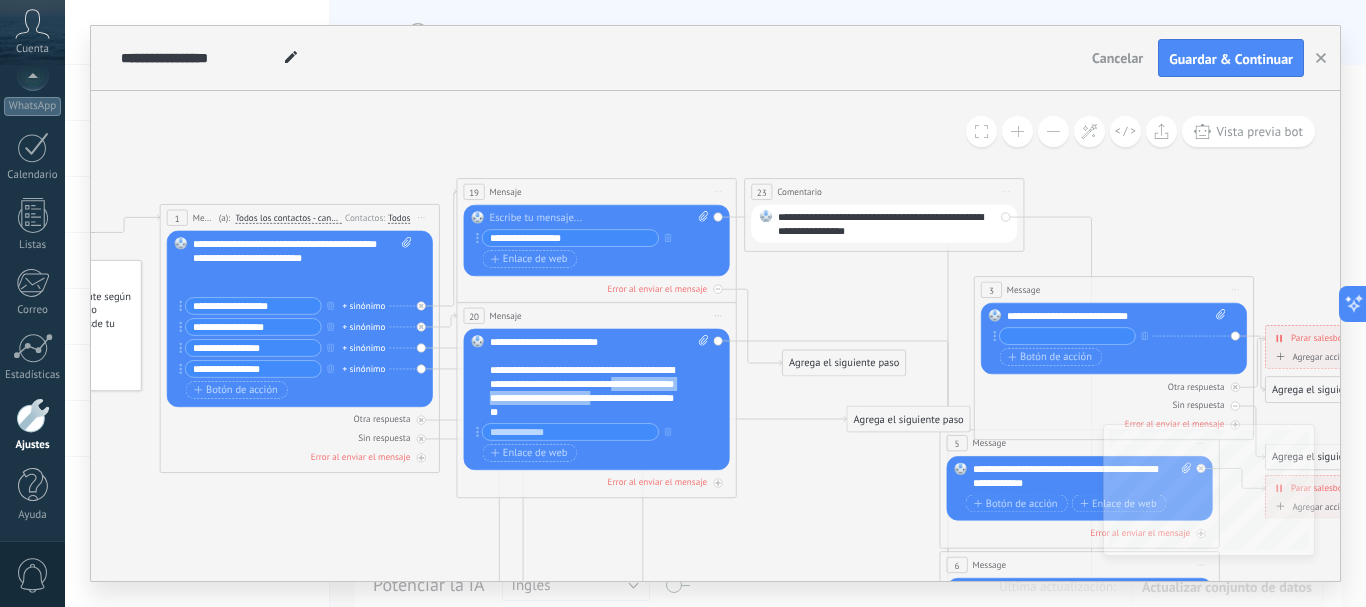 scroll, scrollTop: 160, scrollLeft: 0, axis: vertical 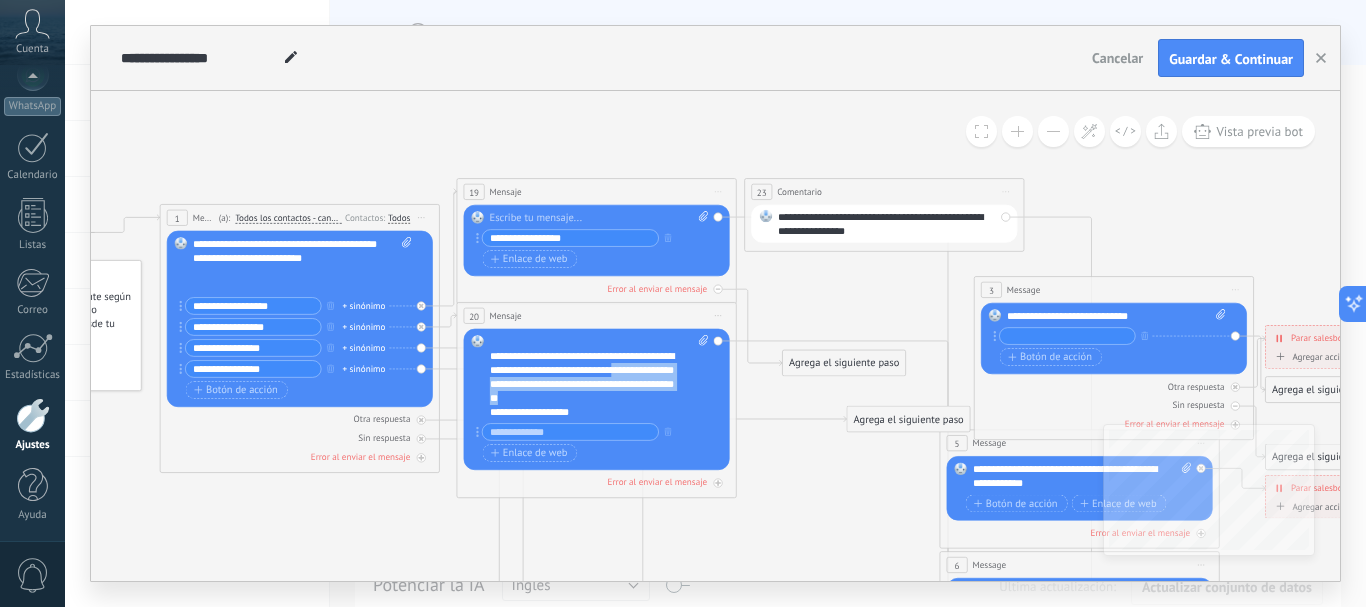 drag, startPoint x: 653, startPoint y: 383, endPoint x: 629, endPoint y: 401, distance: 30 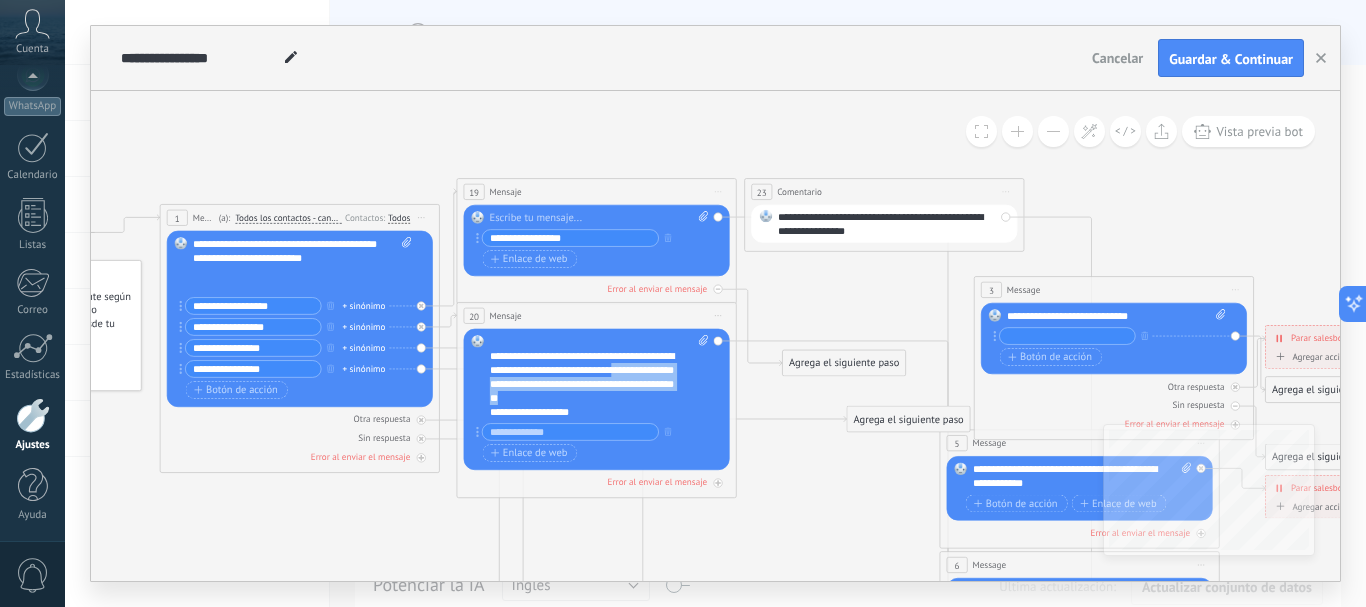 click on "**********" at bounding box center [587, 377] 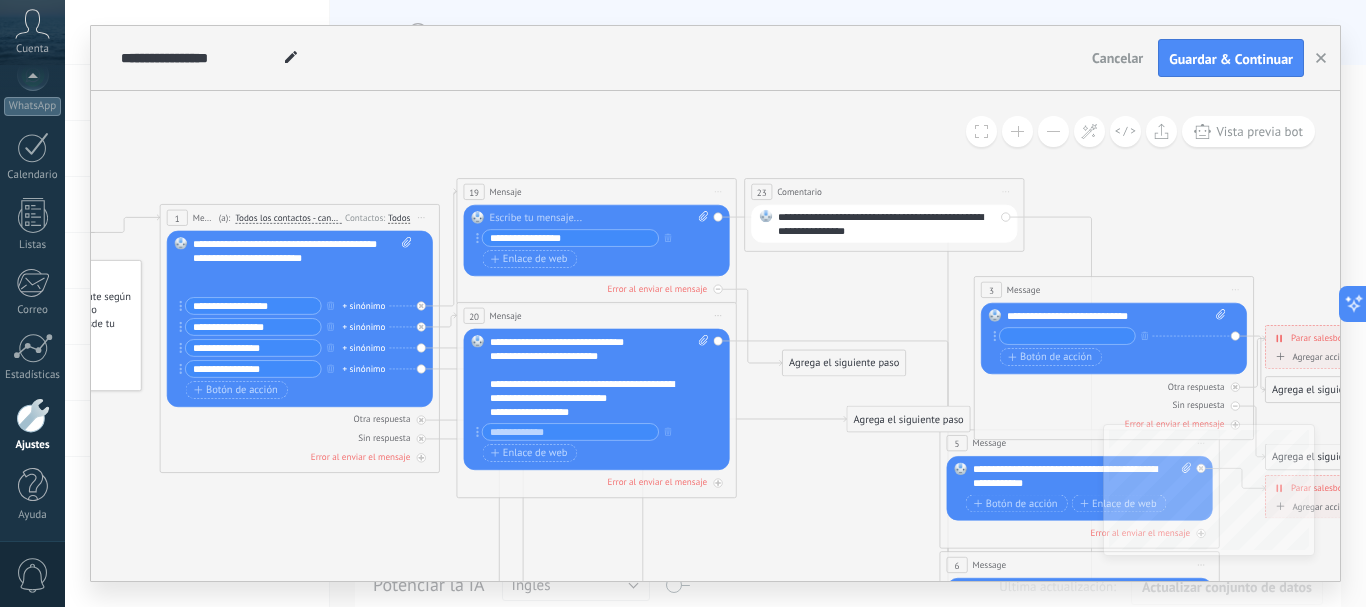 scroll, scrollTop: 120, scrollLeft: 0, axis: vertical 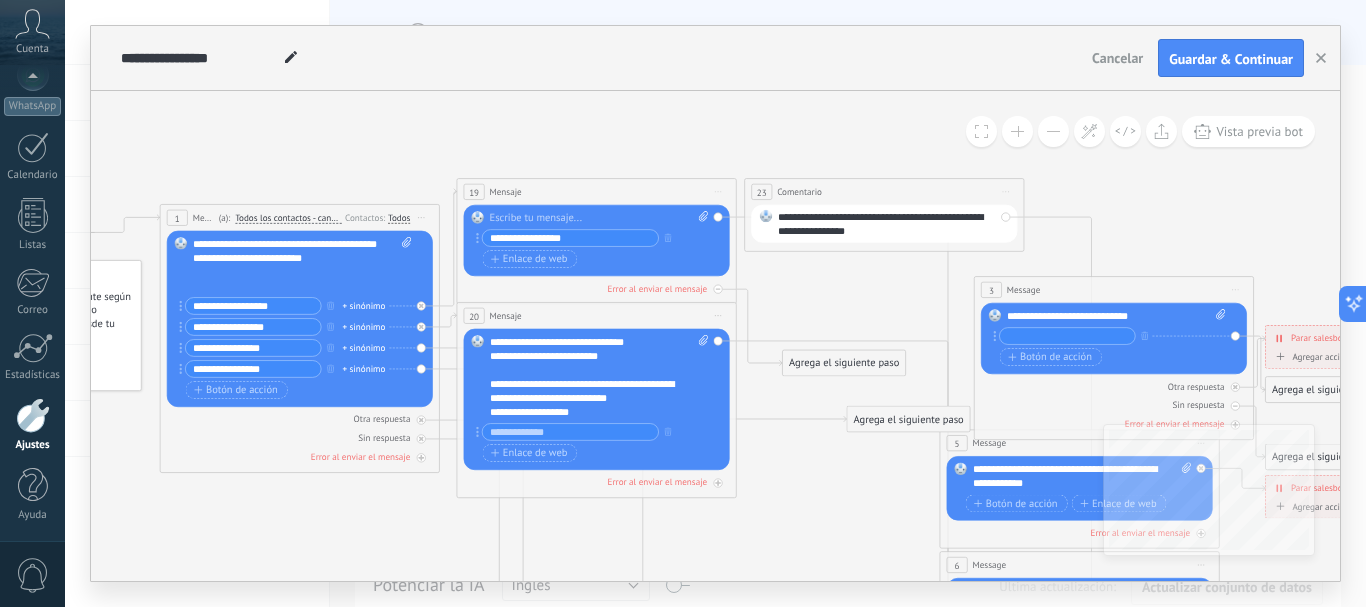 click on "**********" at bounding box center [587, 391] 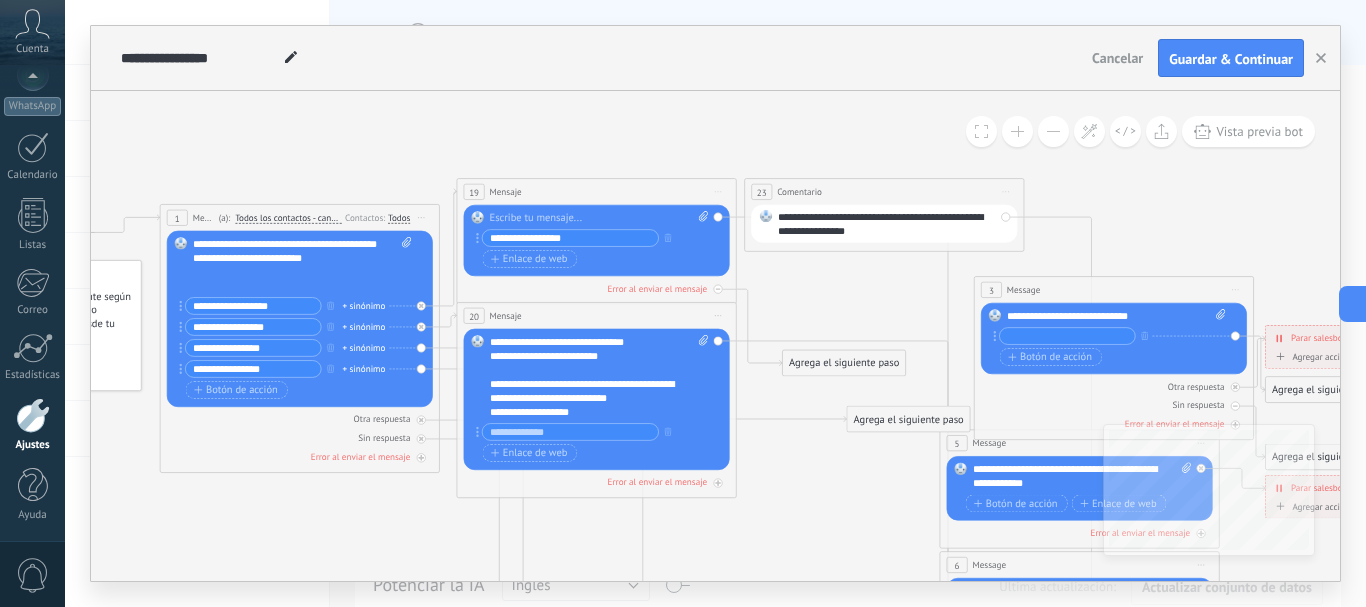 click on "**********" at bounding box center [600, 58] 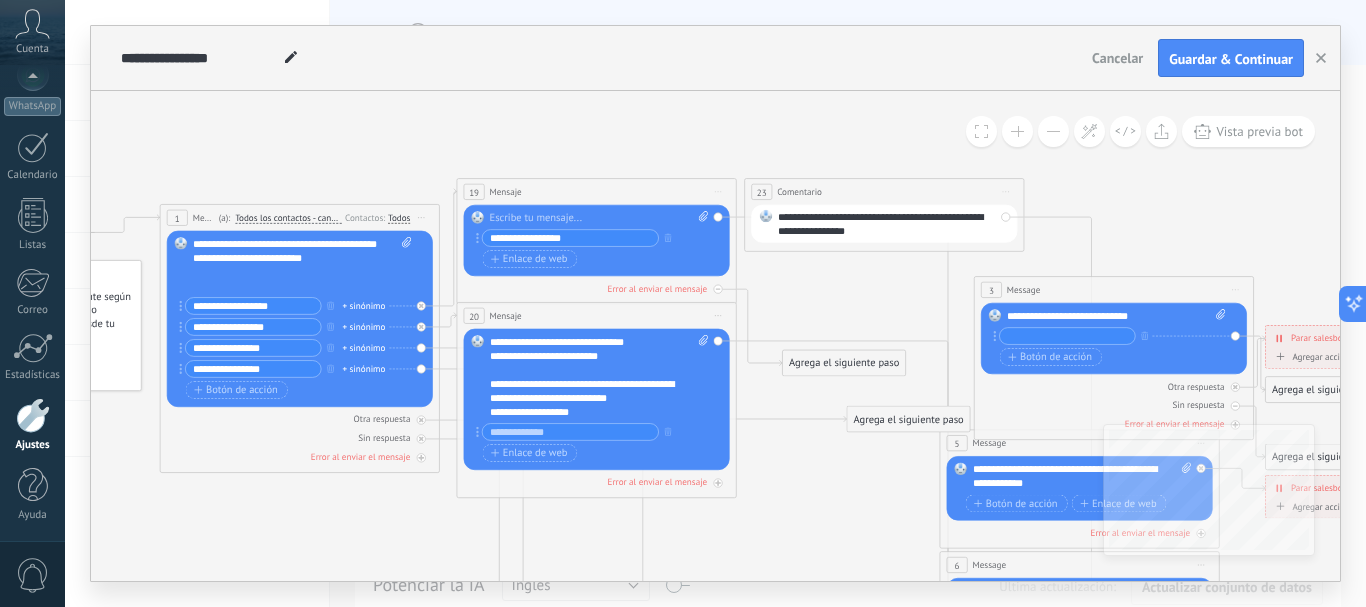 click on "**********" at bounding box center [587, 391] 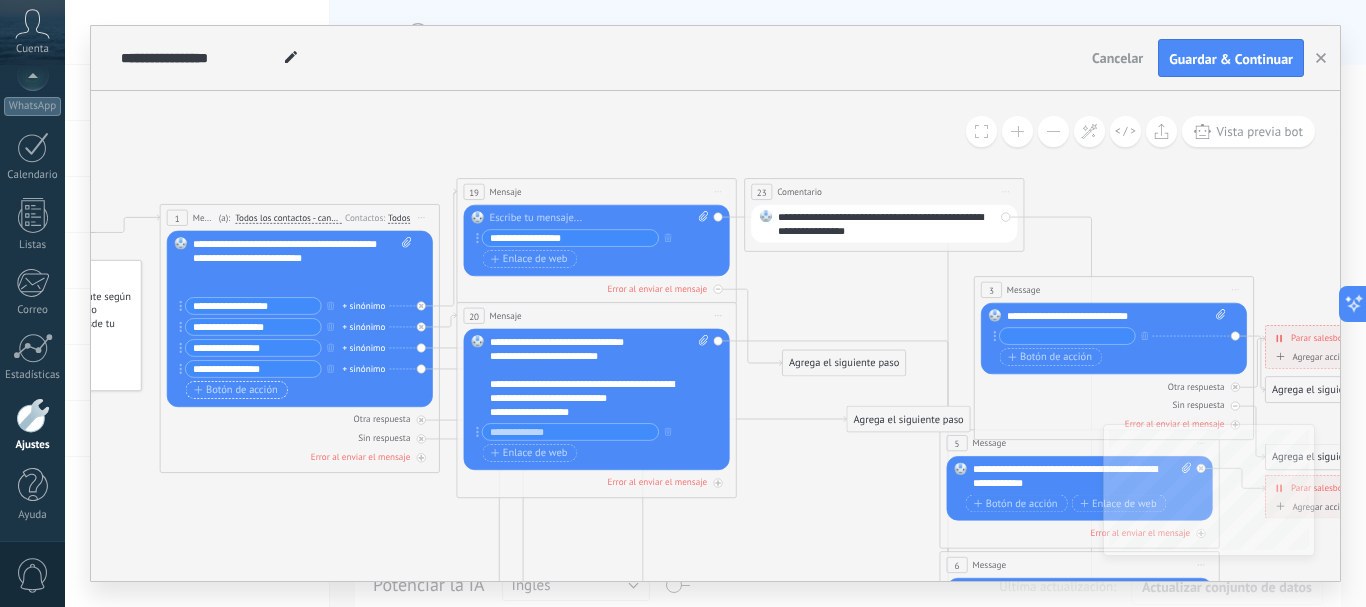 click on "Botón de acción" at bounding box center (236, 389) 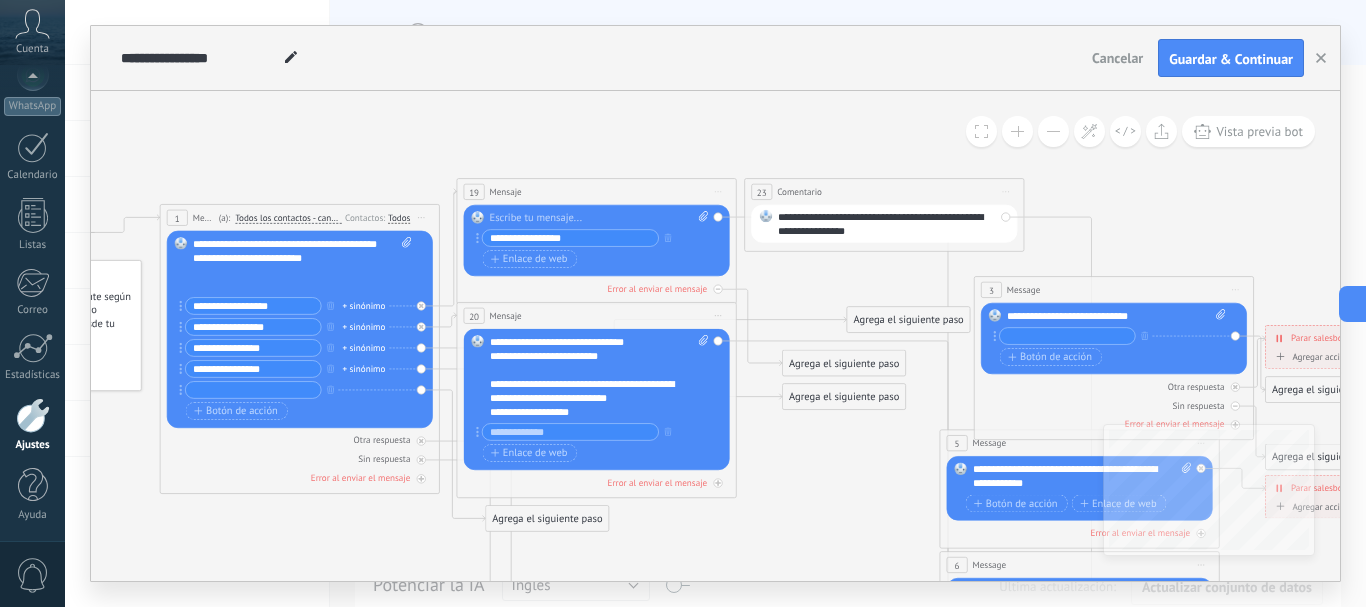 type on "*" 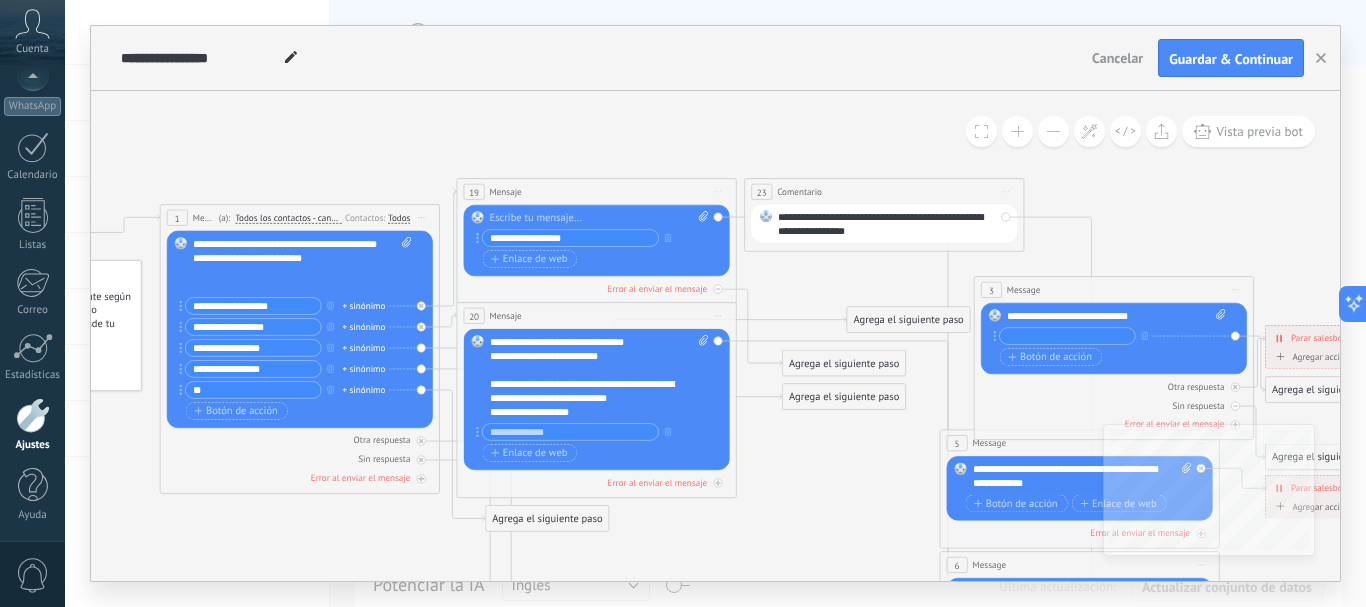type on "*" 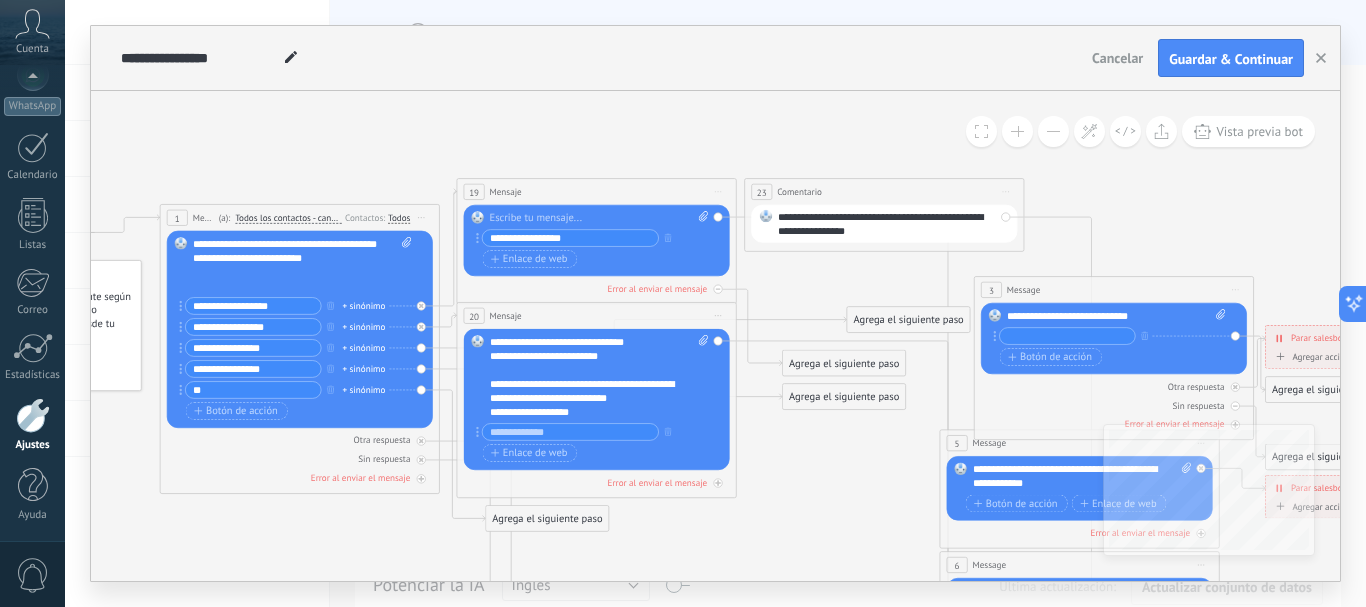 type on "*" 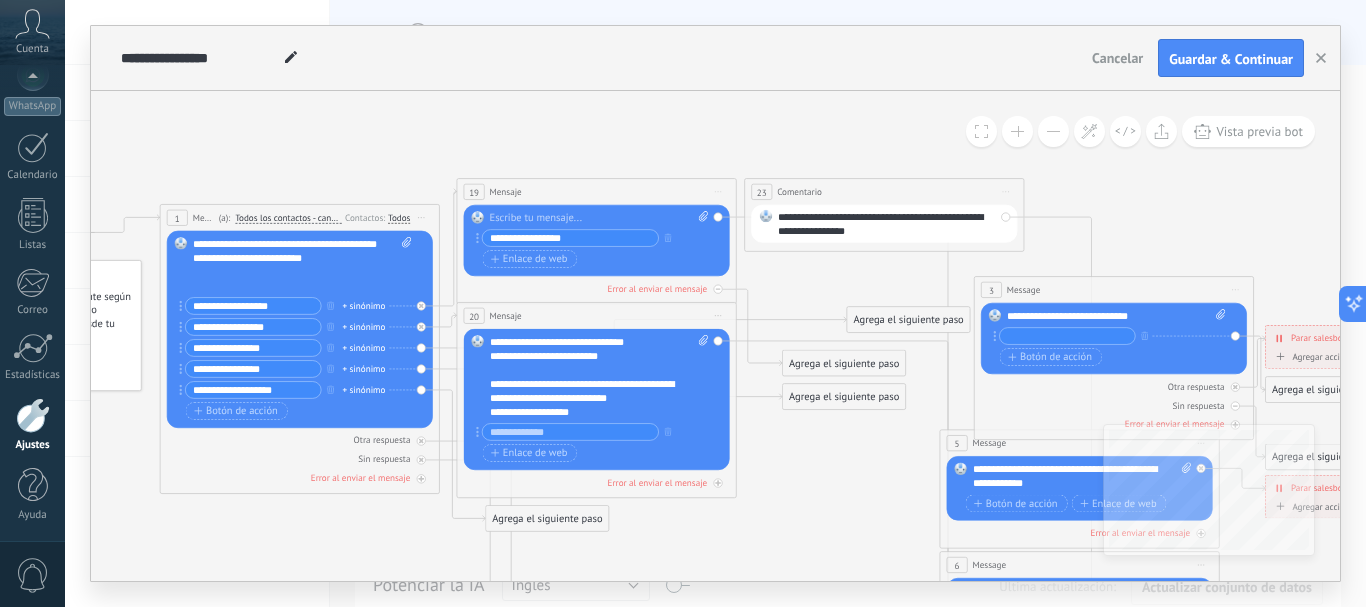 type on "**********" 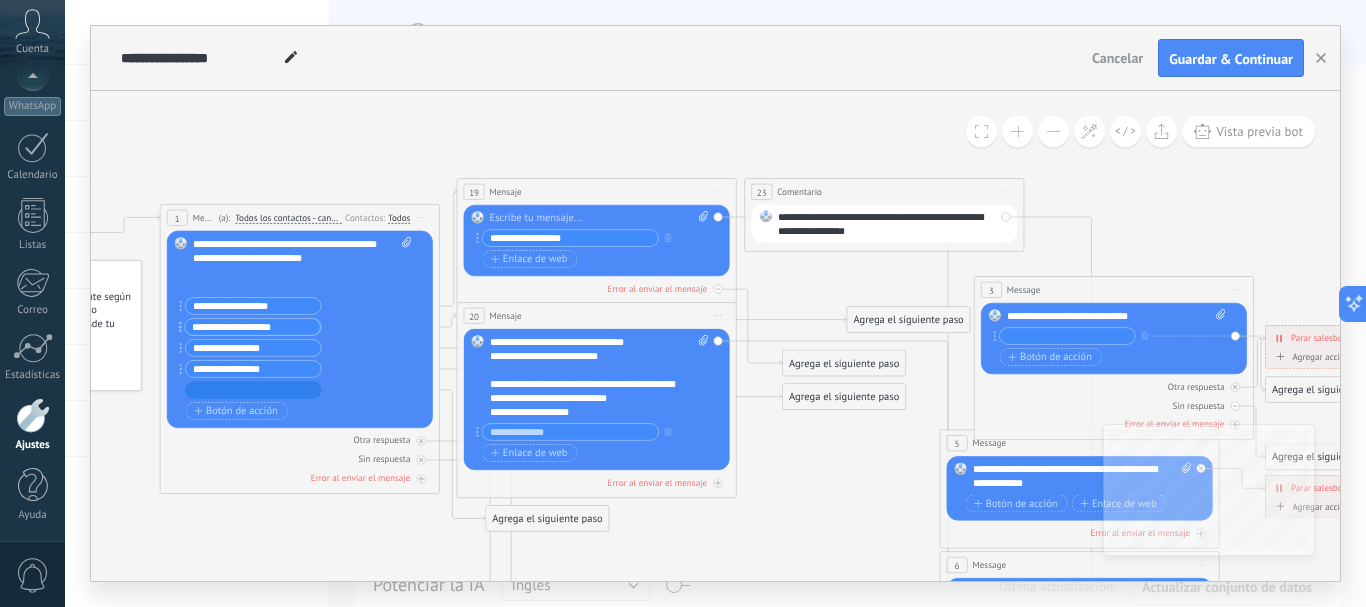 drag, startPoint x: 179, startPoint y: 394, endPoint x: 178, endPoint y: 304, distance: 90.005554 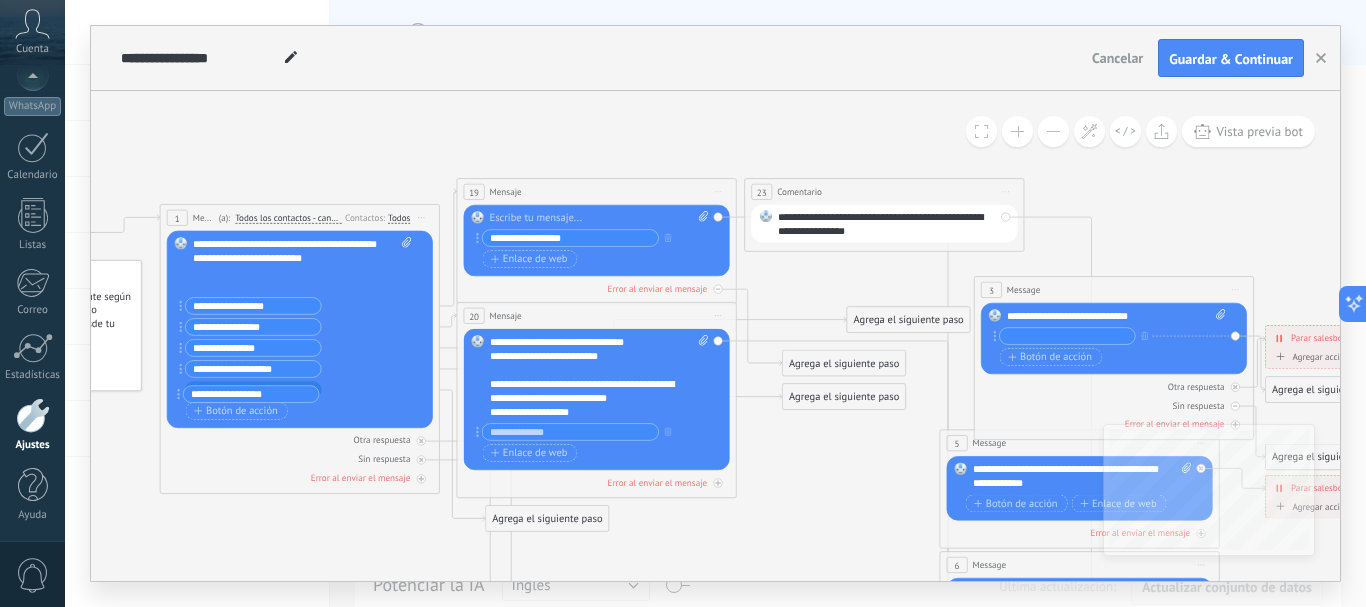 drag, startPoint x: 181, startPoint y: 328, endPoint x: 177, endPoint y: 423, distance: 95.084175 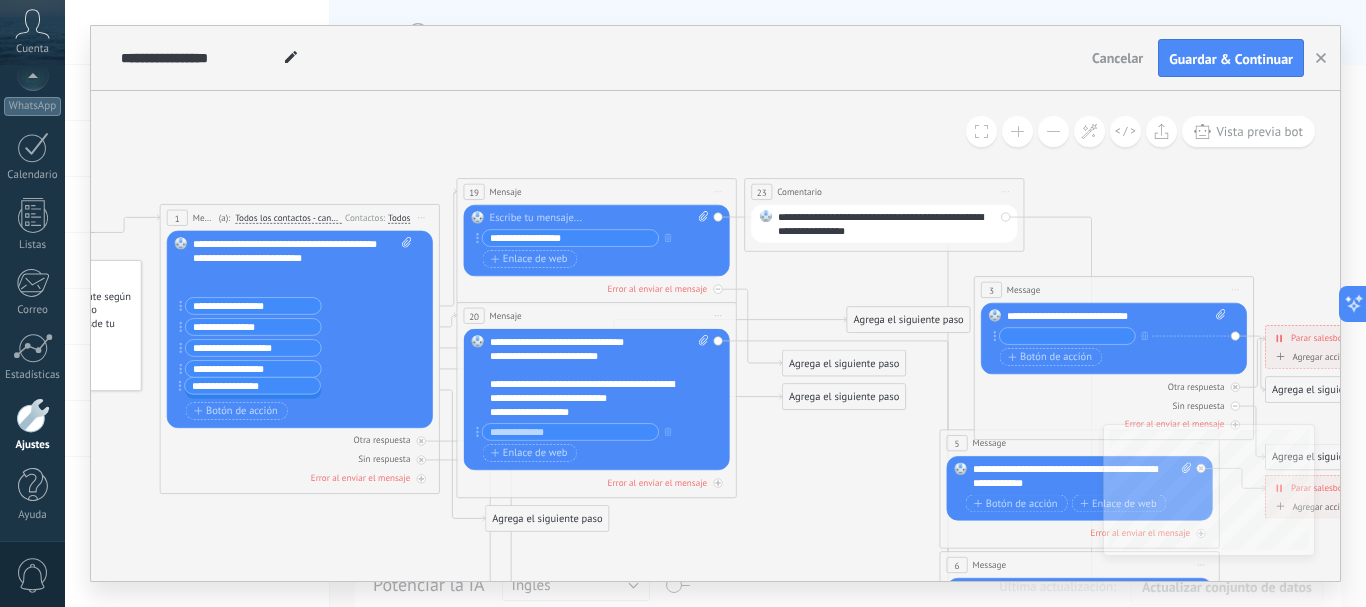 drag, startPoint x: 179, startPoint y: 324, endPoint x: 178, endPoint y: 408, distance: 84.00595 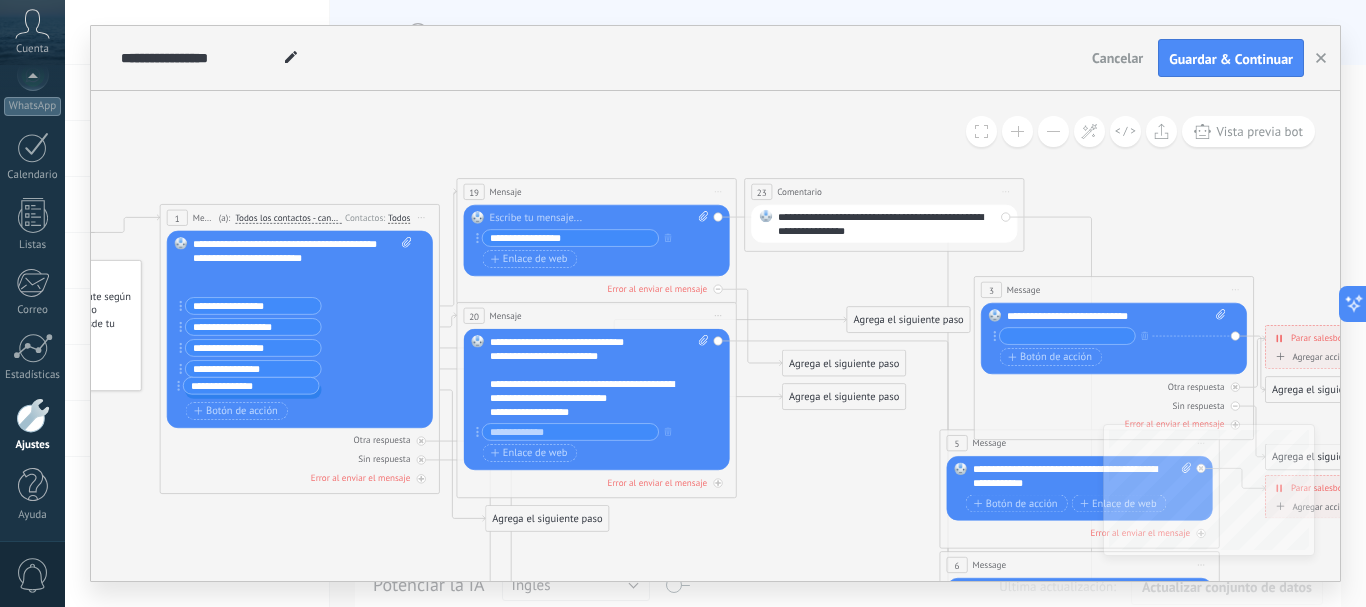drag, startPoint x: 181, startPoint y: 325, endPoint x: 177, endPoint y: 408, distance: 83.09633 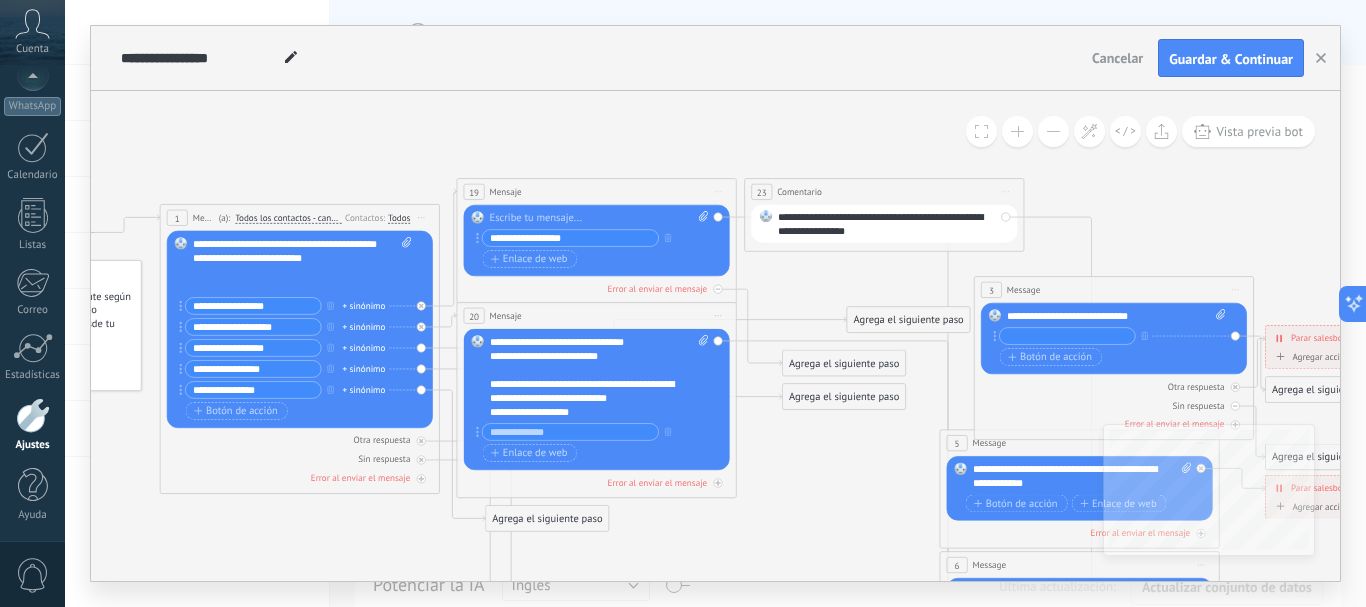 click on "**********" at bounding box center (253, 327) 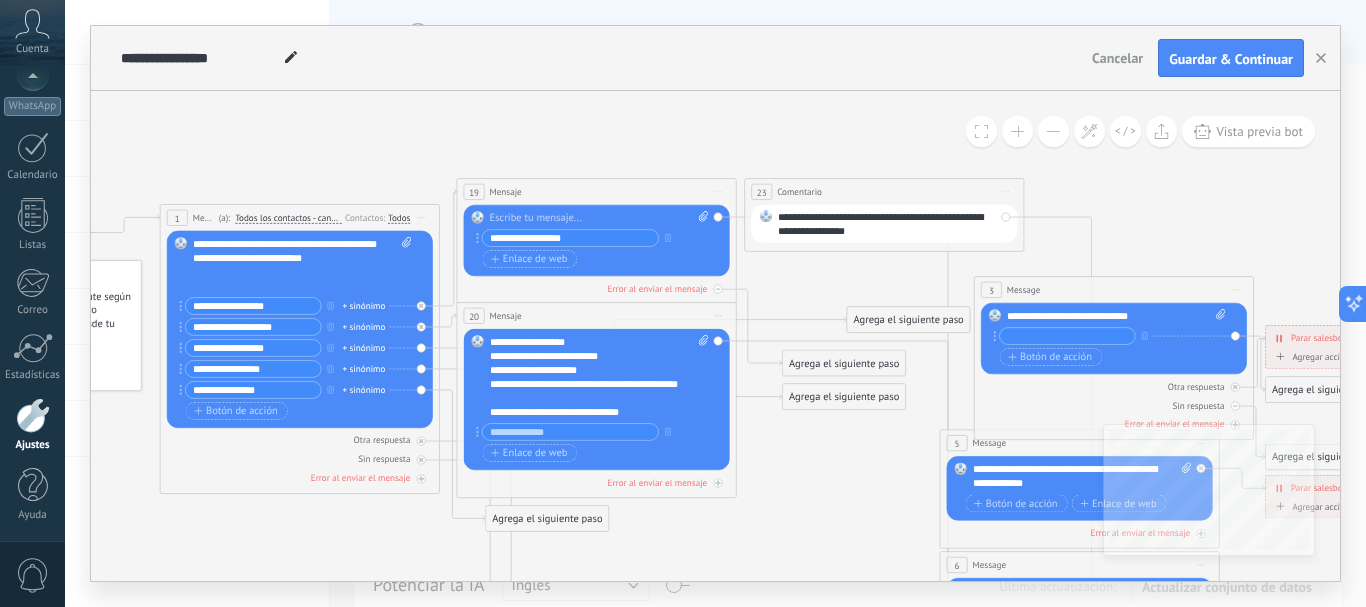 scroll, scrollTop: 100, scrollLeft: 0, axis: vertical 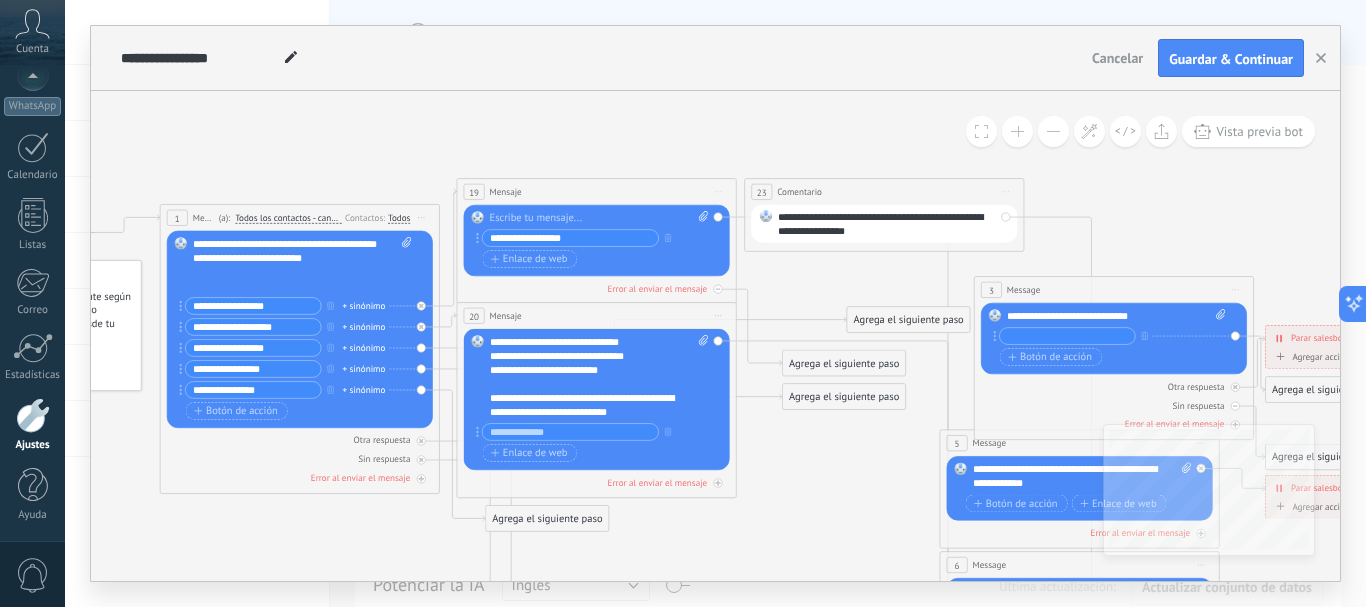 type on "**********" 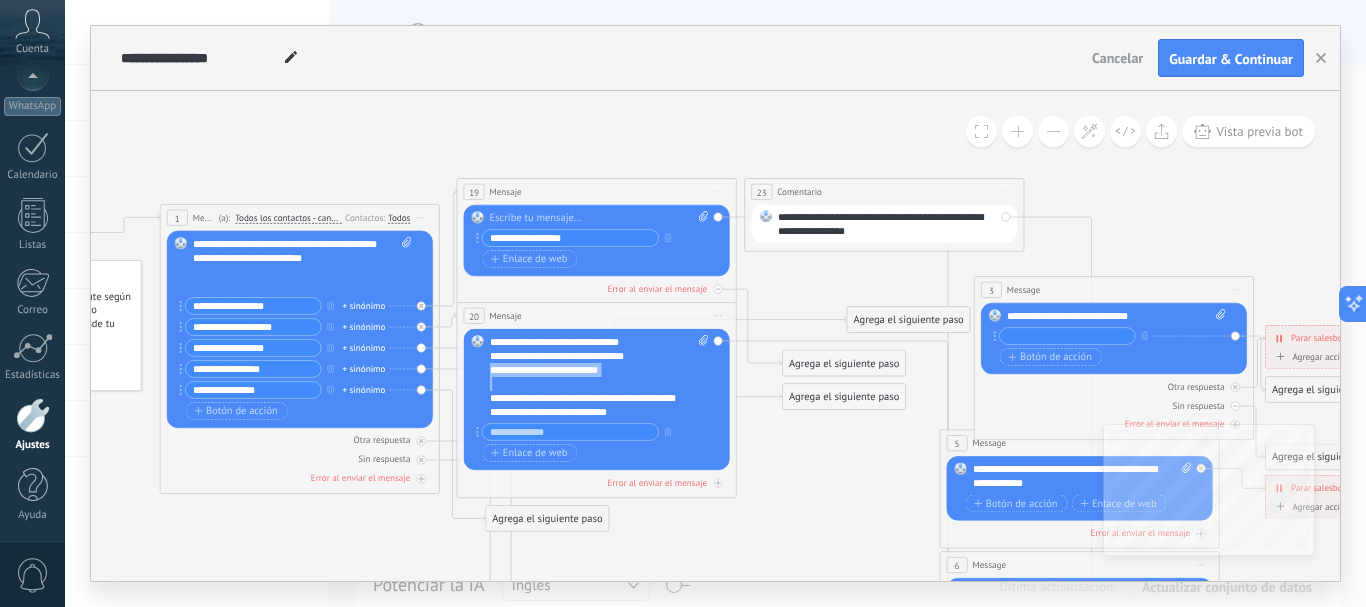 drag, startPoint x: 625, startPoint y: 377, endPoint x: 469, endPoint y: 367, distance: 156.32019 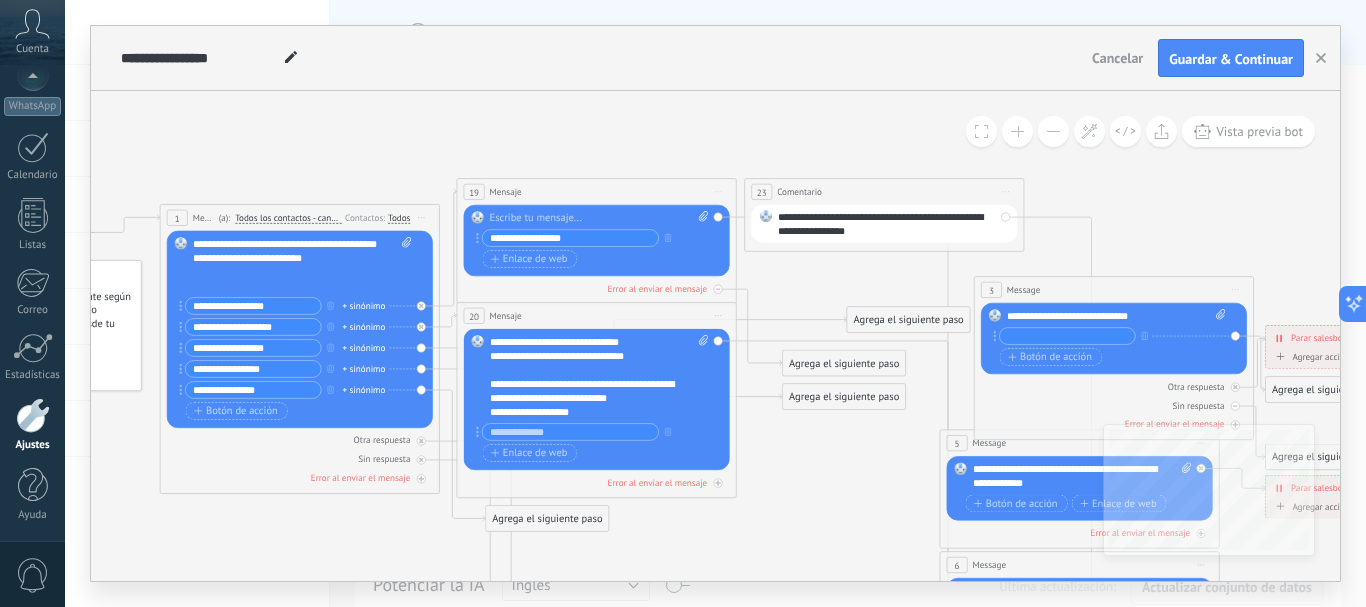 click on "**********" at bounding box center (587, 412) 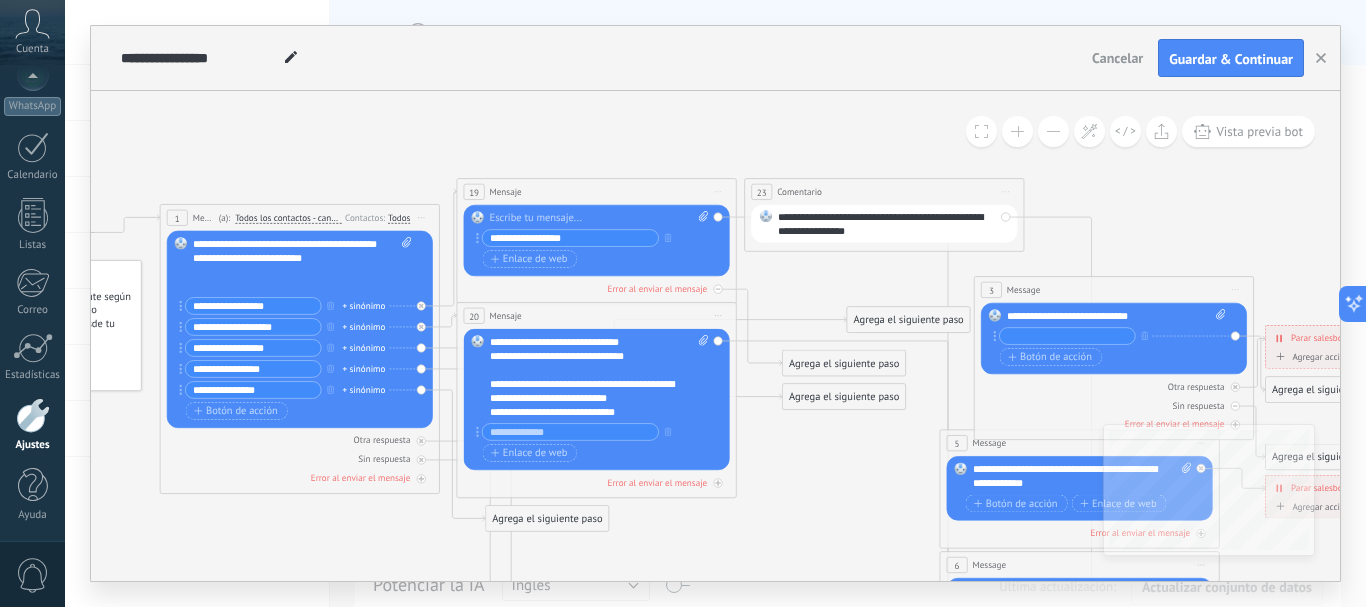 drag, startPoint x: 713, startPoint y: 461, endPoint x: 604, endPoint y: 445, distance: 110.16805 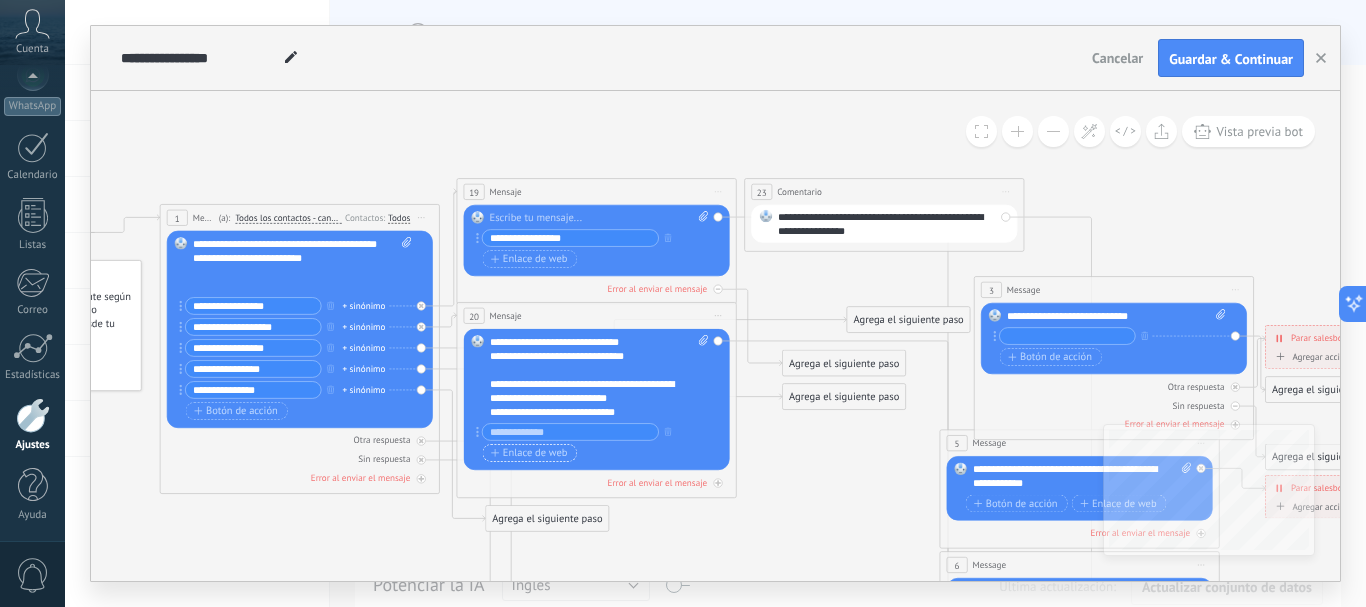 click on "Enlace de web" at bounding box center (529, 452) 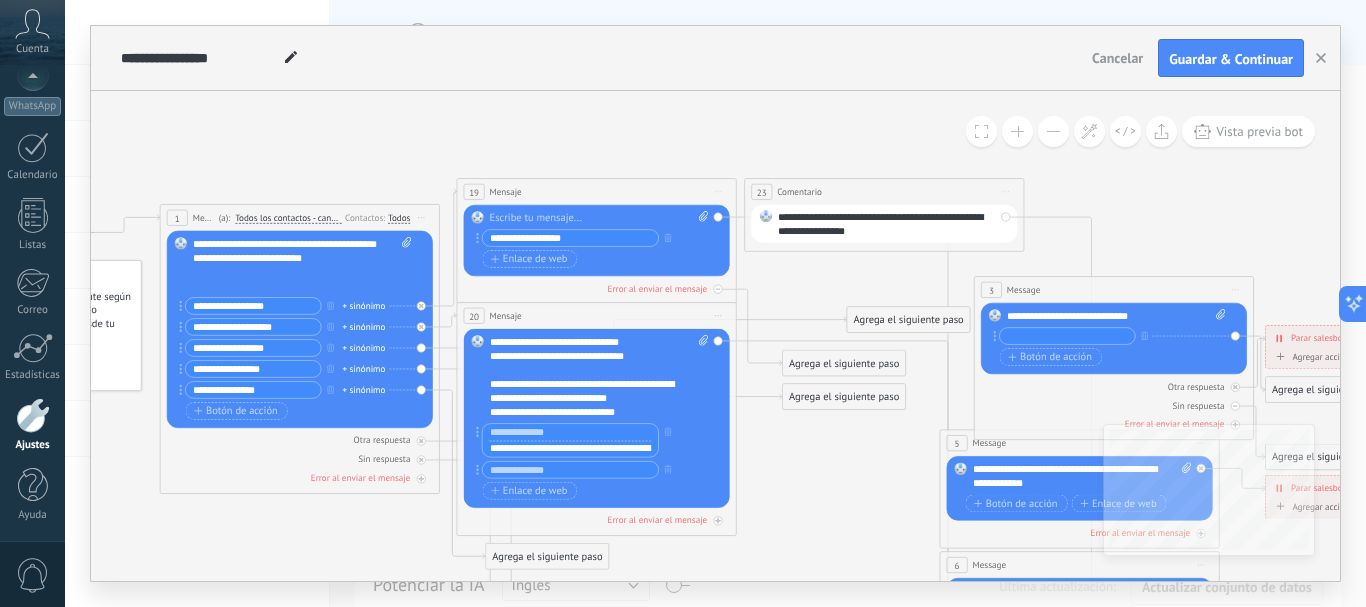 click at bounding box center [571, 432] 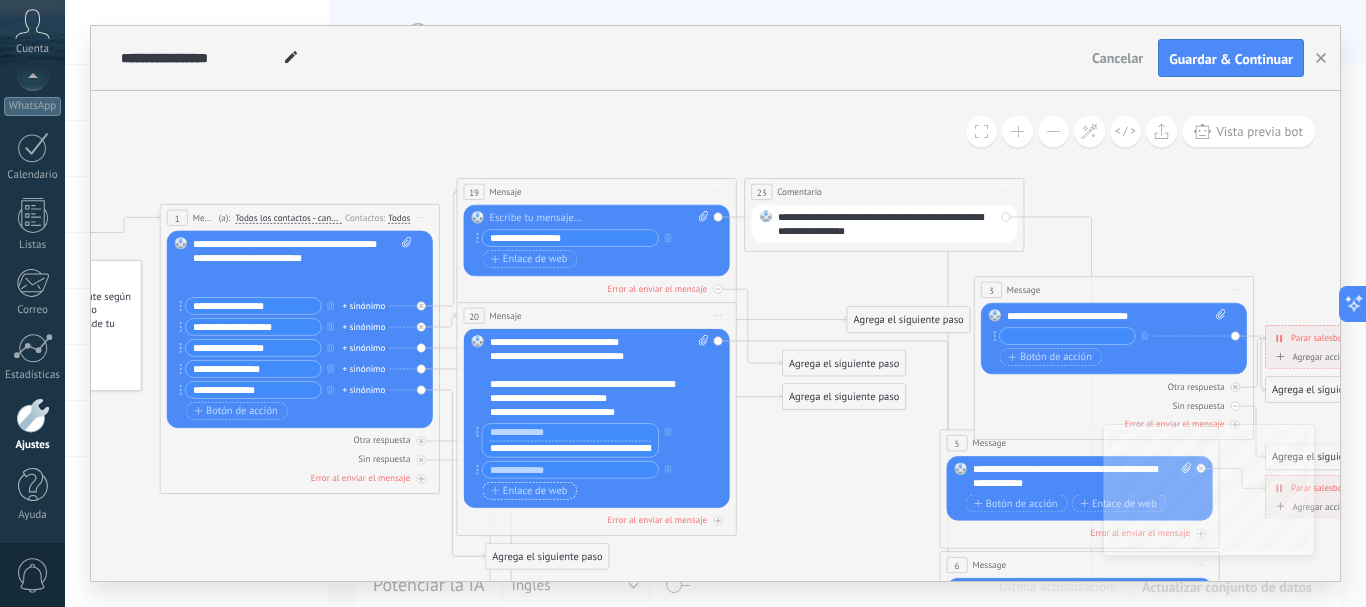 click on "Enlace de web" at bounding box center [529, 490] 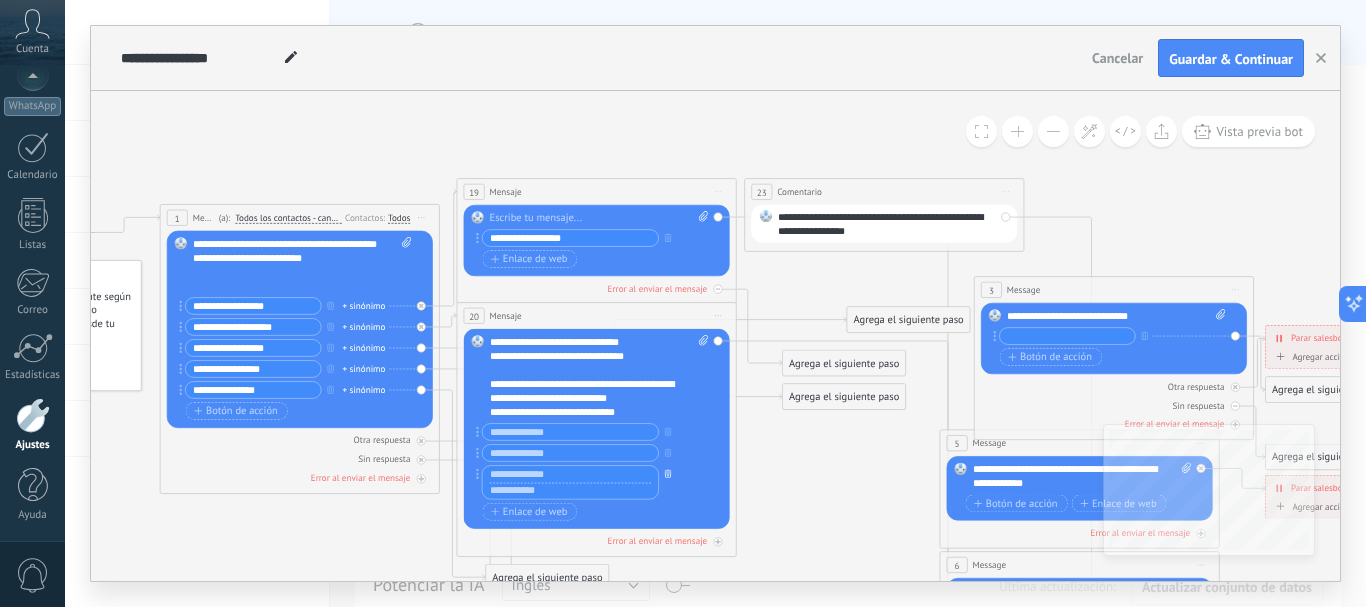 click 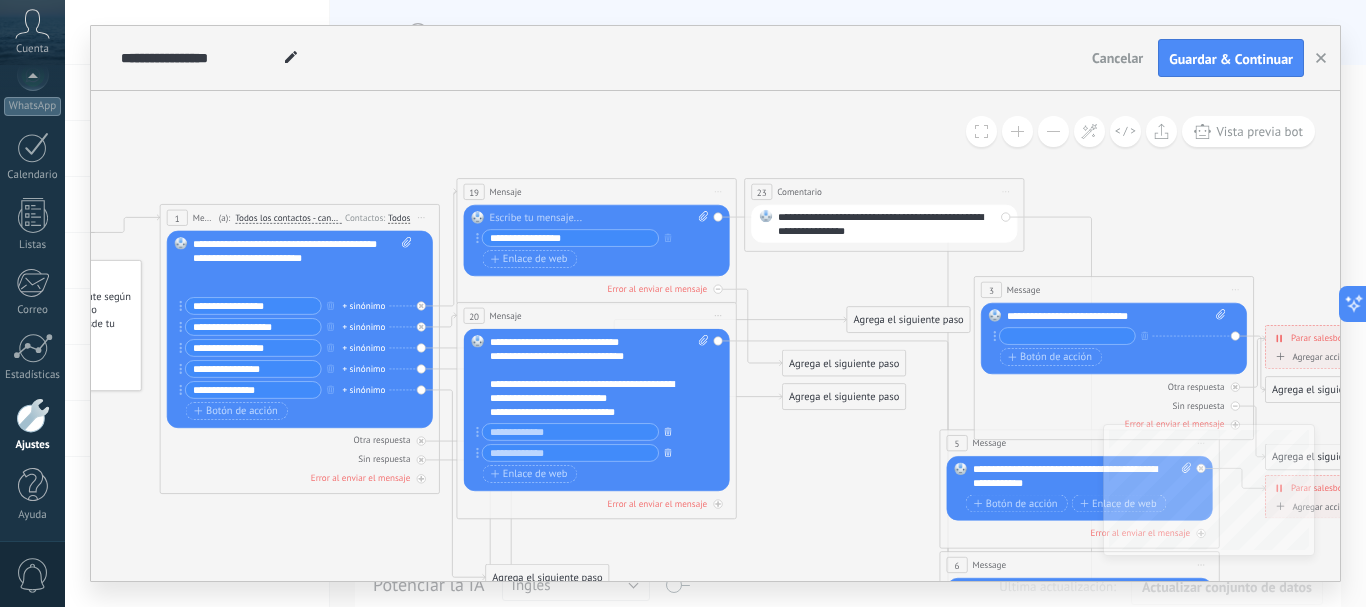 click 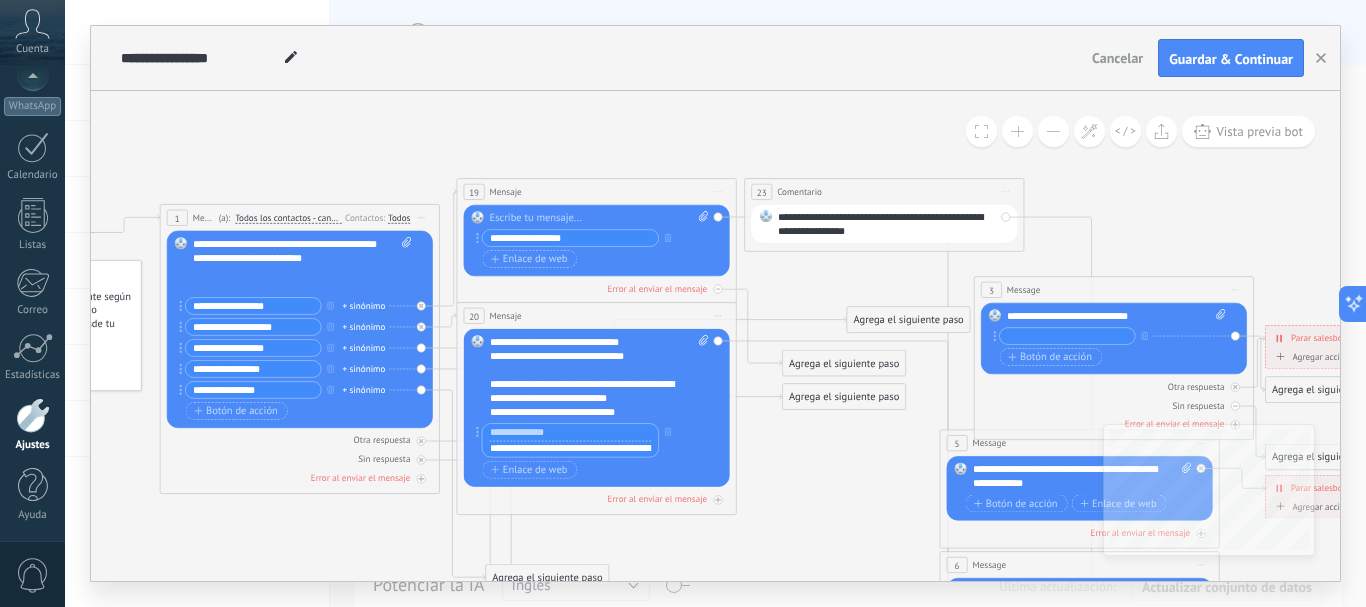 click at bounding box center [571, 432] 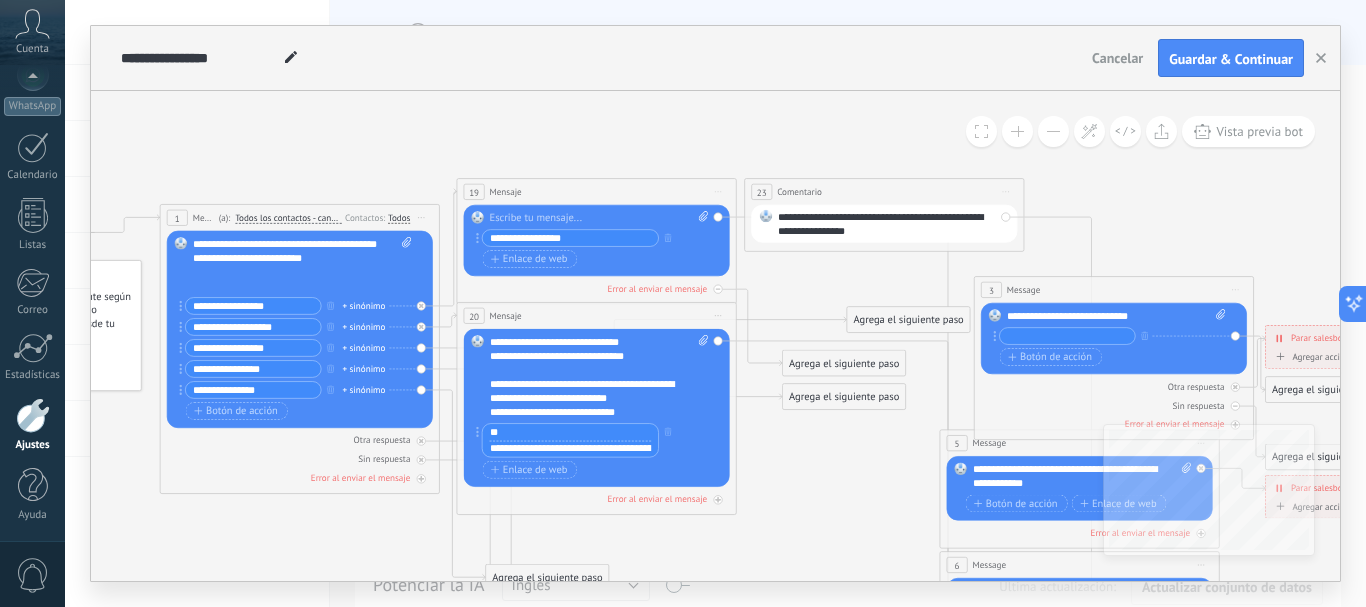 type on "*" 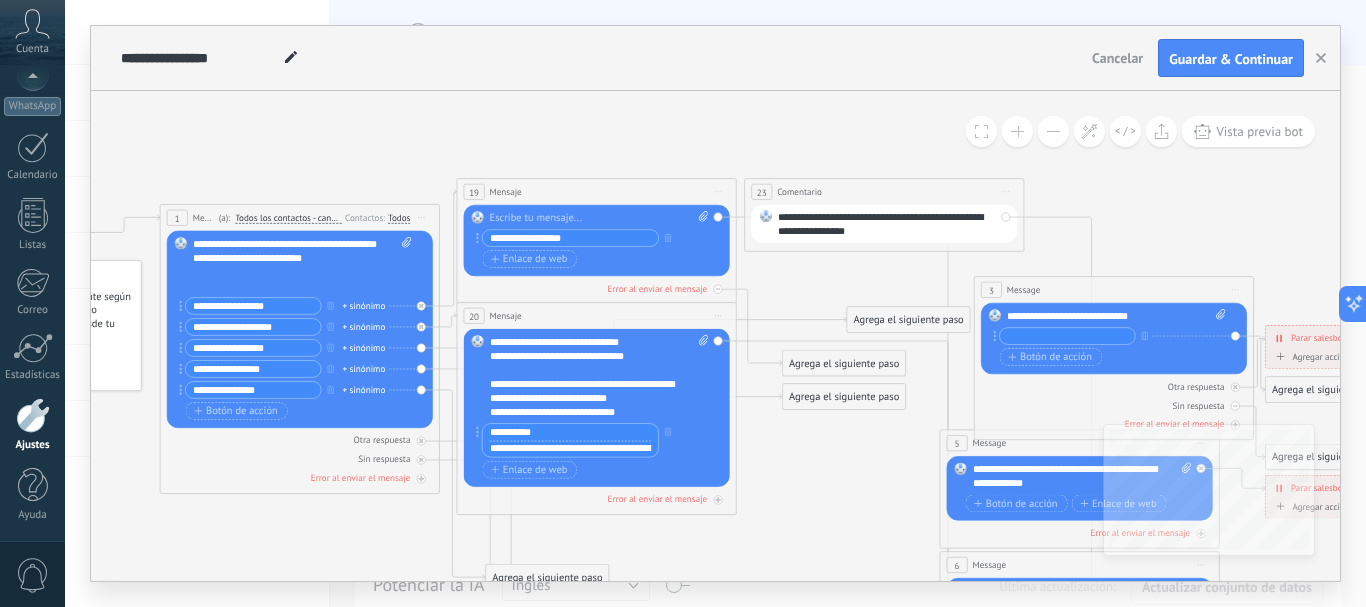 type on "*********" 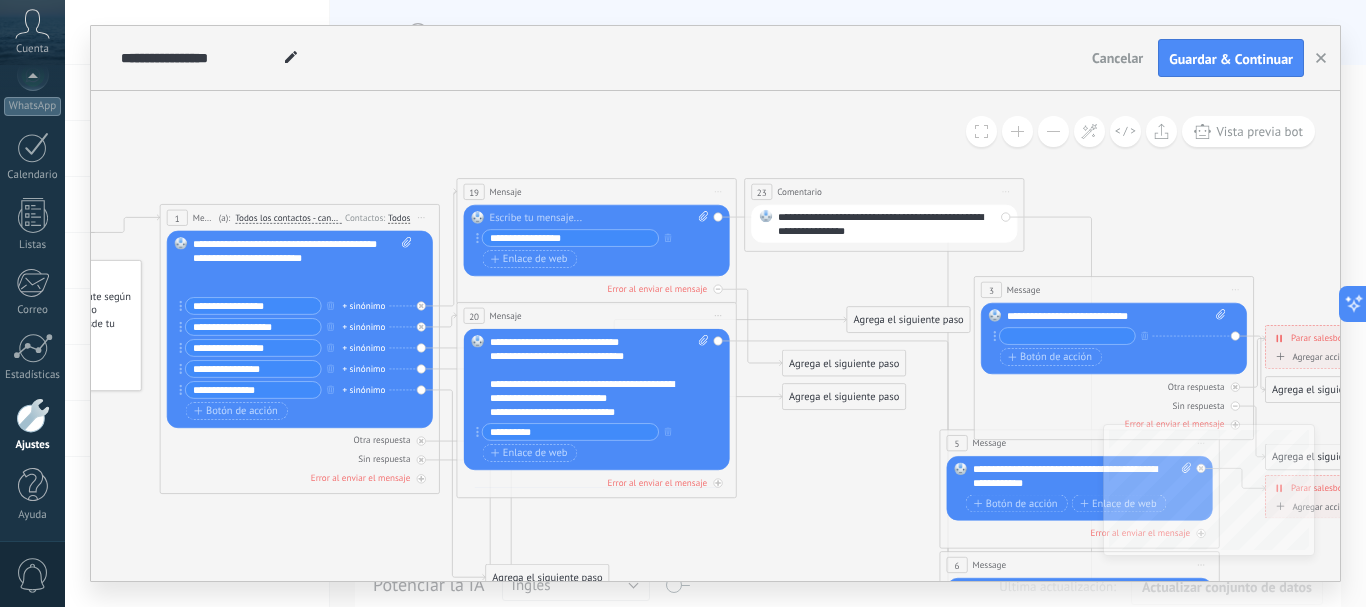 click 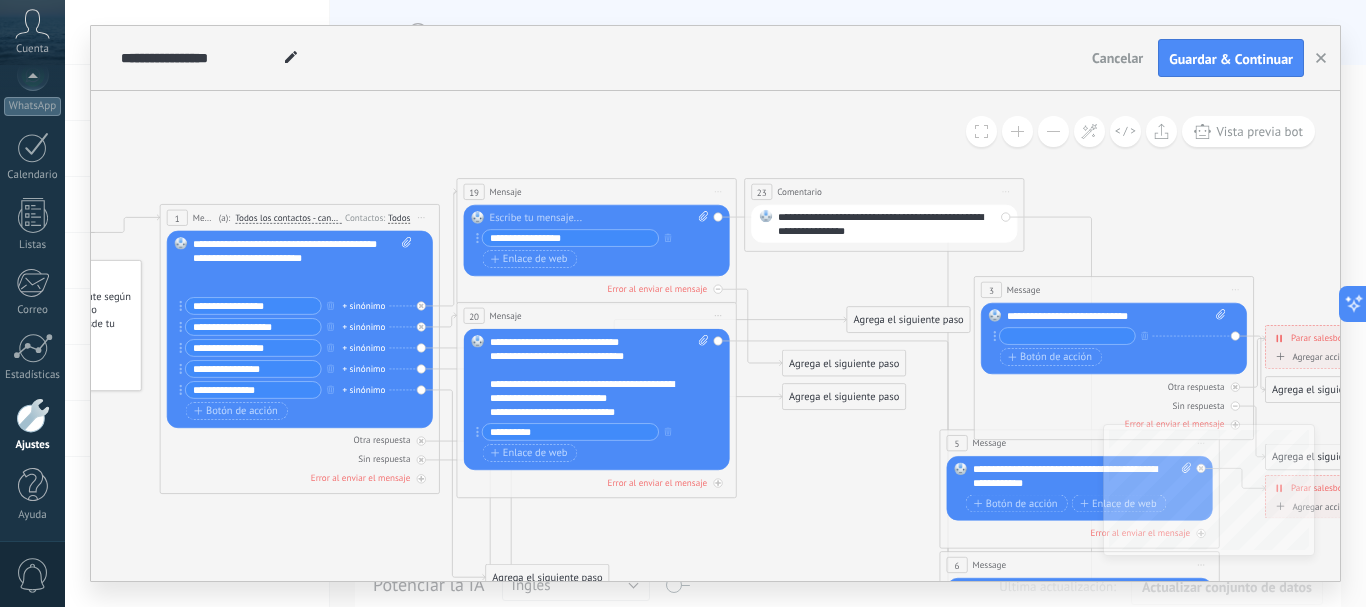click on "Reemplazar
Quitar
Convertir a mensaje de voz
Arrastre la imagen aquí para adjuntarla.
Añadir imagen
Subir
Arrastrar y soltar
Archivo no encontrado
Escribe tu mensaje..." at bounding box center (597, 399) 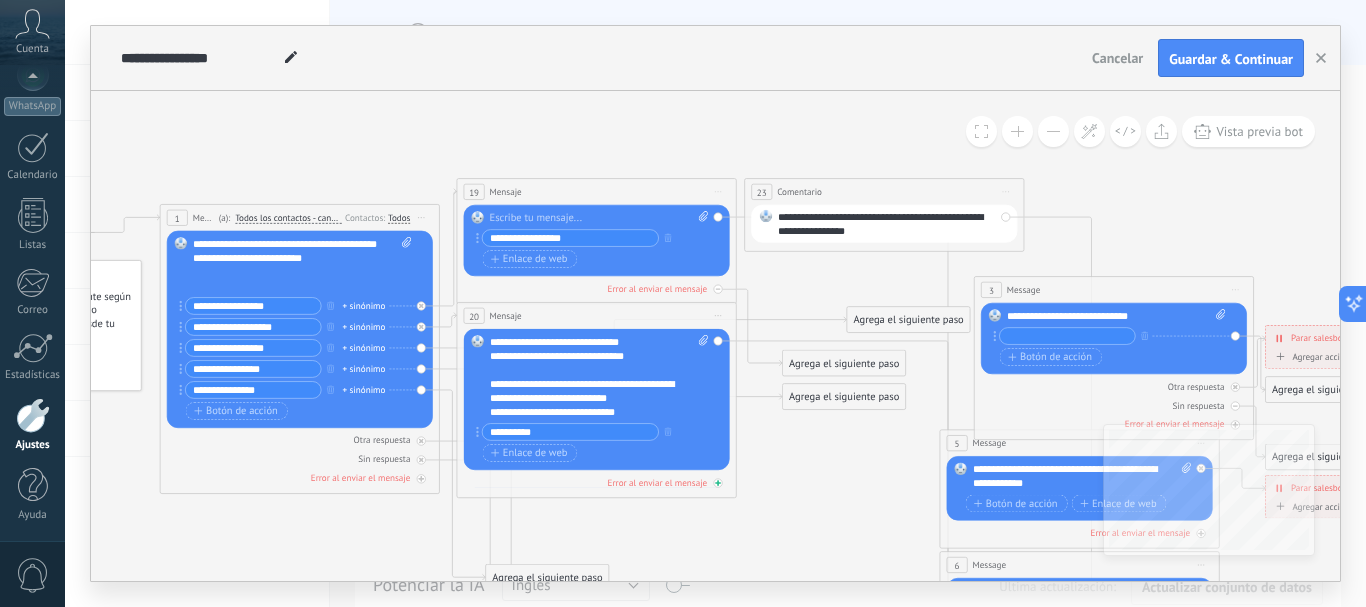 click on "Error al enviar el mensaje" at bounding box center [658, 482] 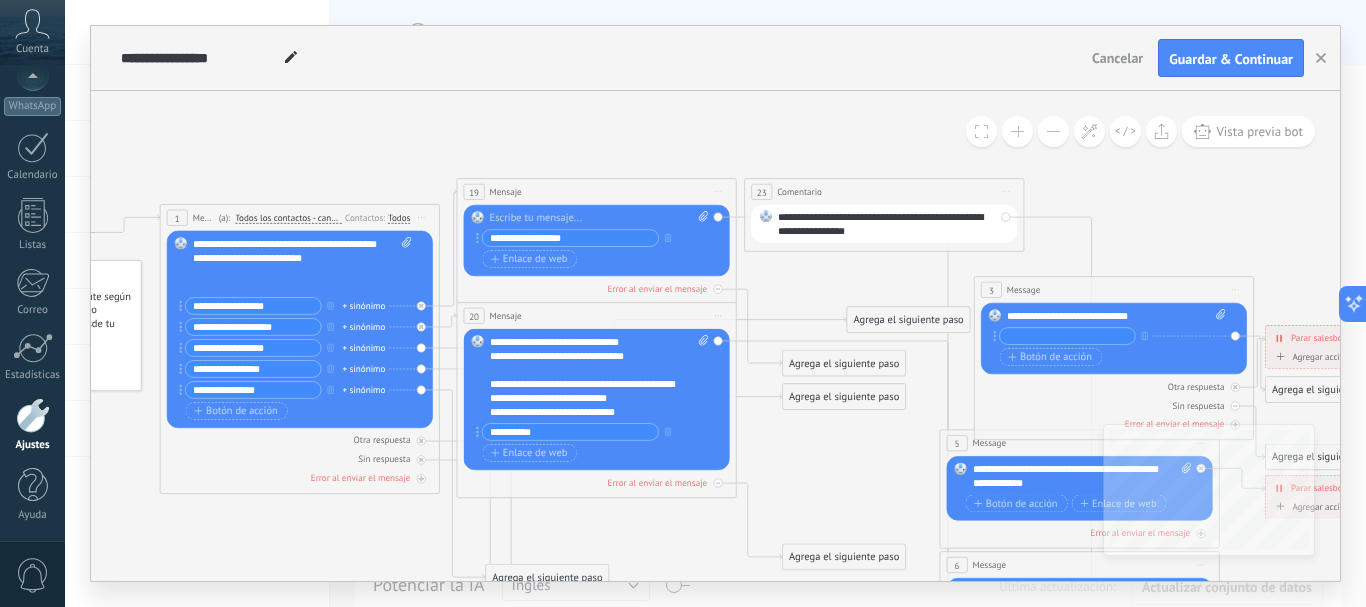 click on "Agrega el siguiente paso" at bounding box center [844, 557] 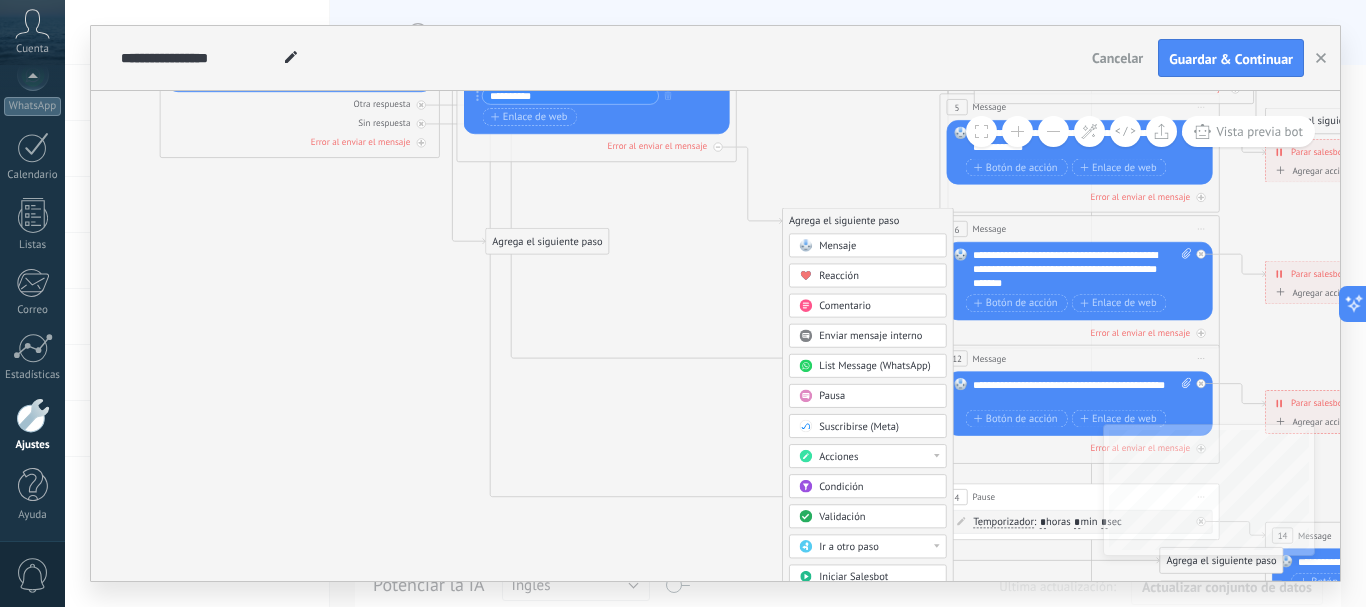 click on "Acciones" at bounding box center (878, 457) 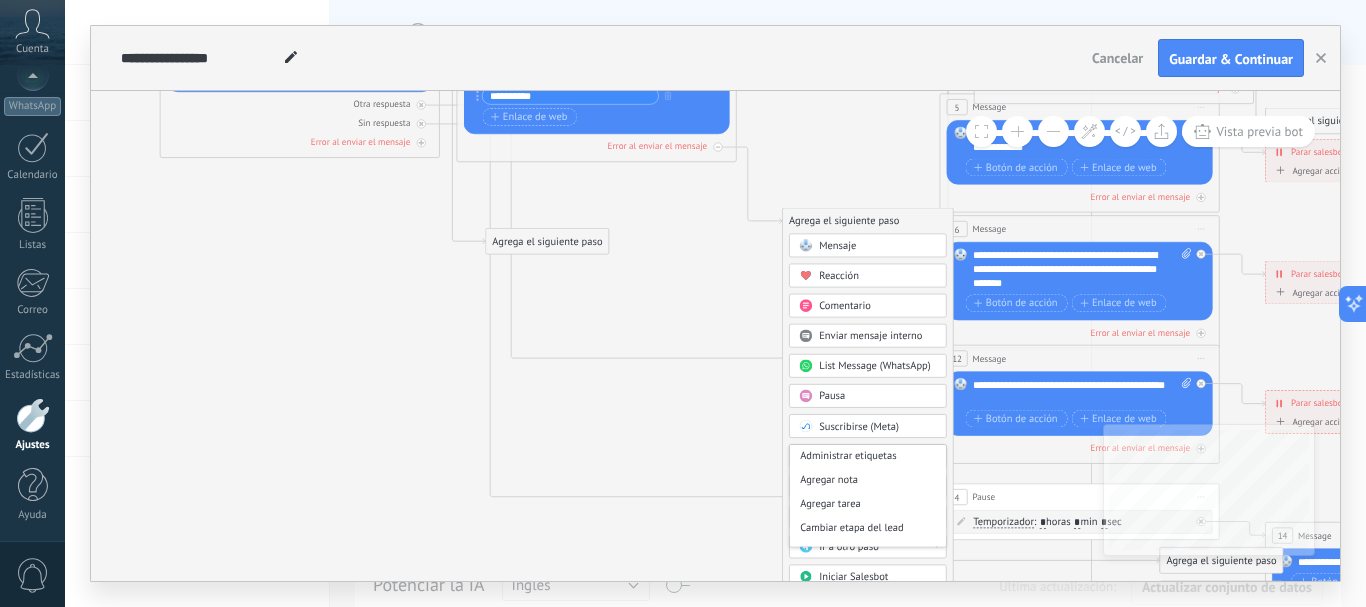 click 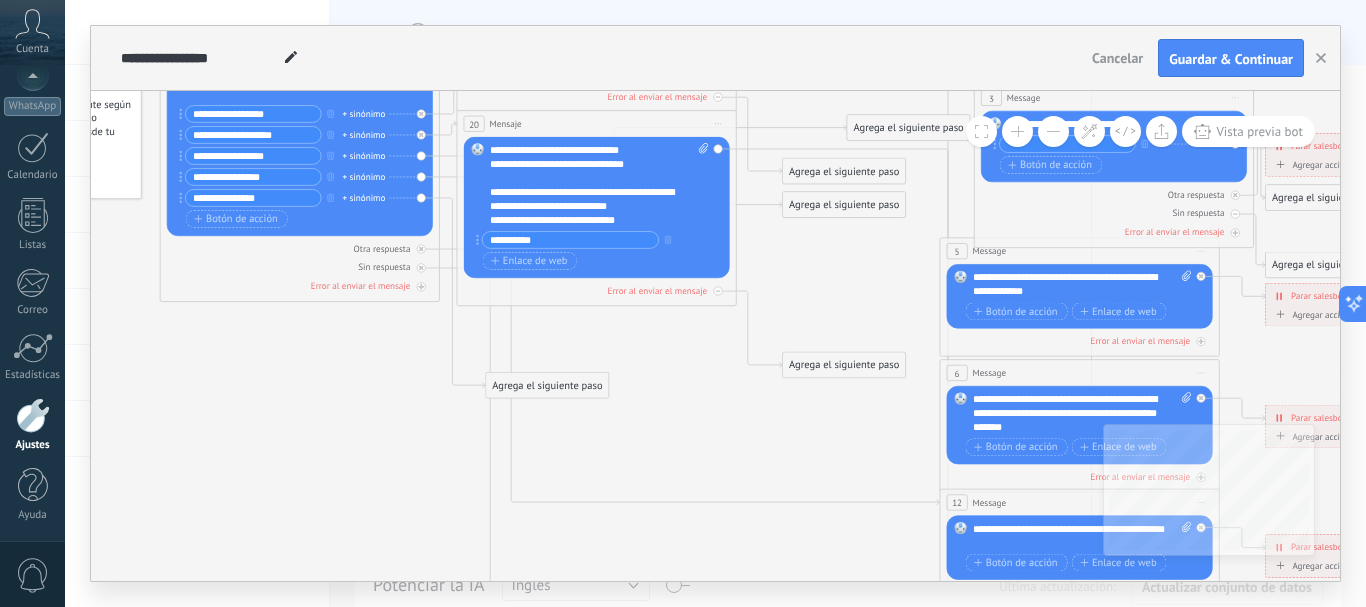click on "Agrega el siguiente paso" at bounding box center (844, 365) 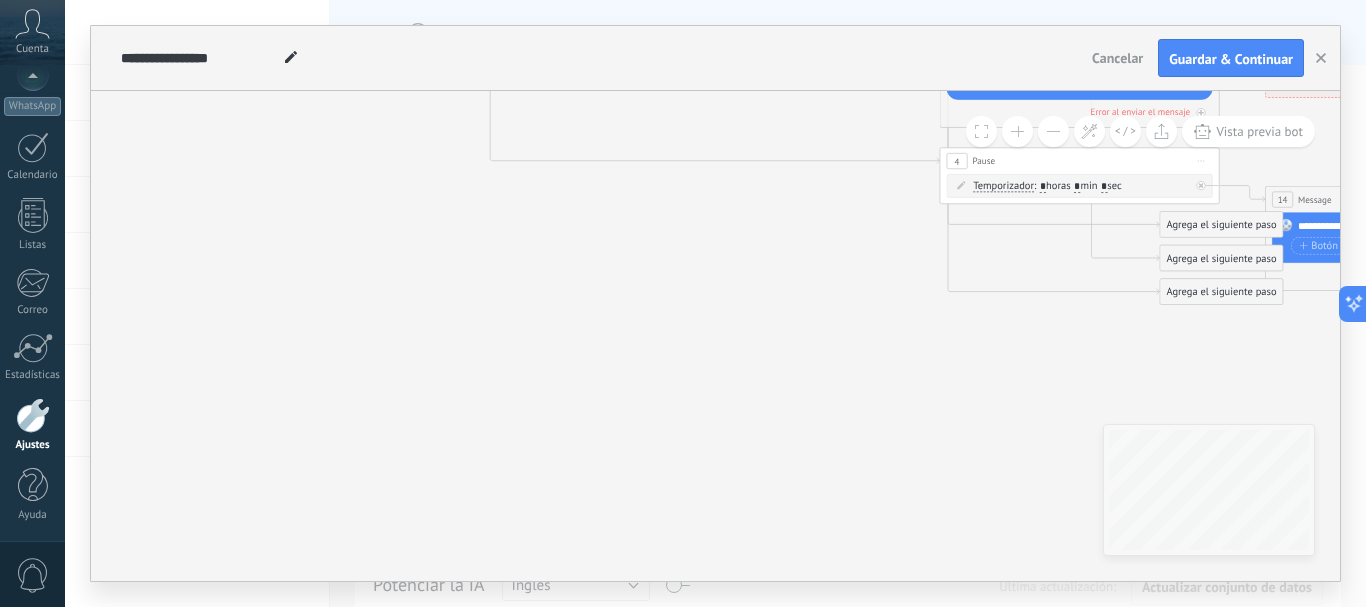 click 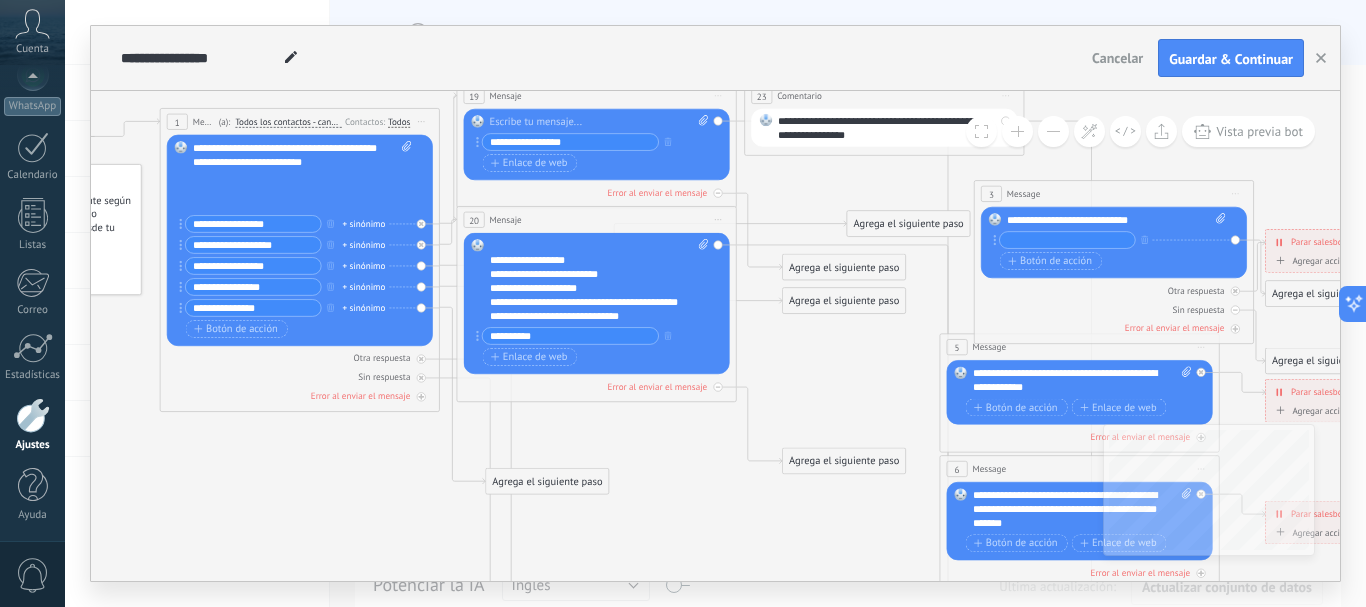 click on "Reemplazar
Quitar
Convertir a mensaje de voz
Arrastre la imagen aquí para adjuntarla.
Añadir imagen
Subir
Arrastrar y soltar
Archivo no encontrado
Escribe tu mensaje..." at bounding box center (300, 240) 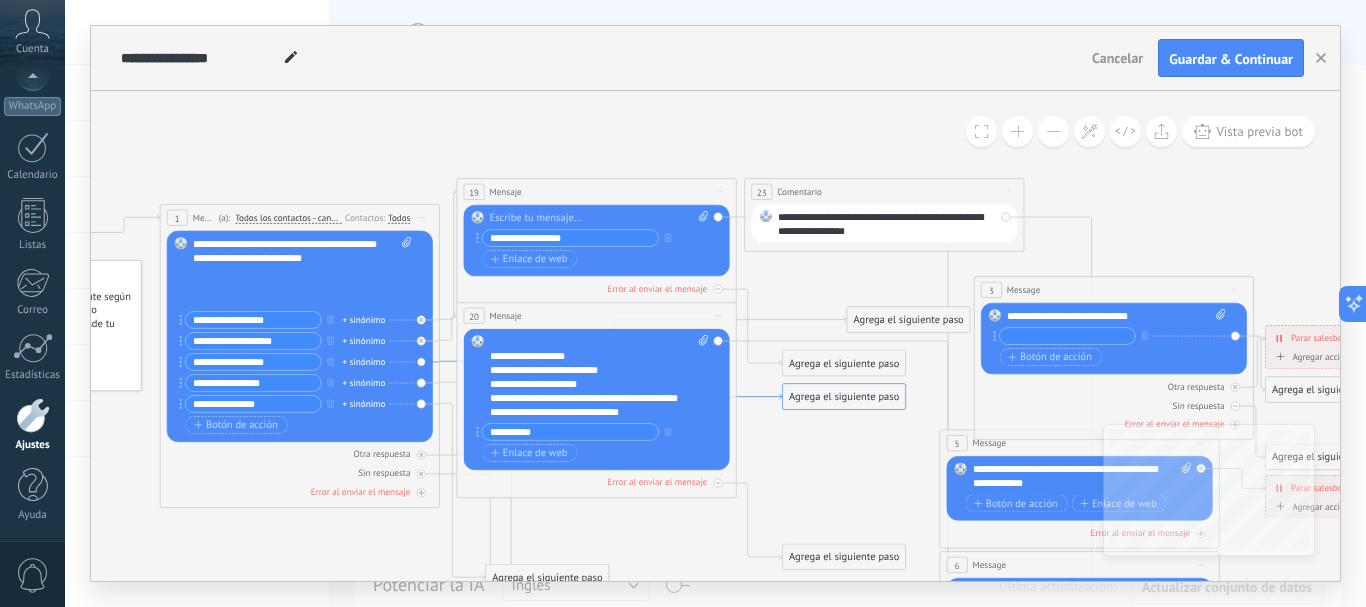 click 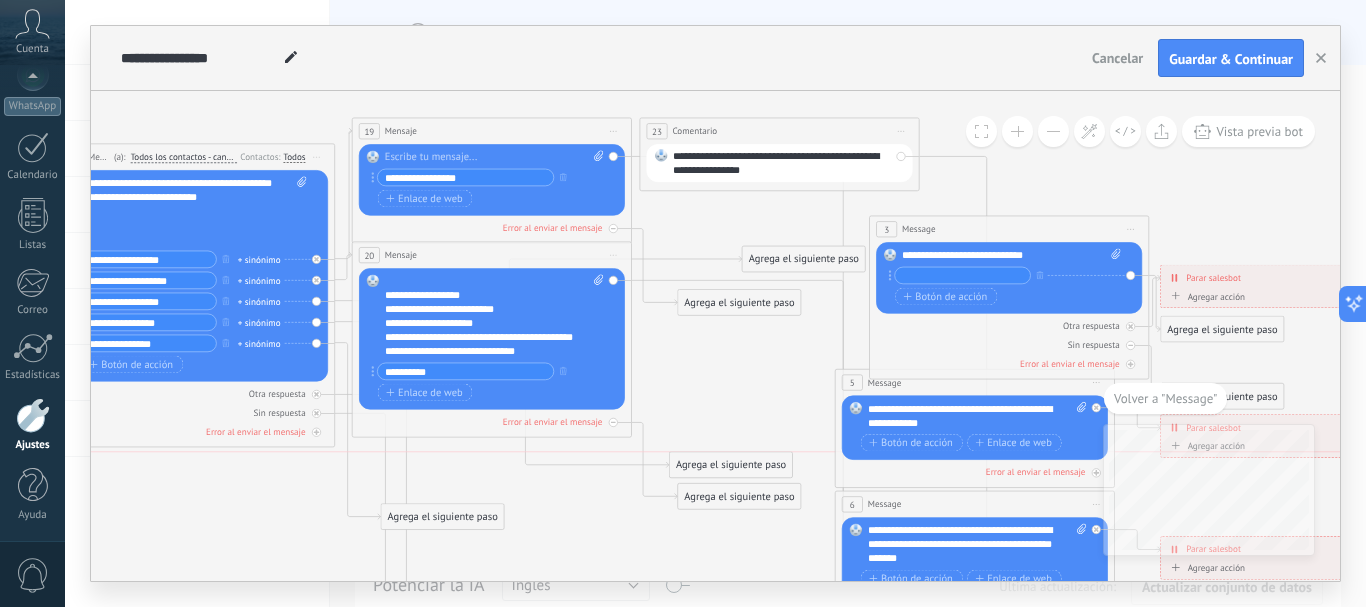 drag, startPoint x: 733, startPoint y: 336, endPoint x: 725, endPoint y: 460, distance: 124.2578 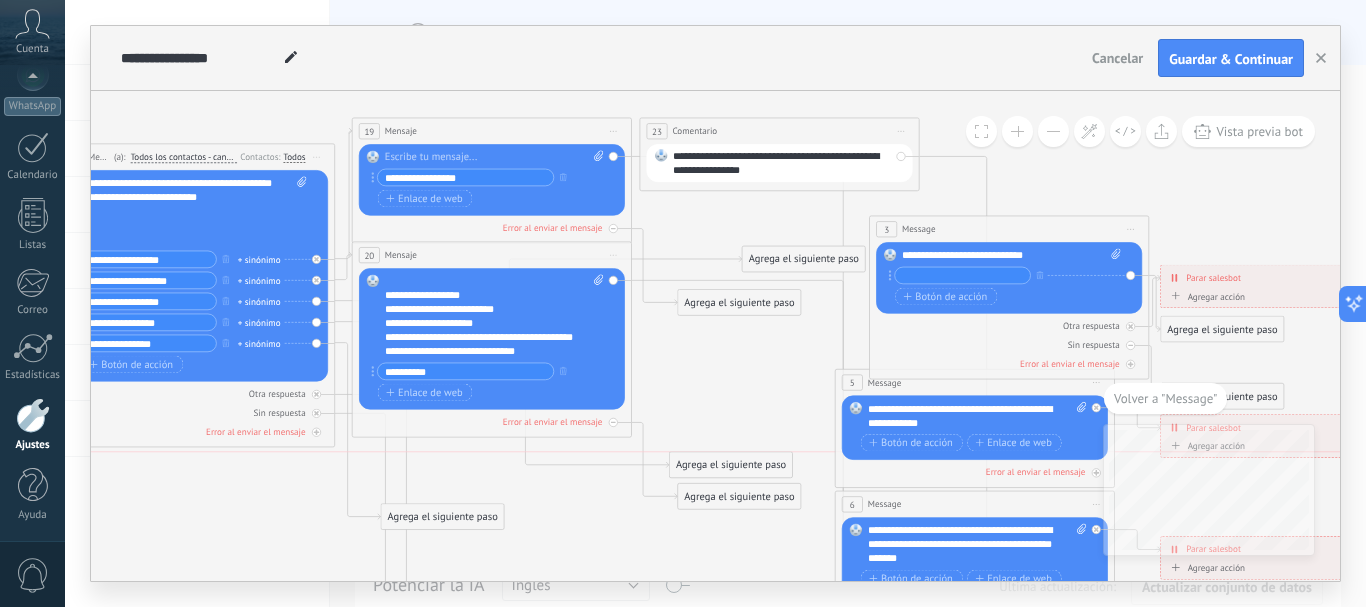 click on "Agrega el siguiente paso" at bounding box center (731, 465) 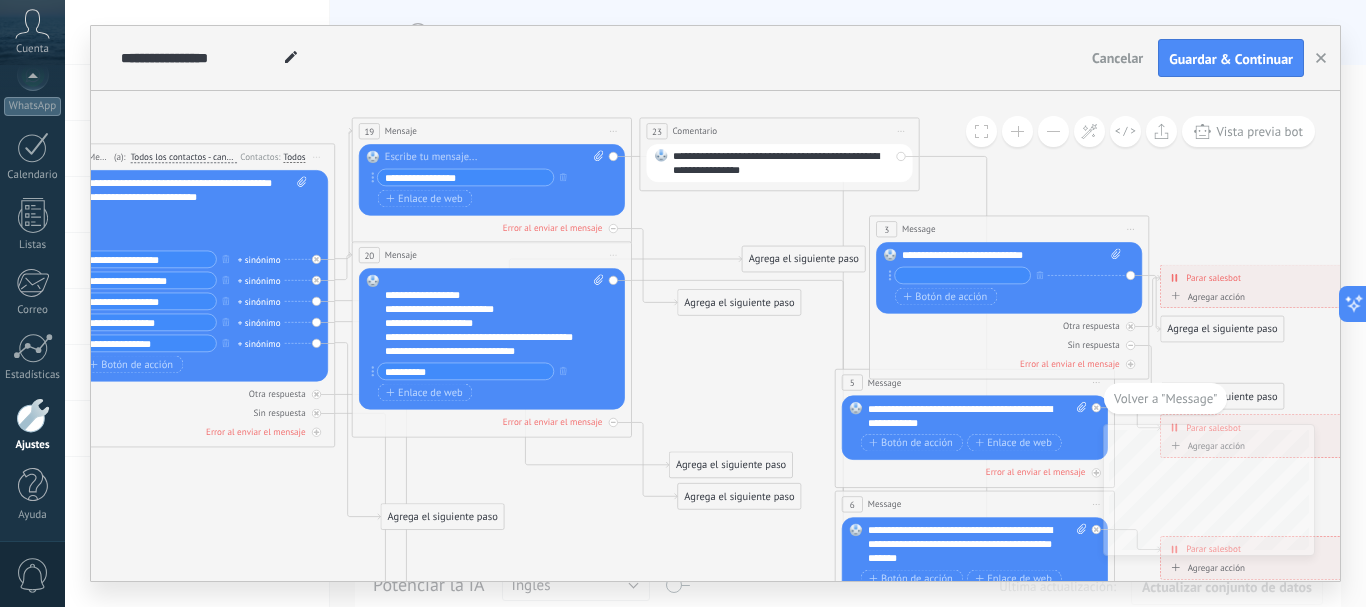 click on "**********" at bounding box center [1291, 277] 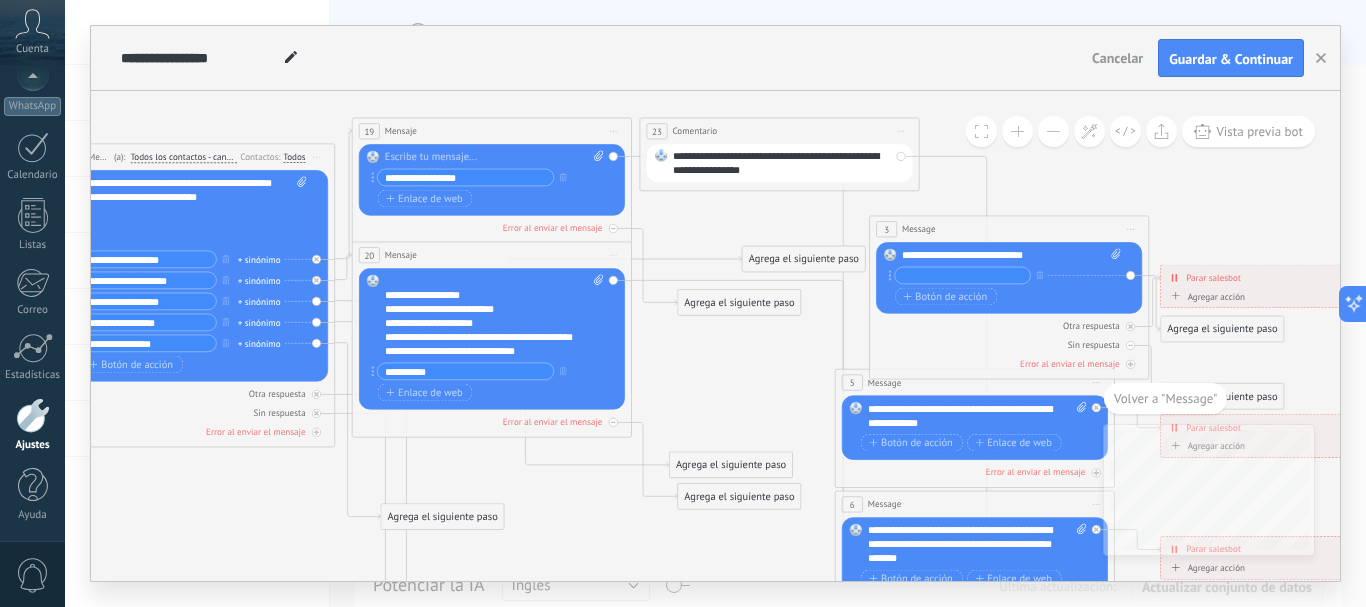 click at bounding box center (1113, 256) 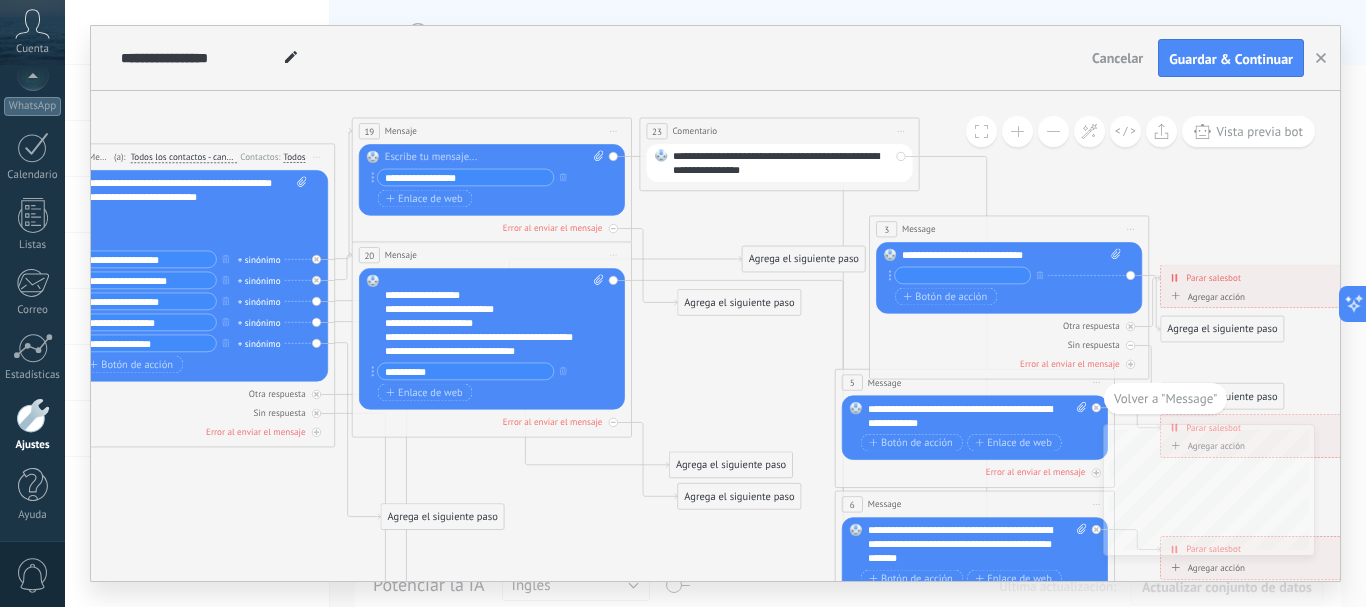 click on "Iniciar vista previa aquí
Cambiar nombre
Duplicar
Borrar" at bounding box center (1131, 229) 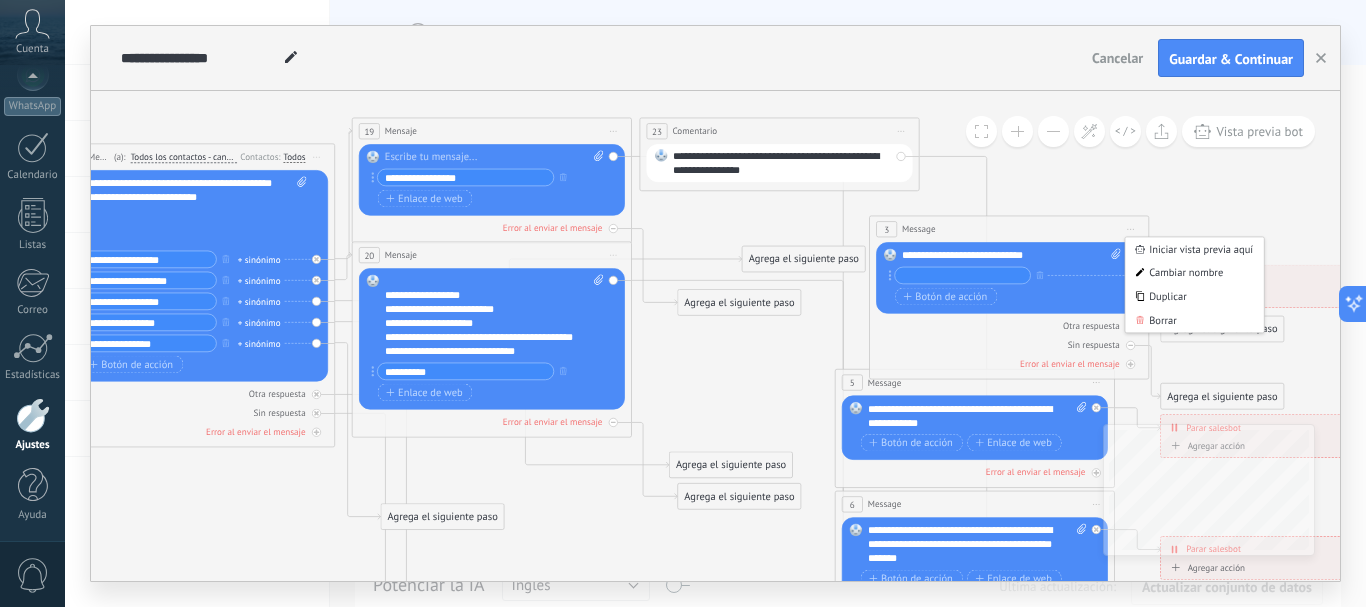 click 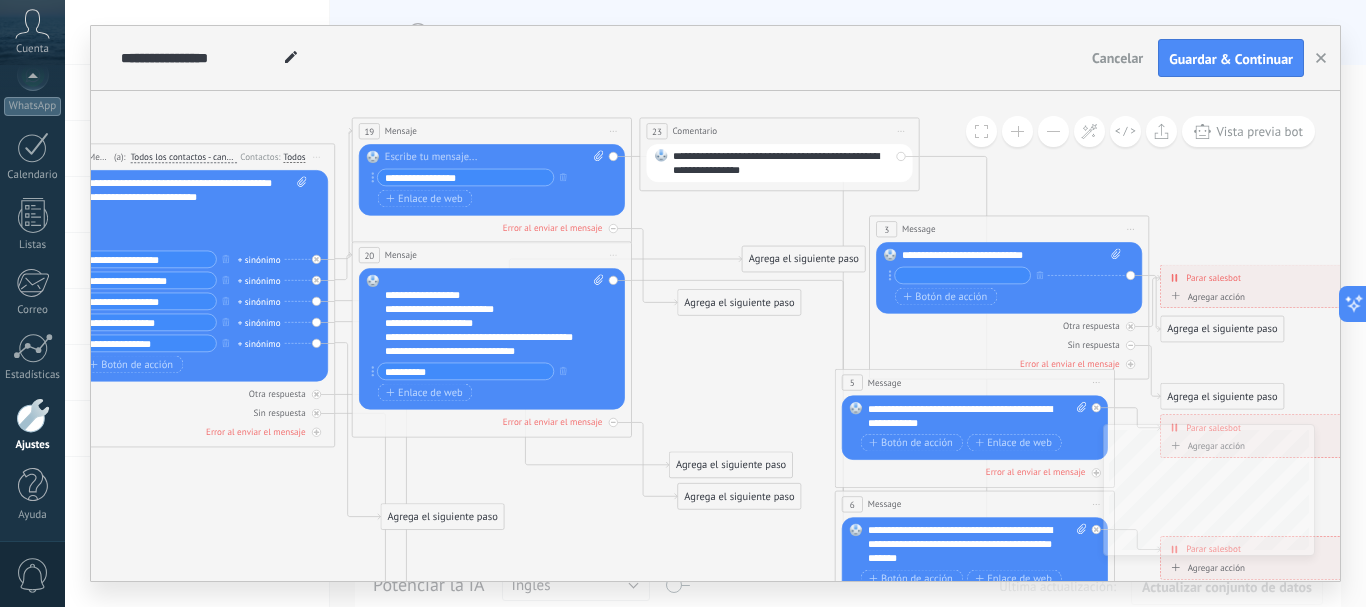 drag, startPoint x: 945, startPoint y: 476, endPoint x: 988, endPoint y: 218, distance: 261.55878 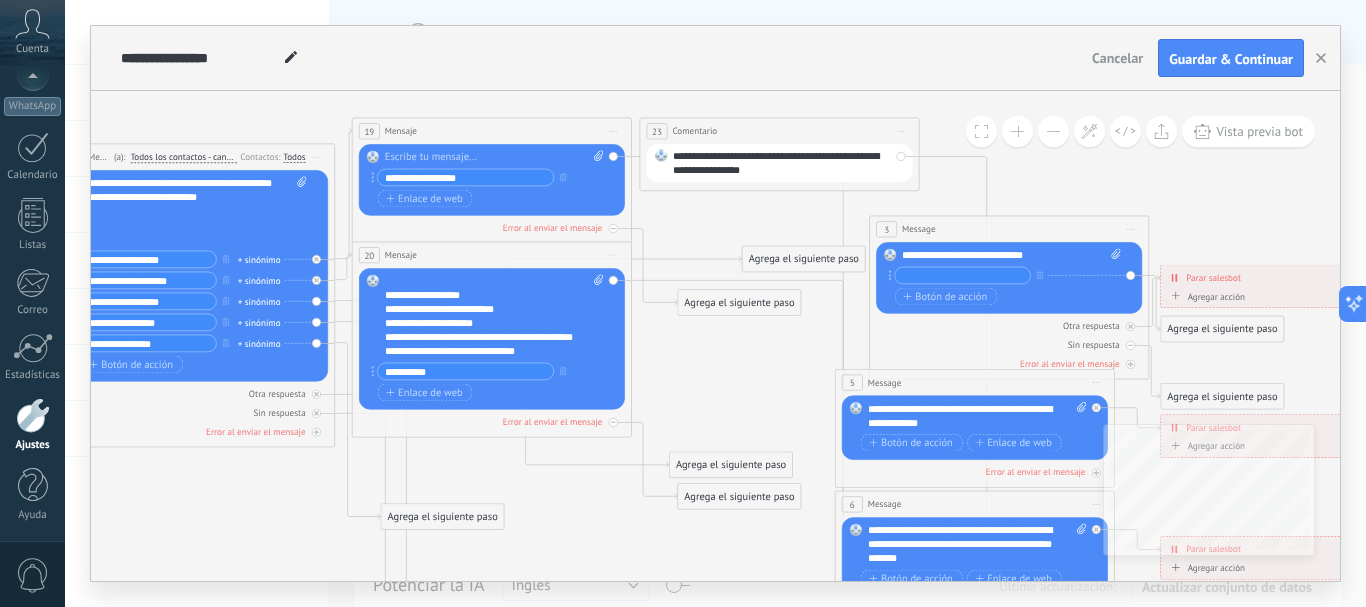 click on "**********" at bounding box center (266, 188) 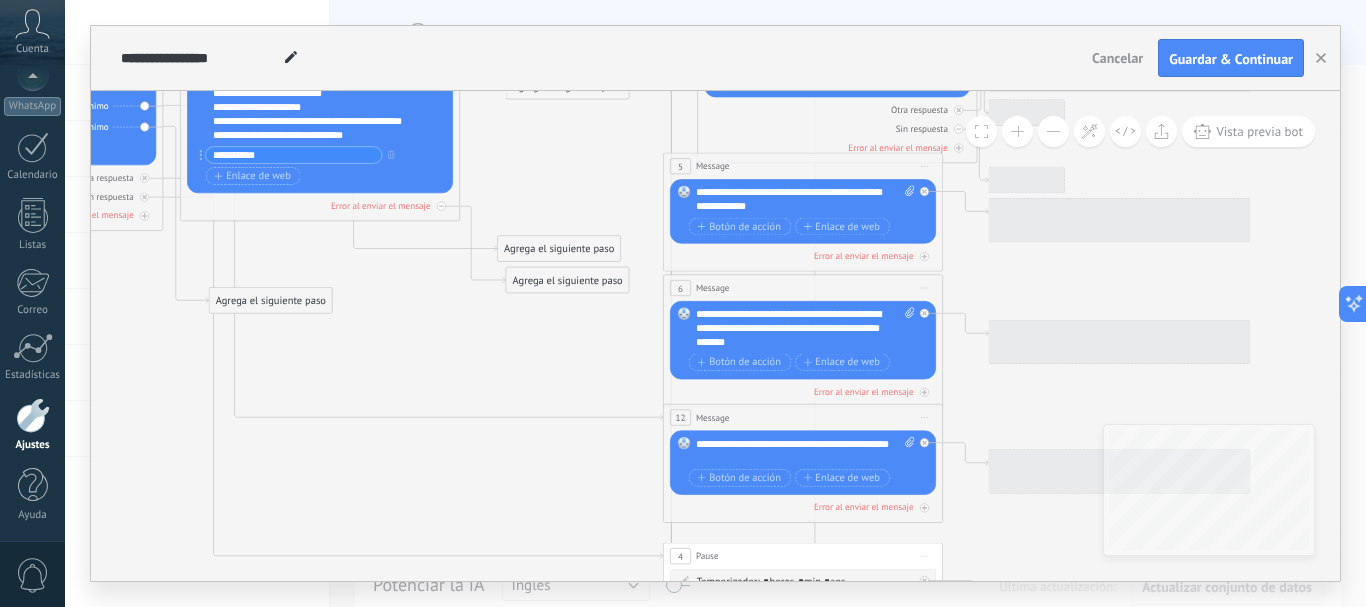 drag, startPoint x: 946, startPoint y: 518, endPoint x: 311, endPoint y: 350, distance: 656.8478 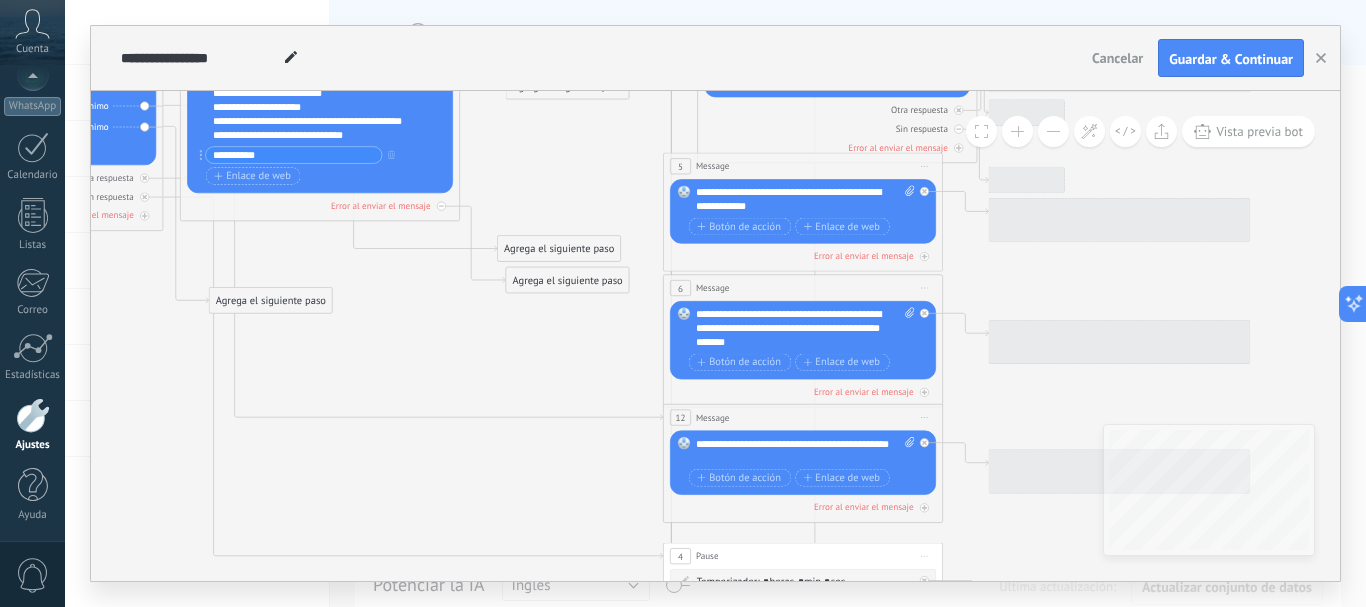 click 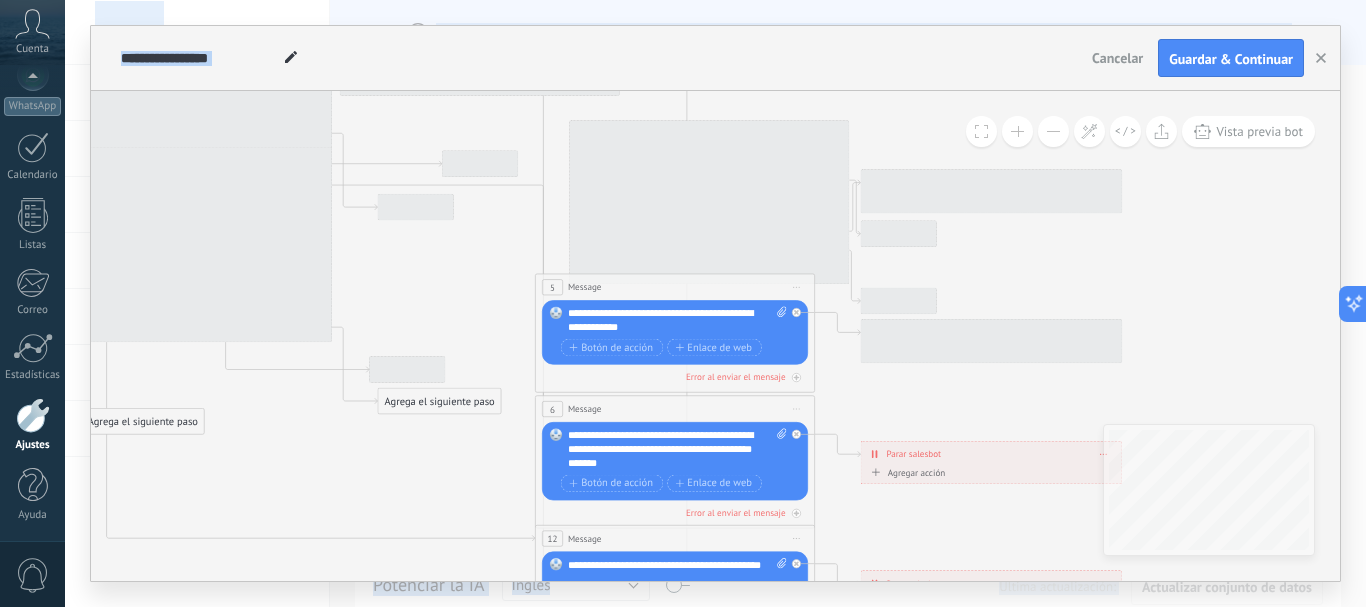 drag, startPoint x: 928, startPoint y: 525, endPoint x: 781, endPoint y: 341, distance: 235.51009 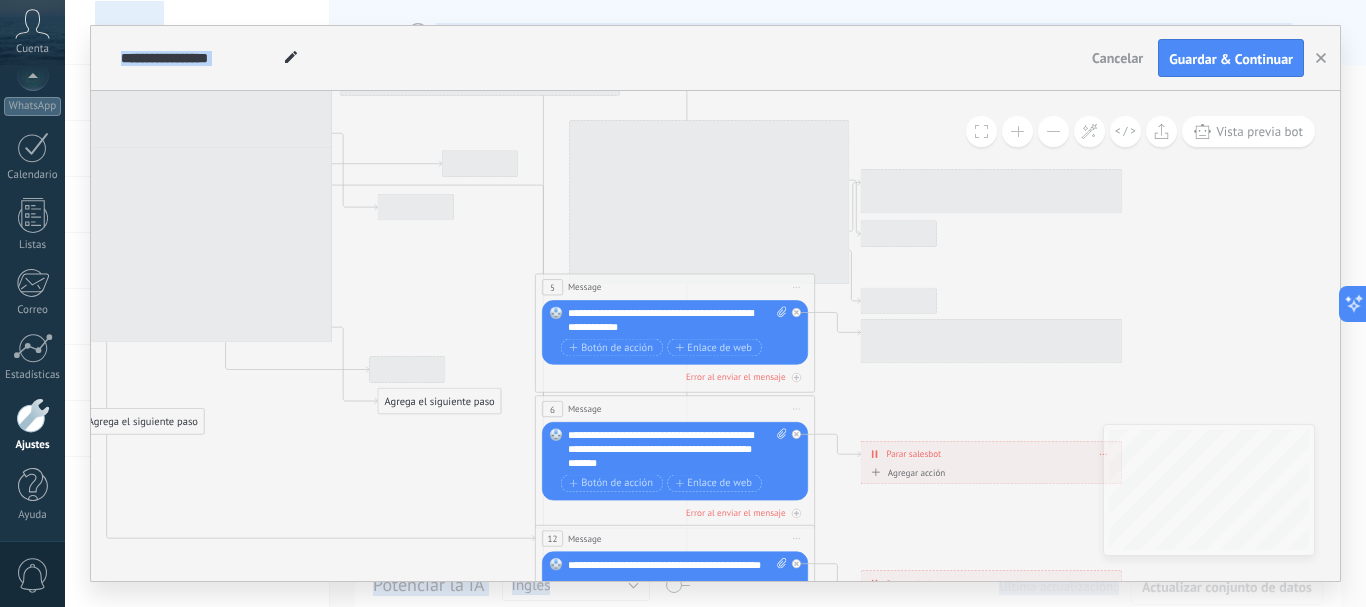 click on ".abccls-1,.abccls-2{fill-rule:evenodd}.abccls-2{fill:#fff} .abfcls-1{fill:none}.abfcls-2{fill:#fff} .abncls-1{isolation:isolate}.abncls-2{opacity:.06}.abncls-2,.abncls-3,.abncls-6{mix-blend-mode:multiply}.abncls-3{opacity:.15}.abncls-4,.abncls-8{fill:#fff}.abncls-5{fill:url(#abnlinear-gradient)}.abncls-6{opacity:.04}.abncls-7{fill:url(#abnlinear-gradient-2)}.abncls-8{fill-rule:evenodd} .abqst0{fill:#ffa200} .abwcls-1{fill:#252525} .cls-1{isolation:isolate} .acicls-1{fill:none} .aclcls-1{fill:#232323} .acnst0{display:none} .addcls-1,.addcls-2{fill:none;stroke-miterlimit:10}.addcls-1{stroke:#dfe0e5}.addcls-2{stroke:#a1a7ab} .adecls-1,.adecls-2{fill:none;stroke-miterlimit:10}.adecls-1{stroke:#dfe0e5}.adecls-2{stroke:#a1a7ab} .adqcls-1{fill:#8591a5;fill-rule:evenodd} .aeccls-1{fill:#5c9f37} .aeecls-1{fill:#f86161} .aejcls-1{fill:#8591a5;fill-rule:evenodd} .aekcls-1{fill-rule:evenodd} .aelcls-1{fill-rule:evenodd;fill:currentColor} .aemcls-1{fill-rule:evenodd;fill:currentColor} .aercls-2{fill:#24bc8c}" at bounding box center (683, 303) 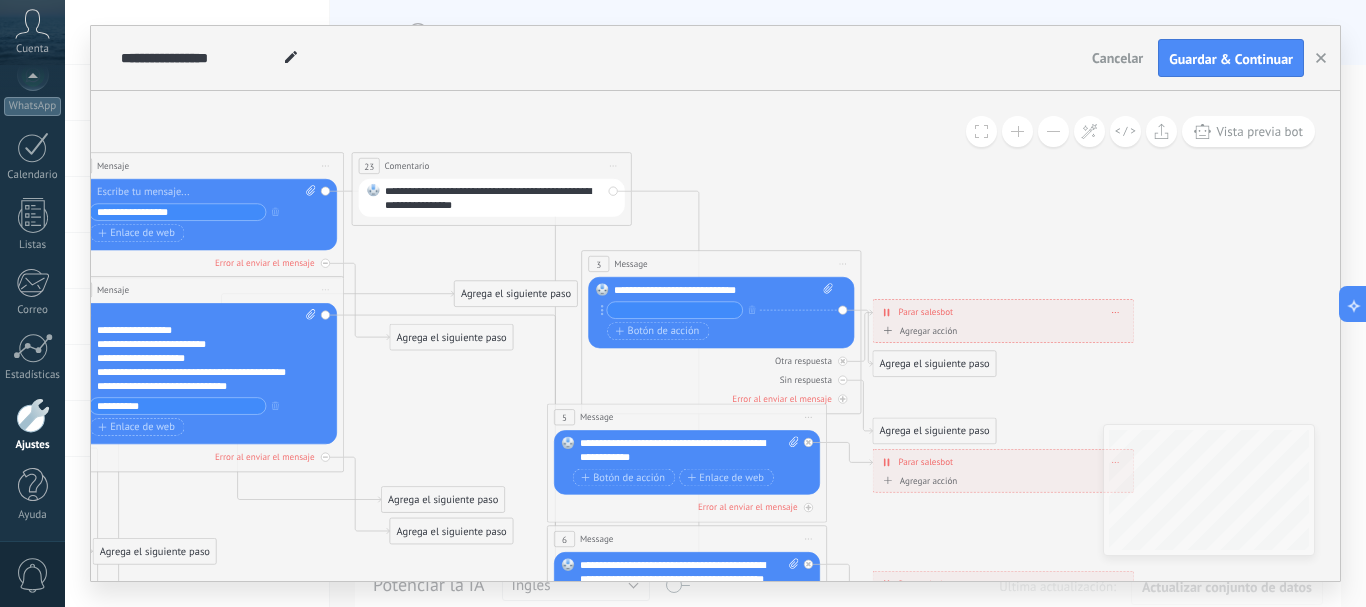 drag, startPoint x: 916, startPoint y: 392, endPoint x: 889, endPoint y: 238, distance: 156.34897 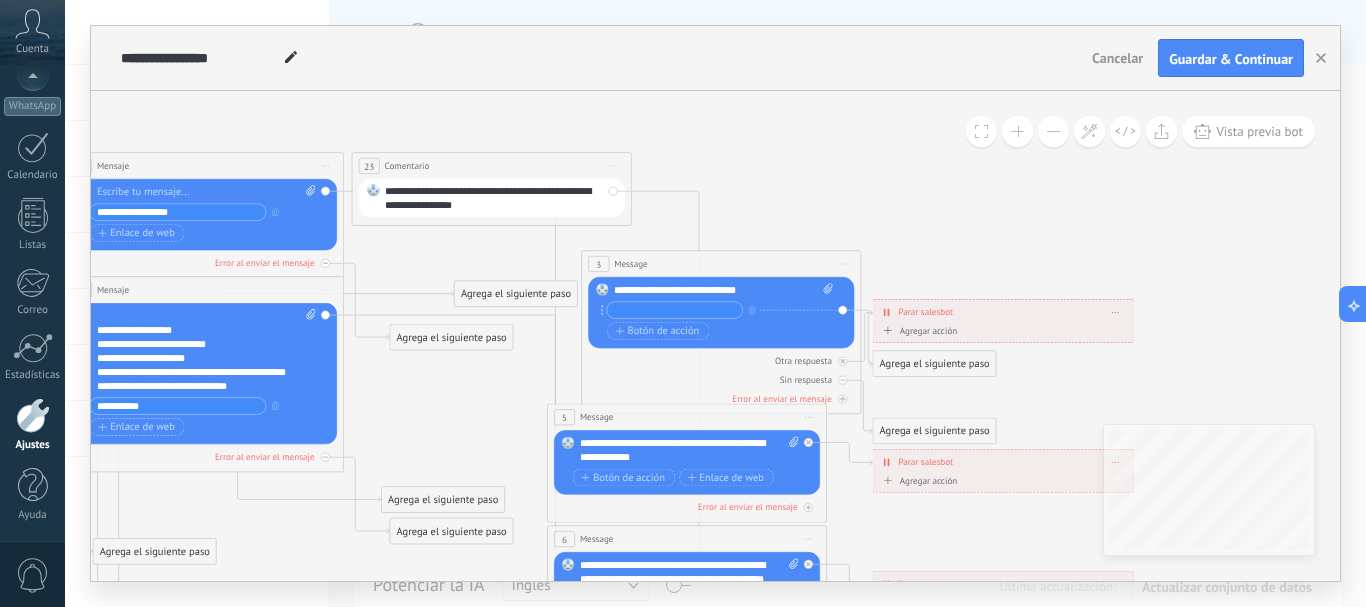 click 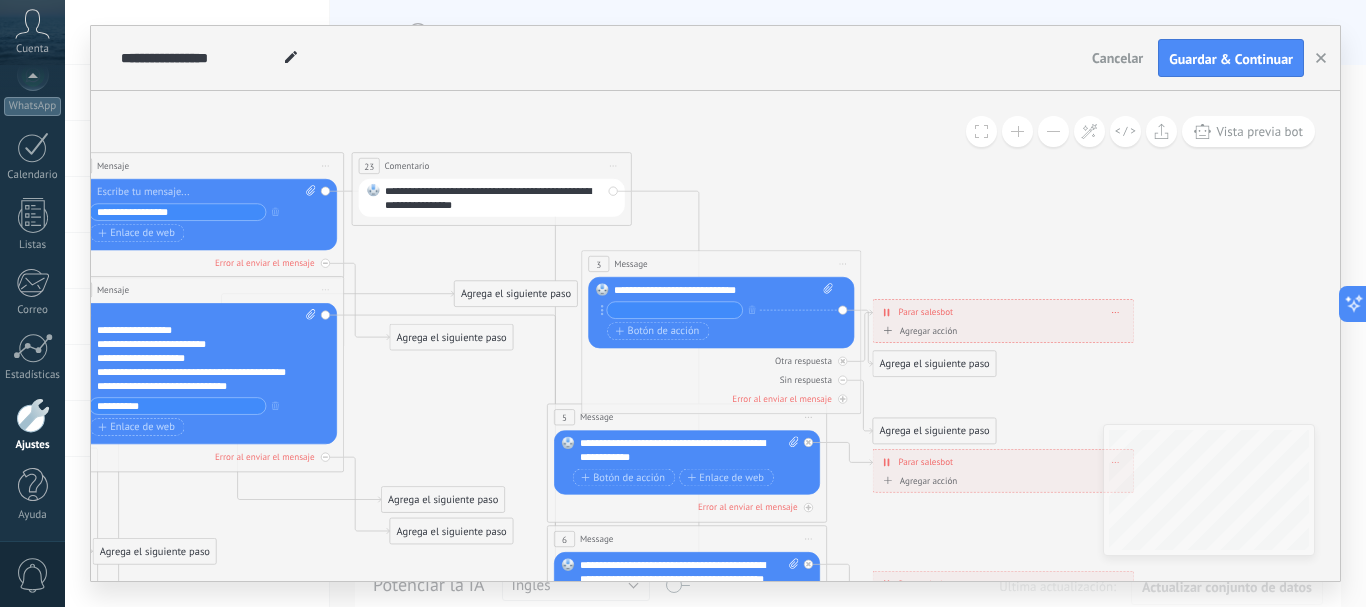 click on "Iniciar vista previa aquí
Cambiar nombre
Duplicar
Borrar" at bounding box center [843, 264] 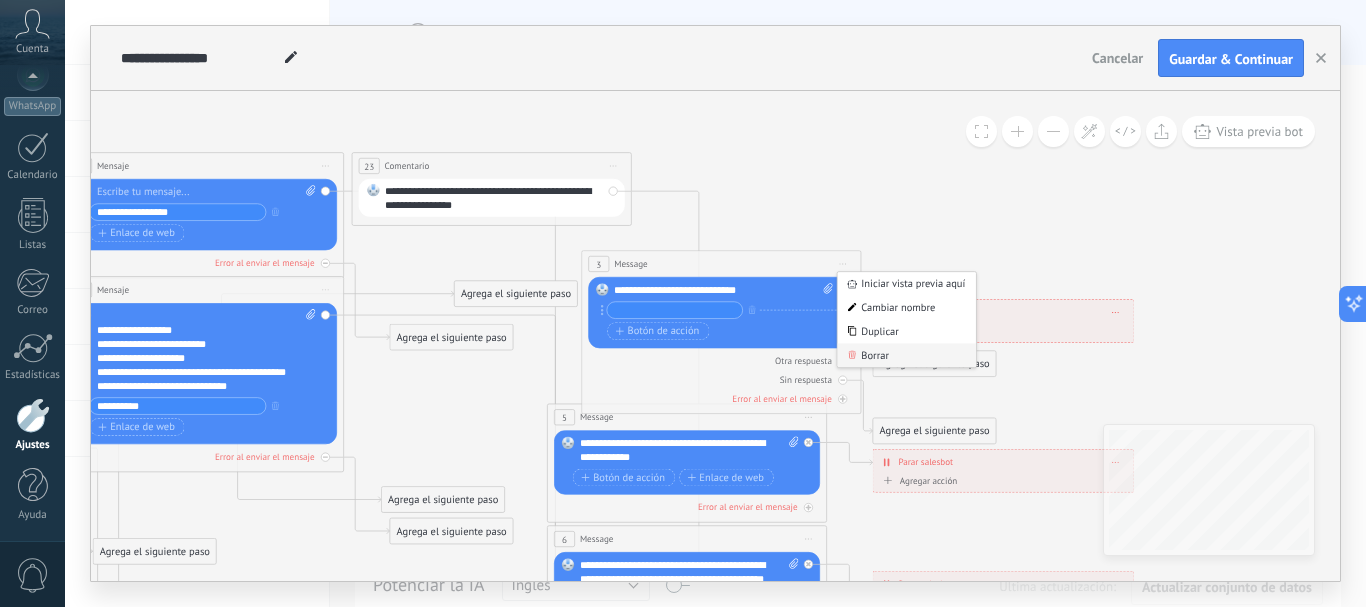 click on "Borrar" at bounding box center (907, 355) 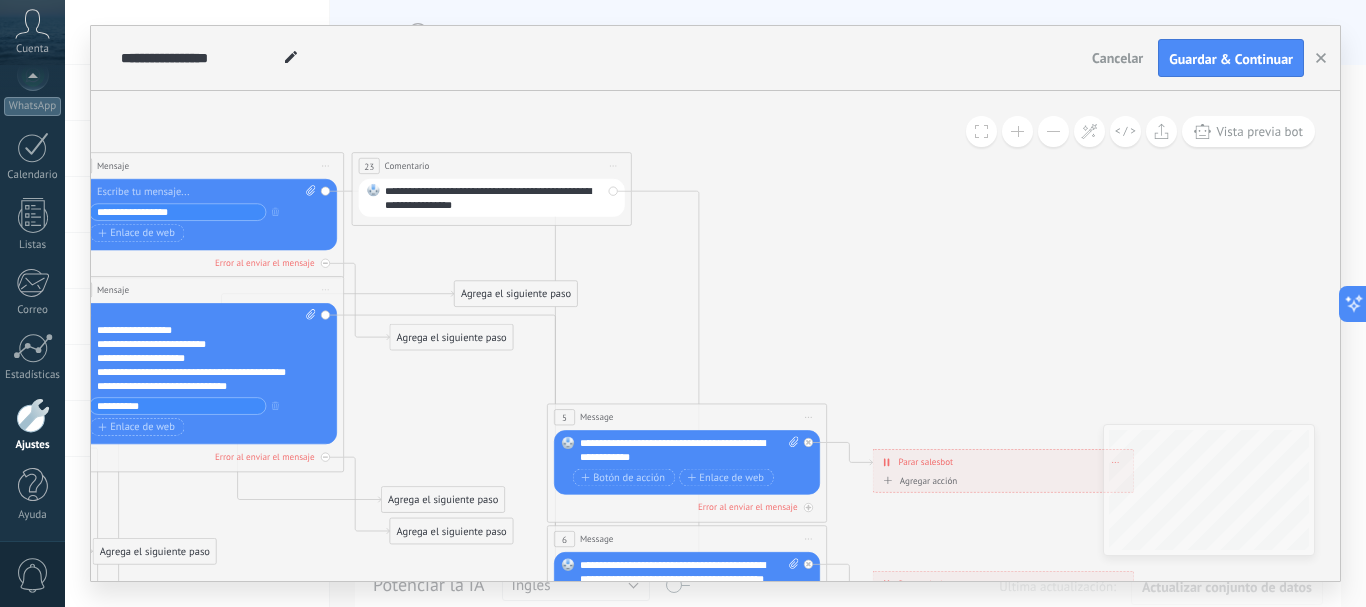 click on "Iniciar vista previa aquí
Cambiar nombre
Duplicar
Borrar" at bounding box center (809, 417) 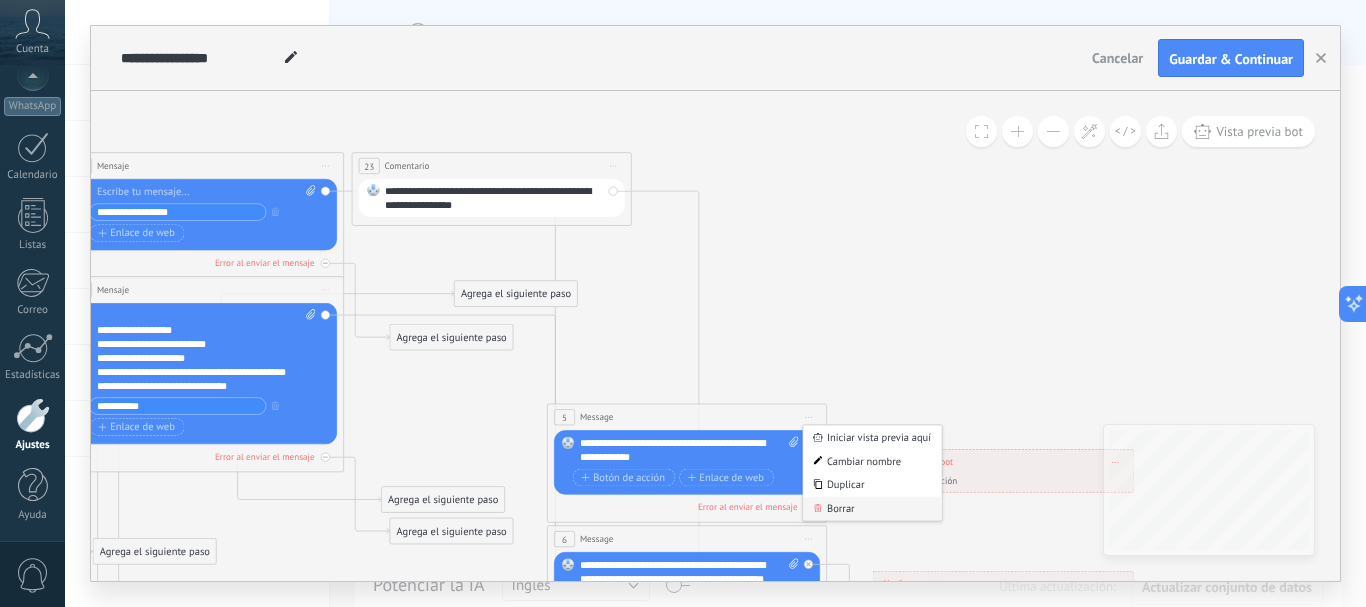 click on "Borrar" at bounding box center [872, 509] 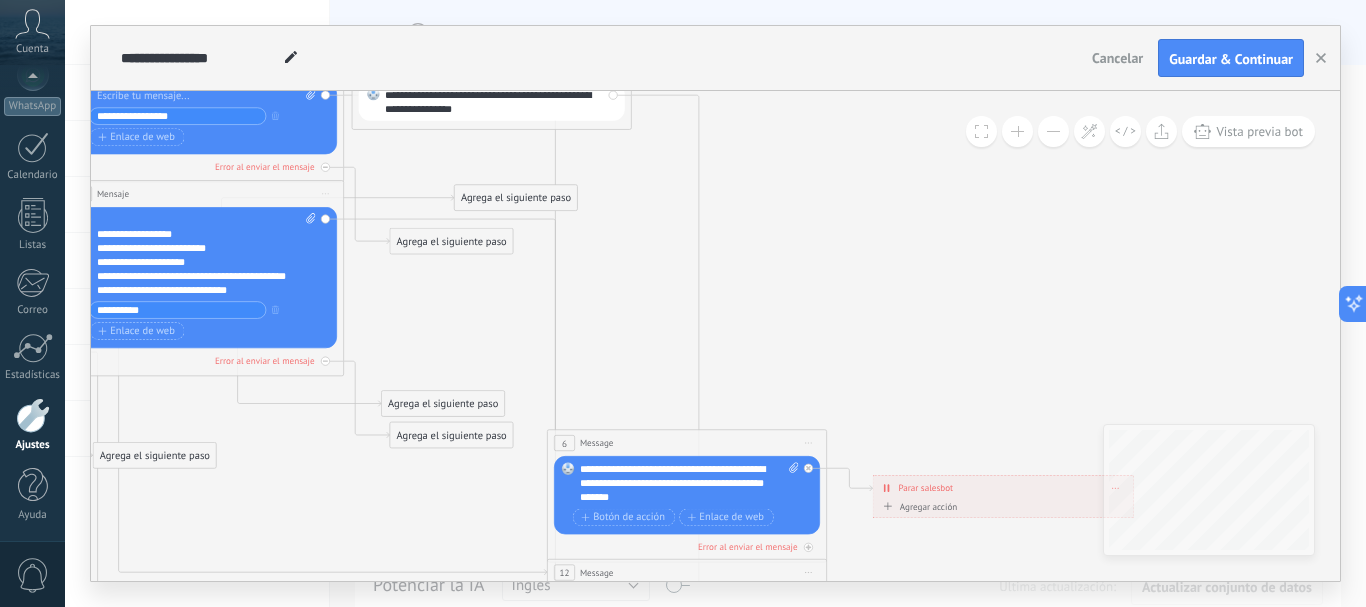 click on "Iniciar vista previa aquí
Cambiar nombre
Duplicar
Borrar" at bounding box center [809, 443] 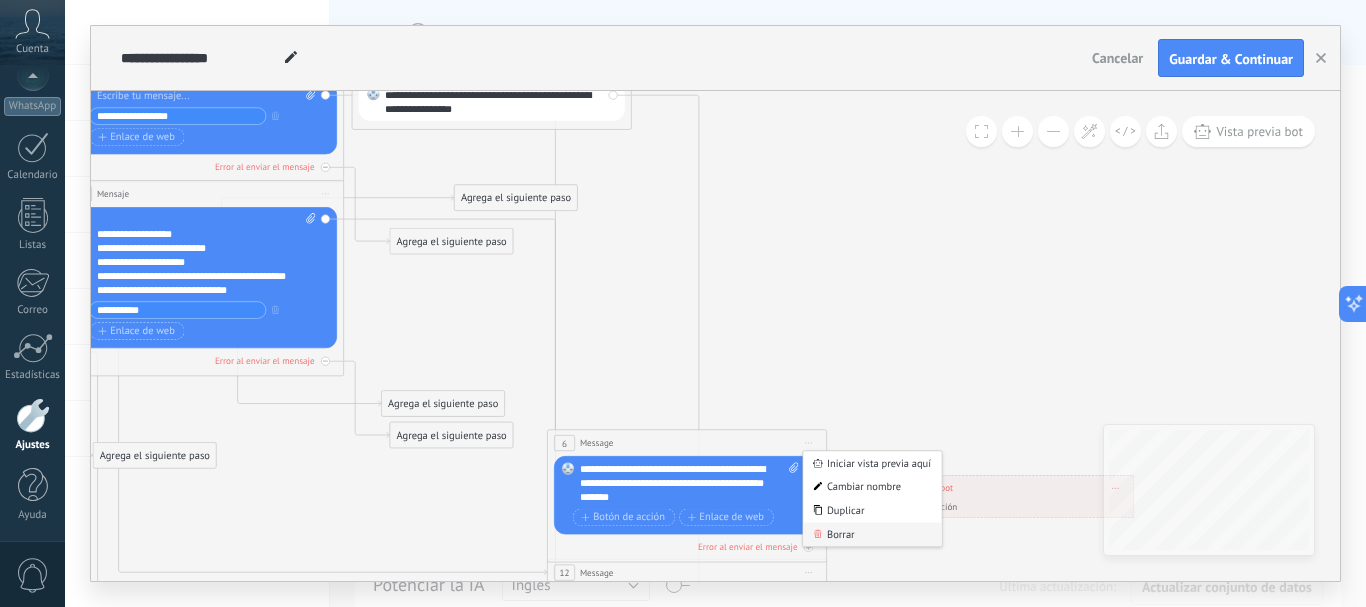 click on "Borrar" at bounding box center [872, 535] 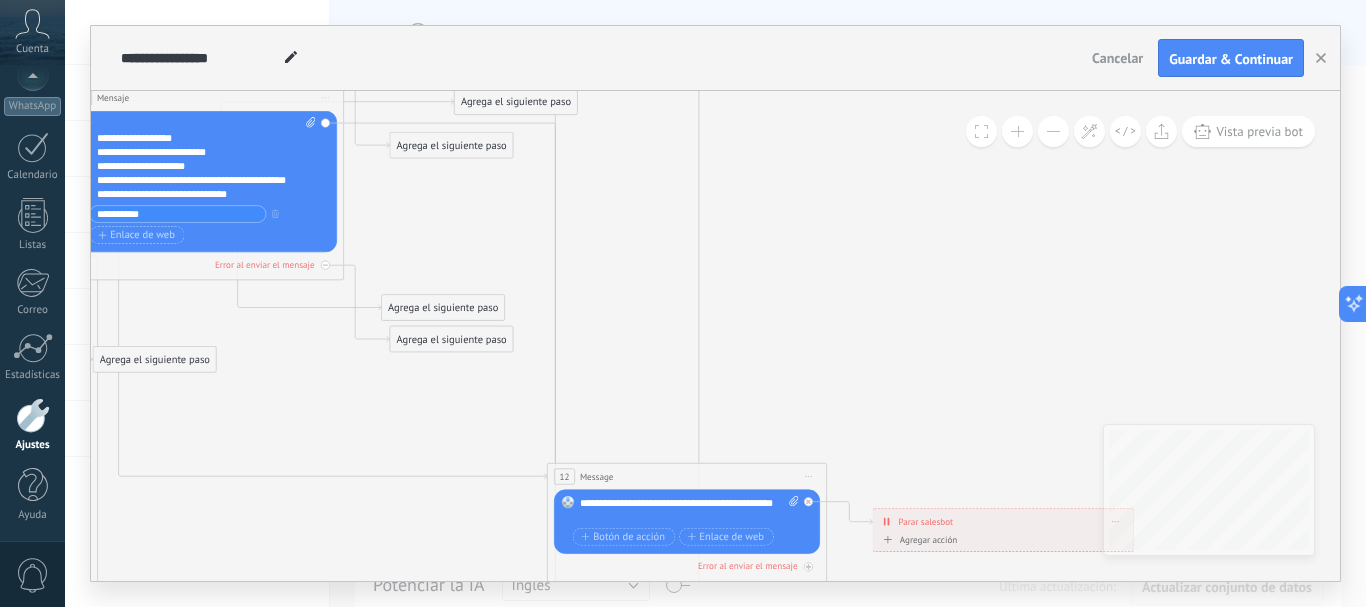 click on "Iniciar vista previa aquí
Cambiar nombre
Duplicar
Borrar" at bounding box center (809, 476) 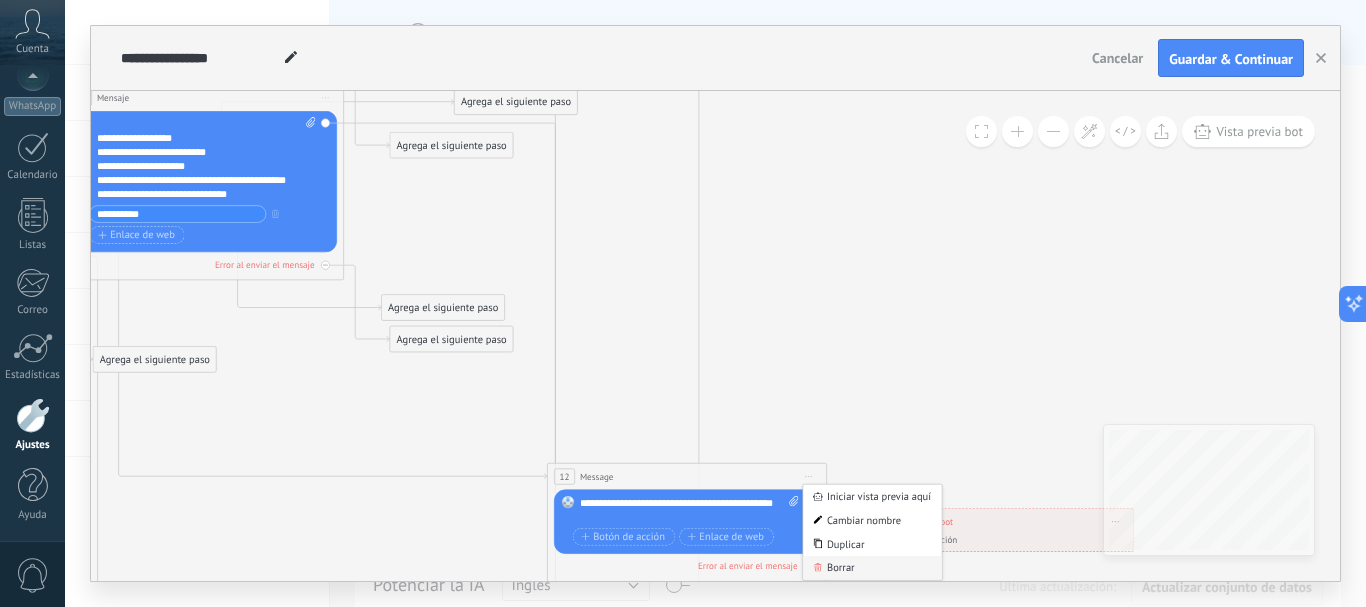 click on "Borrar" at bounding box center (872, 568) 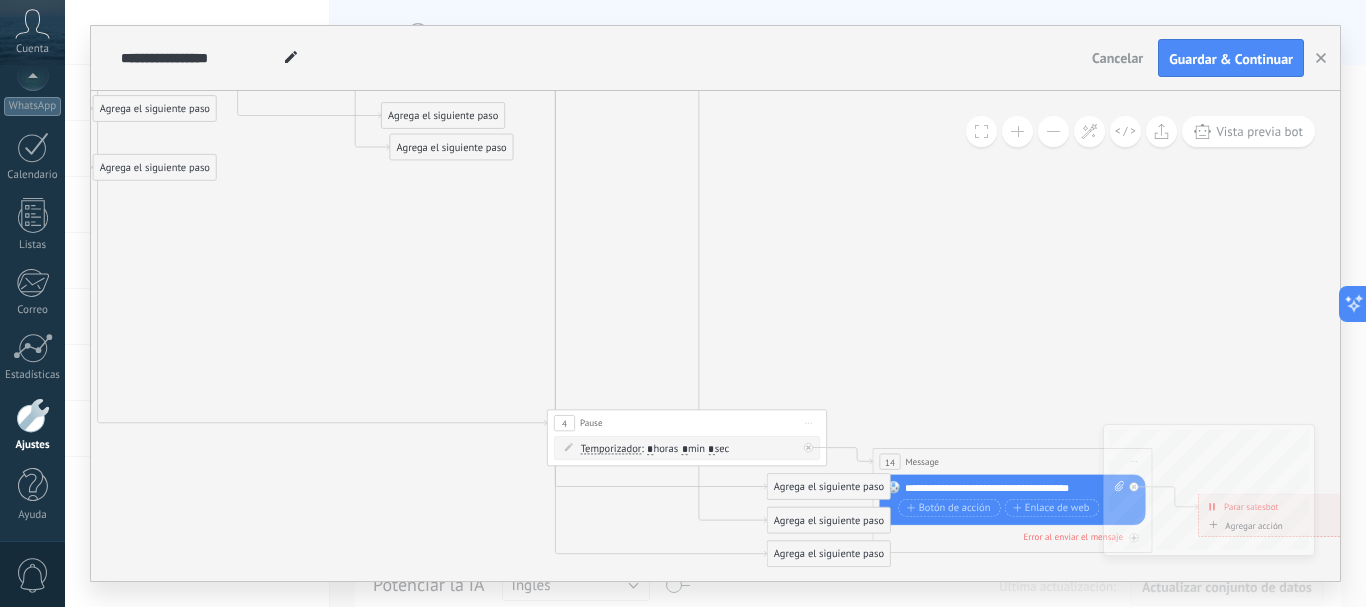 click on "Iniciar vista previa aquí
Cambiar nombre
Duplicar
Borrar" at bounding box center [809, 423] 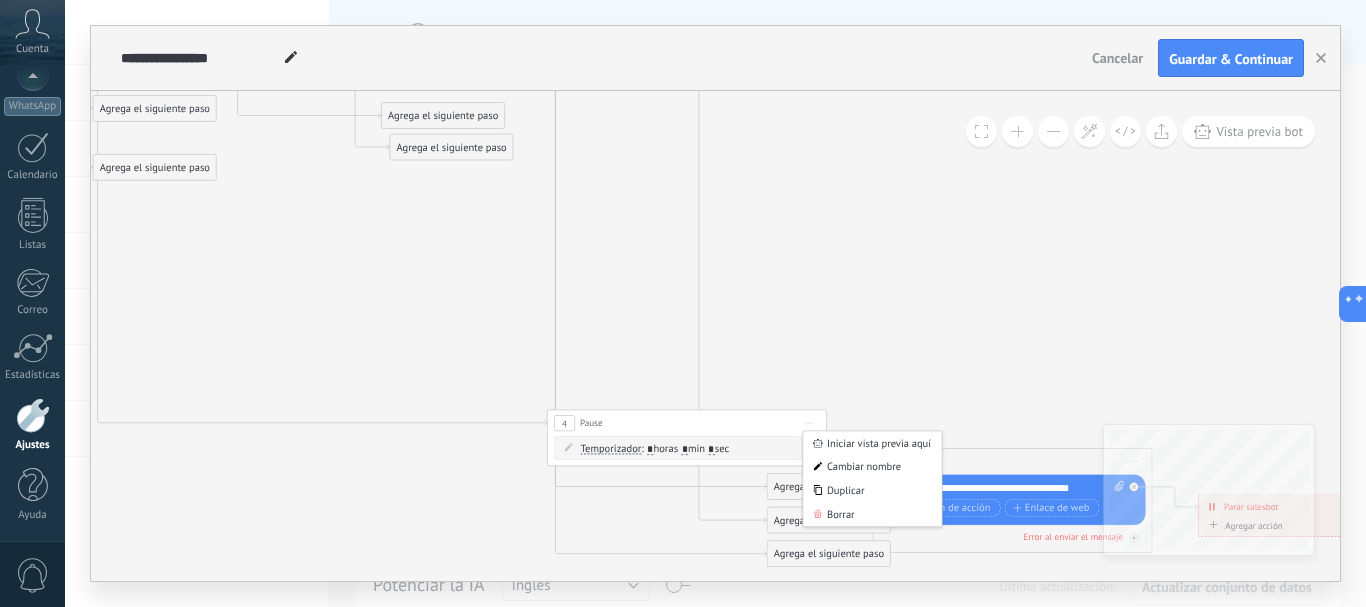 click 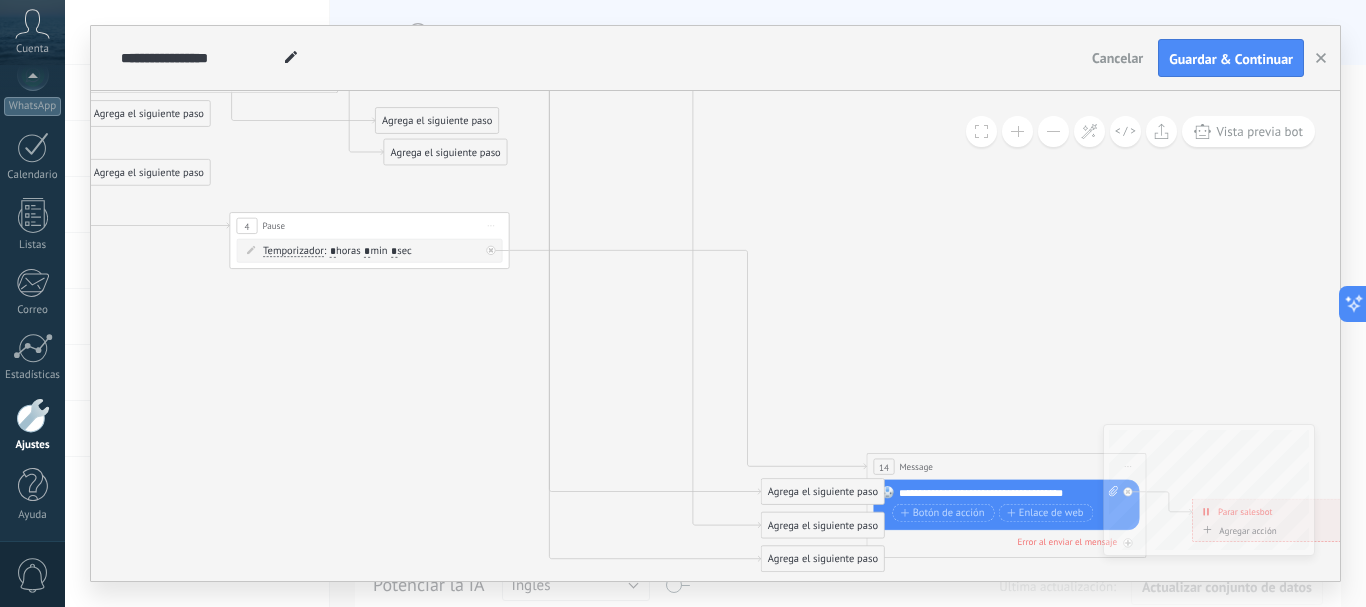 drag, startPoint x: 661, startPoint y: 424, endPoint x: 385, endPoint y: 248, distance: 327.3408 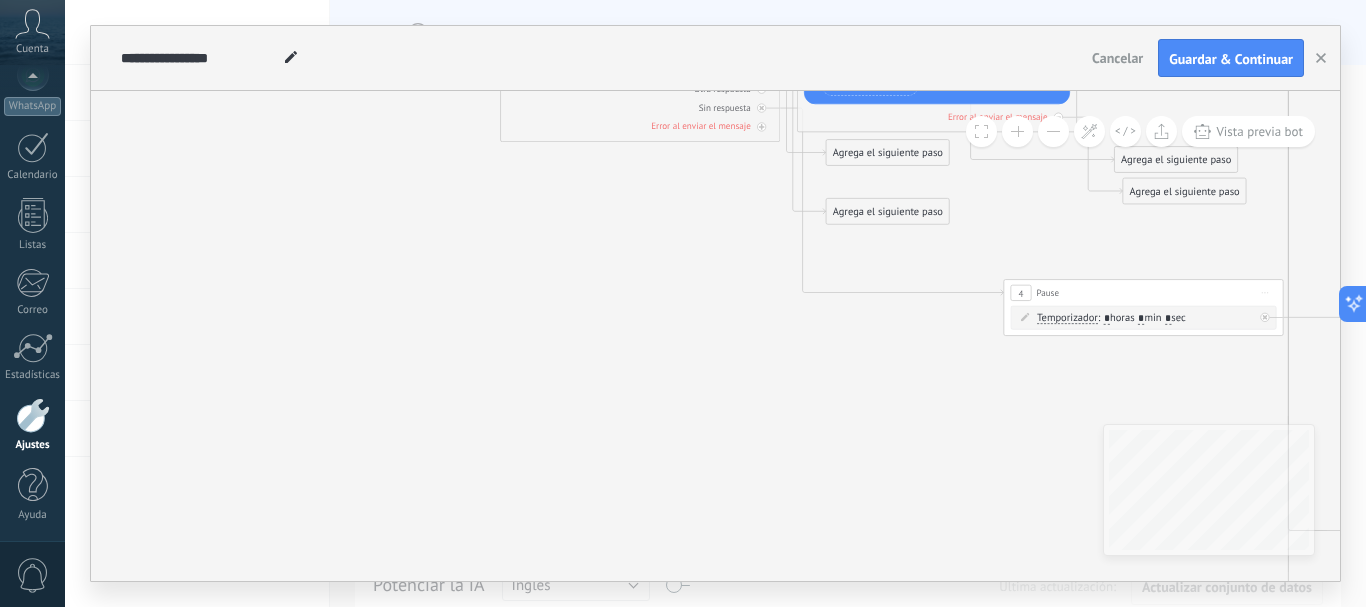 drag, startPoint x: 503, startPoint y: 393, endPoint x: 1120, endPoint y: 420, distance: 617.59045 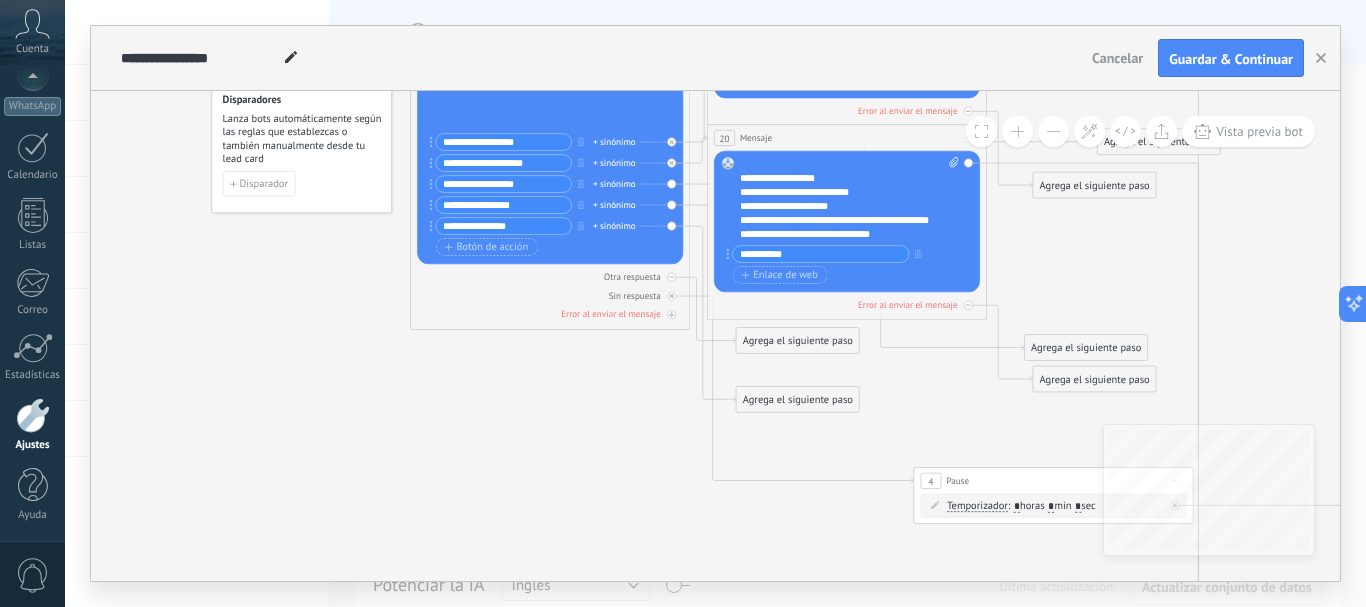 drag, startPoint x: 429, startPoint y: 341, endPoint x: 336, endPoint y: 528, distance: 208.84923 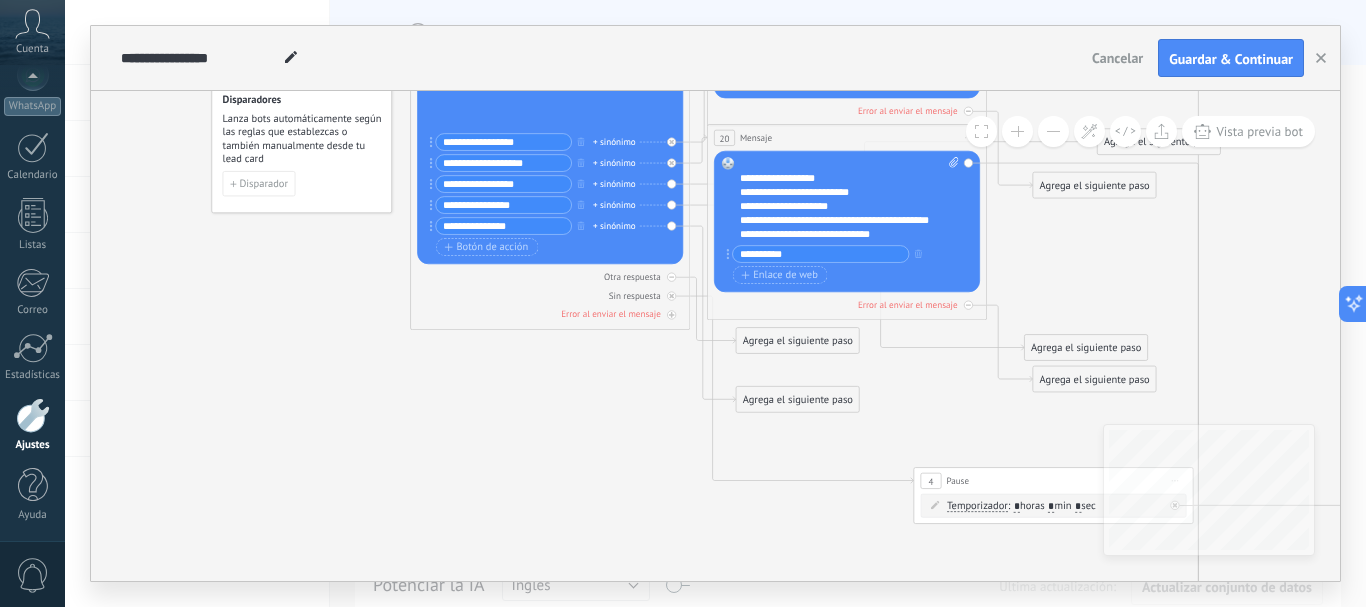 click 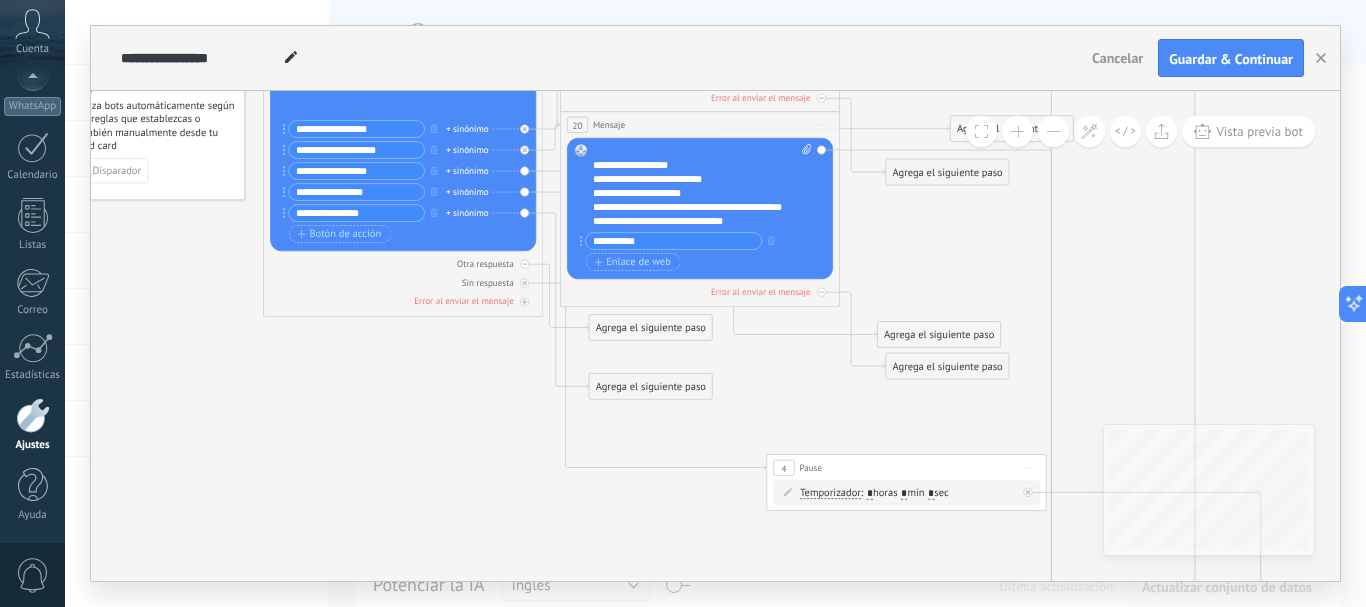 drag, startPoint x: 510, startPoint y: 460, endPoint x: 687, endPoint y: 298, distance: 239.94374 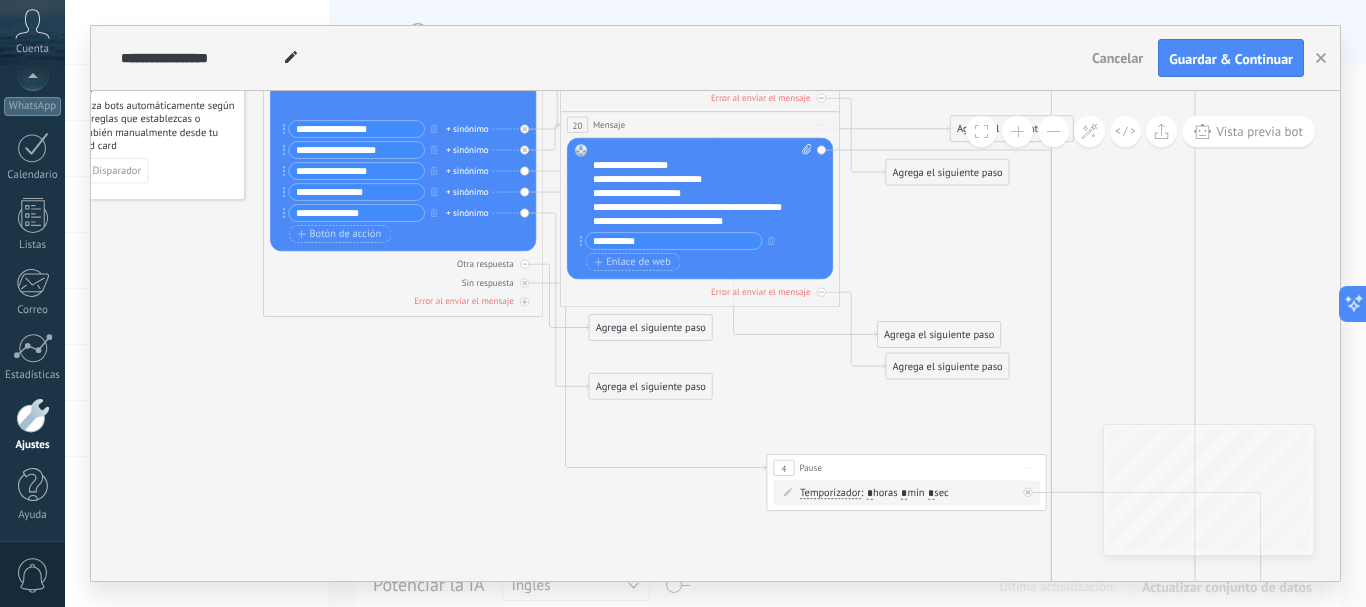 click 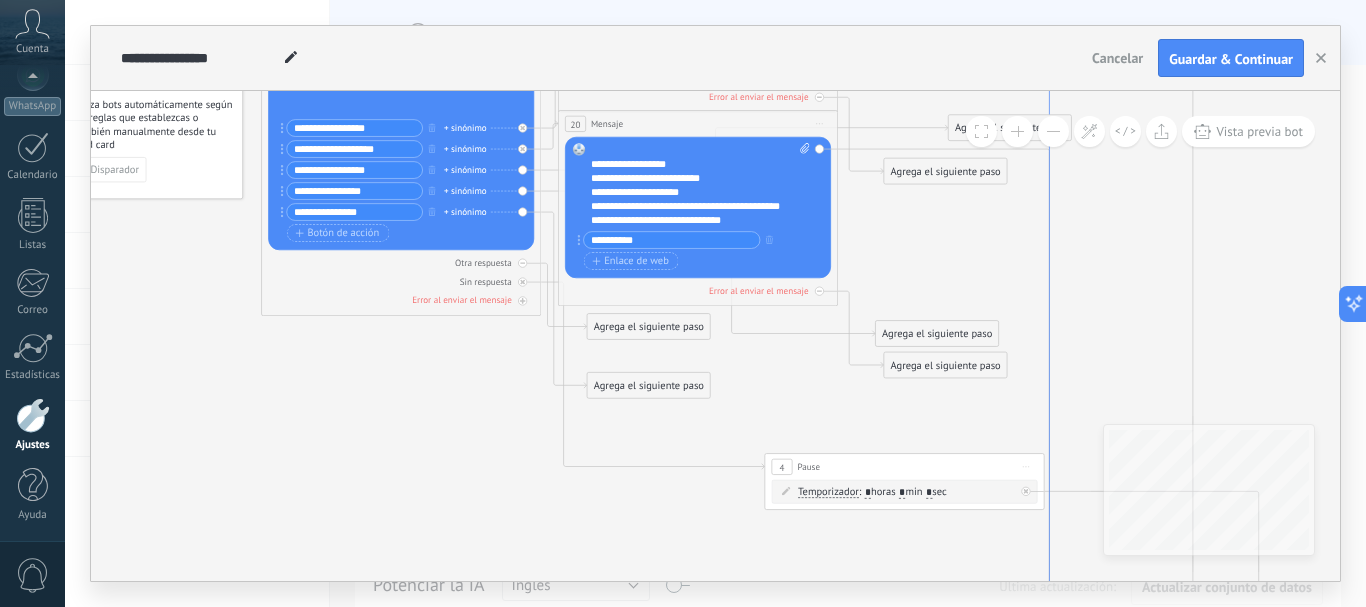 drag, startPoint x: 805, startPoint y: 267, endPoint x: 913, endPoint y: 236, distance: 112.36102 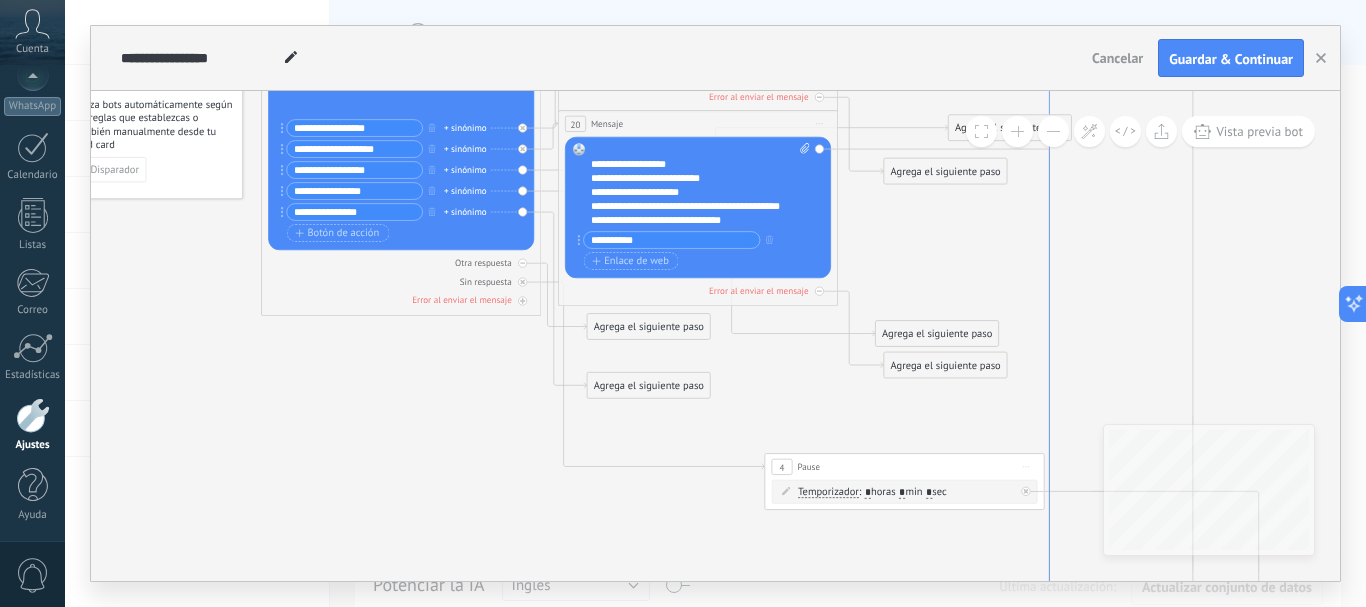 click on "**********" at bounding box center (472, 57) 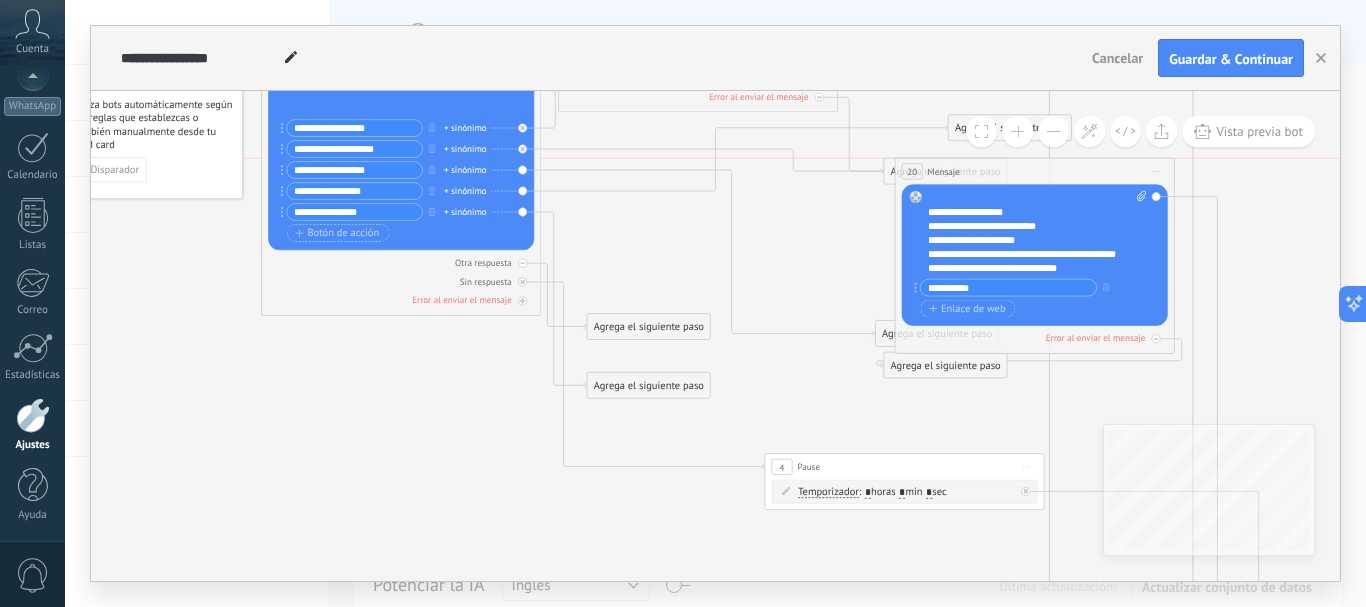 drag, startPoint x: 726, startPoint y: 121, endPoint x: 912, endPoint y: 294, distance: 254.01772 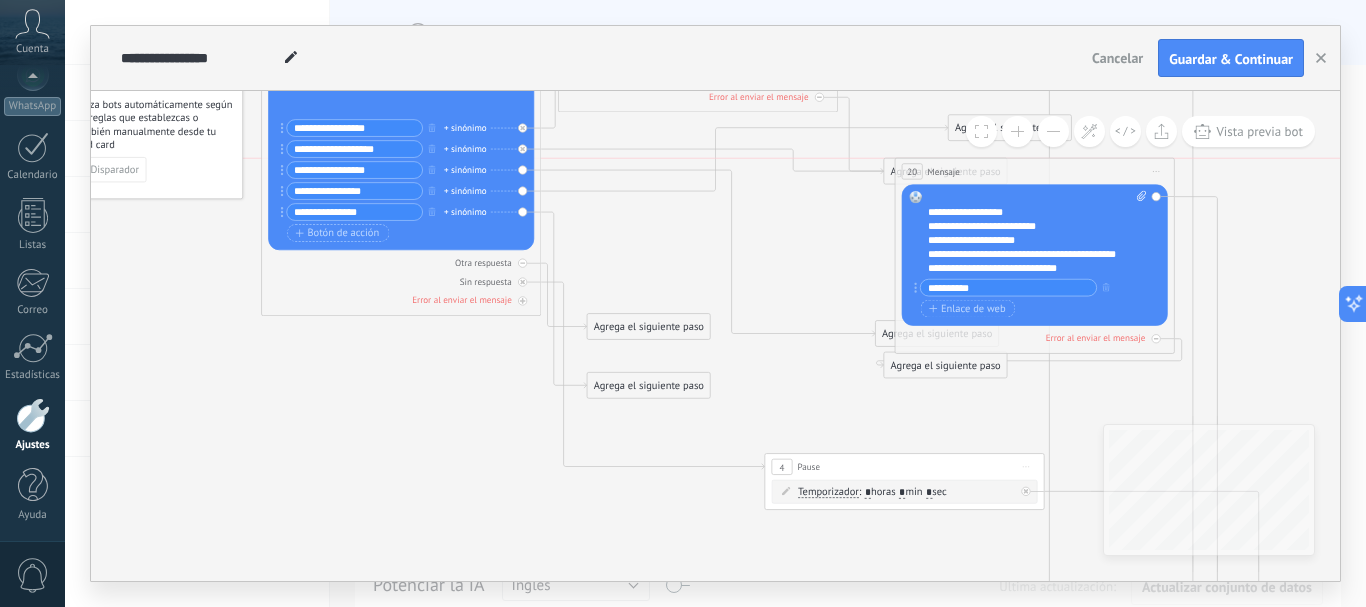 click on "20
Mensaje
*******
(a):
Todos los contactos - canales seleccionados
Todos los contactos - canales seleccionados
Todos los contactos - canal primario
Contacto principal - canales seleccionados
Contacto principal - canal primario
Todos los contactos - canales seleccionados
Todos los contactos - canales seleccionados
Todos los contactos - canal primario
Contacto principal - canales seleccionados" at bounding box center [1034, 172] 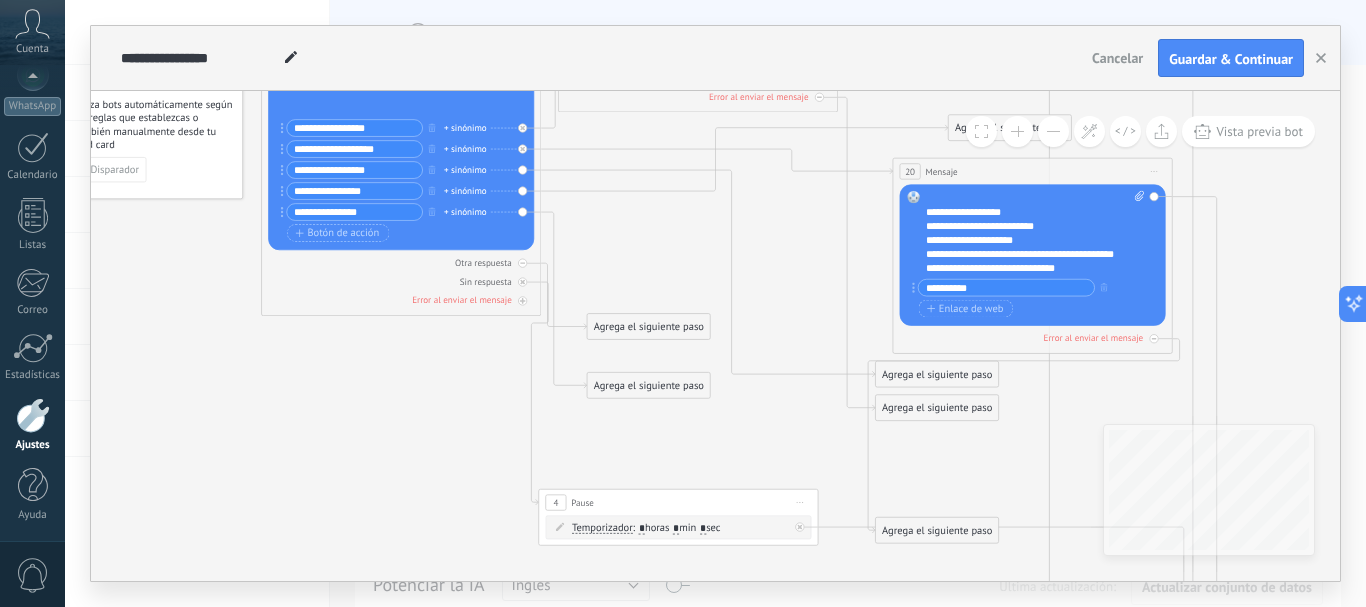 drag, startPoint x: 876, startPoint y: 467, endPoint x: 675, endPoint y: 474, distance: 201.12186 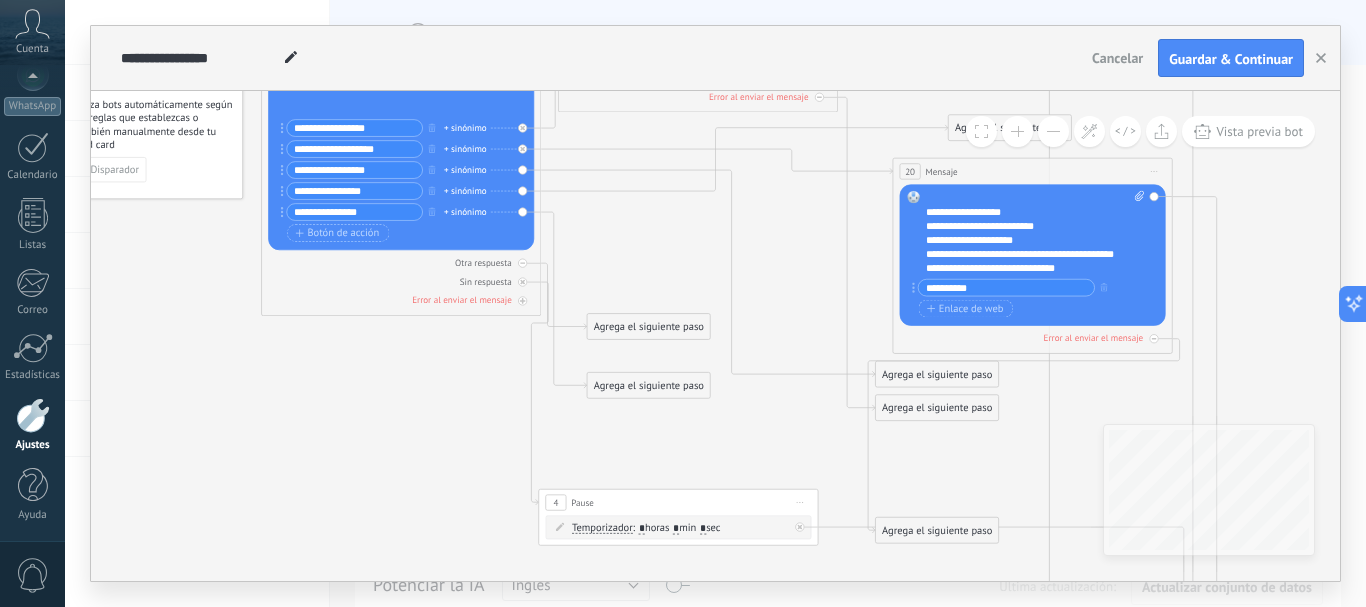 click on "4
Pause
*****
Iniciar vista previa aquí
Cambiar nombre
Duplicar
Borrar" at bounding box center (678, 503) 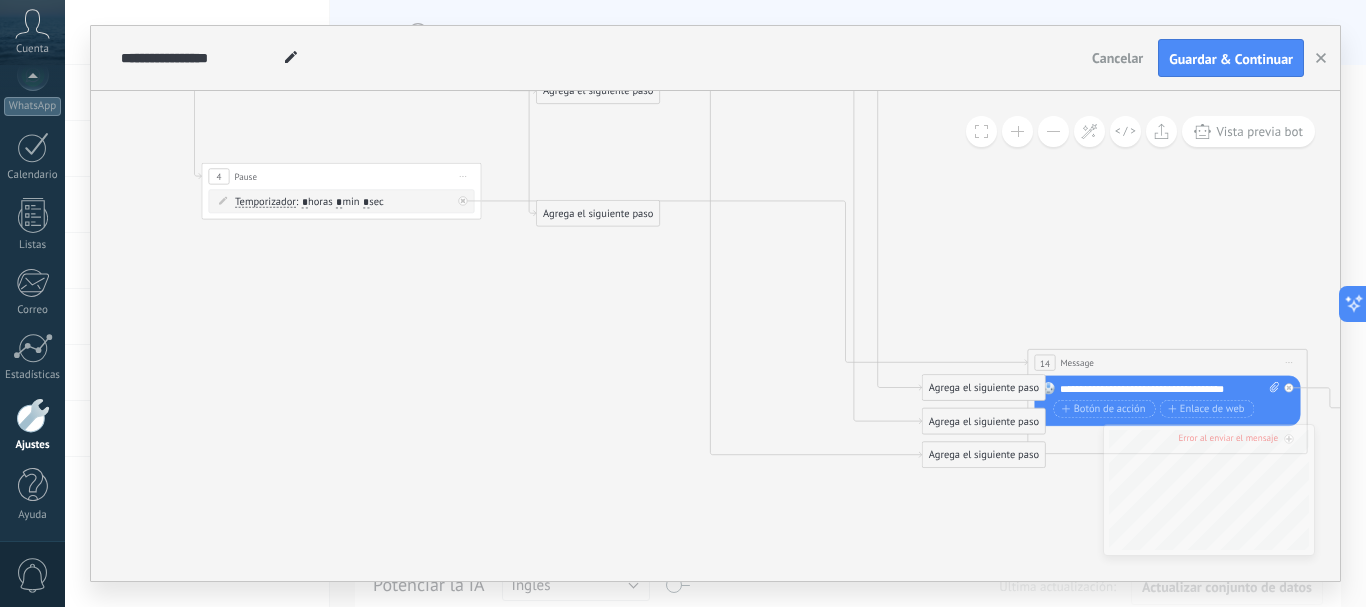 drag, startPoint x: 745, startPoint y: 335, endPoint x: 478, endPoint y: 117, distance: 344.69263 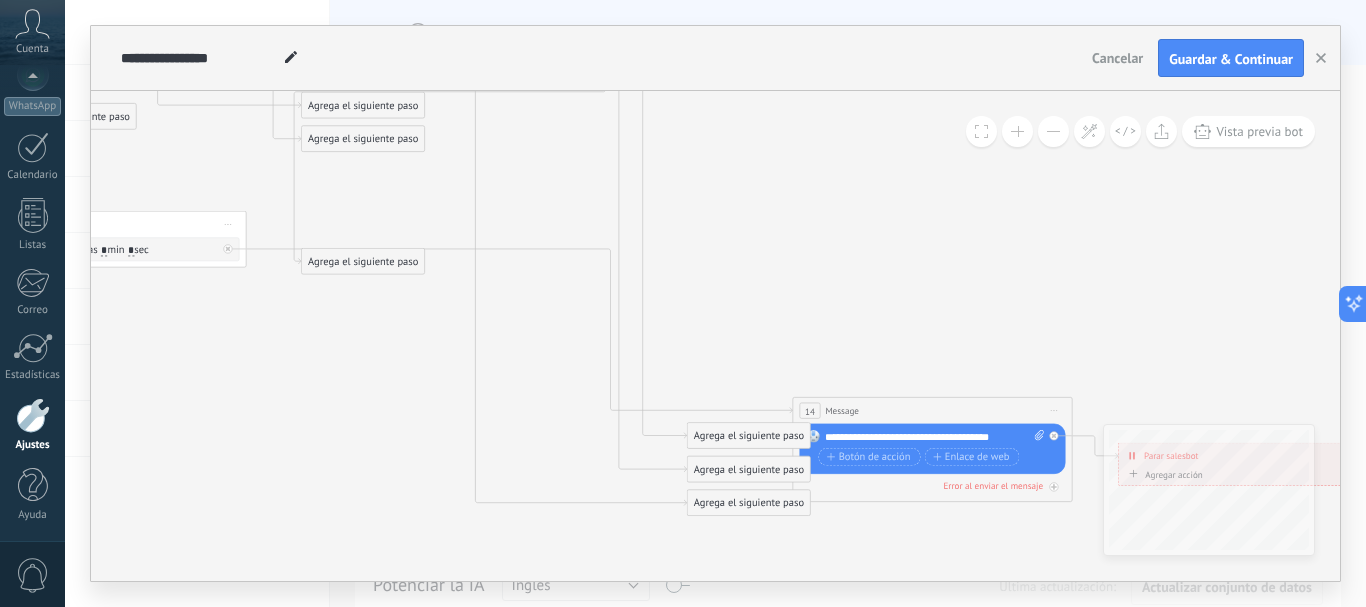 drag, startPoint x: 646, startPoint y: 302, endPoint x: 304, endPoint y: 266, distance: 343.88953 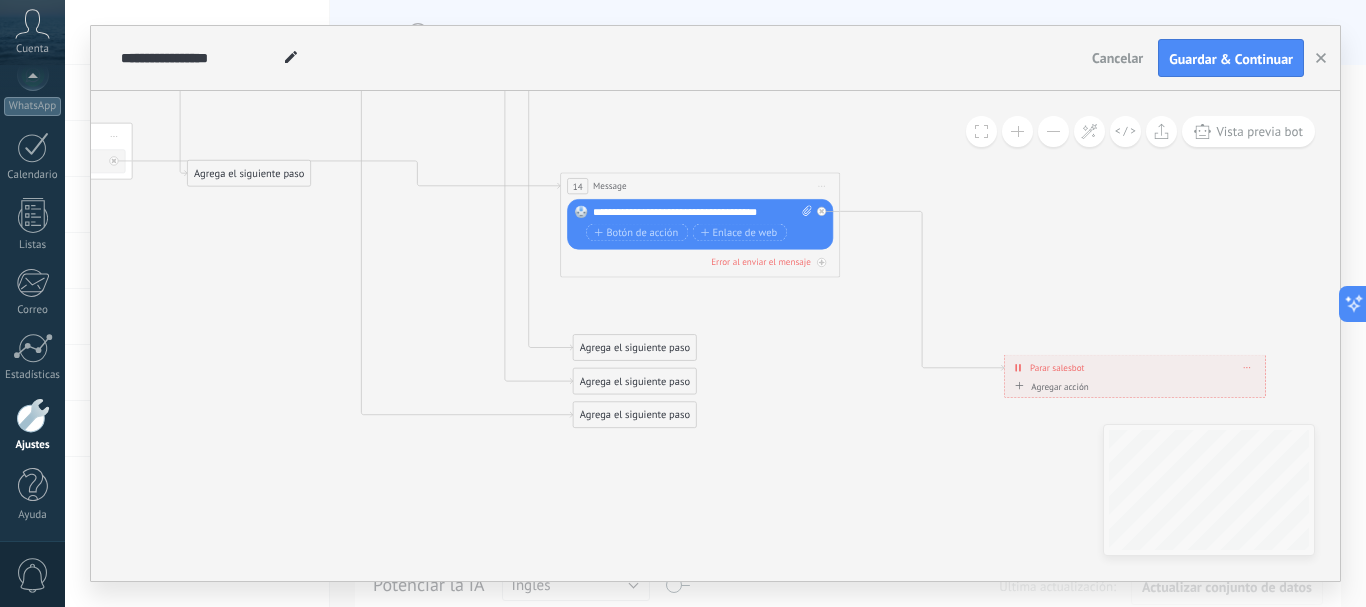 drag, startPoint x: 776, startPoint y: 318, endPoint x: 658, endPoint y: 182, distance: 180.05554 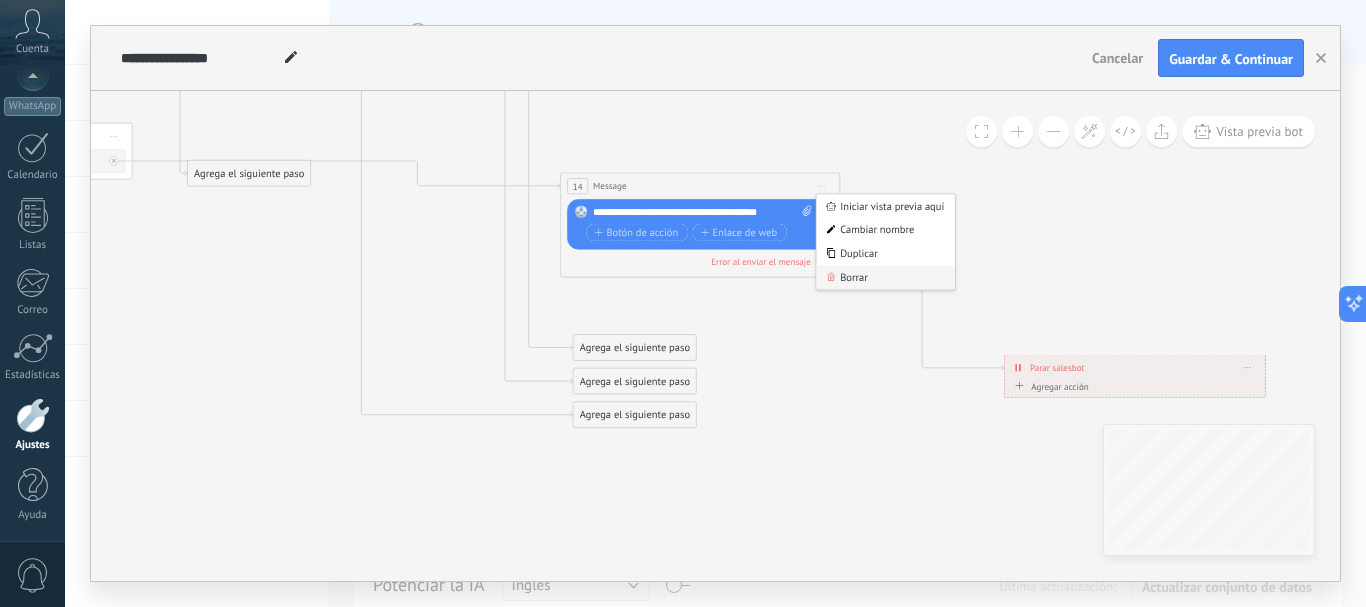 click on "Borrar" at bounding box center (885, 278) 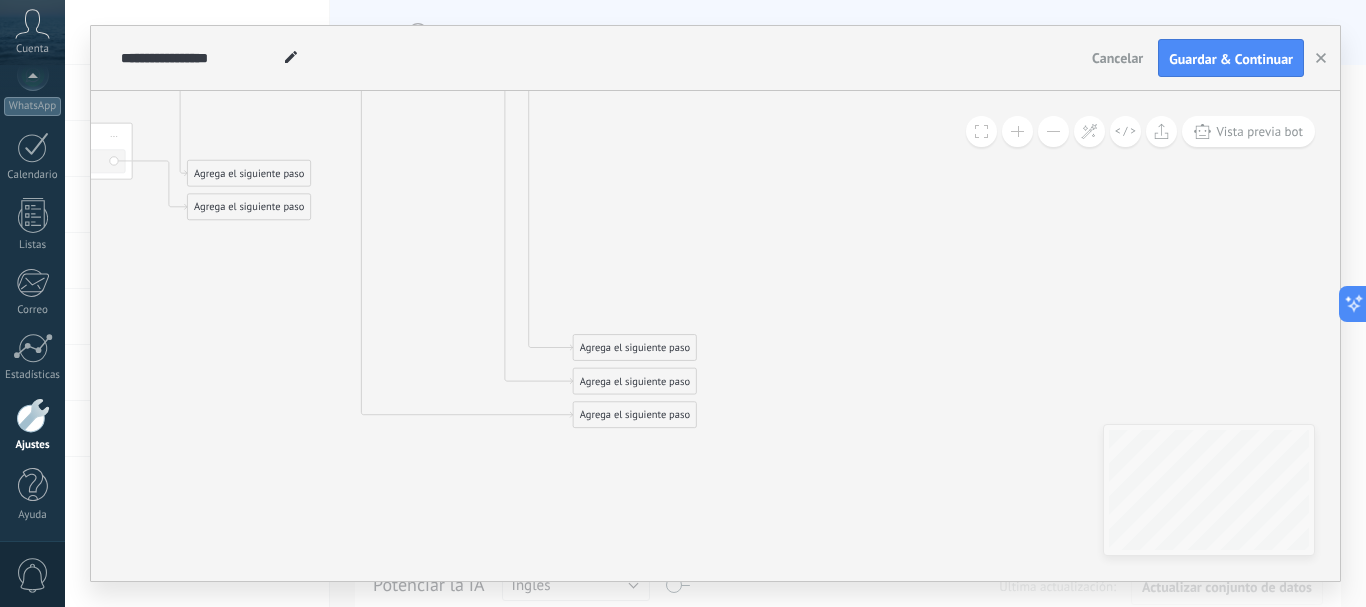drag, startPoint x: 783, startPoint y: 374, endPoint x: 646, endPoint y: 397, distance: 138.91724 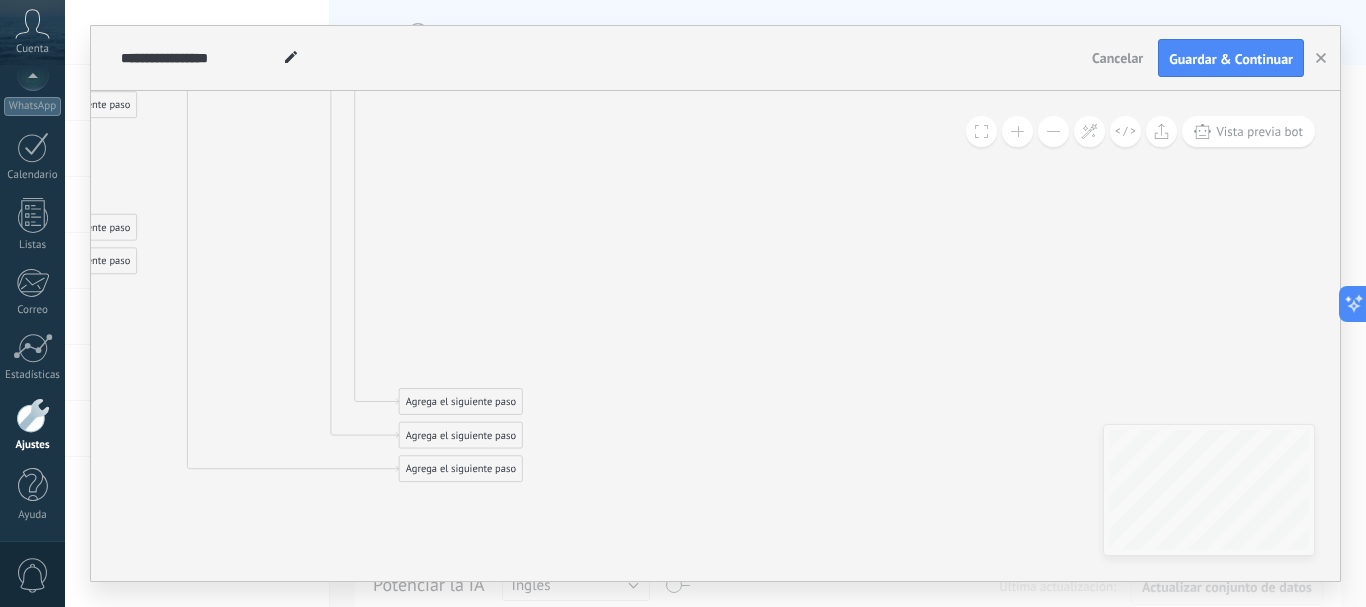 drag, startPoint x: 961, startPoint y: 280, endPoint x: 572, endPoint y: 400, distance: 407.08844 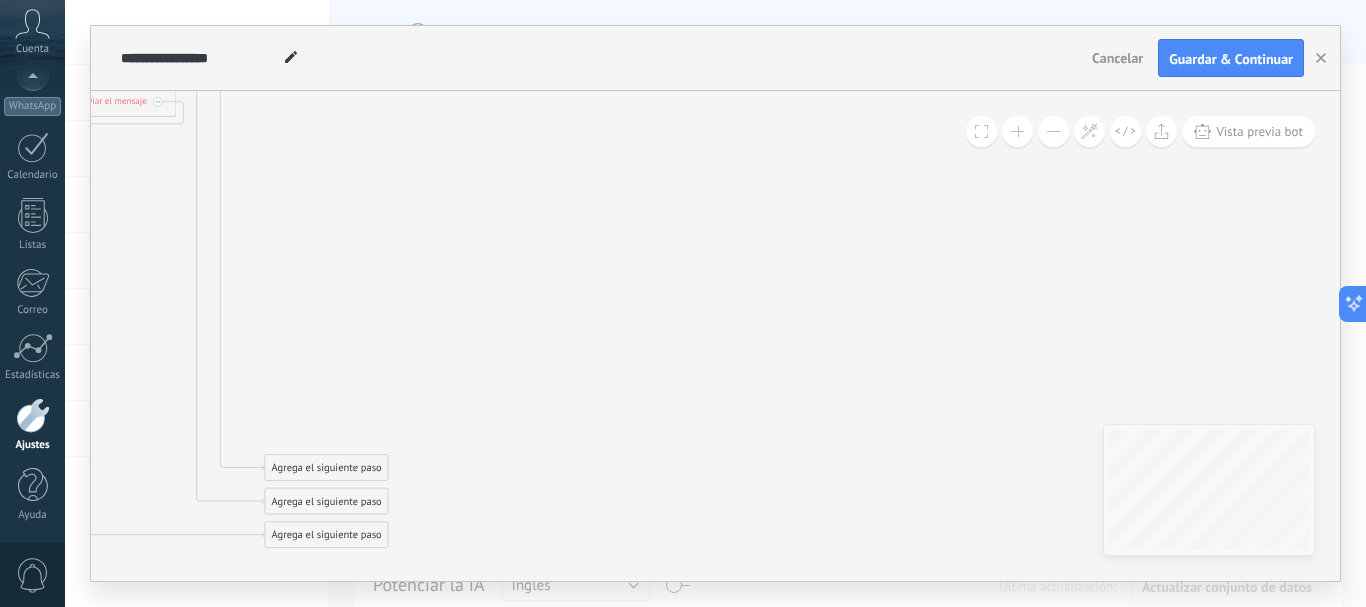 drag, startPoint x: 909, startPoint y: 308, endPoint x: 838, endPoint y: 448, distance: 156.97452 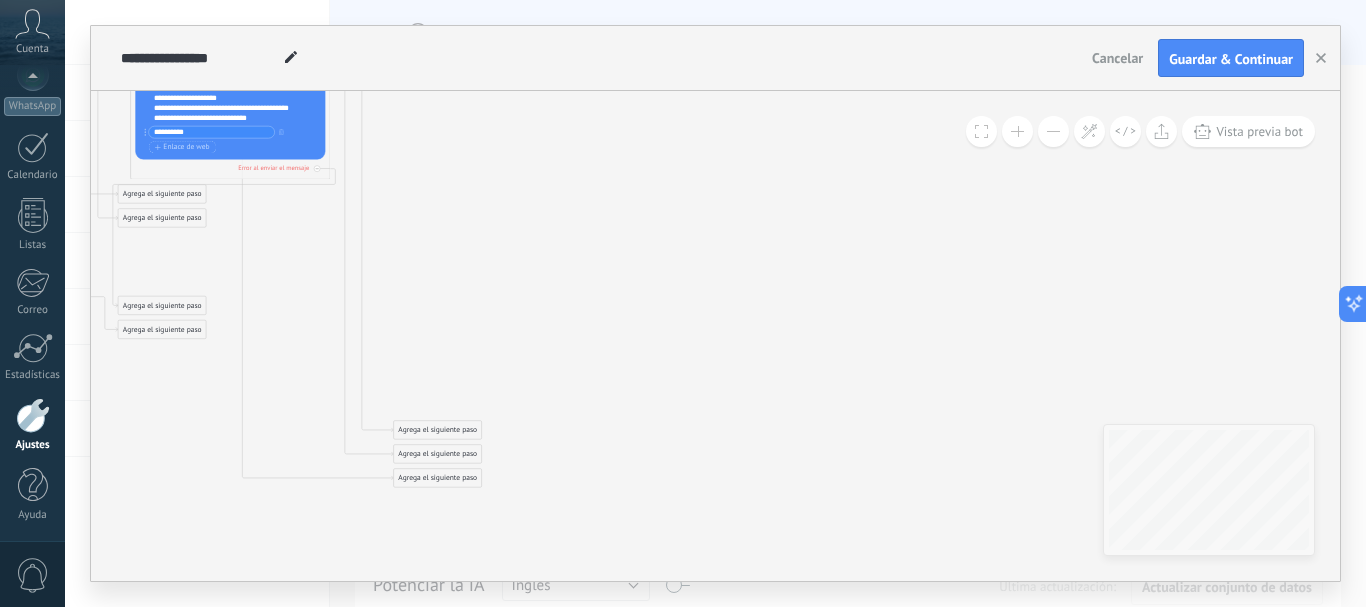 click at bounding box center (1053, 131) 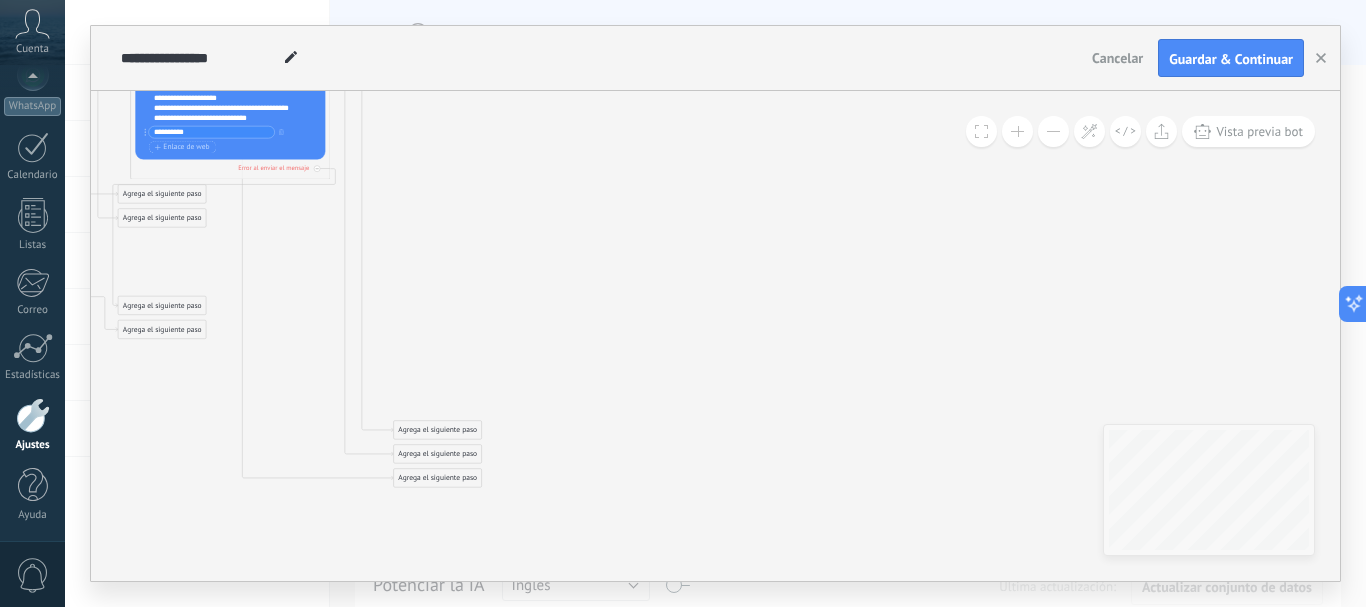 click at bounding box center (1053, 131) 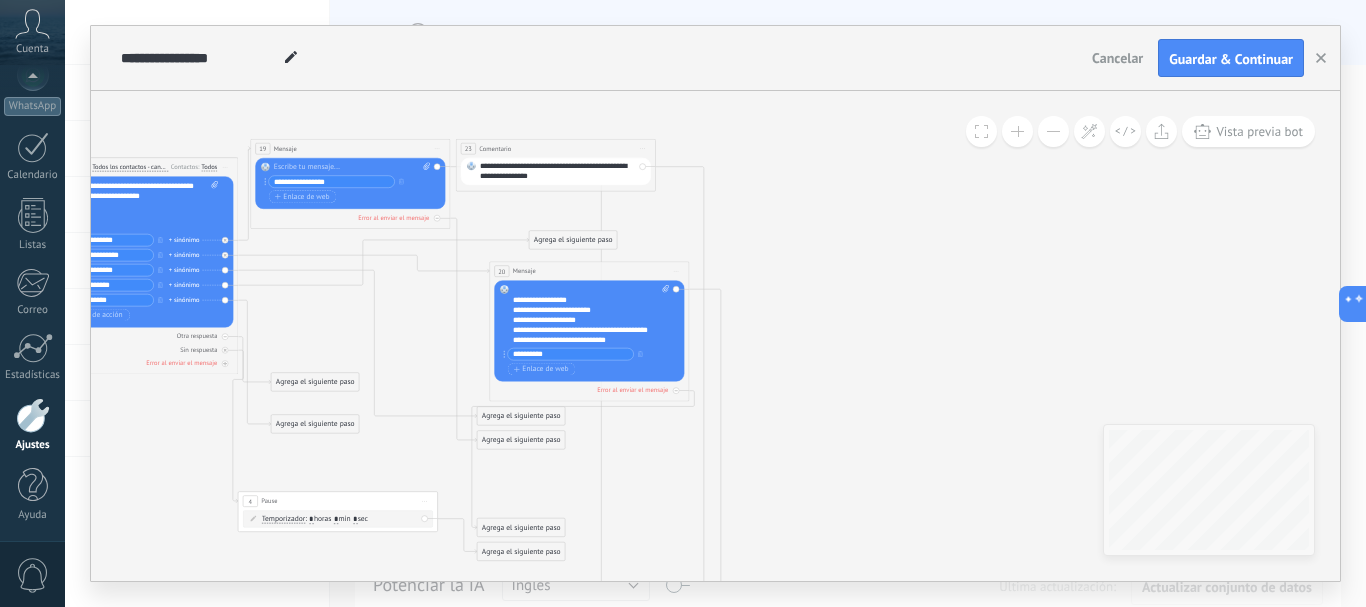 drag, startPoint x: 992, startPoint y: 415, endPoint x: 963, endPoint y: 467, distance: 59.5399 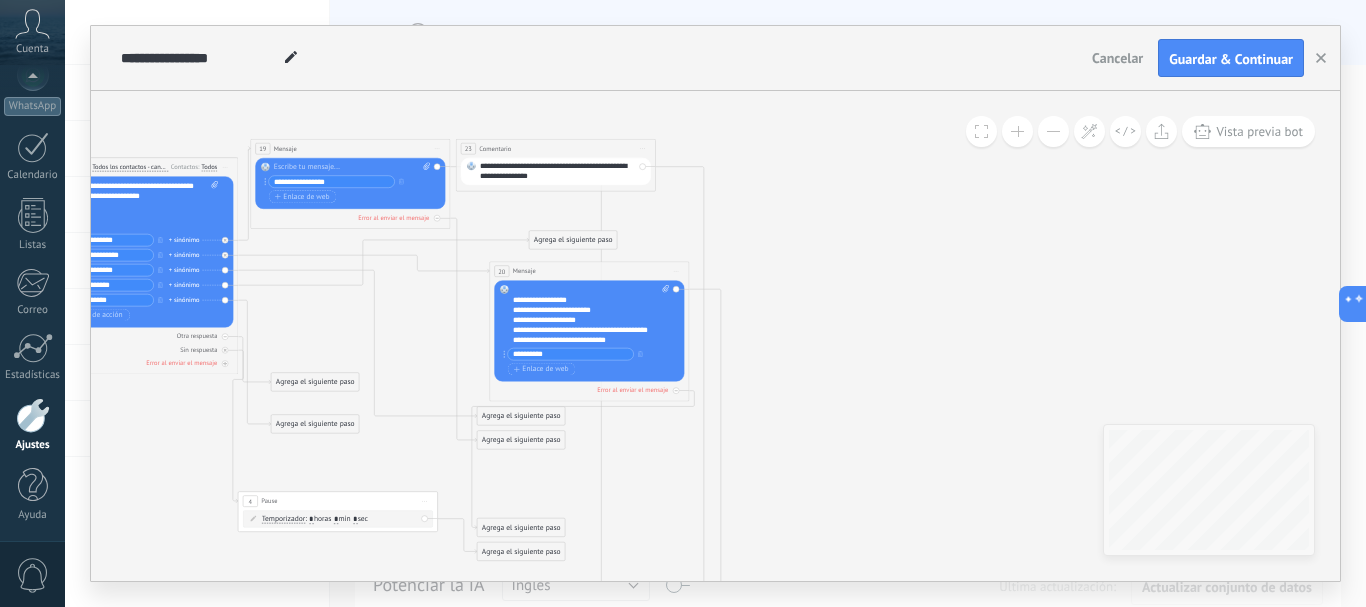 click 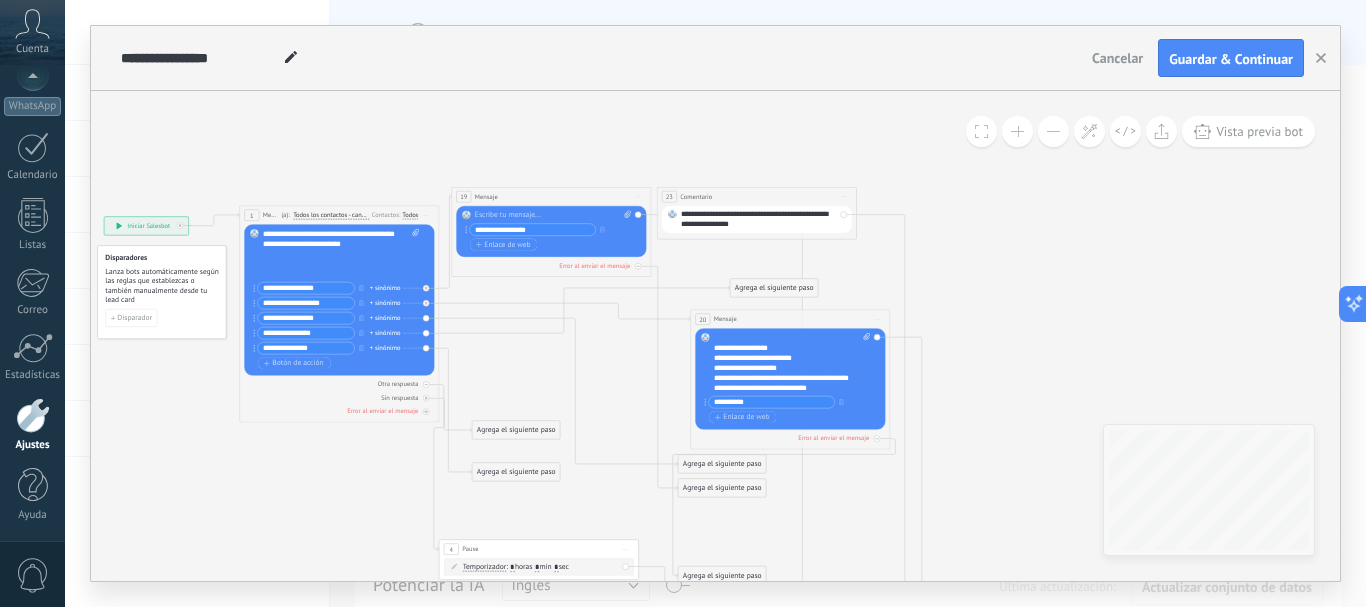 drag, startPoint x: 583, startPoint y: 243, endPoint x: 544, endPoint y: 340, distance: 104.54664 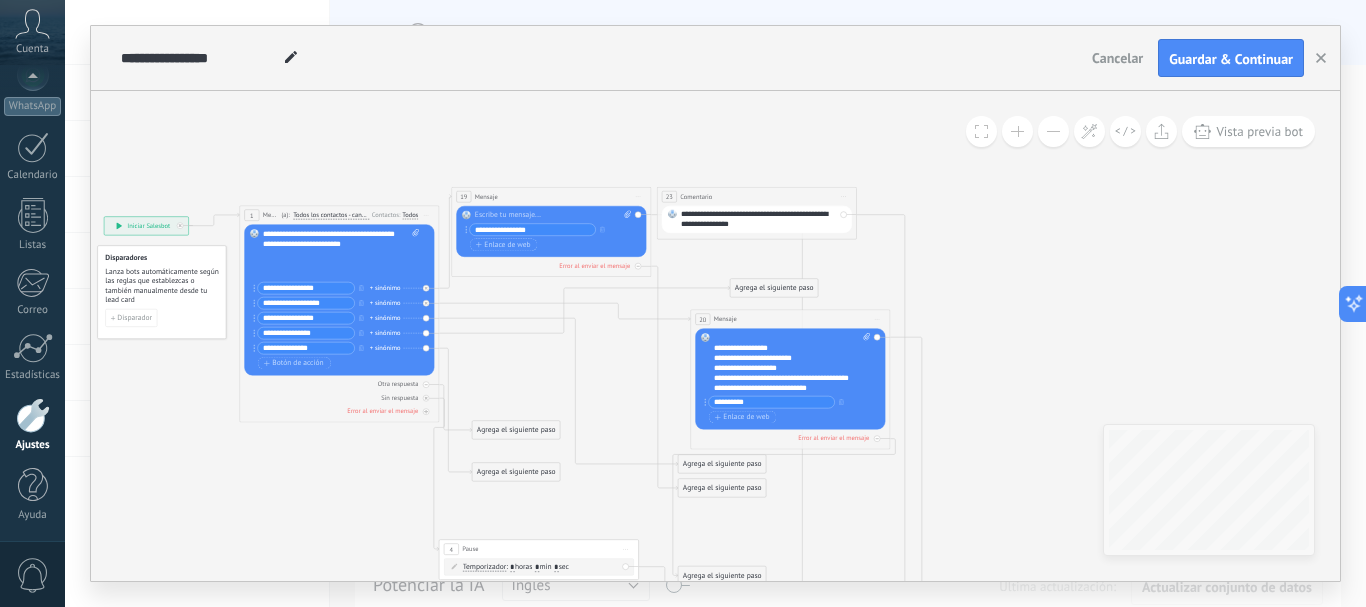 click 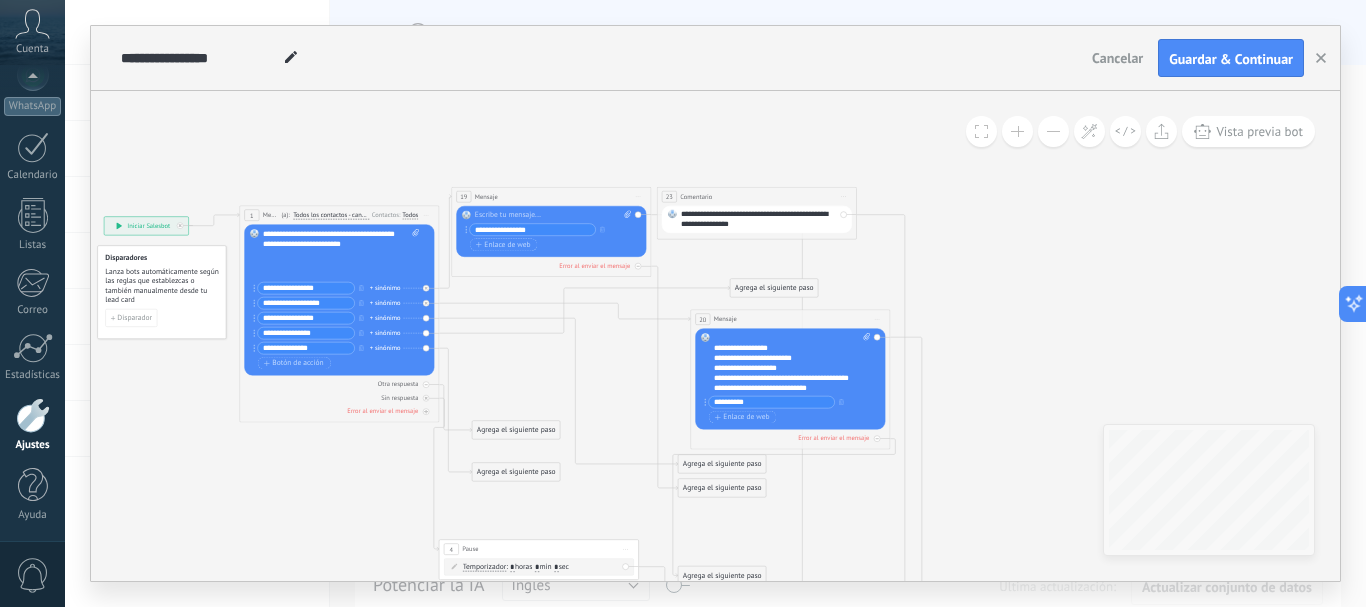 click 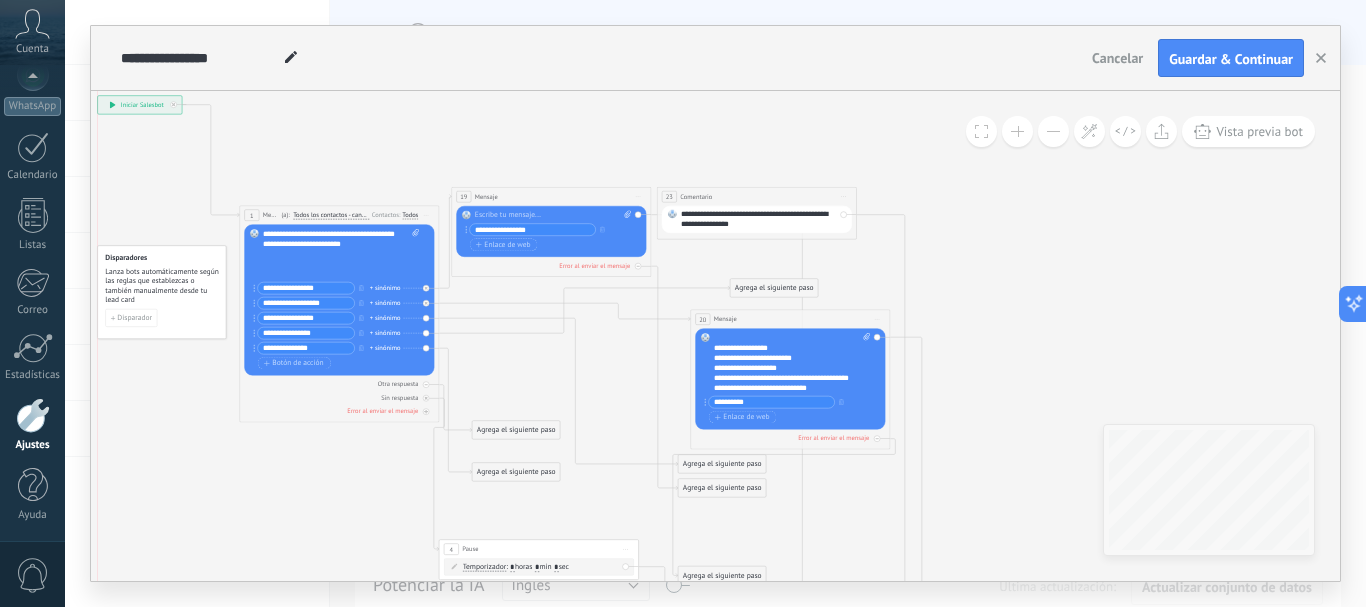 drag, startPoint x: 151, startPoint y: 226, endPoint x: 141, endPoint y: 104, distance: 122.40915 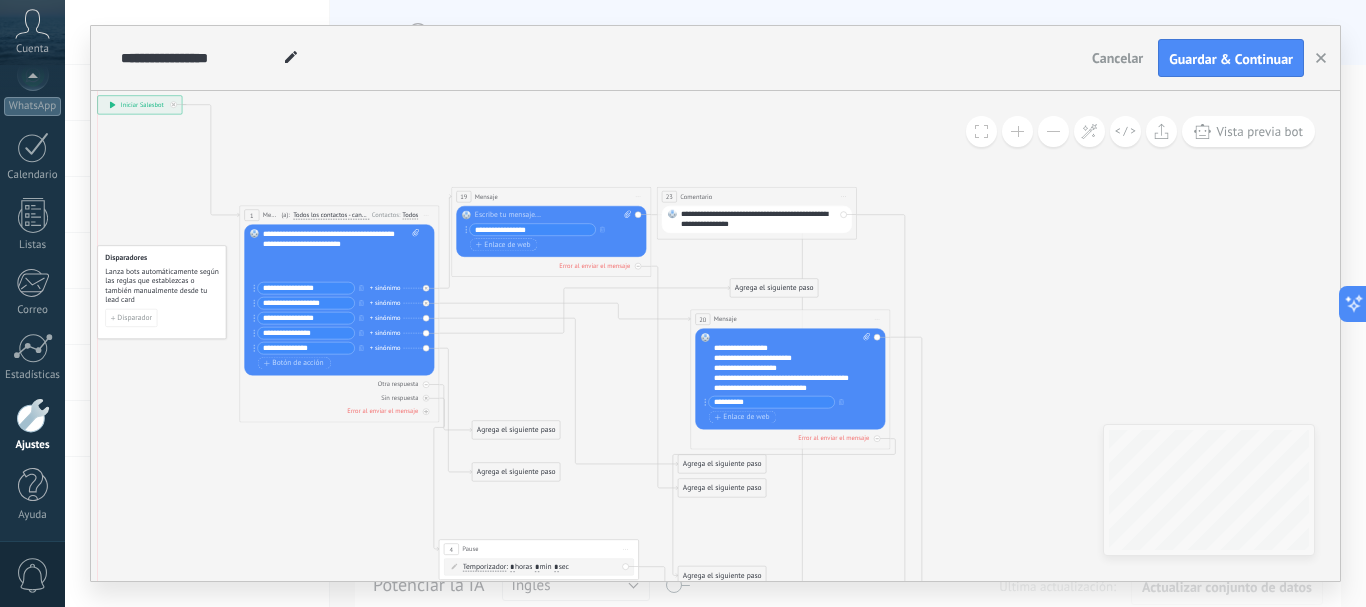 click on "**********" at bounding box center (140, 105) 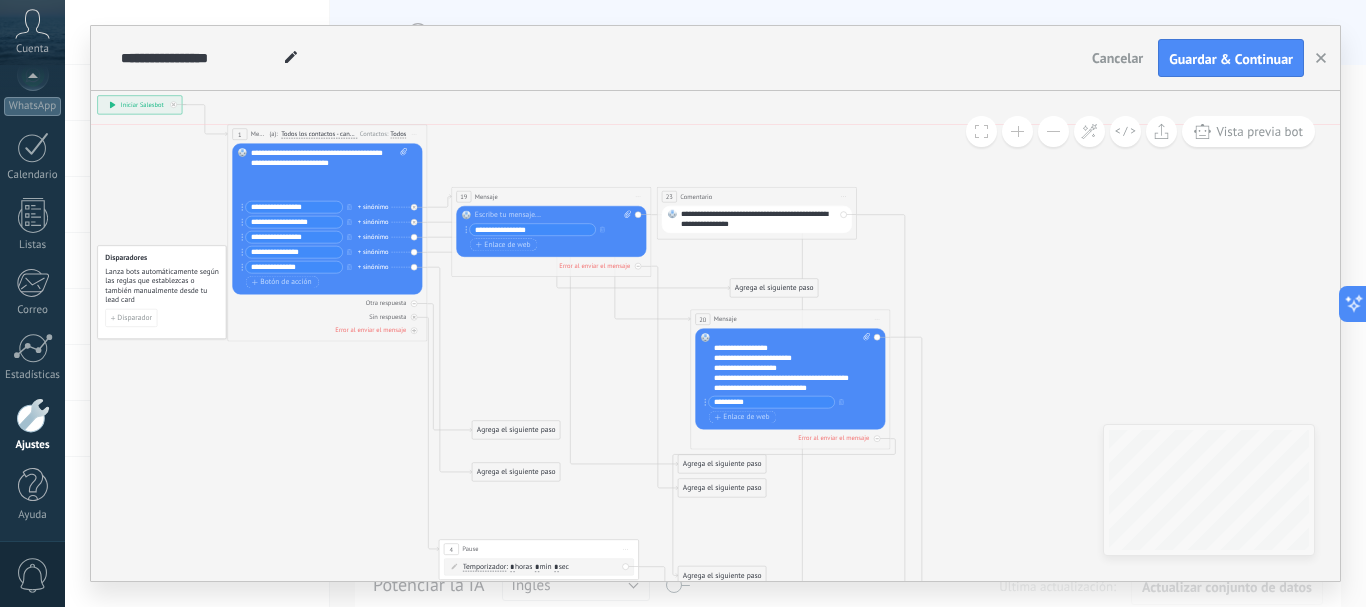 drag, startPoint x: 318, startPoint y: 220, endPoint x: 305, endPoint y: 139, distance: 82.036575 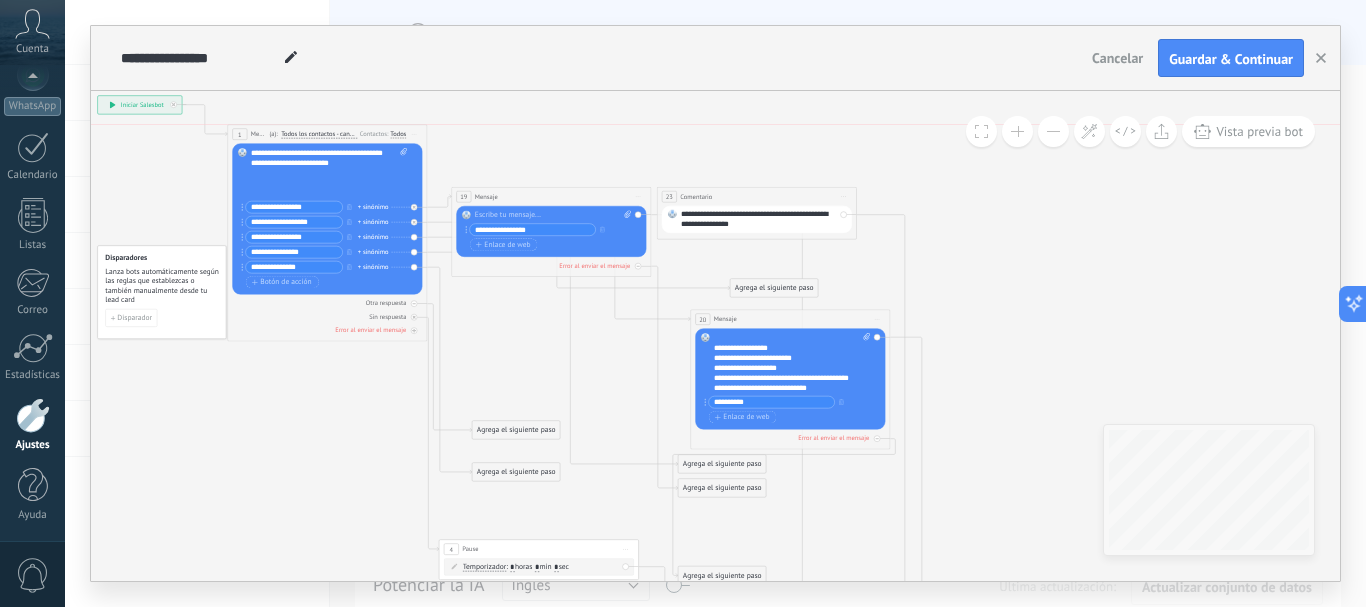 click on "1
Message
*******
(a):
Todos los contactos - canales seleccionados
Todos los contactos - canales seleccionados
Todos los contactos - canal primario
Contacto principal - canales seleccionados
Contacto principal - canal primario
Todos los contactos - canales seleccionados
Todos los contactos - canales seleccionados
Todos los contactos - canal primario
Contacto principal - canales seleccionados" at bounding box center (327, 134) 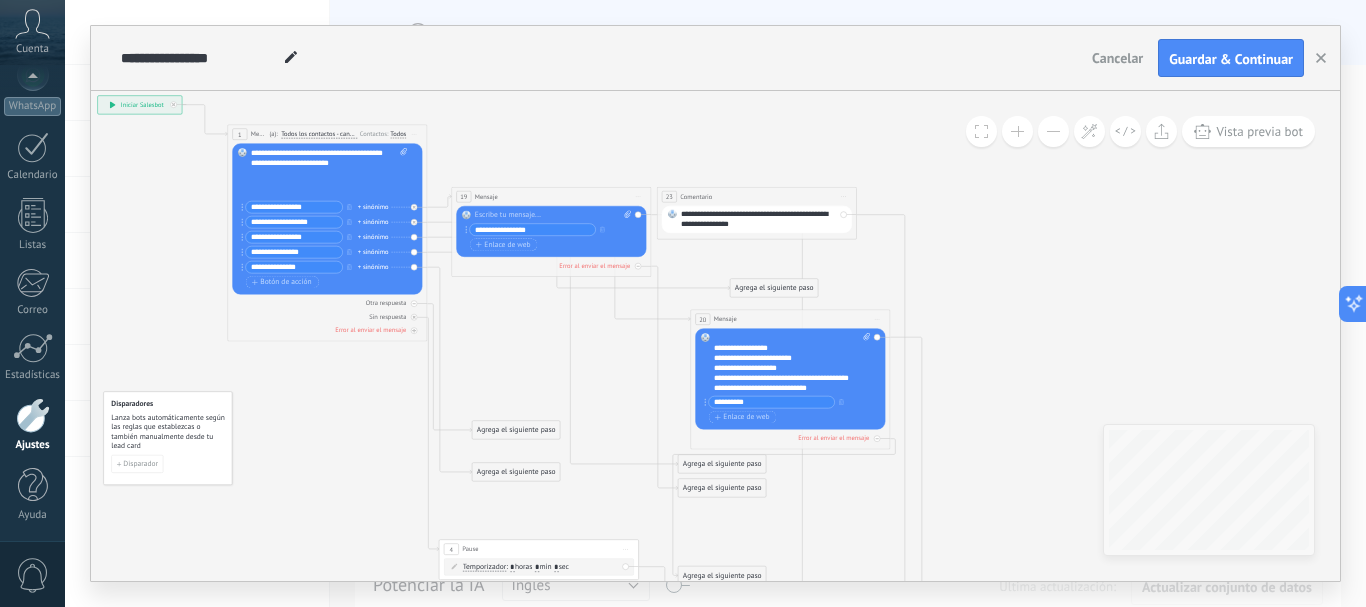 drag, startPoint x: 178, startPoint y: 373, endPoint x: 195, endPoint y: 424, distance: 53.75872 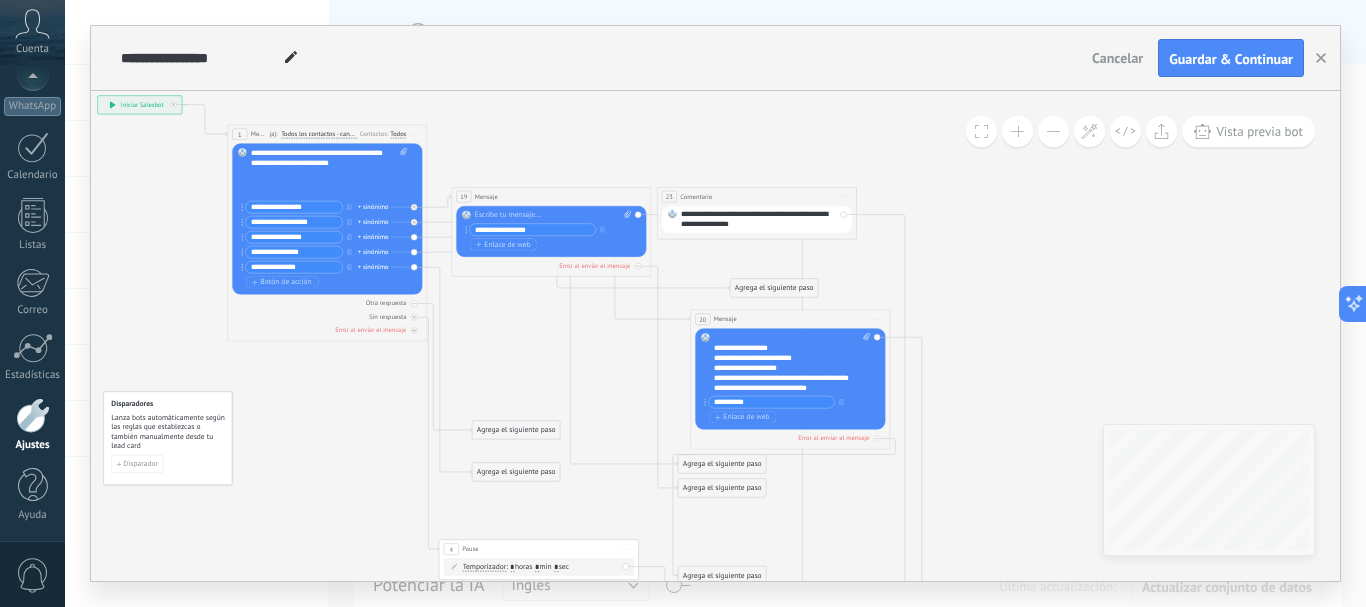 click on "Lanza bots automáticamente según las reglas que establezcas o también manualmente desde tu lead card" at bounding box center (168, 432) 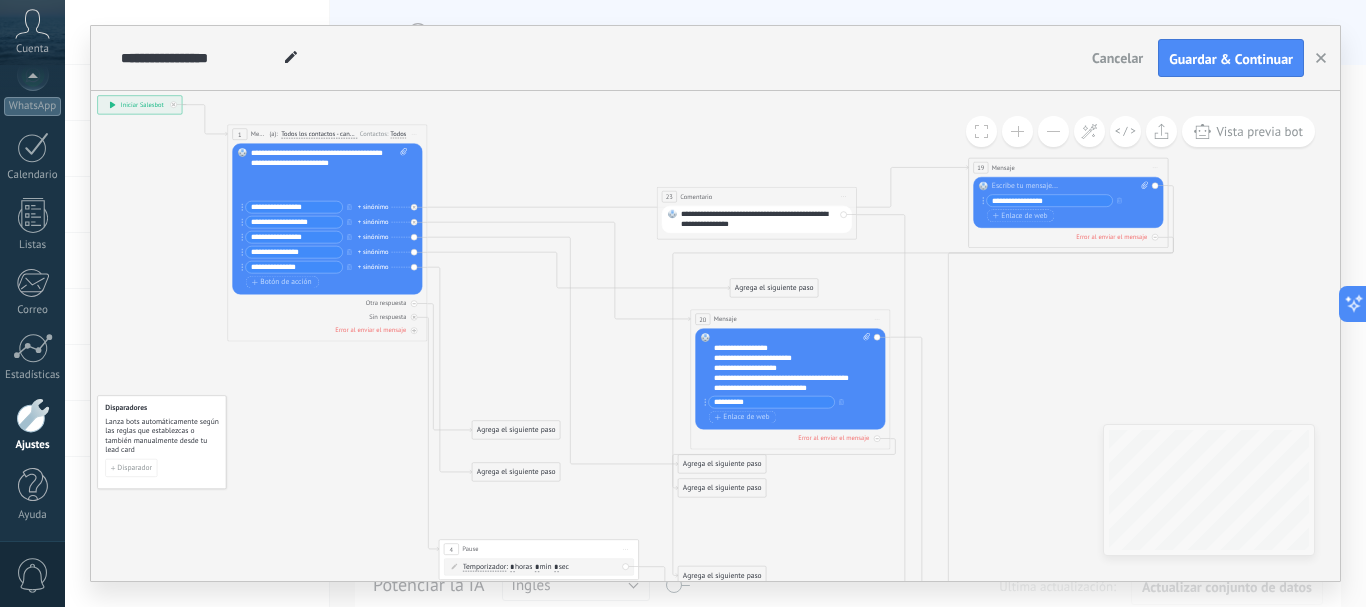 drag, startPoint x: 626, startPoint y: 172, endPoint x: 1037, endPoint y: 173, distance: 411.00122 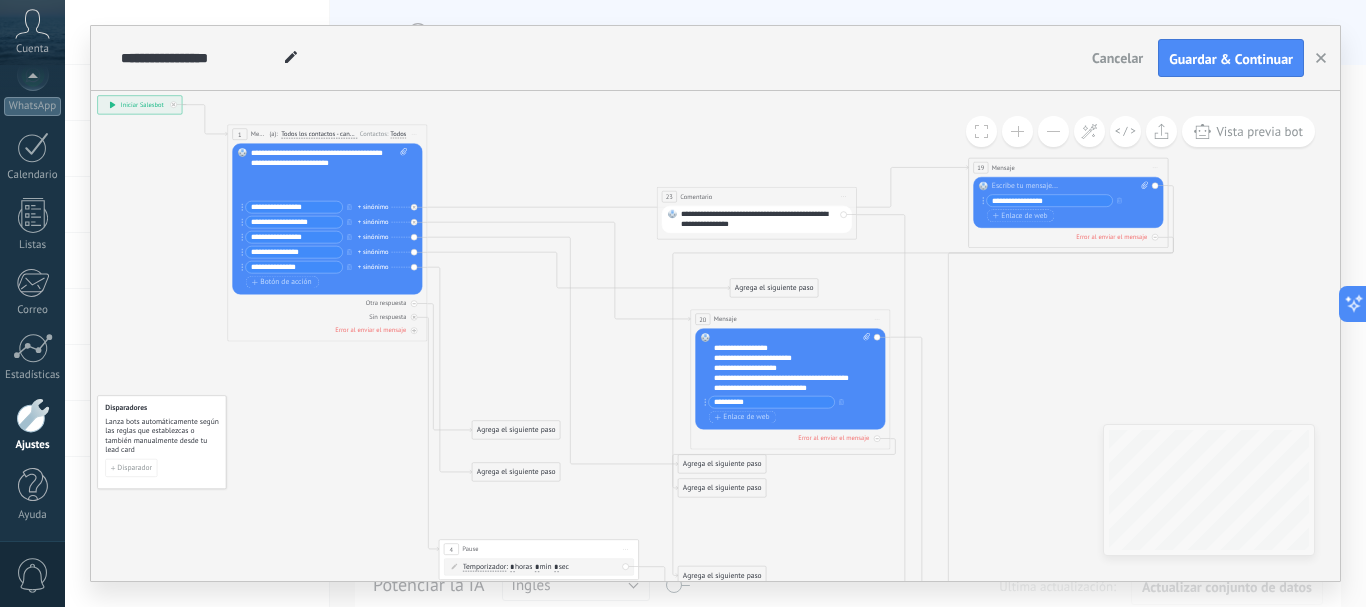 click on "19
Mensaje
*******
(a):
Todos los contactos - canales seleccionados
Todos los contactos - canales seleccionados
Todos los contactos - canal primario
Contacto principal - canales seleccionados
Contacto principal - canal primario
Todos los contactos - canales seleccionados
Todos los contactos - canales seleccionados
Todos los contactos - canal primario
Contacto principal - canales seleccionados" at bounding box center (1068, 167) 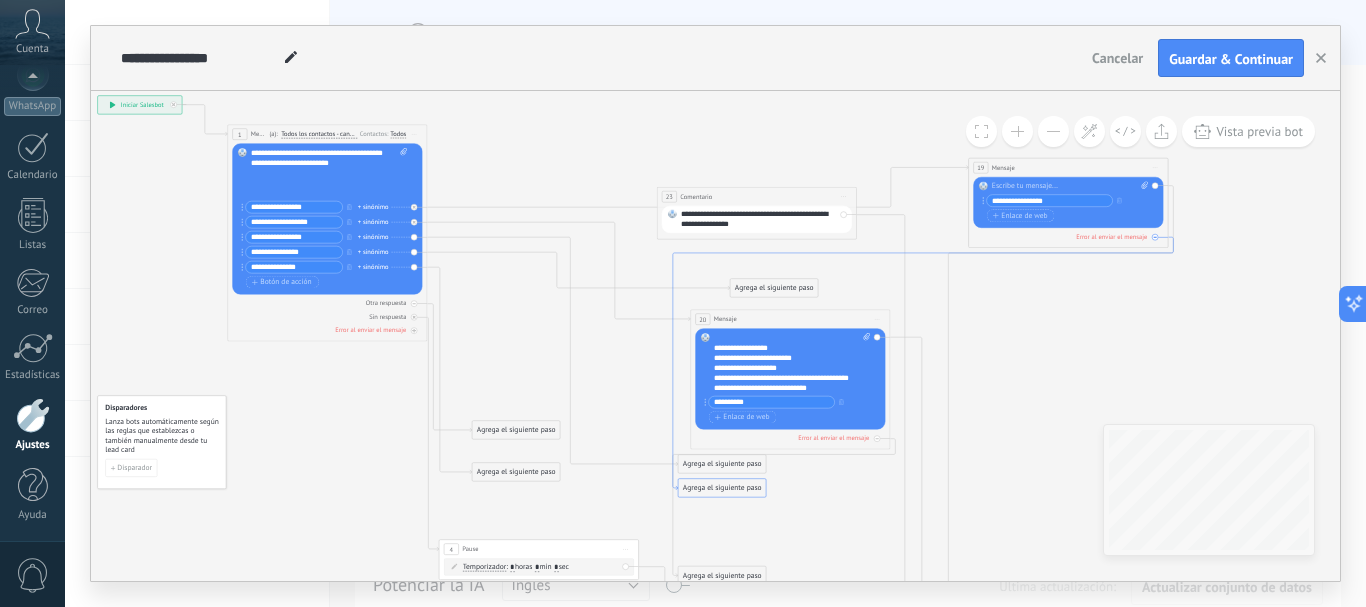 drag, startPoint x: 762, startPoint y: 206, endPoint x: 857, endPoint y: 218, distance: 95.7549 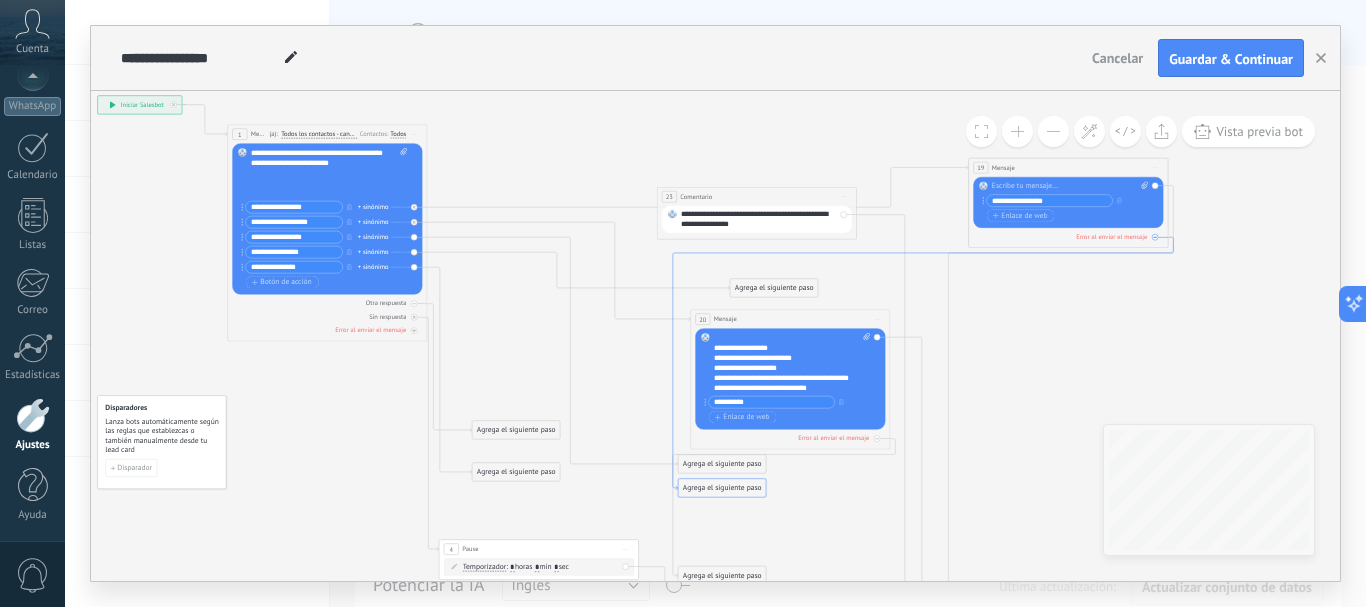 click on "**********" at bounding box center [390, 237] 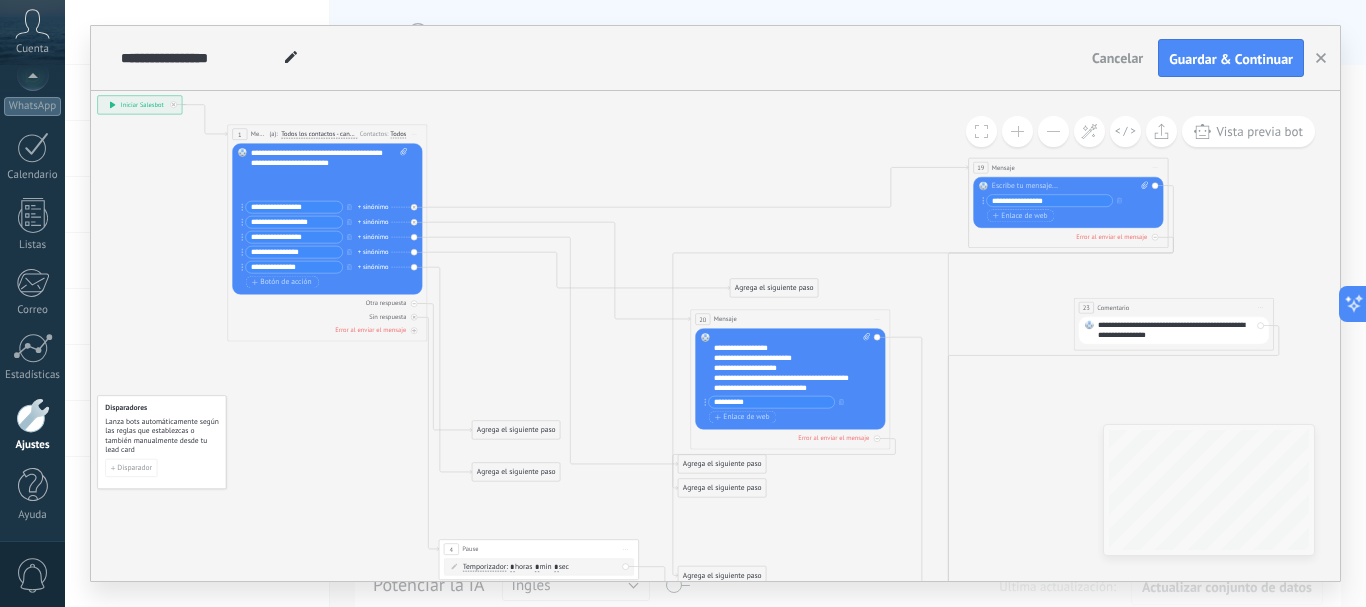 drag, startPoint x: 766, startPoint y: 195, endPoint x: 1180, endPoint y: 310, distance: 429.67545 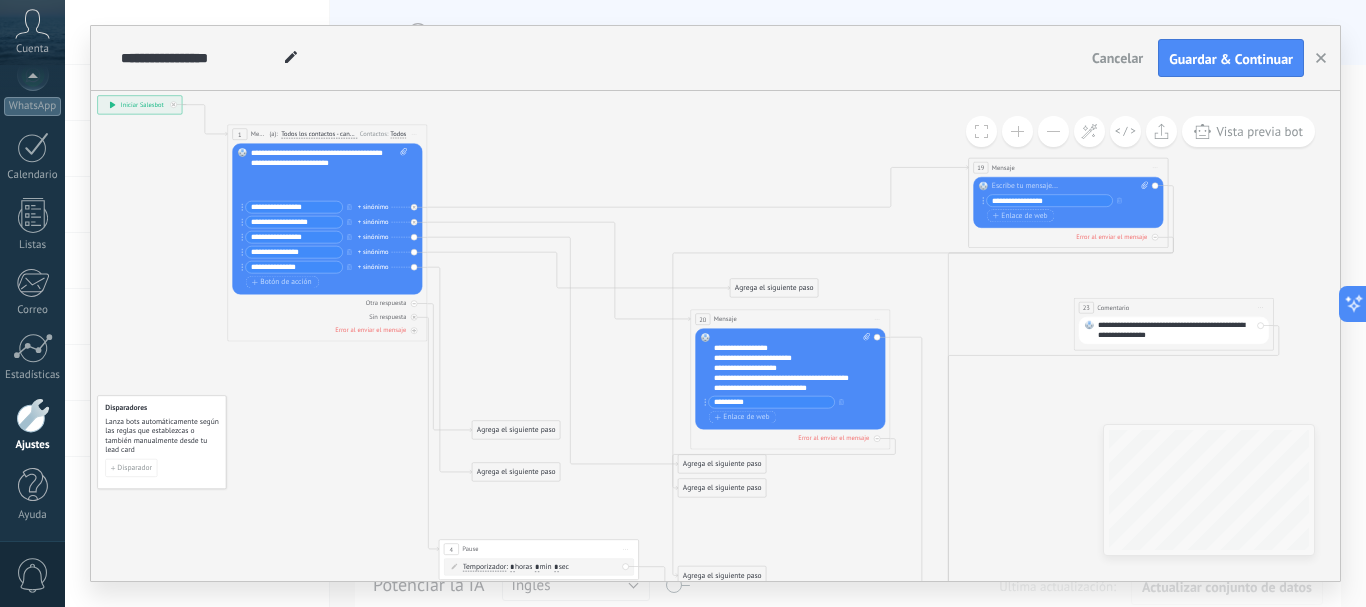 click on "**********" at bounding box center [1173, 307] 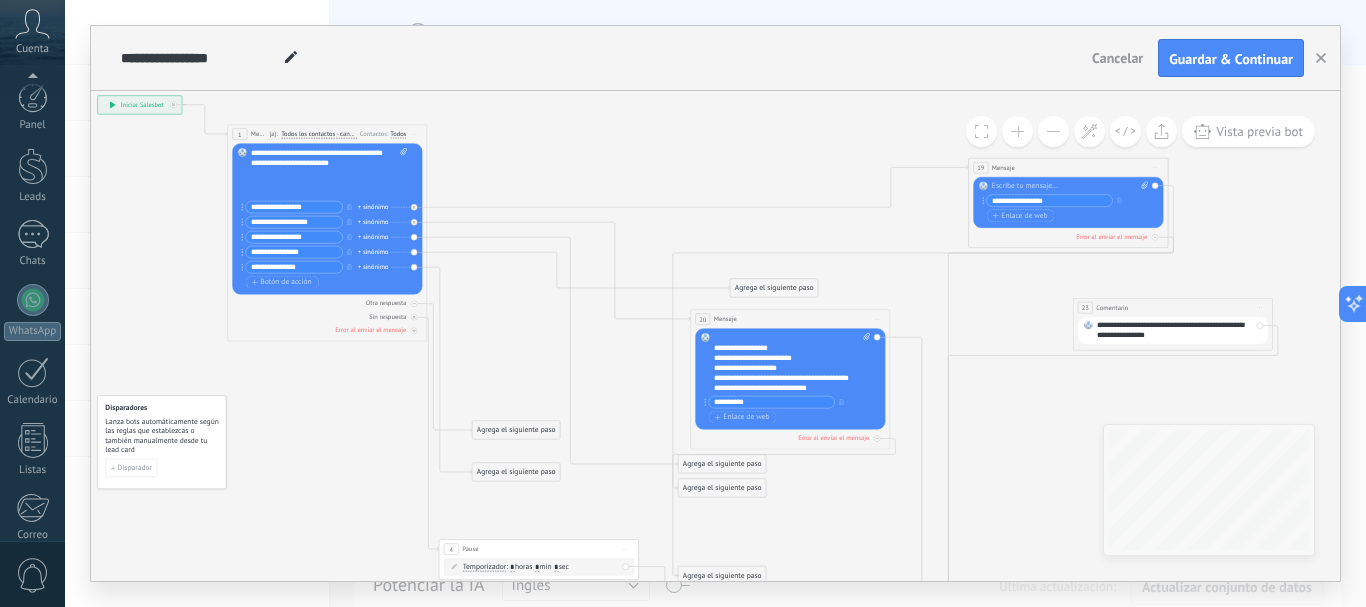 scroll, scrollTop: 0, scrollLeft: 0, axis: both 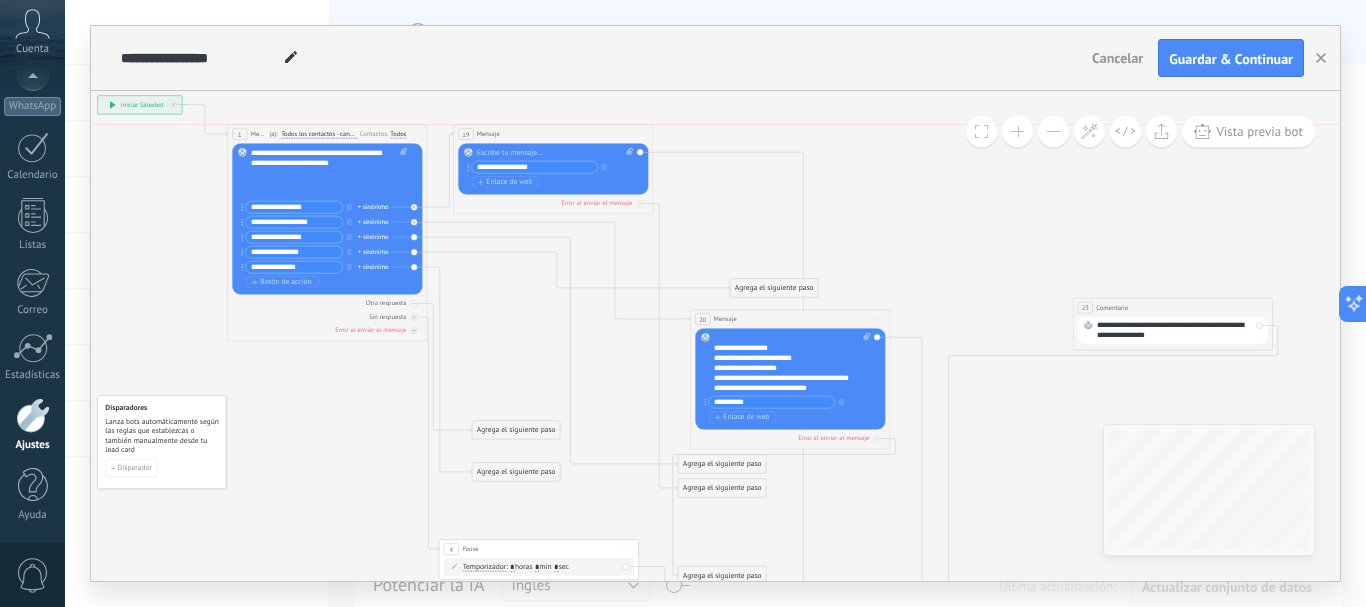 drag, startPoint x: 1056, startPoint y: 163, endPoint x: 541, endPoint y: 134, distance: 515.81586 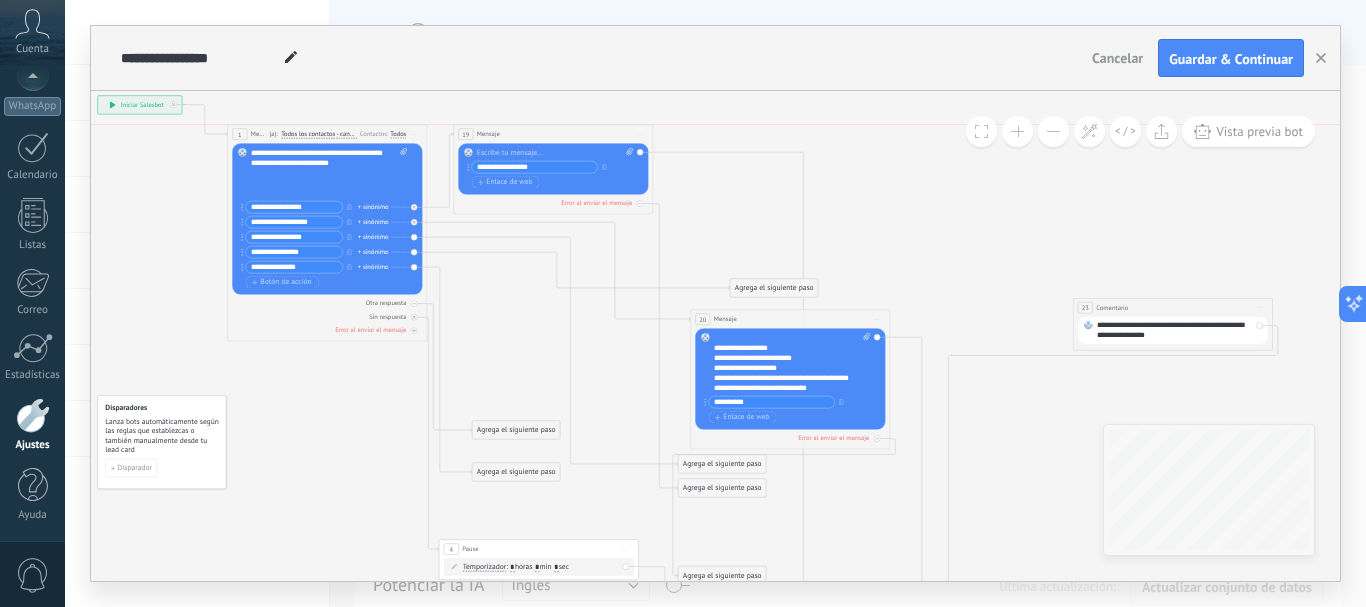 click on "19
Mensaje
*******
(a):
Todos los contactos - canales seleccionados
Todos los contactos - canales seleccionados
Todos los contactos - canal primario
Contacto principal - canales seleccionados
Contacto principal - canal primario
Todos los contactos - canales seleccionados
Todos los contactos - canales seleccionados
Todos los contactos - canal primario
Contacto principal - canales seleccionados" at bounding box center [553, 134] 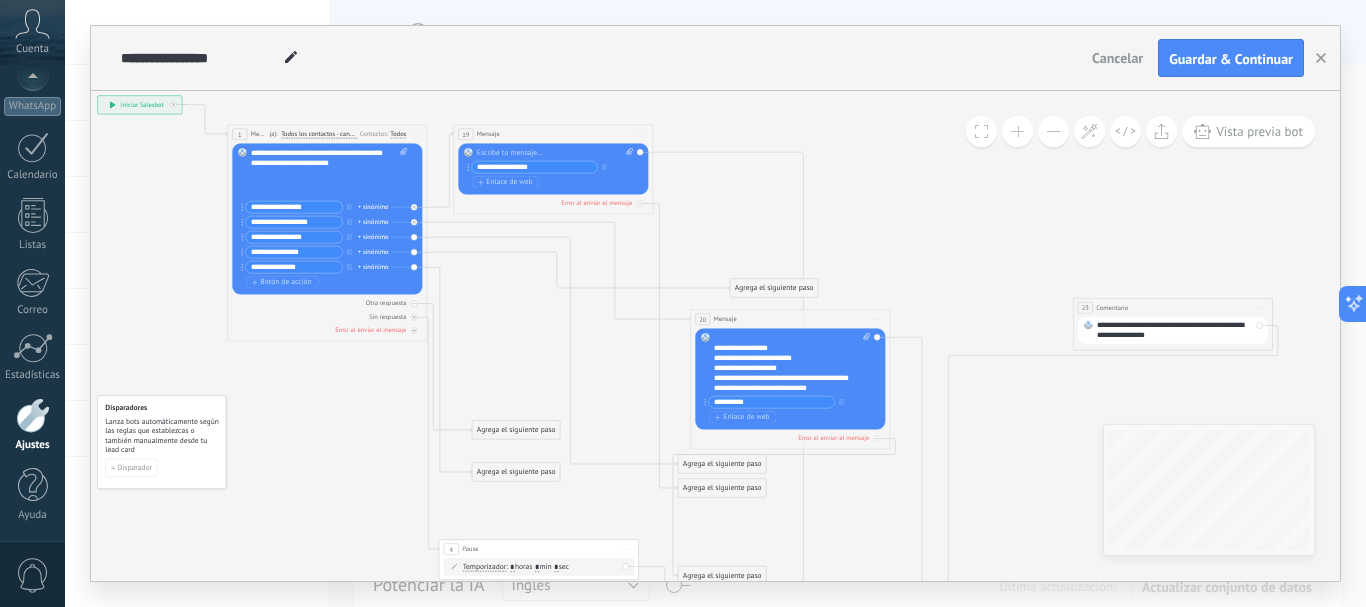 click at bounding box center (555, 153) 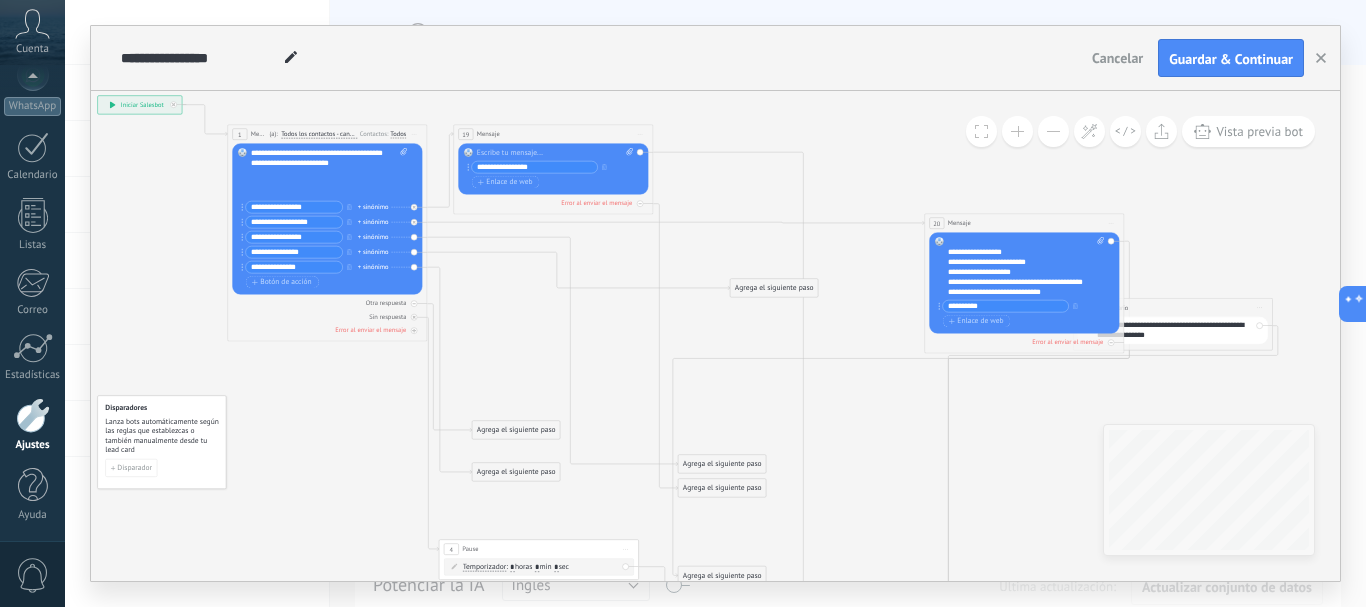 drag, startPoint x: 1230, startPoint y: 379, endPoint x: 1043, endPoint y: 218, distance: 246.75899 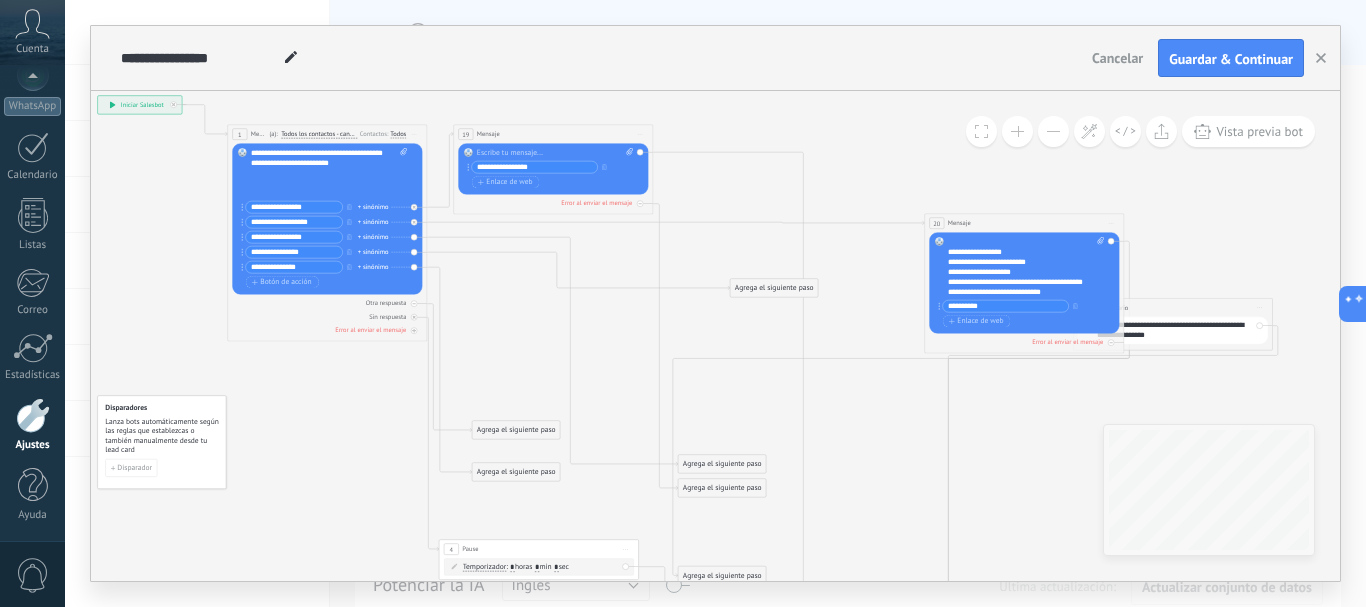 click on "20
Mensaje
*******
(a):
Todos los contactos - canales seleccionados
Todos los contactos - canales seleccionados
Todos los contactos - canal primario
Contacto principal - canales seleccionados
Contacto principal - canal primario
Todos los contactos - canales seleccionados
Todos los contactos - canales seleccionados
Todos los contactos - canal primario
Contacto principal - canales seleccionados" at bounding box center [1024, 223] 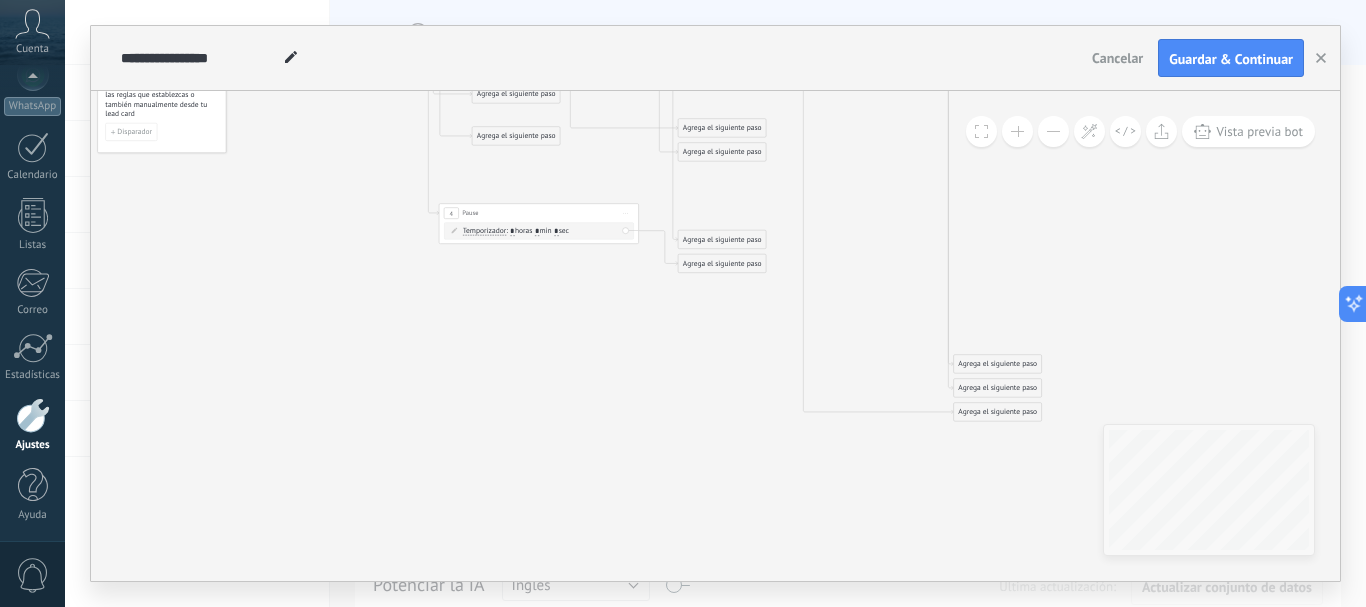 click on "Agrega el siguiente paso" at bounding box center (998, 412) 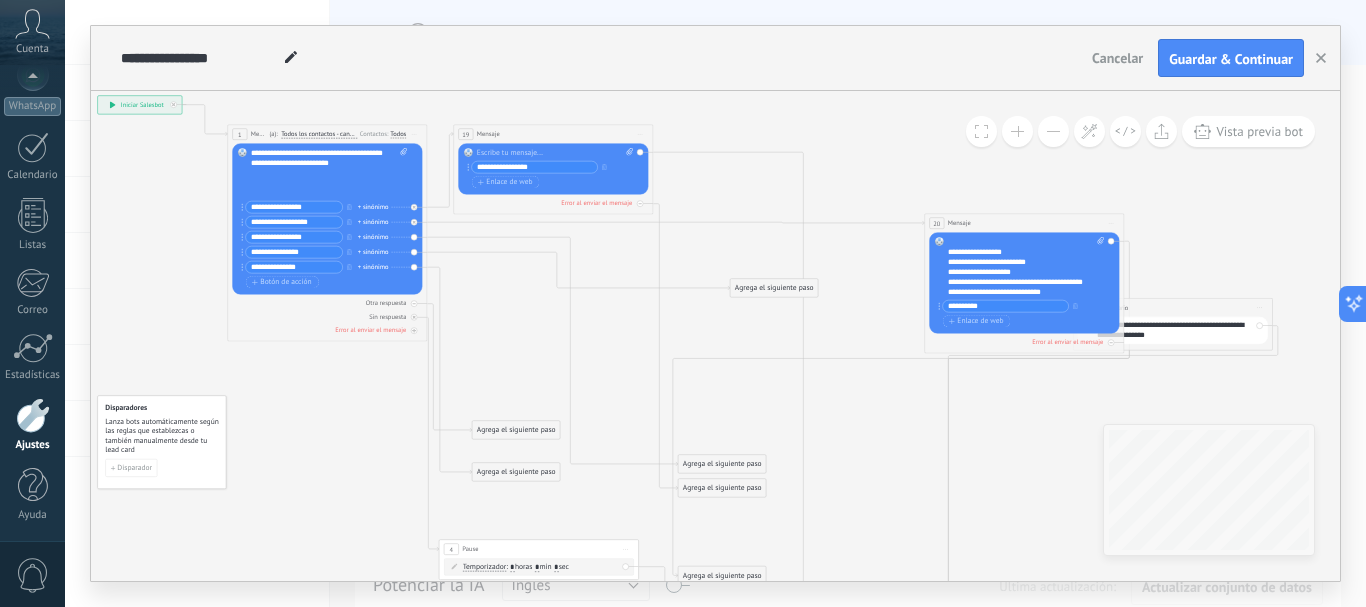 click on "Iniciar vista previa aquí
Cambiar nombre
Duplicar
Borrar" at bounding box center [640, 134] 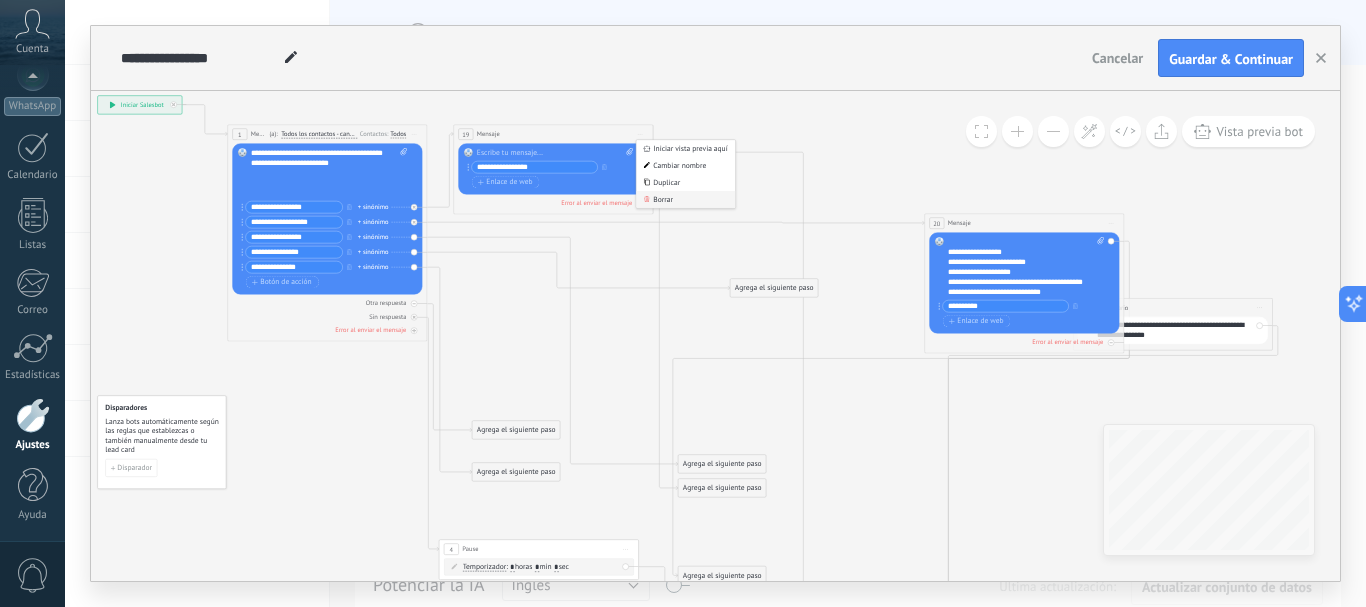 click on "Borrar" at bounding box center [685, 199] 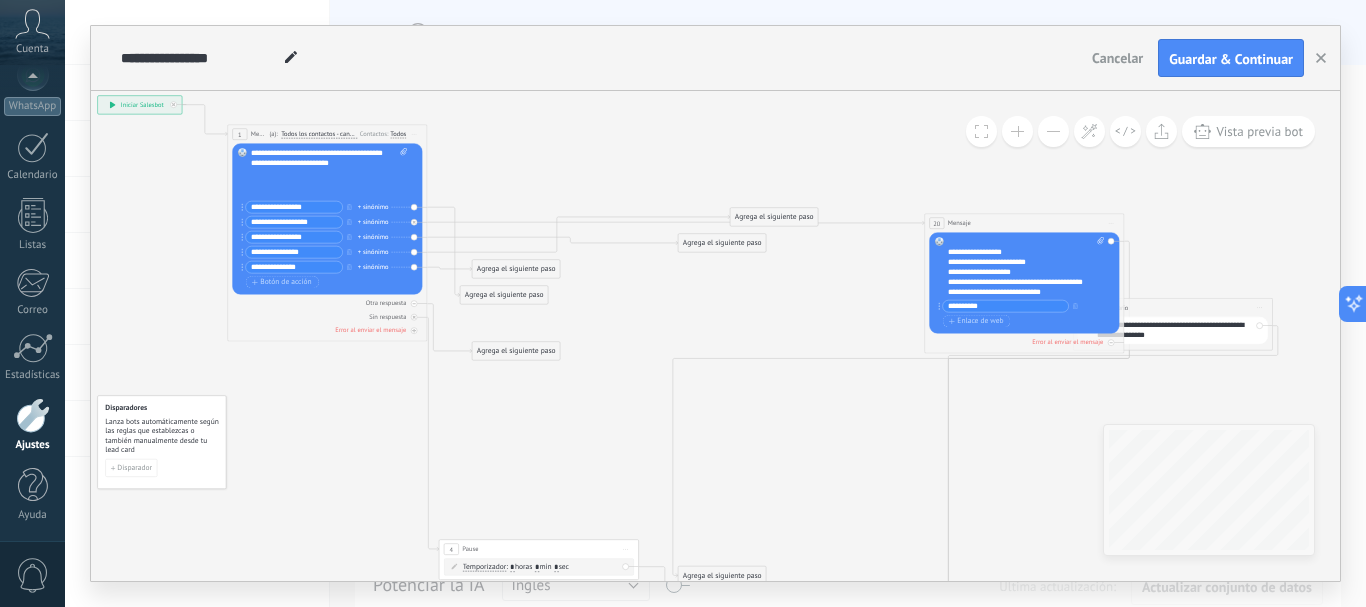 click on "Iniciar vista previa aquí
Cambiar nombre
Duplicar
Borrar" at bounding box center [1111, 223] 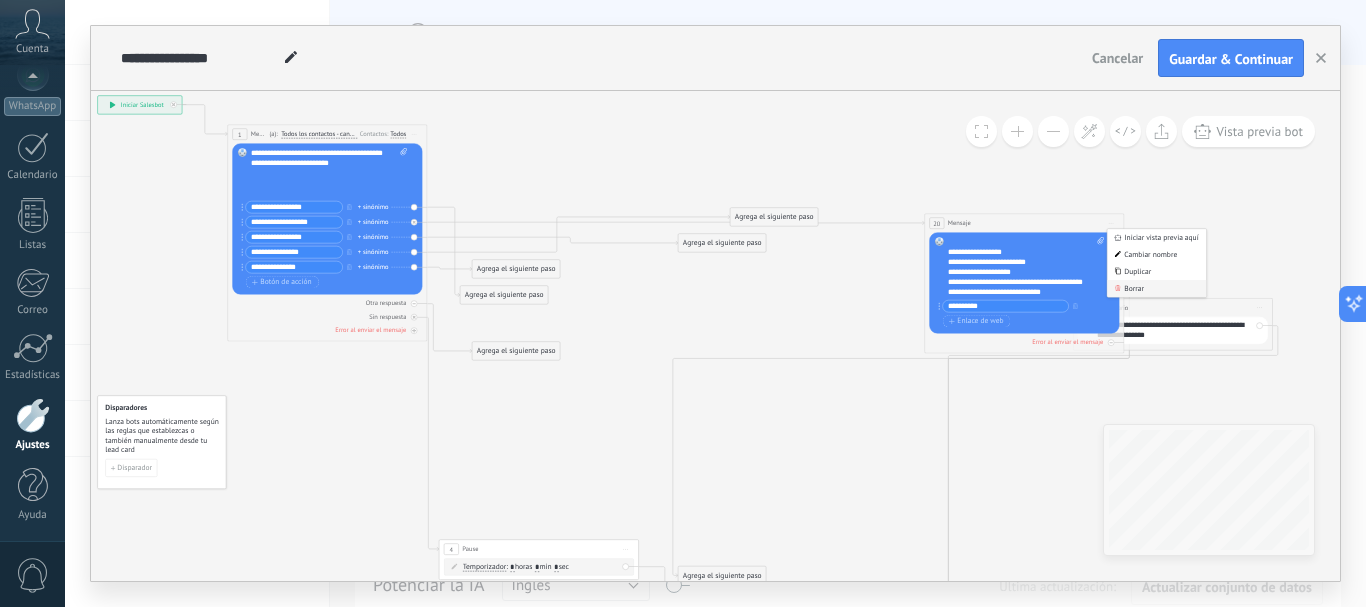 click on "Borrar" at bounding box center [1156, 288] 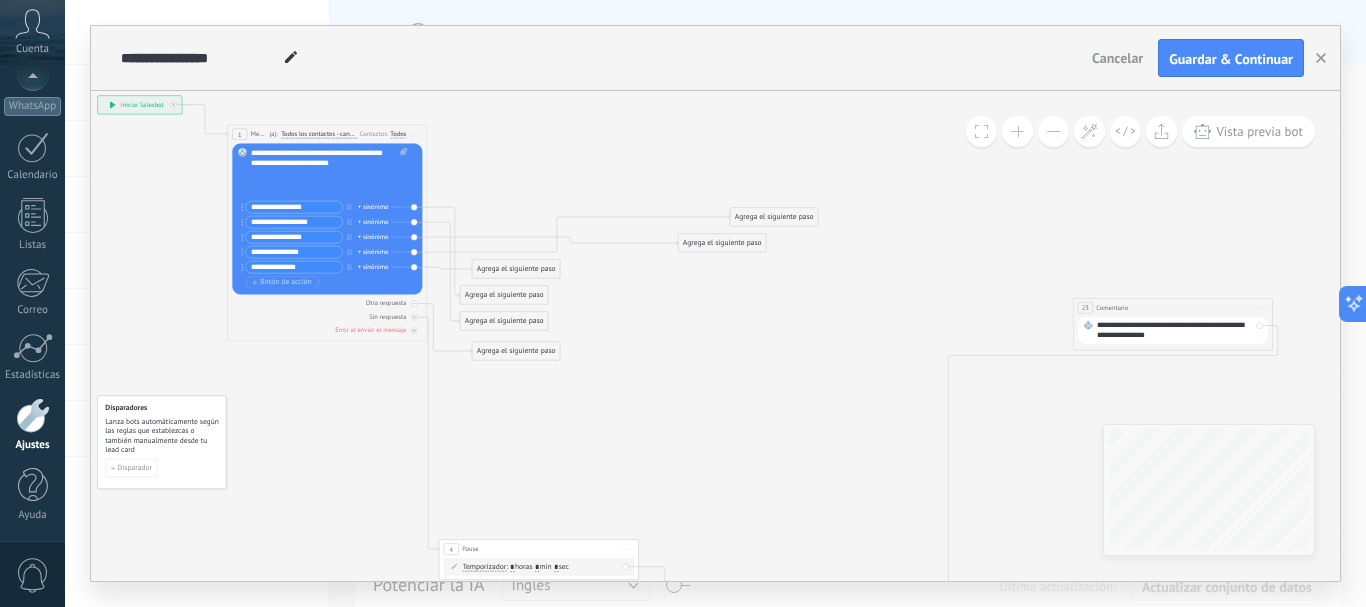 click on "Iniciar vista previa aquí
Cambiar nombre
Duplicar
Borrar" at bounding box center (1260, 307) 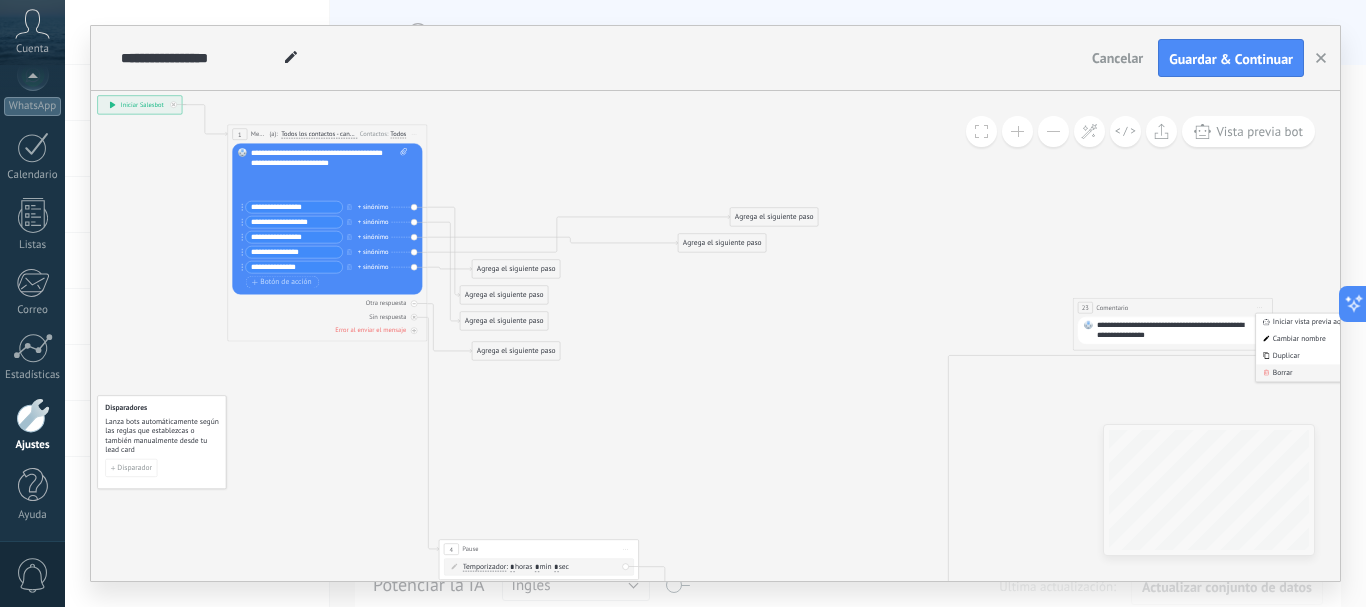 click on "Borrar" at bounding box center [1305, 372] 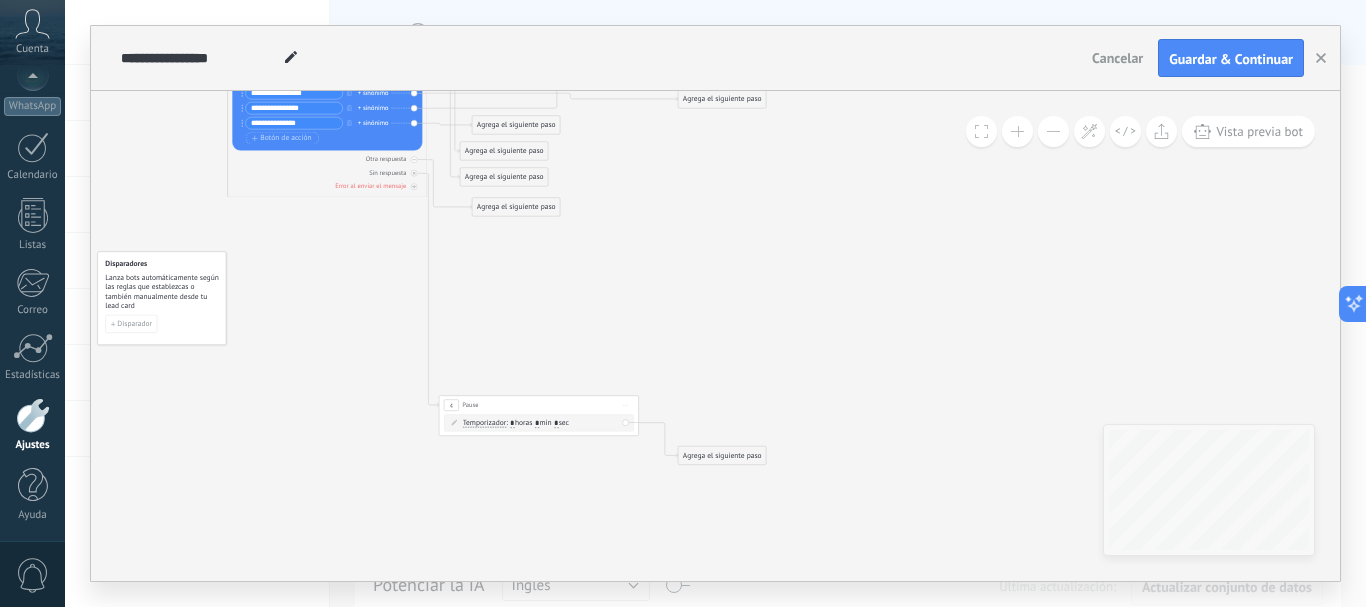 click 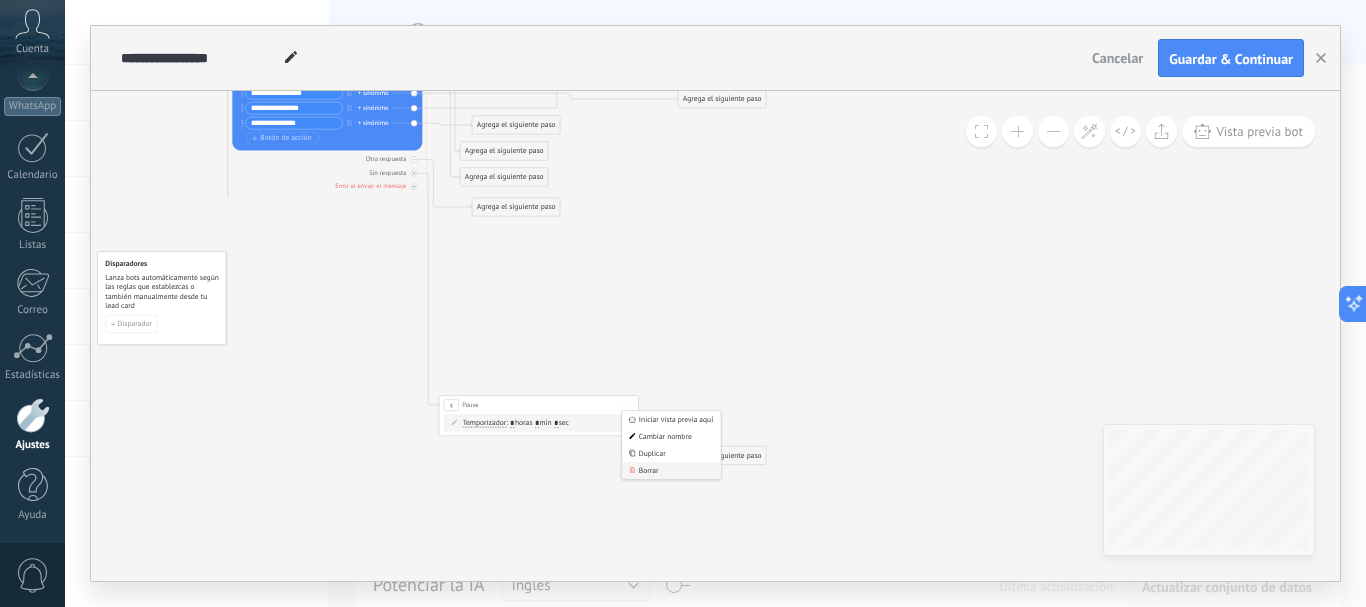 click on "Borrar" at bounding box center [671, 470] 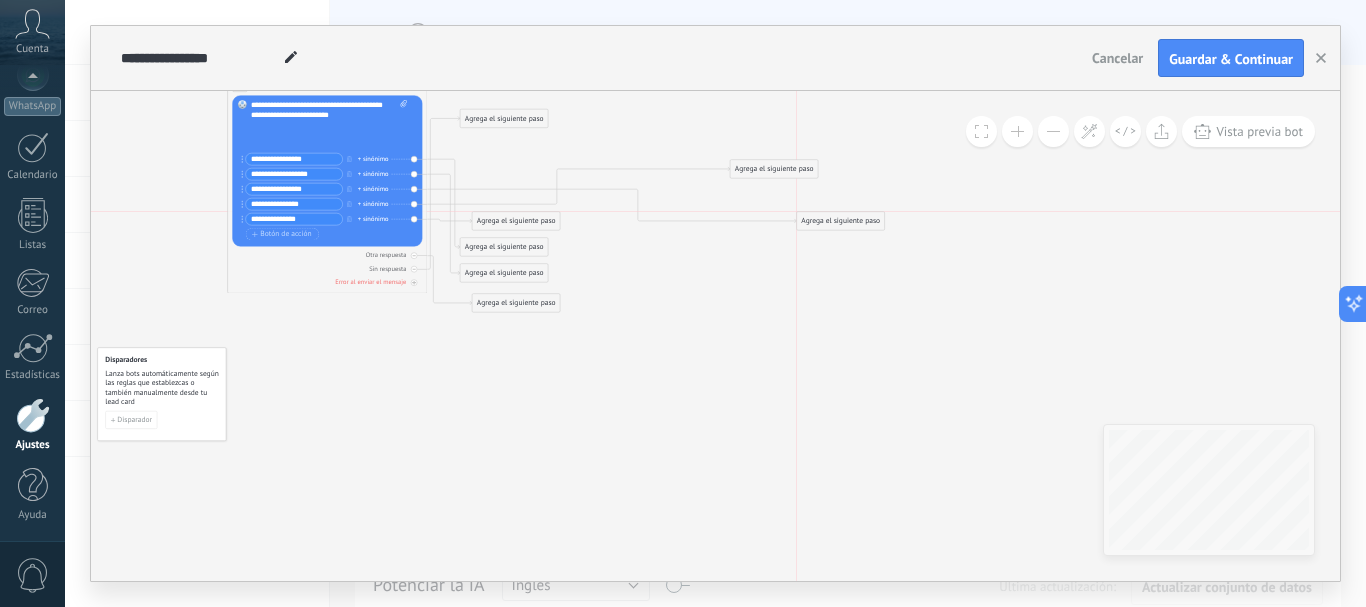 drag, startPoint x: 729, startPoint y: 283, endPoint x: 752, endPoint y: 187, distance: 98.71677 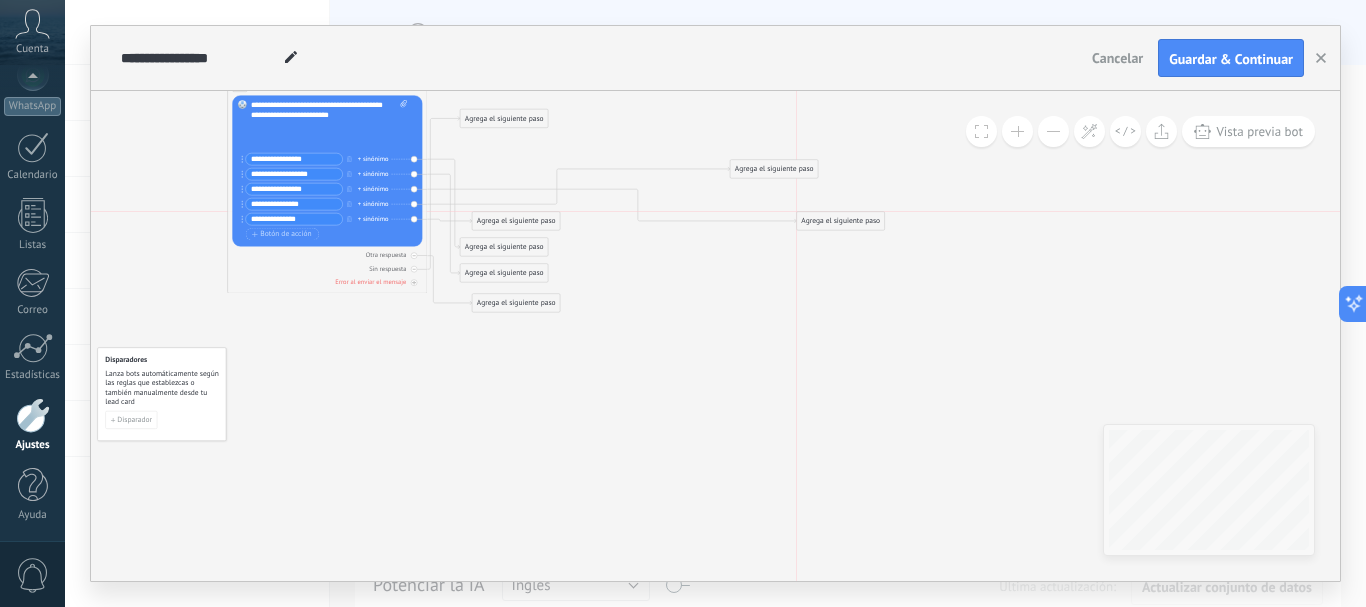 click on "Agrega el siguiente paso" at bounding box center [841, 221] 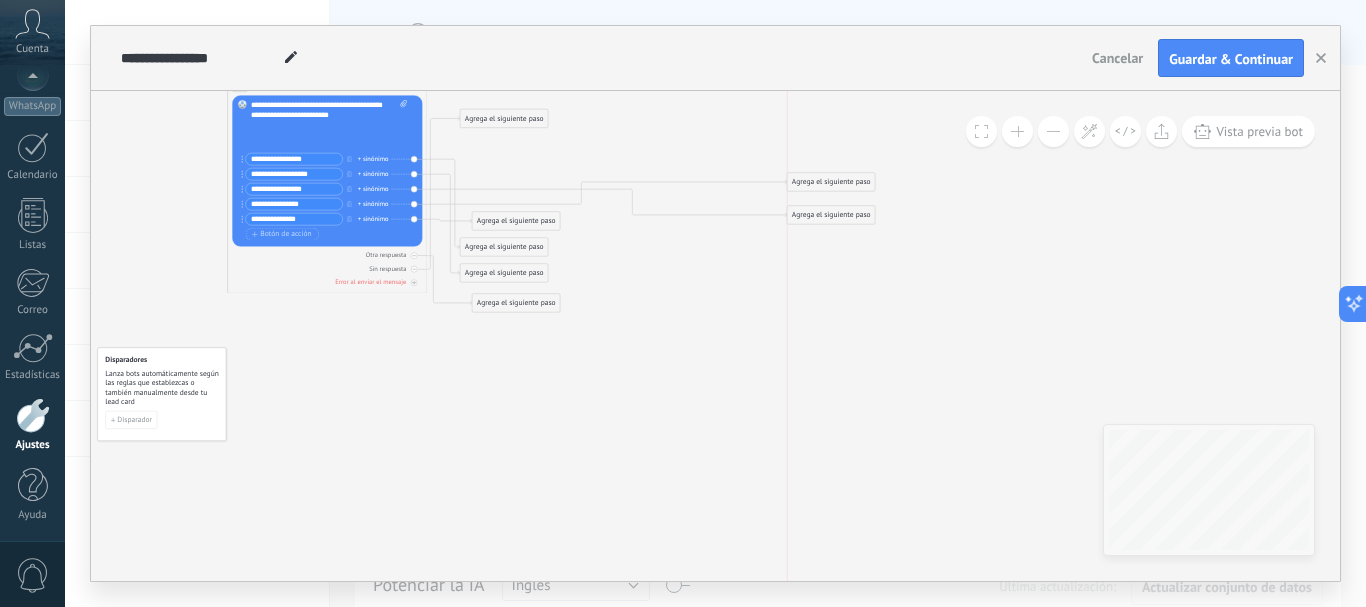 click on "Agrega el siguiente paso" at bounding box center [831, 182] 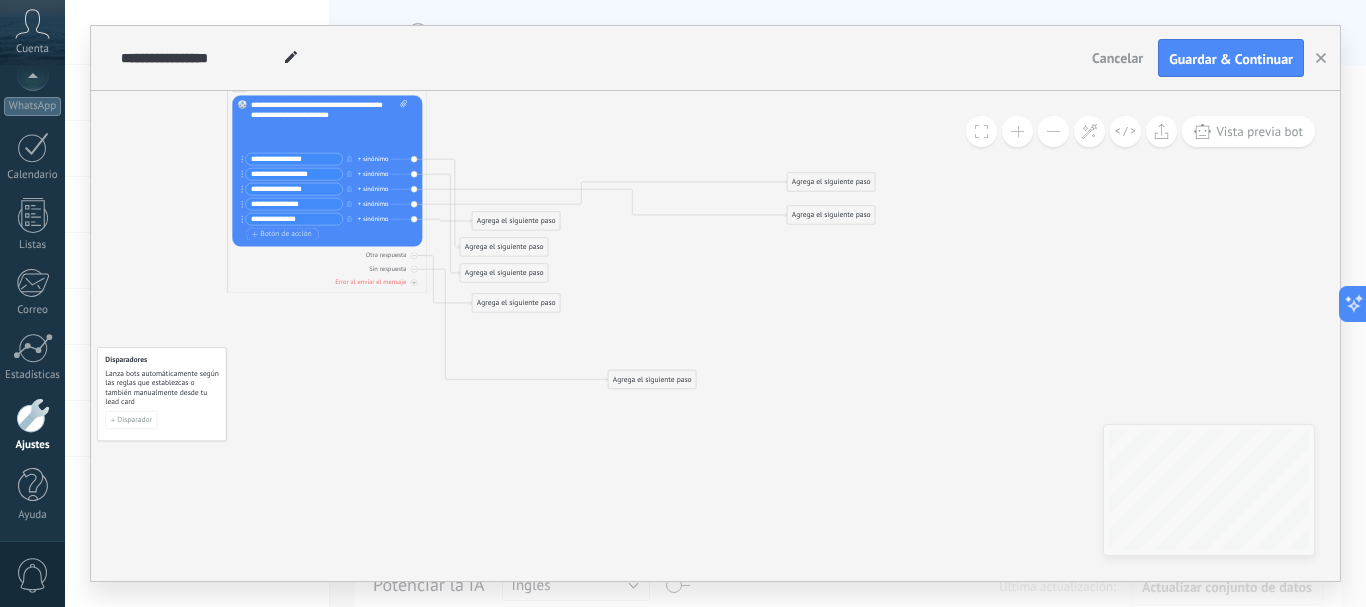 drag, startPoint x: 641, startPoint y: 165, endPoint x: 500, endPoint y: 322, distance: 211.02133 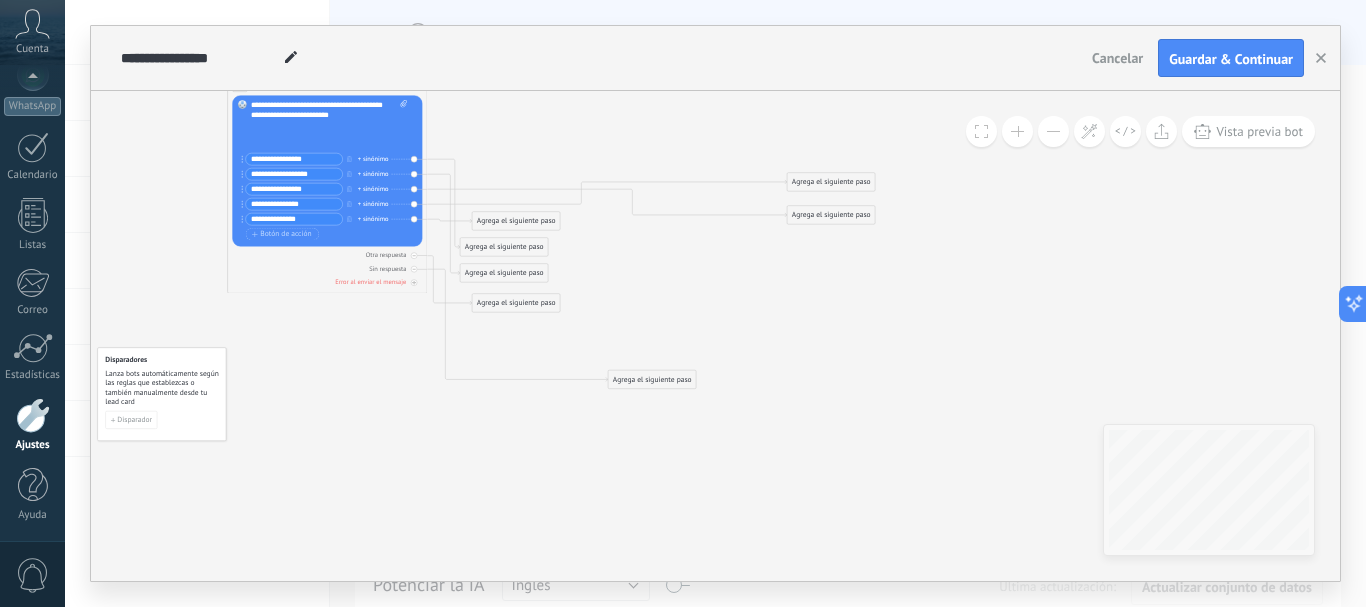 click on "Agrega el siguiente paso" at bounding box center (652, 379) 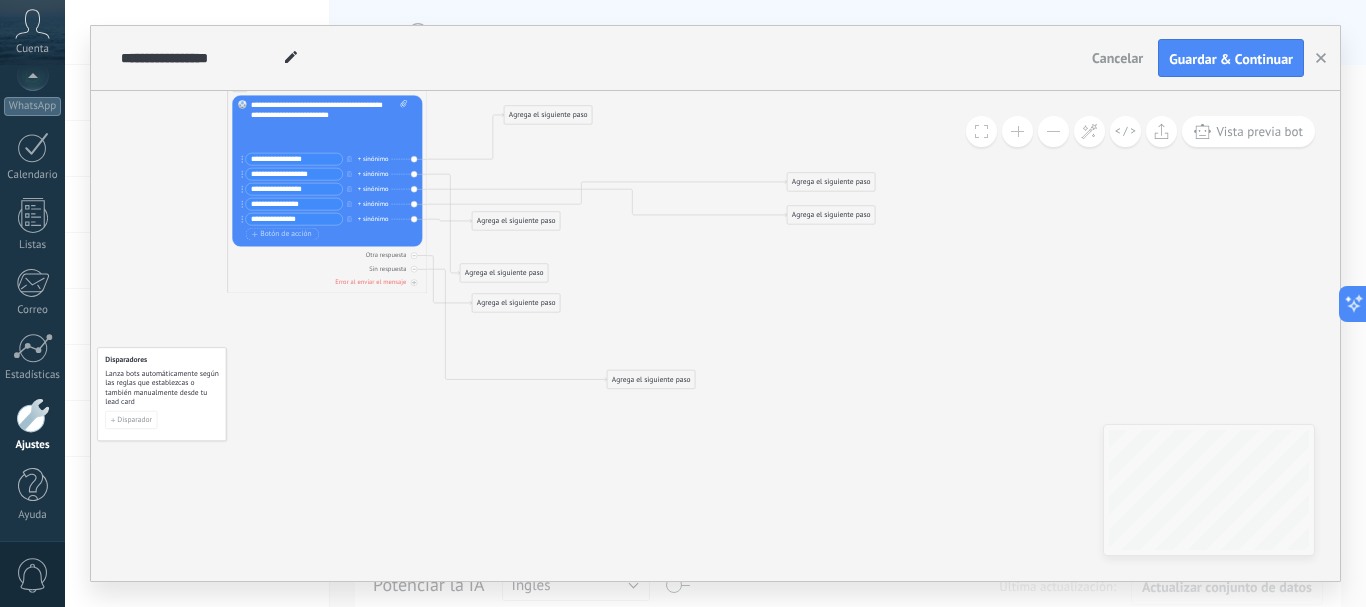drag, startPoint x: 488, startPoint y: 241, endPoint x: 530, endPoint y: 109, distance: 138.52075 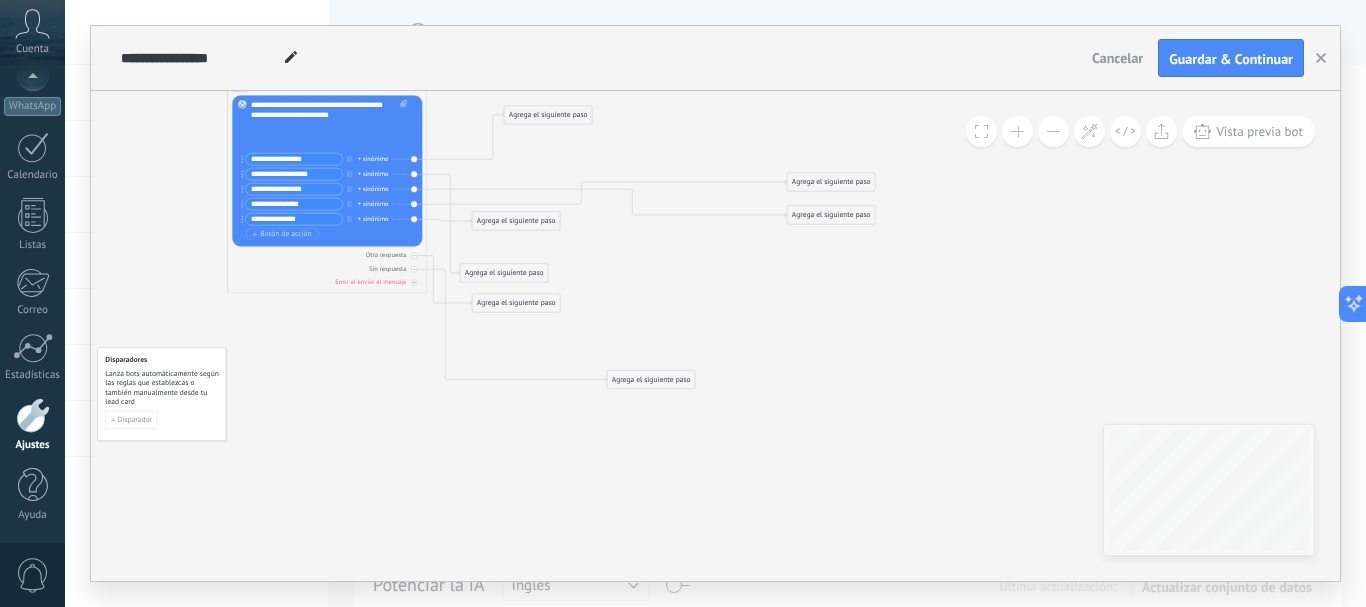 click on "Agrega el siguiente paso" at bounding box center [548, 115] 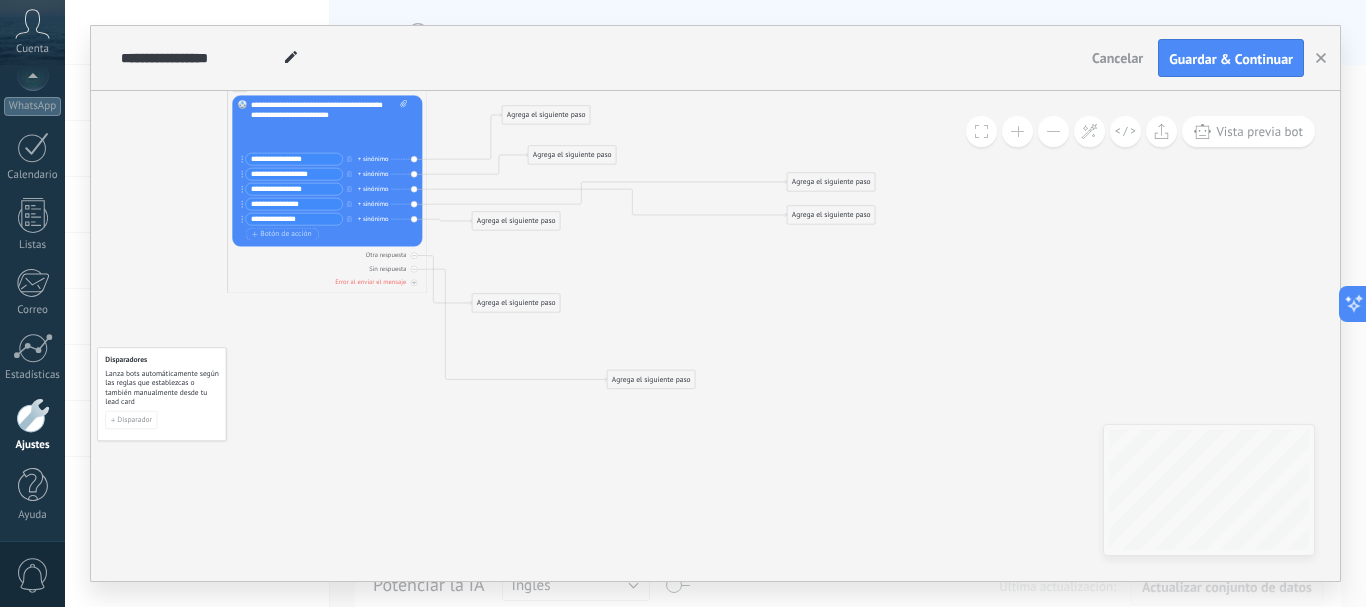 drag, startPoint x: 505, startPoint y: 273, endPoint x: 573, endPoint y: 155, distance: 136.19104 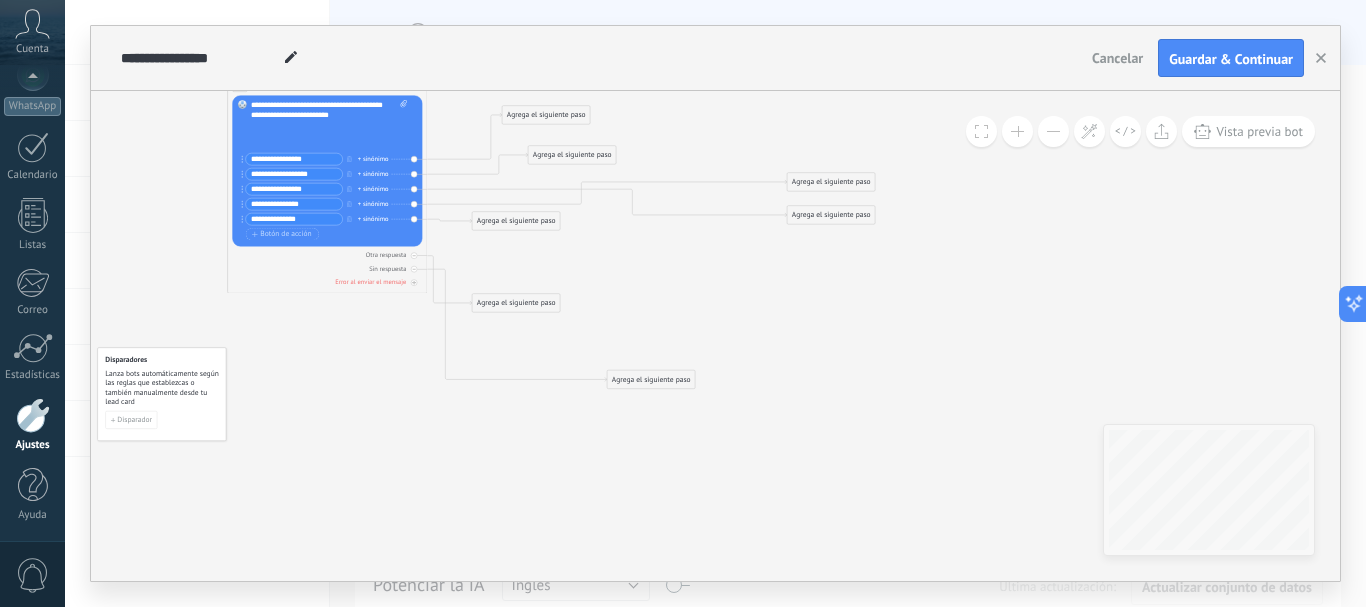 click on "Agrega el siguiente paso" at bounding box center [572, 155] 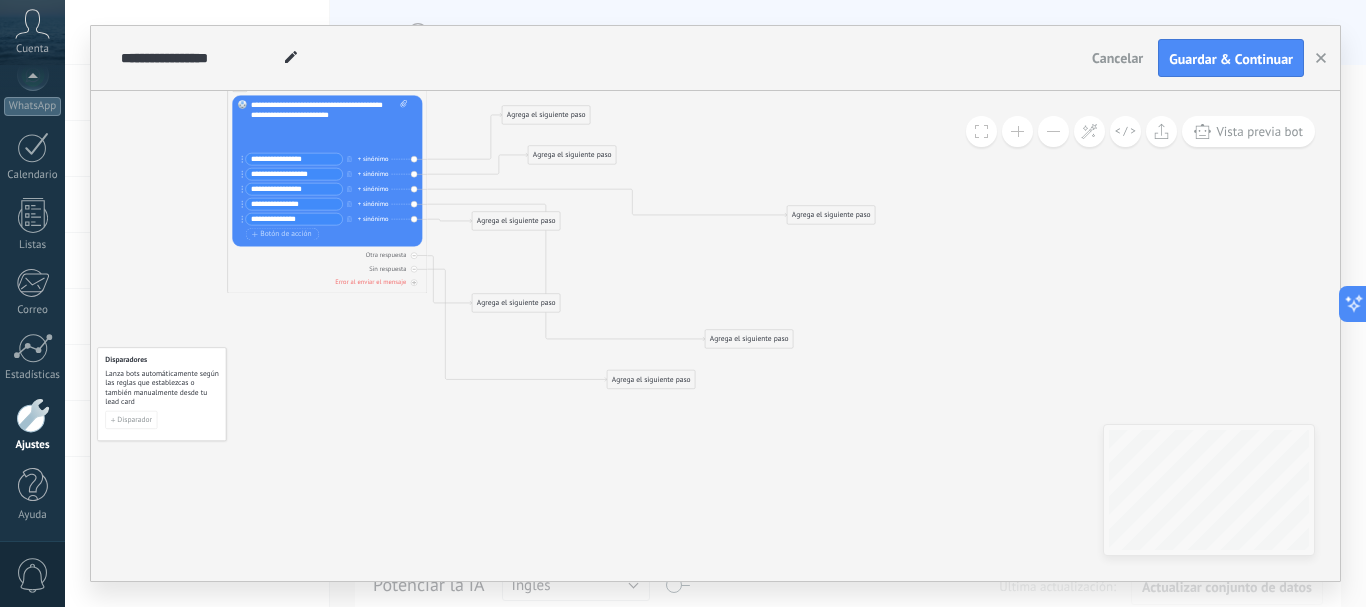 drag, startPoint x: 808, startPoint y: 179, endPoint x: 727, endPoint y: 335, distance: 175.77542 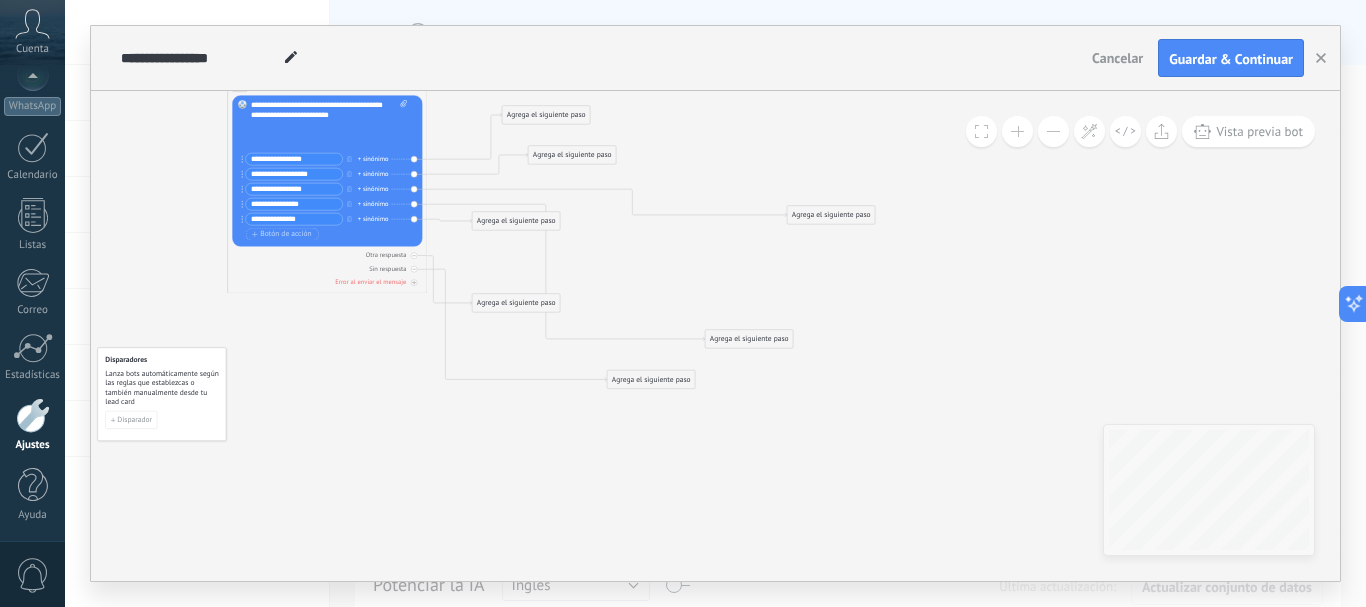 click on "Agrega el siguiente paso" at bounding box center (749, 339) 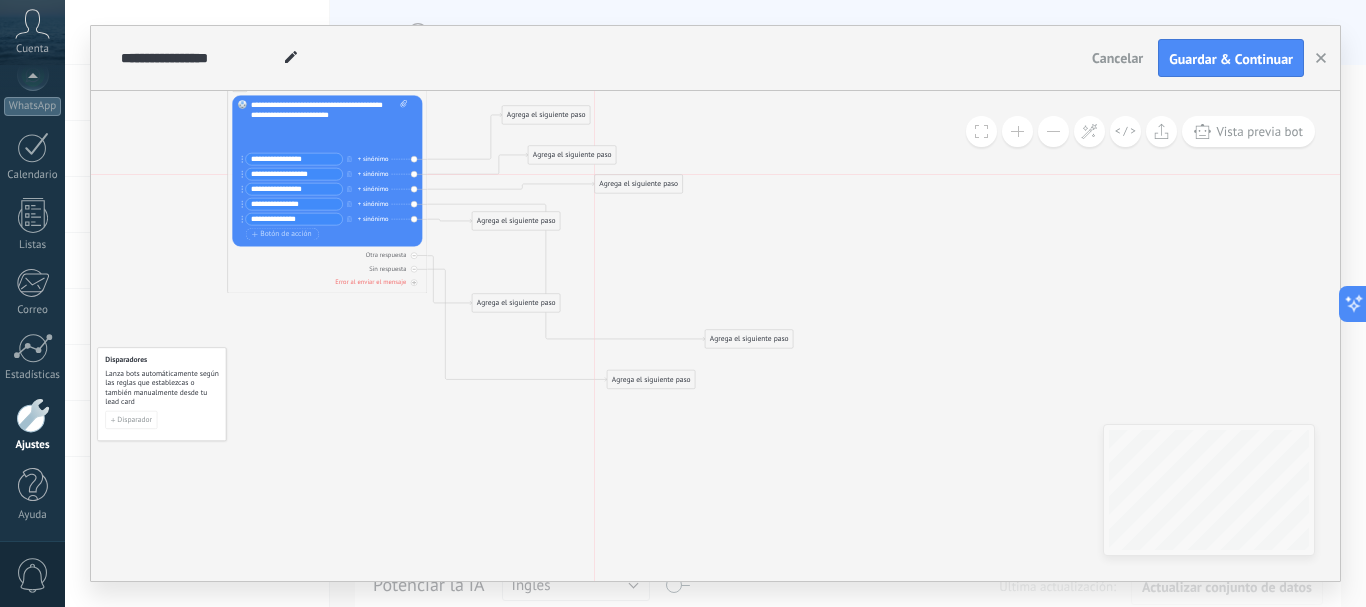 drag, startPoint x: 802, startPoint y: 214, endPoint x: 609, endPoint y: 181, distance: 195.80092 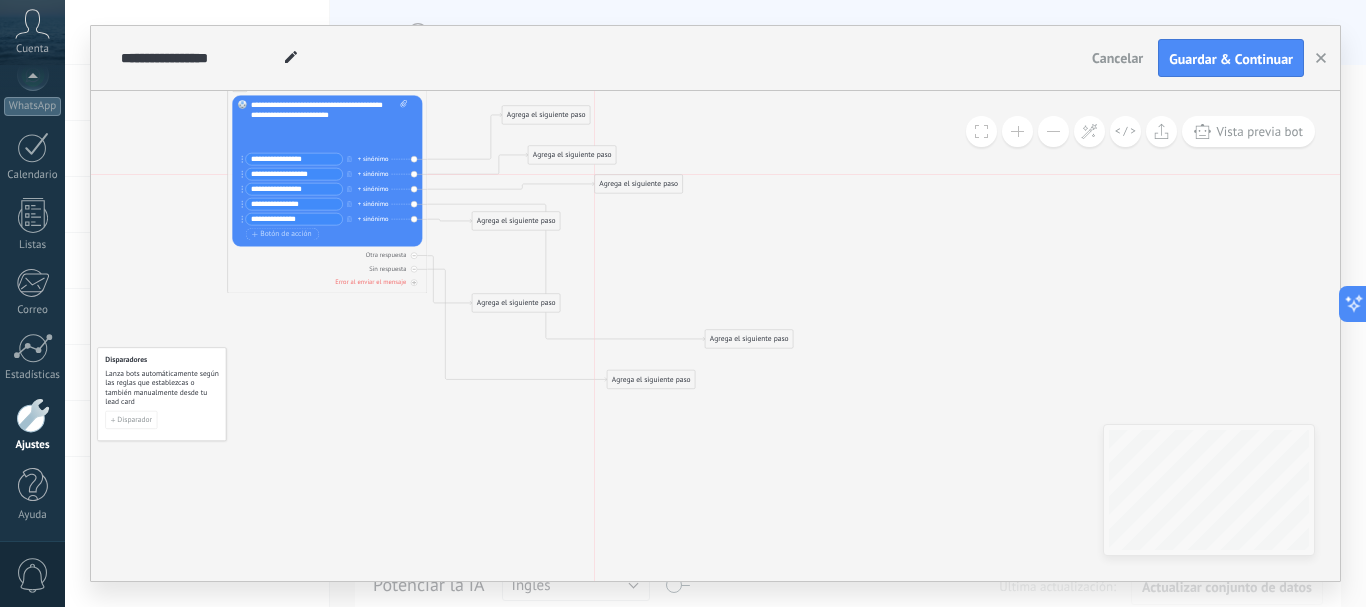 click on "Agrega el siguiente paso" at bounding box center [639, 184] 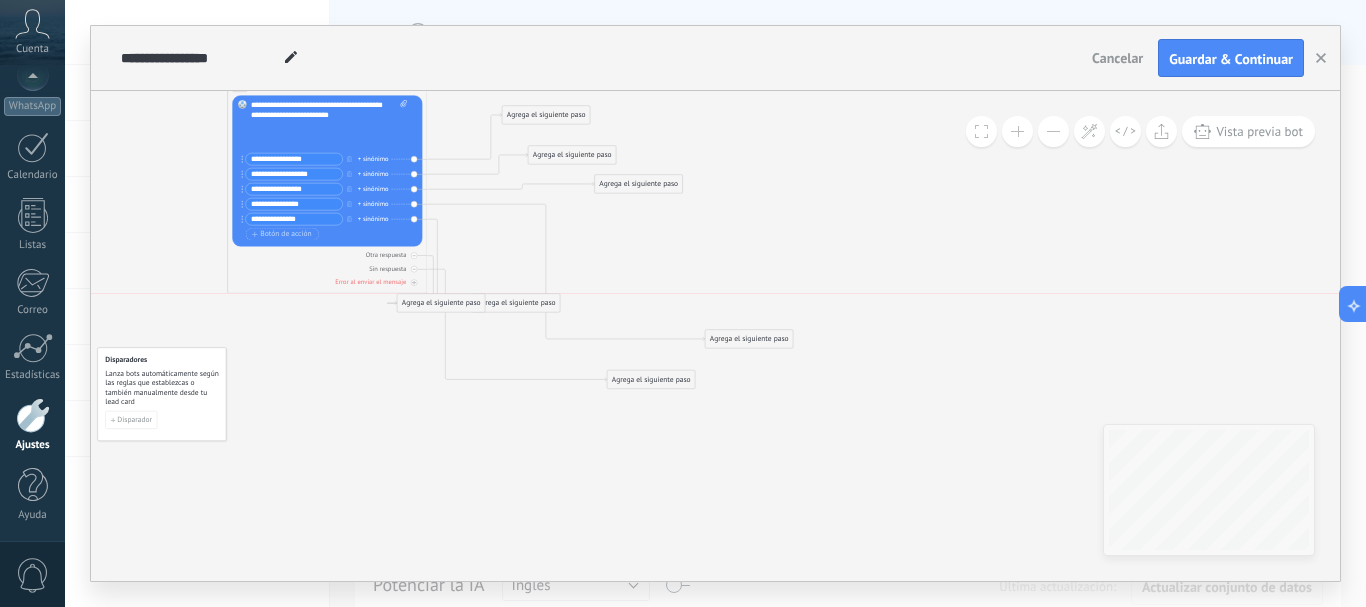 drag, startPoint x: 531, startPoint y: 218, endPoint x: 463, endPoint y: 298, distance: 104.99524 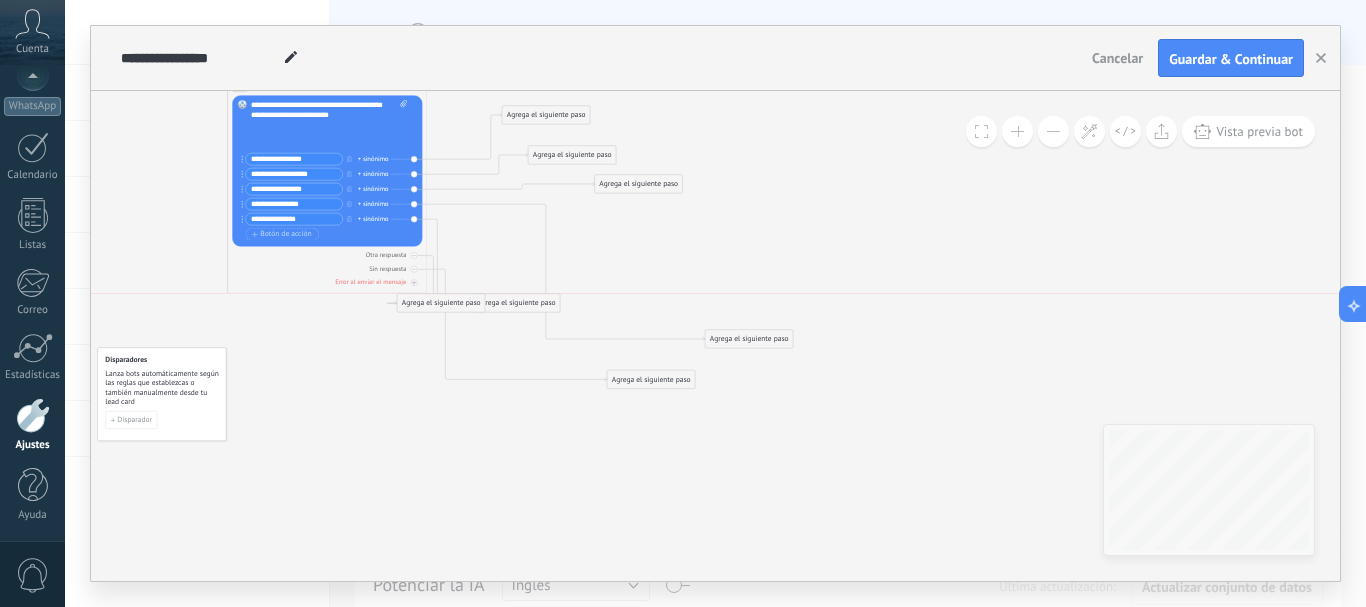 click on "Agrega el siguiente paso" at bounding box center (441, 303) 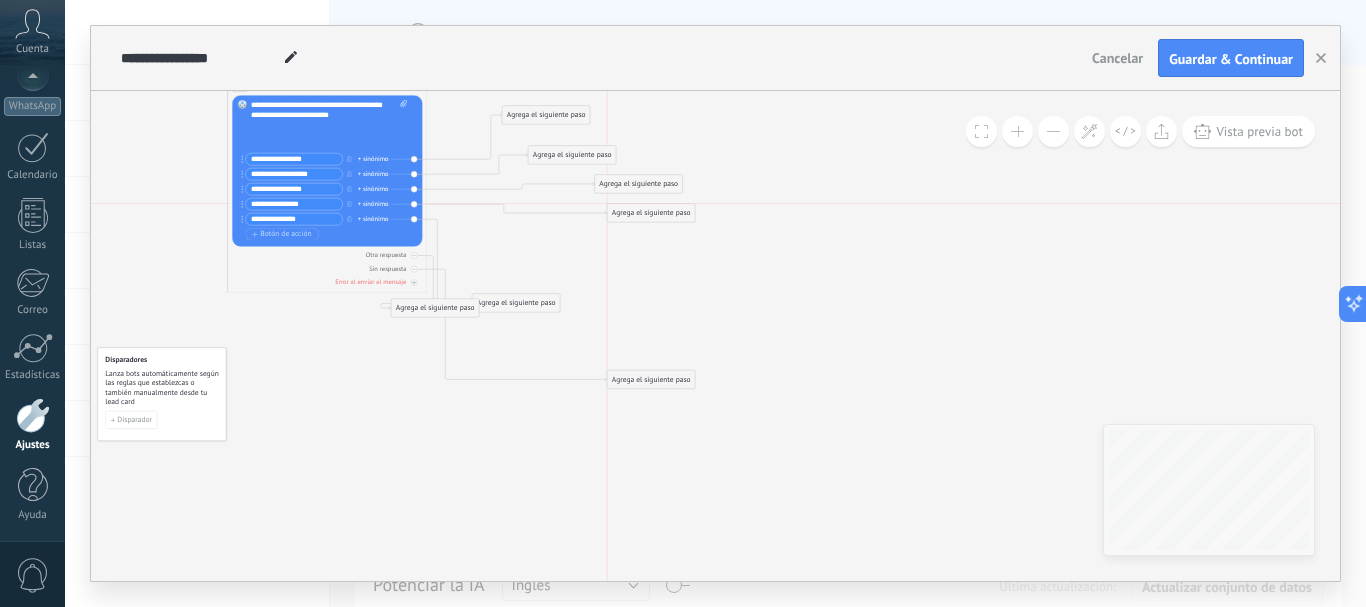 drag, startPoint x: 722, startPoint y: 339, endPoint x: 625, endPoint y: 209, distance: 162.2005 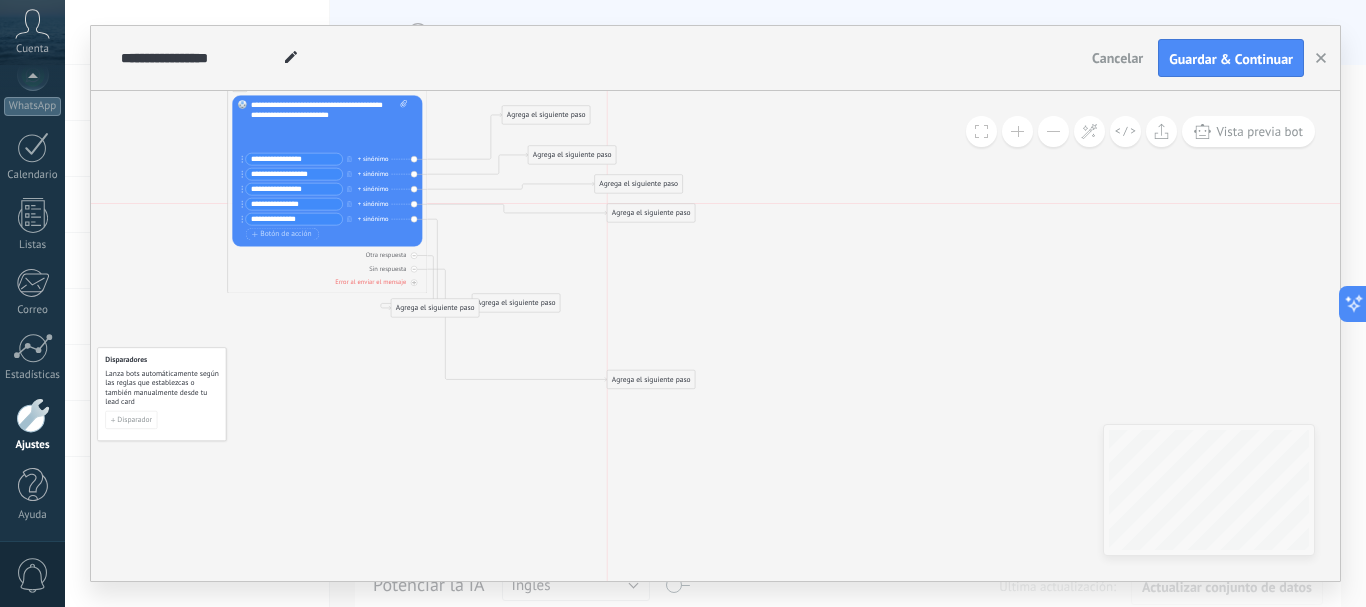 click on "Agrega el siguiente paso" at bounding box center [651, 213] 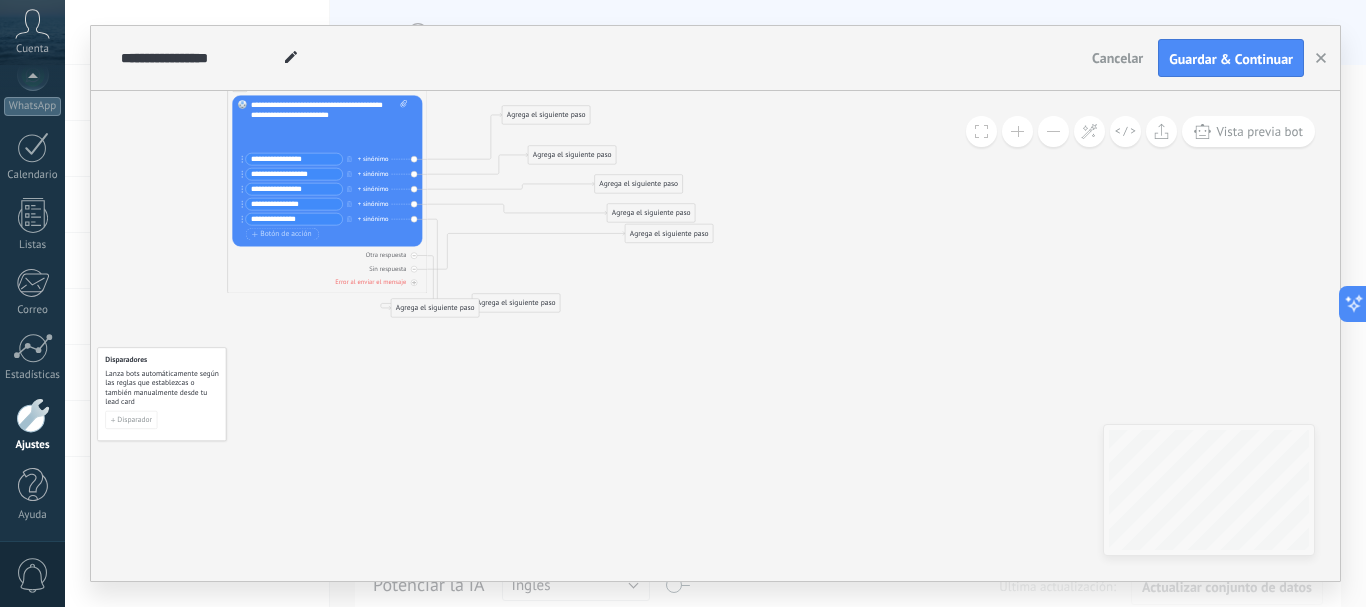 drag, startPoint x: 636, startPoint y: 386, endPoint x: 654, endPoint y: 240, distance: 147.10541 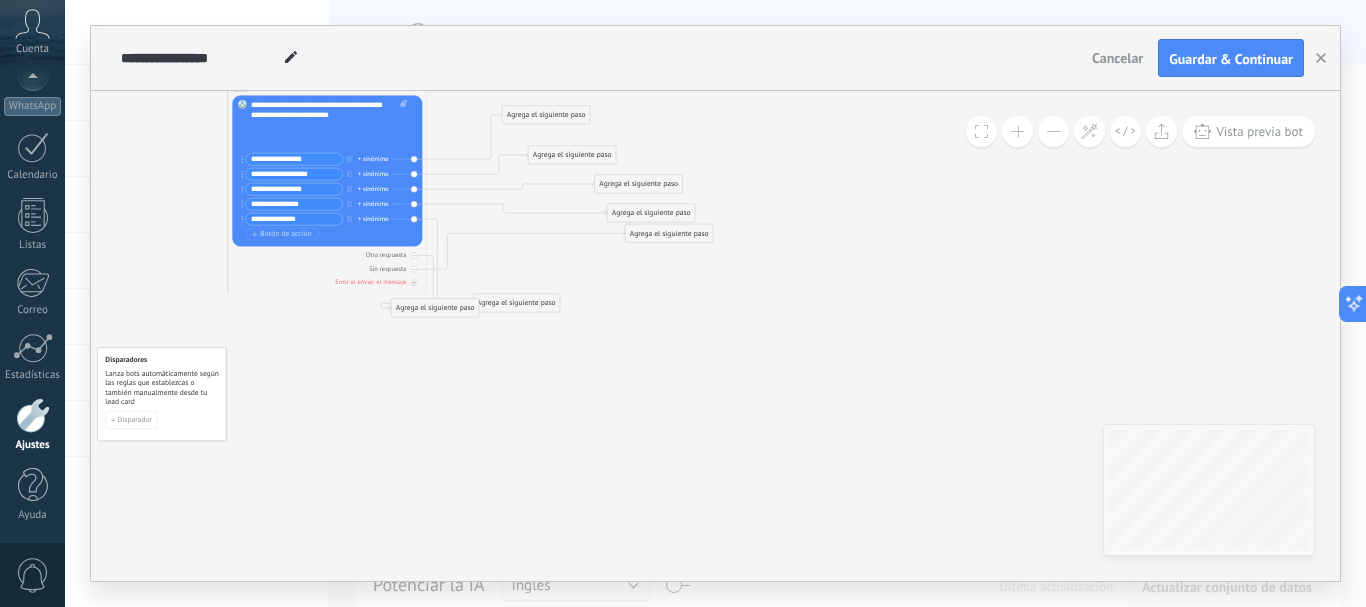 click on "Agrega el siguiente paso" at bounding box center (669, 233) 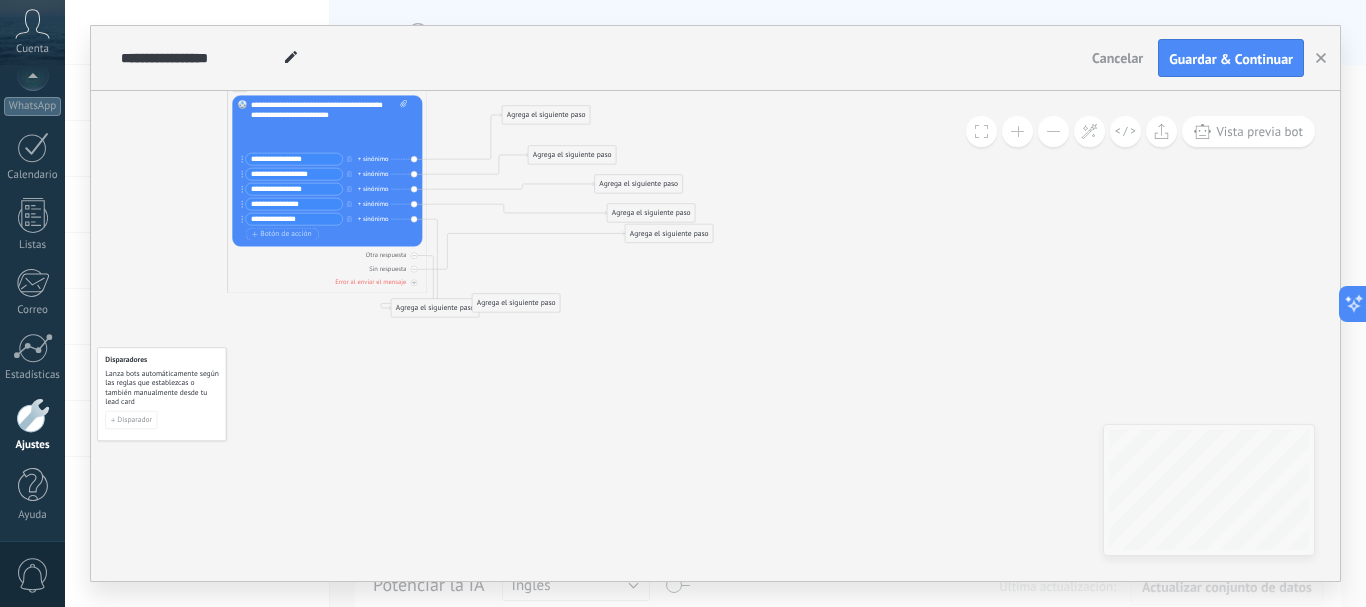 drag, startPoint x: 524, startPoint y: 316, endPoint x: 457, endPoint y: 424, distance: 127.09445 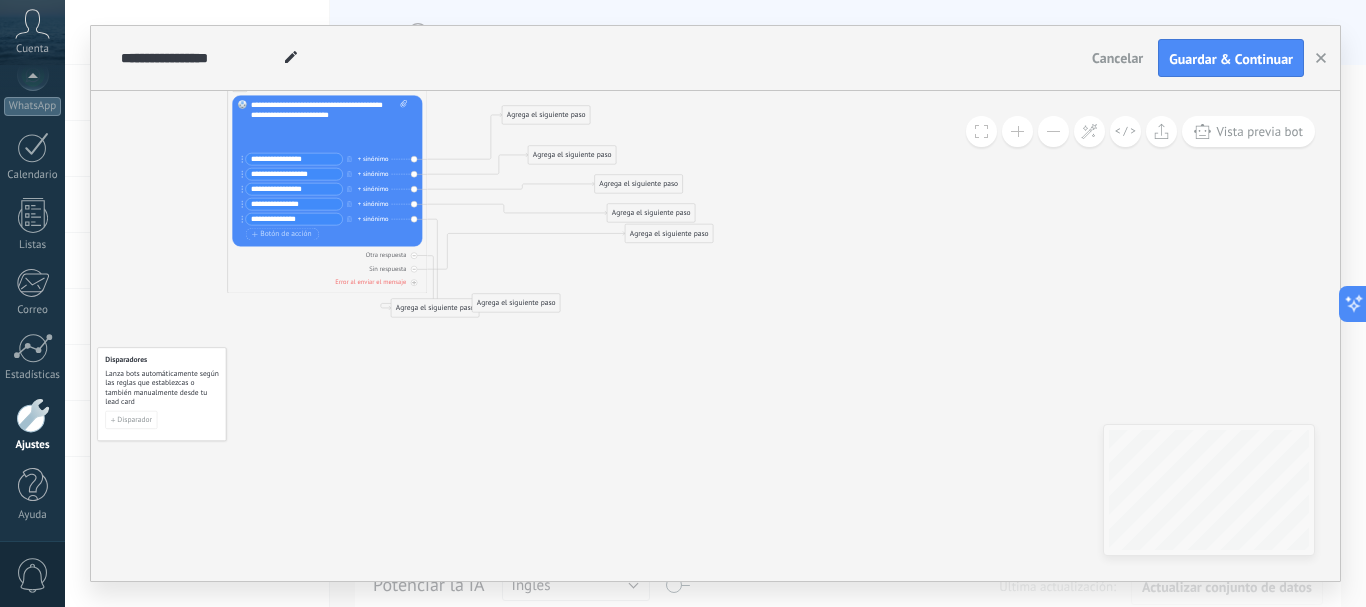 click on "**********" at bounding box center (390, 189) 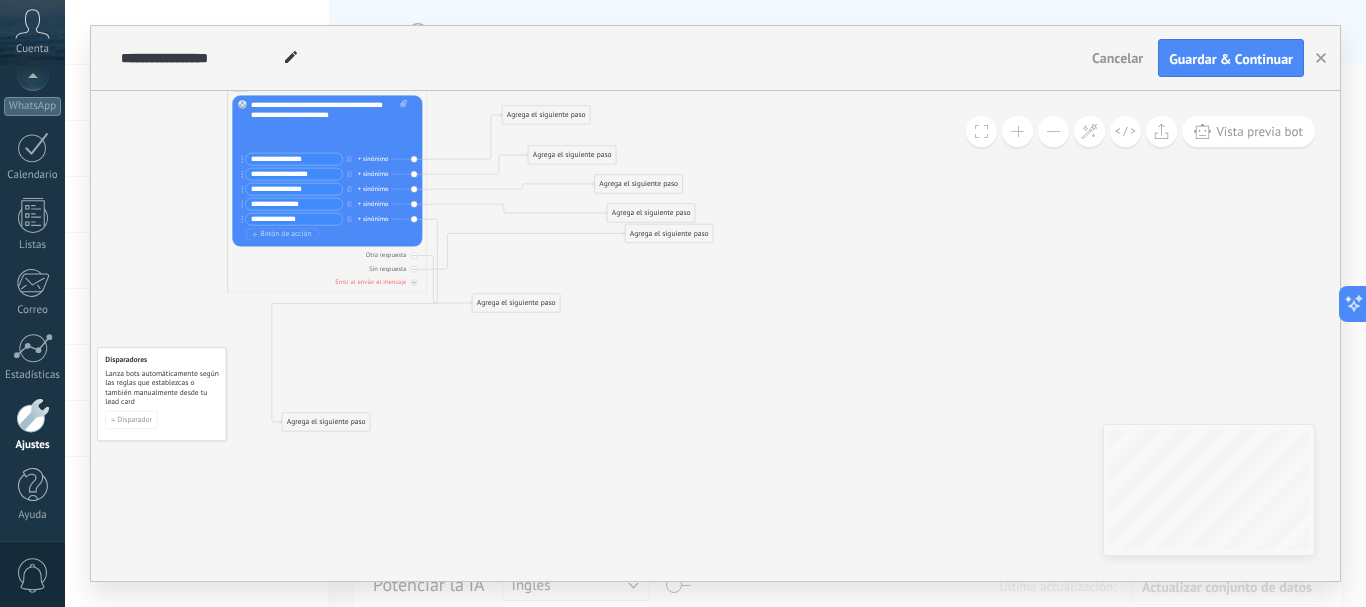 drag, startPoint x: 433, startPoint y: 307, endPoint x: 353, endPoint y: 430, distance: 146.72765 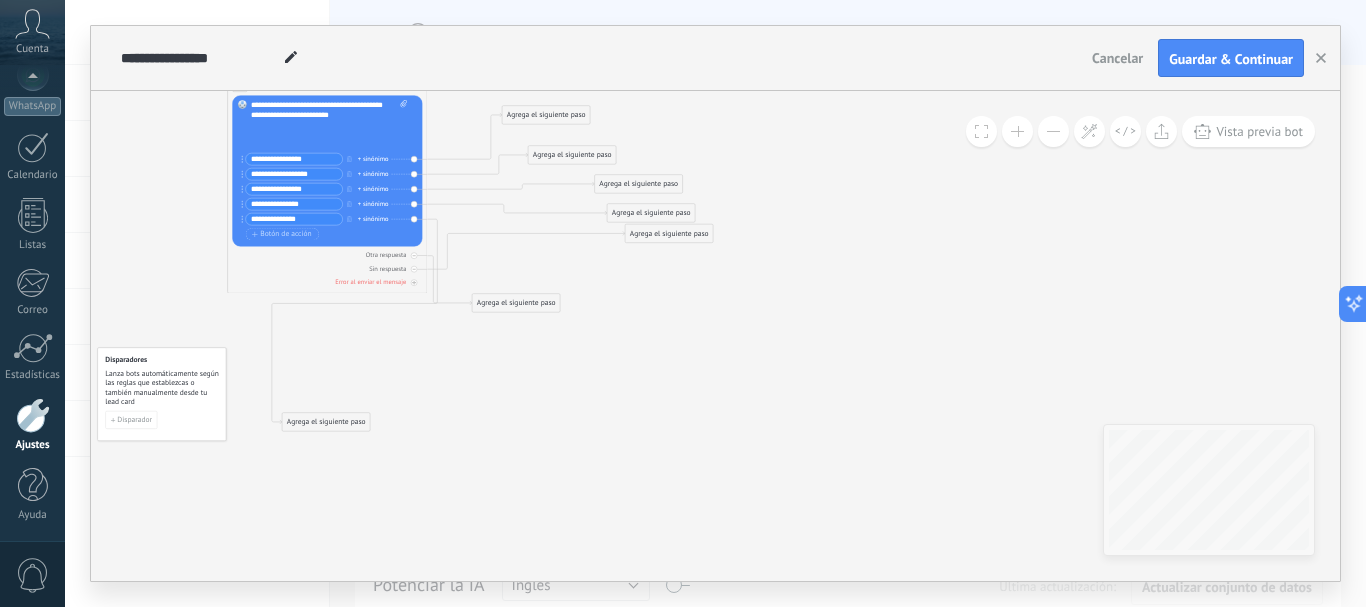 click on "Agrega el siguiente paso" at bounding box center [326, 422] 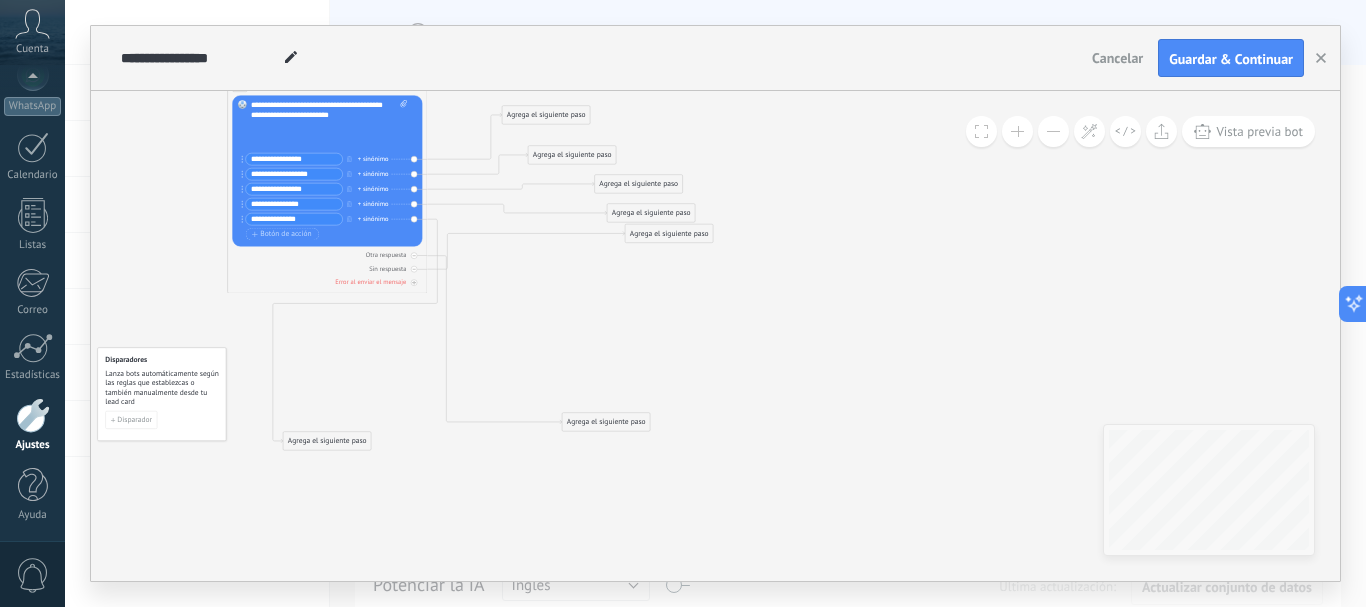 drag, startPoint x: 503, startPoint y: 300, endPoint x: 496, endPoint y: 376, distance: 76.321686 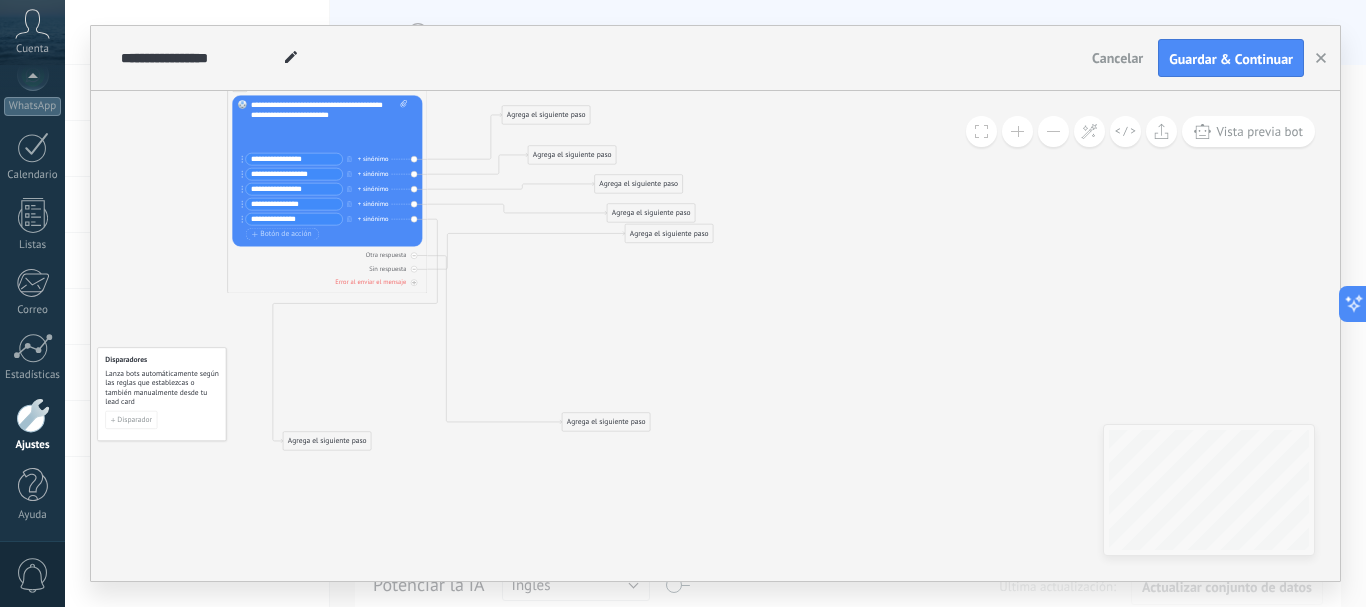 click on "Agrega el siguiente paso" at bounding box center (606, 422) 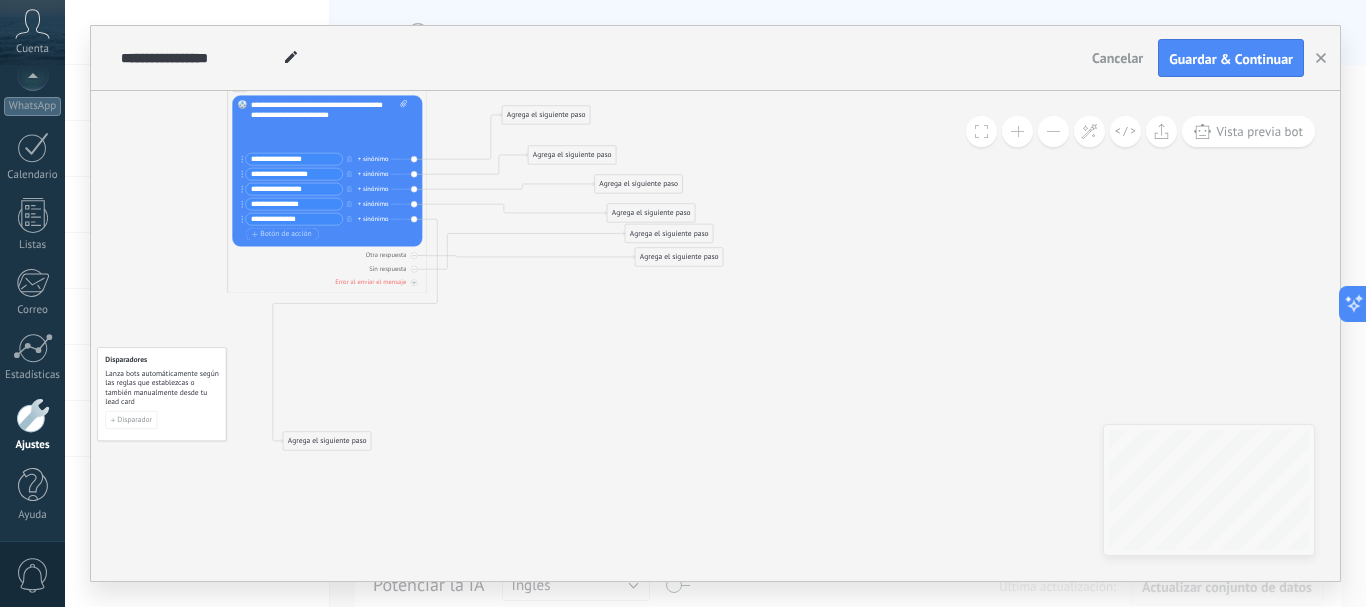 drag, startPoint x: 580, startPoint y: 420, endPoint x: 505, endPoint y: 295, distance: 145.7738 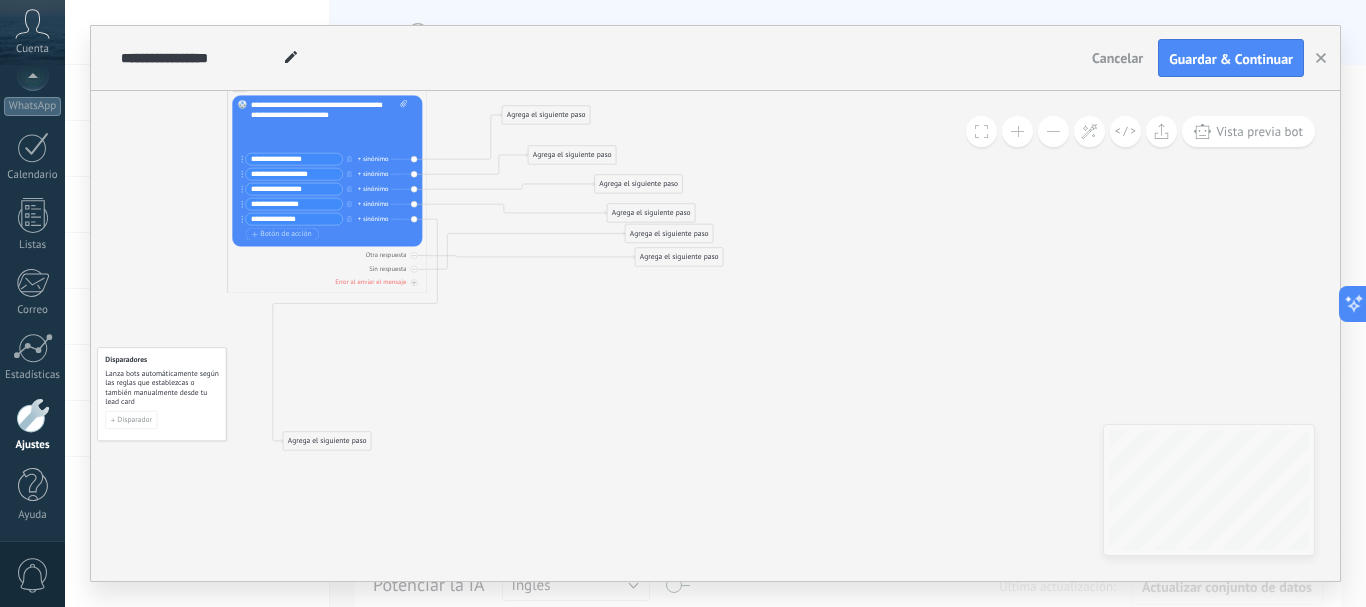 click on "Agrega el siguiente paso" at bounding box center [679, 257] 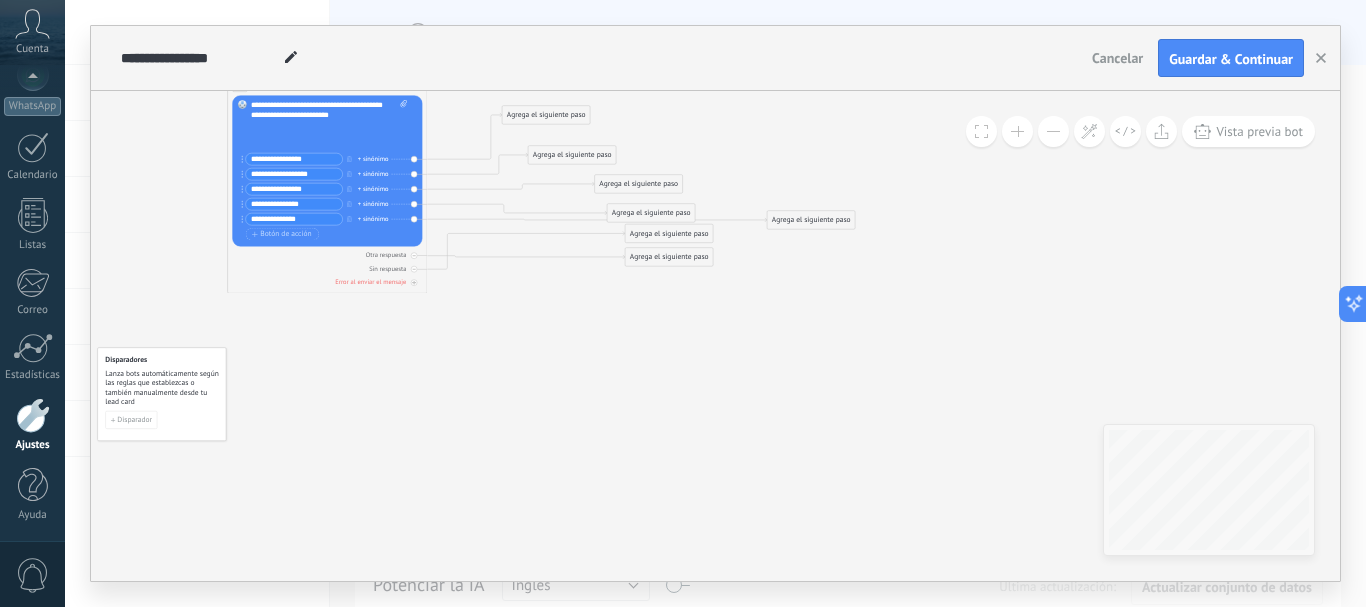 drag, startPoint x: 473, startPoint y: 419, endPoint x: 831, endPoint y: 222, distance: 408.6233 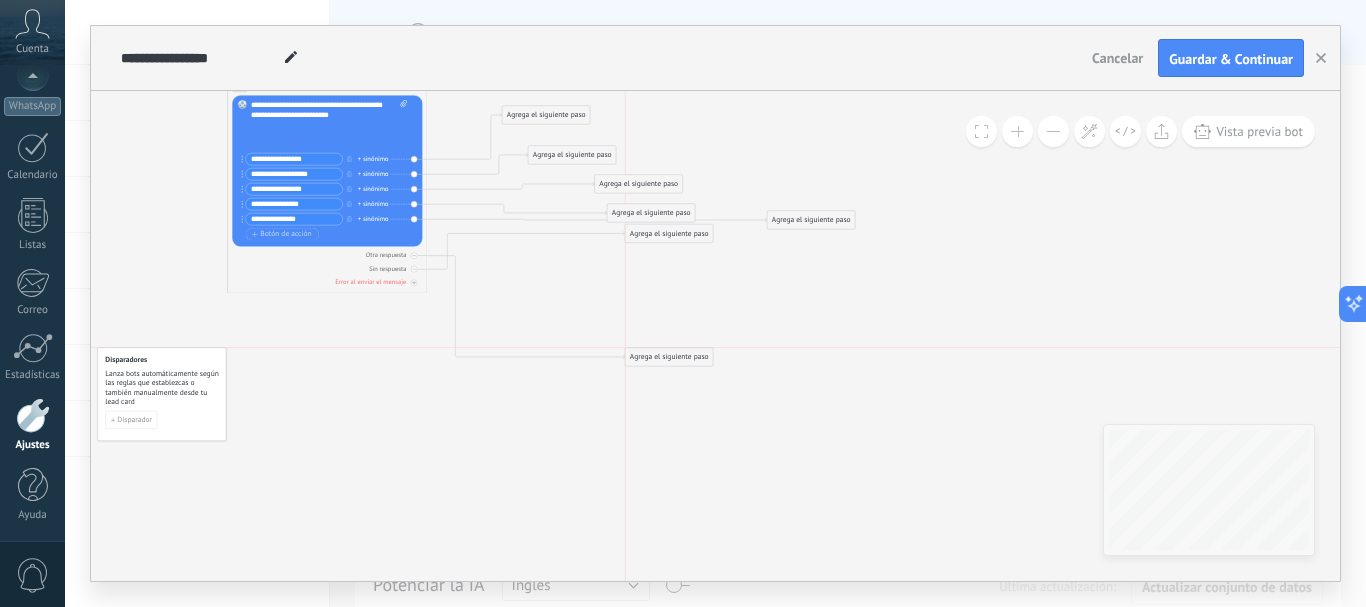 drag, startPoint x: 679, startPoint y: 255, endPoint x: 682, endPoint y: 359, distance: 104.04326 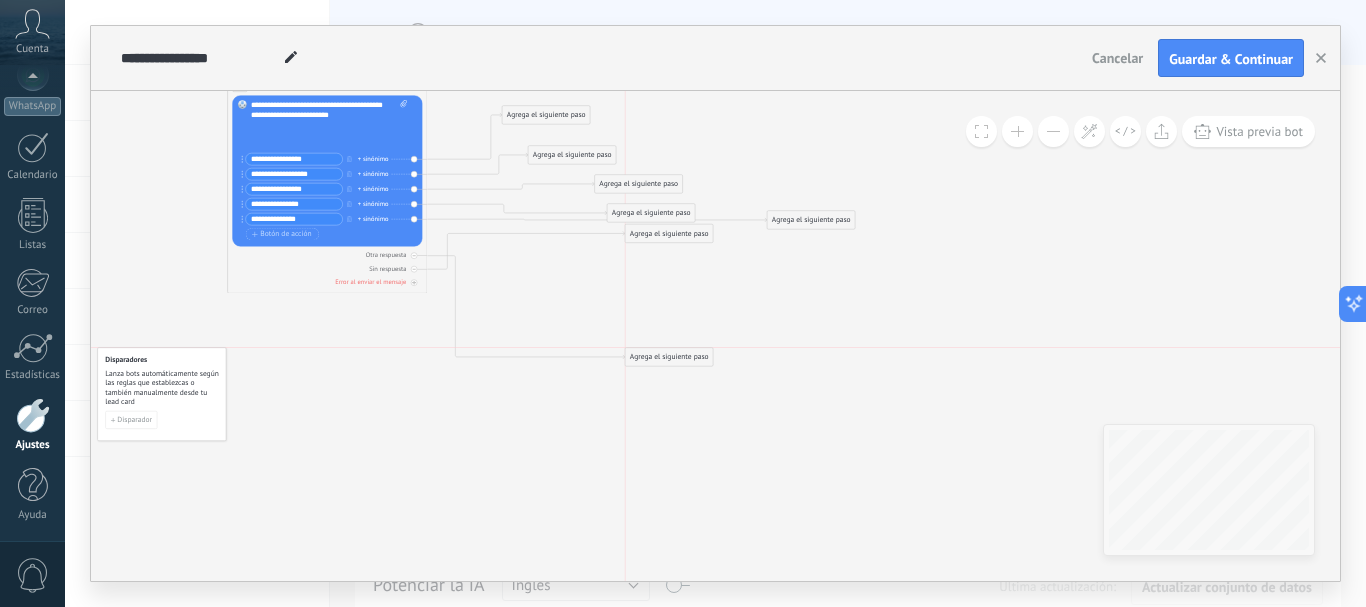 click on "Agrega el siguiente paso" at bounding box center (669, 357) 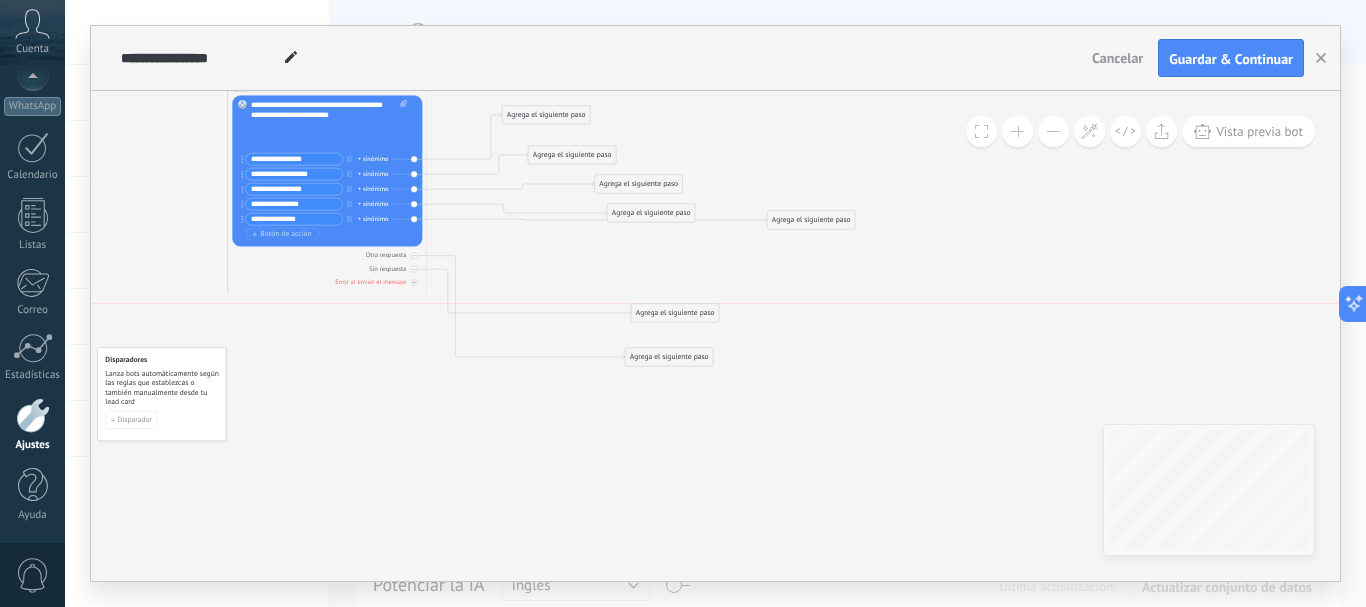 drag, startPoint x: 662, startPoint y: 236, endPoint x: 675, endPoint y: 312, distance: 77.10383 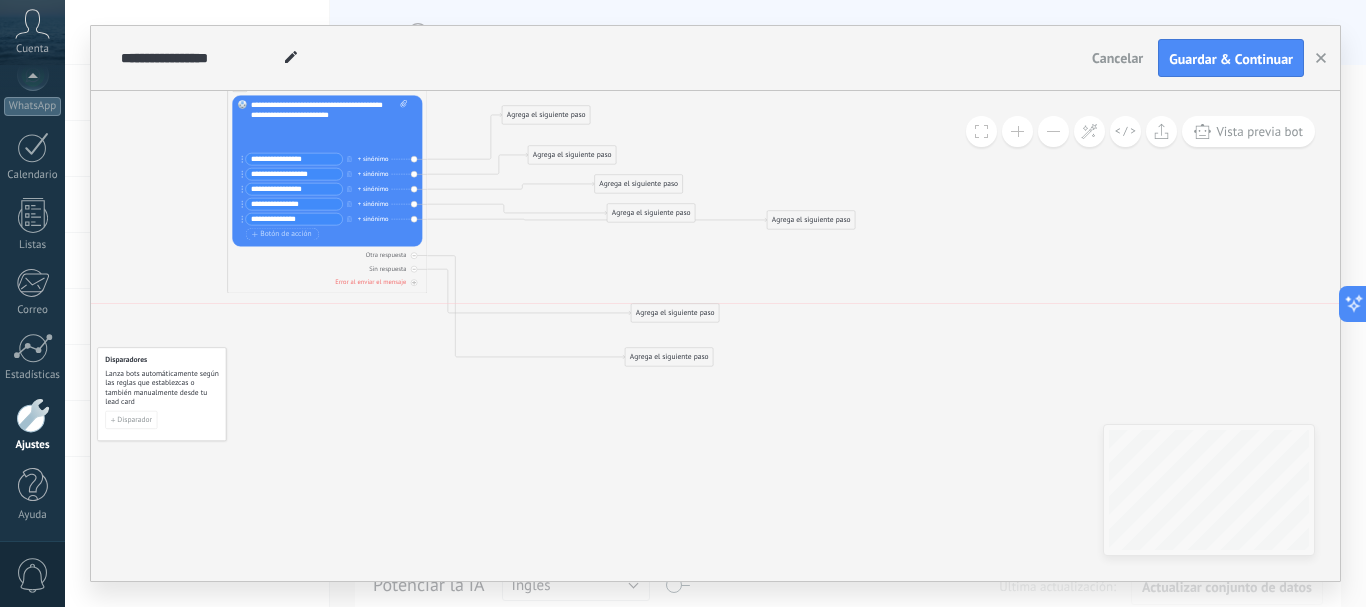 click on "Agrega el siguiente paso" at bounding box center [675, 313] 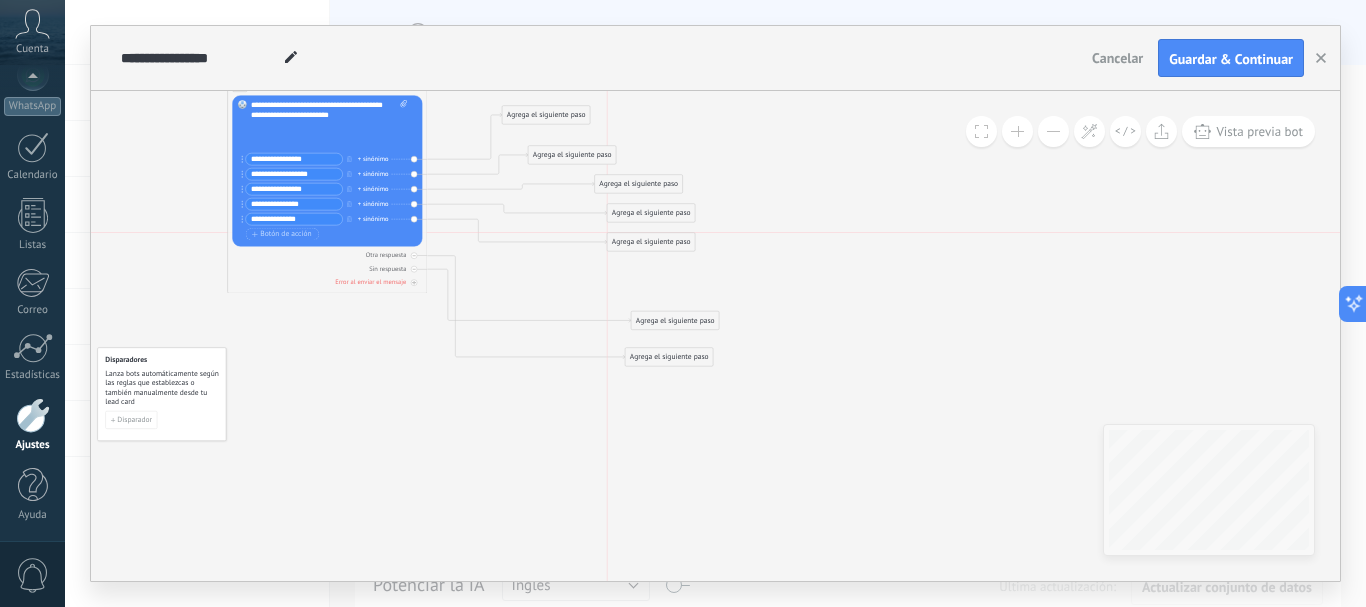 drag, startPoint x: 778, startPoint y: 219, endPoint x: 617, endPoint y: 239, distance: 162.23749 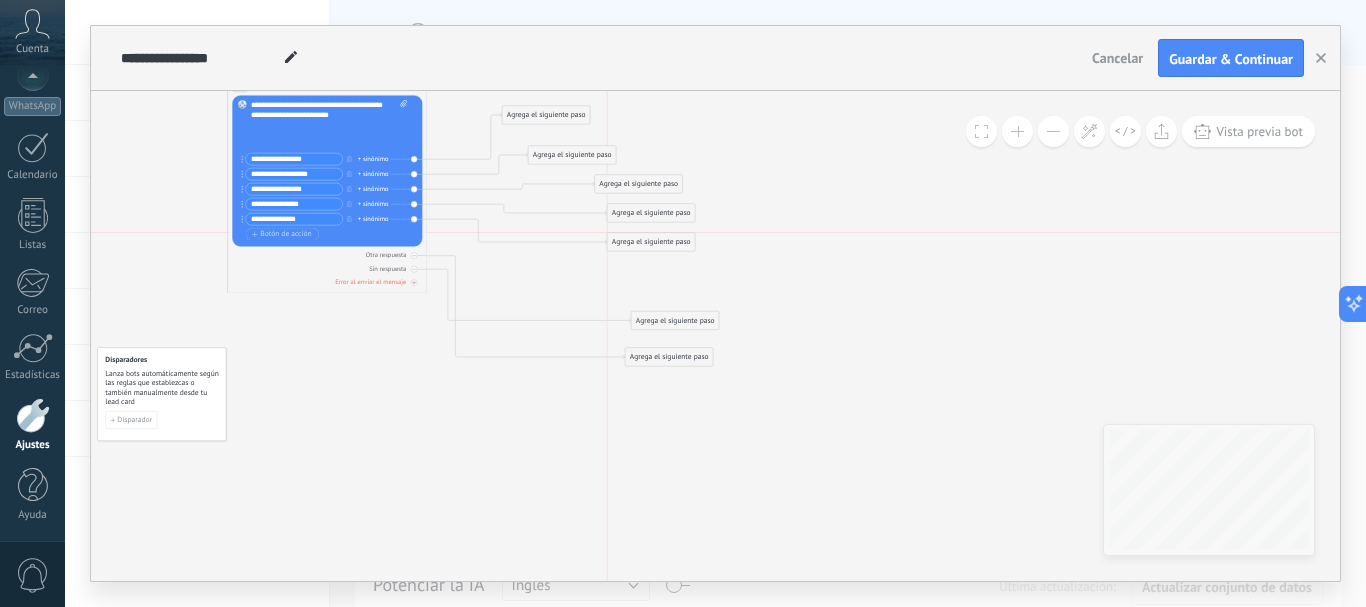 click on "Agrega el siguiente paso" at bounding box center (651, 242) 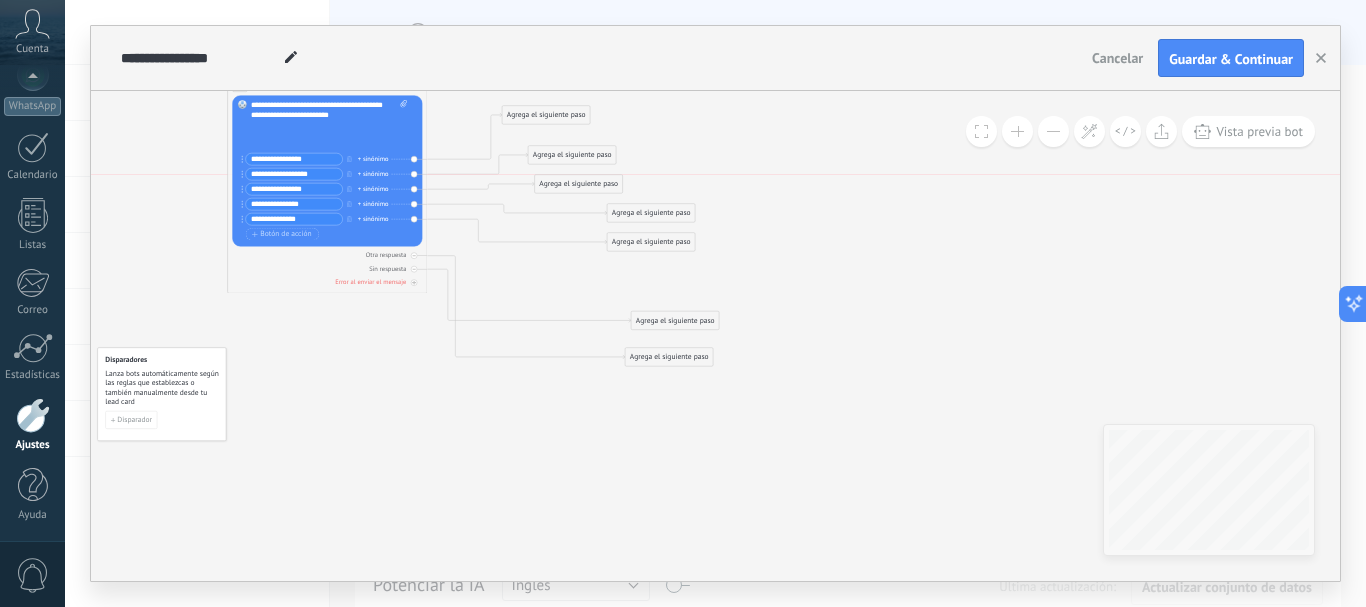 drag, startPoint x: 606, startPoint y: 180, endPoint x: 538, endPoint y: 166, distance: 69.426216 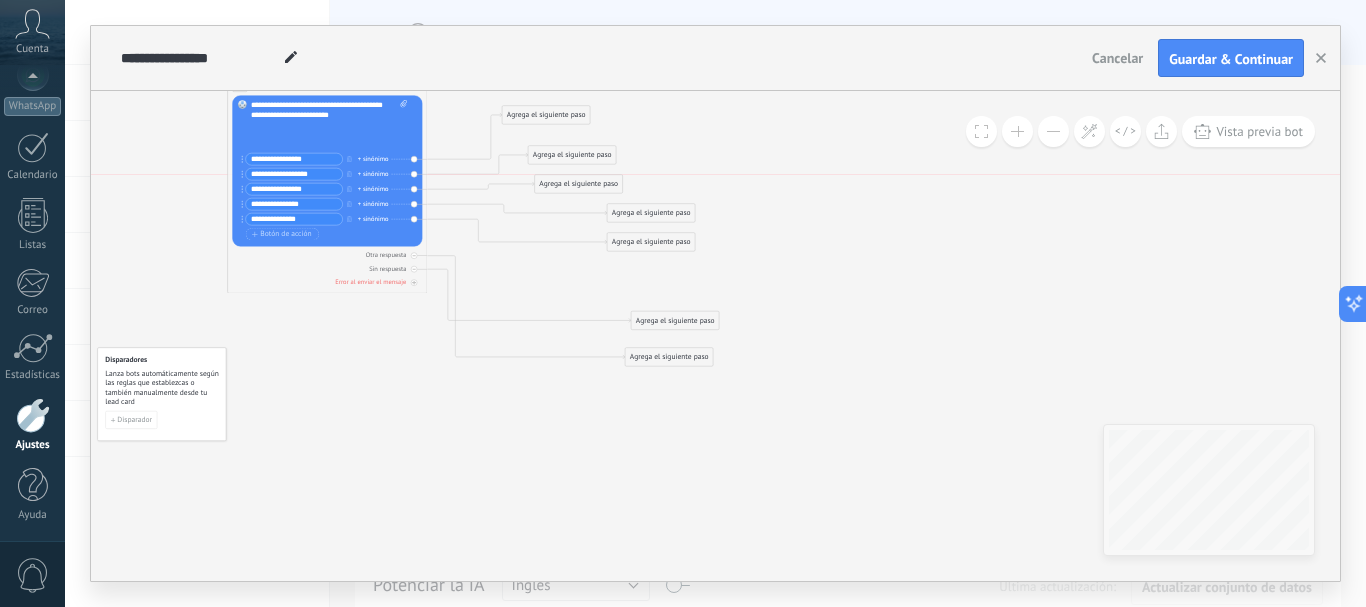 click on "Agrega el siguiente paso" at bounding box center (579, 184) 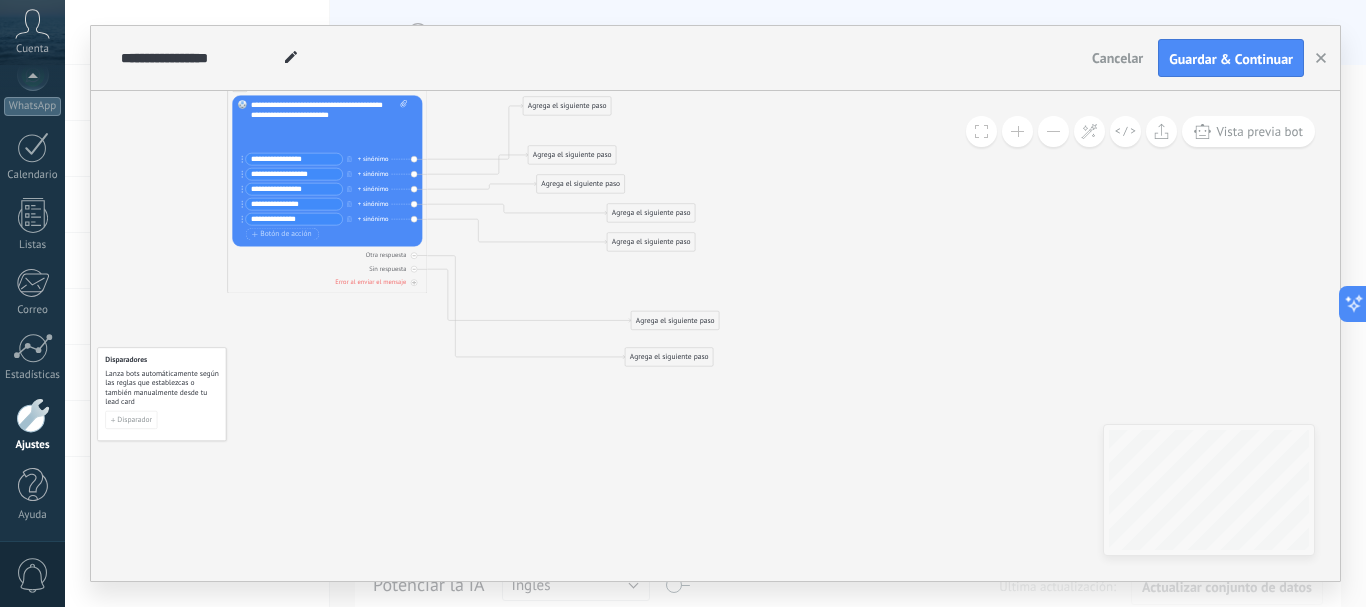 drag, startPoint x: 518, startPoint y: 117, endPoint x: 534, endPoint y: 108, distance: 18.35756 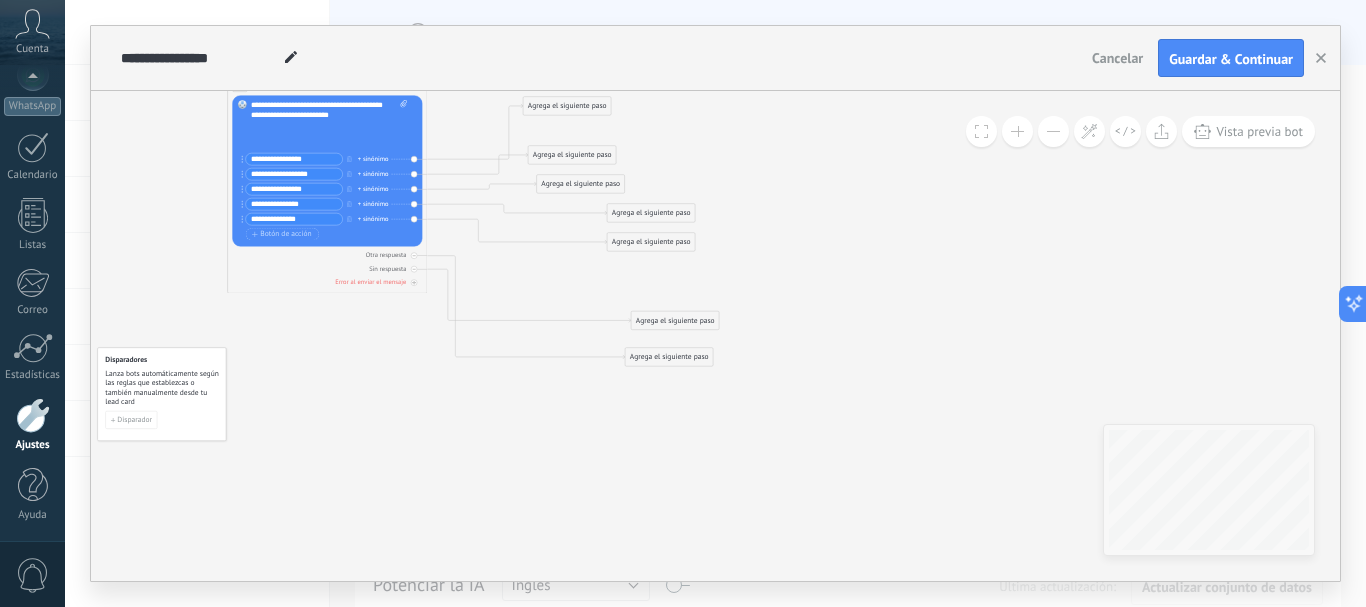 click on "Agrega el siguiente paso" at bounding box center [567, 106] 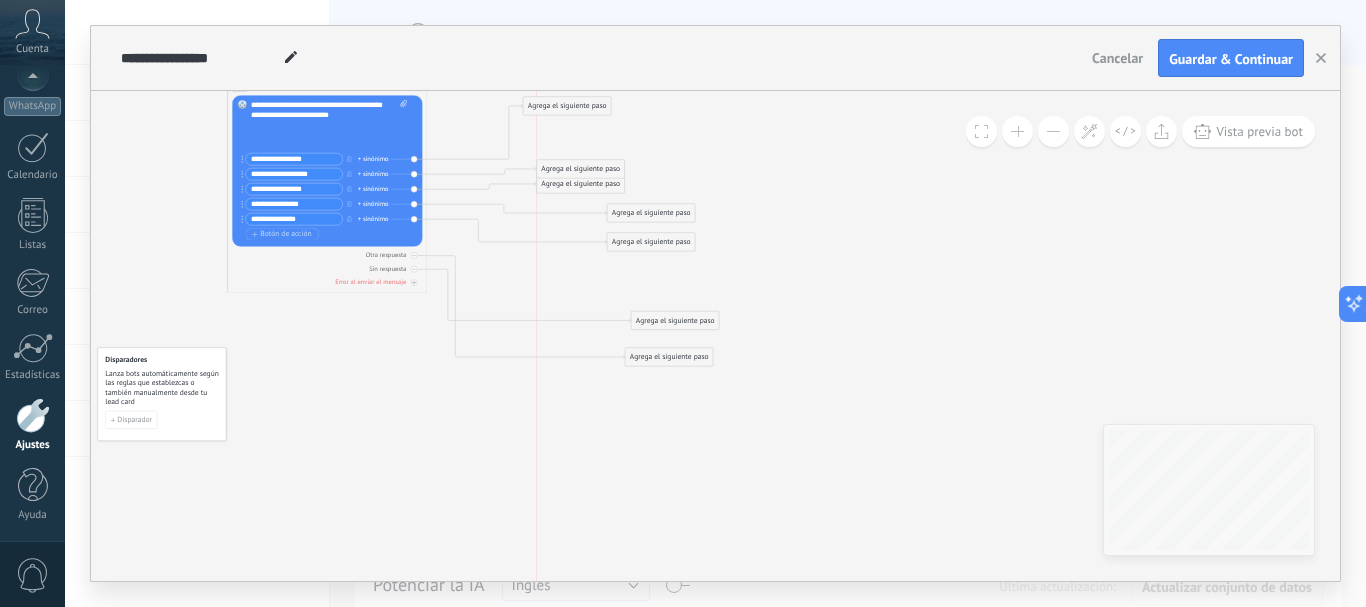 drag, startPoint x: 542, startPoint y: 161, endPoint x: 547, endPoint y: 175, distance: 14.866069 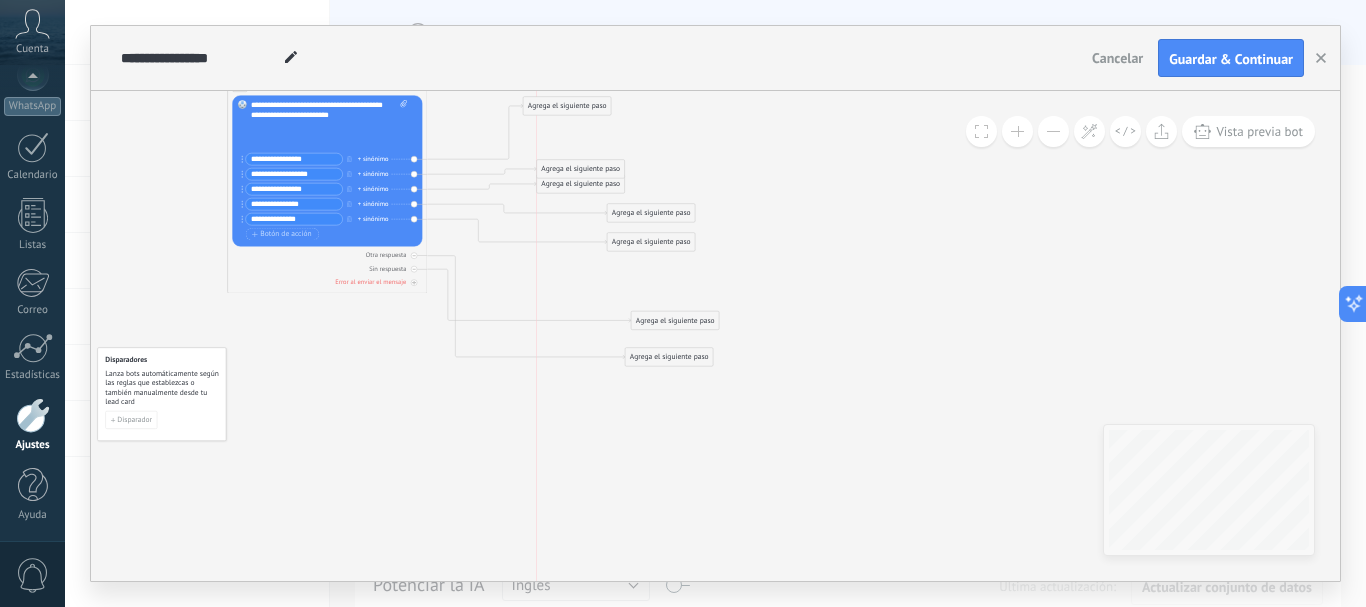 click on "Agrega el siguiente paso" at bounding box center (581, 169) 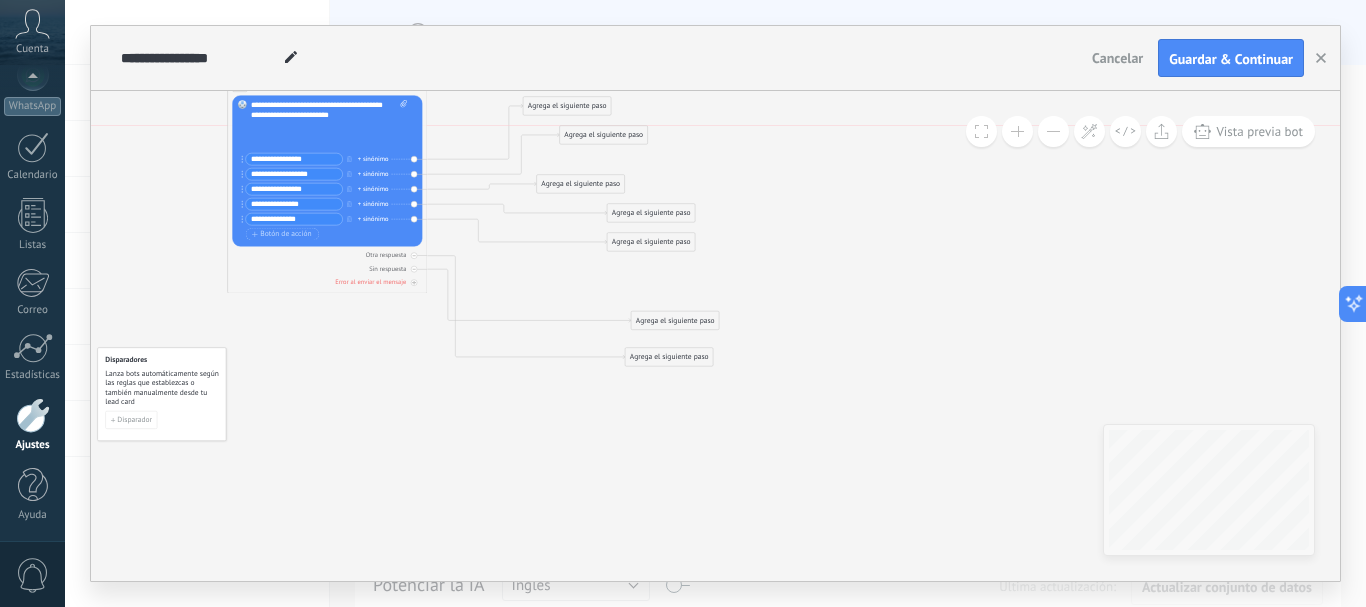 drag, startPoint x: 559, startPoint y: 214, endPoint x: 582, endPoint y: 143, distance: 74.63243 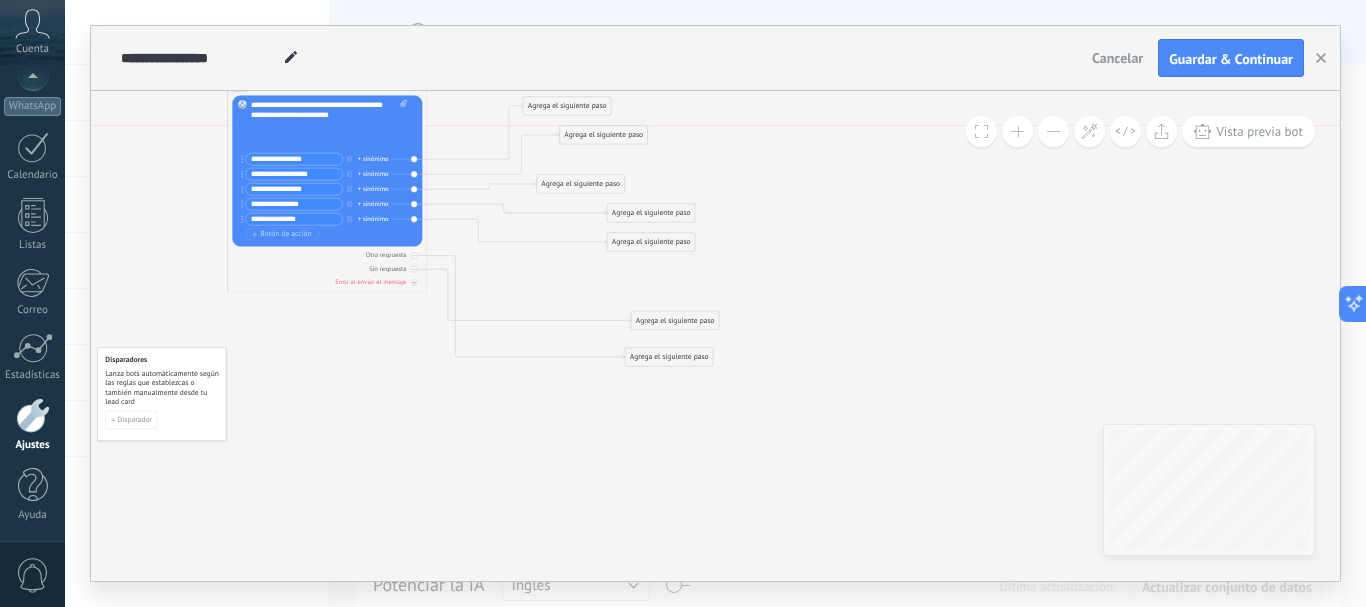 click on "Agrega el siguiente paso" at bounding box center (604, 135) 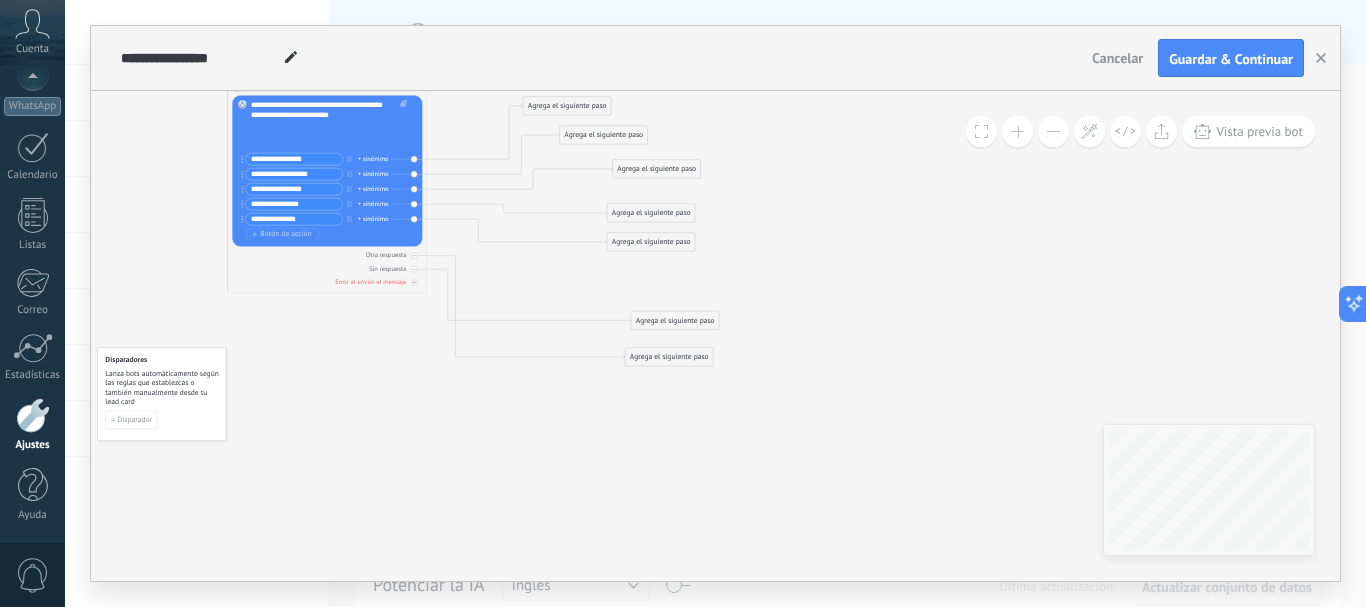 drag, startPoint x: 566, startPoint y: 185, endPoint x: 642, endPoint y: 170, distance: 77.46612 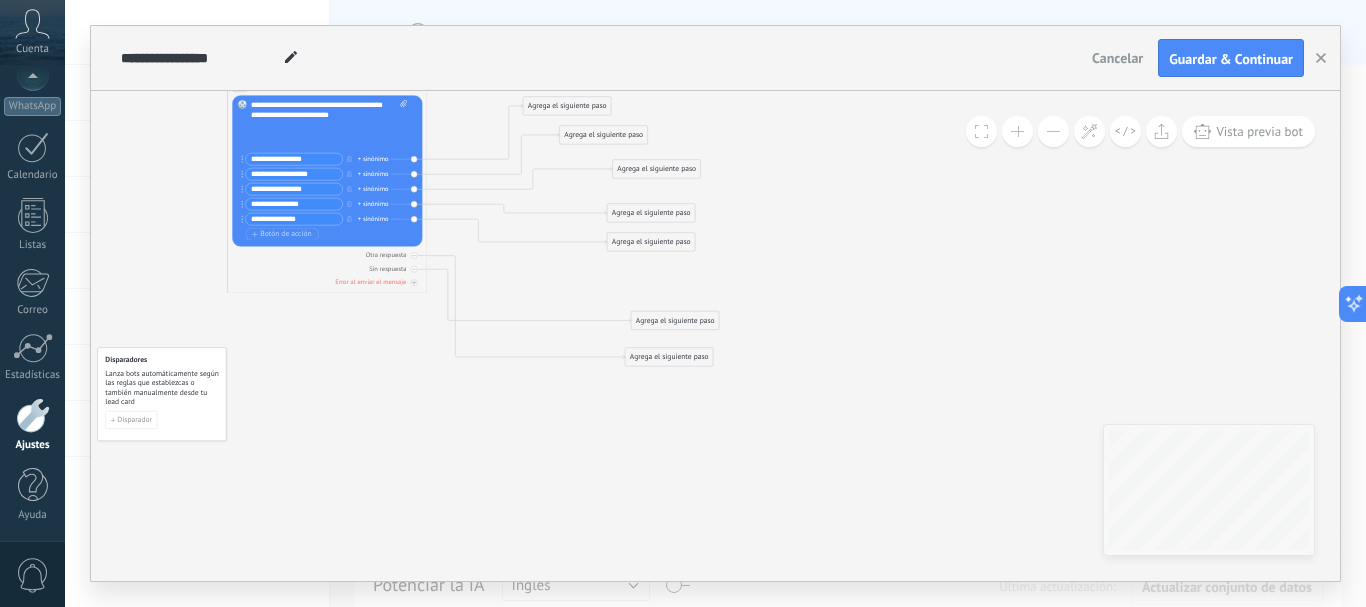 click on "Agrega el siguiente paso" at bounding box center (657, 169) 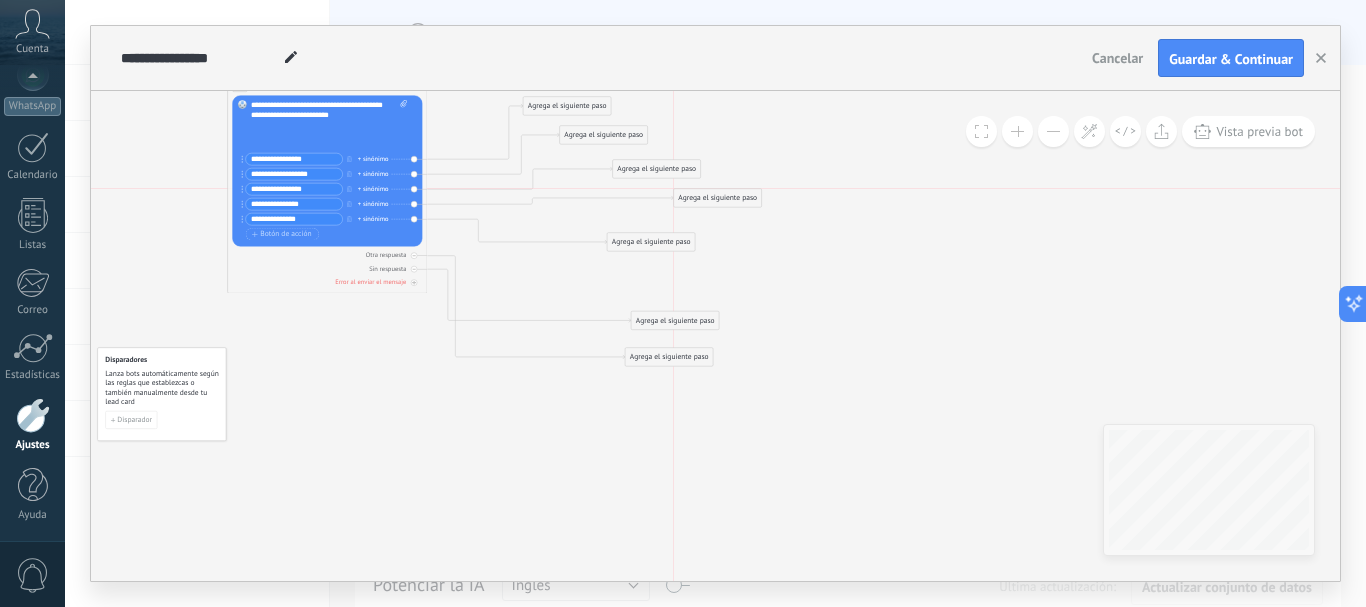 drag, startPoint x: 653, startPoint y: 208, endPoint x: 711, endPoint y: 198, distance: 58.855755 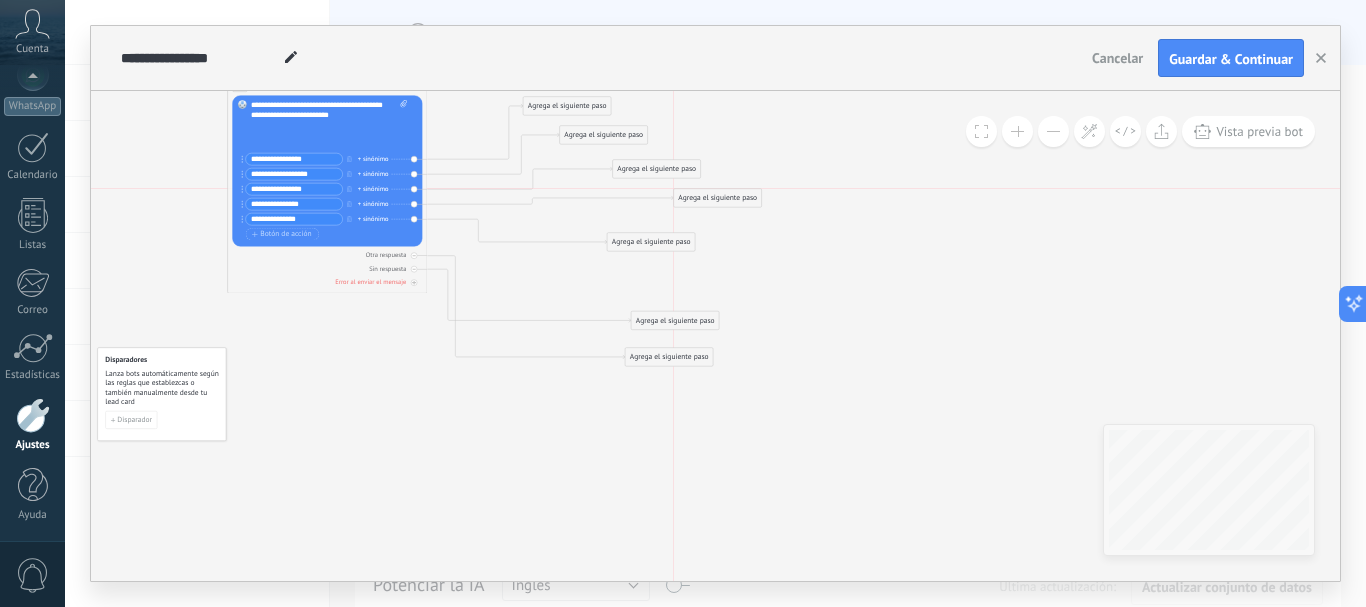 click on "Agrega el siguiente paso" at bounding box center [718, 198] 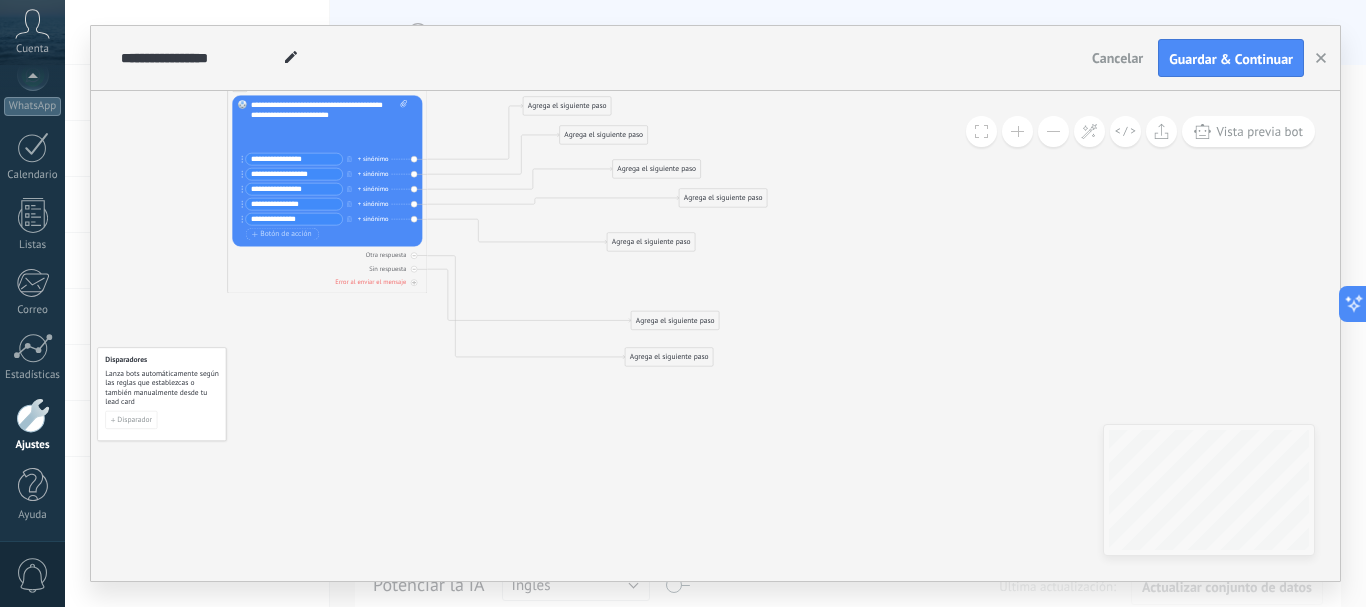 click on "Agrega el siguiente paso
Mensaje
Mensaje
Mensaje
Reacción
Comentario
Enviar mensaje interno" at bounding box center [651, 241] 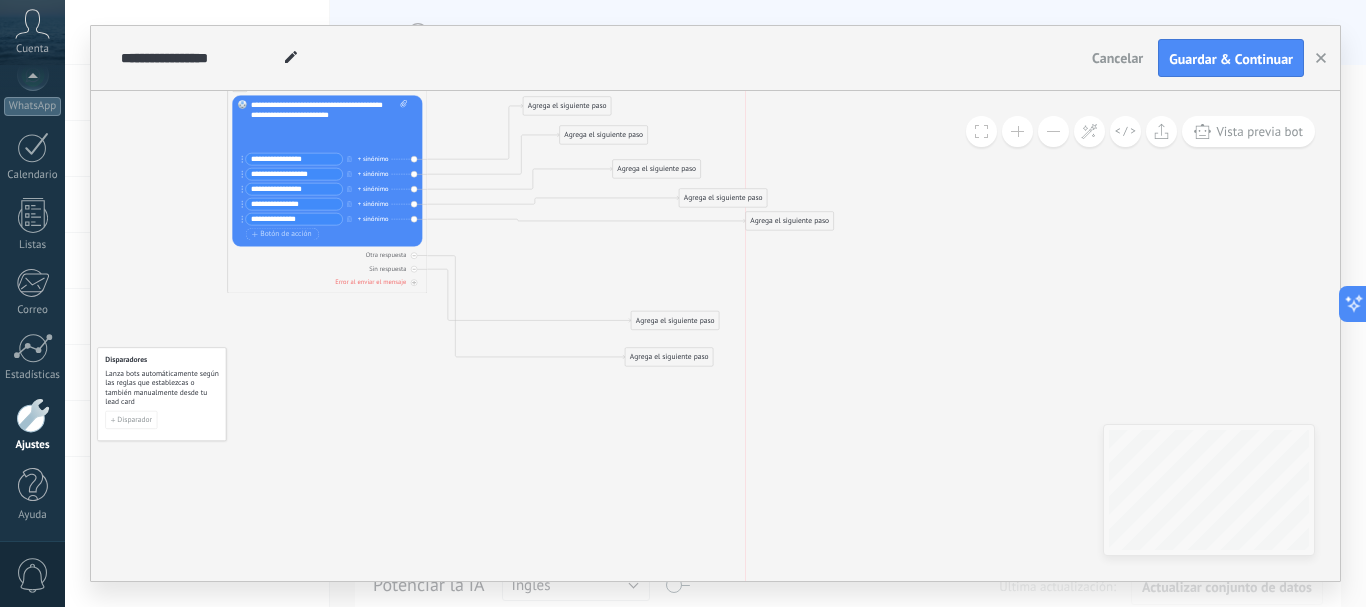drag, startPoint x: 651, startPoint y: 234, endPoint x: 786, endPoint y: 213, distance: 136.62357 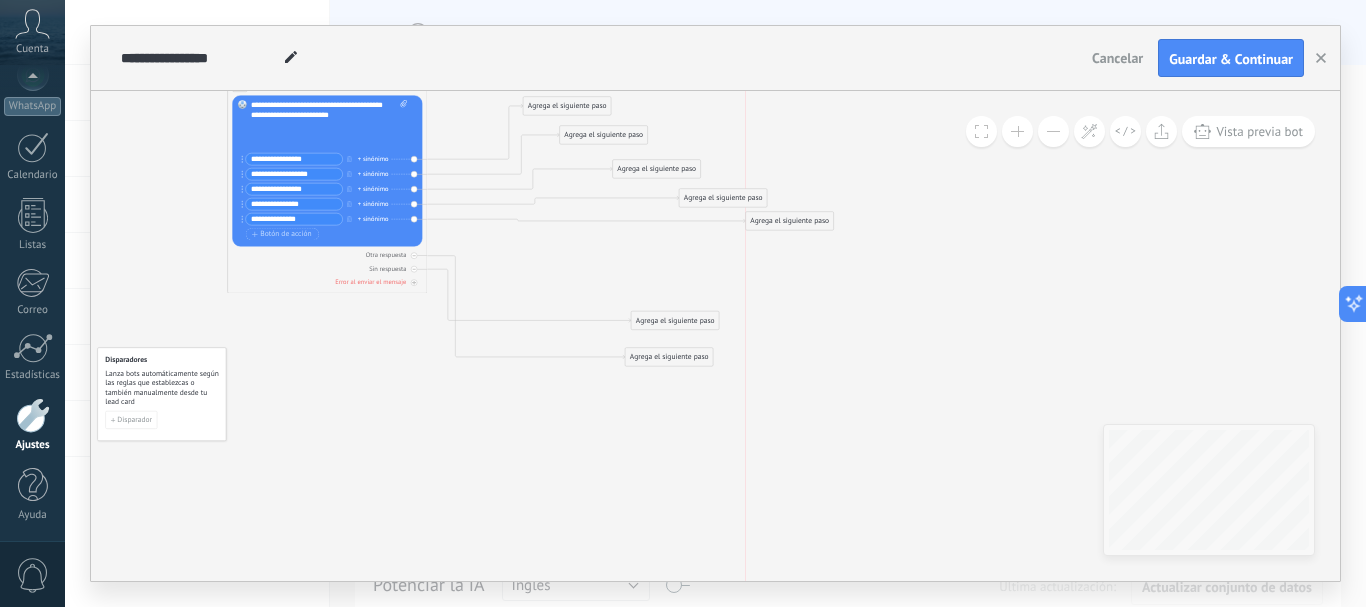 click on "Agrega el siguiente paso" at bounding box center (790, 221) 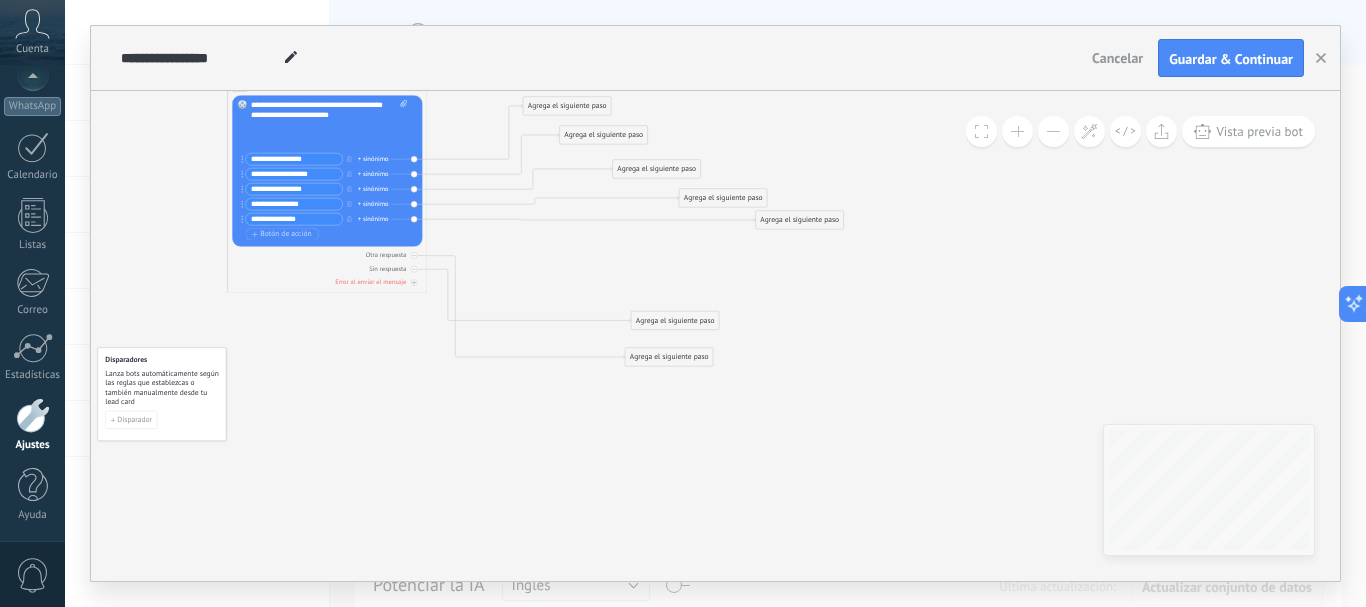 drag, startPoint x: 786, startPoint y: 213, endPoint x: 796, endPoint y: 212, distance: 10.049875 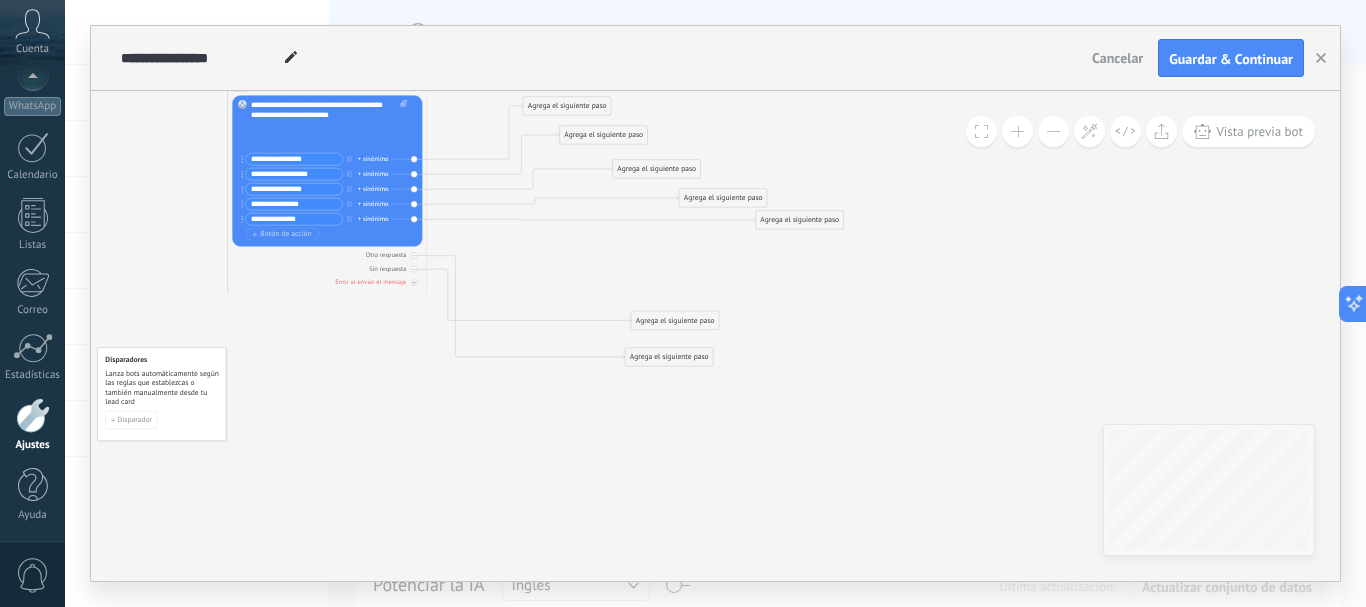 click on "Agrega el siguiente paso" at bounding box center (800, 220) 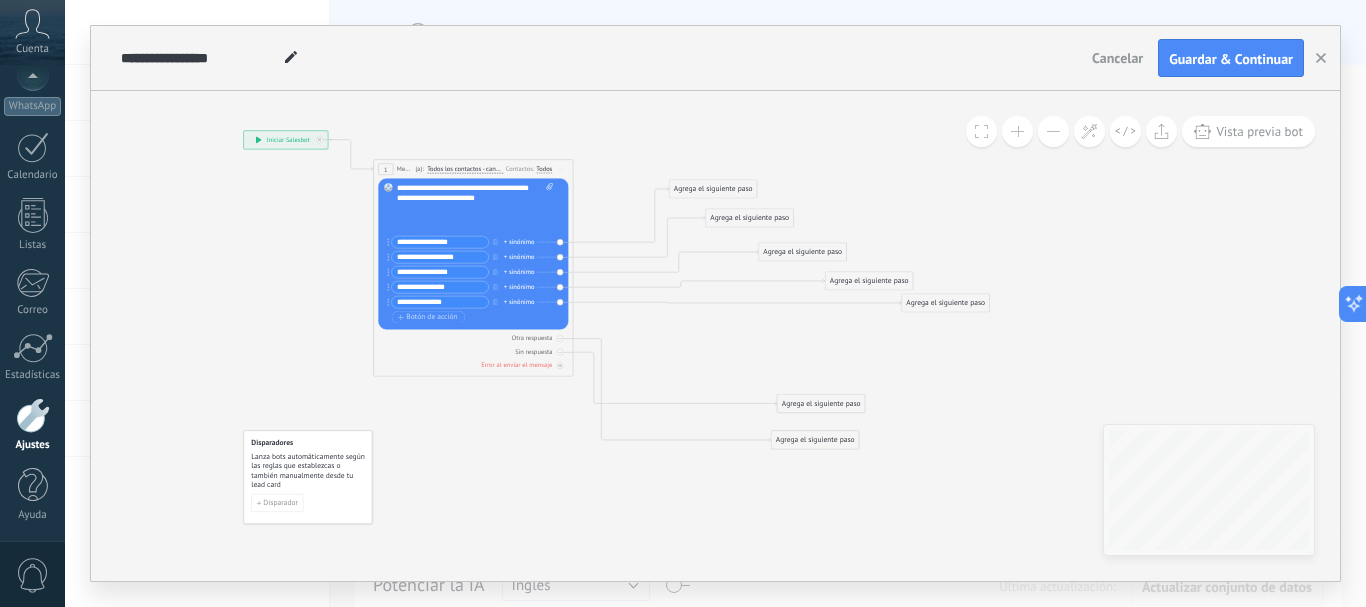 drag, startPoint x: 533, startPoint y: 416, endPoint x: 557, endPoint y: 428, distance: 26.832815 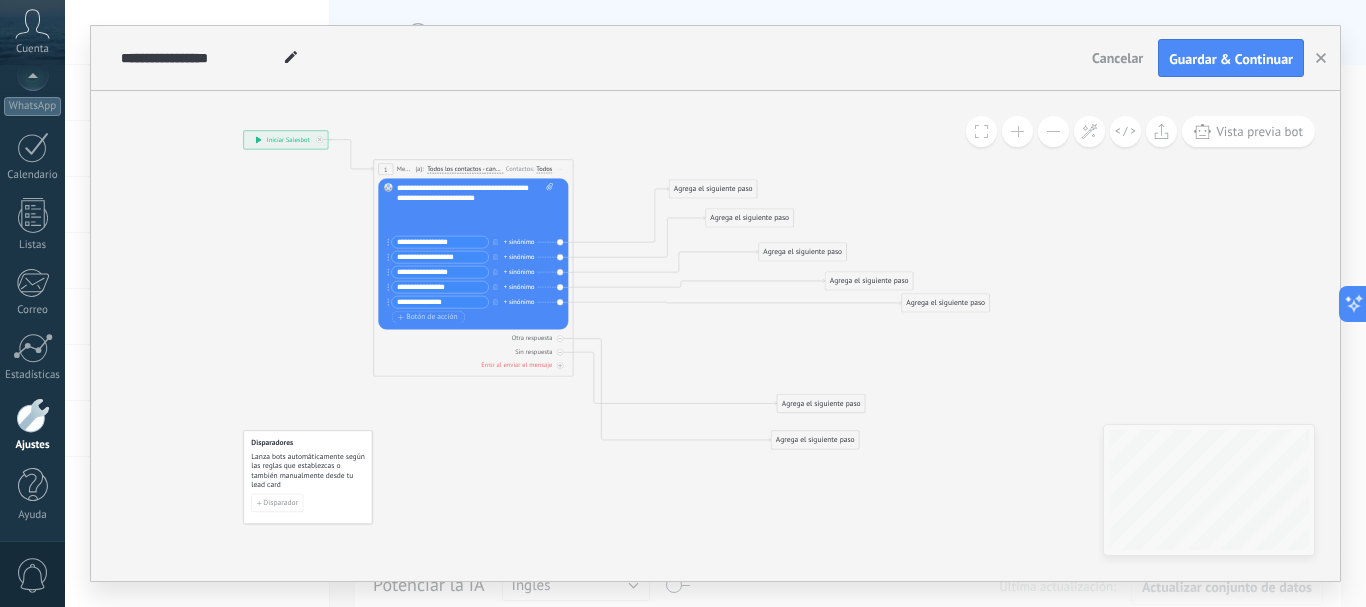 click 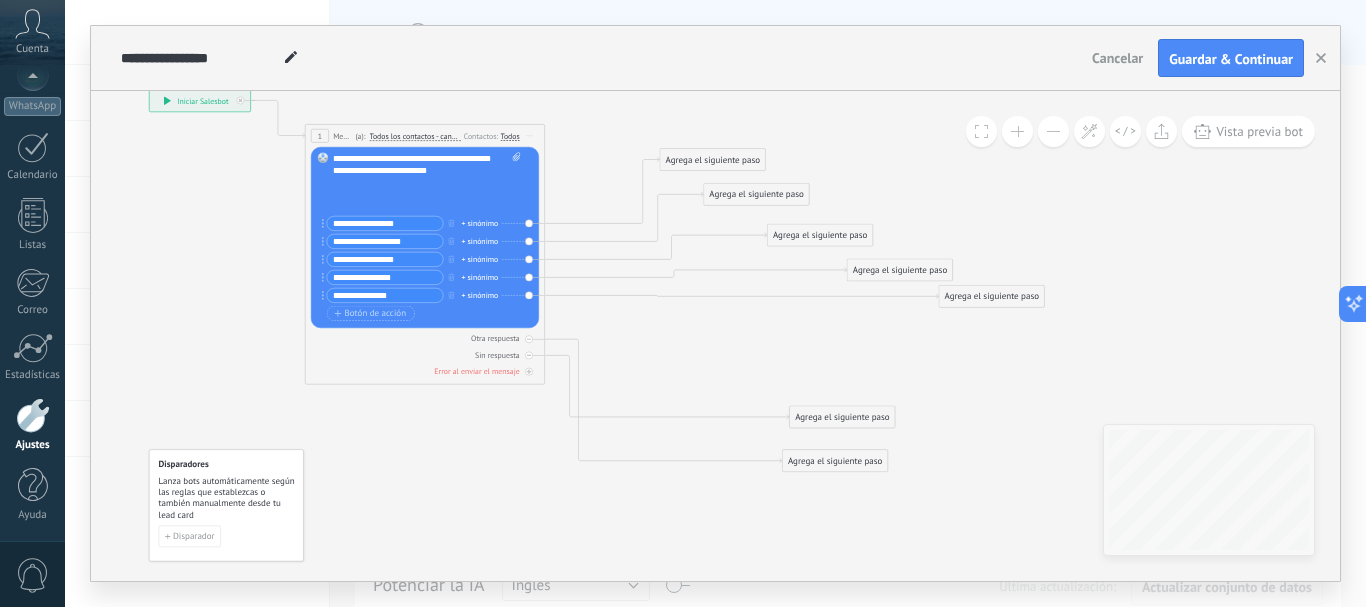 click at bounding box center (1017, 131) 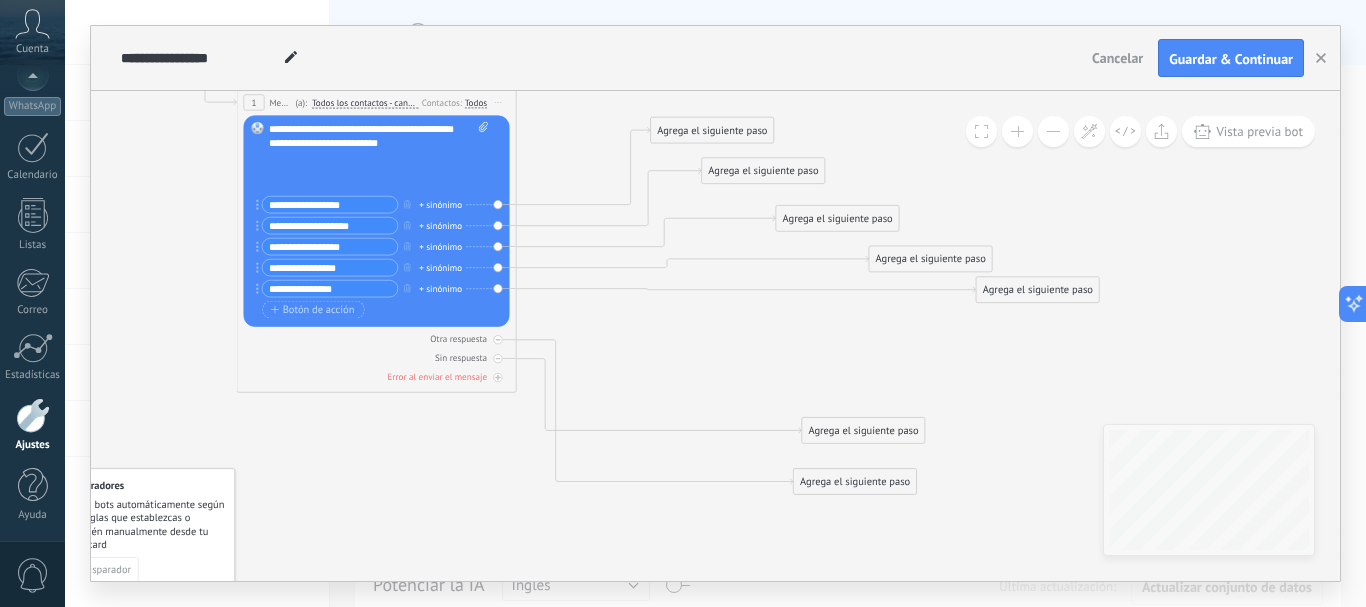 click at bounding box center [1017, 131] 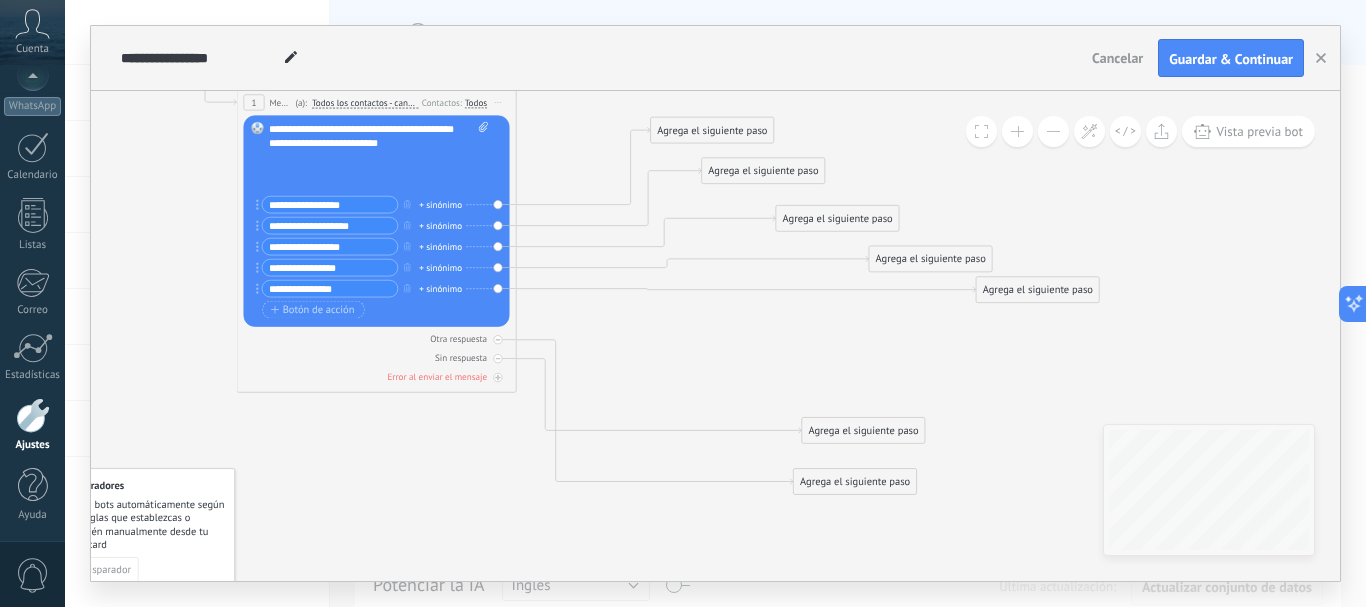 click at bounding box center [1017, 131] 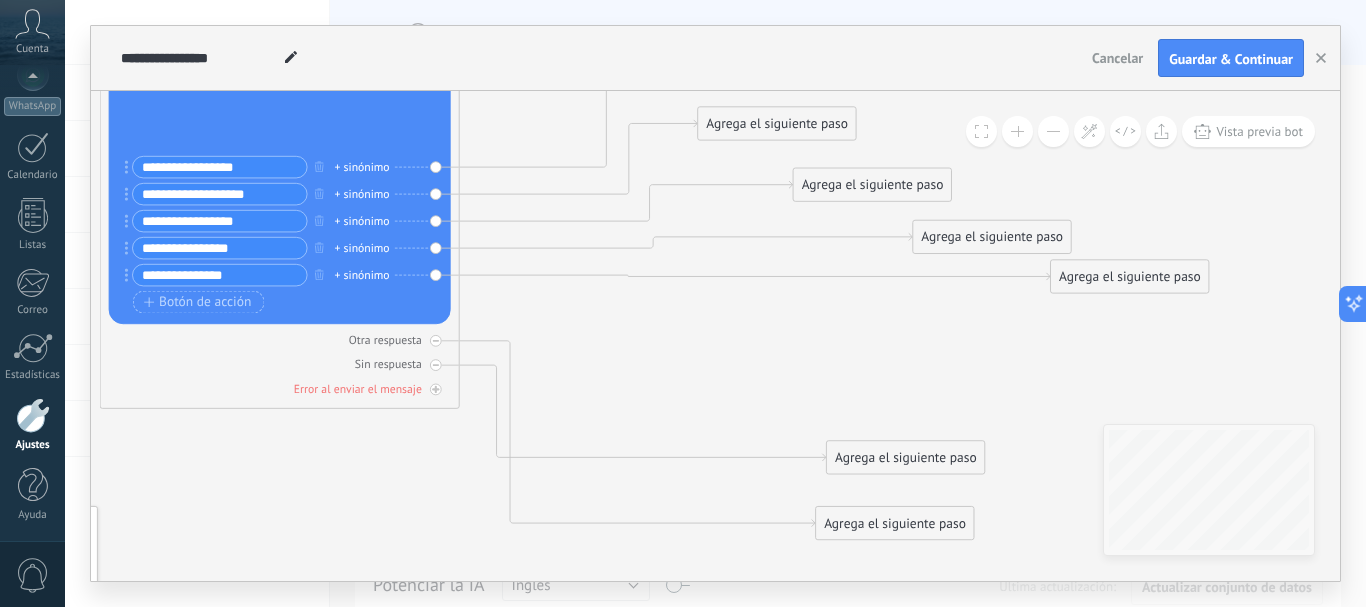click at bounding box center (1017, 131) 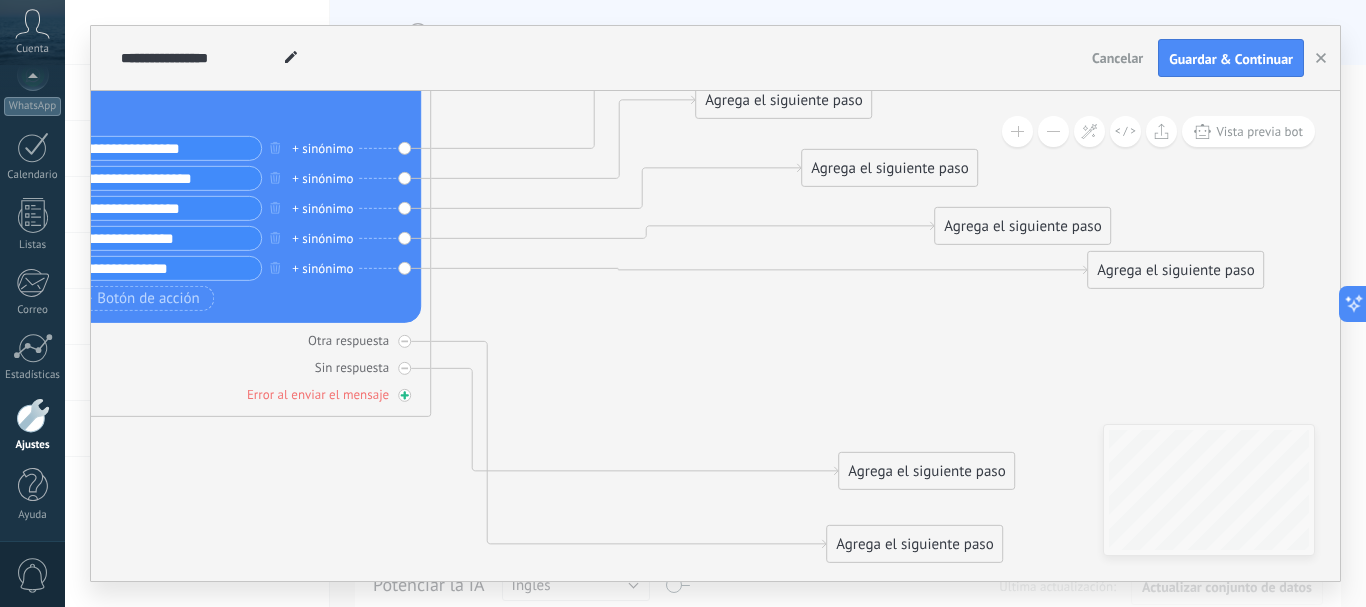 click 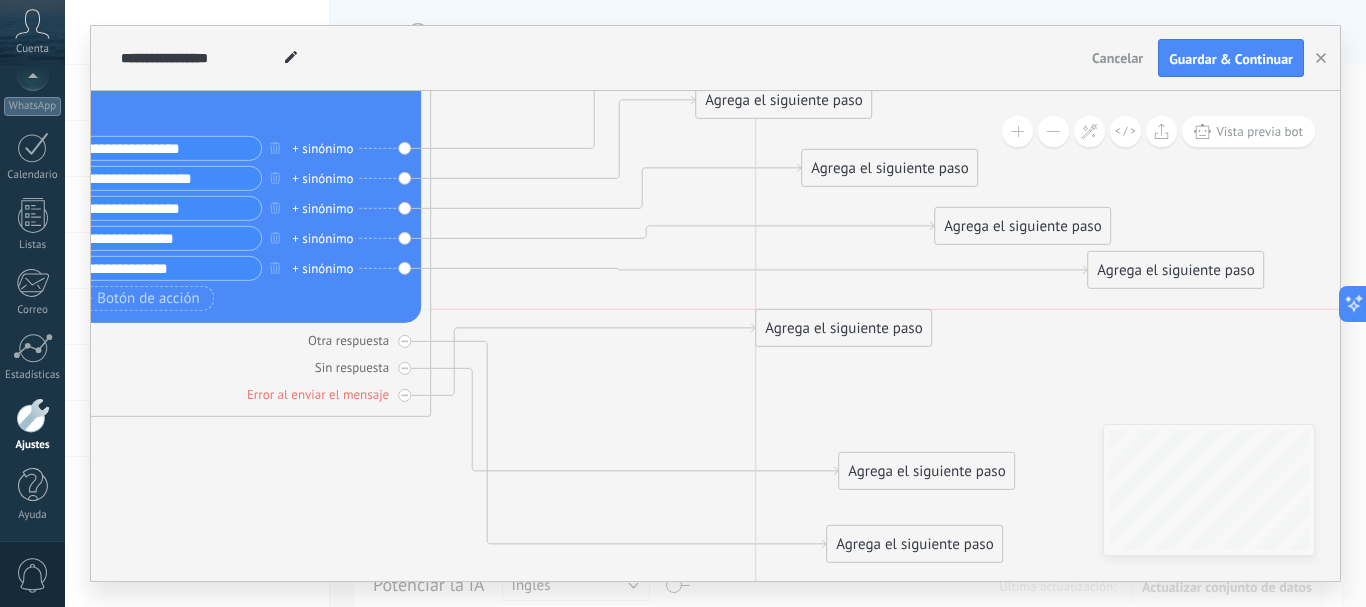 drag, startPoint x: 637, startPoint y: 504, endPoint x: 845, endPoint y: 340, distance: 264.87732 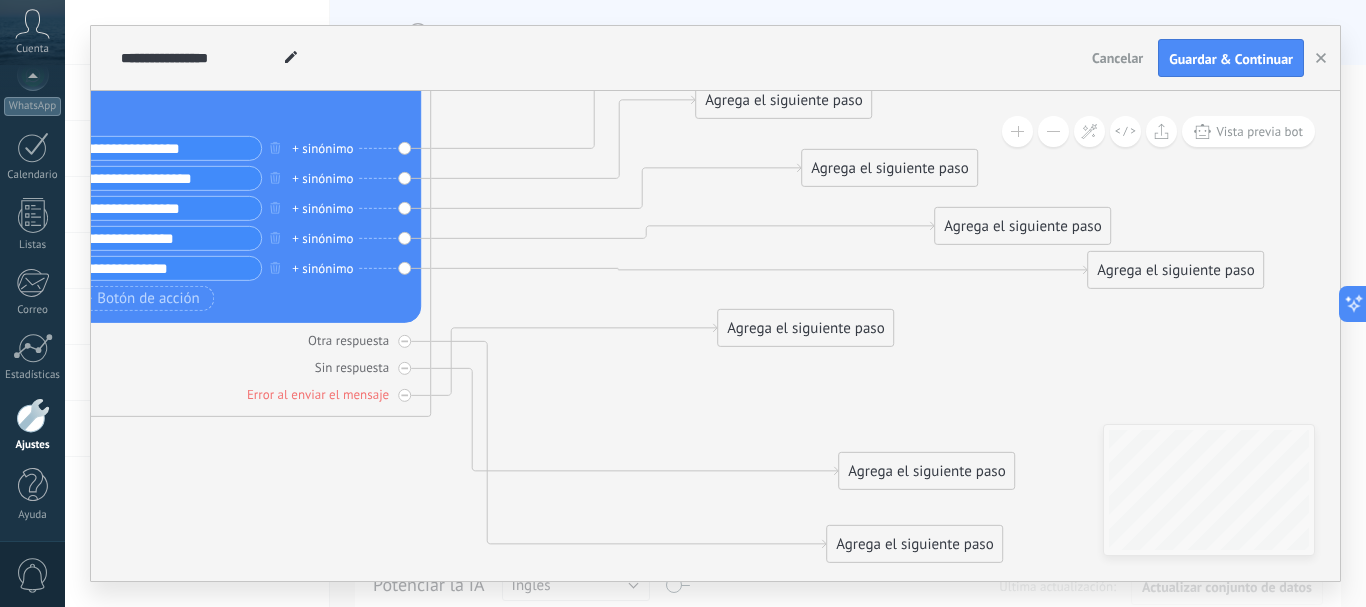 click on "Agrega el siguiente paso" at bounding box center [805, 328] 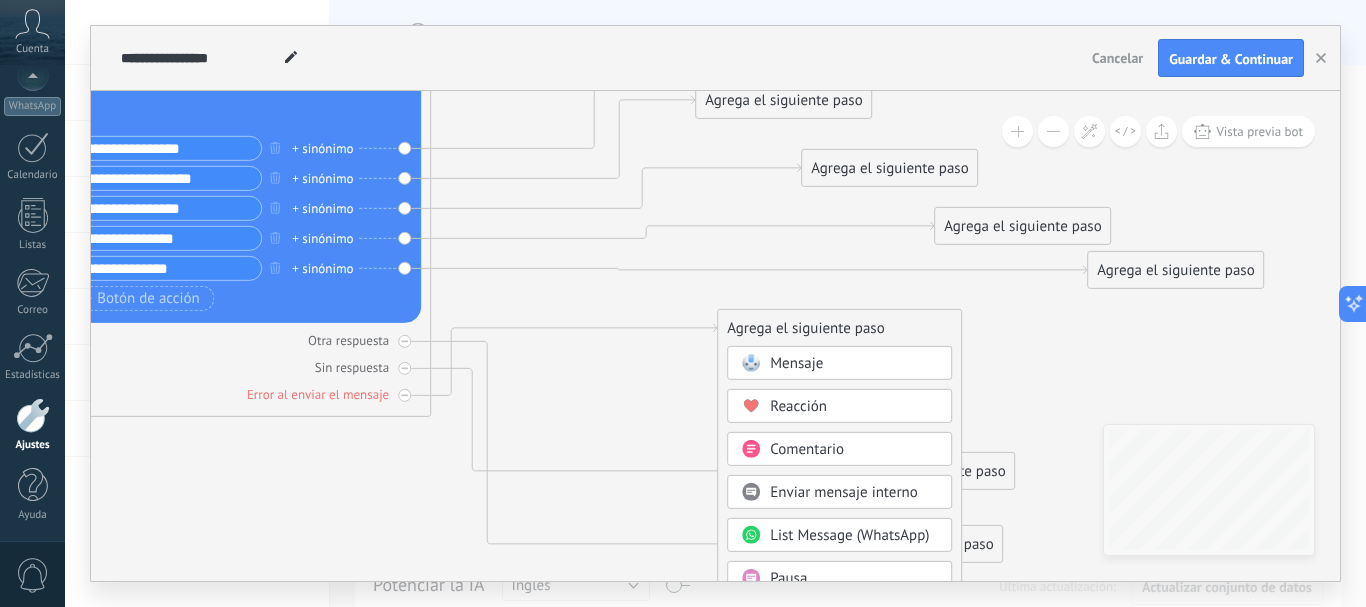 click on "Agrega el siguiente paso" at bounding box center [839, 328] 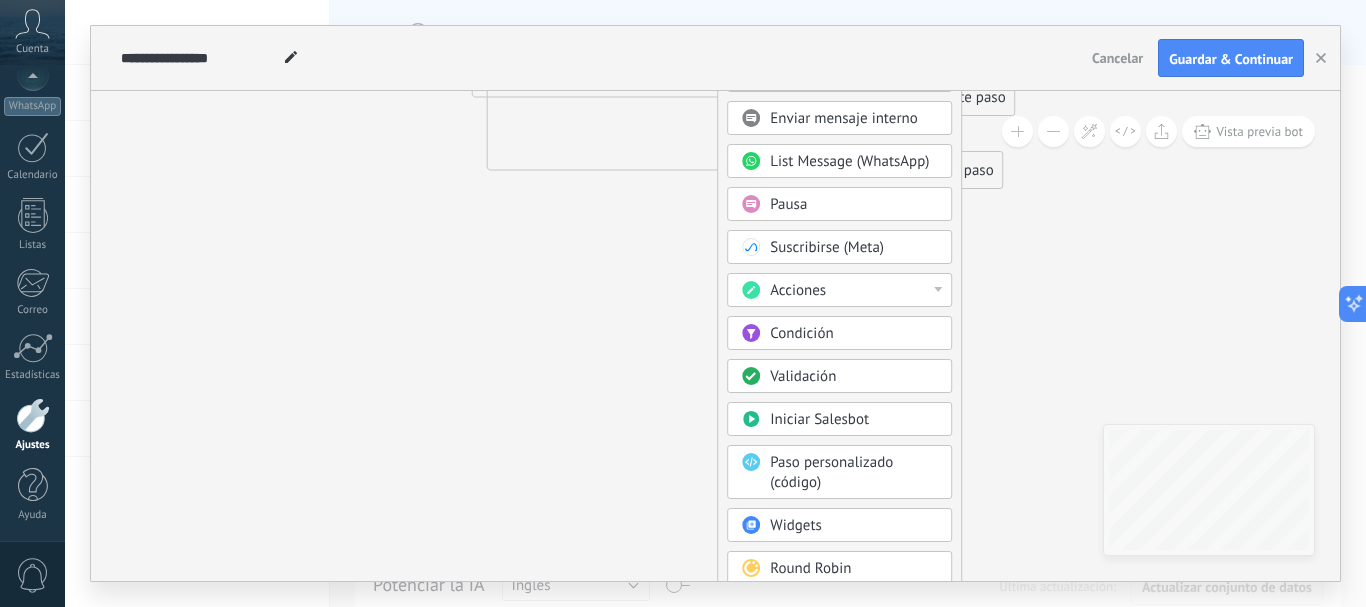 click 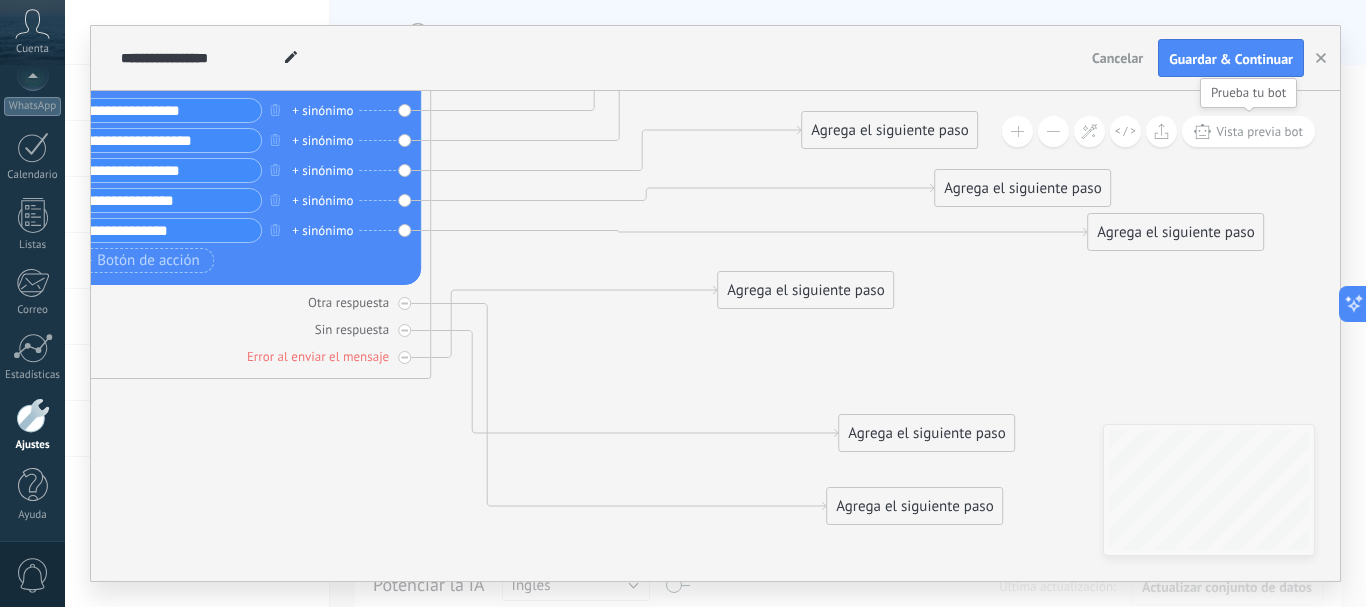 click on "Vista previa bot" at bounding box center (1259, 131) 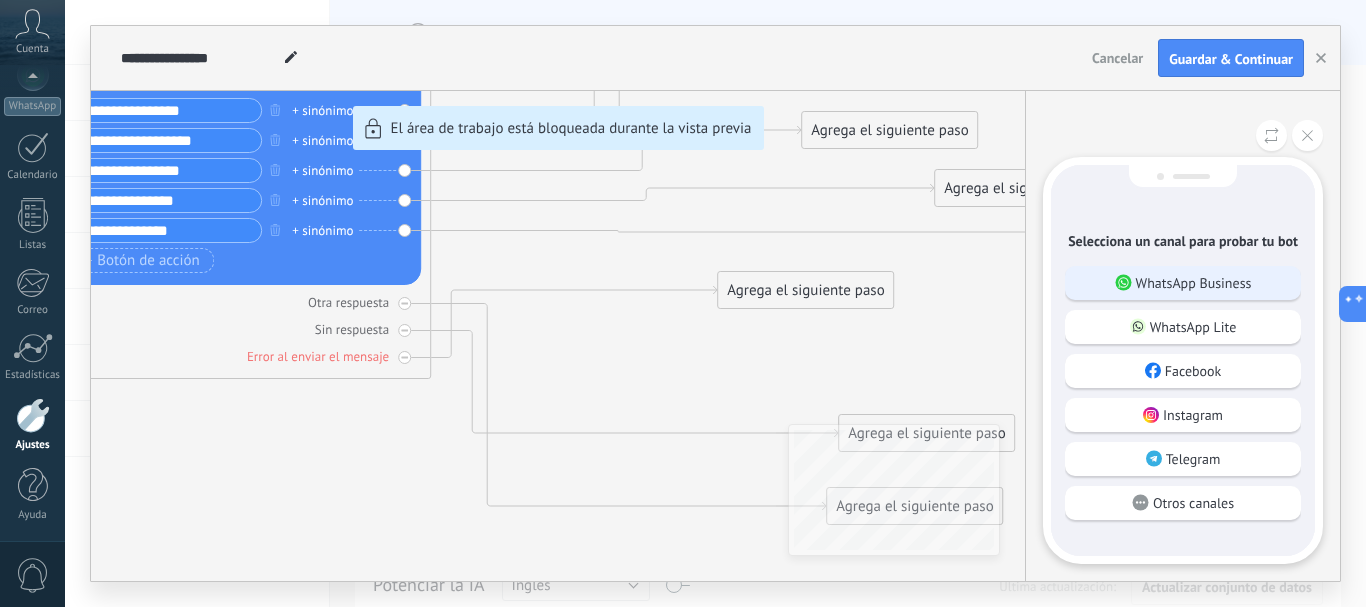 click on "WhatsApp Business" at bounding box center (1183, 283) 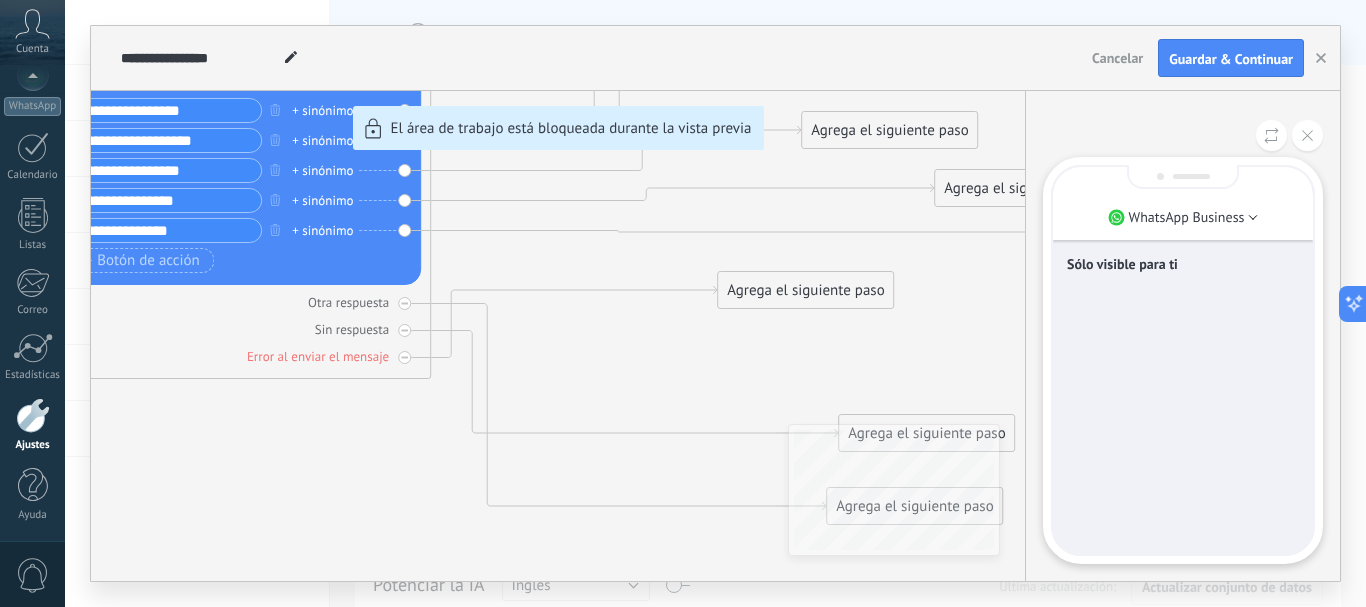 click on "Sólo visible para ti" at bounding box center [1183, 264] 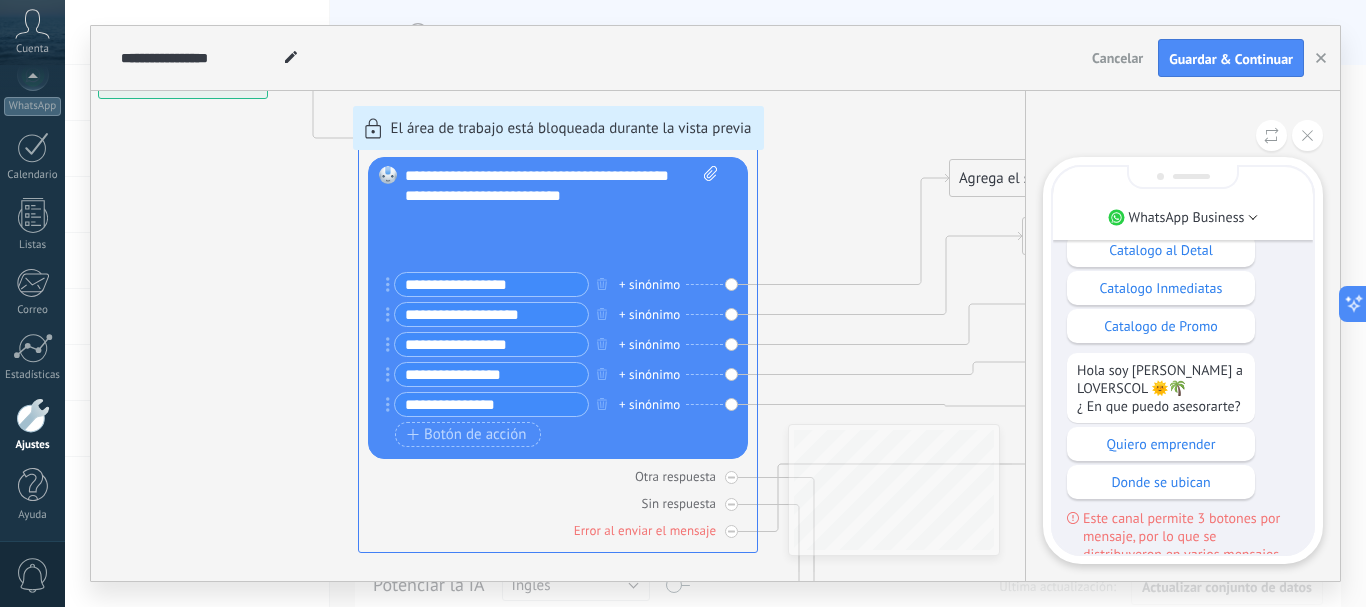 scroll, scrollTop: 0, scrollLeft: 0, axis: both 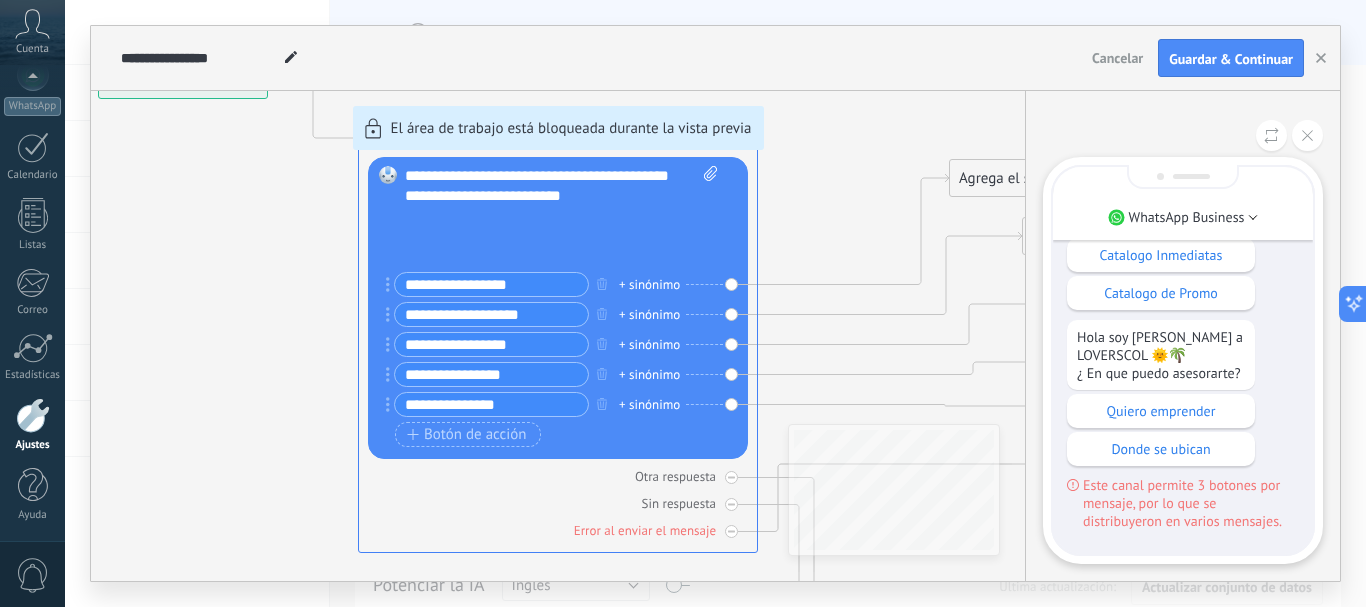 click on "**********" at bounding box center (715, 303) 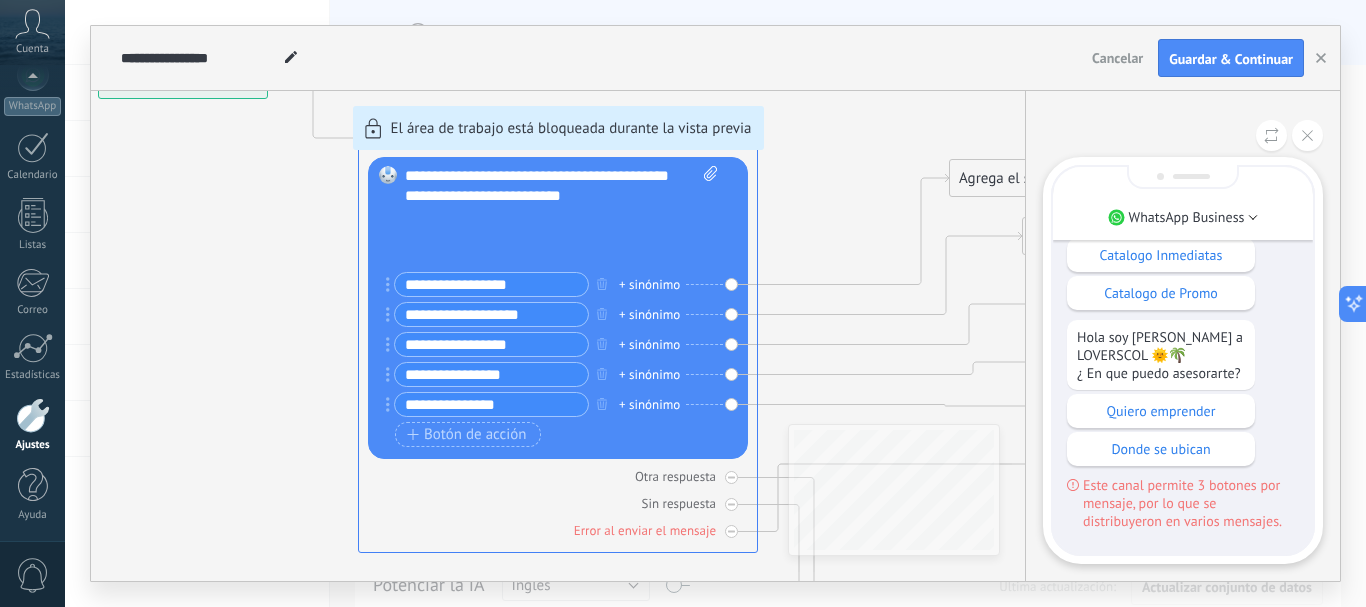 click on "**********" at bounding box center (715, 303) 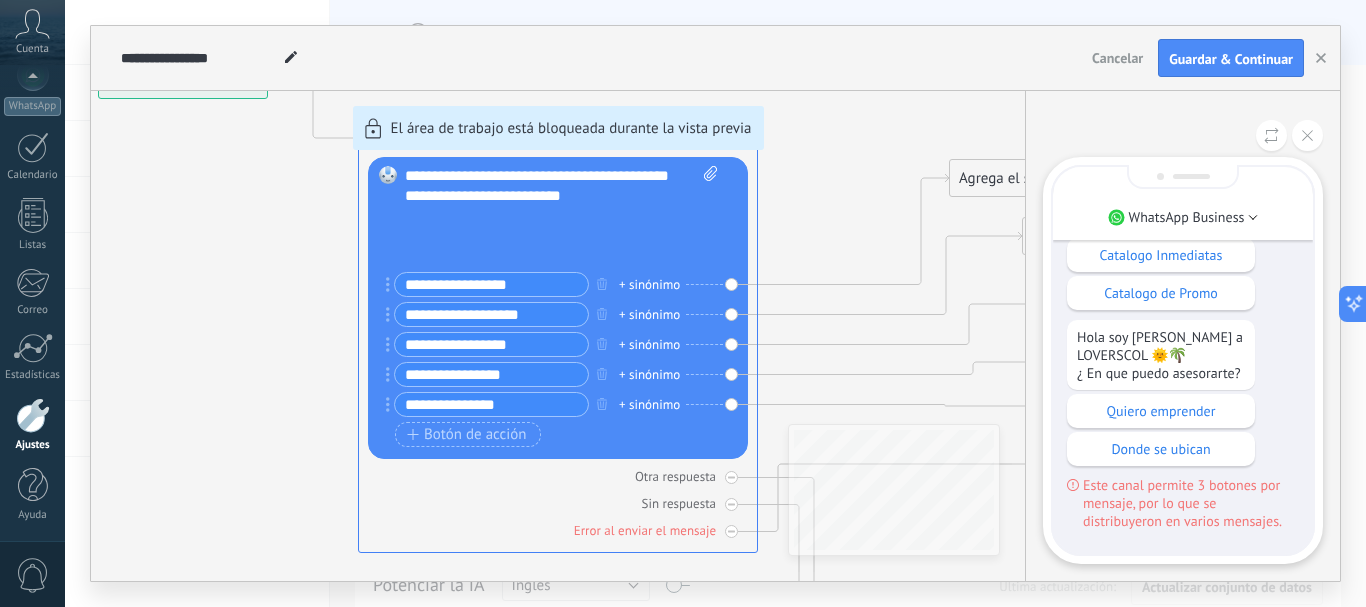 click on "**********" at bounding box center [715, 303] 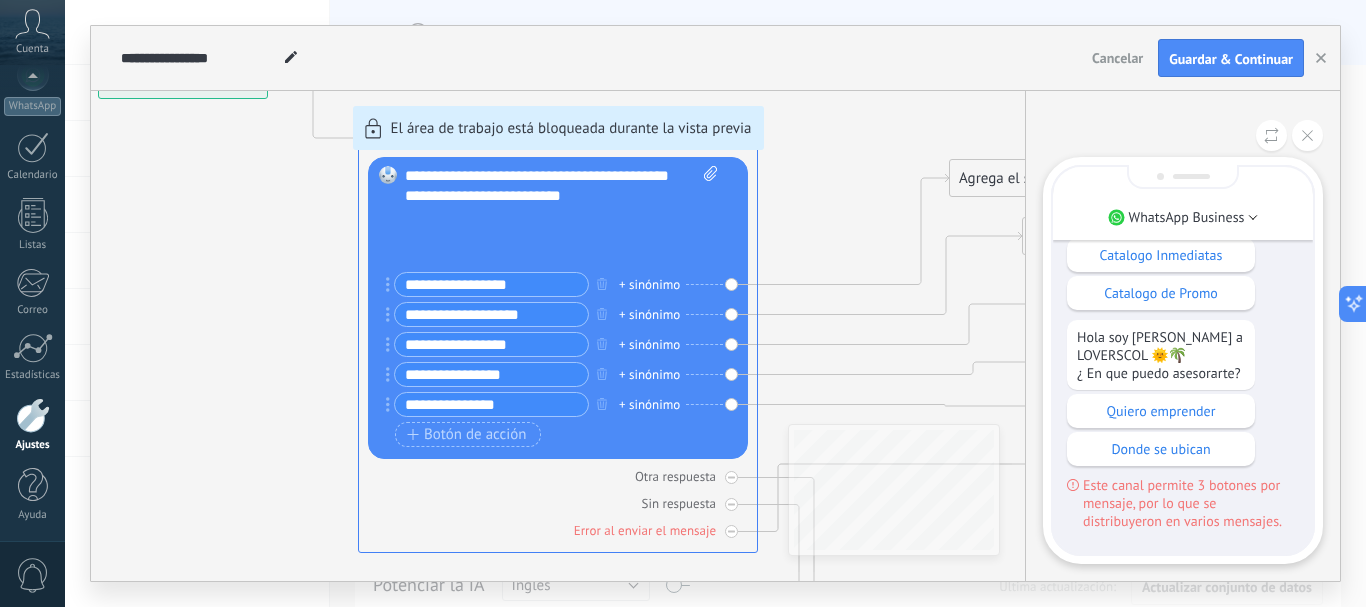 click on "**********" at bounding box center [715, 303] 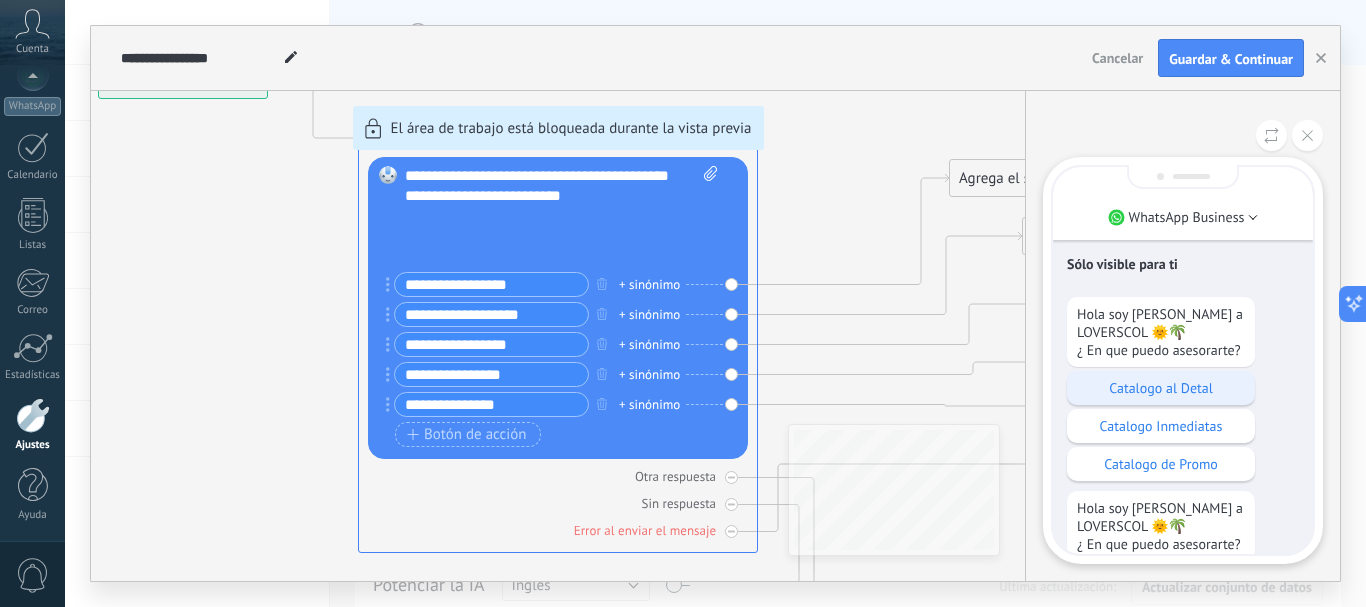 click on "Catalogo al Detal" at bounding box center [1161, 388] 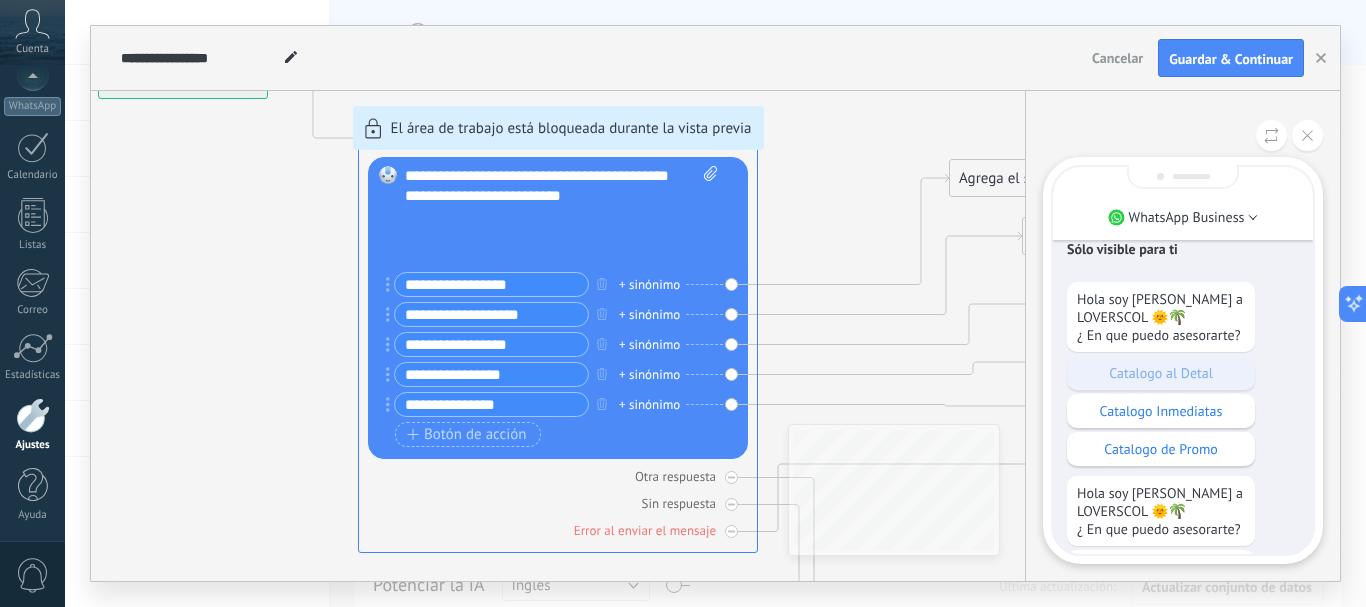 scroll, scrollTop: -244, scrollLeft: 0, axis: vertical 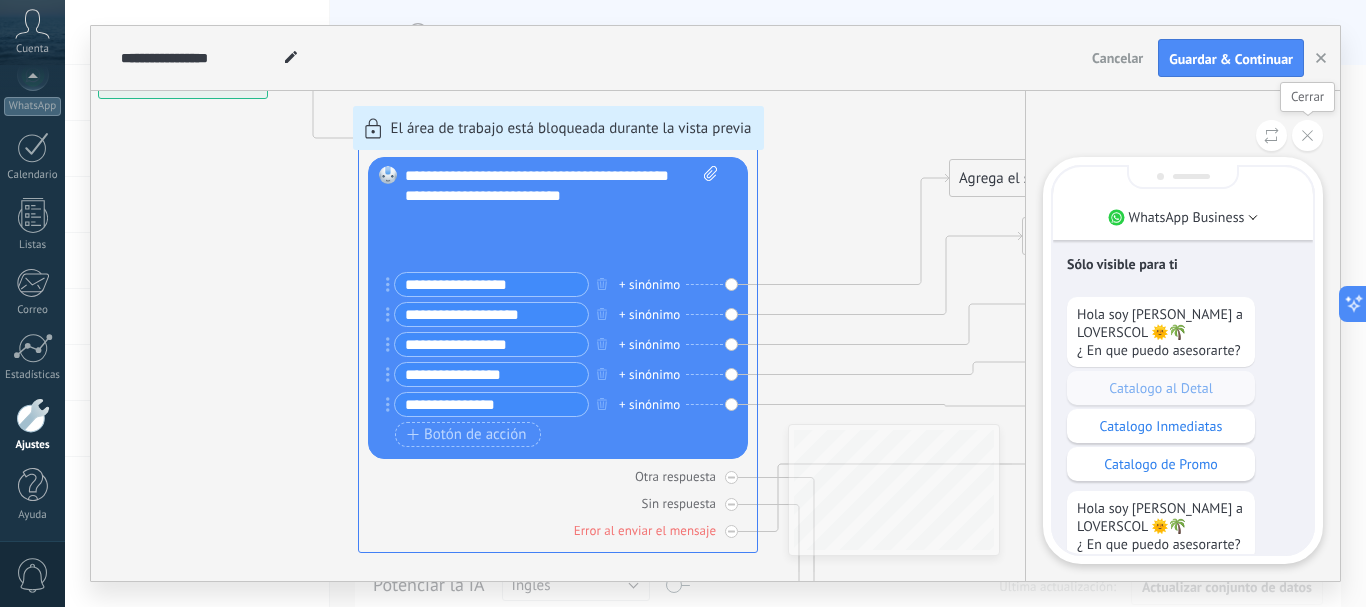 click at bounding box center (1307, 135) 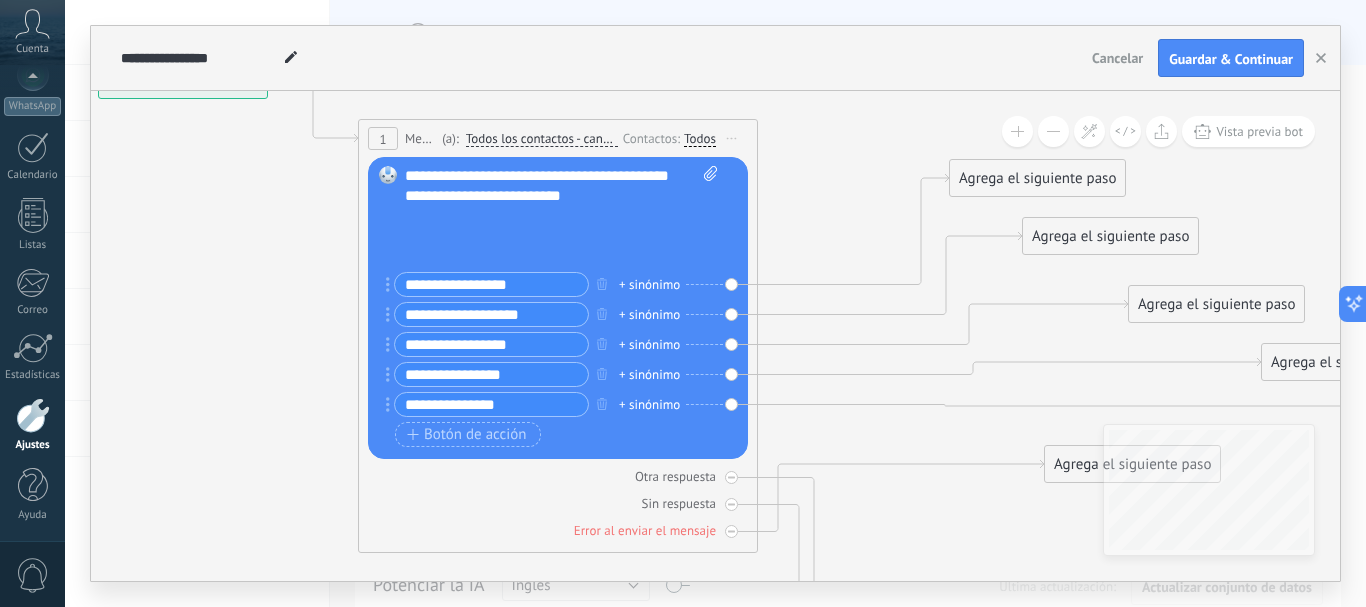 click 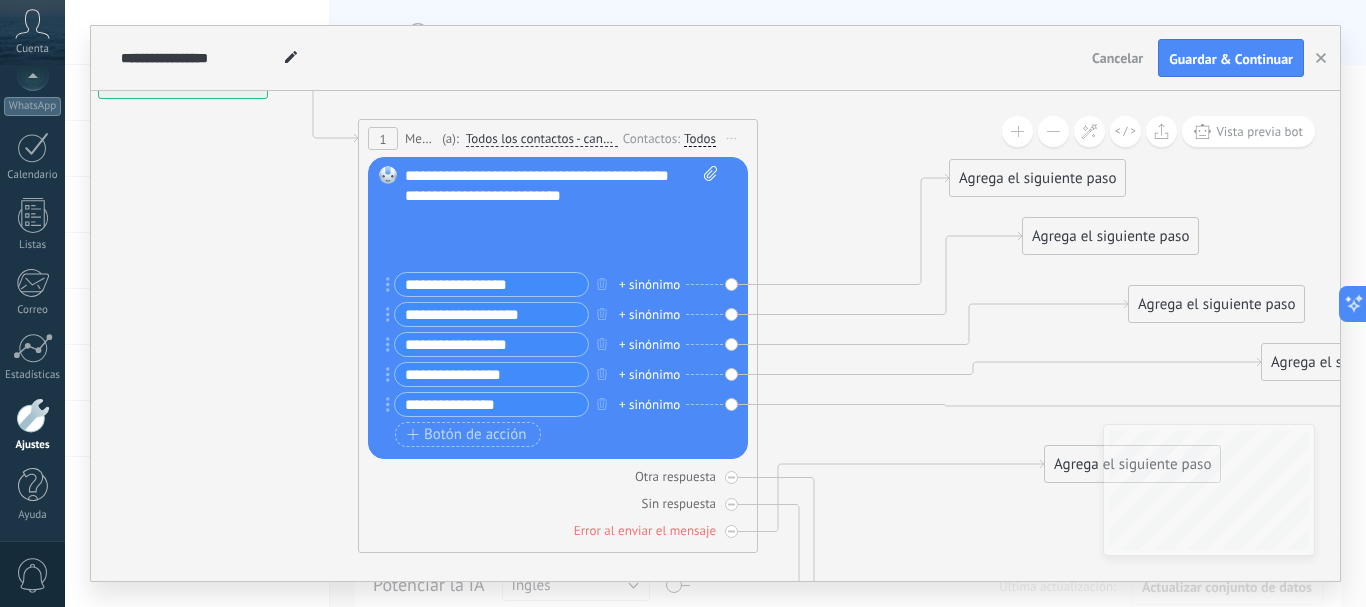 click 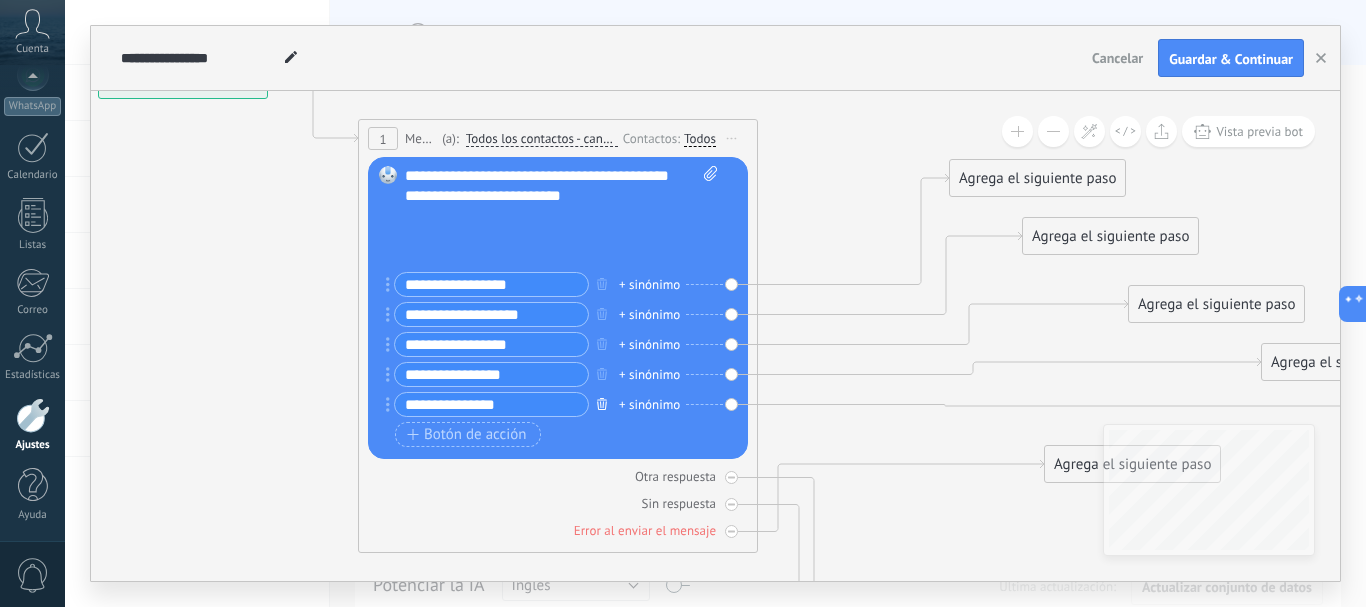 click 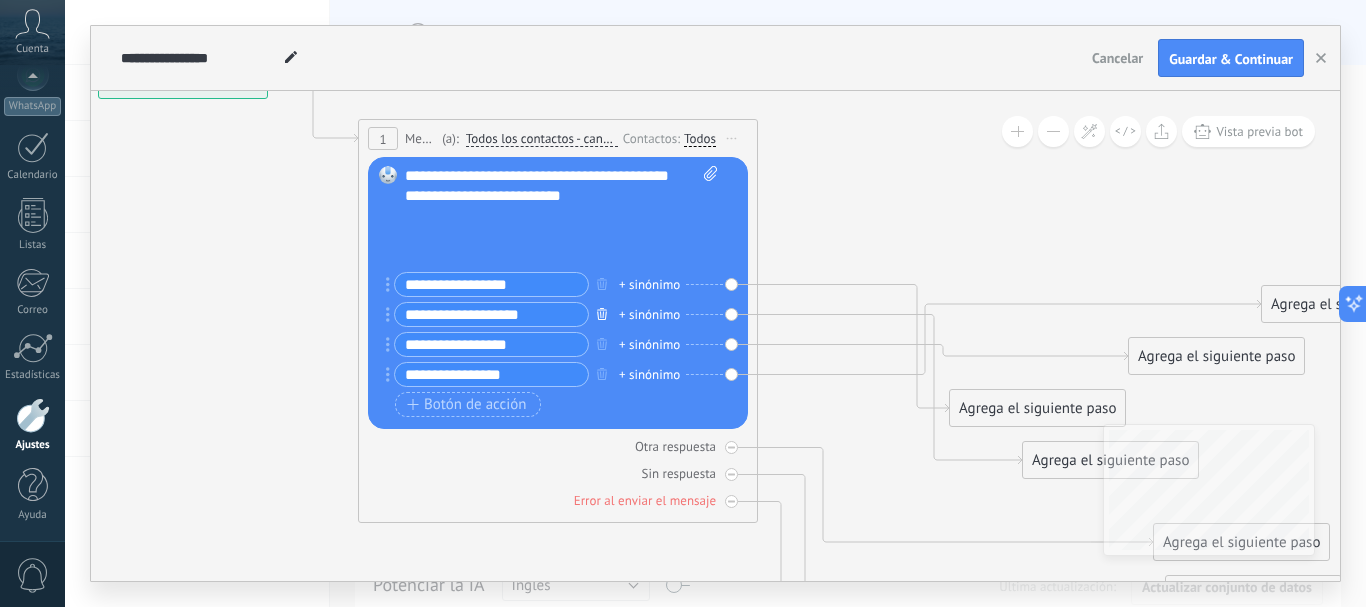 click 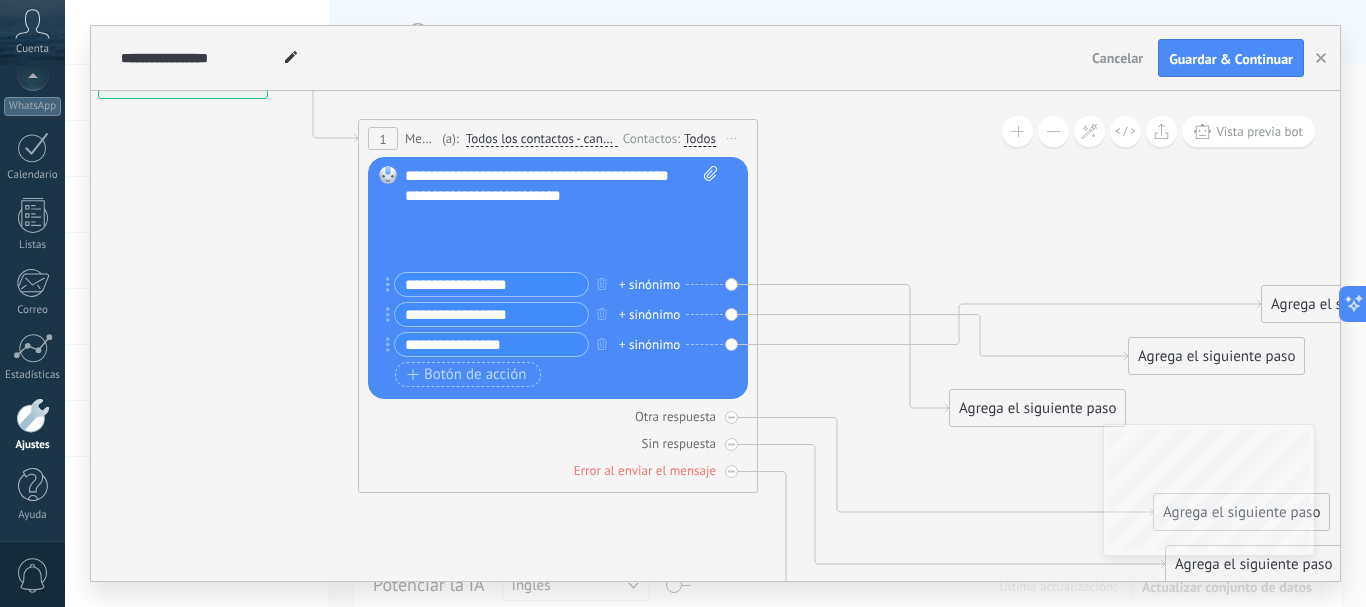 click on "**********" at bounding box center (491, 344) 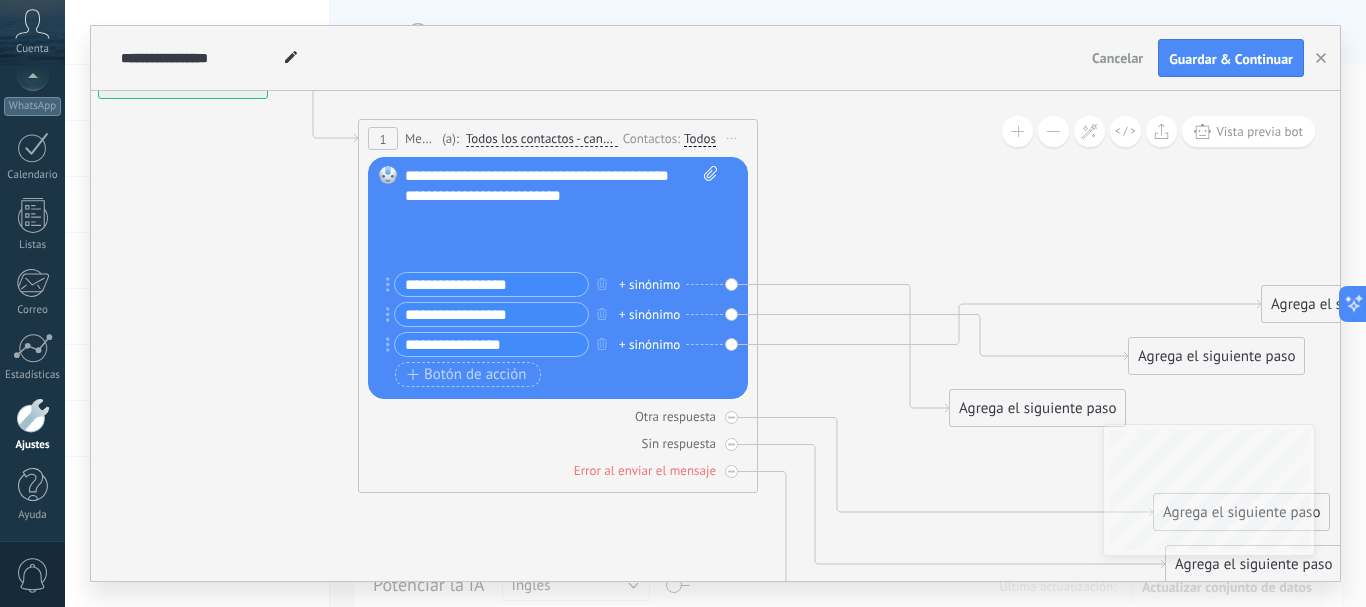 click on "**********" at bounding box center (491, 344) 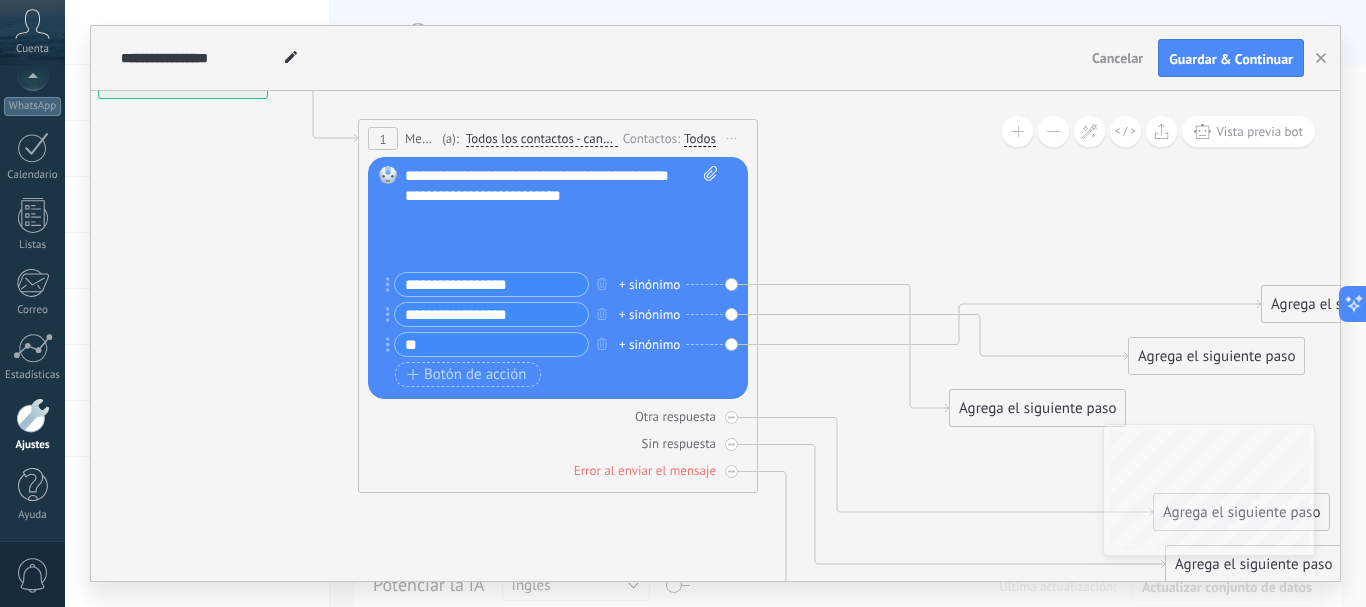 type on "*" 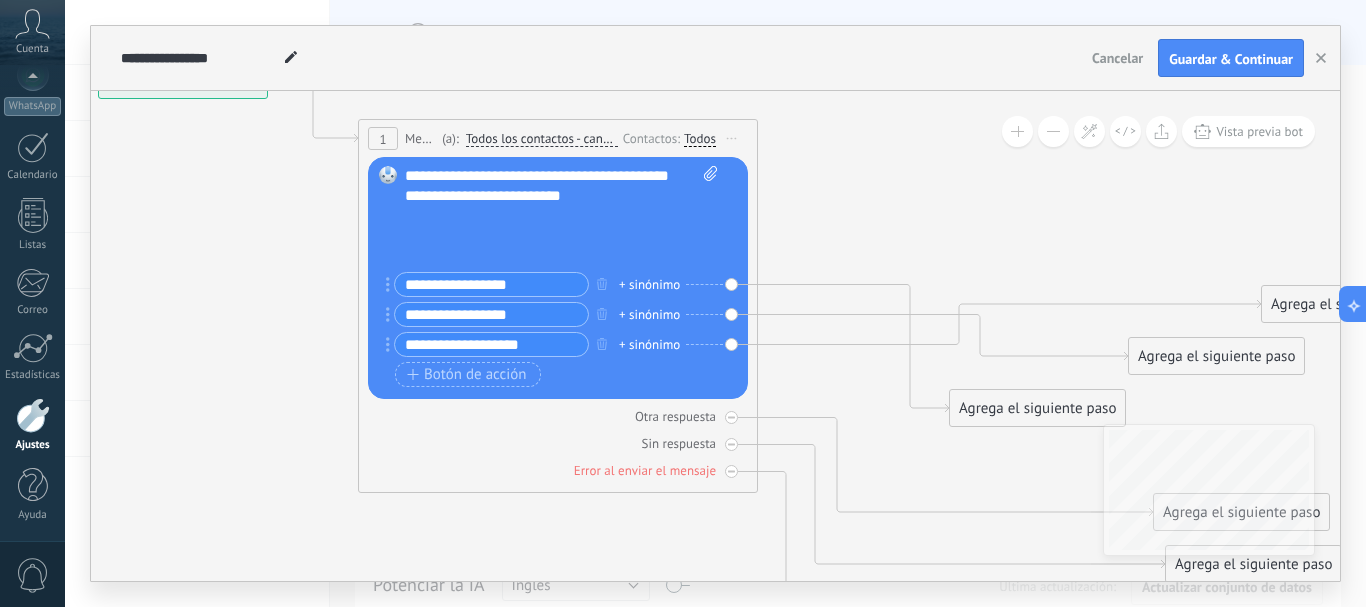 click on "**********" at bounding box center (491, 344) 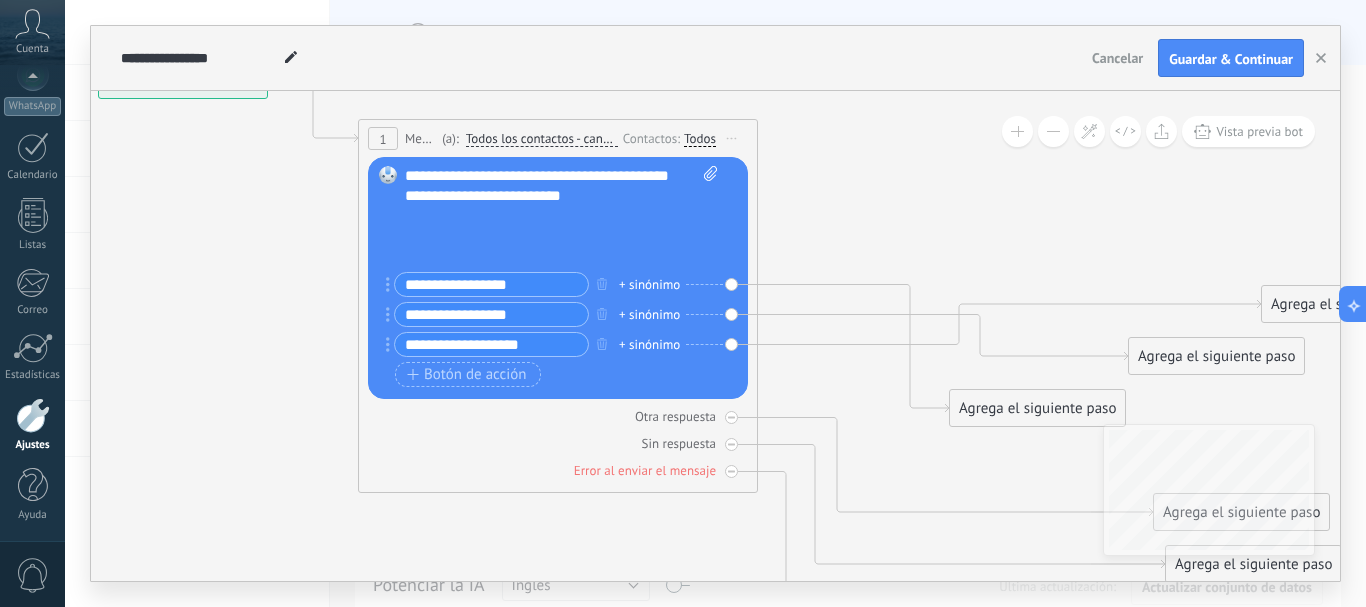 click on "**********" at bounding box center (491, 344) 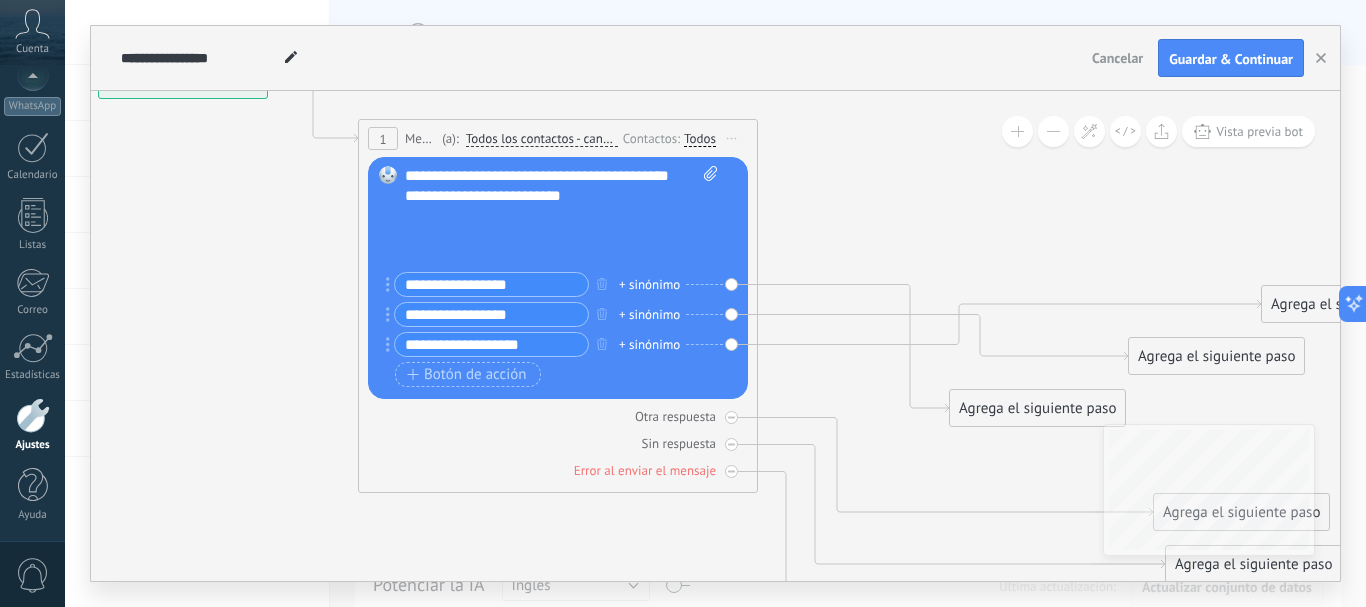click on "**********" at bounding box center [491, 344] 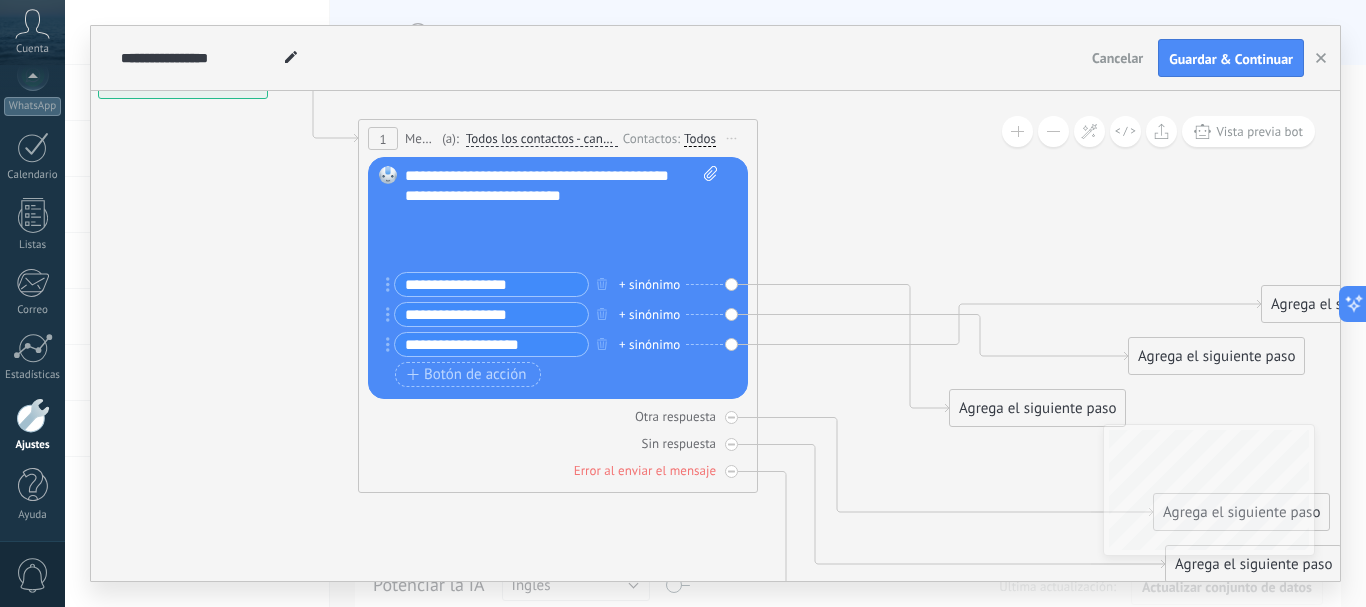 type on "**********" 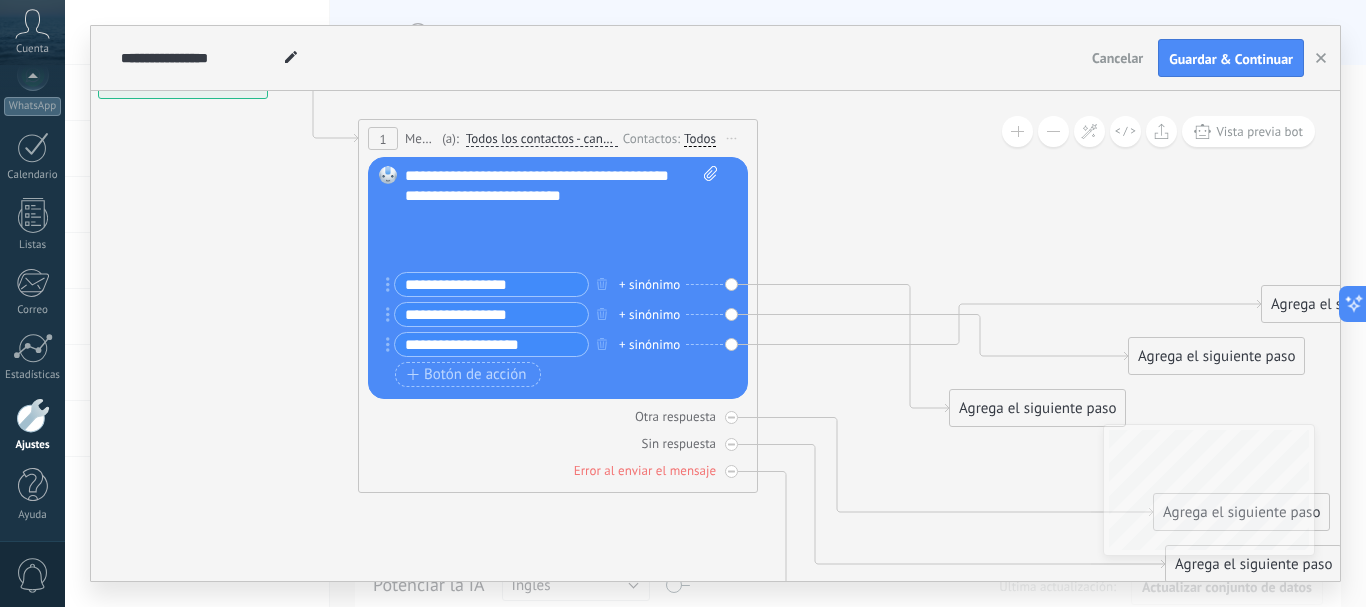 click on "Reemplazar
Quitar
Convertir a mensaje de voz
Arrastre la imagen aquí para adjuntarla.
Añadir imagen
Subir
Arrastrar y soltar
Archivo no encontrado
Escribe tu mensaje..." at bounding box center (558, 278) 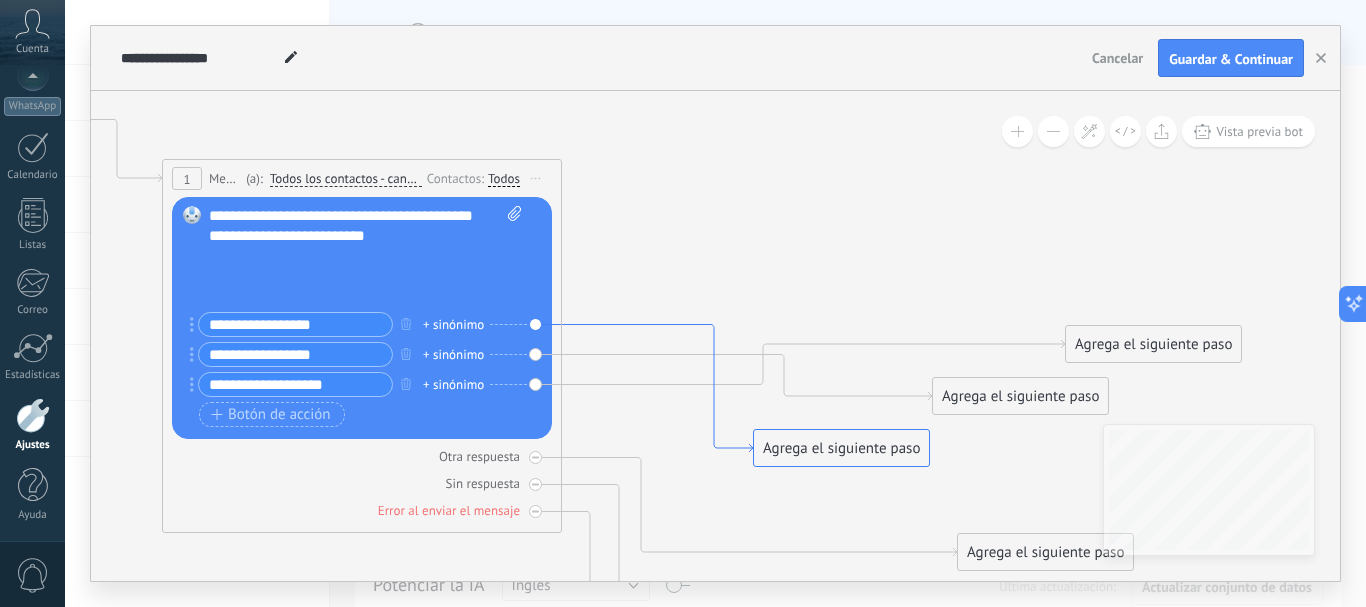 drag, startPoint x: 816, startPoint y: 283, endPoint x: 620, endPoint y: 323, distance: 200.04 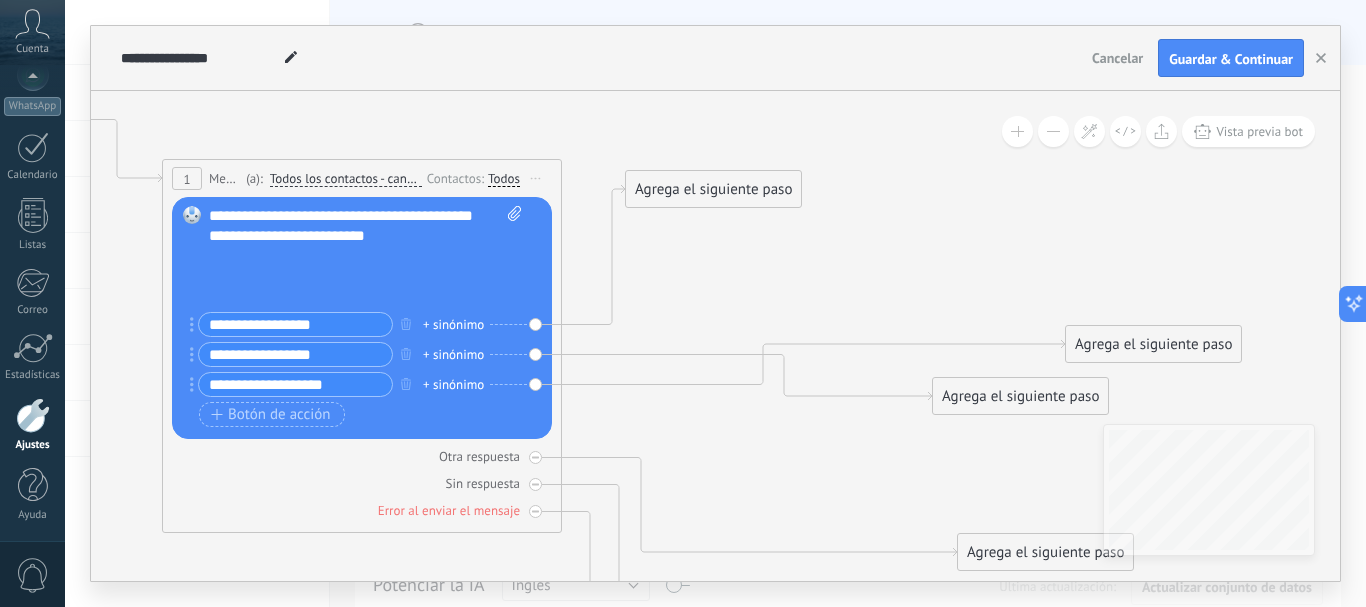 drag, startPoint x: 744, startPoint y: 257, endPoint x: 710, endPoint y: 194, distance: 71.5891 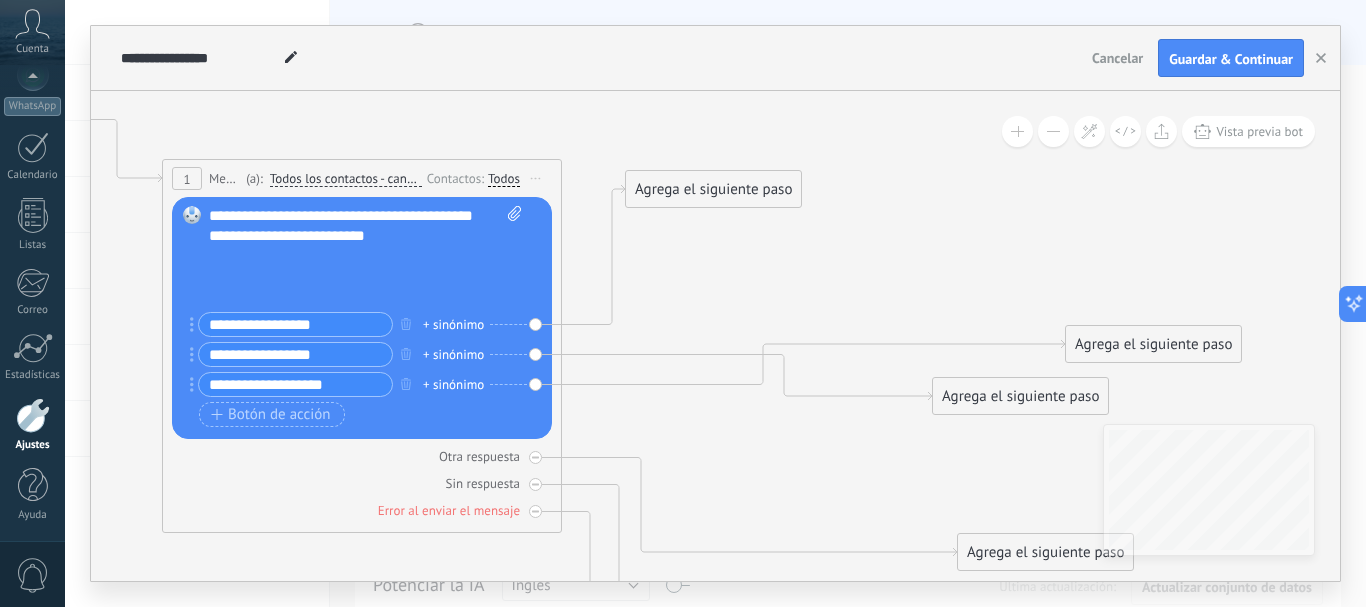click on "Agrega el siguiente paso" at bounding box center (713, 189) 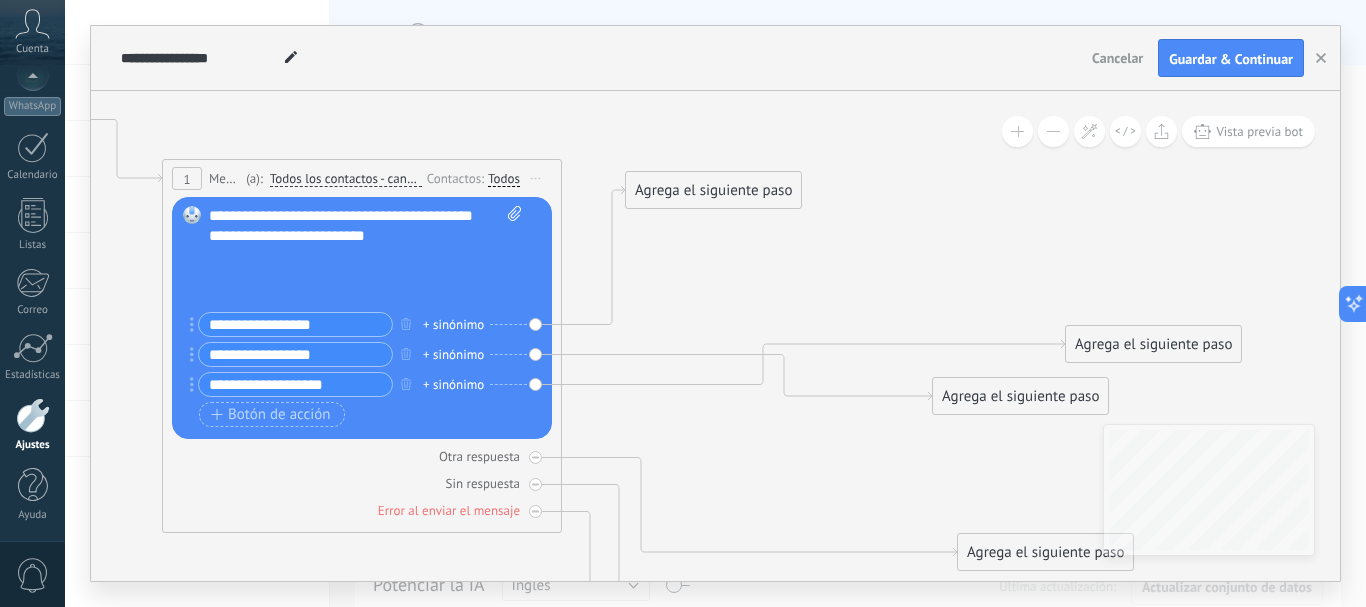 click on "Agrega el siguiente paso" at bounding box center [713, 190] 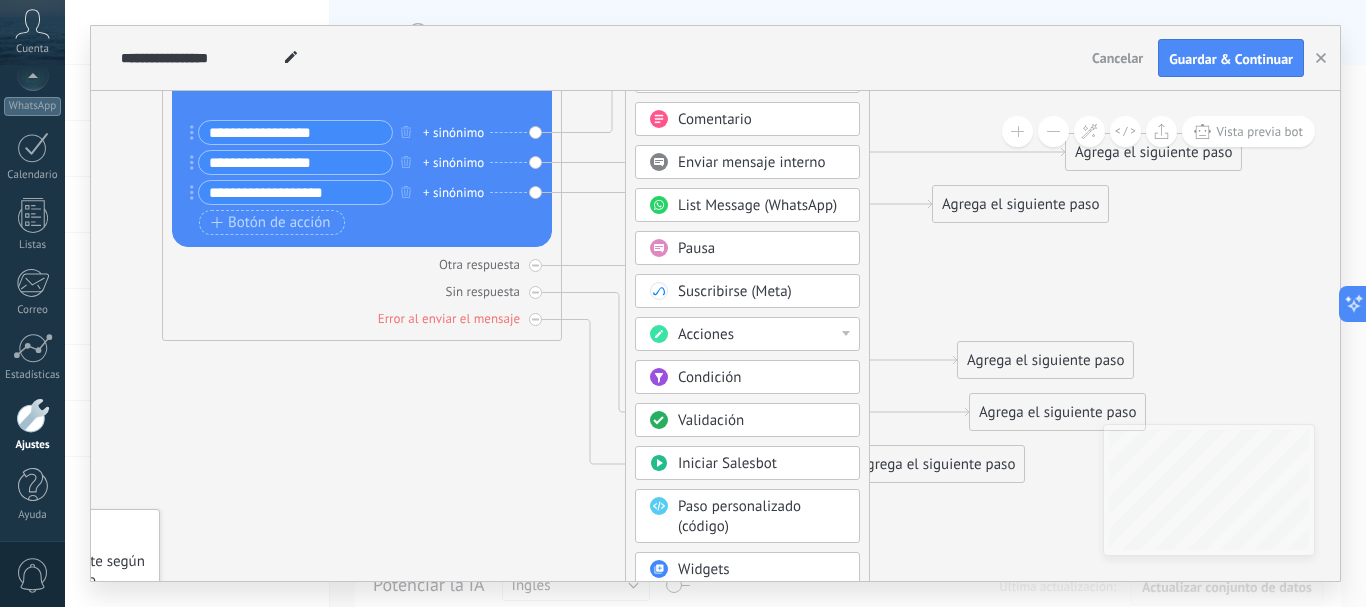 click on "Validación" at bounding box center [711, 420] 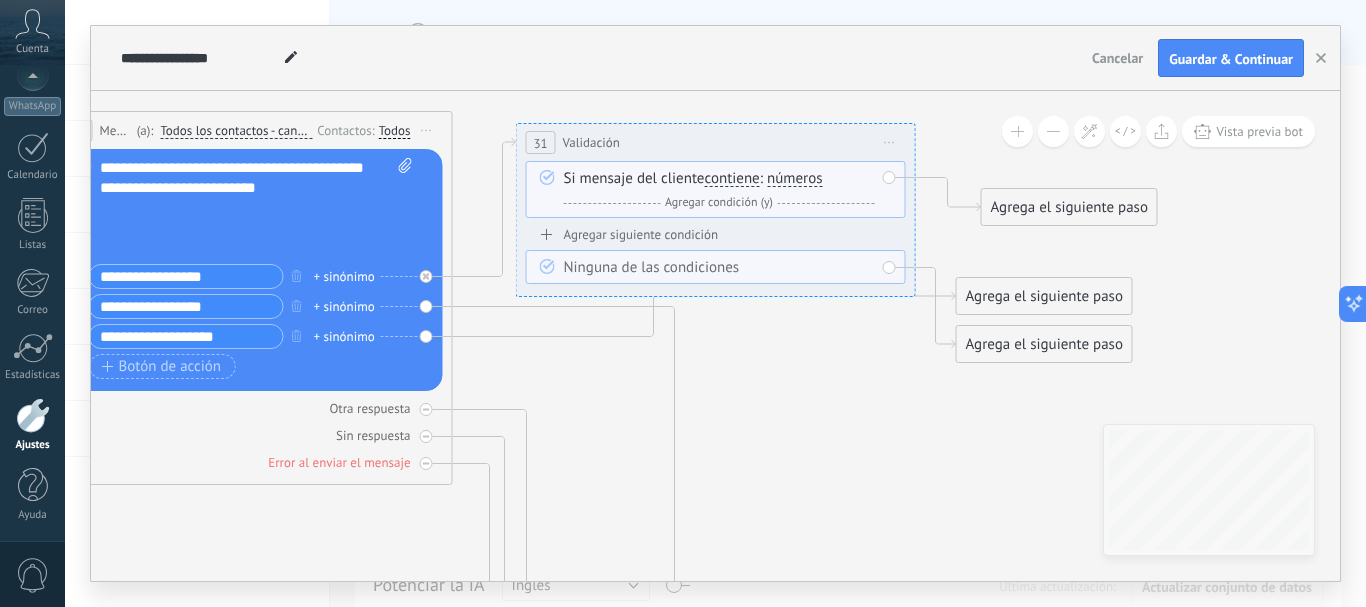 click on "Iniciar vista previa aquí
Cambiar nombre
Duplicar
Borrar" at bounding box center [890, 142] 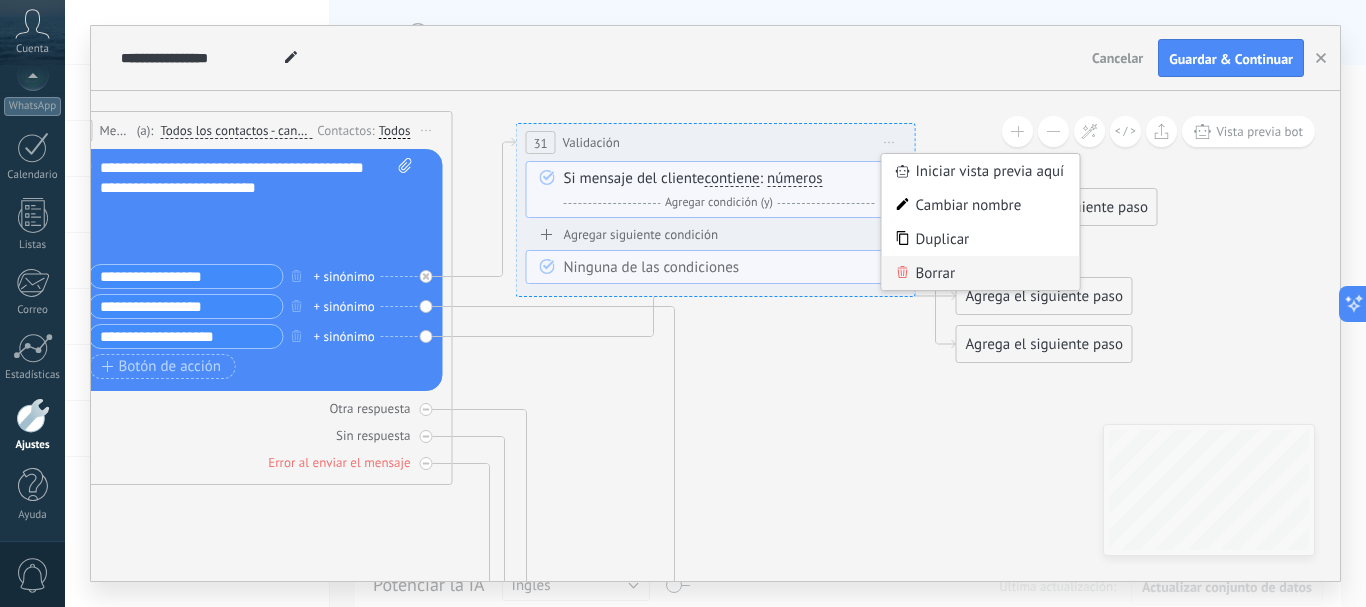 click on "Borrar" at bounding box center (981, 273) 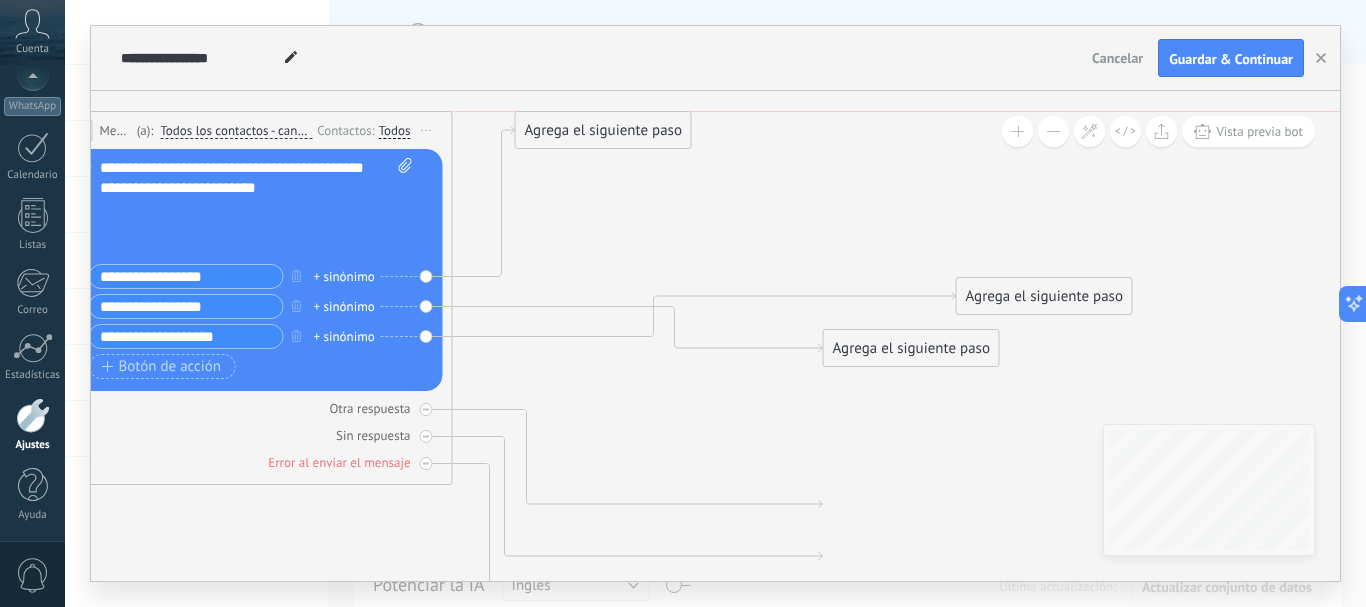 drag, startPoint x: 567, startPoint y: 397, endPoint x: 564, endPoint y: 124, distance: 273.01648 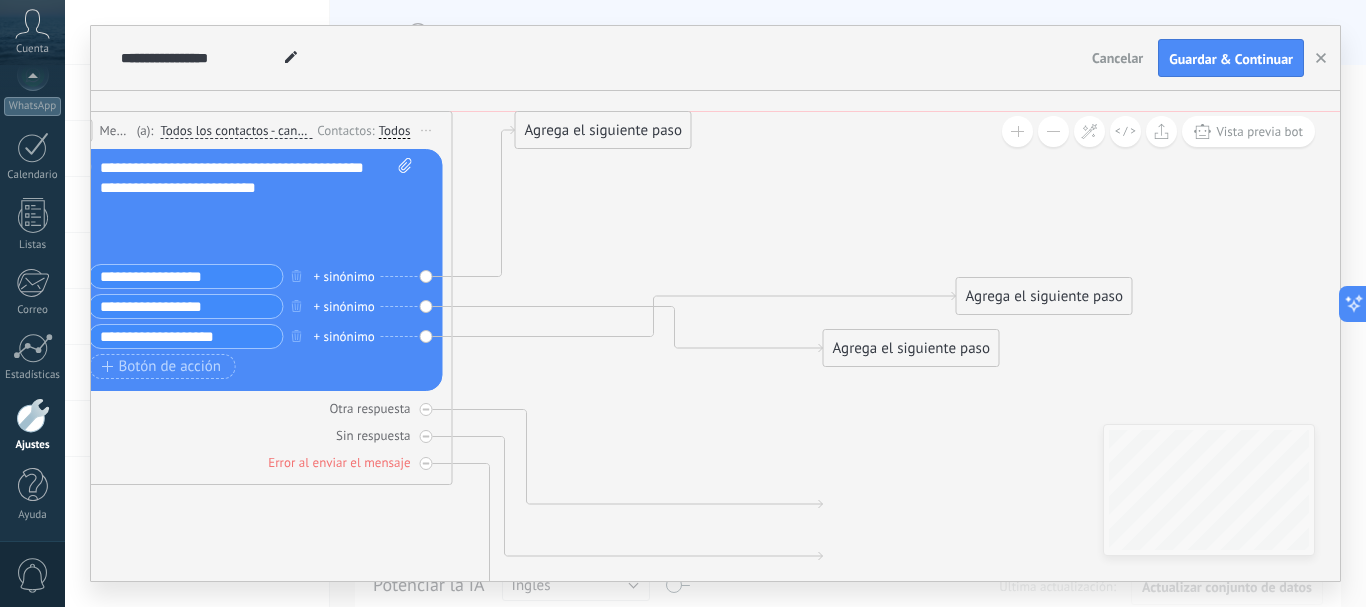 click on "Agrega el siguiente paso" at bounding box center (603, 130) 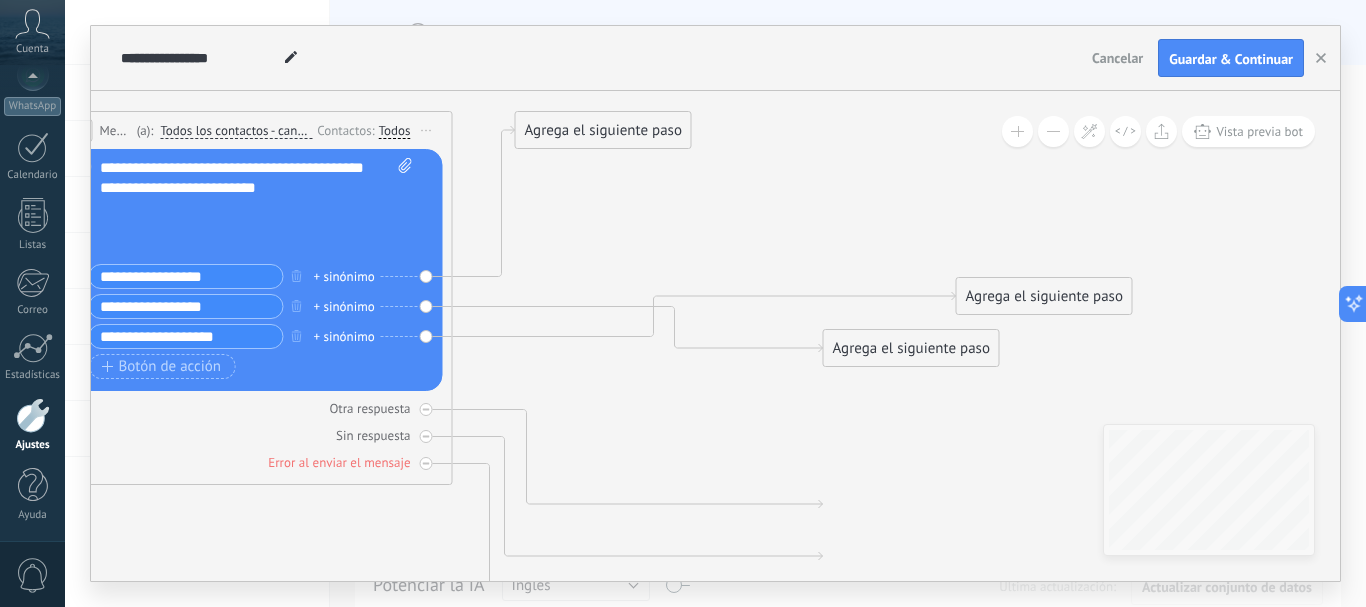click on "Agrega el siguiente paso" at bounding box center [603, 130] 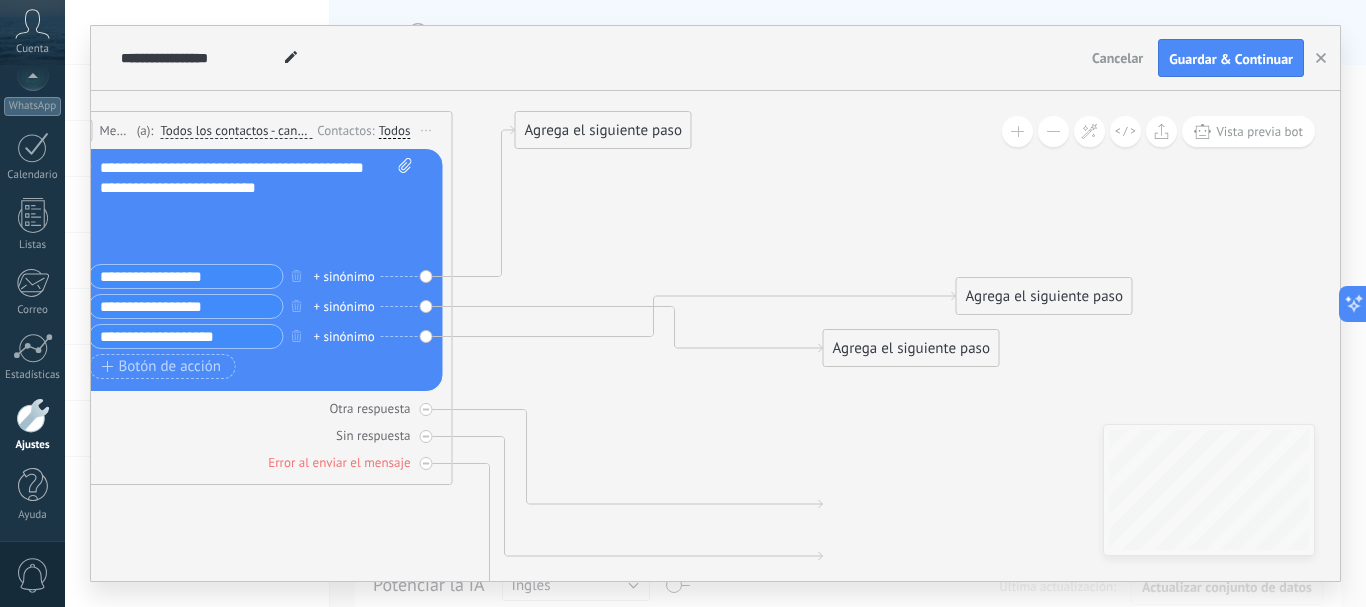click on "Agrega el siguiente paso" at bounding box center [603, 130] 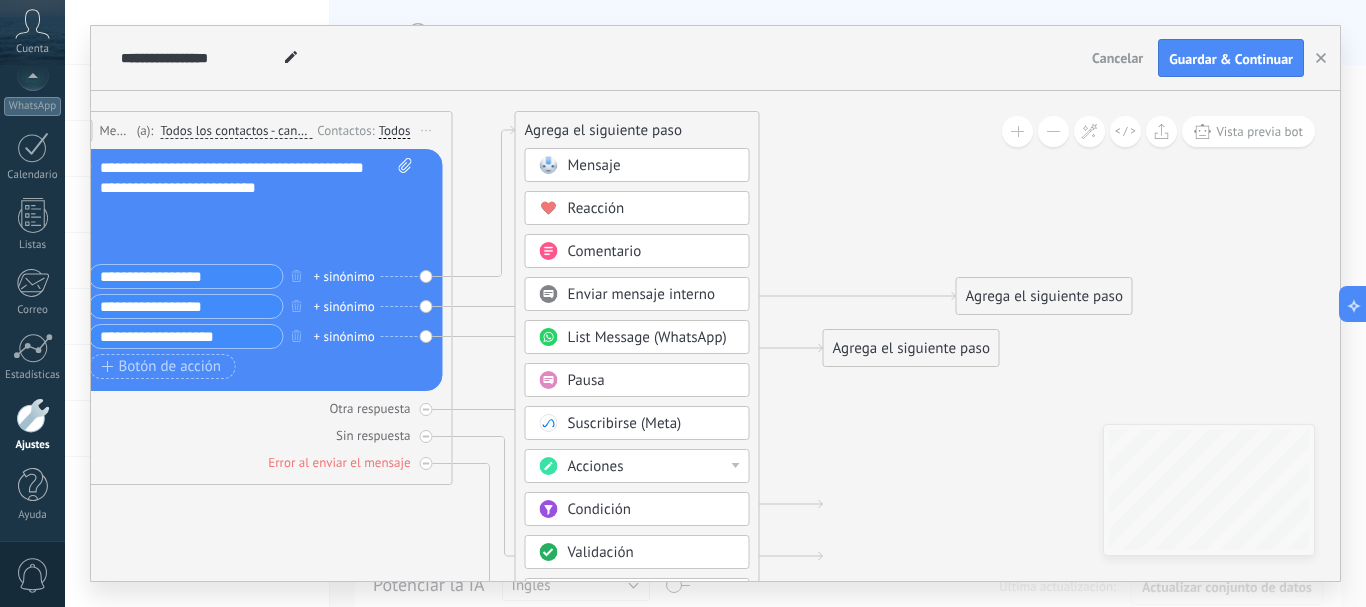 click on "Condición" at bounding box center [652, 510] 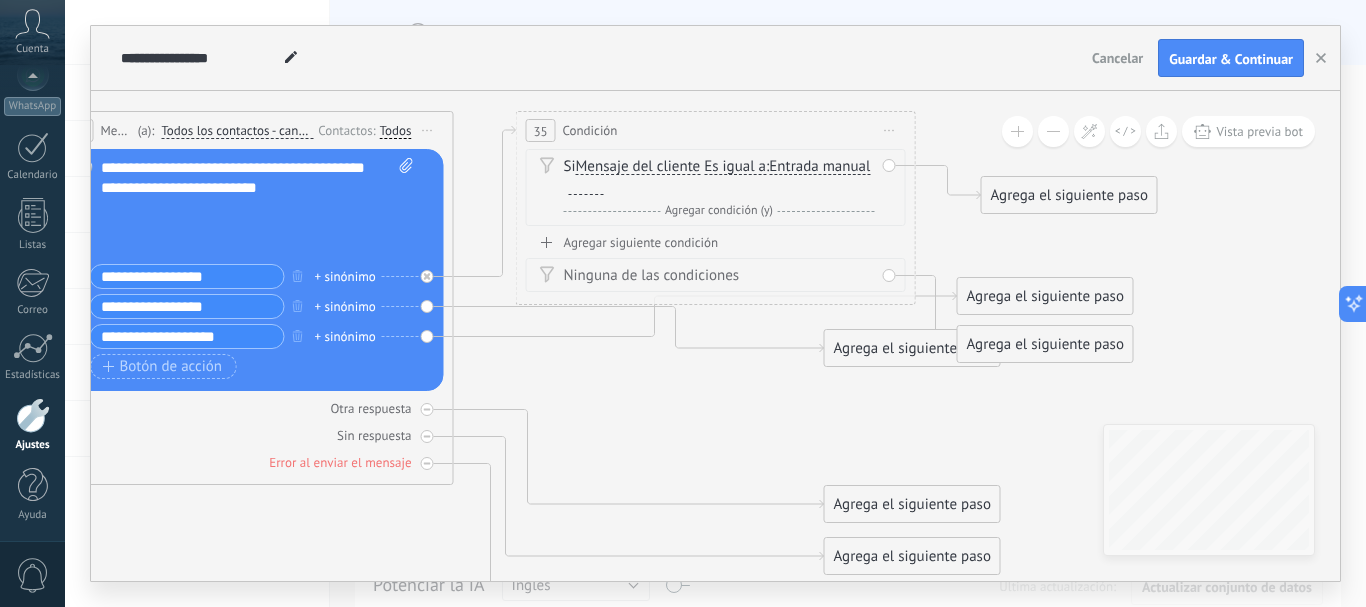 click on "Iniciar vista previa aquí
Cambiar nombre
Duplicar
Borrar" at bounding box center [890, 130] 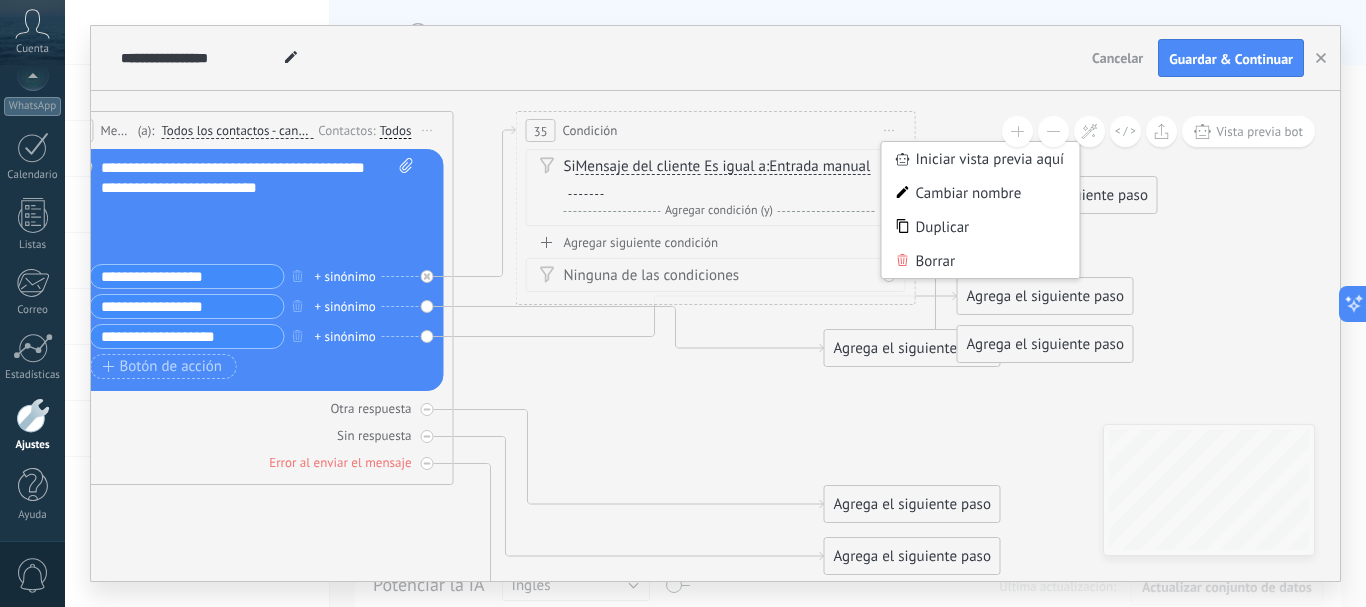 click on "Borrar" at bounding box center (981, 261) 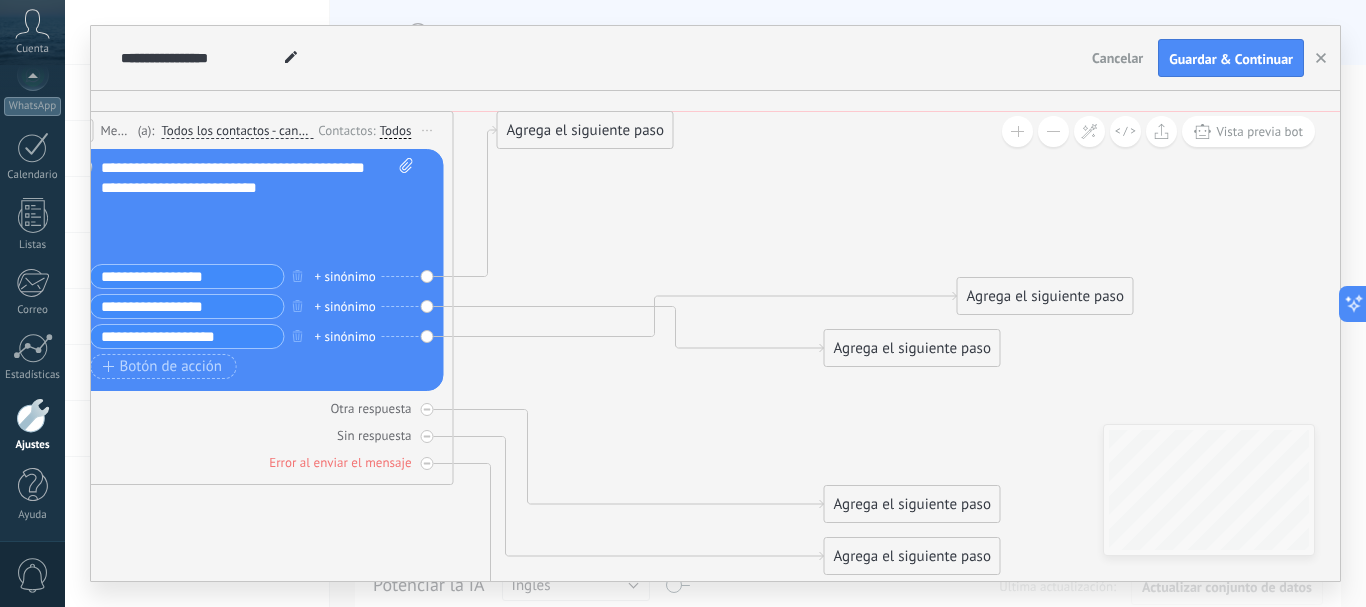 drag, startPoint x: 562, startPoint y: 403, endPoint x: 539, endPoint y: 138, distance: 265.99625 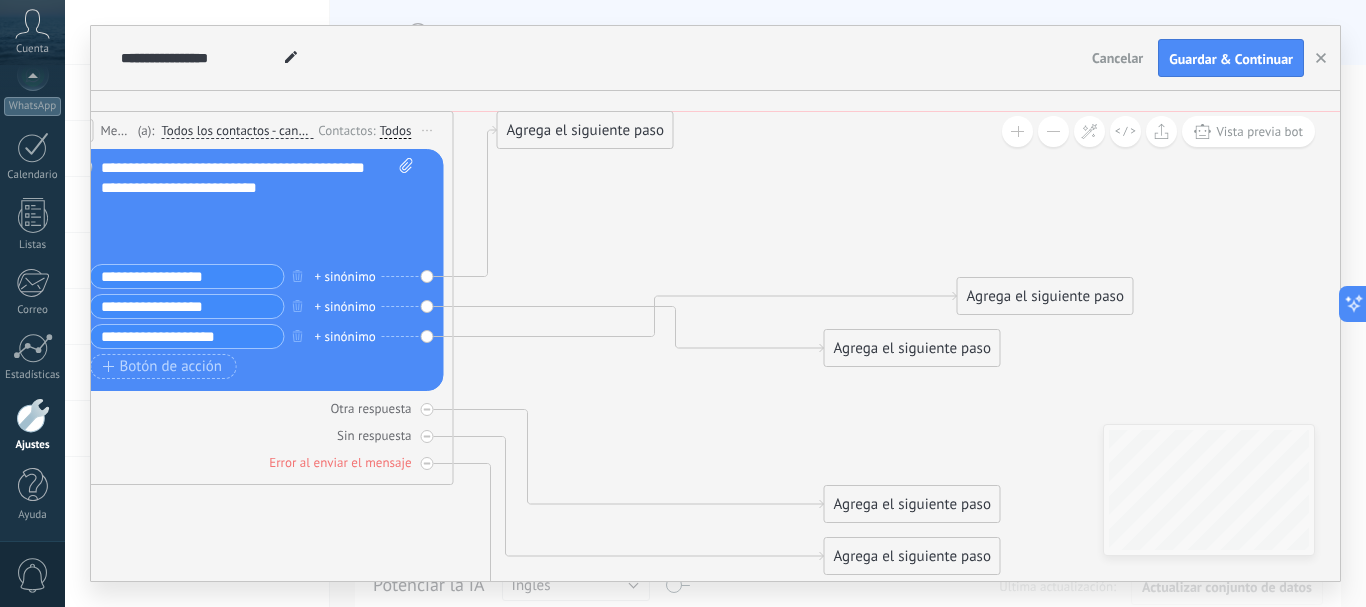 click on "Agrega el siguiente paso" at bounding box center [585, 130] 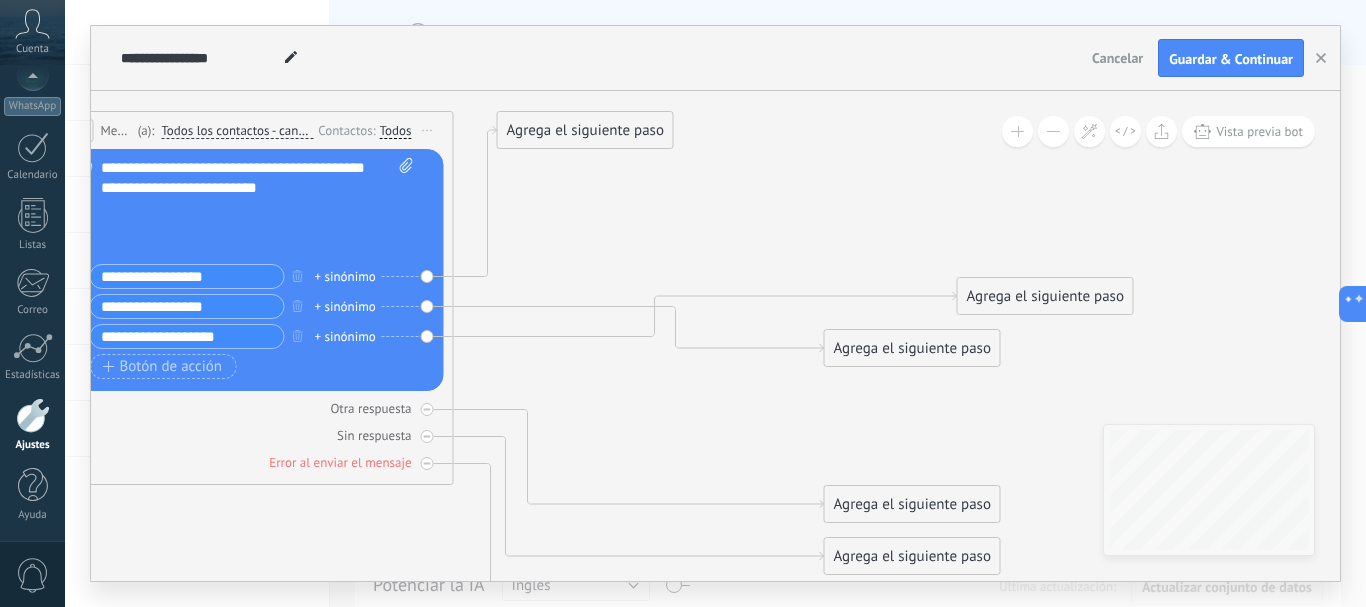click on "Agrega el siguiente paso" at bounding box center [585, 130] 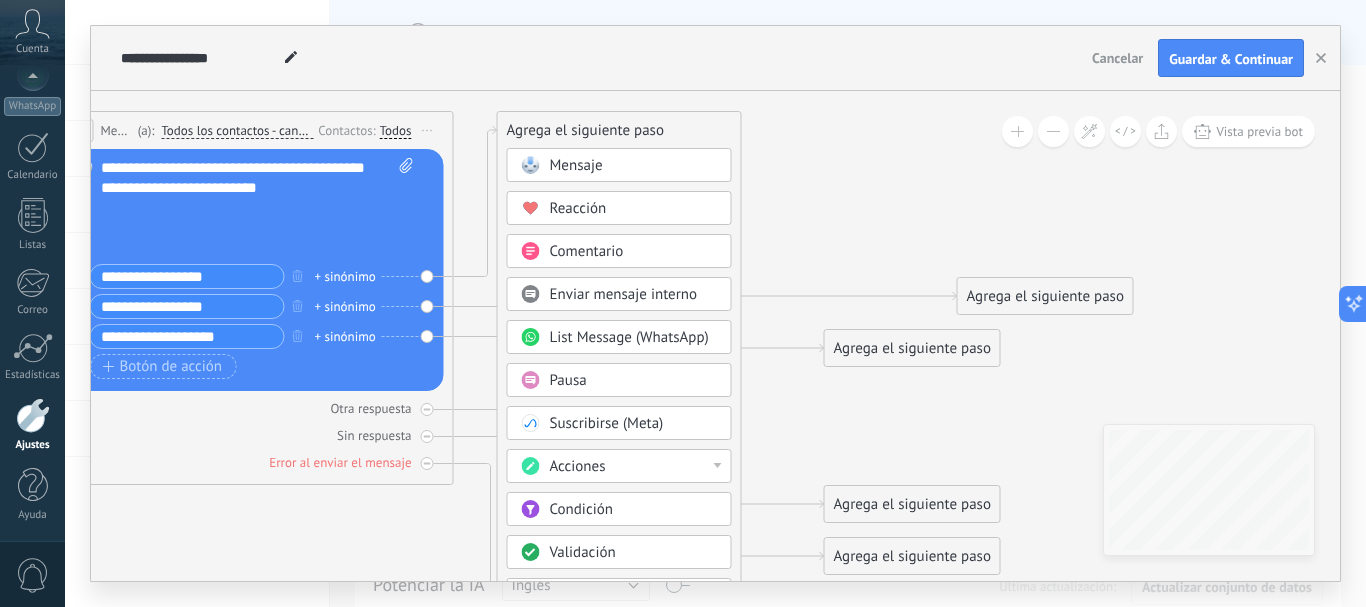 click on "Mensaje" at bounding box center (634, 166) 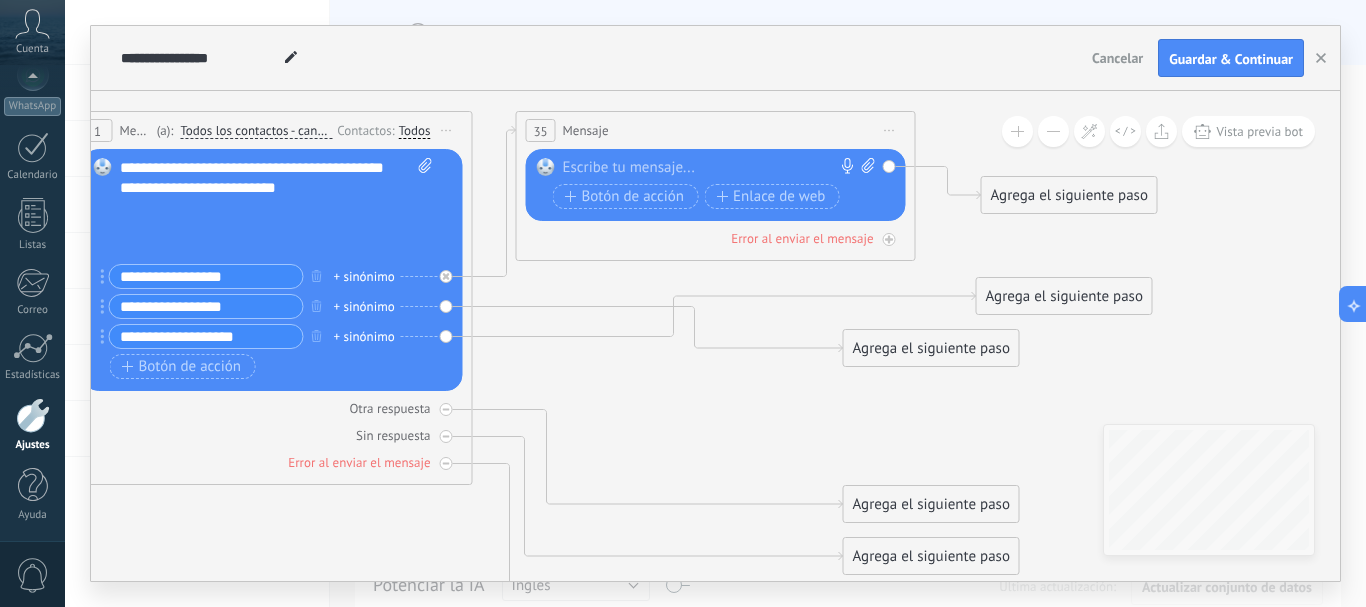 click at bounding box center [711, 168] 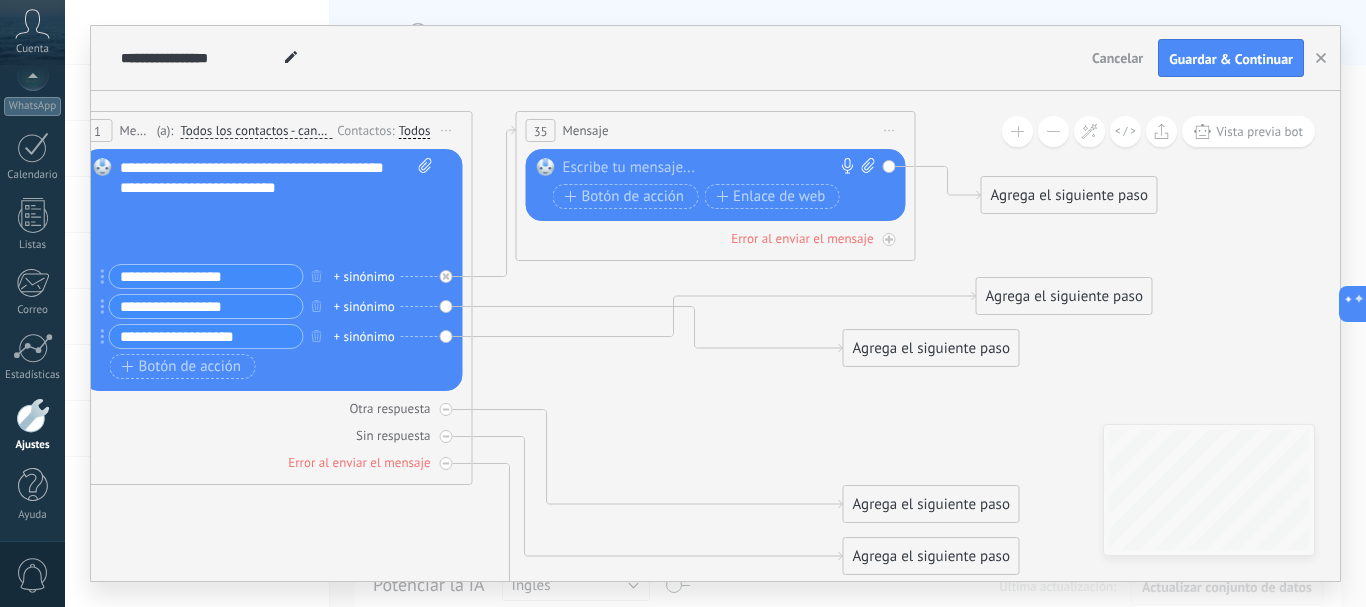paste 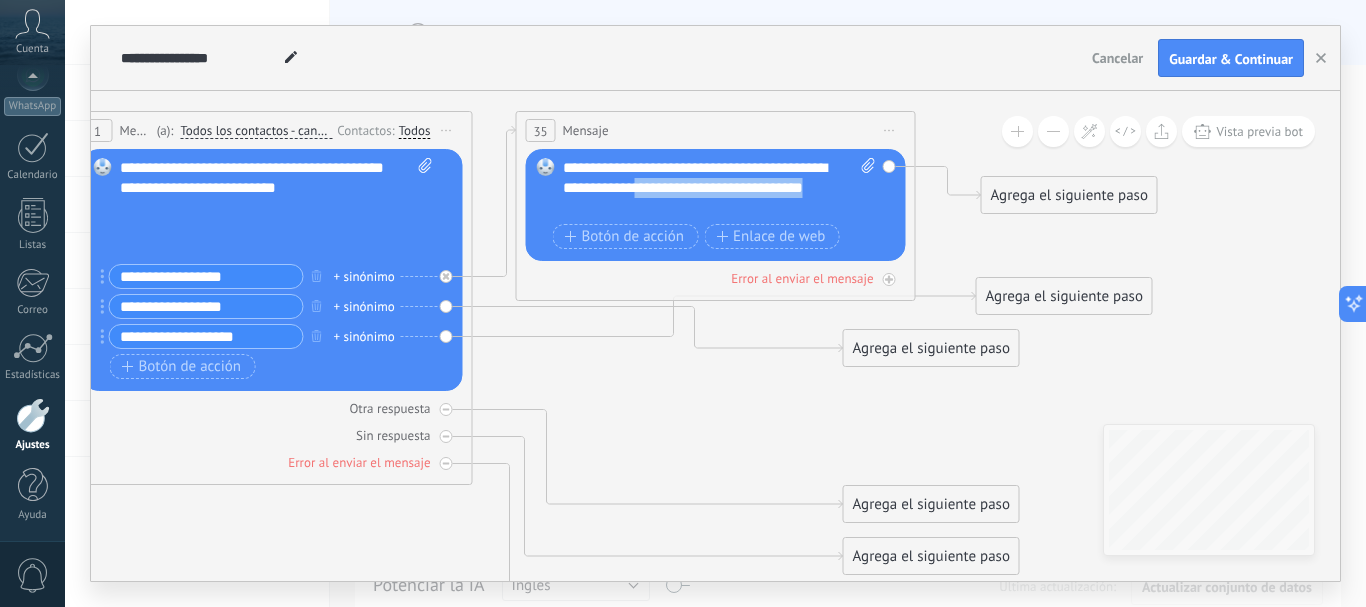 drag, startPoint x: 564, startPoint y: 207, endPoint x: 796, endPoint y: 268, distance: 239.88539 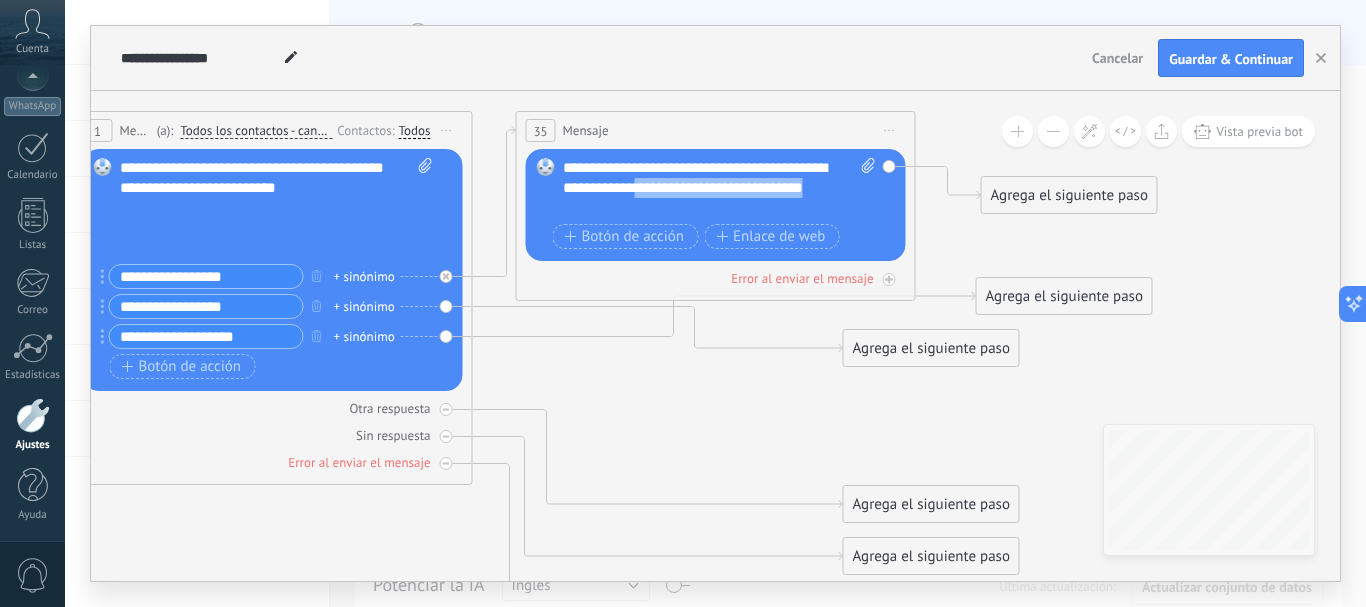 click on "35
Mensaje
*******
(a):
Todos los contactos - canales seleccionados
Todos los contactos - canales seleccionados
Todos los contactos - canal primario
Contacto principal - canales seleccionados
Contacto principal - canal primario
Todos los contactos - canales seleccionados
Todos los contactos - canales seleccionados
Todos los contactos - canal primario
Contacto principal - canales seleccionados" at bounding box center [716, 206] 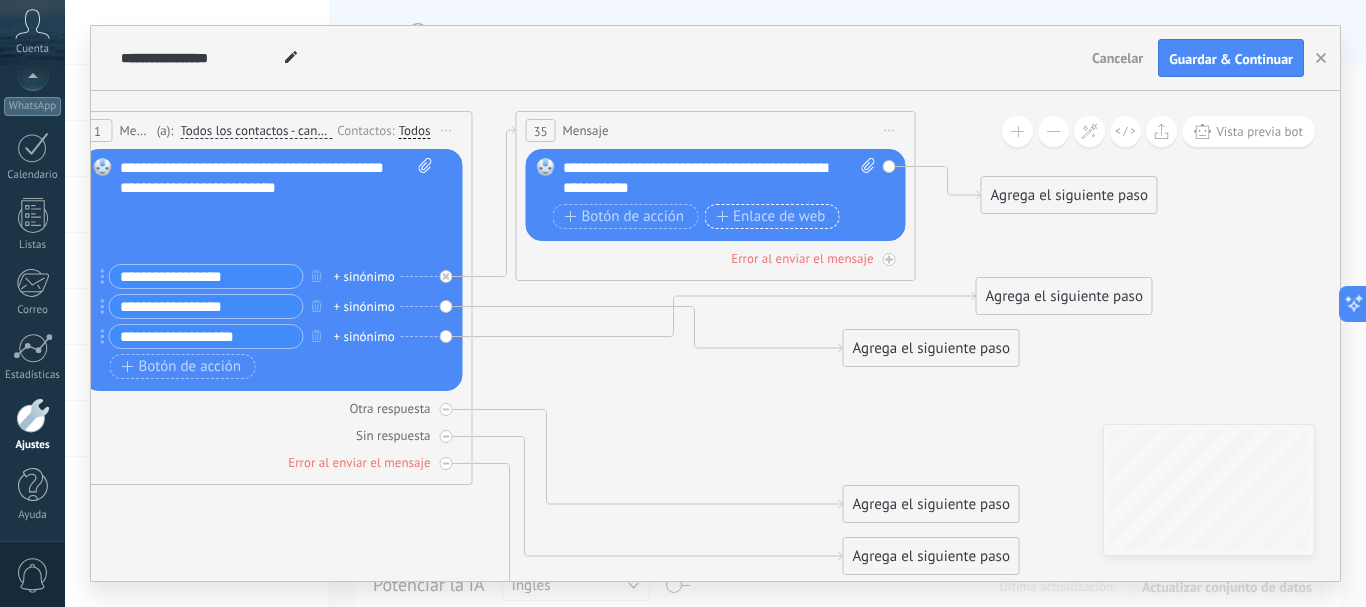 click on "Enlace de web" at bounding box center [770, 217] 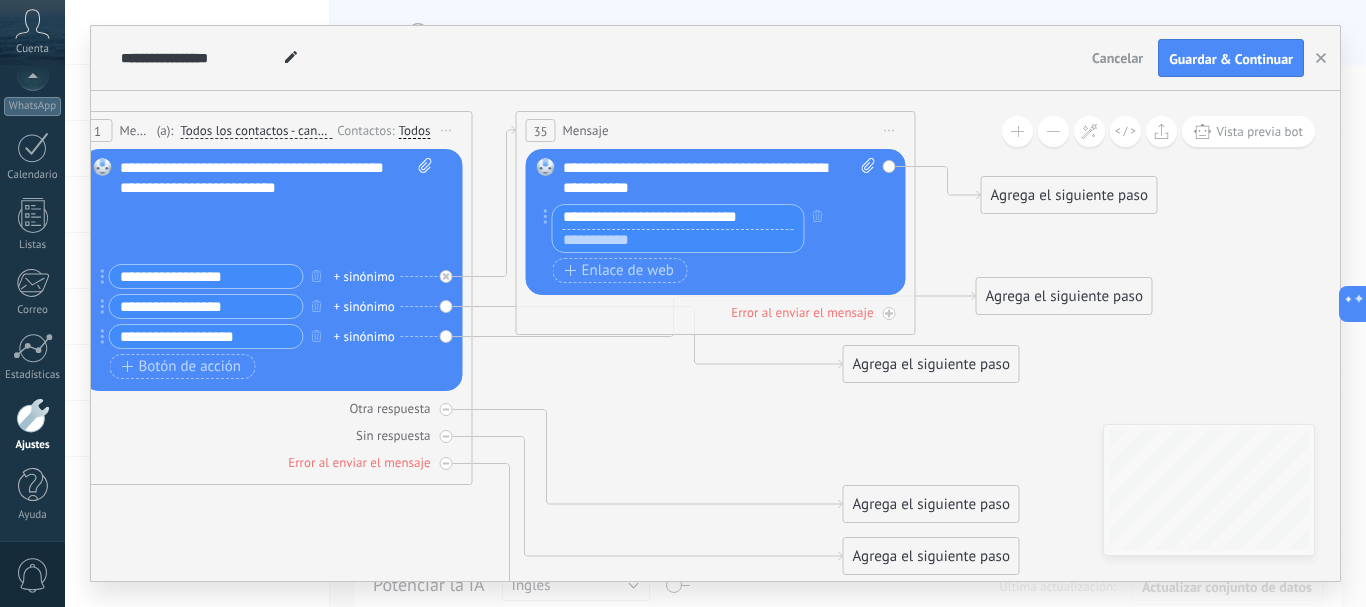 type on "**********" 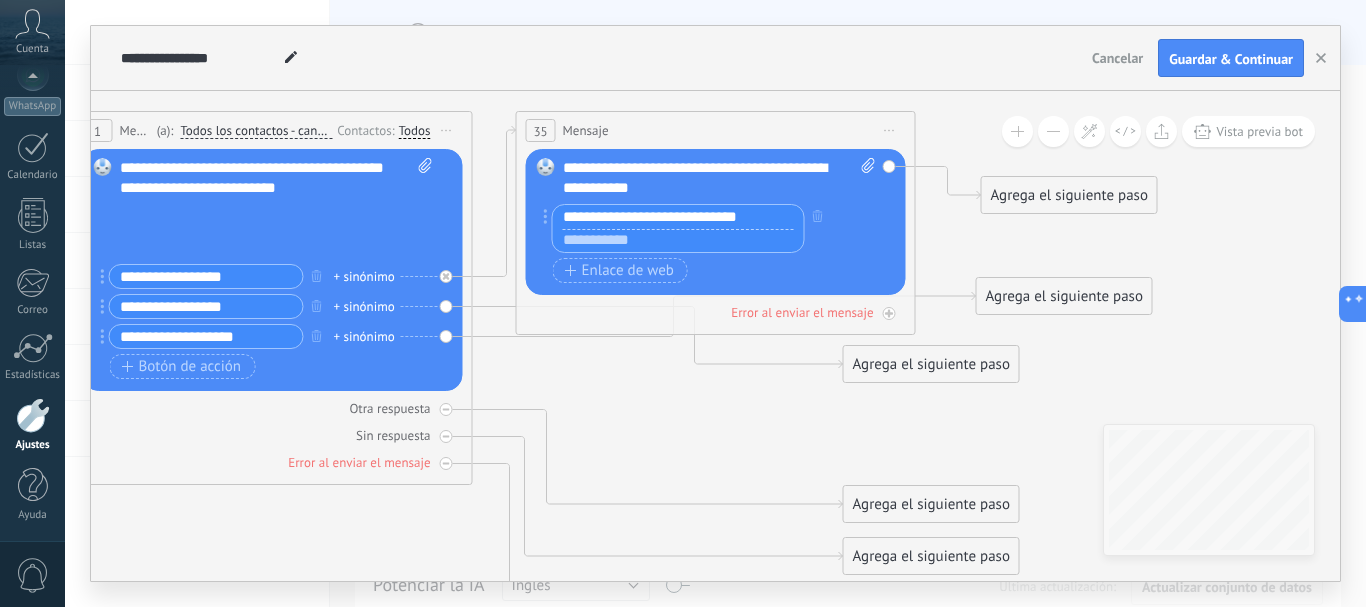 click on "Reemplazar
Quitar
Convertir a mensaje de voz
Arrastre la imagen aquí para adjuntarla.
Añadir imagen
Subir
Arrastrar y soltar
Archivo no encontrado
Escribe tu mensaje..." at bounding box center (716, 222) 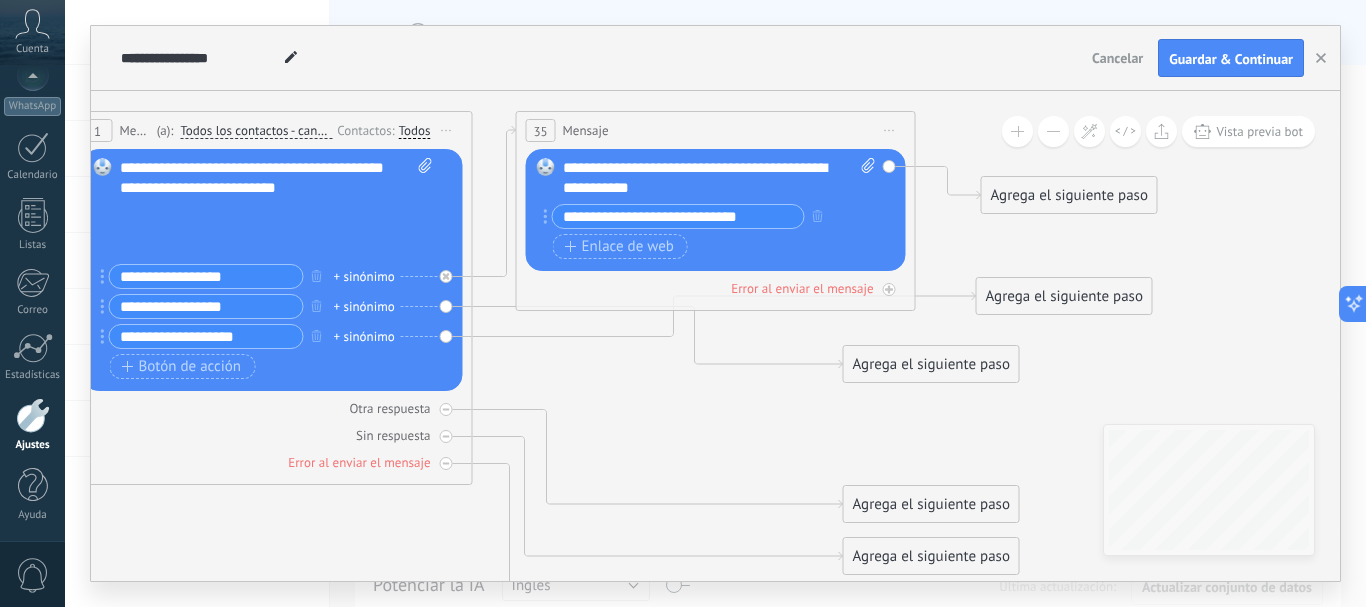 click on "Reemplazar
Quitar
Convertir a mensaje de voz
Arrastre la imagen aquí para adjuntarla.
Añadir imagen
Subir
Arrastrar y soltar
Archivo no encontrado
Escribe tu mensaje..." at bounding box center (716, 210) 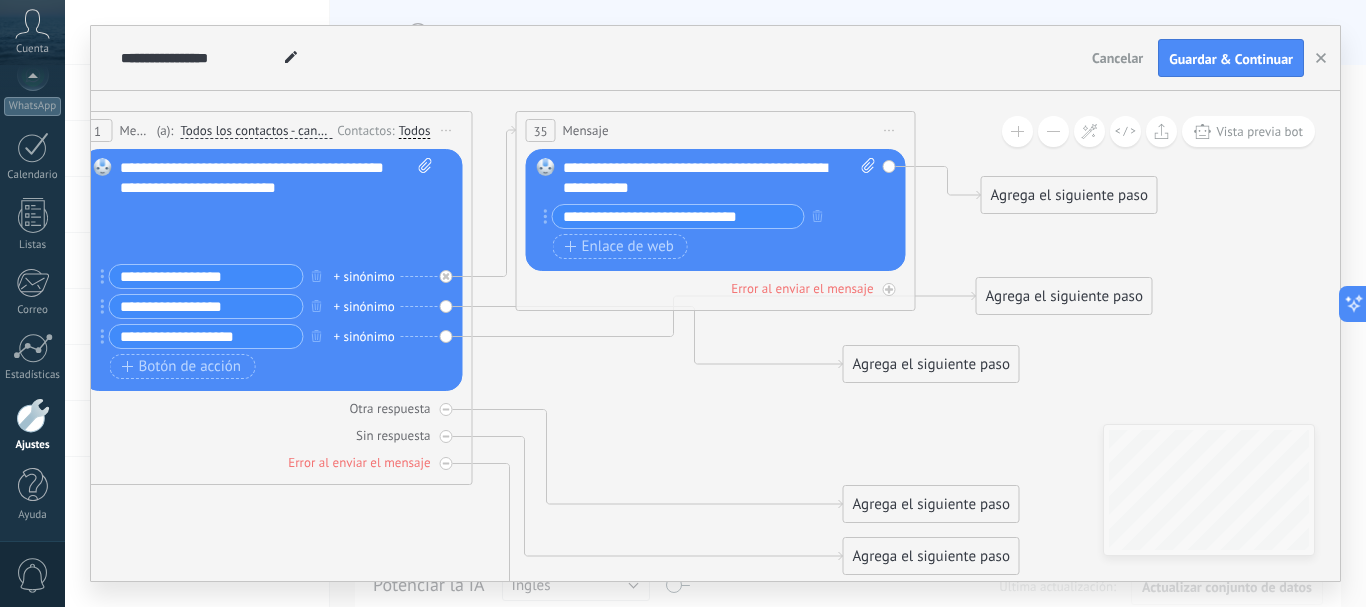 click on "Agrega el siguiente paso" at bounding box center [1069, 195] 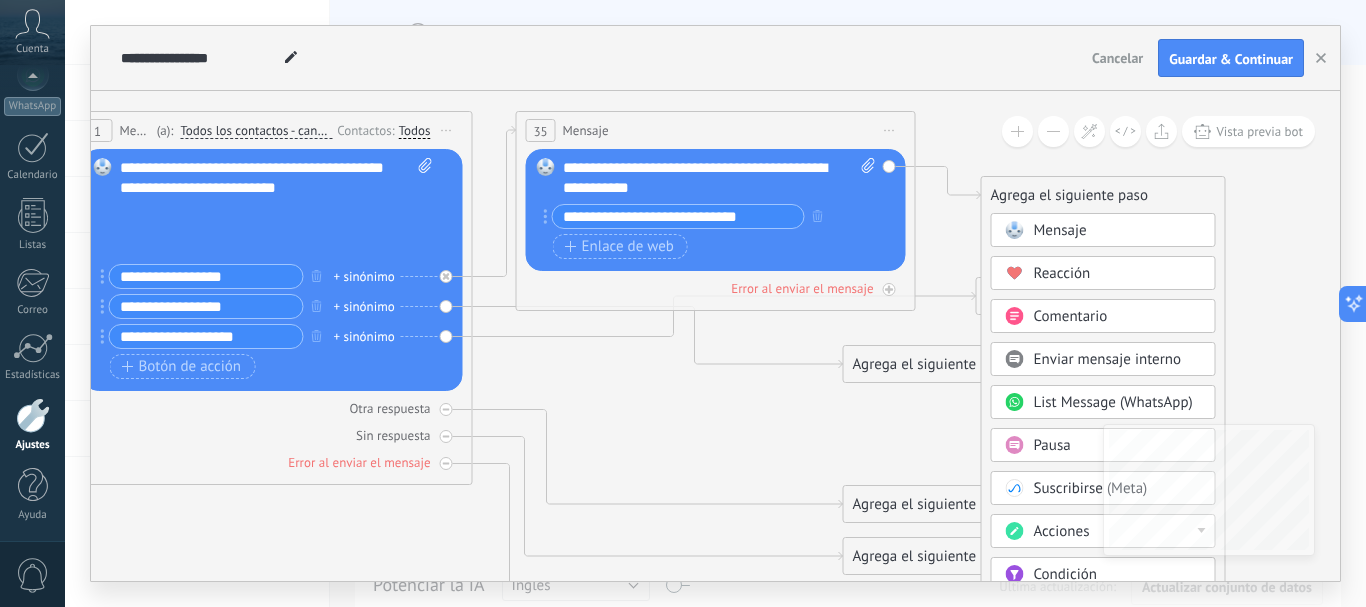 click on "Comentario" at bounding box center (1071, 316) 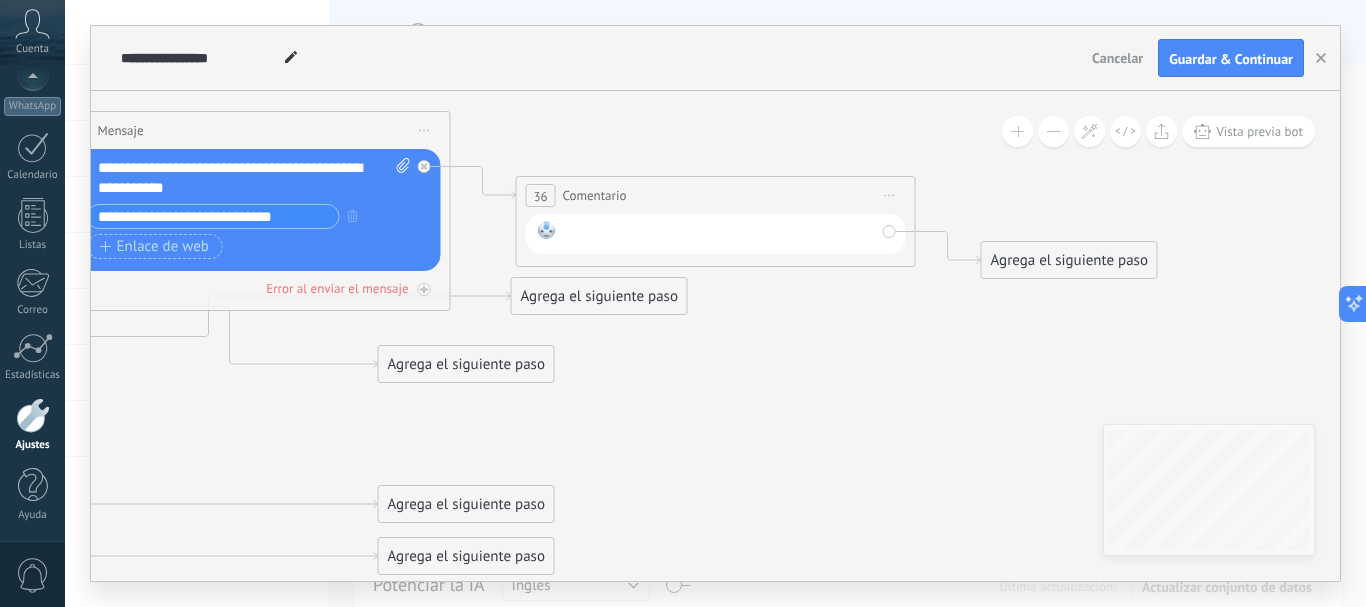 click at bounding box center [719, 234] 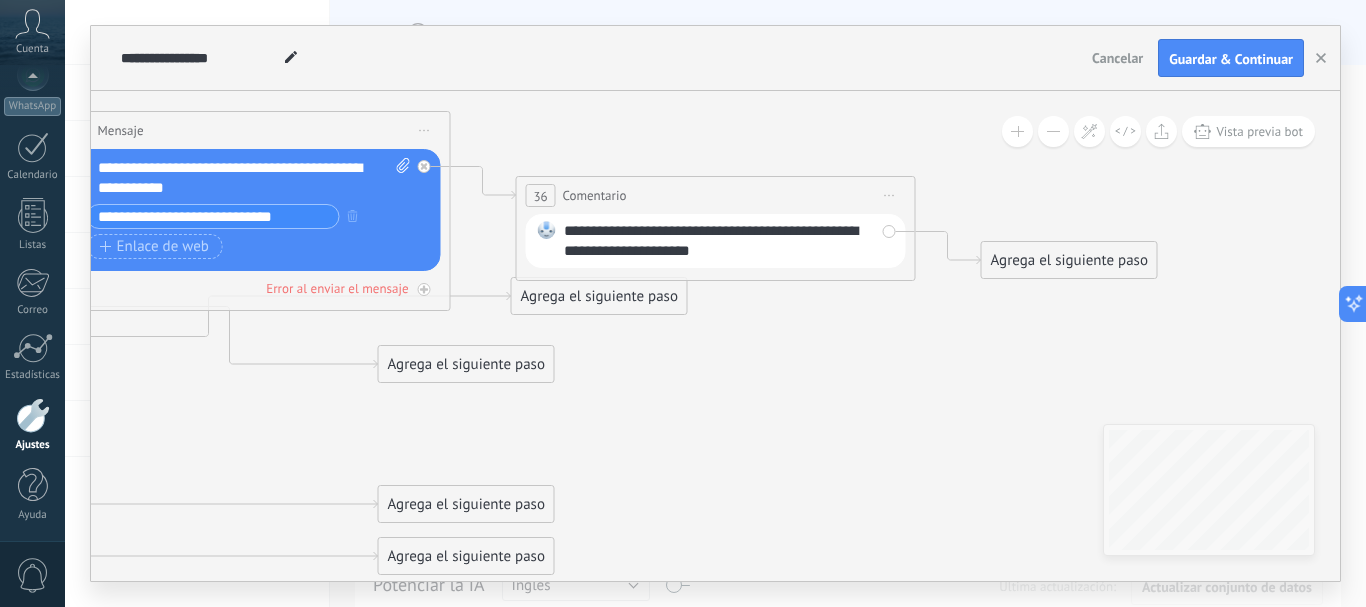 click on "**********" at bounding box center [719, 241] 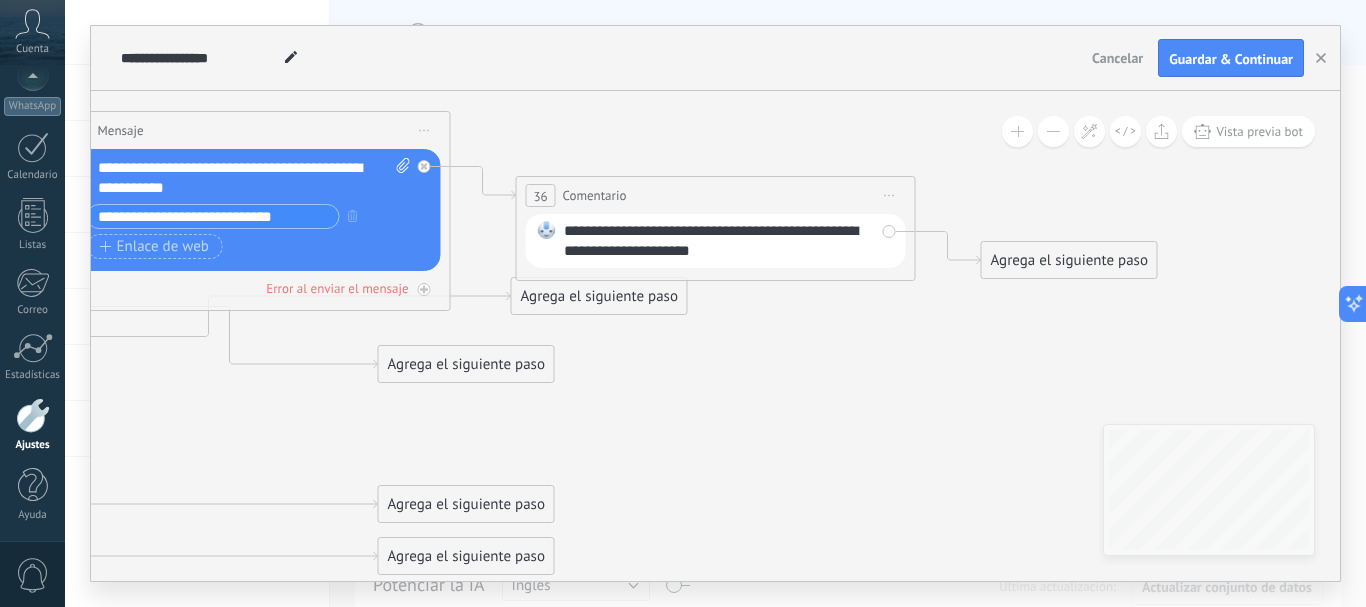 click on "**********" at bounding box center [719, 241] 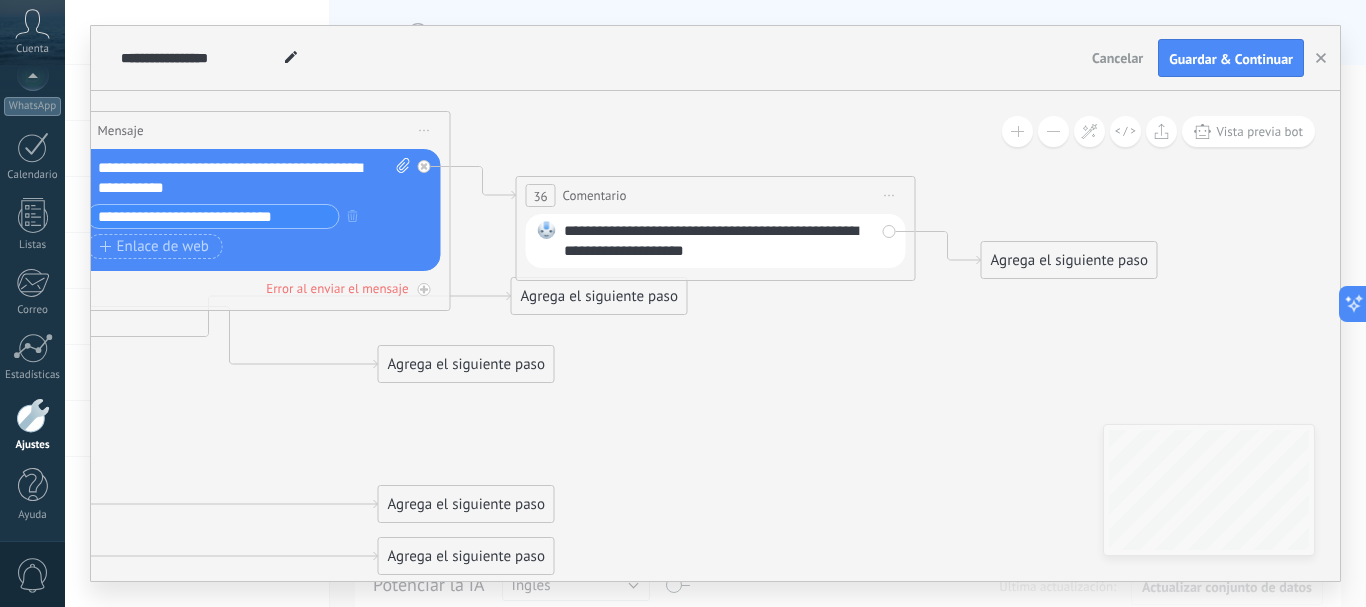 click on "**********" at bounding box center (719, 241) 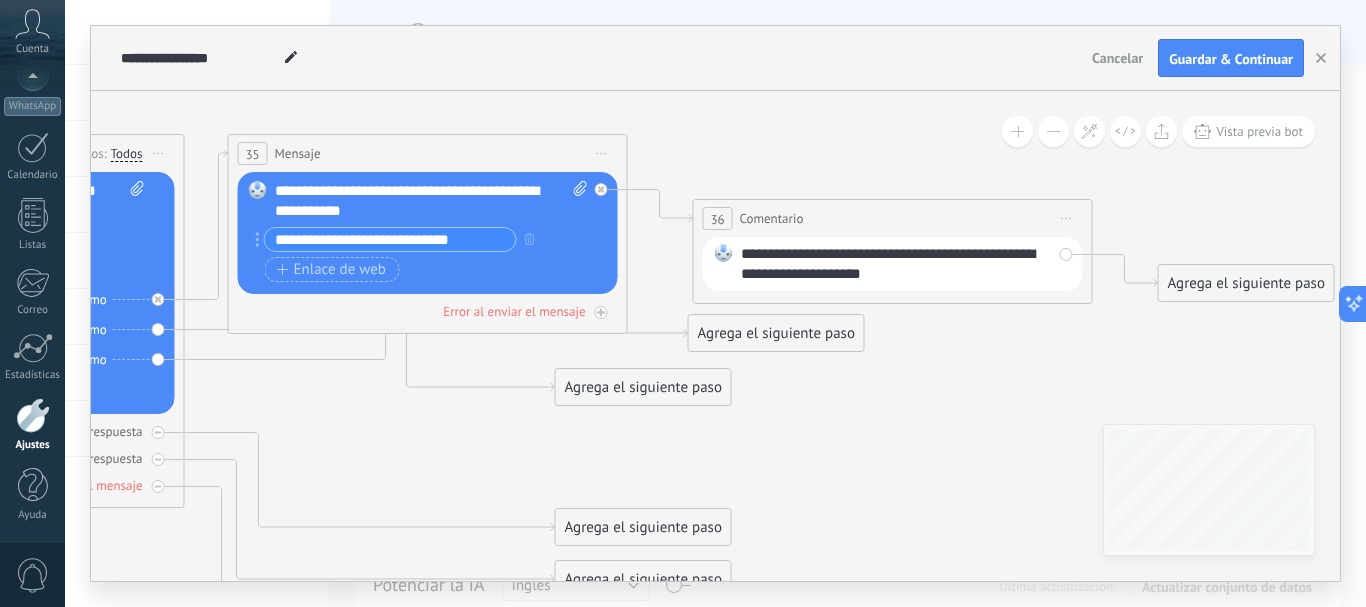 drag, startPoint x: 817, startPoint y: 447, endPoint x: 995, endPoint y: 470, distance: 179.4798 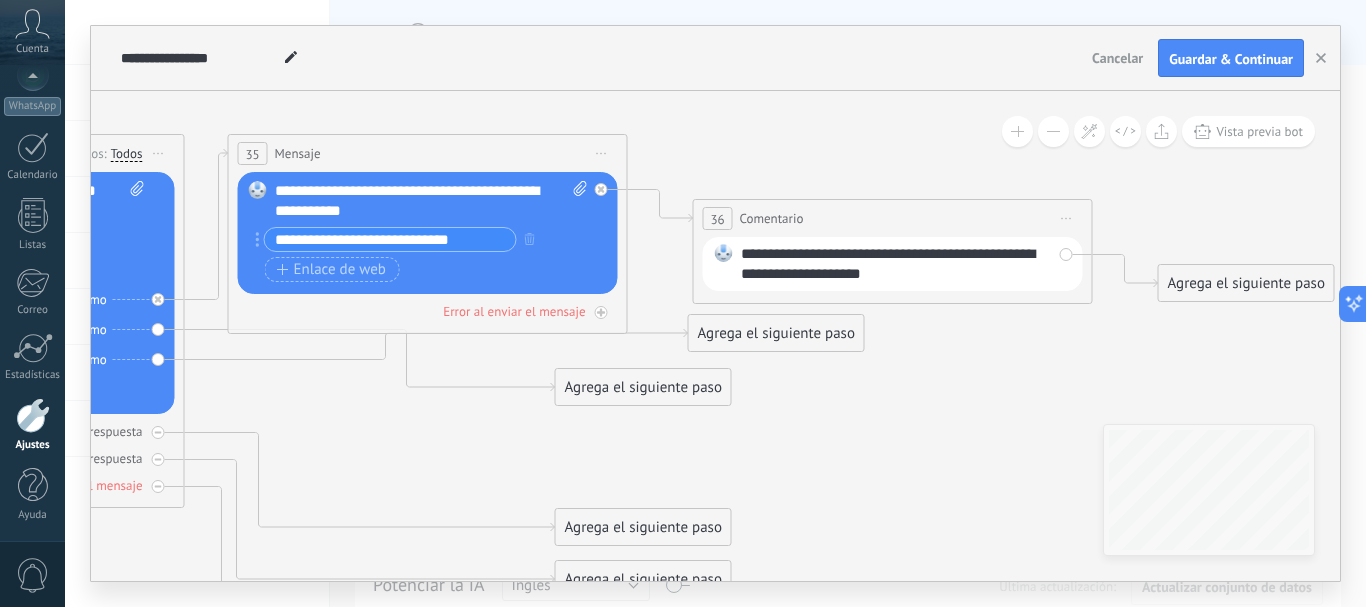 click 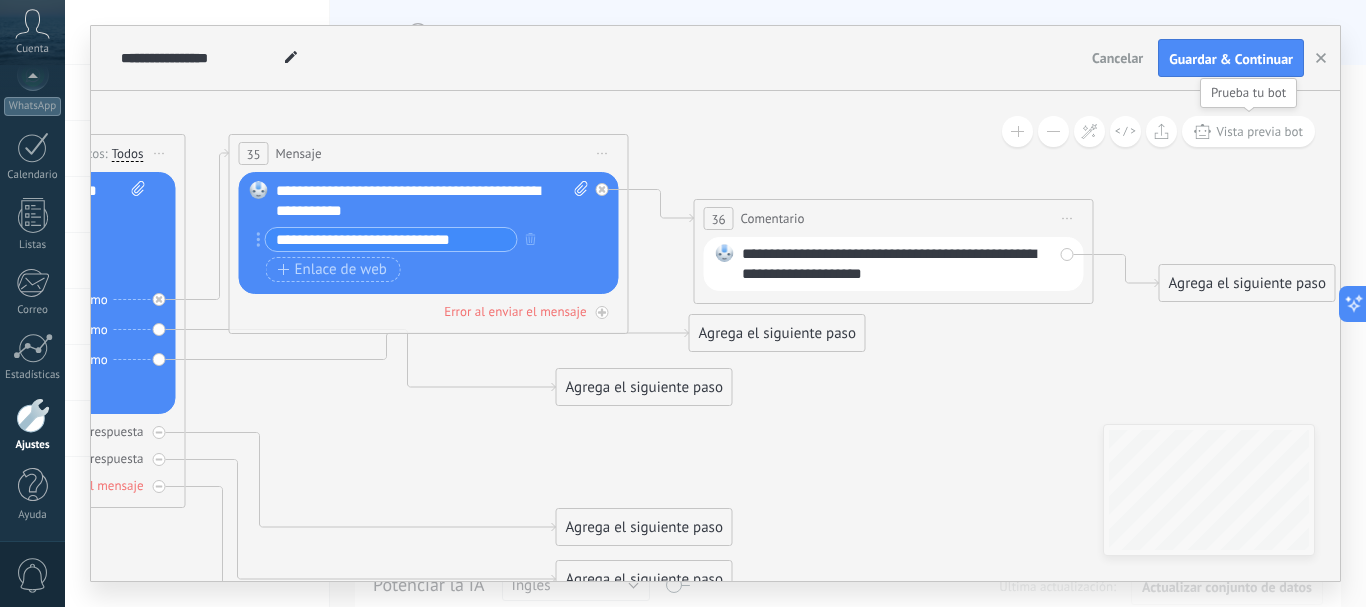 click on "Vista previa bot" at bounding box center [1259, 131] 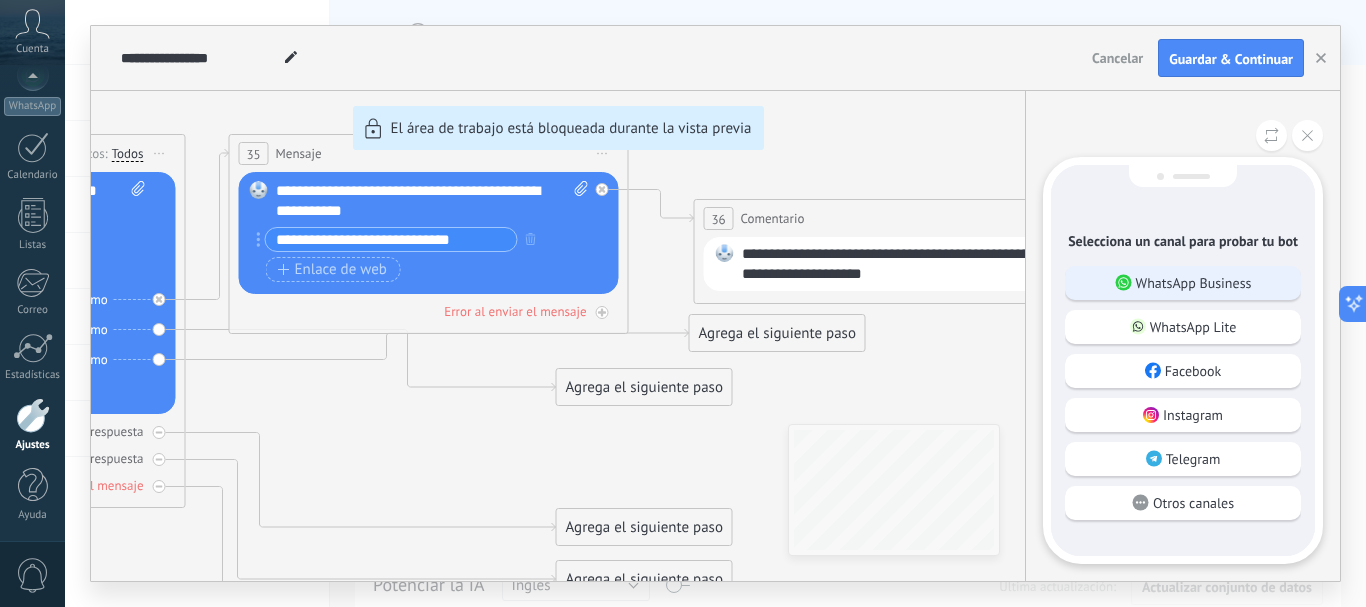 click on "WhatsApp Business" at bounding box center (1183, 283) 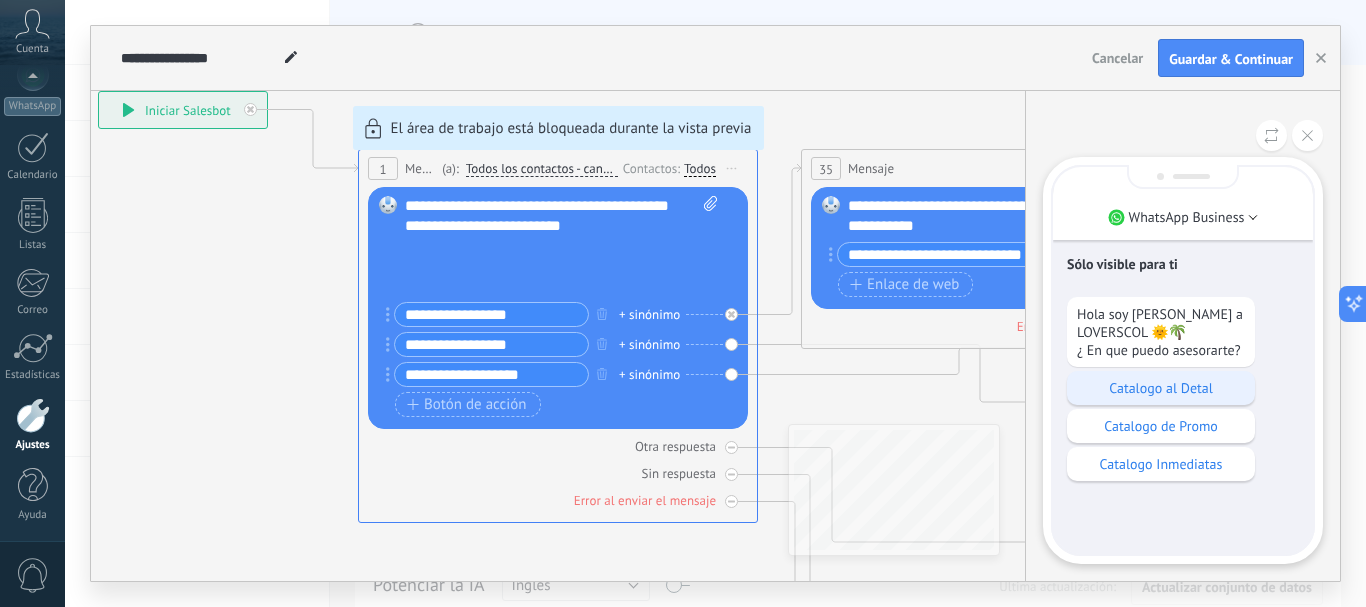 click on "Catalogo al Detal" at bounding box center [1161, 388] 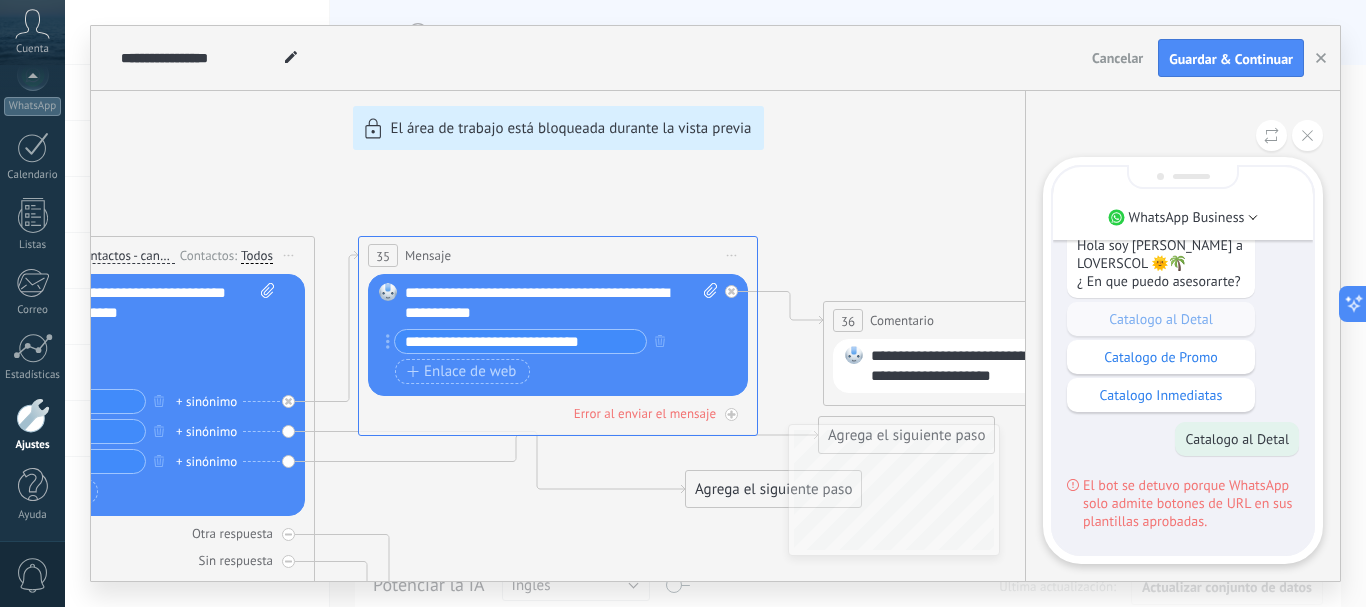 click on "Sólo visible para ti Hola soy Andrea, Bienvenida a LOVERSCOL 🌞🌴
¿ En que puedo asesorarte? Catalogo al Detal Catalogo de Promo Catalogo Inmediatas Catalogo al Detal El bot se detuvo porque WhatsApp solo admite botones de URL en sus plantillas aprobadas." at bounding box center [1183, 326] 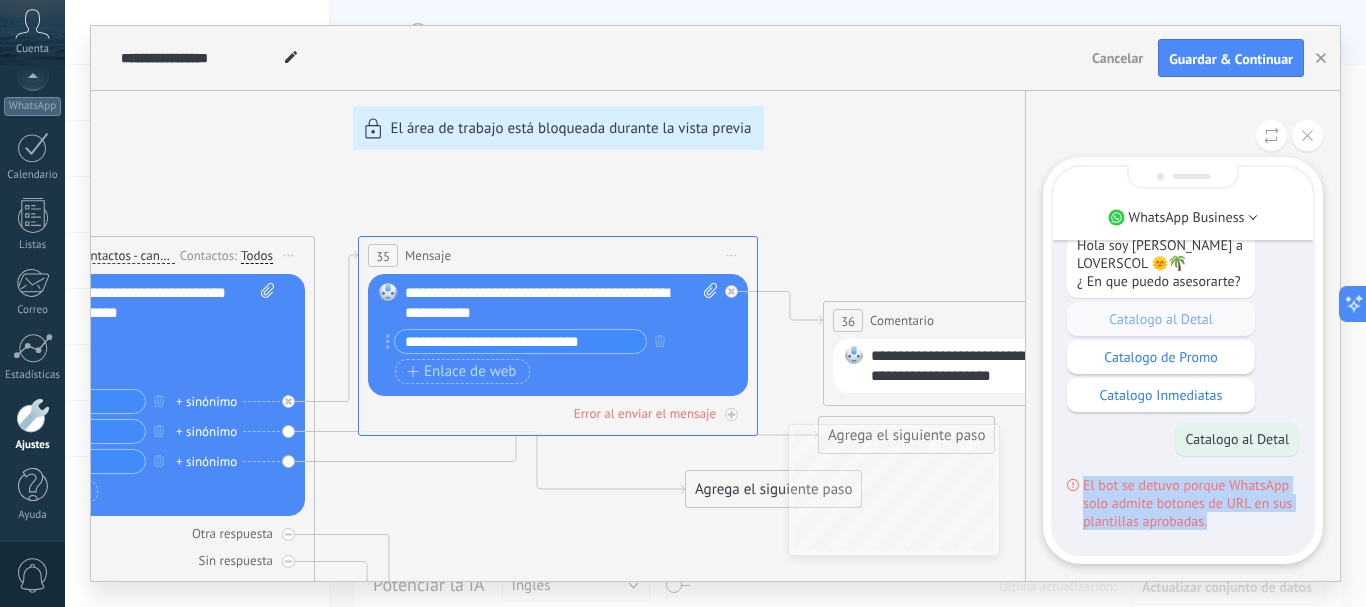 drag, startPoint x: 1115, startPoint y: 501, endPoint x: 1046, endPoint y: 476, distance: 73.38937 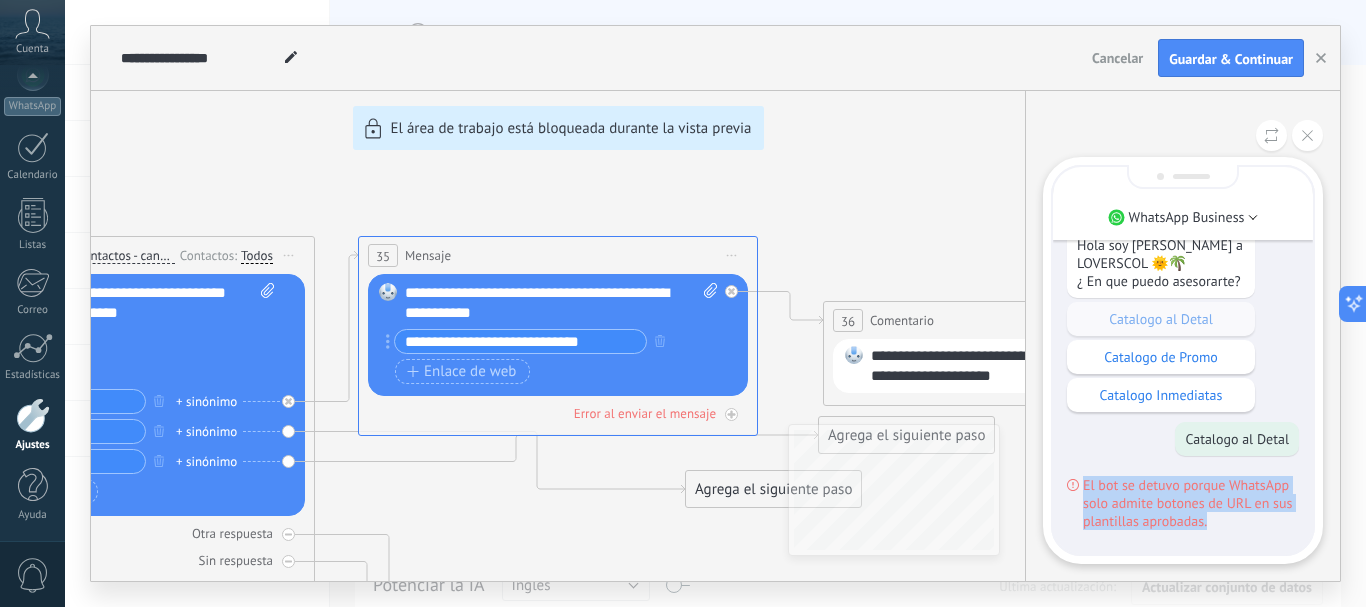 click on "WhatsApp Business Sólo visible para ti Hola soy Andrea, Bienvenida a LOVERSCOL 🌞🌴
¿ En que puedo asesorarte? Catalogo al Detal Catalogo de Promo Catalogo Inmediatas Catalogo al Detal El bot se detuvo porque WhatsApp solo admite botones de URL en sus plantillas aprobadas." at bounding box center [1183, 360] 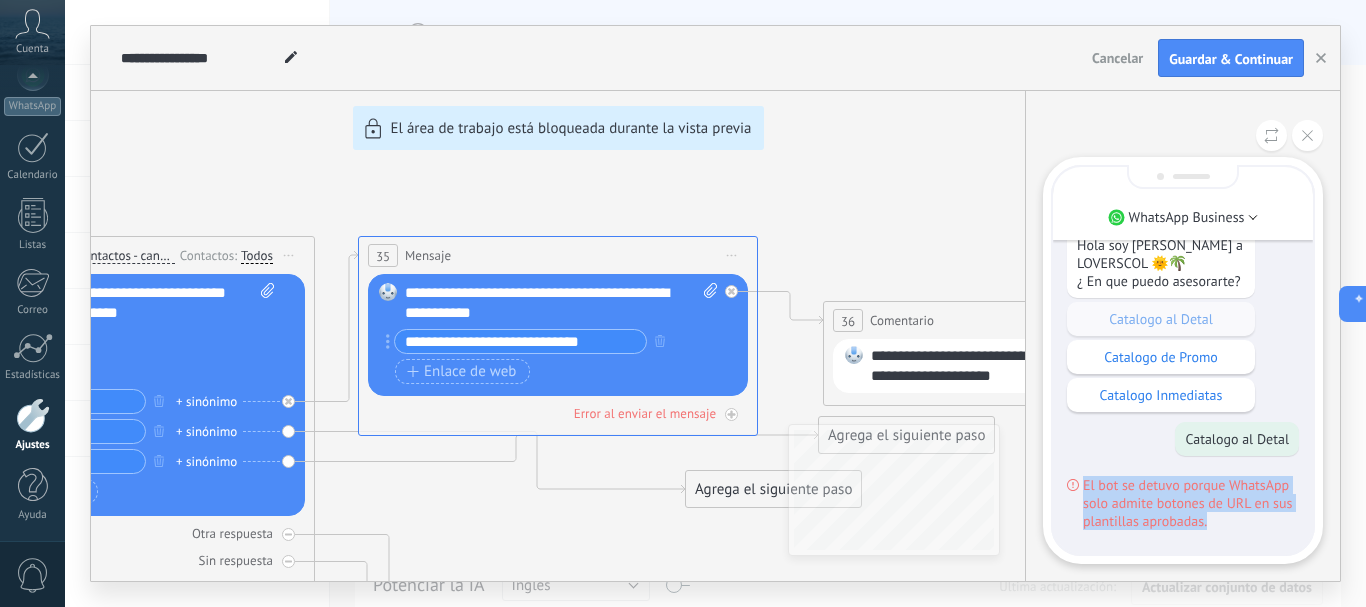 click on "El bot se detuvo porque WhatsApp solo admite botones de URL en sus plantillas aprobadas." at bounding box center [1191, 503] 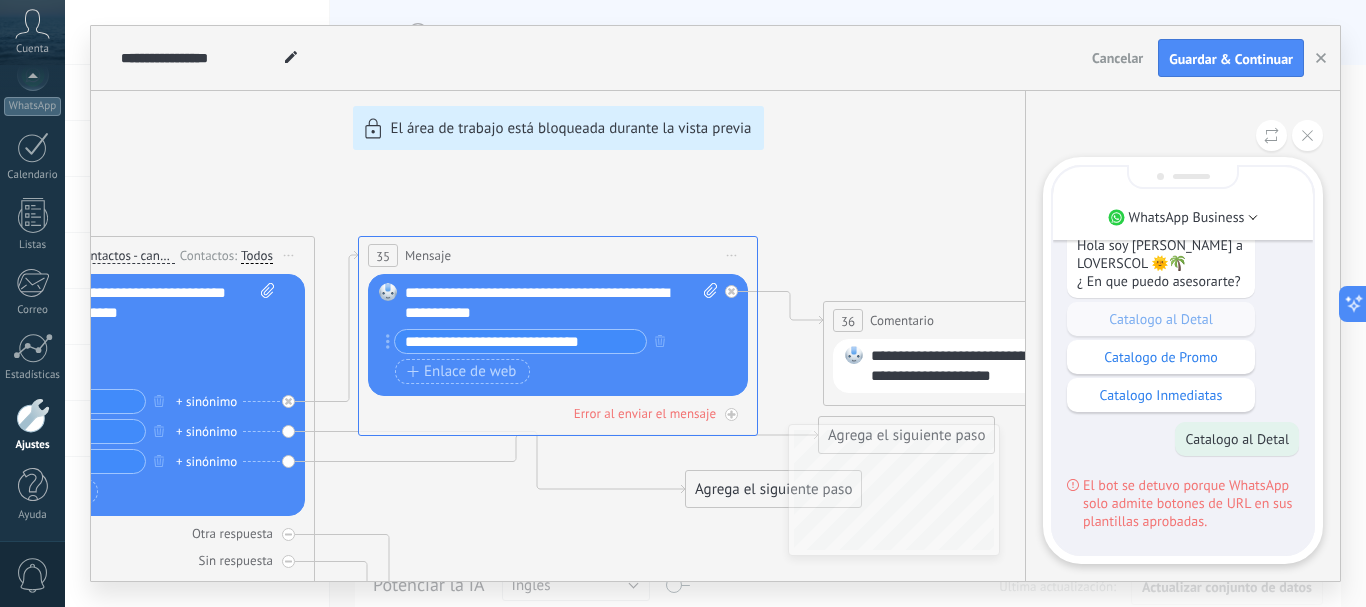 click on "**********" at bounding box center [715, 303] 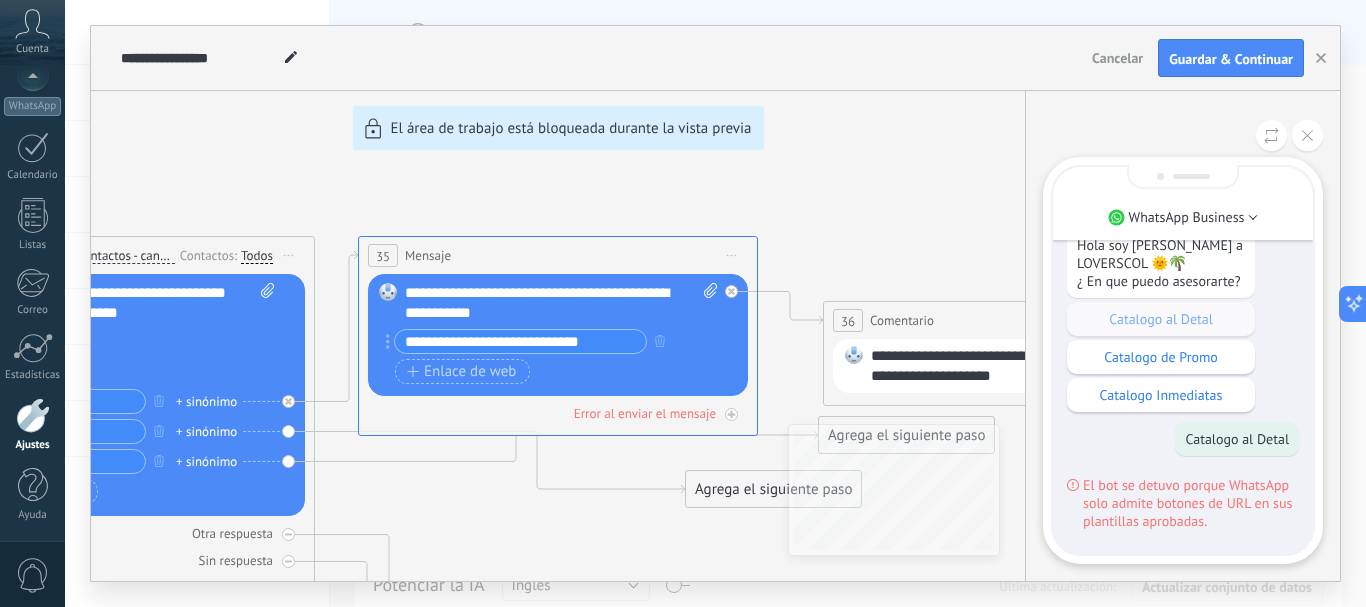 drag, startPoint x: 853, startPoint y: 235, endPoint x: 948, endPoint y: 219, distance: 96.337944 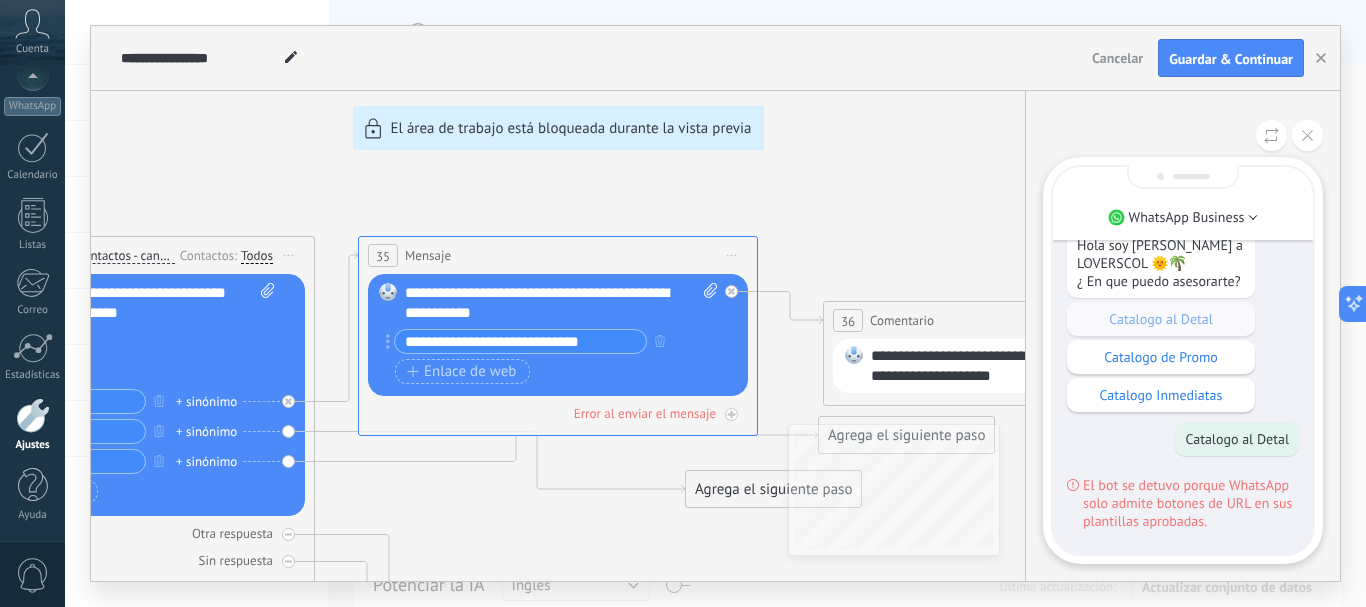 click on "**********" at bounding box center [715, 303] 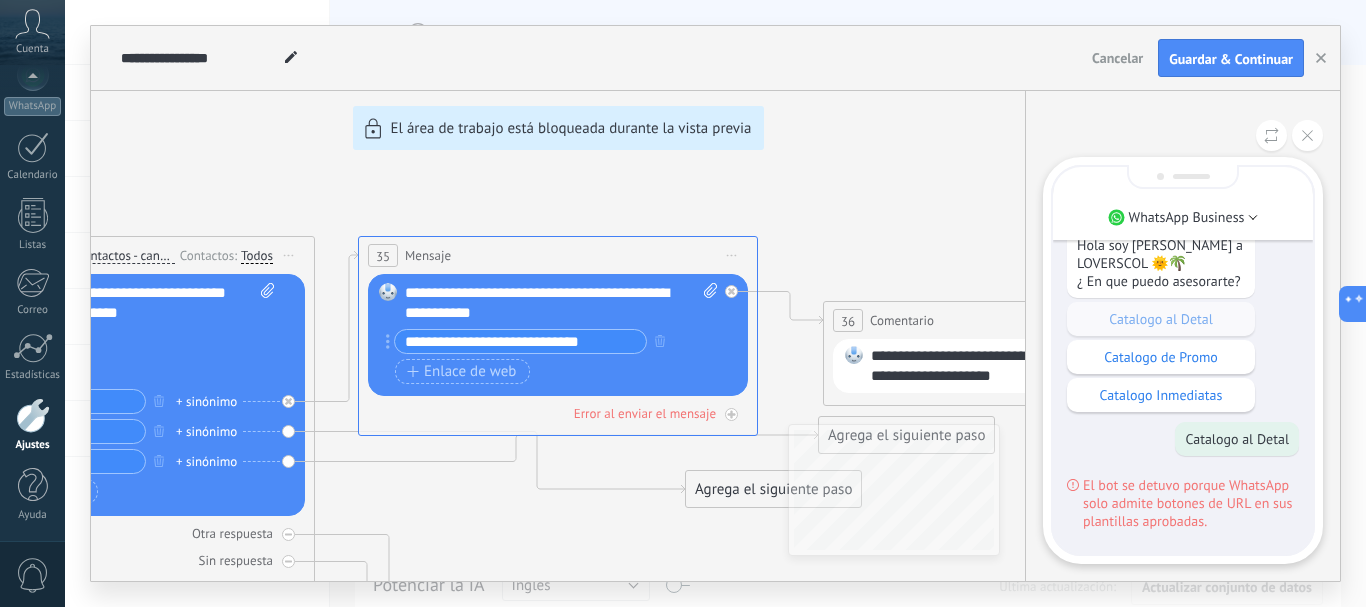 click on "El bot se detuvo porque WhatsApp solo admite botones de URL en sus plantillas aprobadas." at bounding box center (1191, 503) 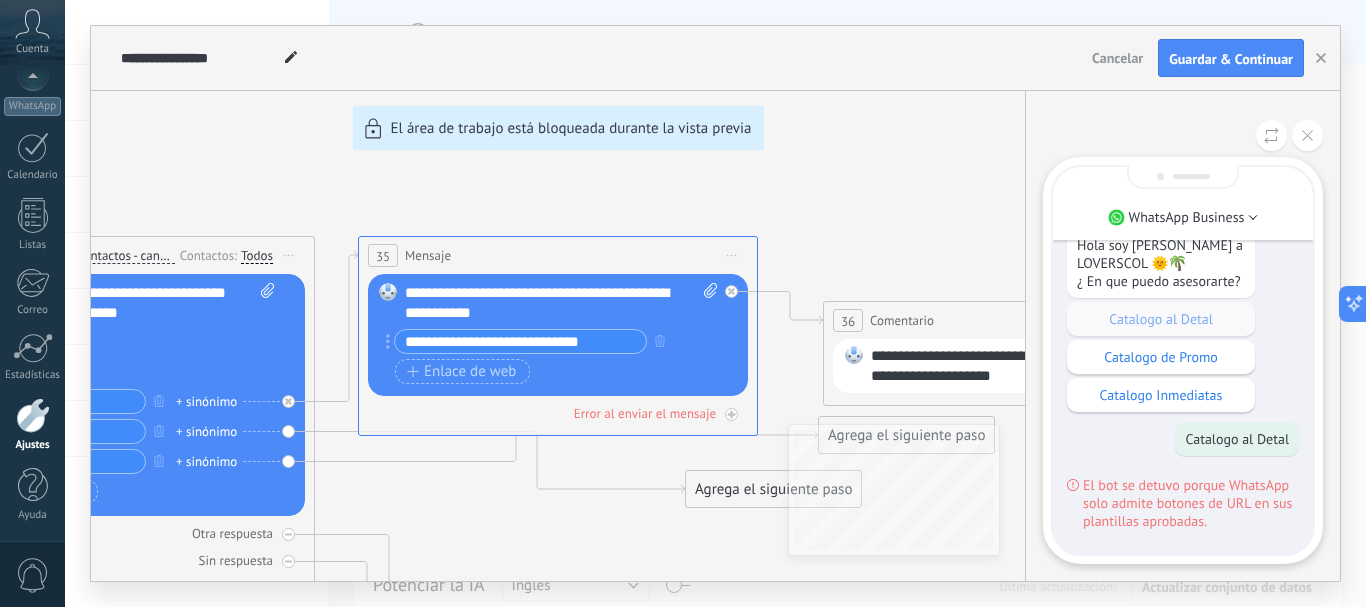 drag, startPoint x: 1084, startPoint y: 480, endPoint x: 1073, endPoint y: 490, distance: 14.866069 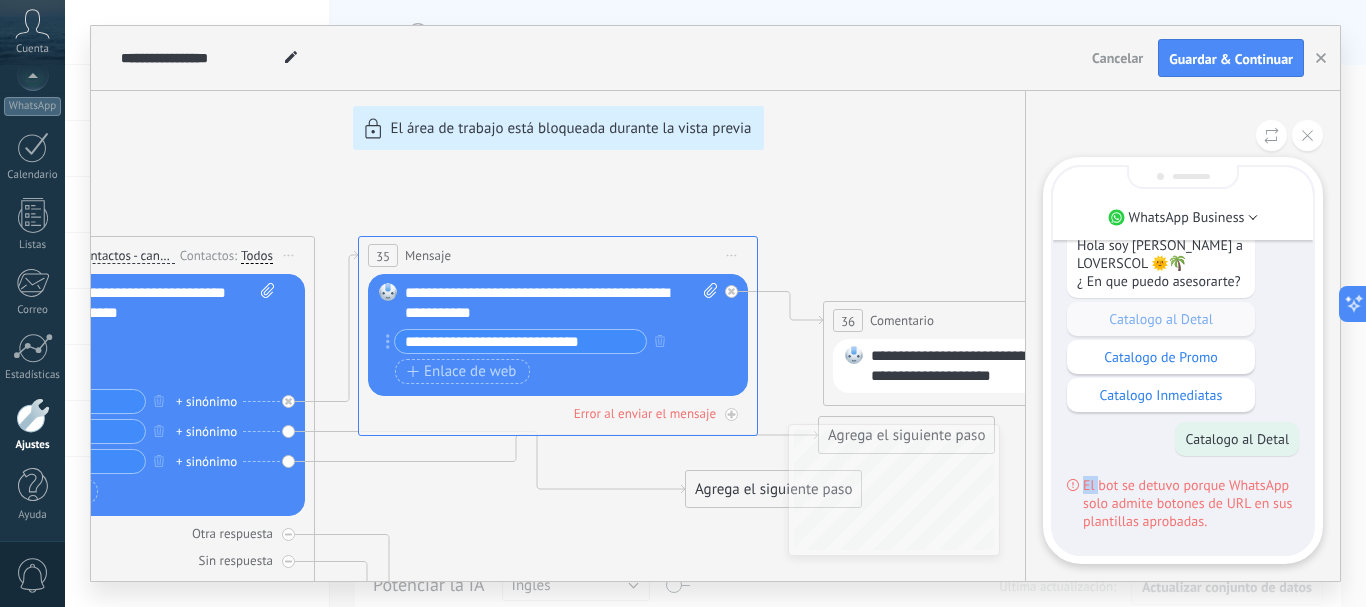 click 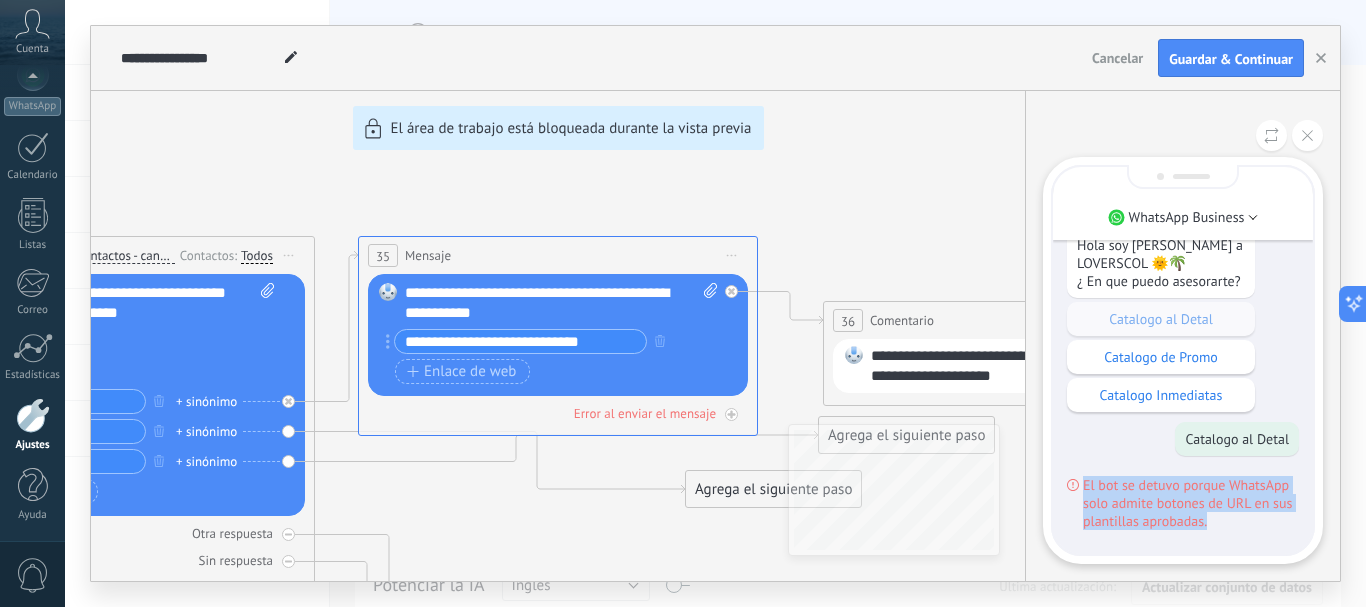 click 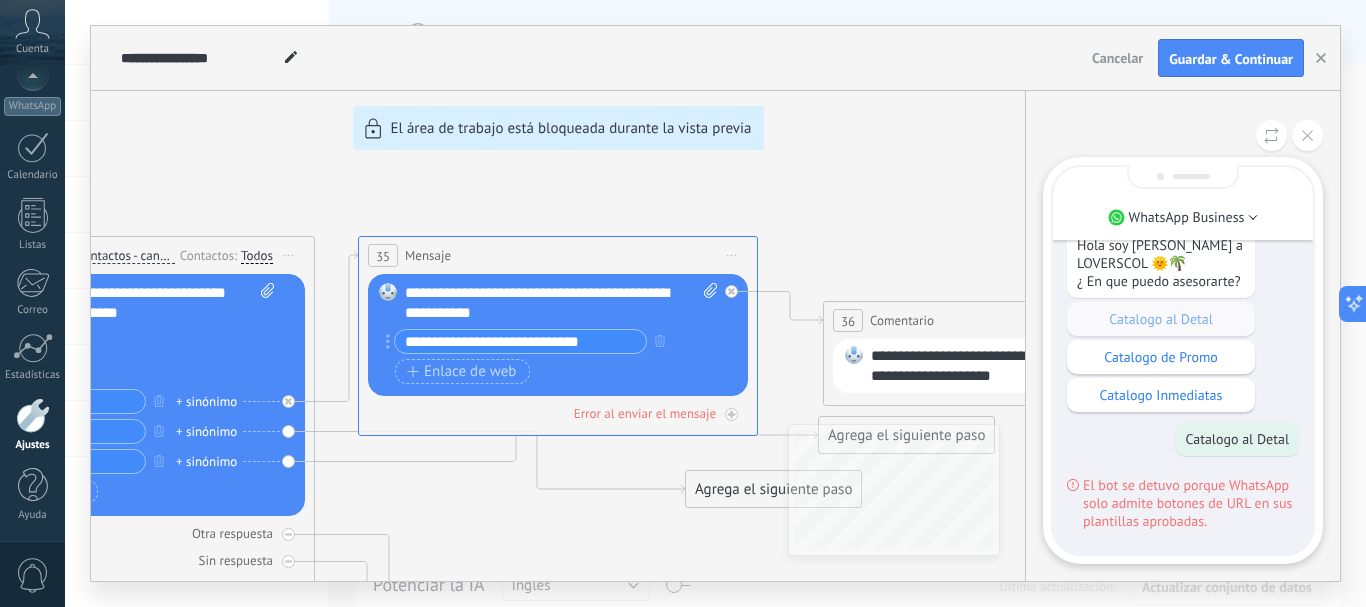 click on "**********" at bounding box center (715, 303) 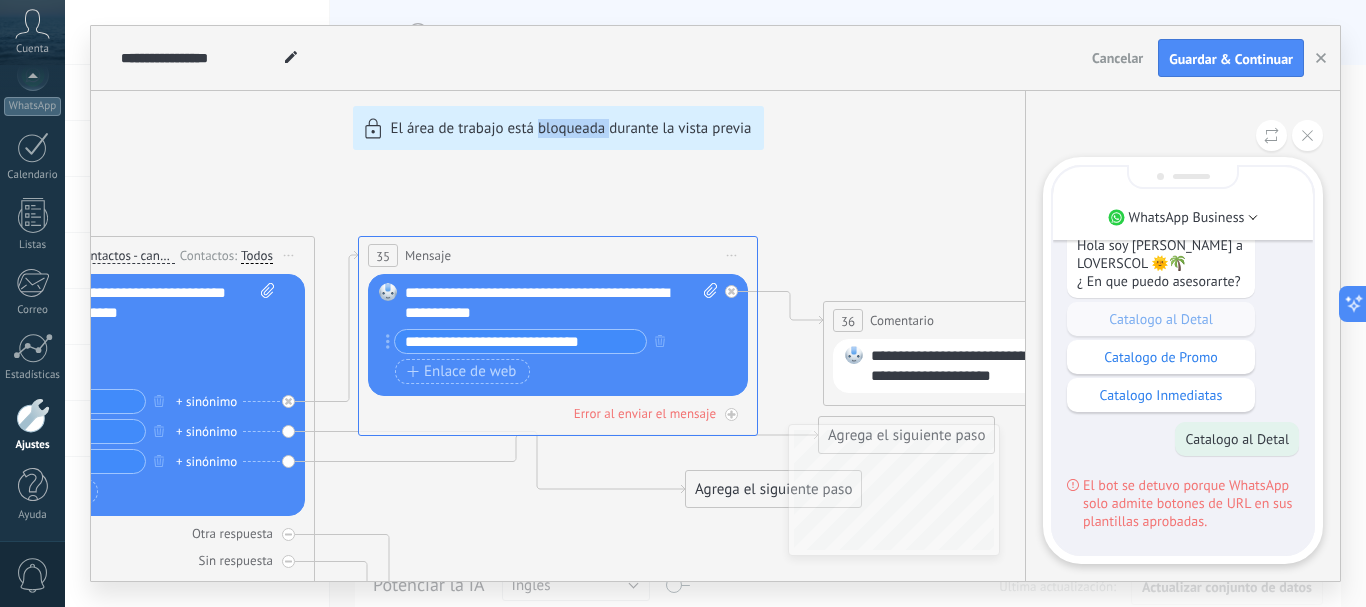 click on "**********" at bounding box center [715, 303] 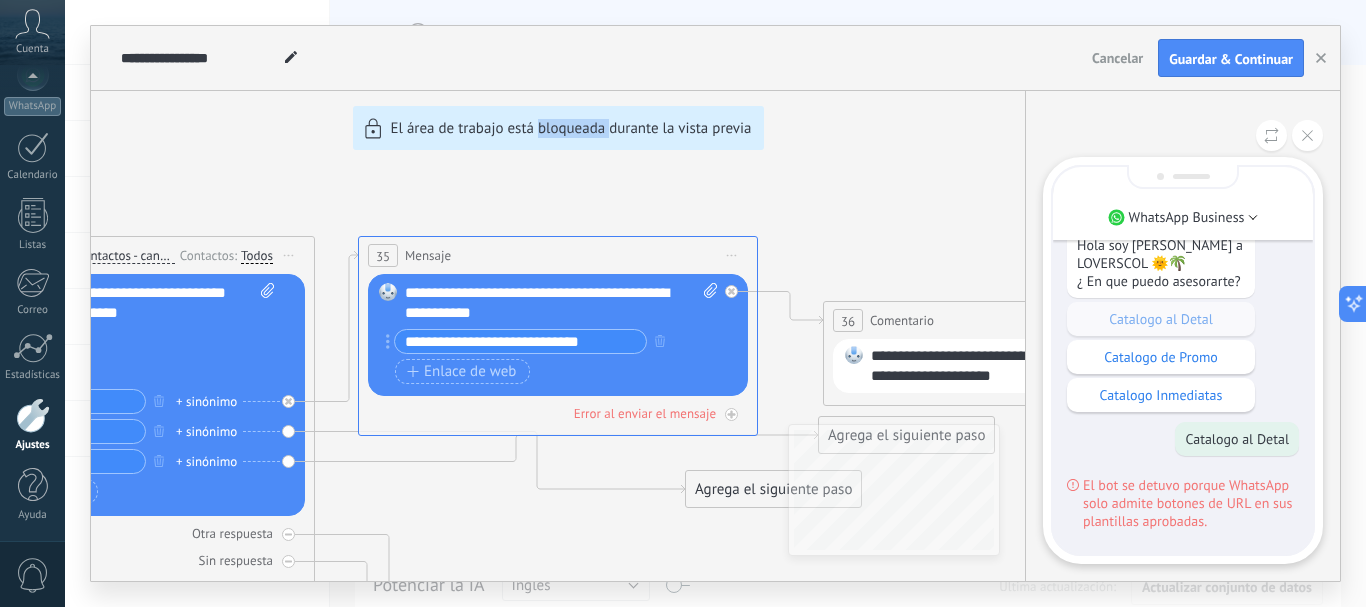 click on "**********" at bounding box center [715, 303] 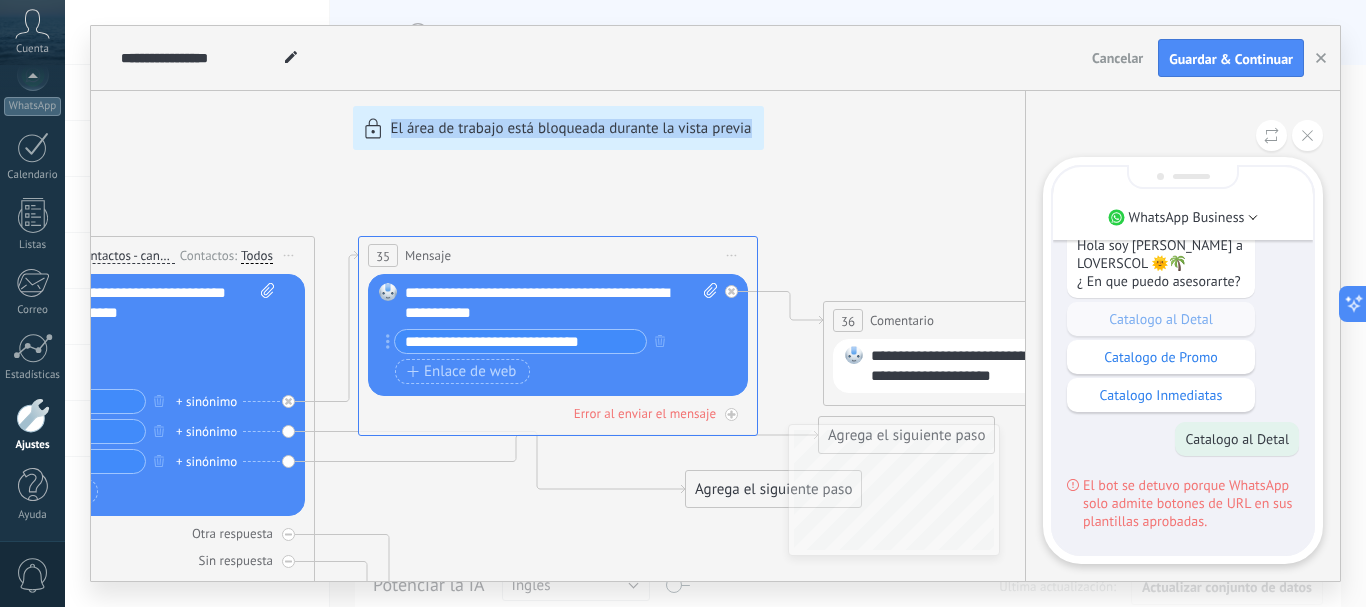 click on "**********" at bounding box center (715, 303) 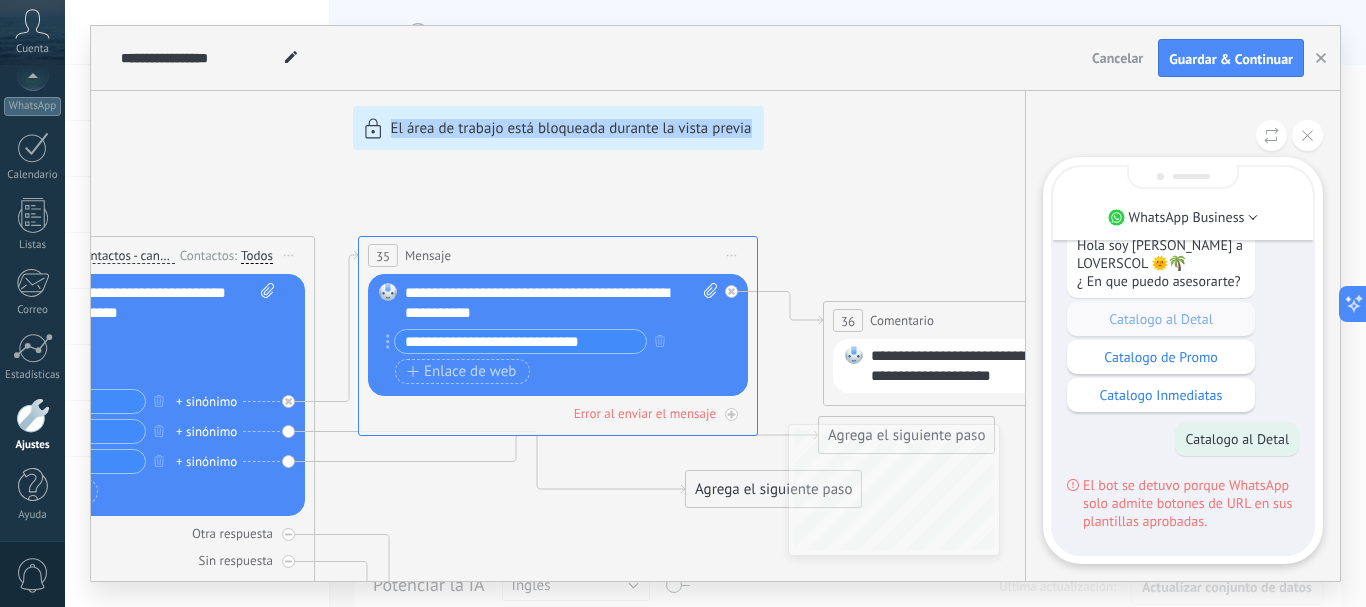 click on "**********" at bounding box center (715, 303) 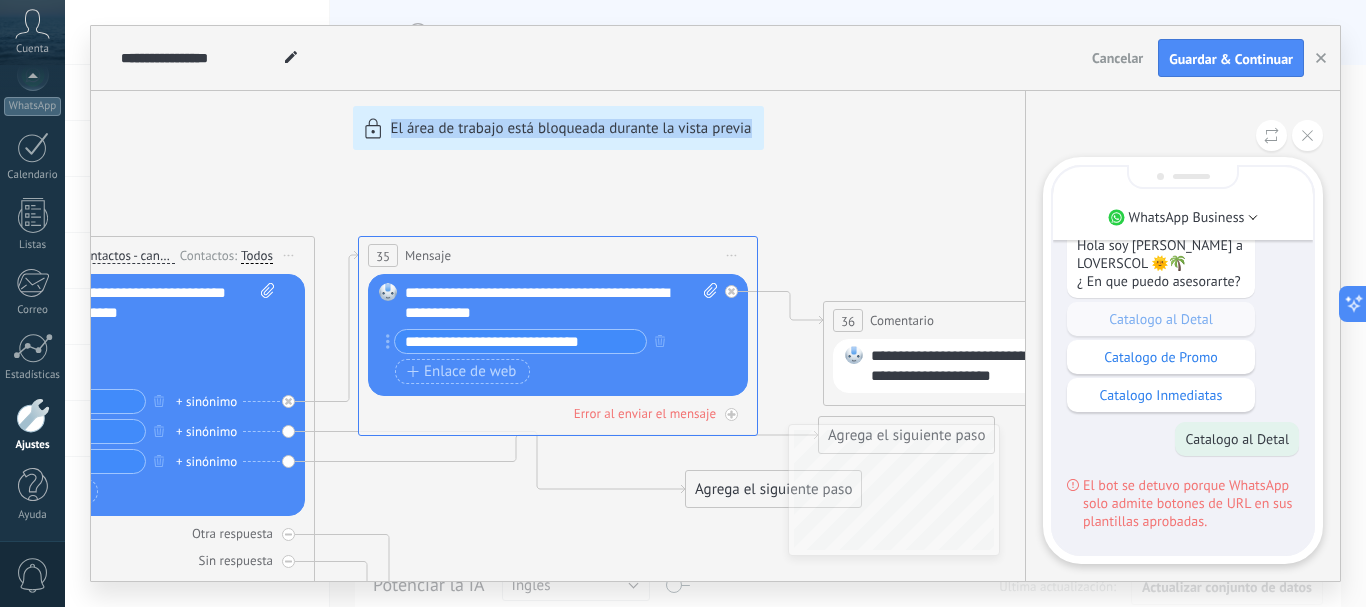 click on "**********" at bounding box center (715, 303) 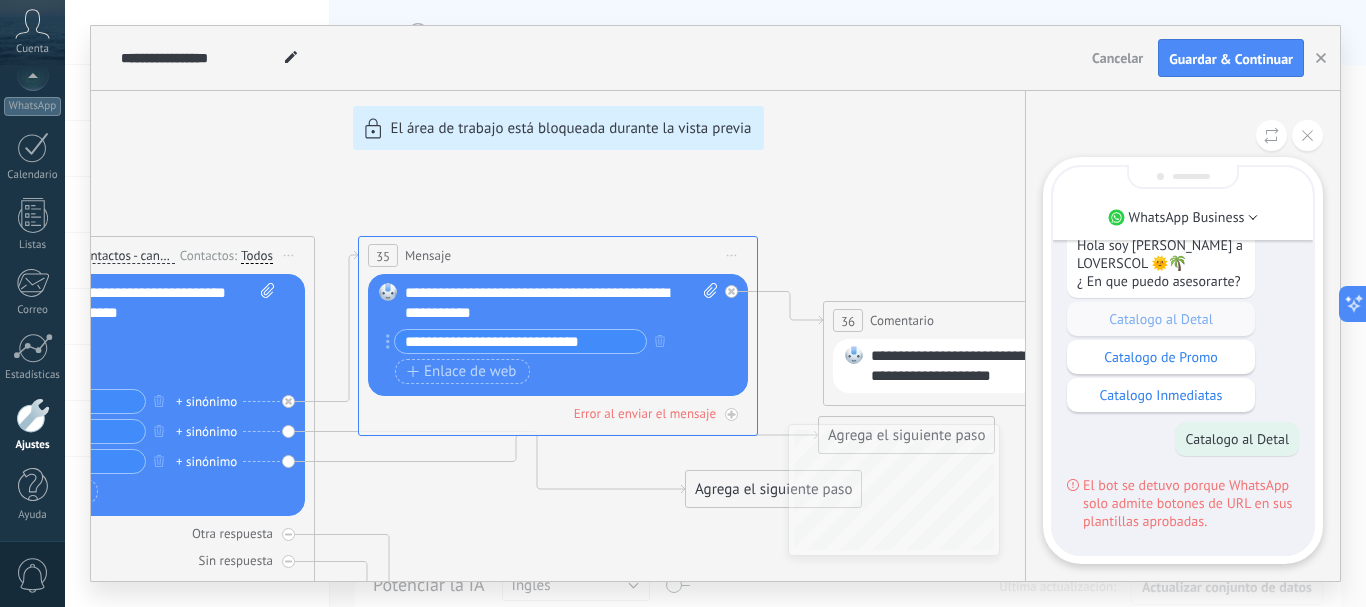 click on "**********" at bounding box center (715, 303) 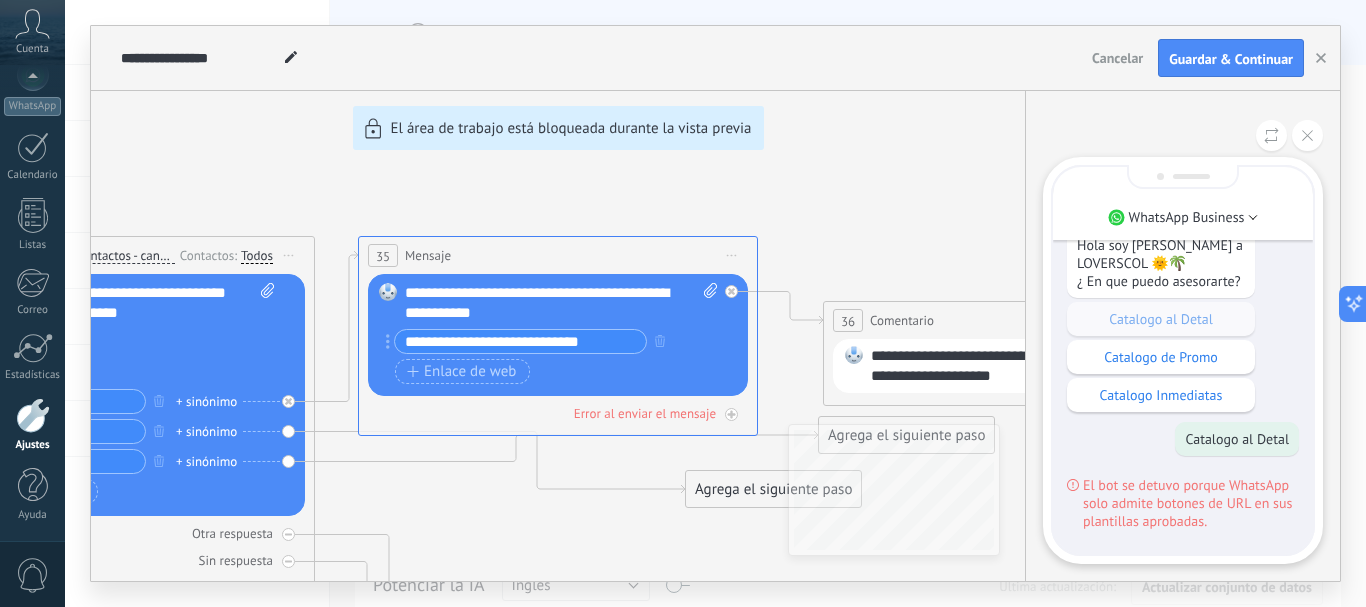 click on "**********" at bounding box center [715, 303] 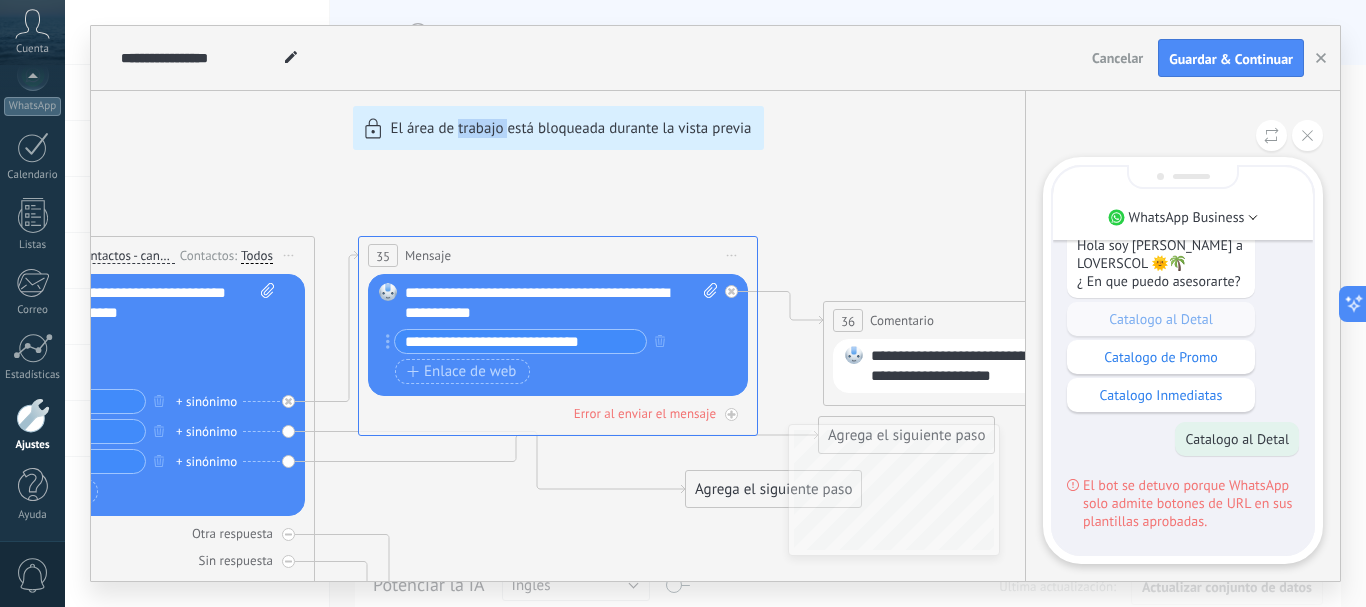 click on "**********" at bounding box center [715, 303] 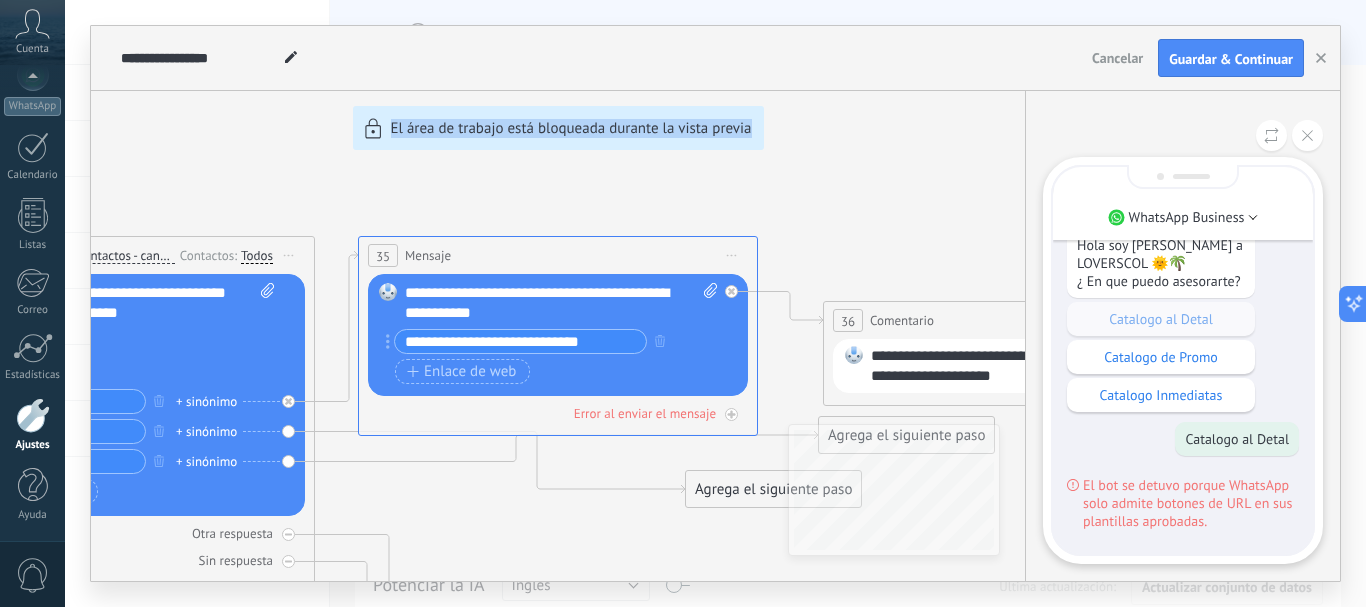 click on "**********" at bounding box center [715, 303] 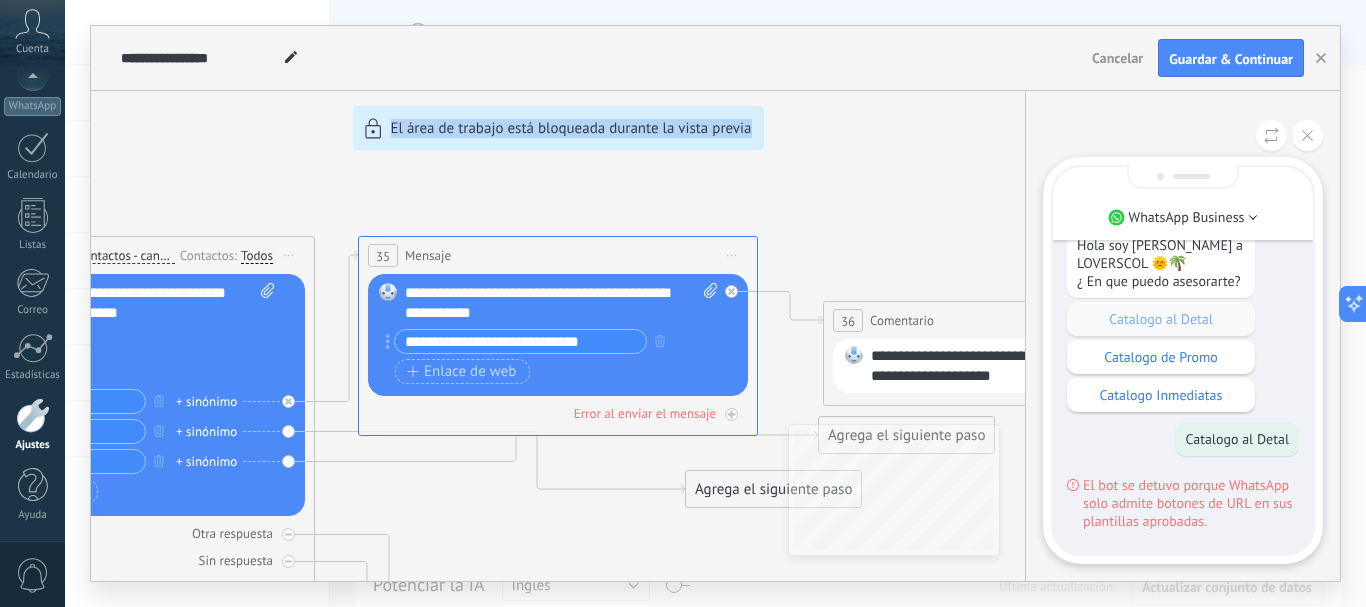 click on "**********" at bounding box center (715, 303) 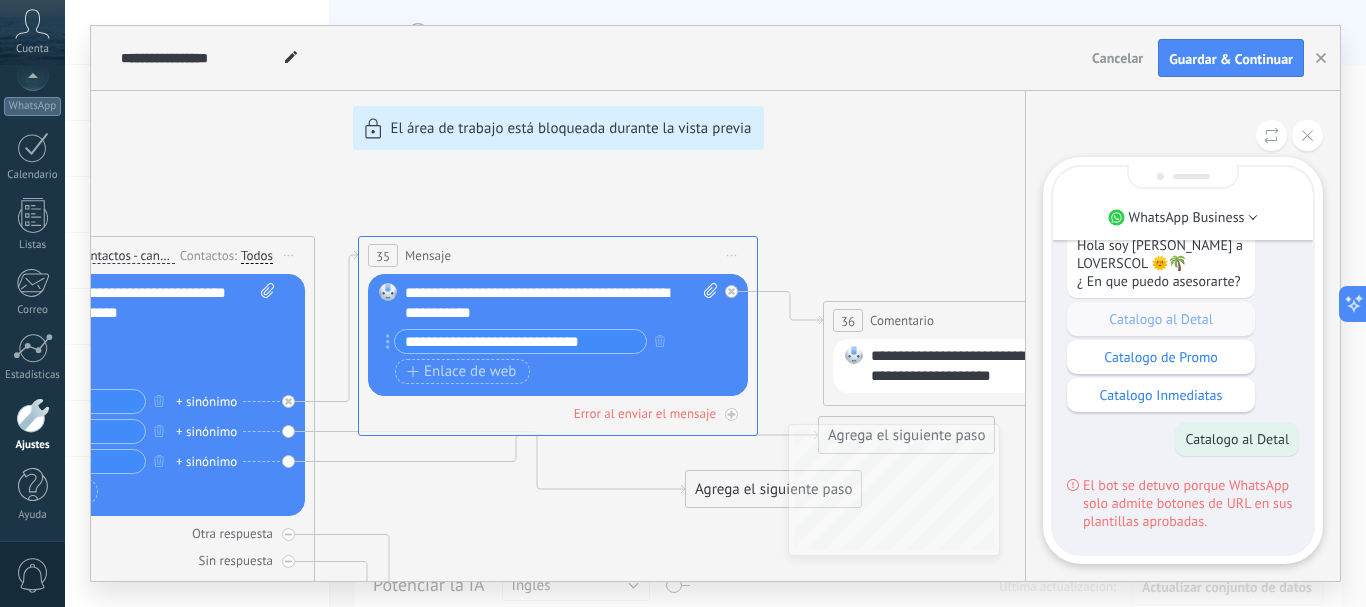 click on "**********" at bounding box center [715, 303] 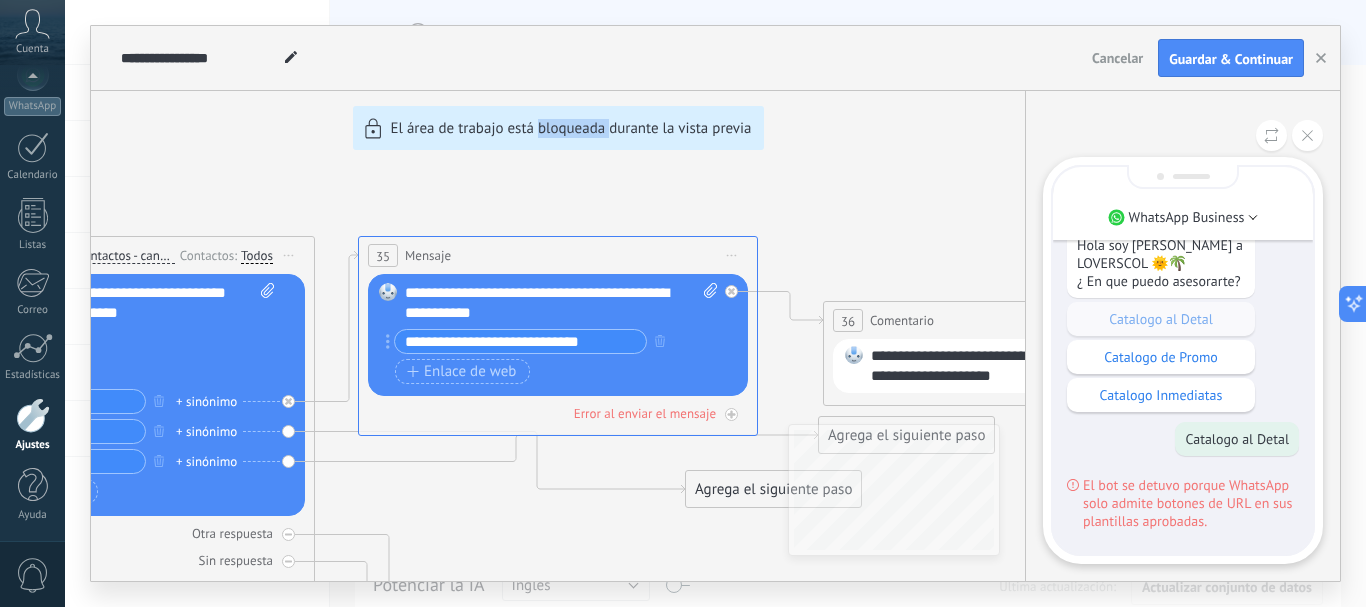 click on "**********" at bounding box center (715, 303) 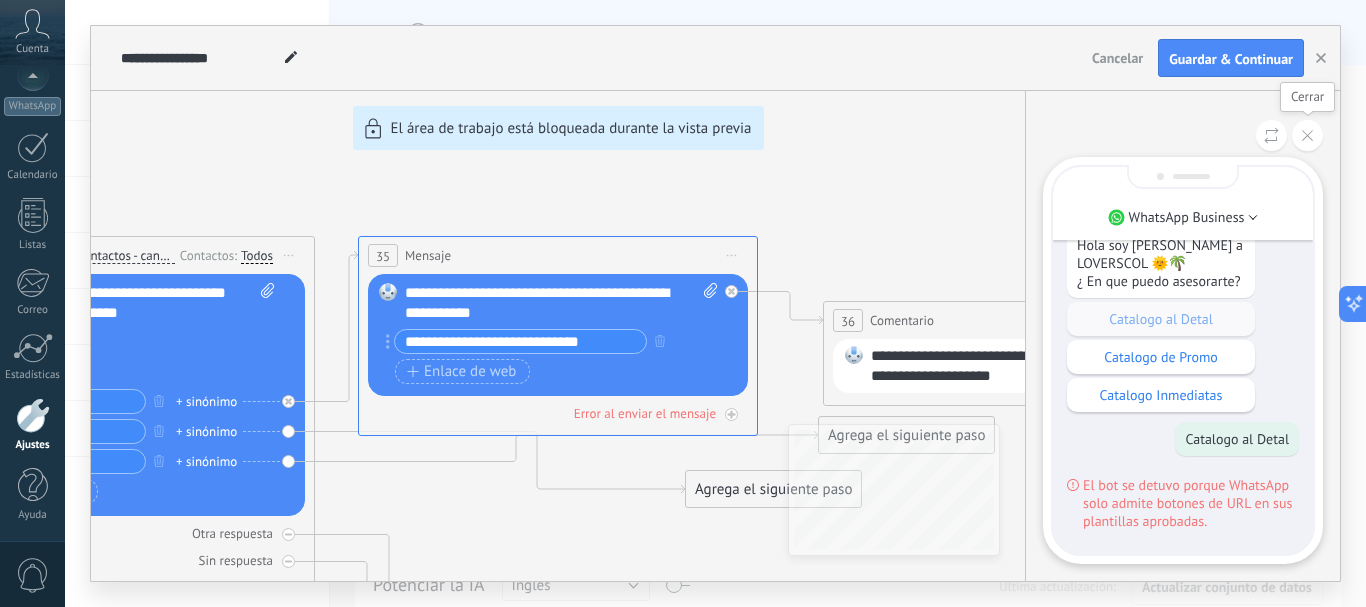 click at bounding box center (1307, 135) 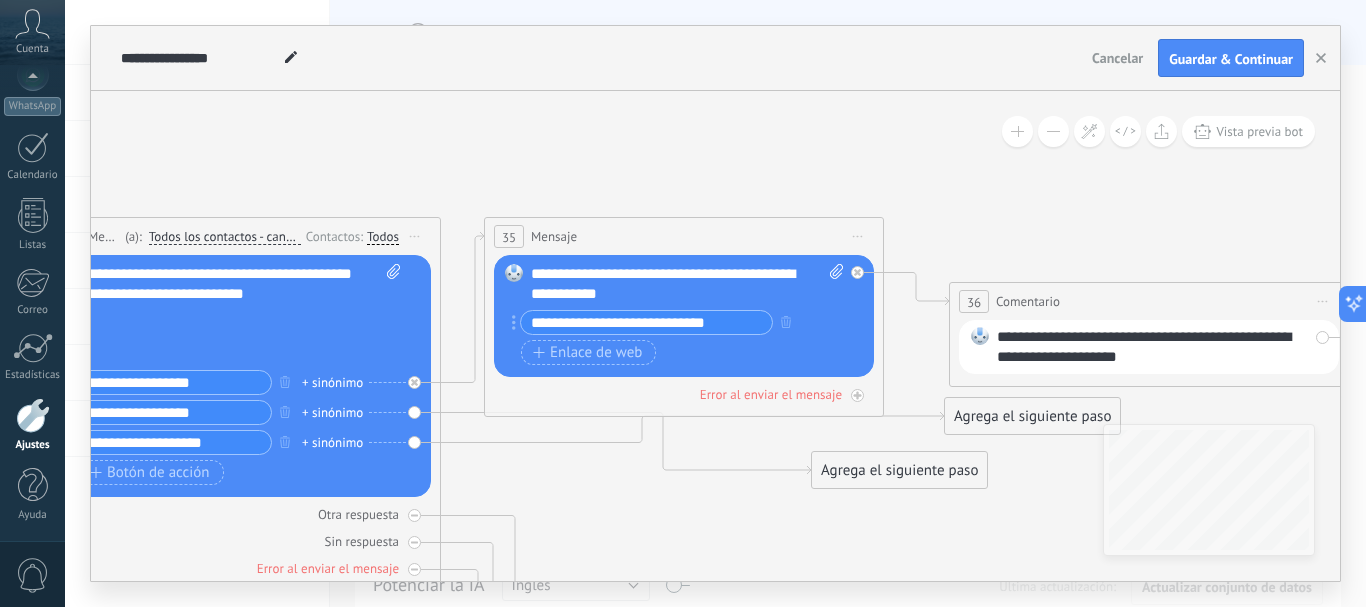 drag, startPoint x: 668, startPoint y: 198, endPoint x: 768, endPoint y: 191, distance: 100.2447 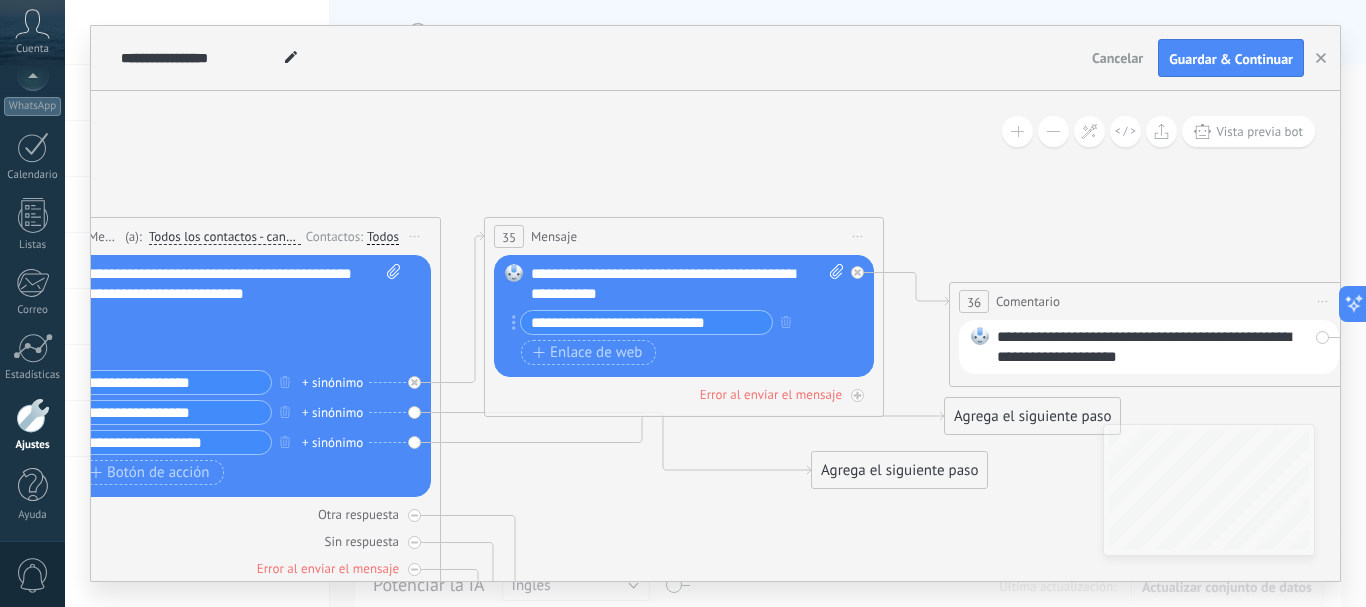 click 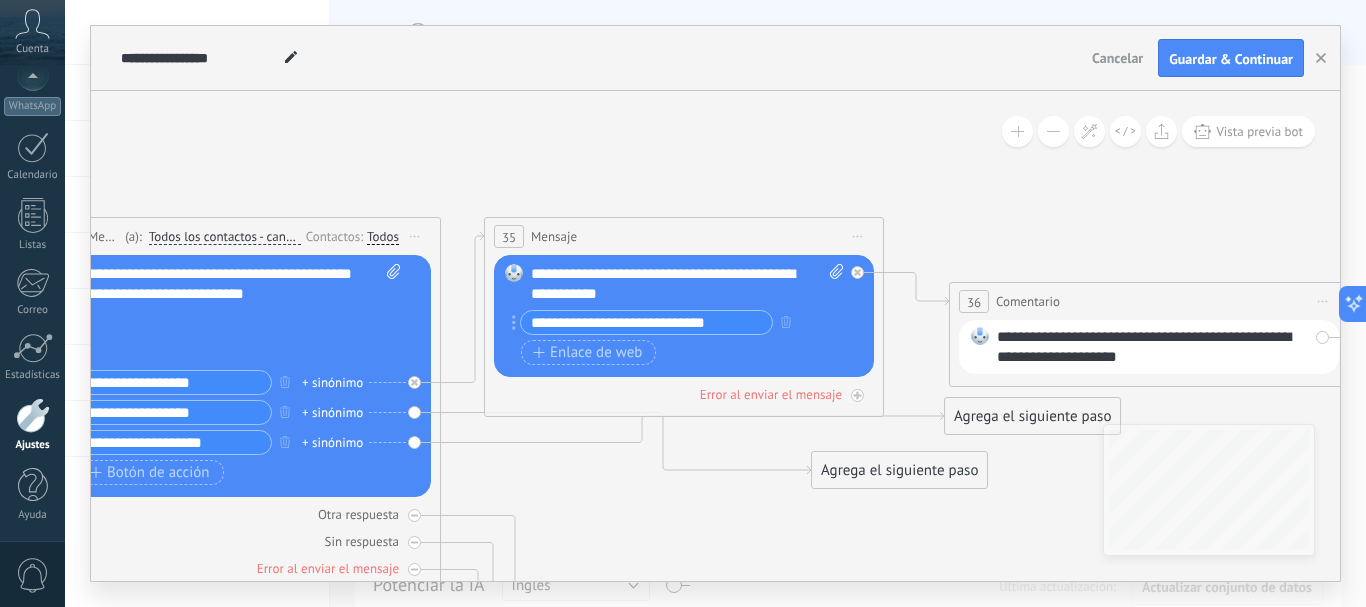 click on "Iniciar vista previa aquí
Cambiar nombre
Duplicar
Borrar" at bounding box center [858, 236] 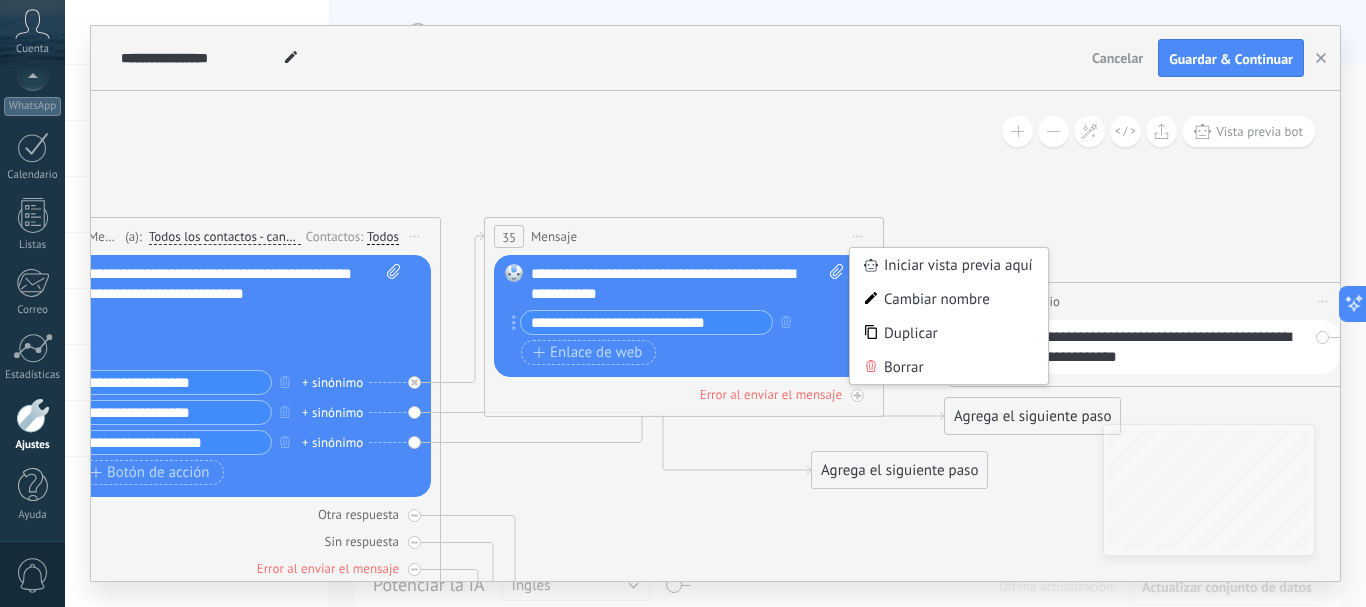 click 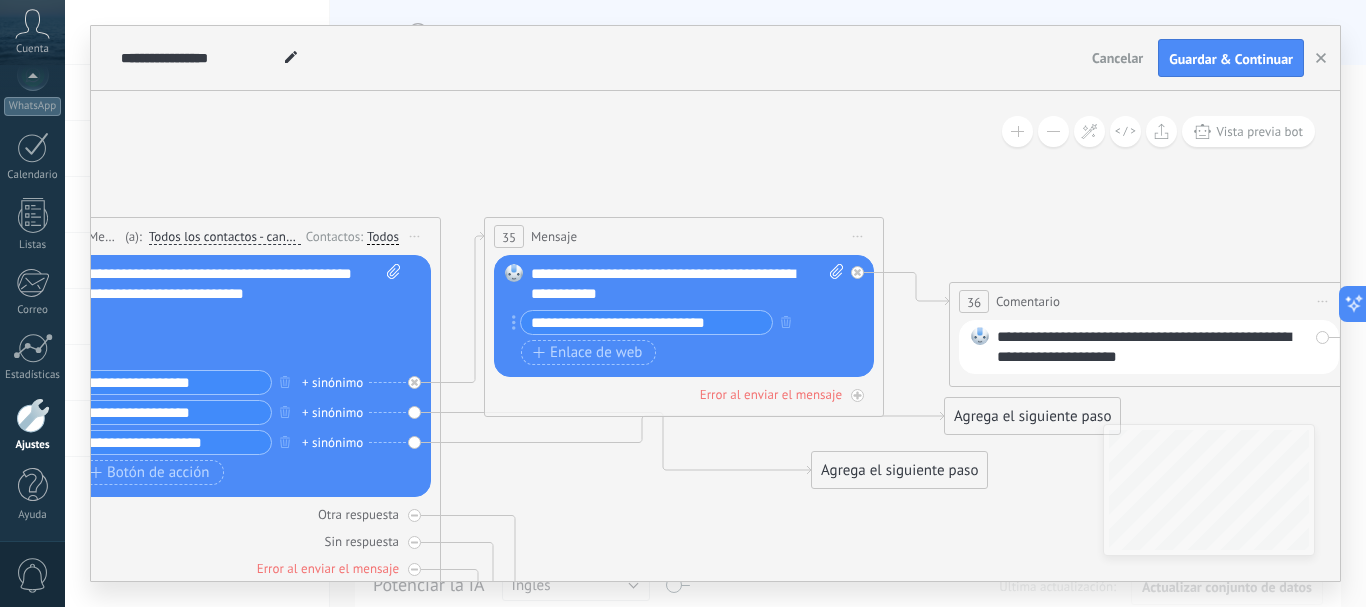 click on "**********" at bounding box center [687, 284] 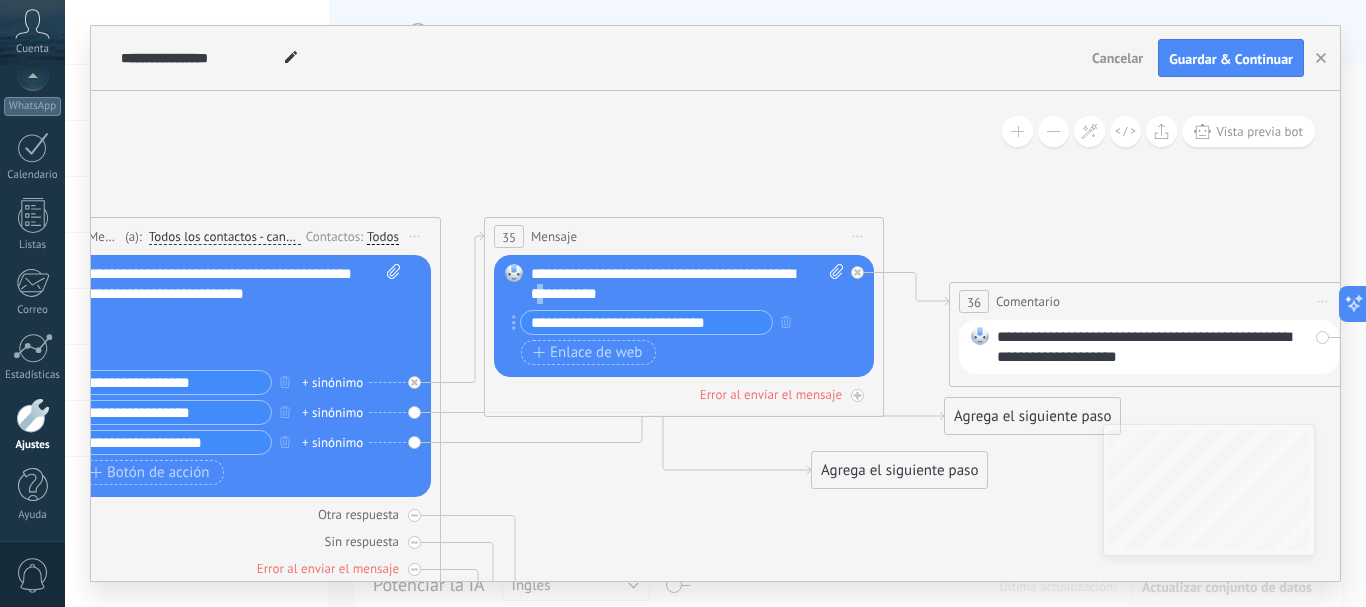 click on "**********" at bounding box center (687, 284) 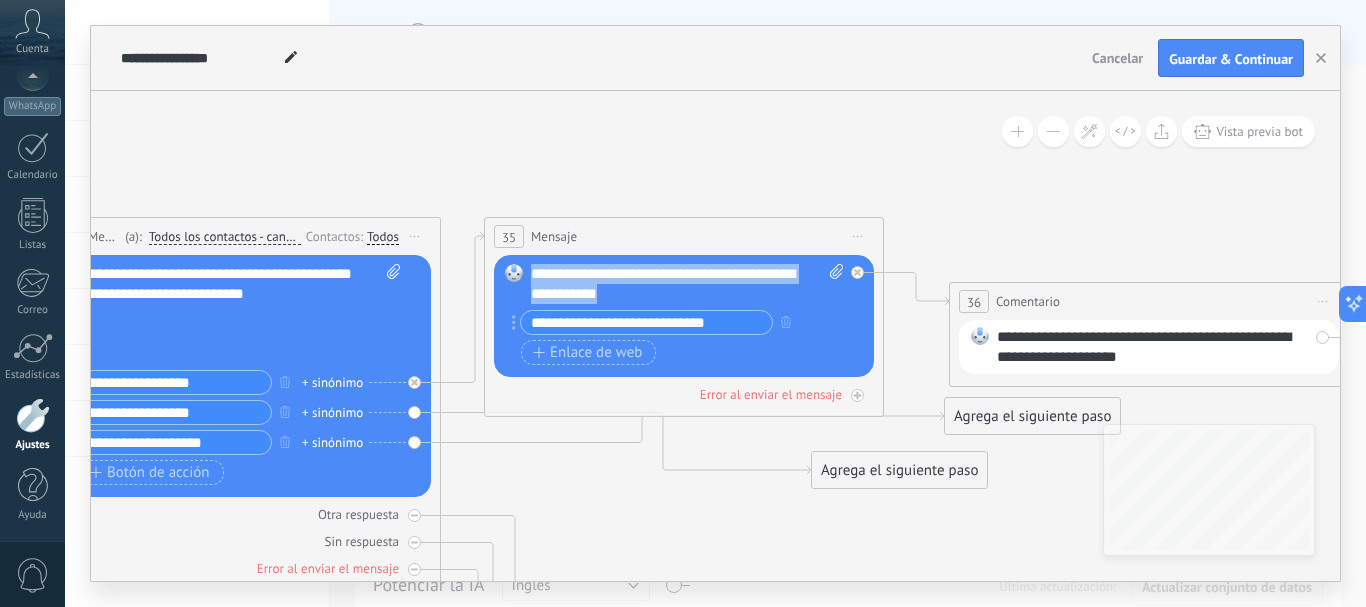 drag, startPoint x: 603, startPoint y: 285, endPoint x: 602, endPoint y: 301, distance: 16.03122 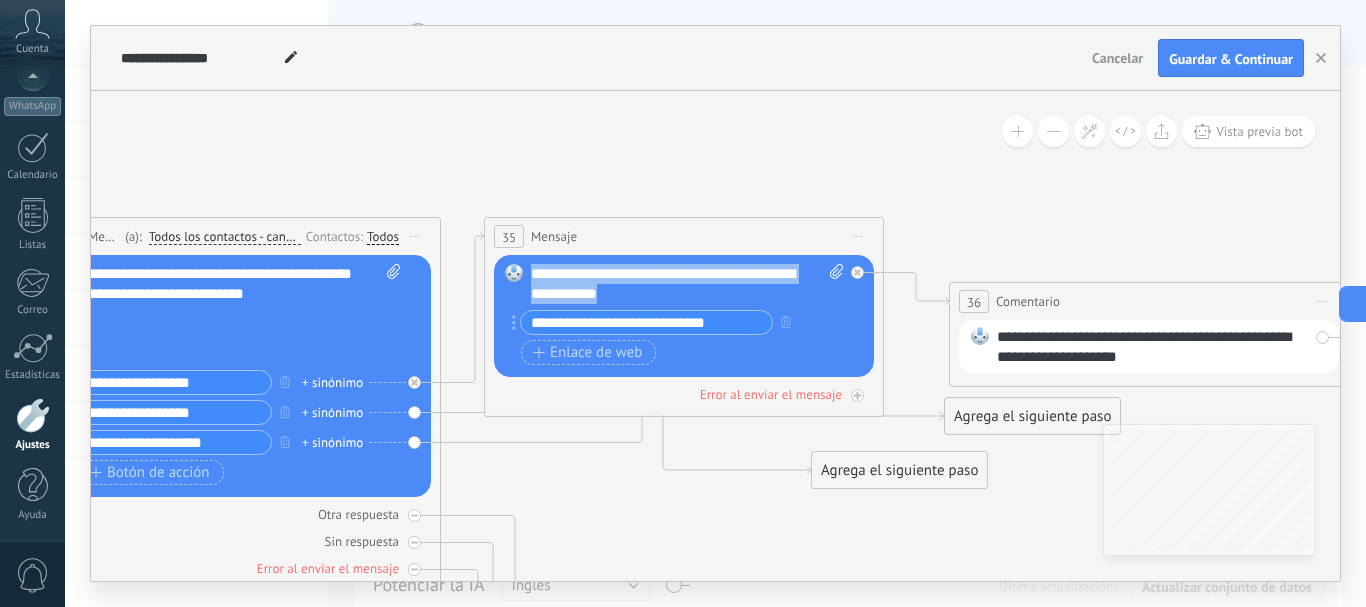 click on "**********" at bounding box center (646, 322) 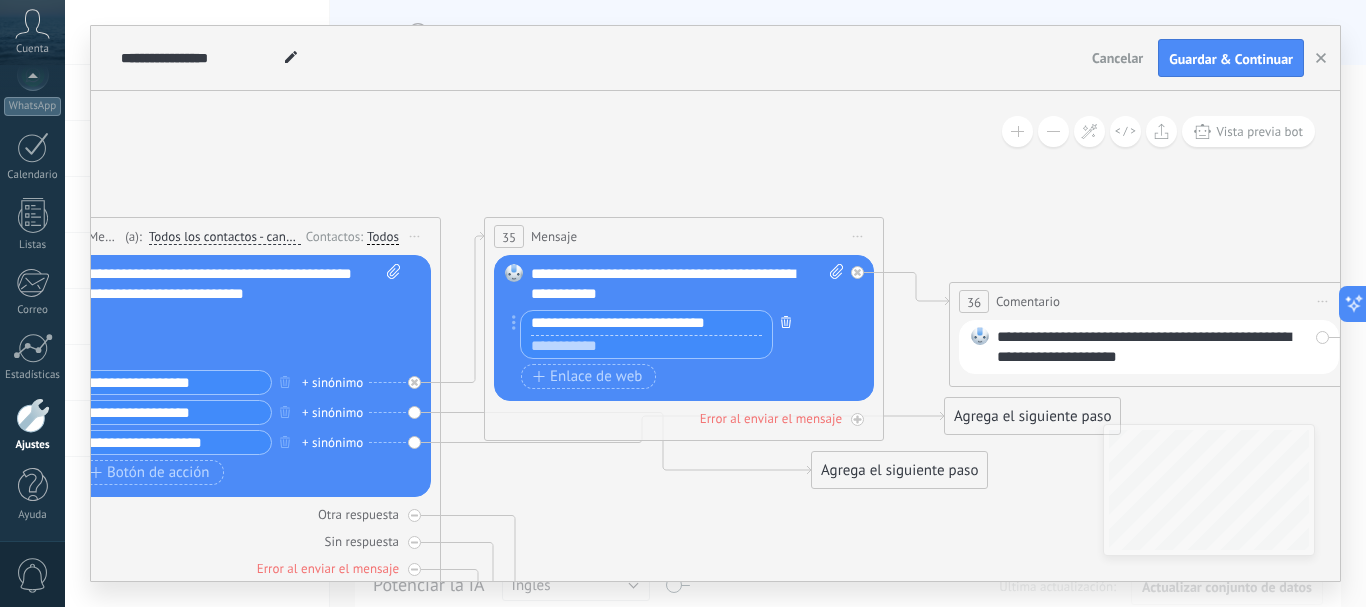 click 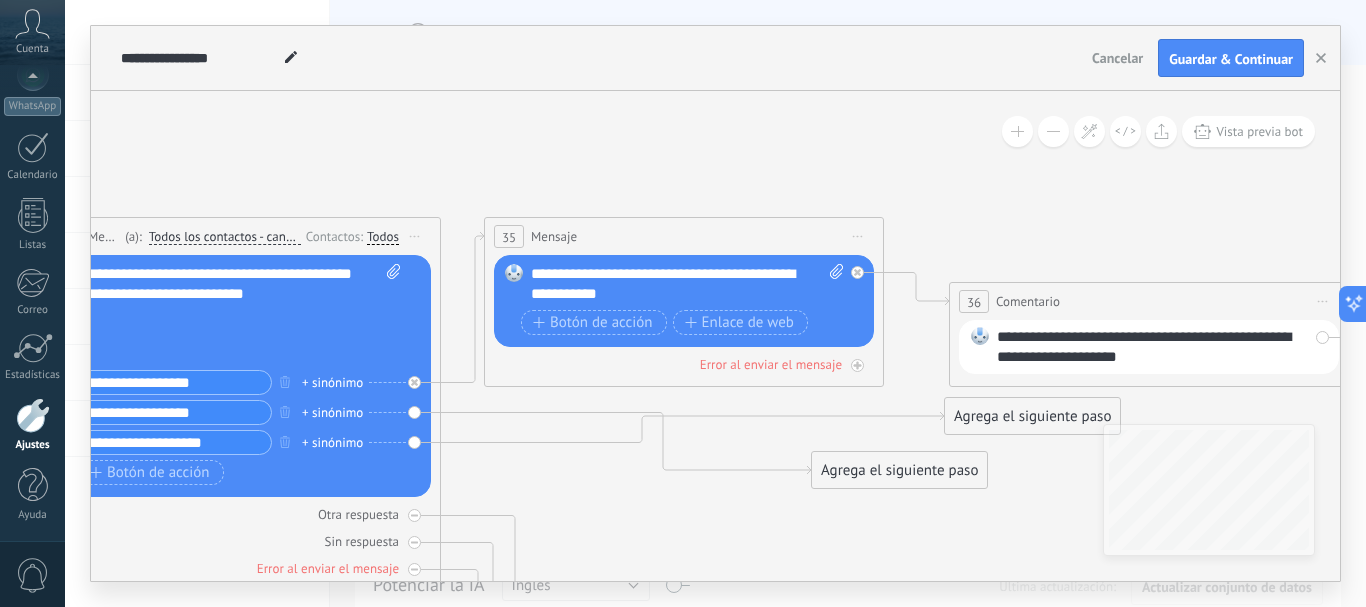 click on "**********" at bounding box center [687, 284] 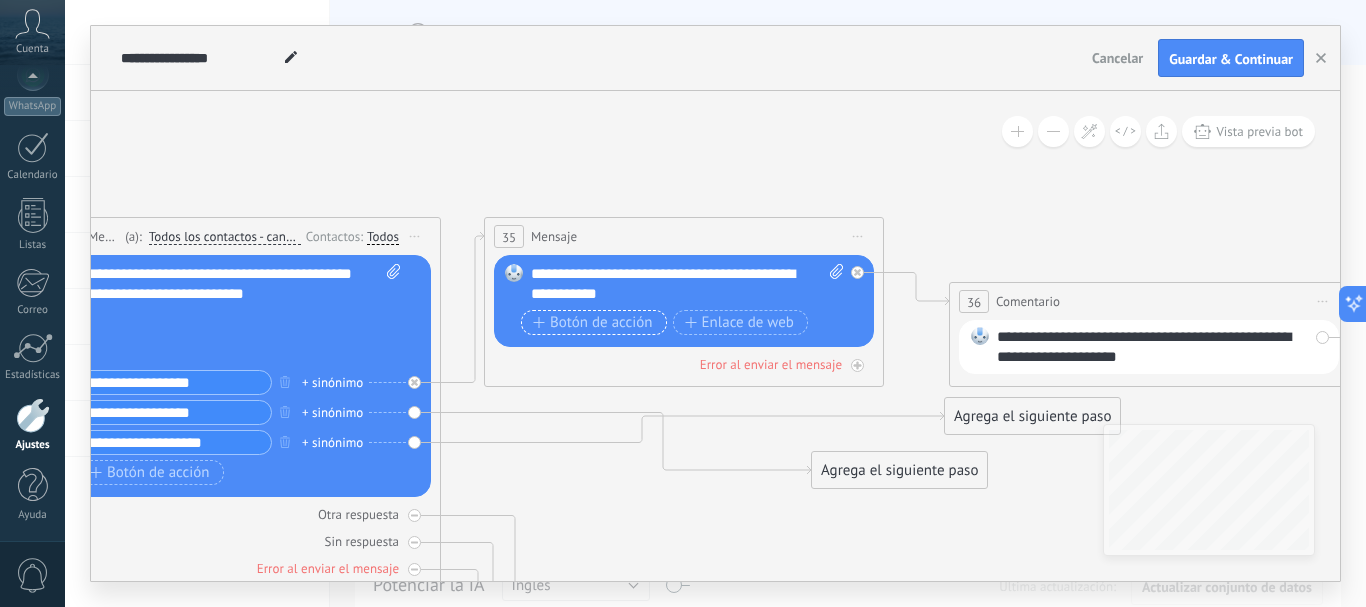 click on "Botón de acción" at bounding box center [593, 323] 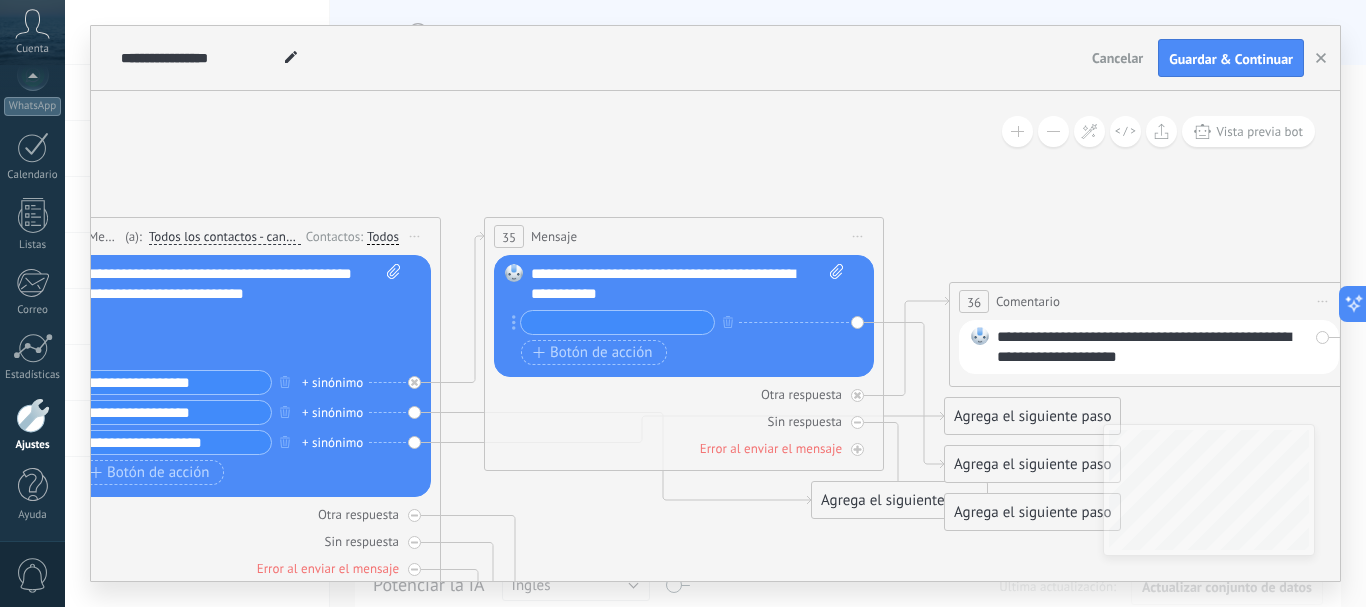 click on "Agrega el siguiente paso" at bounding box center (1032, 416) 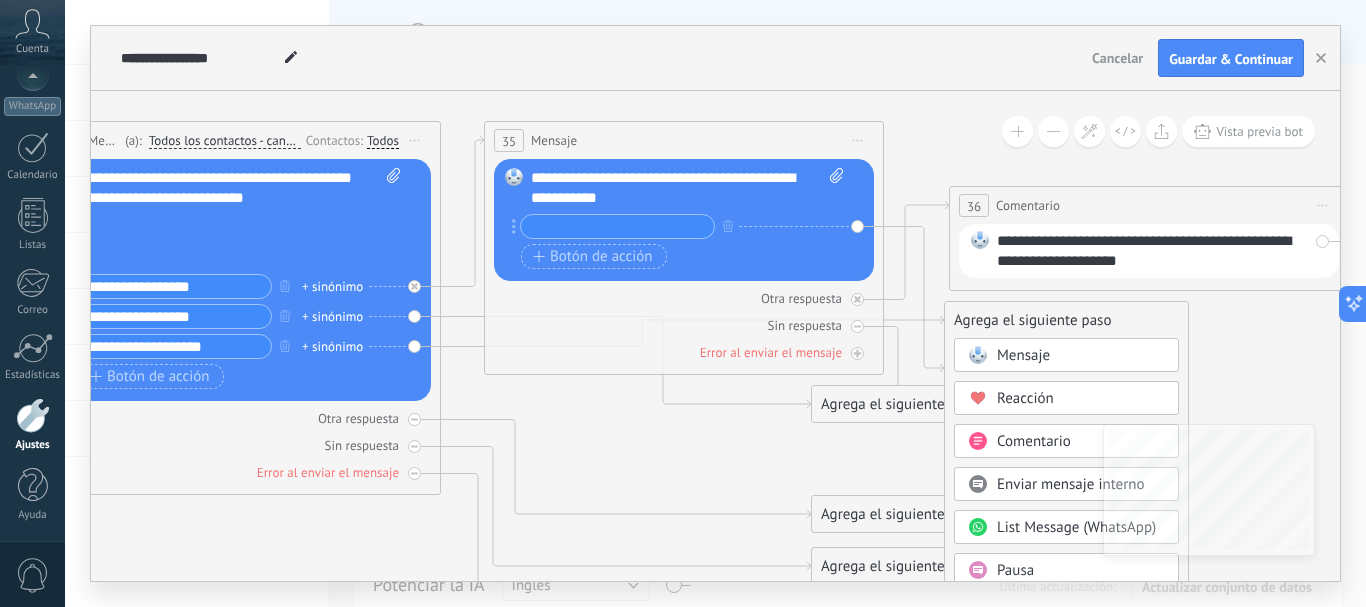 click 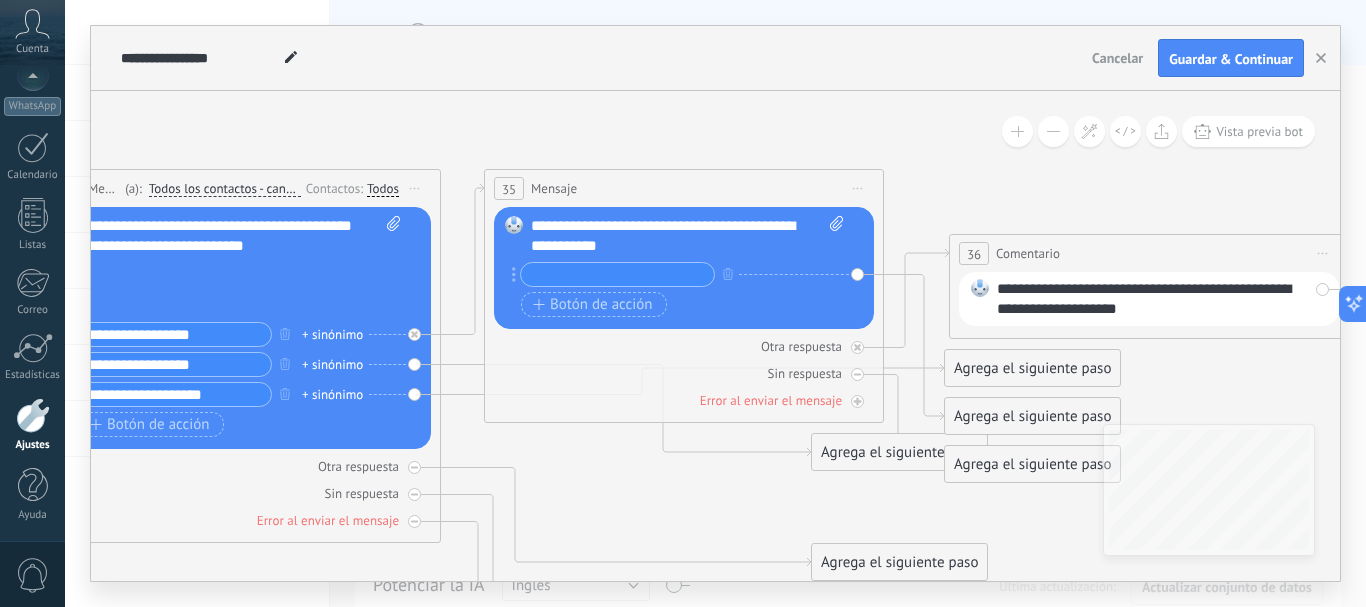 click on "**********" at bounding box center (687, 236) 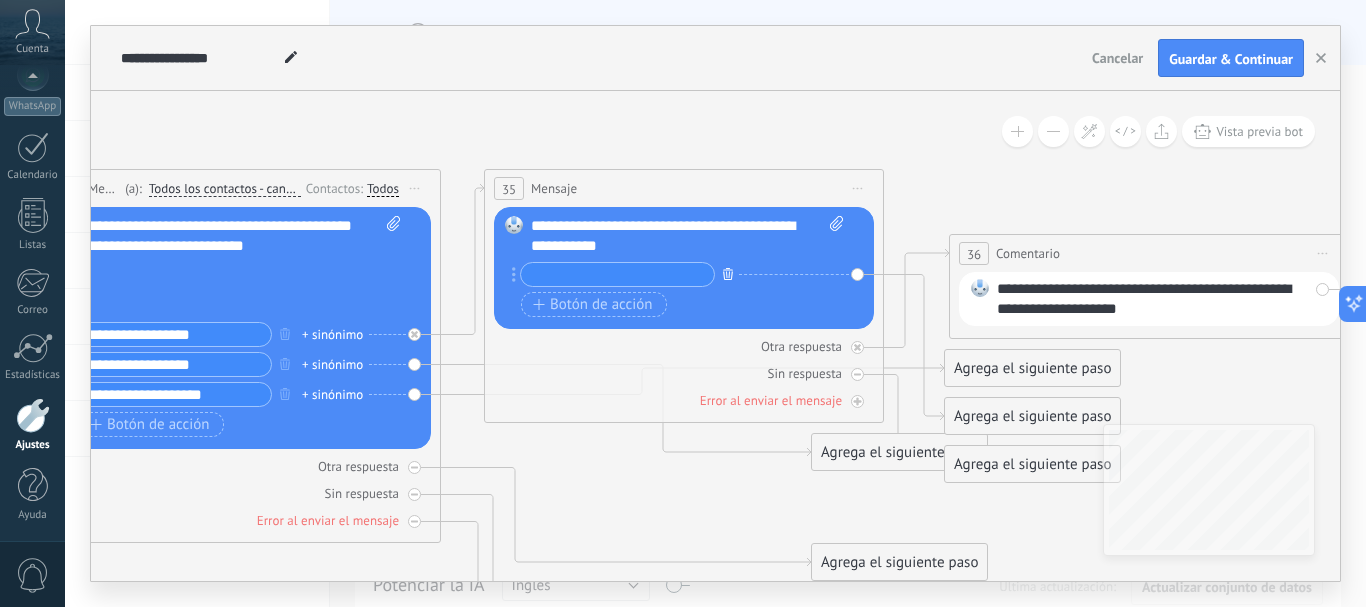 click 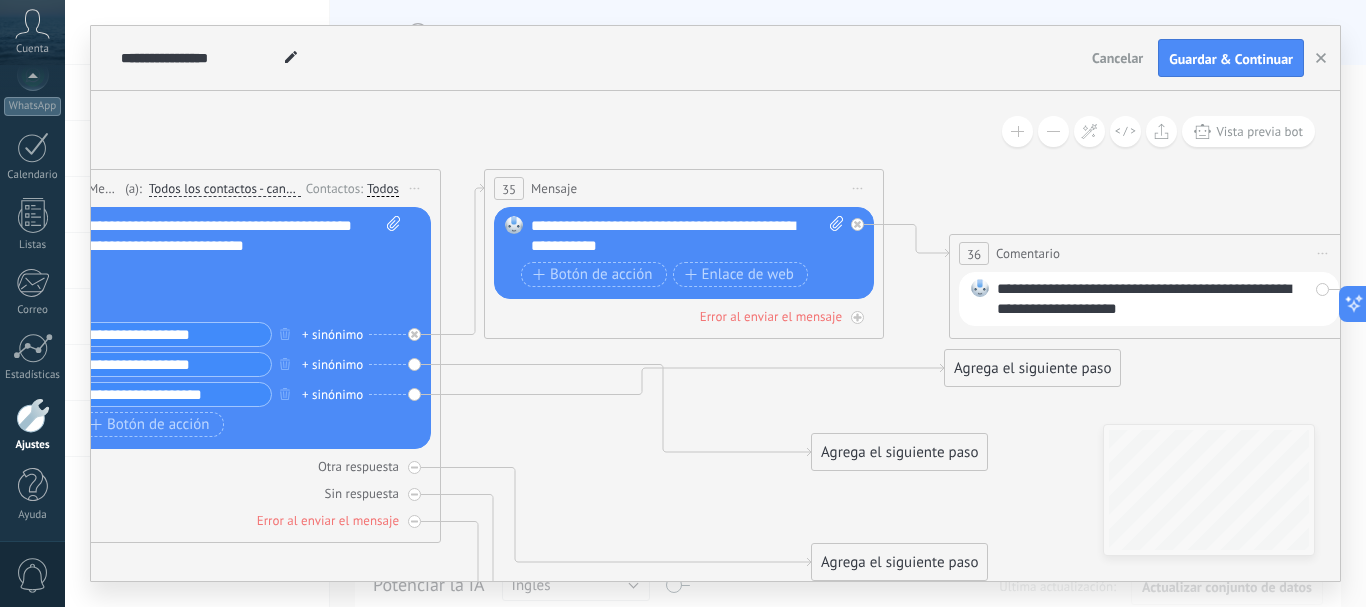 click 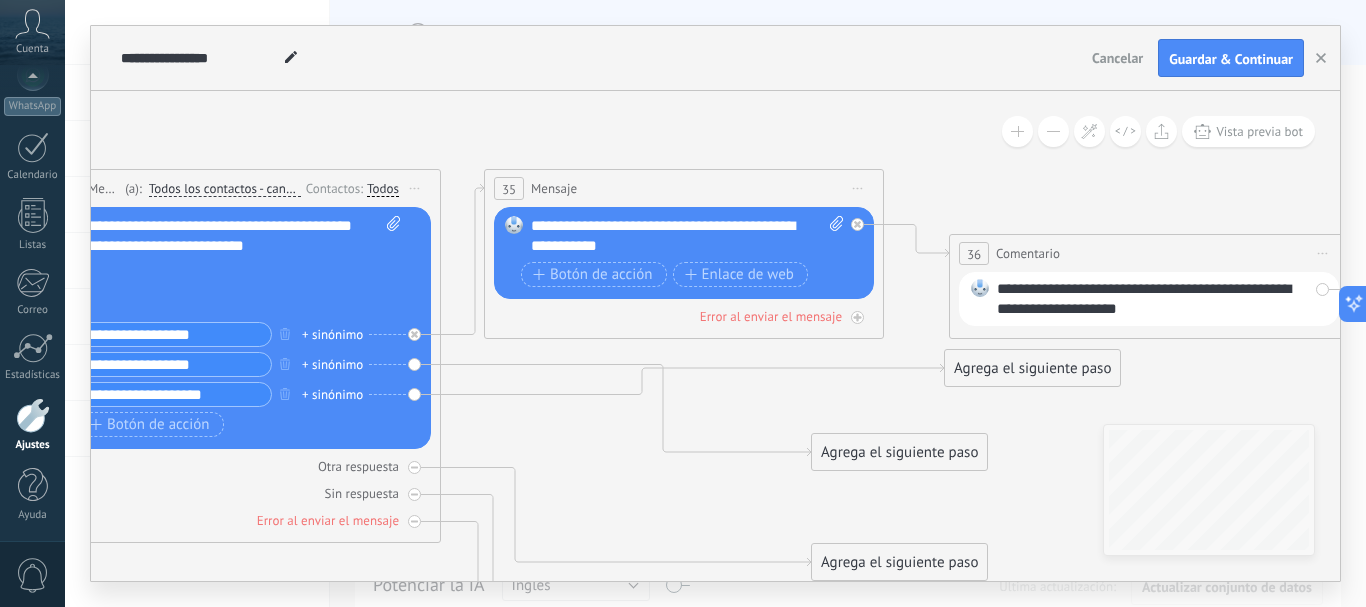 click 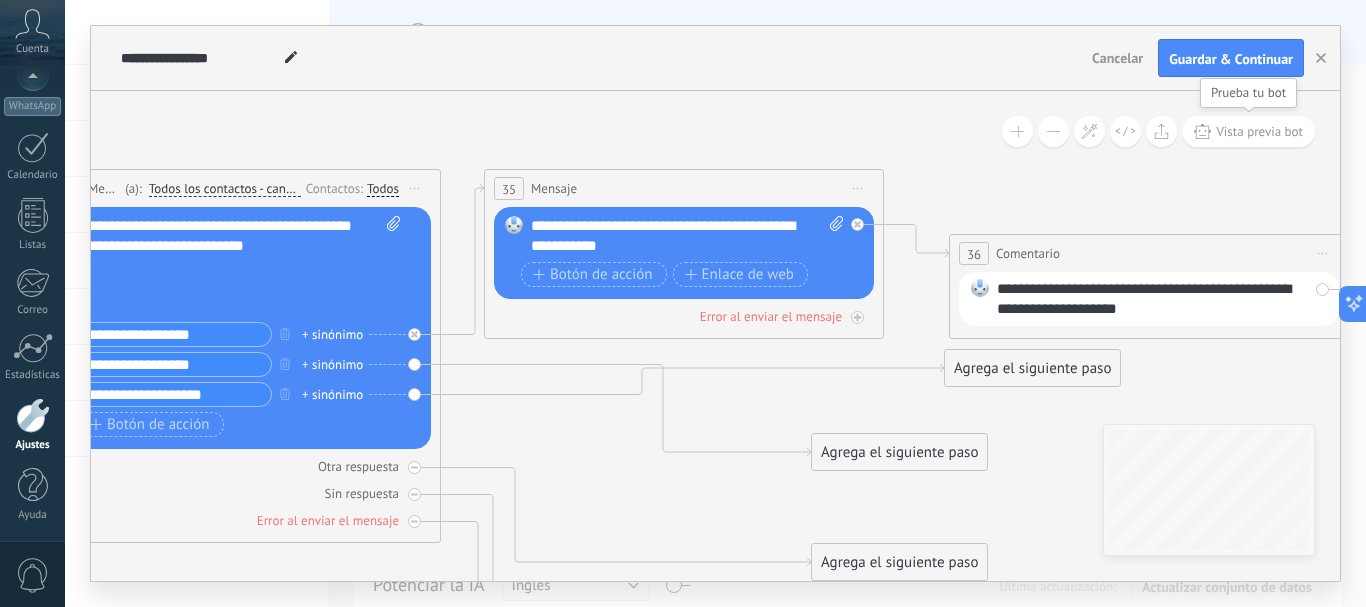 click on "Vista previa bot" at bounding box center [1259, 131] 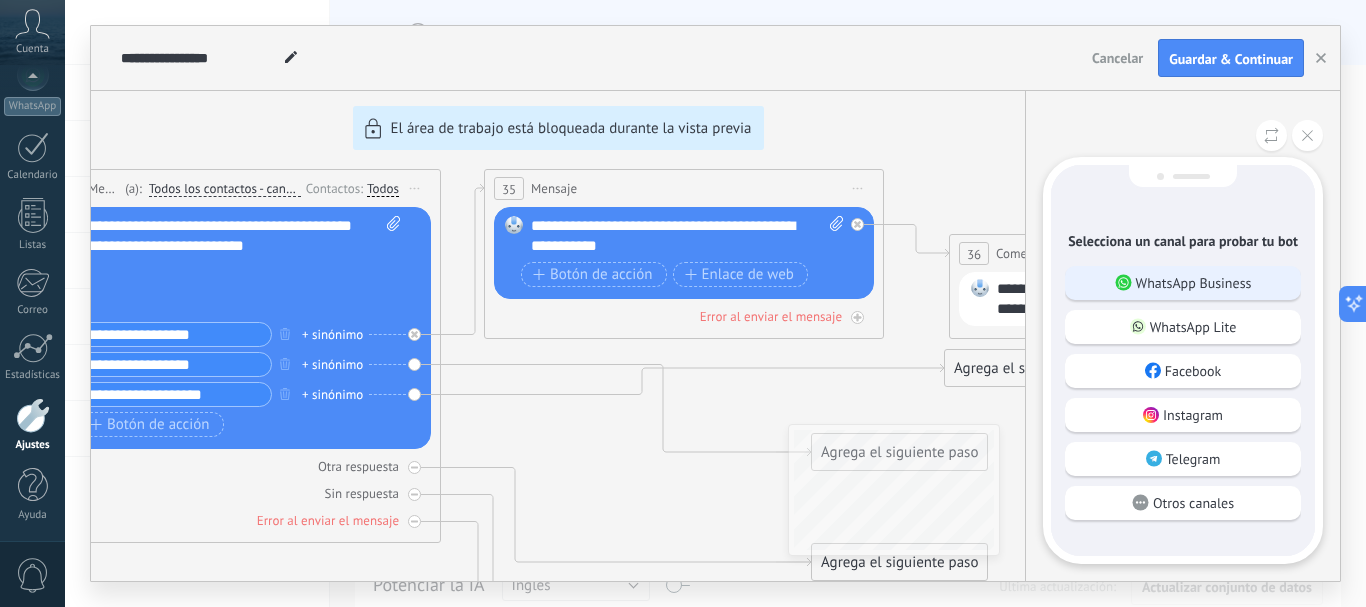 click on "WhatsApp Business" at bounding box center (1194, 283) 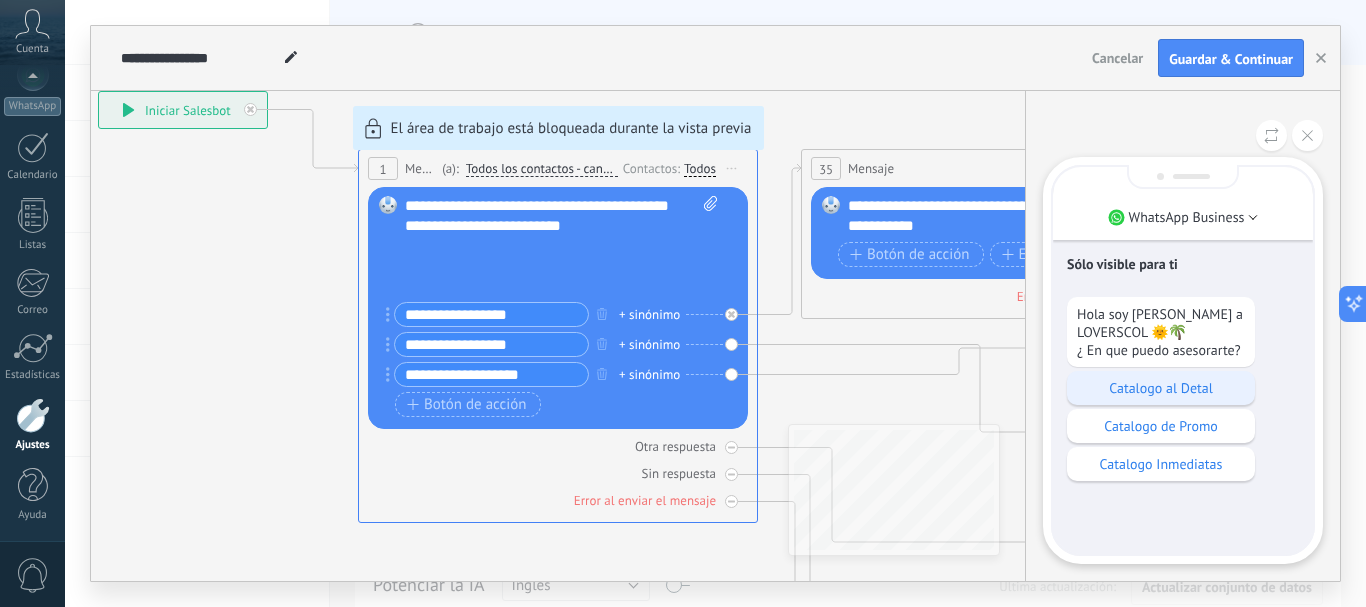 click on "Catalogo al Detal" at bounding box center (1161, 388) 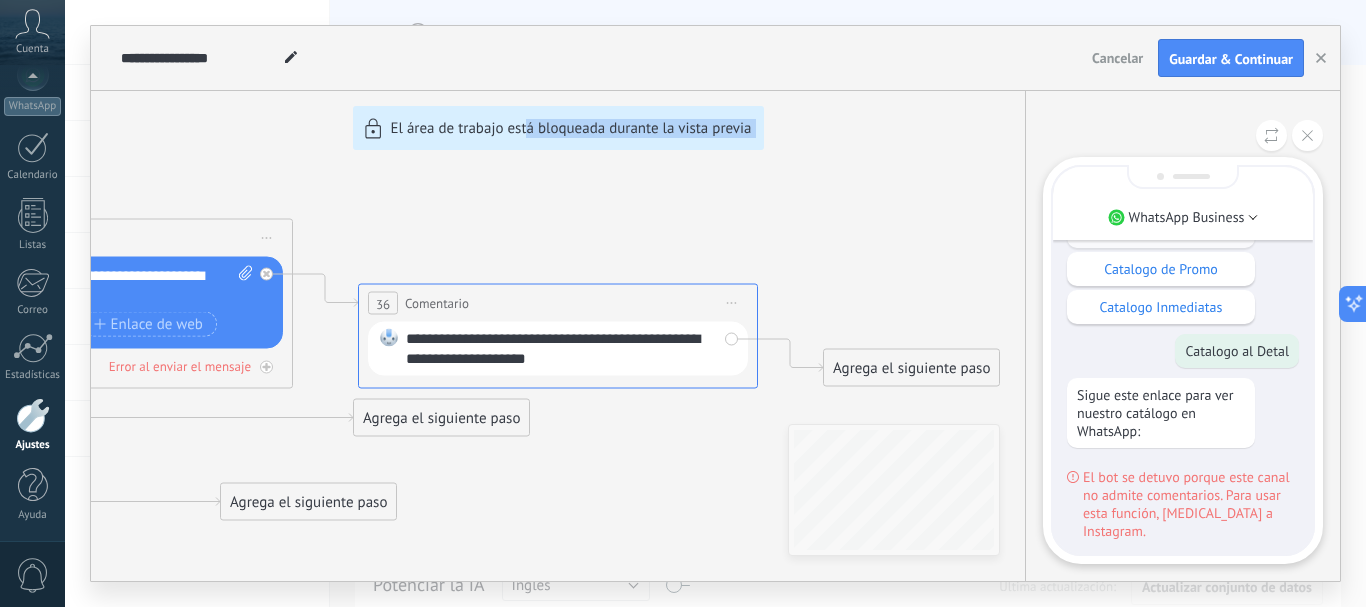 drag, startPoint x: 530, startPoint y: 254, endPoint x: 1083, endPoint y: 174, distance: 558.75665 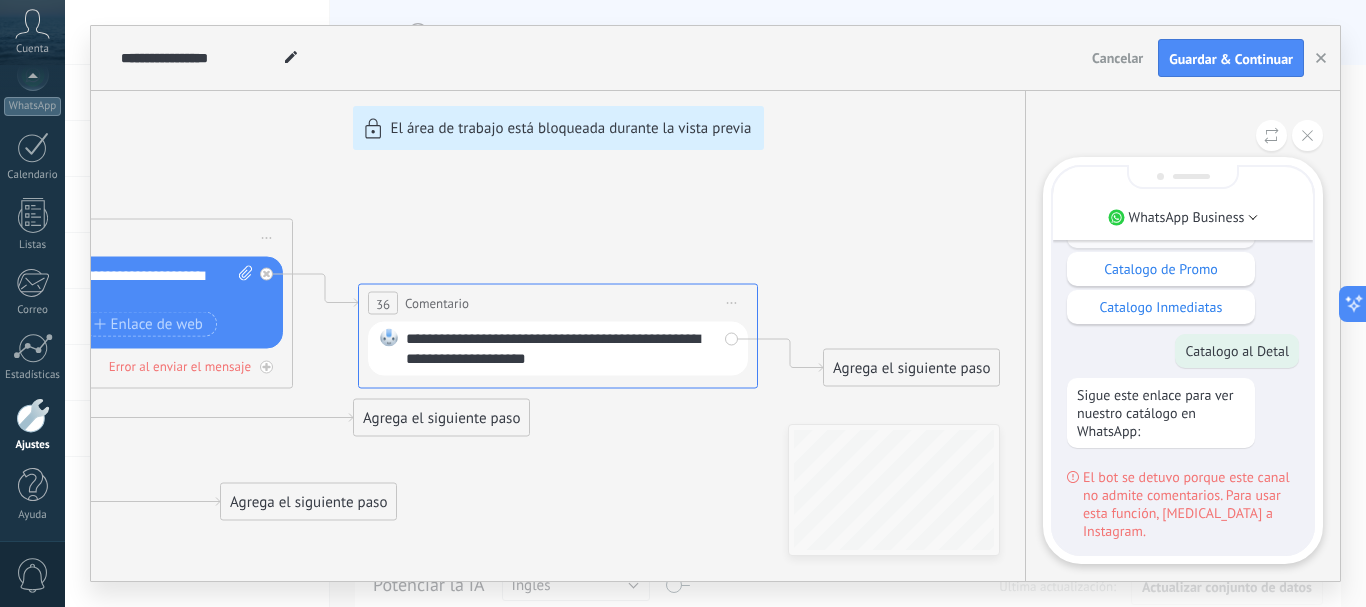 click on "WhatsApp Business Sólo visible para ti Hola soy Andrea, Bienvenida a LOVERSCOL 🌞🌴
¿ En que puedo asesorarte? Catalogo al Detal Catalogo de Promo Catalogo Inmediatas Catalogo al Detal Sigue este enlace para ver nuestro catálogo en WhatsApp: El bot se detuvo porque este canal no admite comentarios. Para usar esta función, cambia a Instagram." at bounding box center (1182, 336) 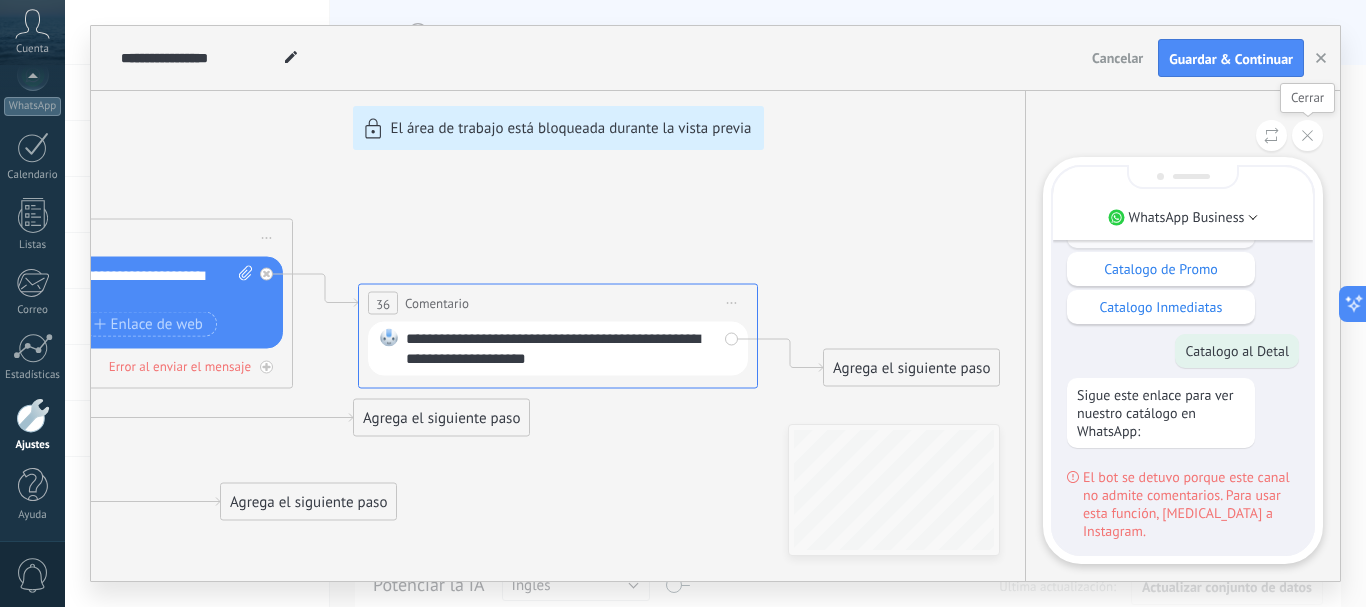 click at bounding box center (1307, 135) 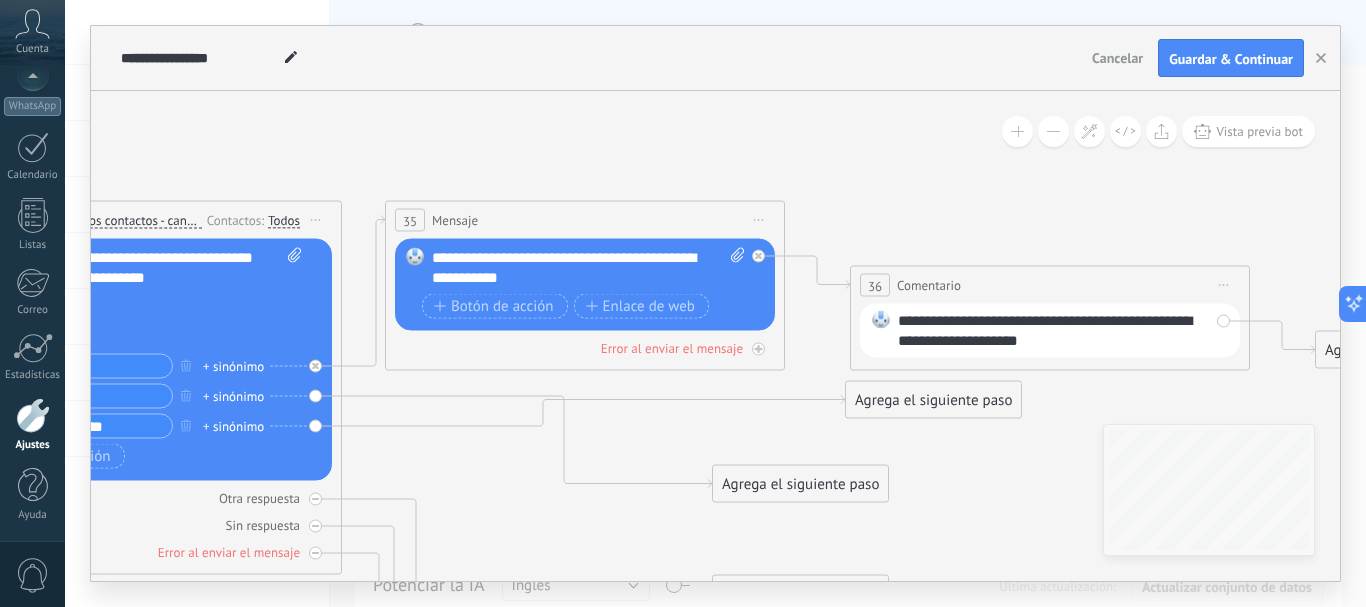 drag, startPoint x: 616, startPoint y: 481, endPoint x: 924, endPoint y: 431, distance: 312.03204 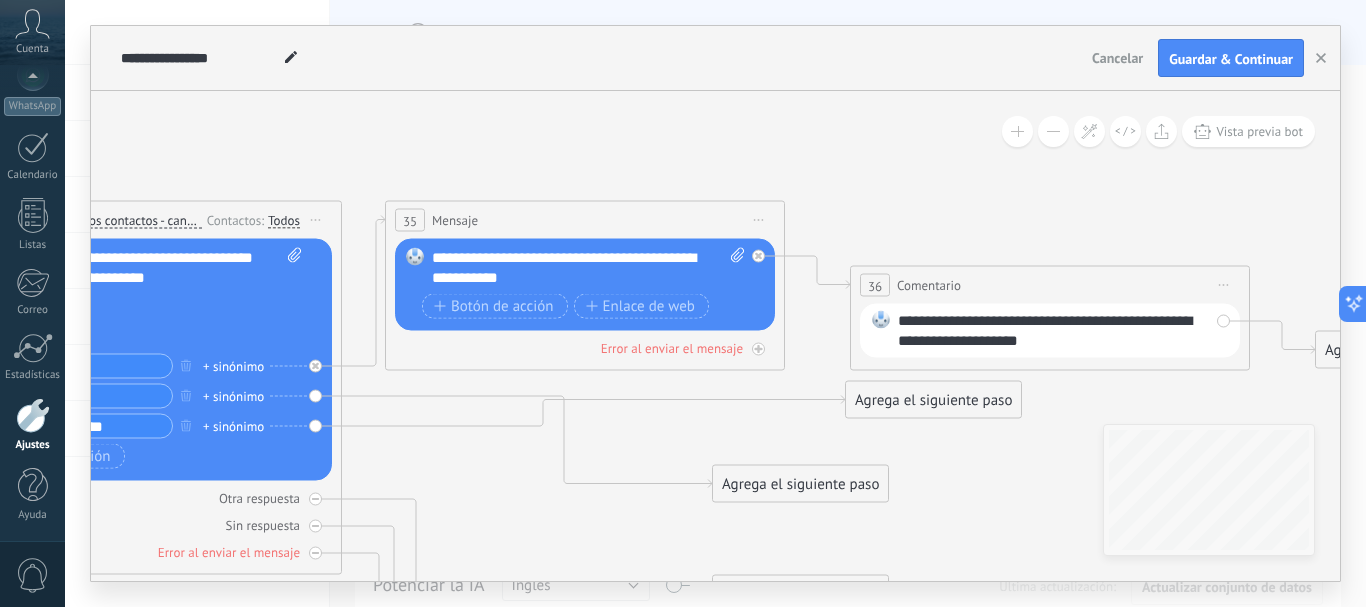 click 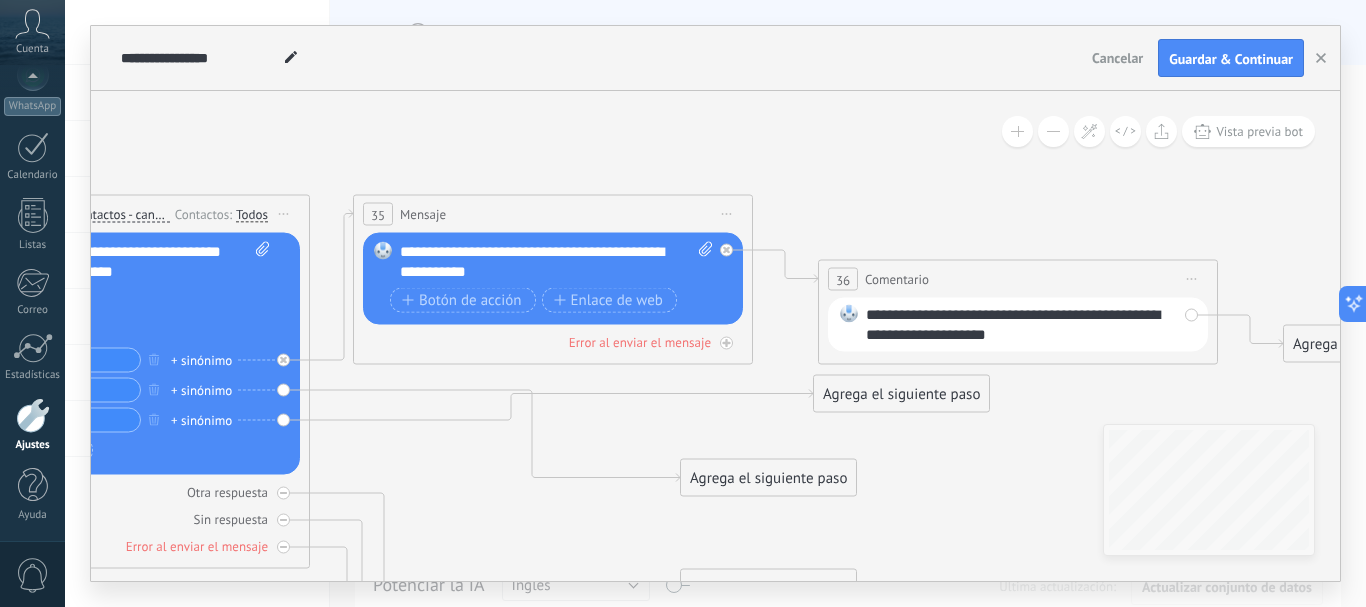click on "Iniciar vista previa aquí
Cambiar nombre
Duplicar
Borrar" at bounding box center (727, 214) 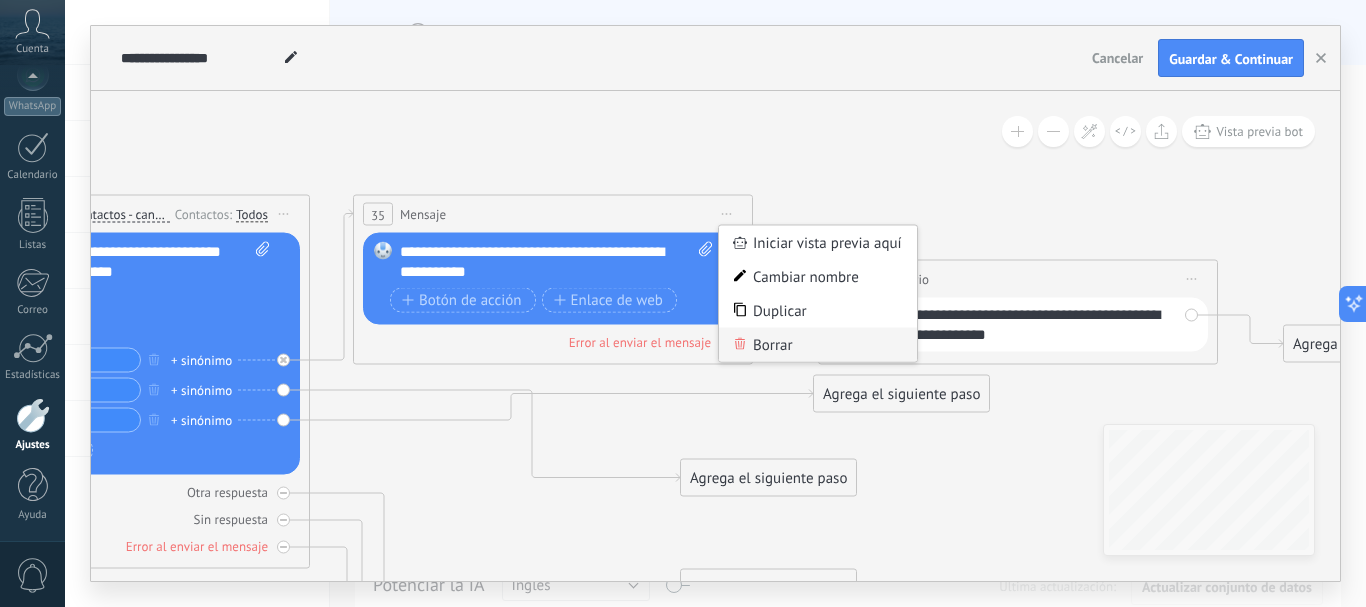 click on "Borrar" at bounding box center (818, 345) 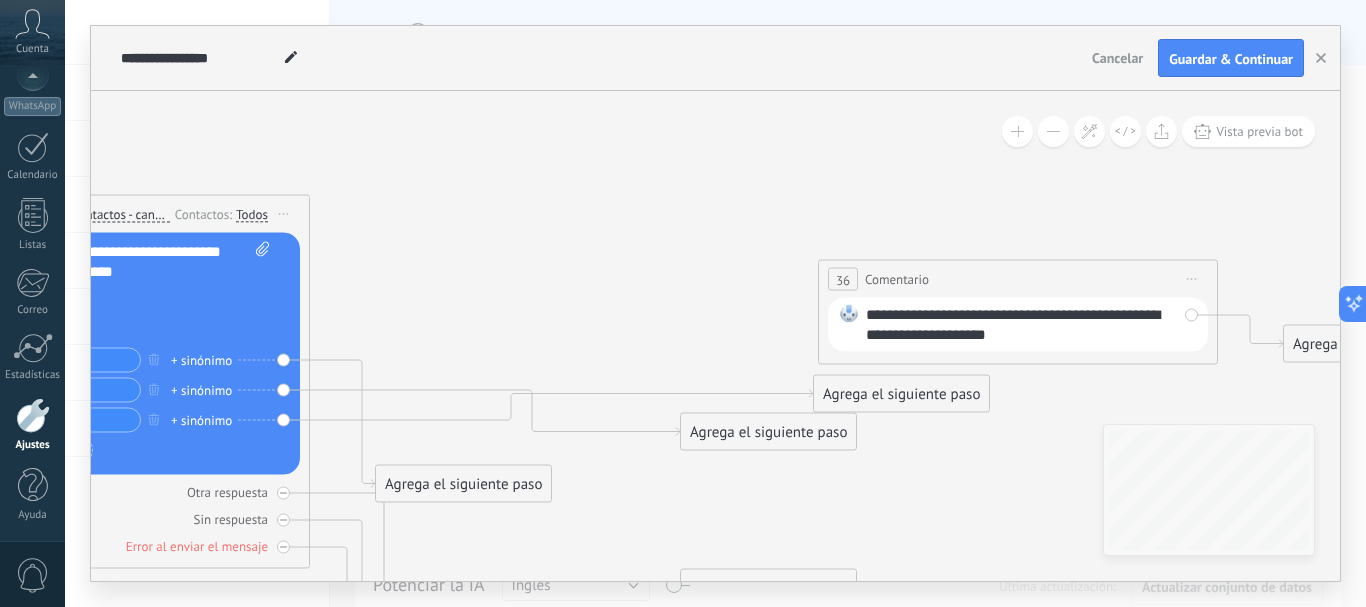 click on "Iniciar vista previa aquí
Cambiar nombre
Duplicar
Borrar" at bounding box center (1192, 279) 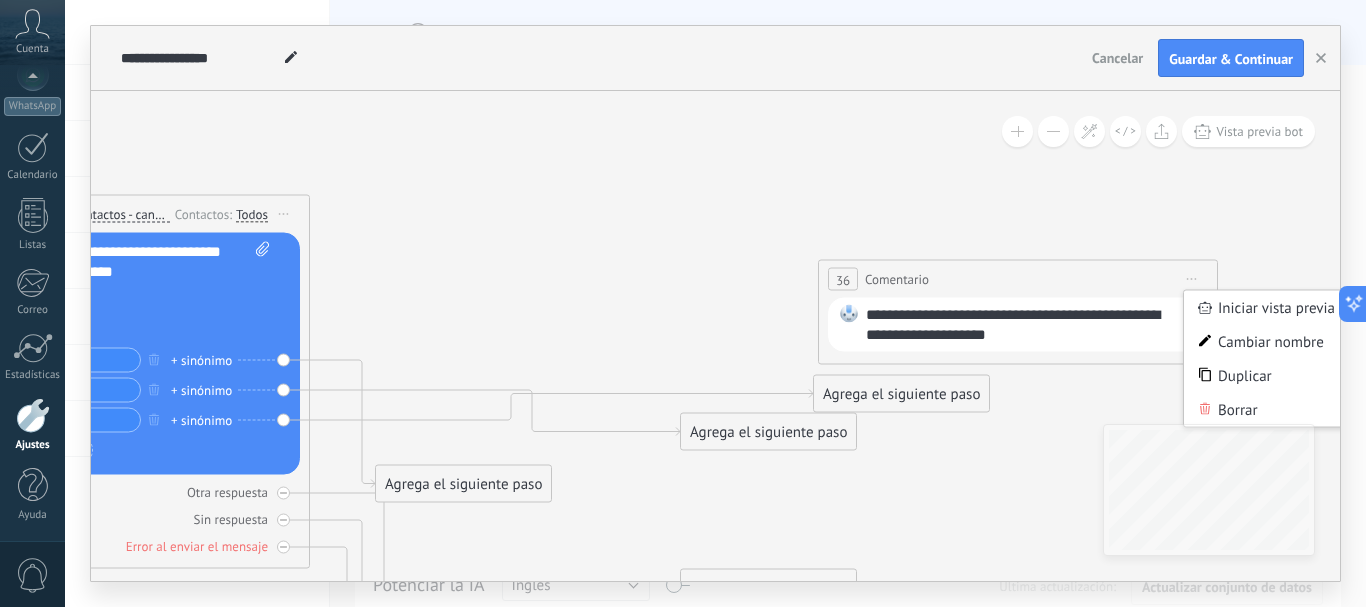 drag, startPoint x: 1242, startPoint y: 411, endPoint x: 952, endPoint y: 365, distance: 293.6256 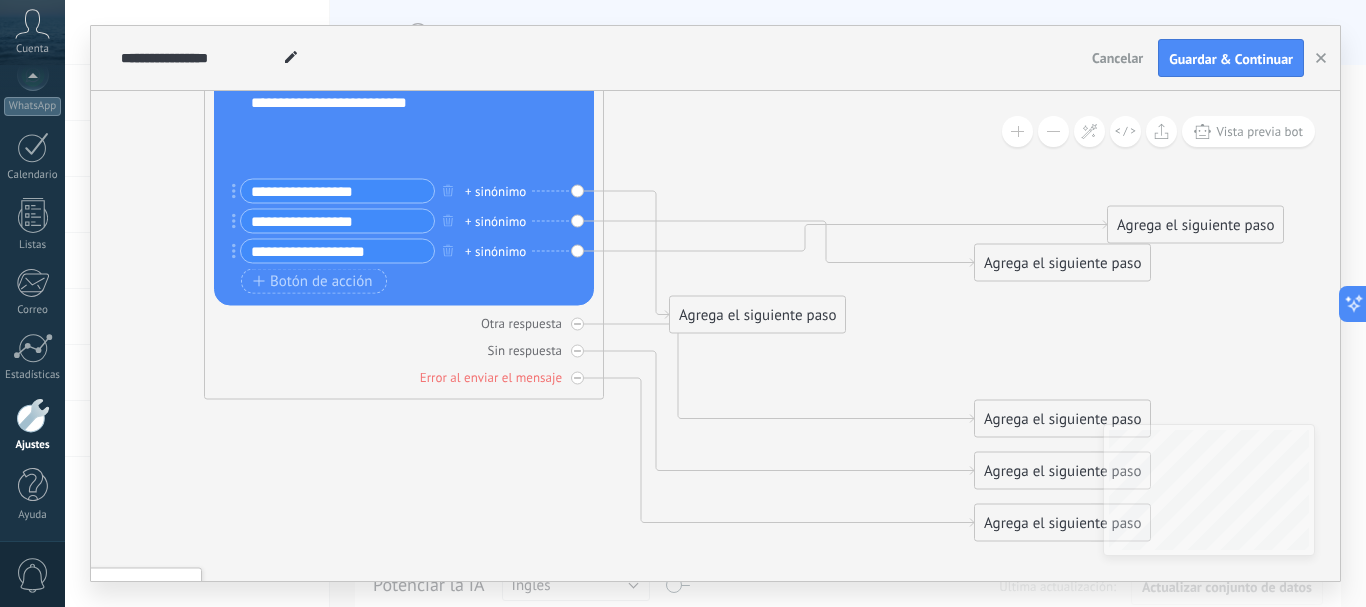 click 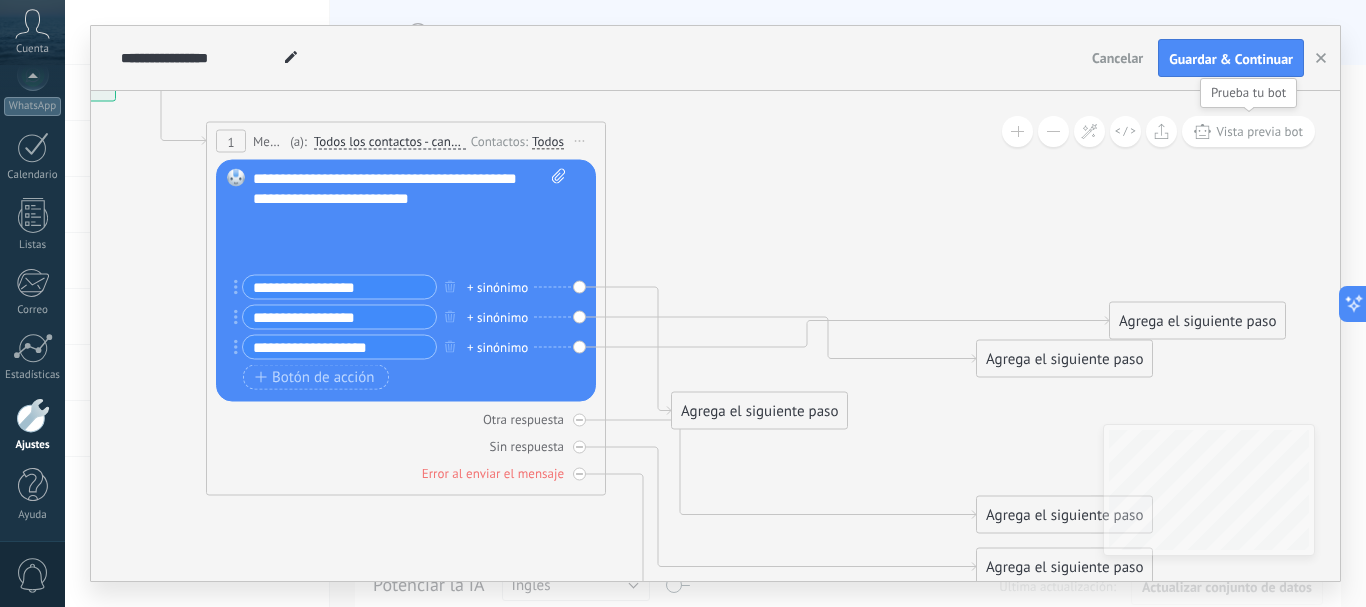 click on "Vista previa bot" at bounding box center [1259, 131] 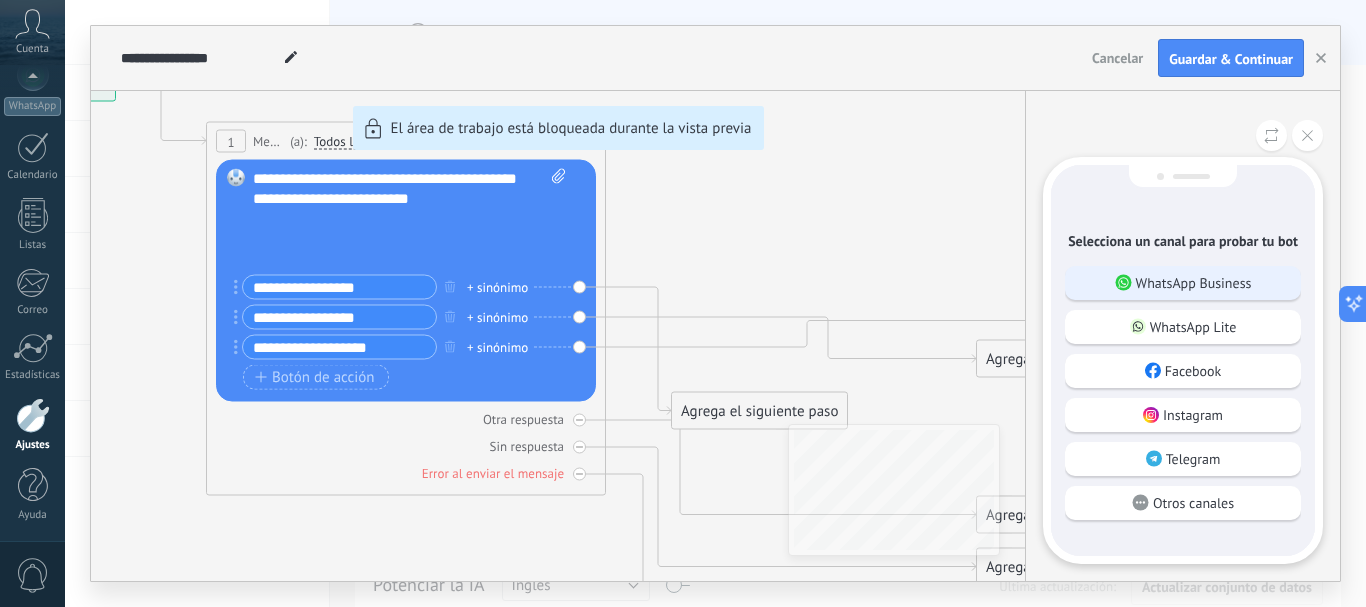 click on "WhatsApp Business" at bounding box center (1194, 283) 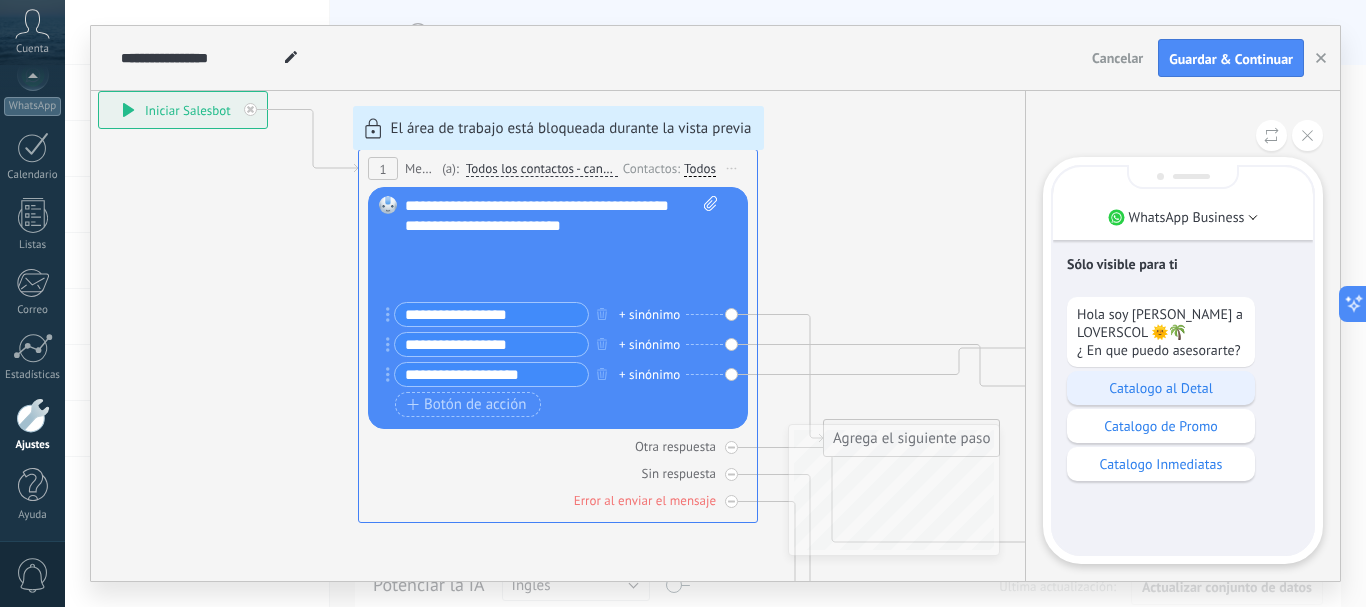 click on "Catalogo al Detal" at bounding box center [1161, 388] 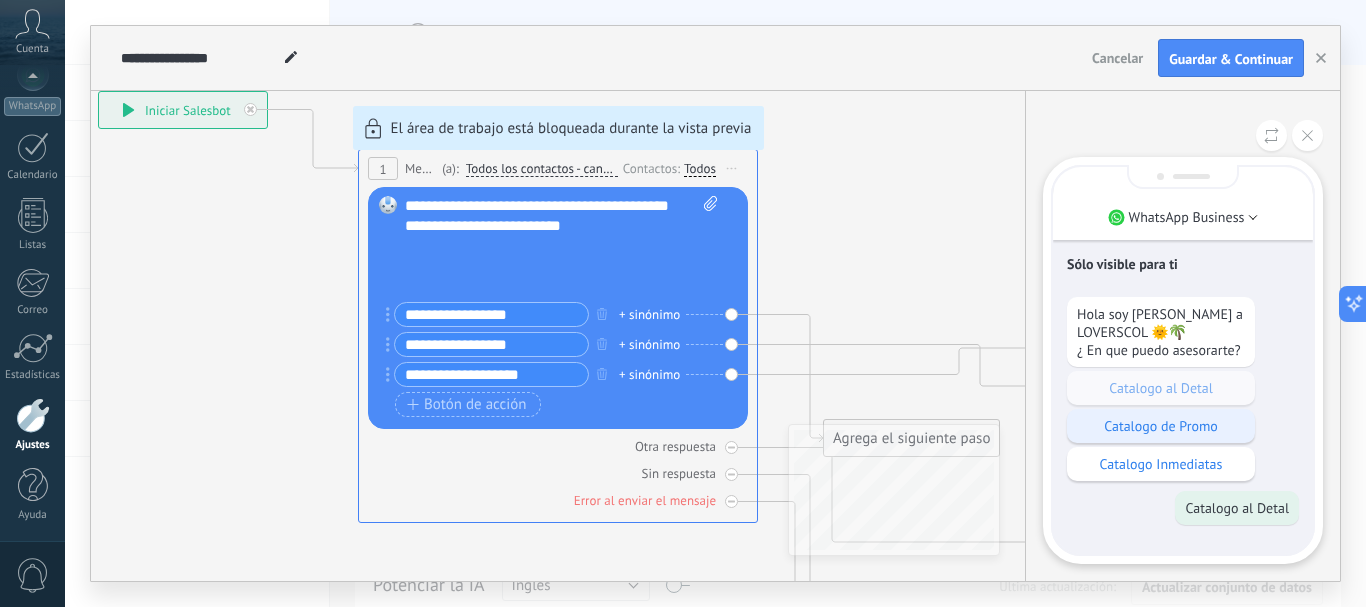 click on "Catalogo de Promo" at bounding box center (1161, 426) 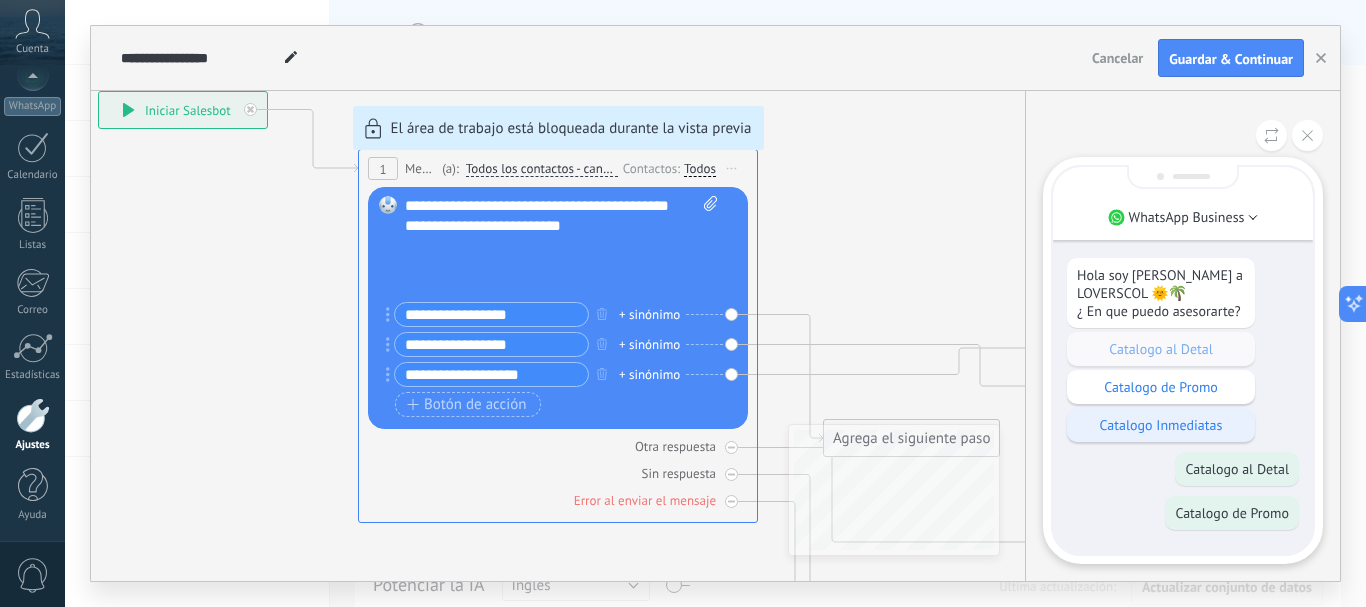 click on "Catalogo Inmediatas" at bounding box center [1161, 425] 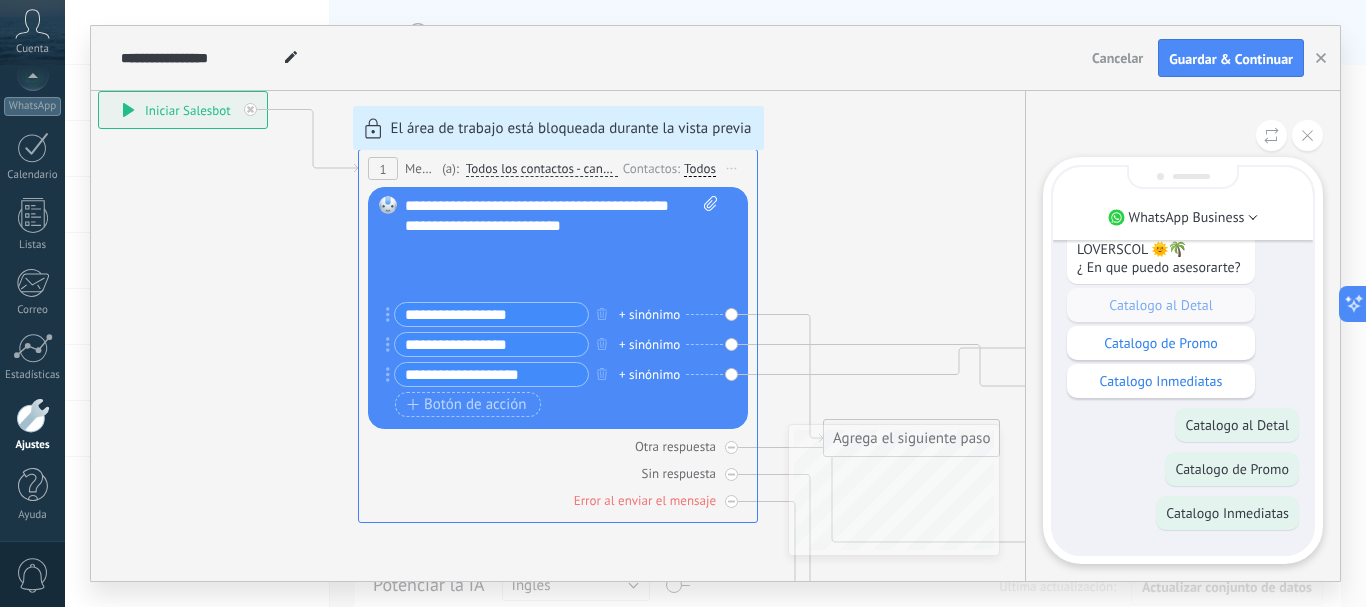click on "**********" at bounding box center [715, 303] 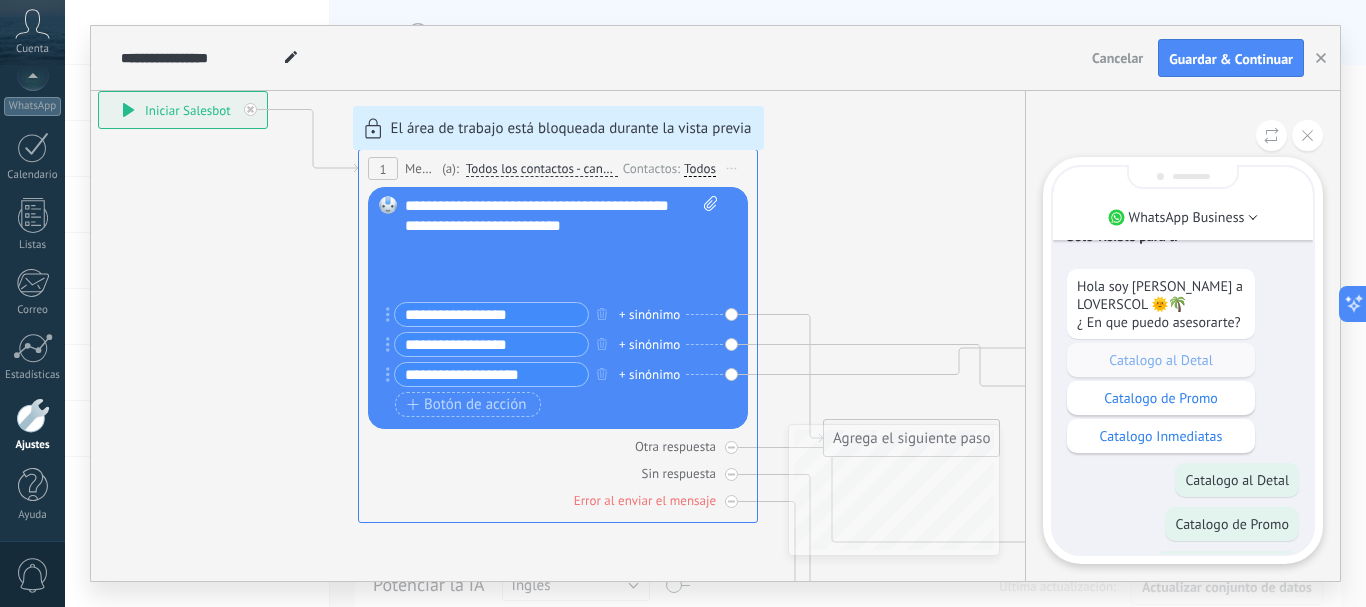 scroll, scrollTop: -102, scrollLeft: 0, axis: vertical 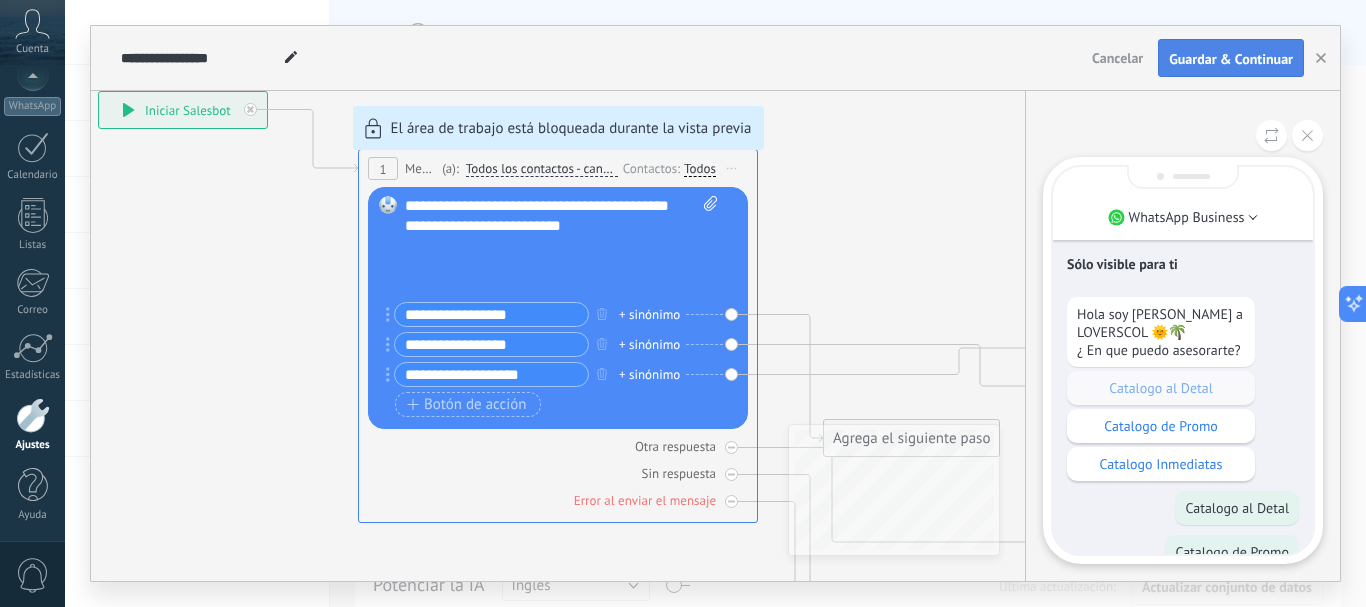click on "Guardar & Continuar" at bounding box center (1231, 59) 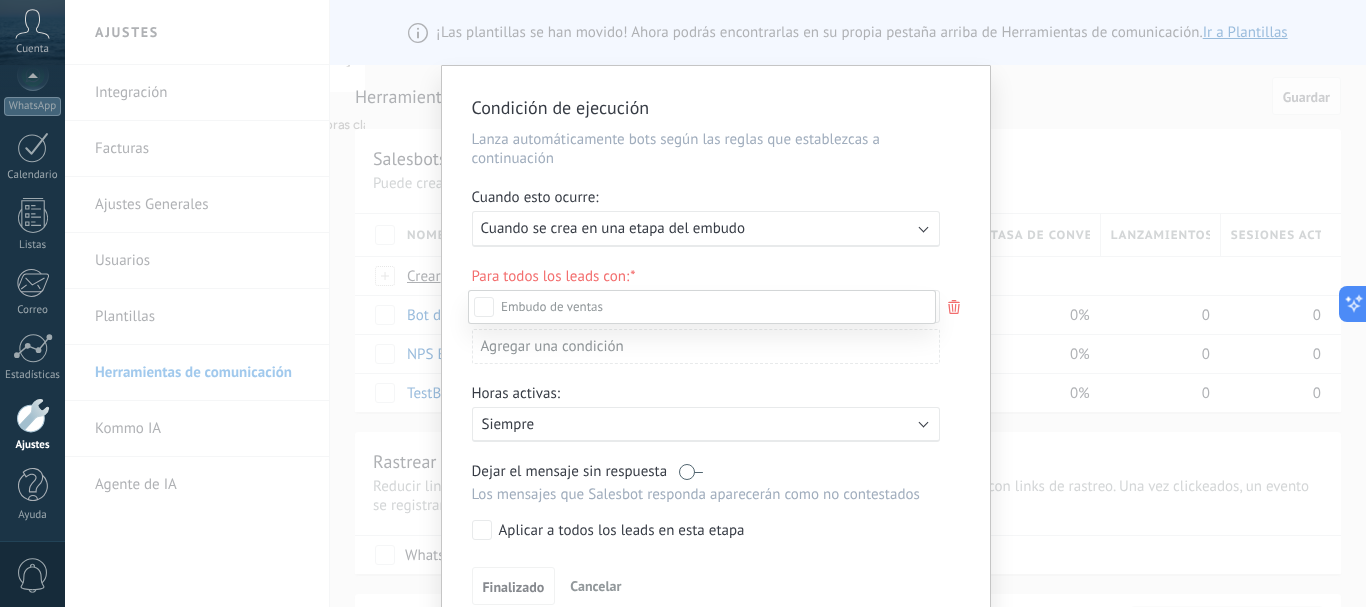 click at bounding box center [715, 303] 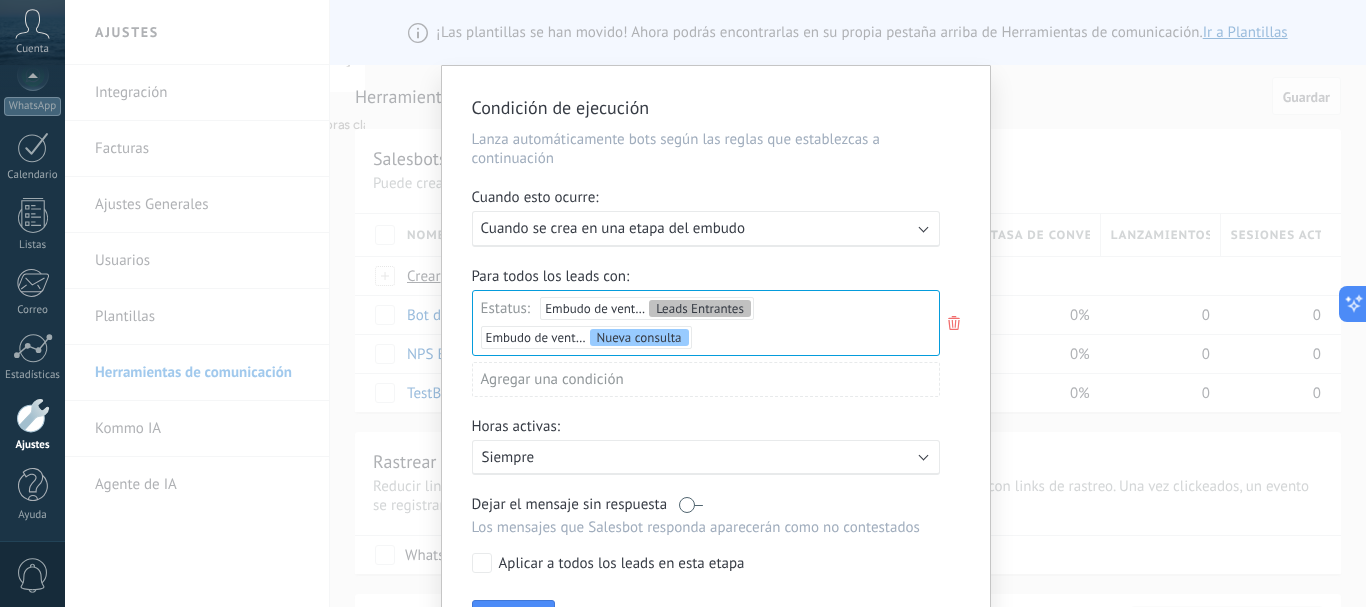click on "Cuando se crea en una etapa del embudo" at bounding box center [613, 228] 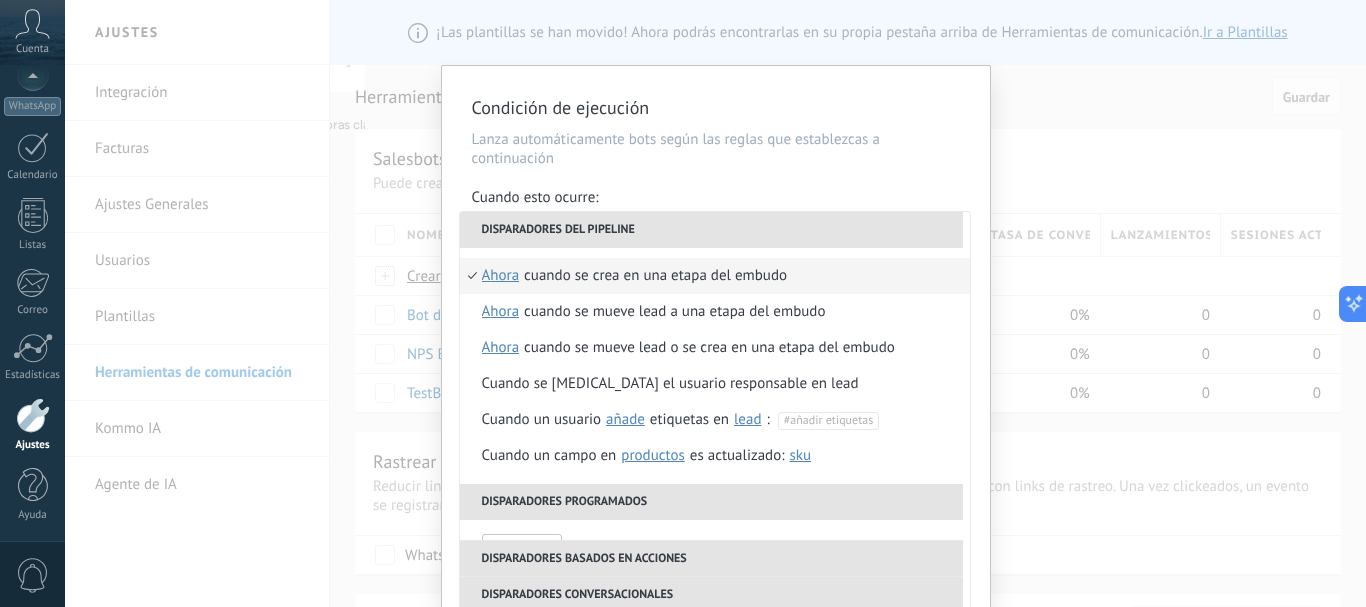 click on "Disparadores del pipeline" at bounding box center [711, 230] 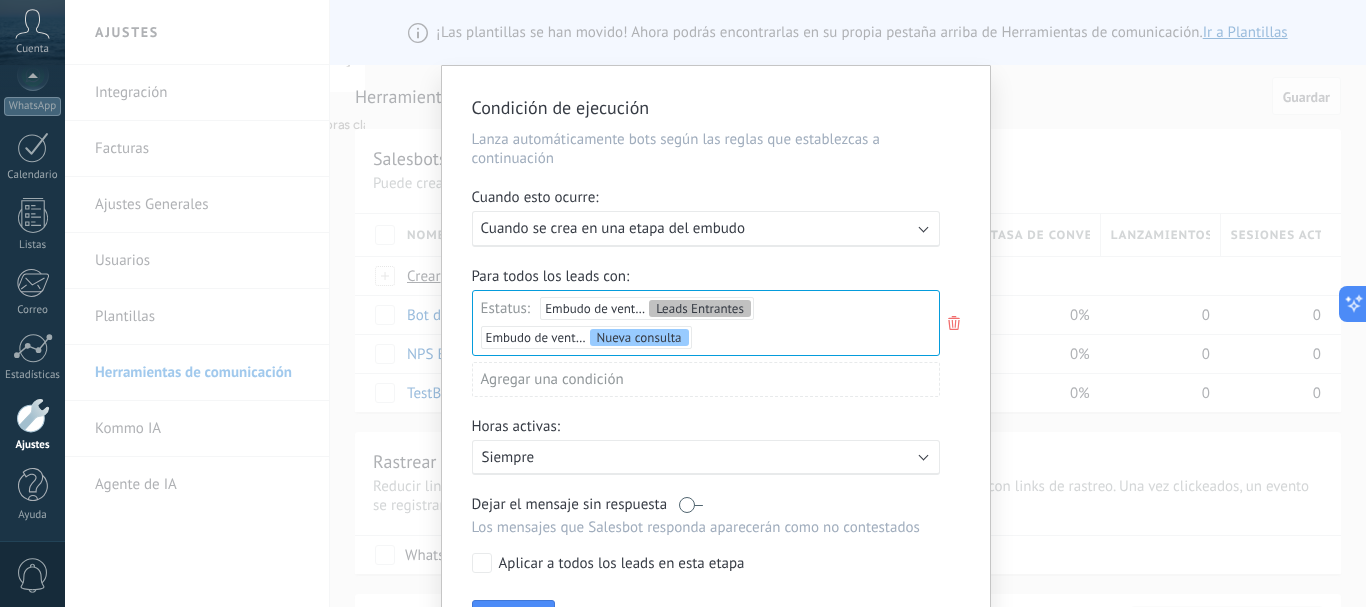 click on "Condición de ejecución" at bounding box center [706, 108] 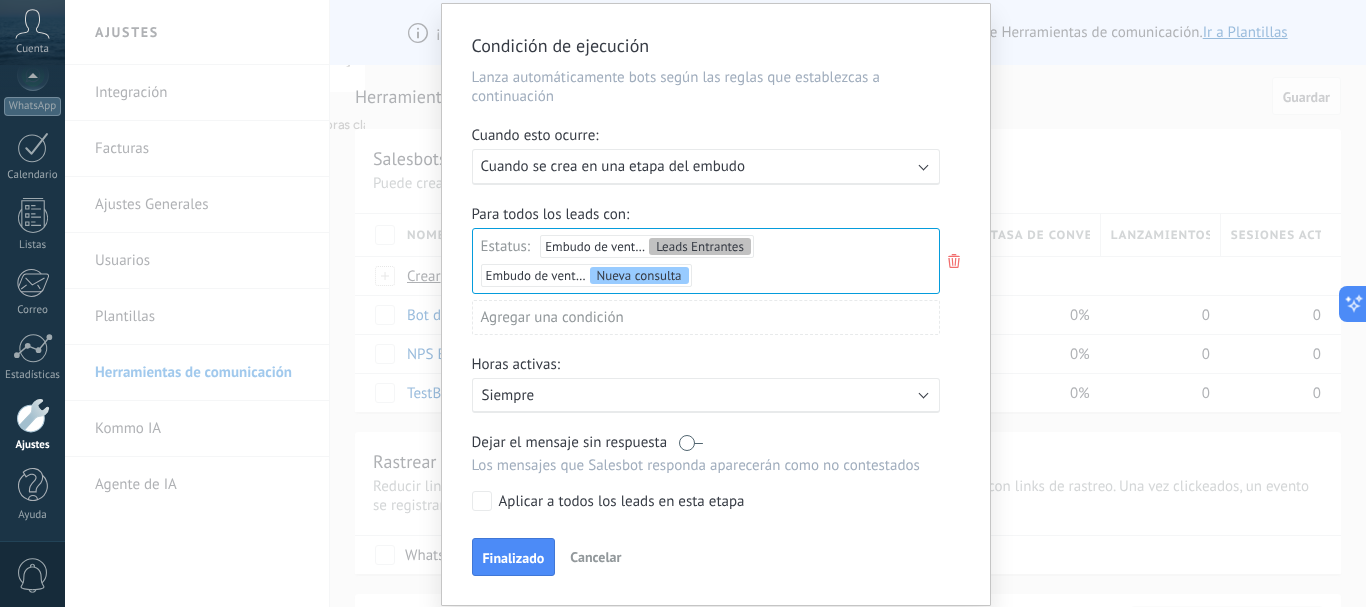 scroll, scrollTop: 126, scrollLeft: 0, axis: vertical 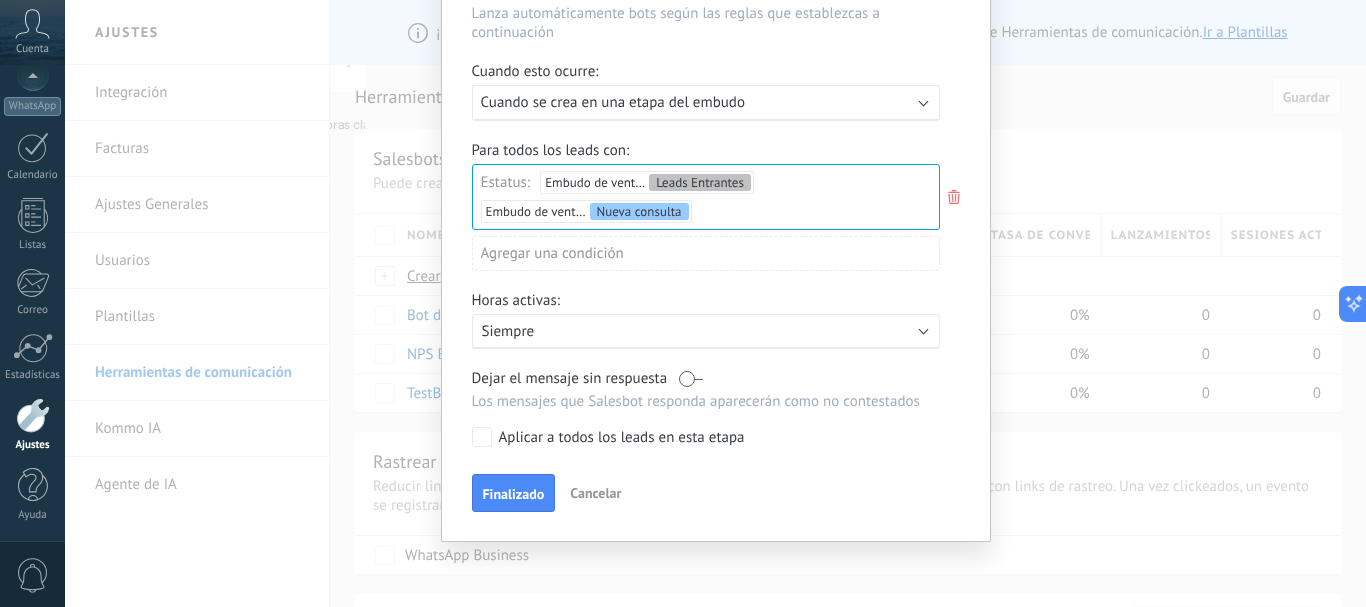 click on "Cancelar" at bounding box center (595, 493) 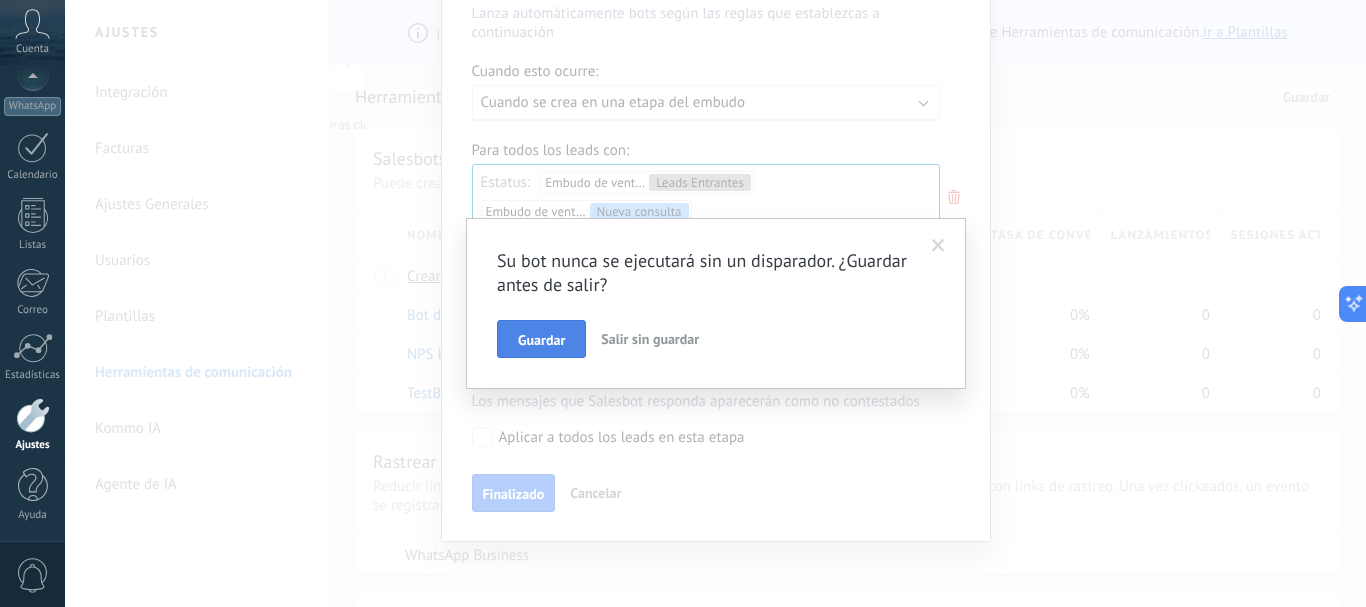 click on "Guardar" at bounding box center [541, 340] 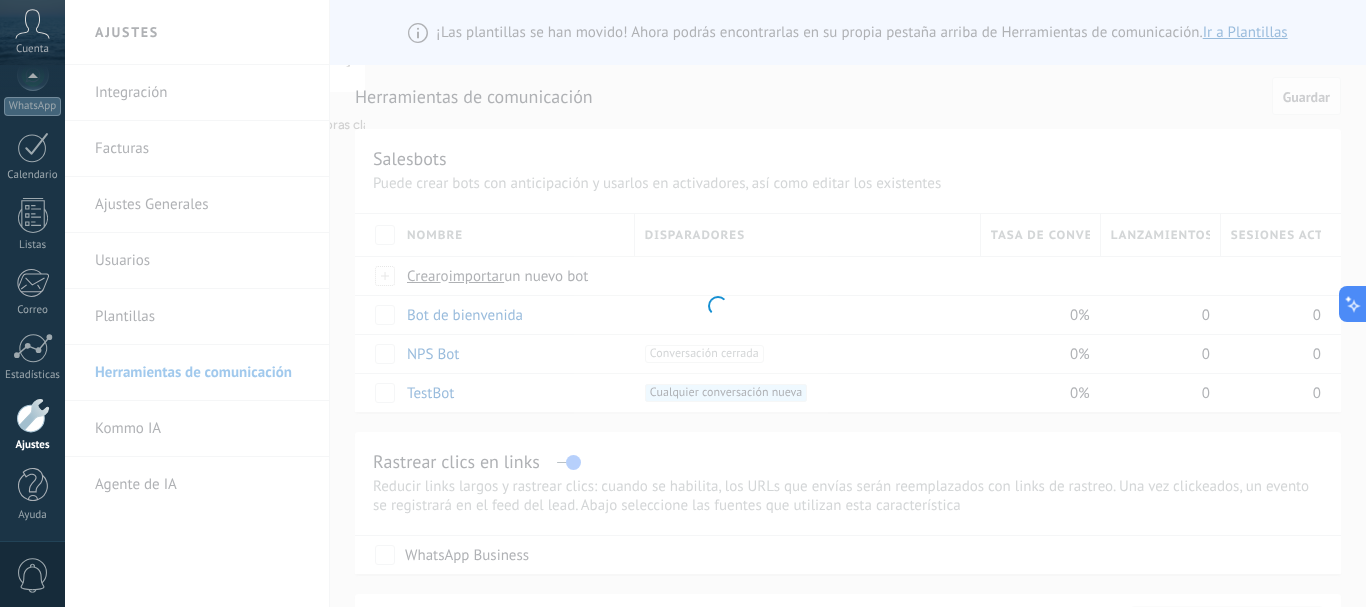 scroll, scrollTop: 0, scrollLeft: 0, axis: both 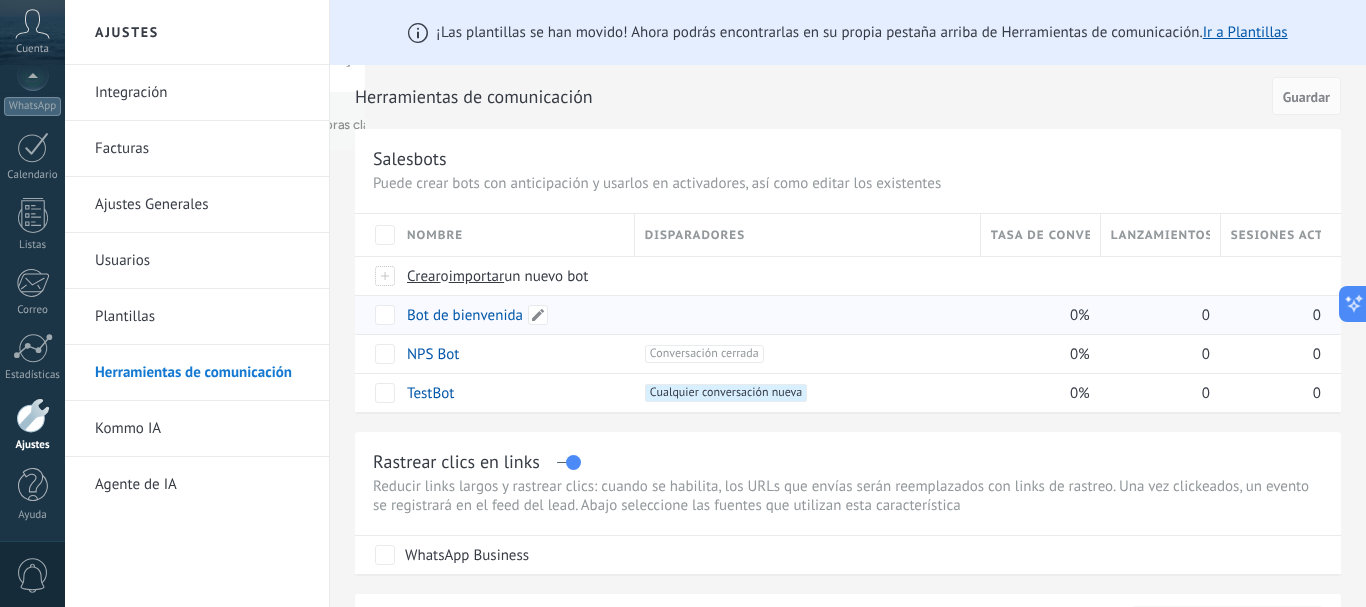 click on "Bot de bienvenida" at bounding box center [465, 315] 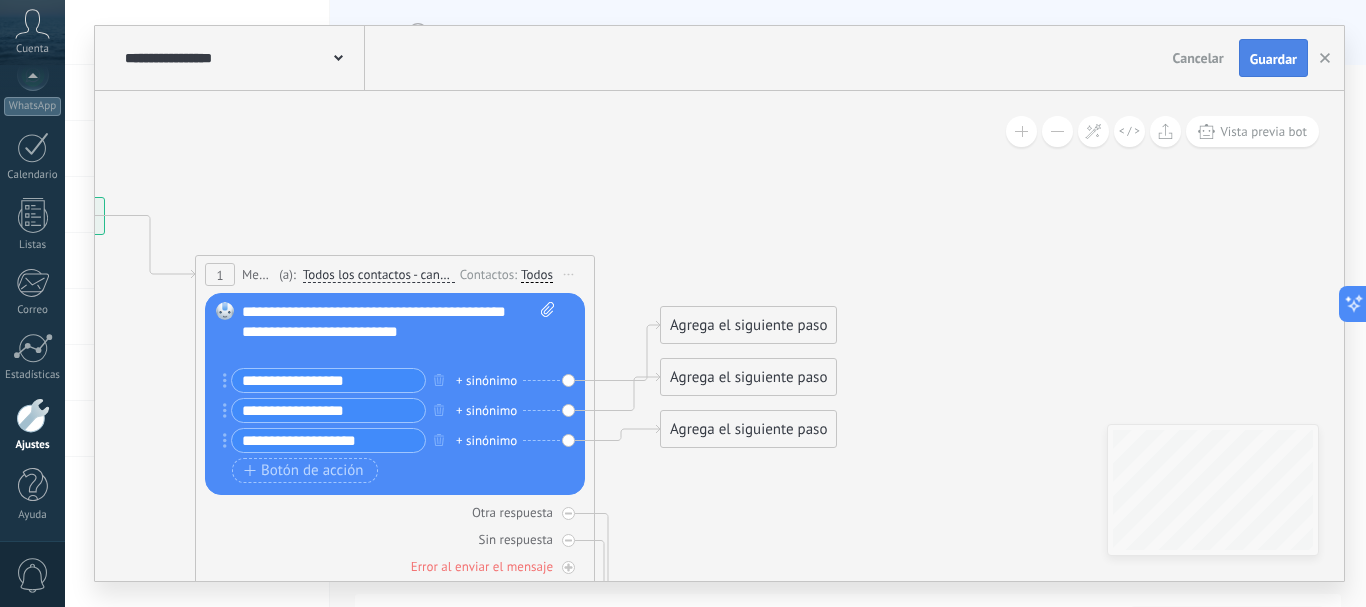 click on "Guardar" at bounding box center [1273, 58] 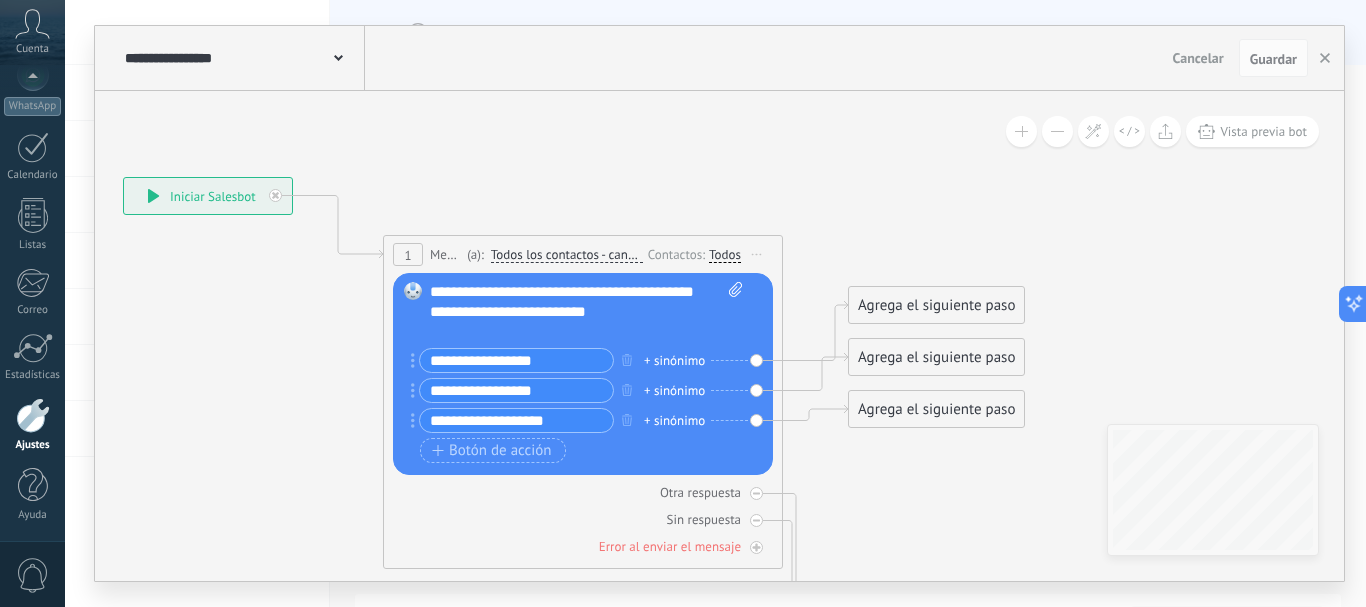 click 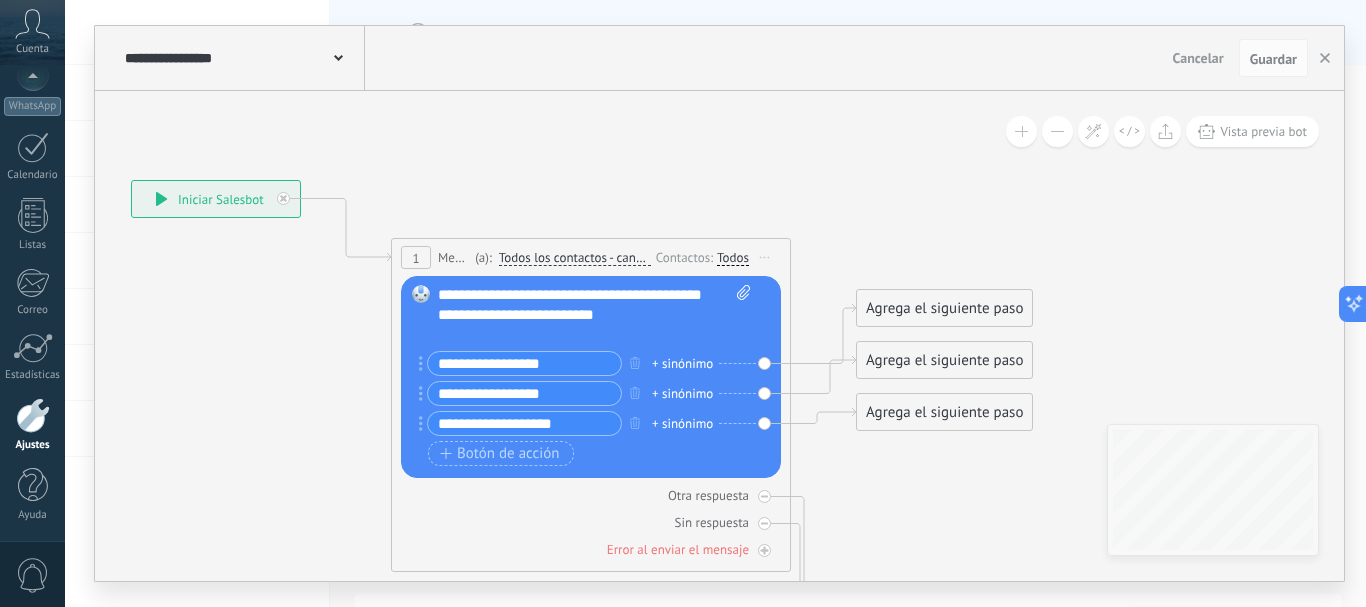 click on "**********" at bounding box center [524, 363] 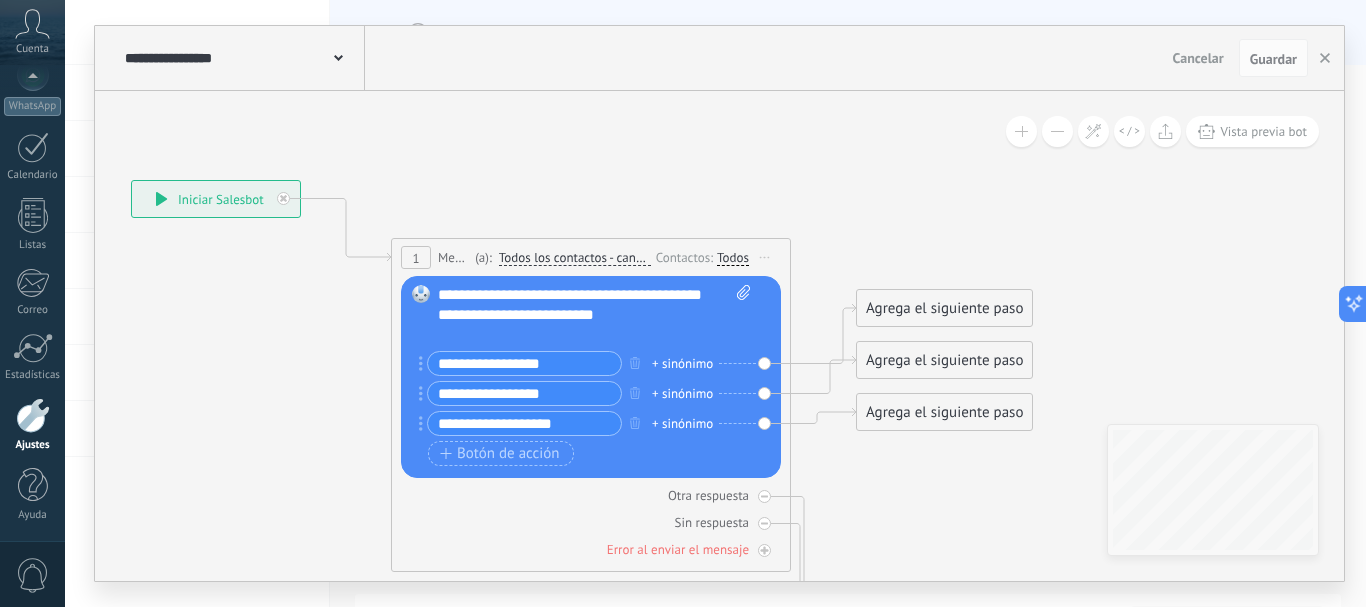 click on "**********" at bounding box center [524, 363] 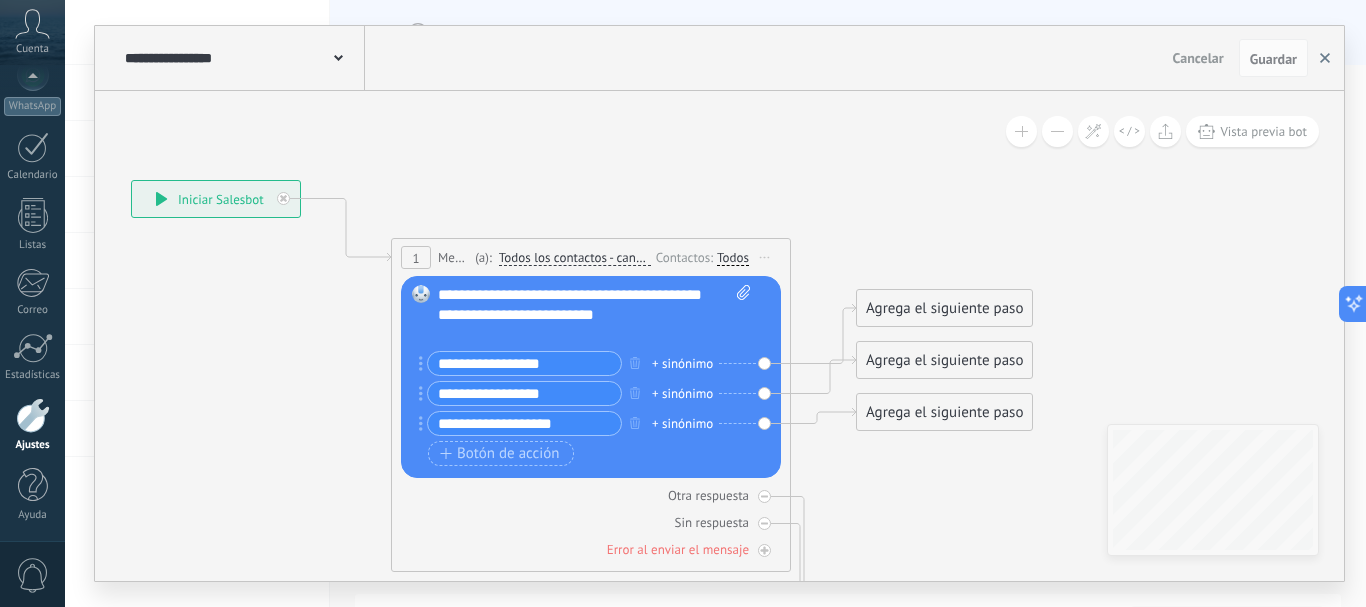 click 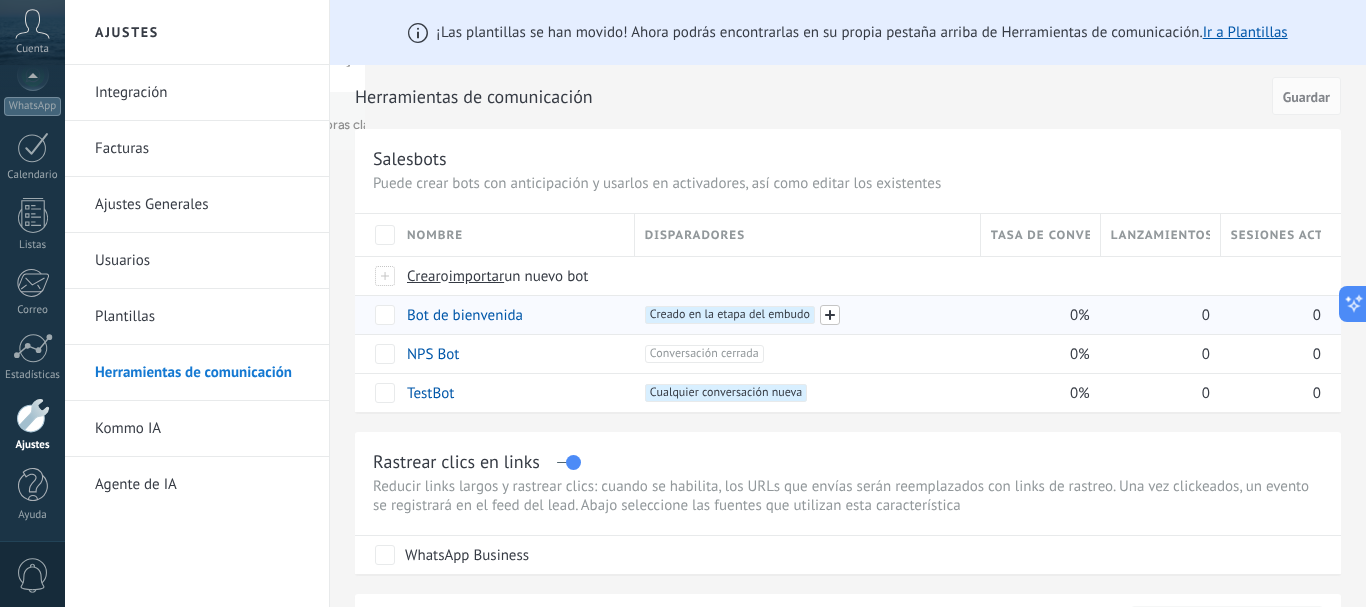 click at bounding box center [830, 315] 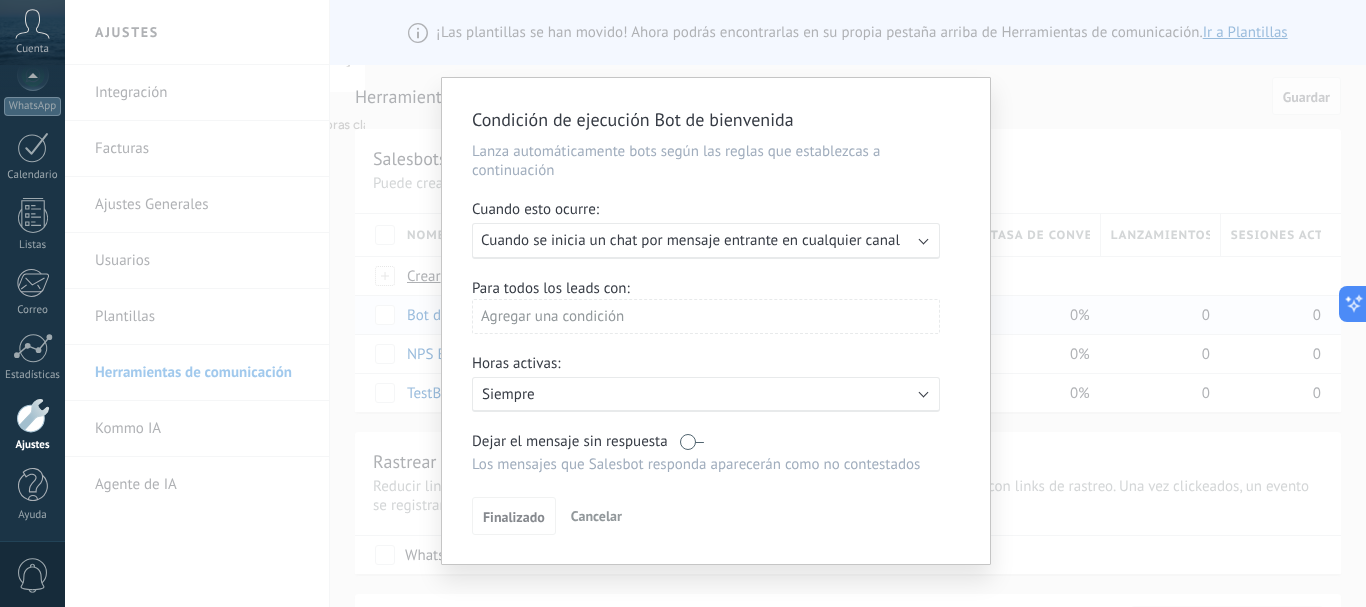 click on "Ejecutar:  Cuando se inicia un chat por mensaje entrante en cualquier canal" at bounding box center [706, 241] 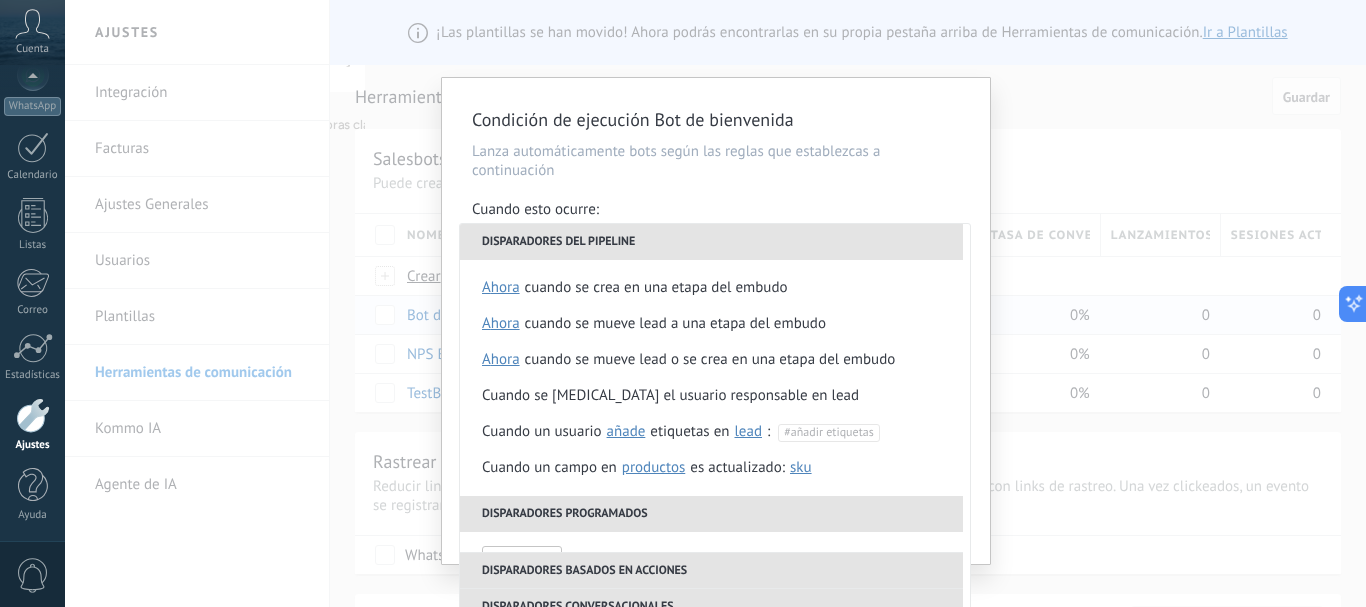 click on "Disparadores del pipeline" at bounding box center (711, 242) 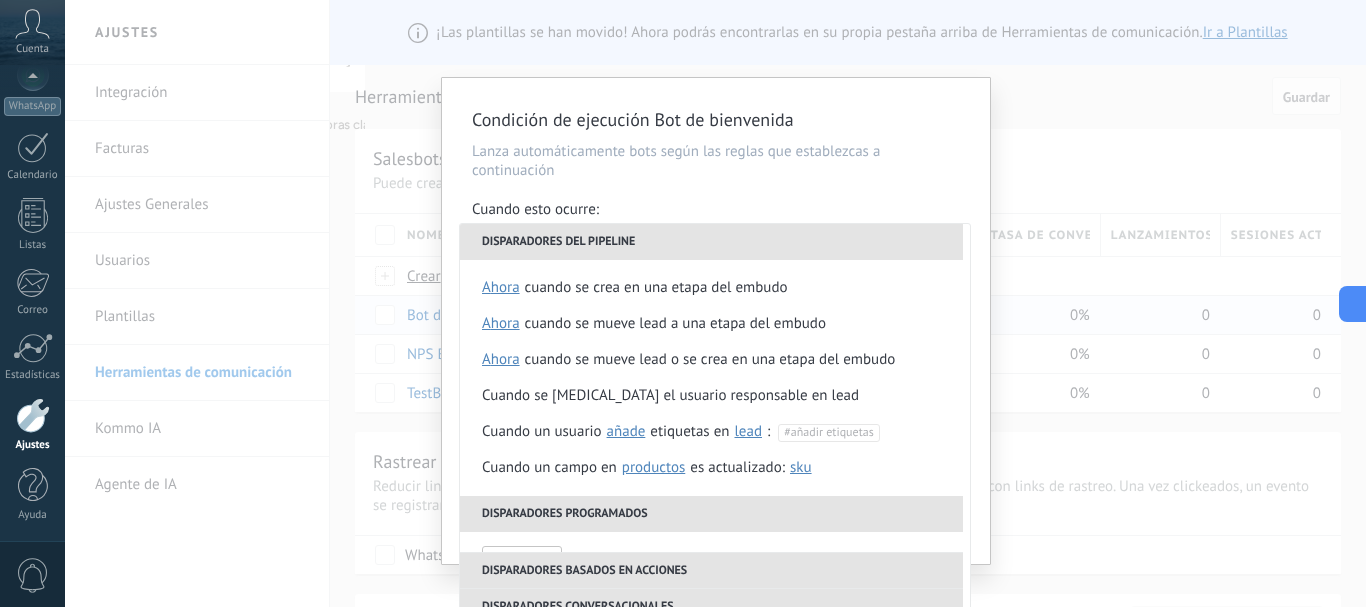click on "Condición de ejecución Bot de bienvenida" at bounding box center [706, 120] 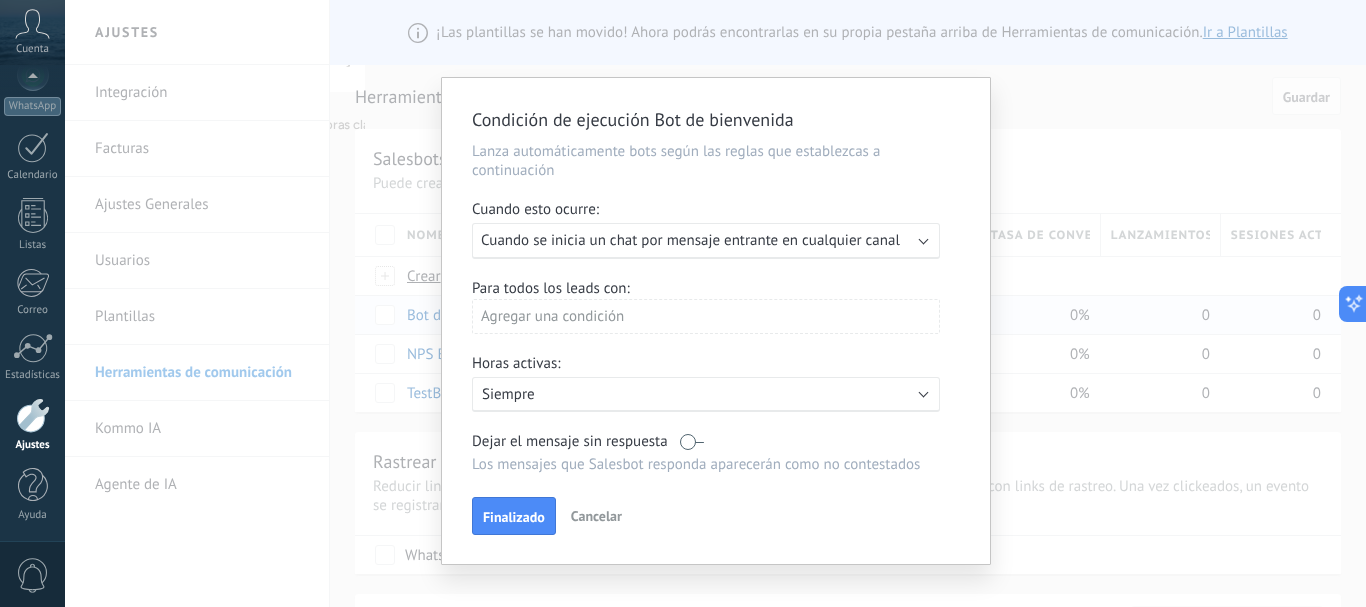 click on "Agregar una condición" at bounding box center [706, 316] 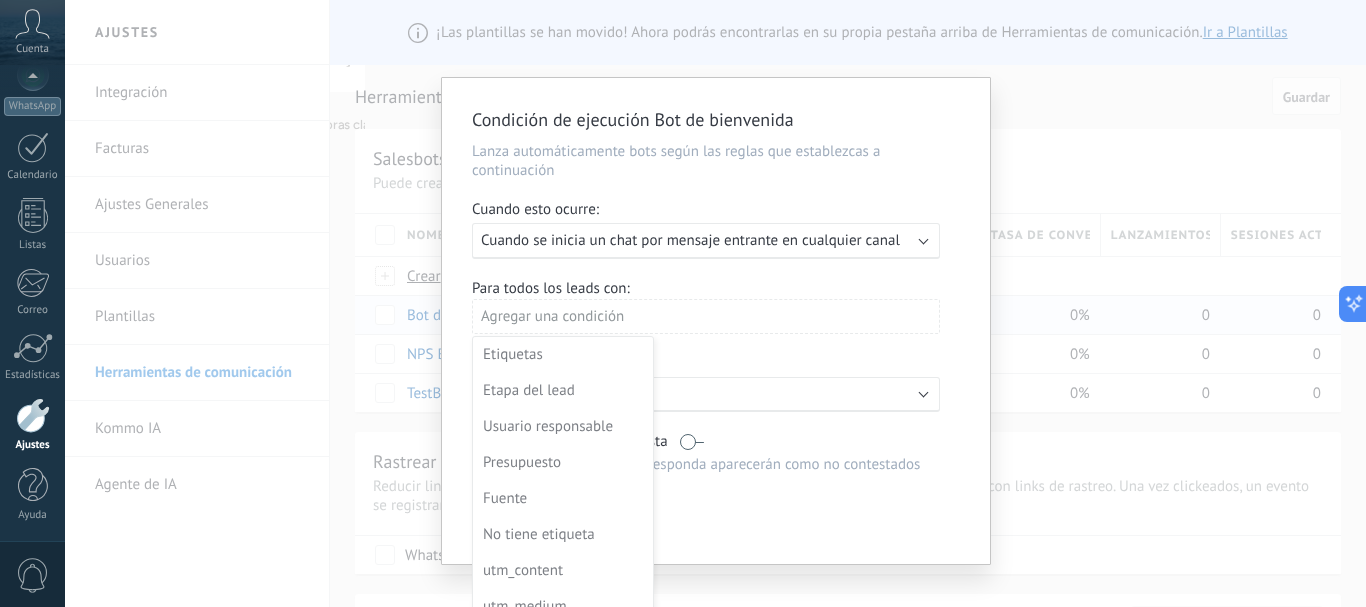click at bounding box center (716, 321) 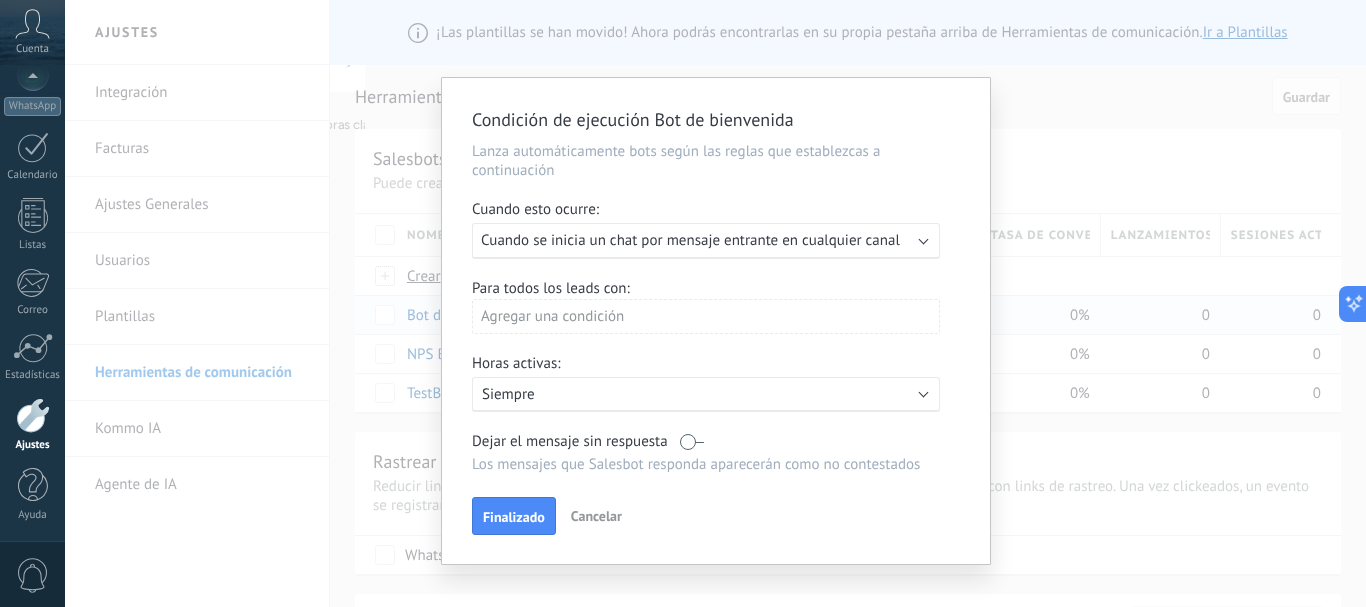 click on "Siempre" at bounding box center [657, 394] 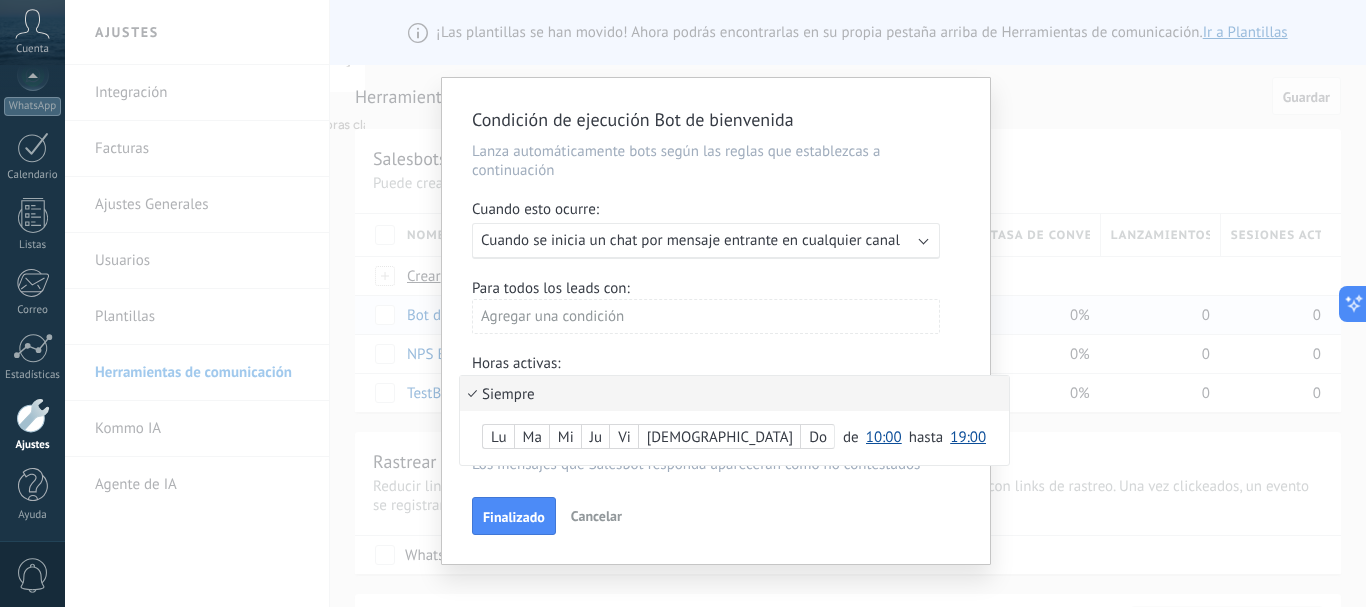 click on "Siempre" at bounding box center [734, 393] 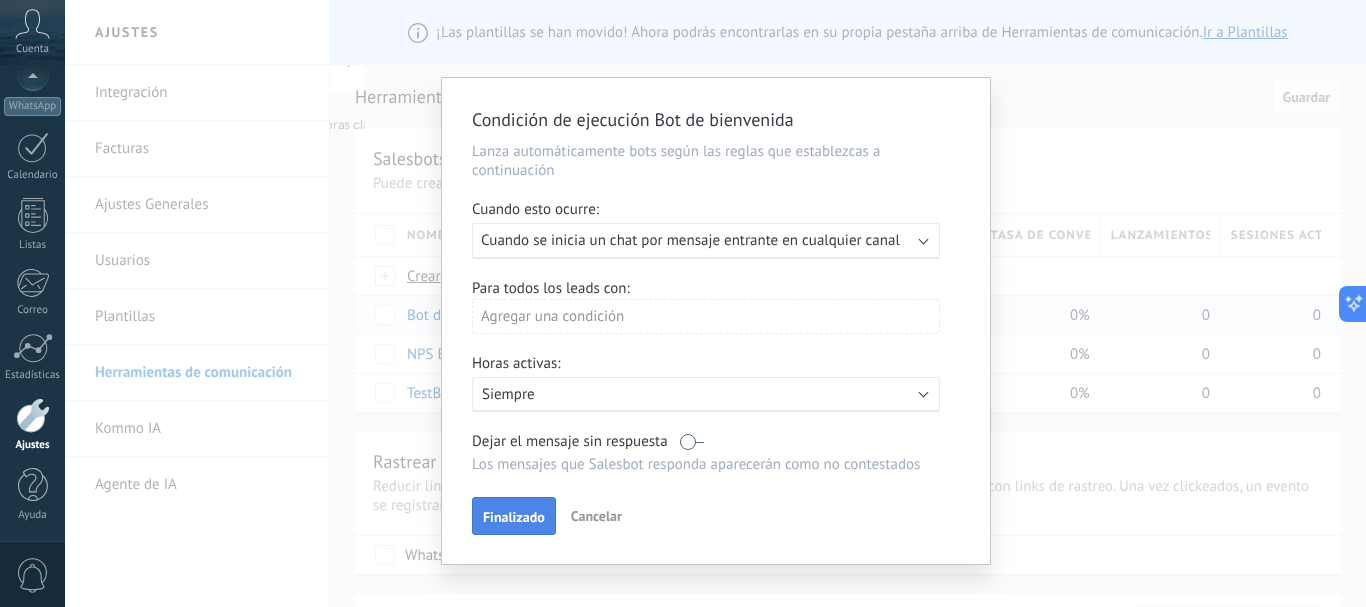 click on "Finalizado" at bounding box center (514, 517) 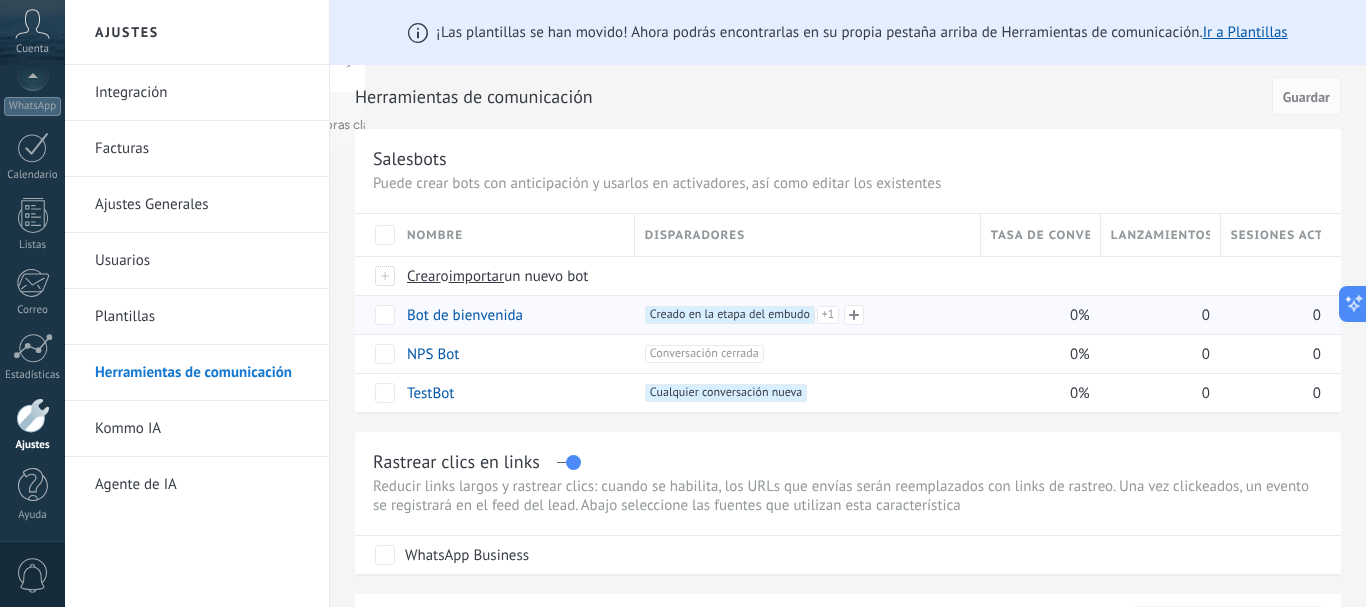 click on "+1" at bounding box center [828, 315] 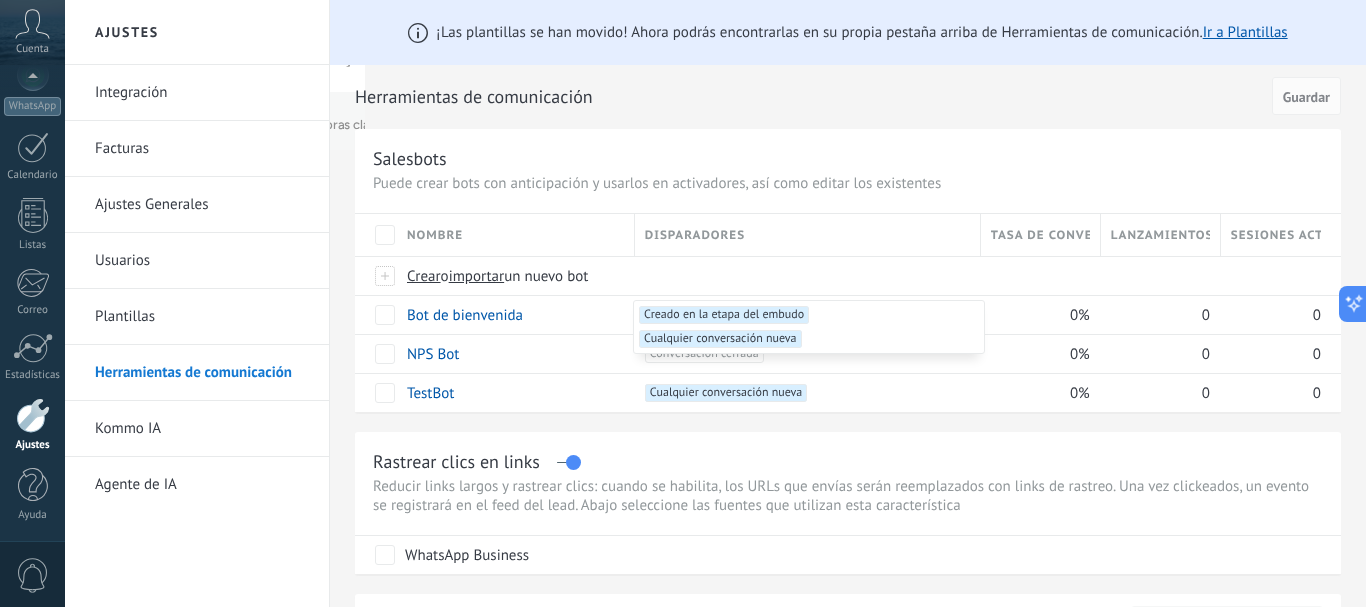 click on "Rastrear clics en links" at bounding box center (848, 461) 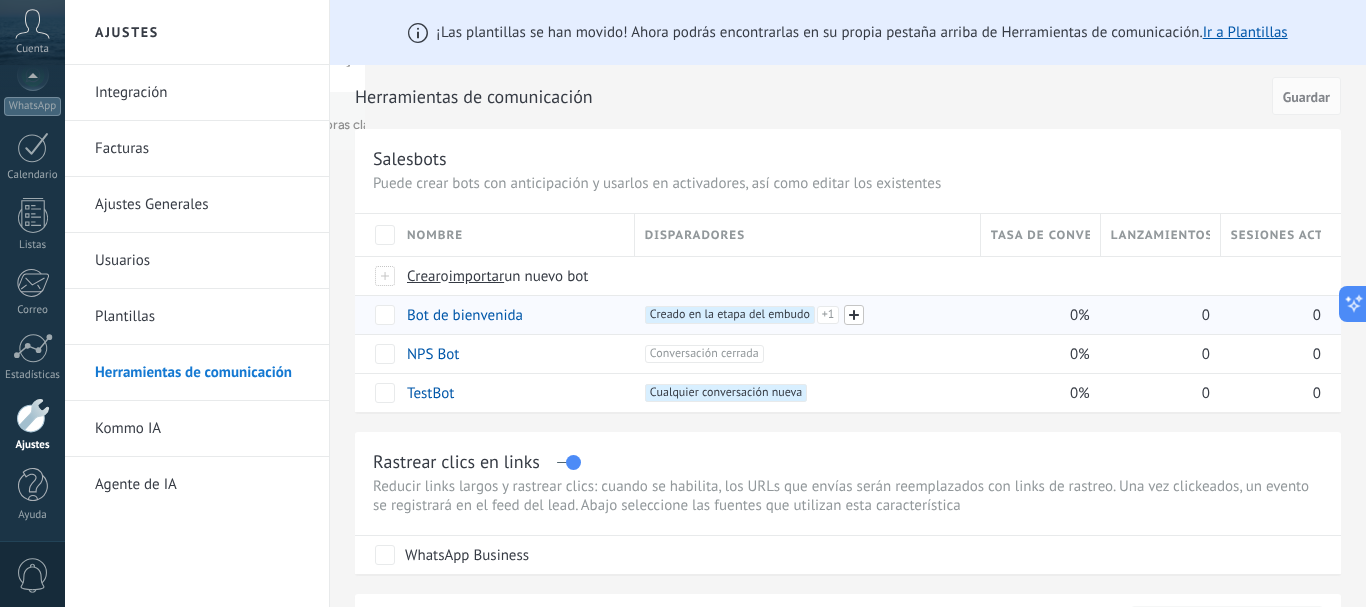 click at bounding box center (854, 315) 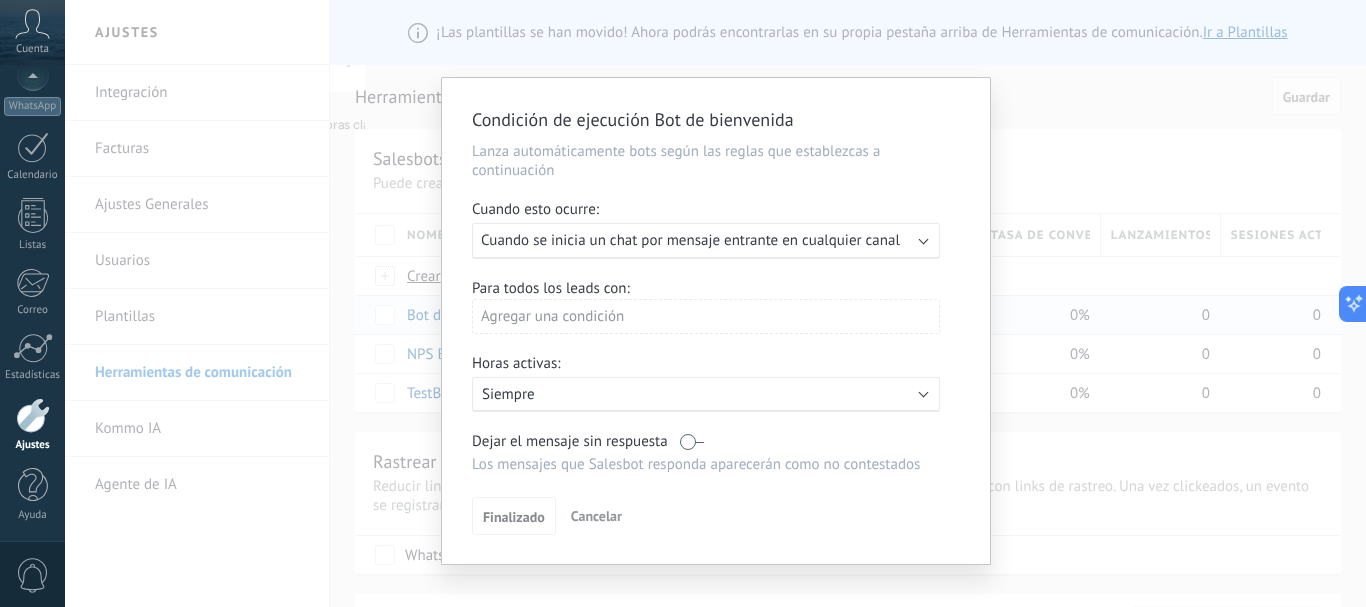 click at bounding box center [692, 441] 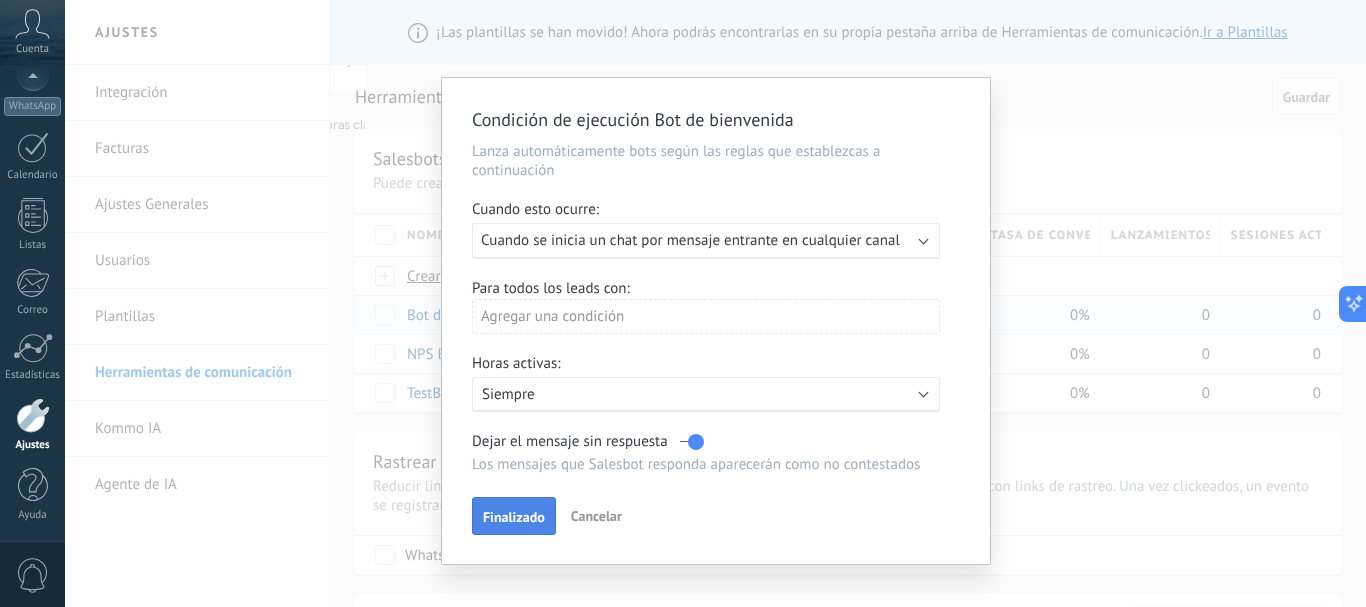 click on "Finalizado" at bounding box center [514, 517] 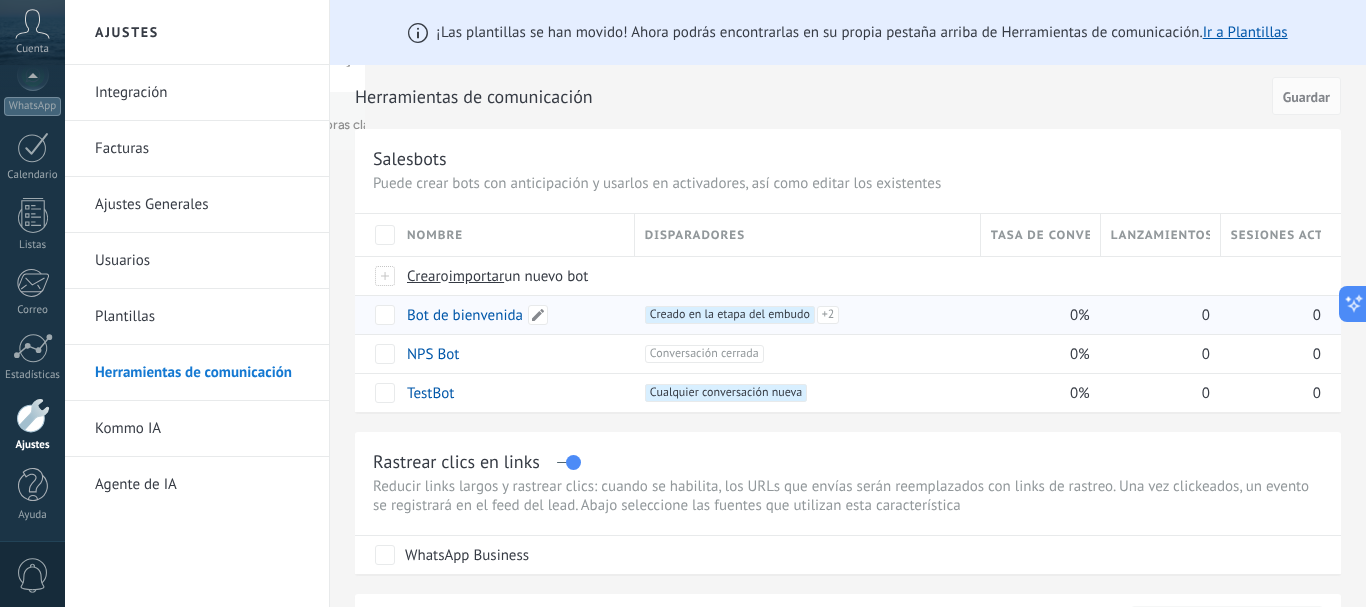 click on "Bot de bienvenida" at bounding box center [465, 315] 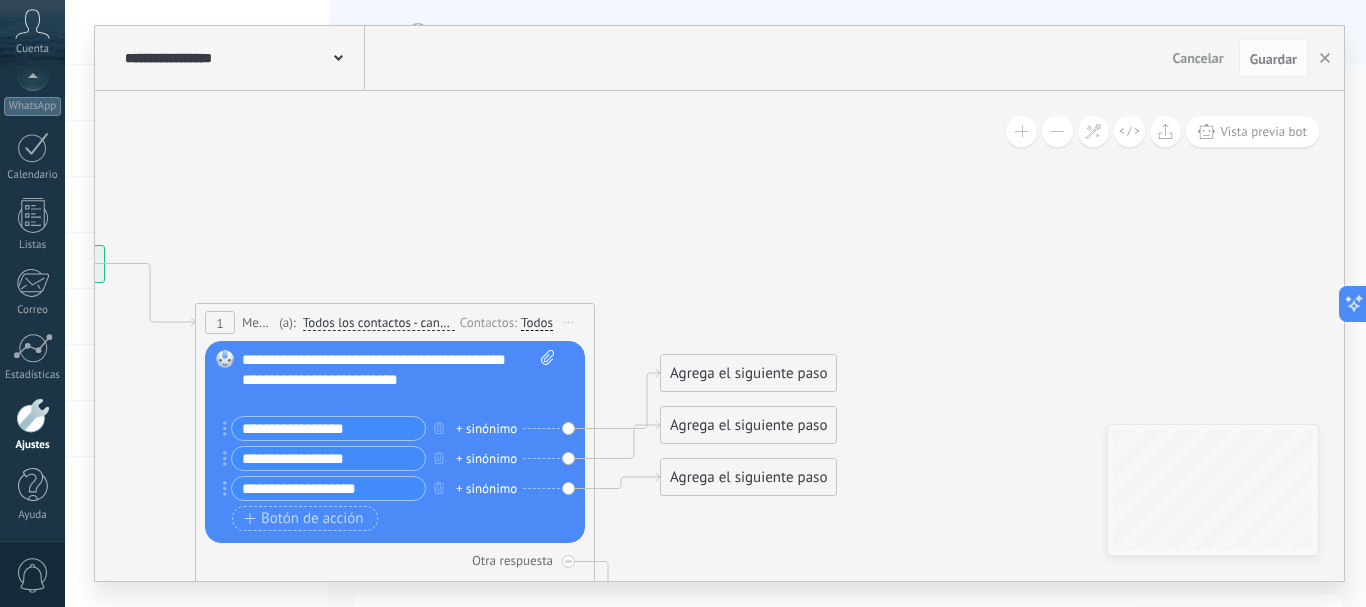 click on "**********" at bounding box center [242, 58] 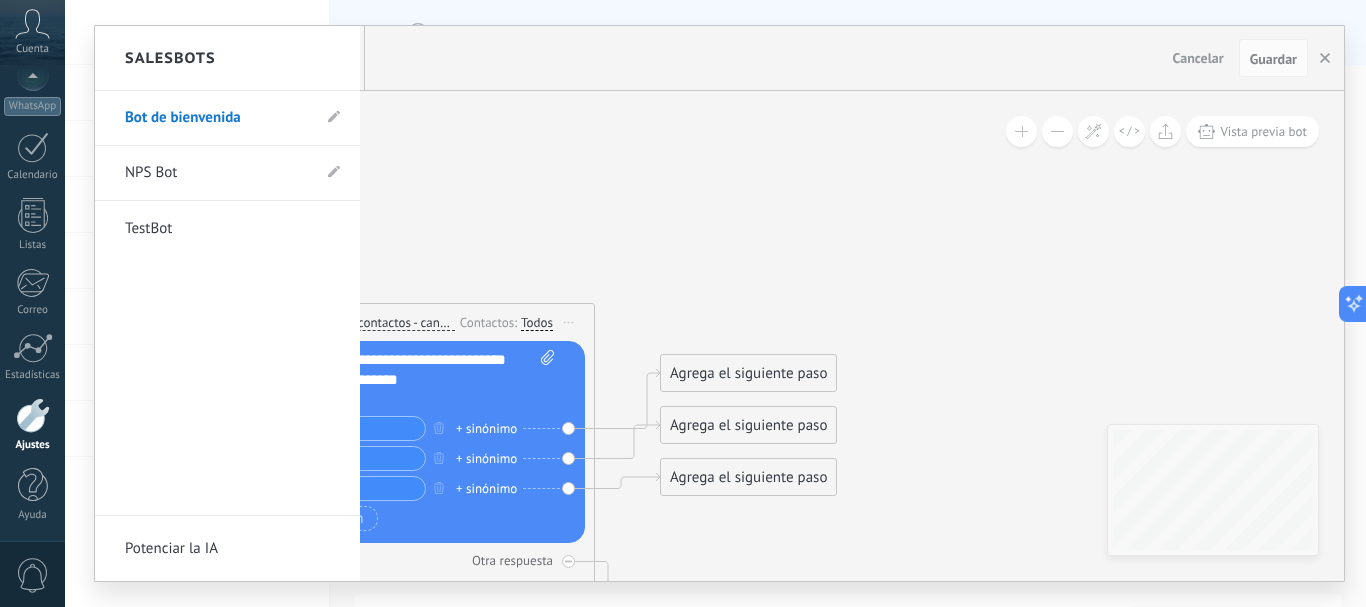 click at bounding box center [719, 303] 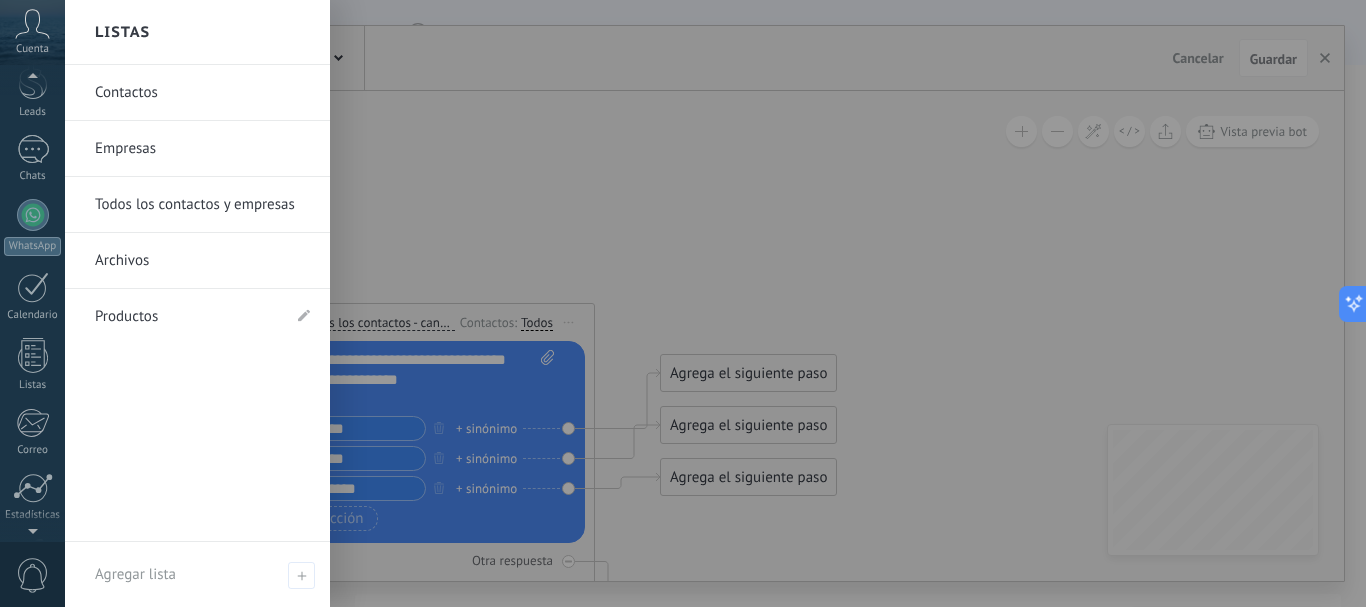 scroll, scrollTop: 0, scrollLeft: 0, axis: both 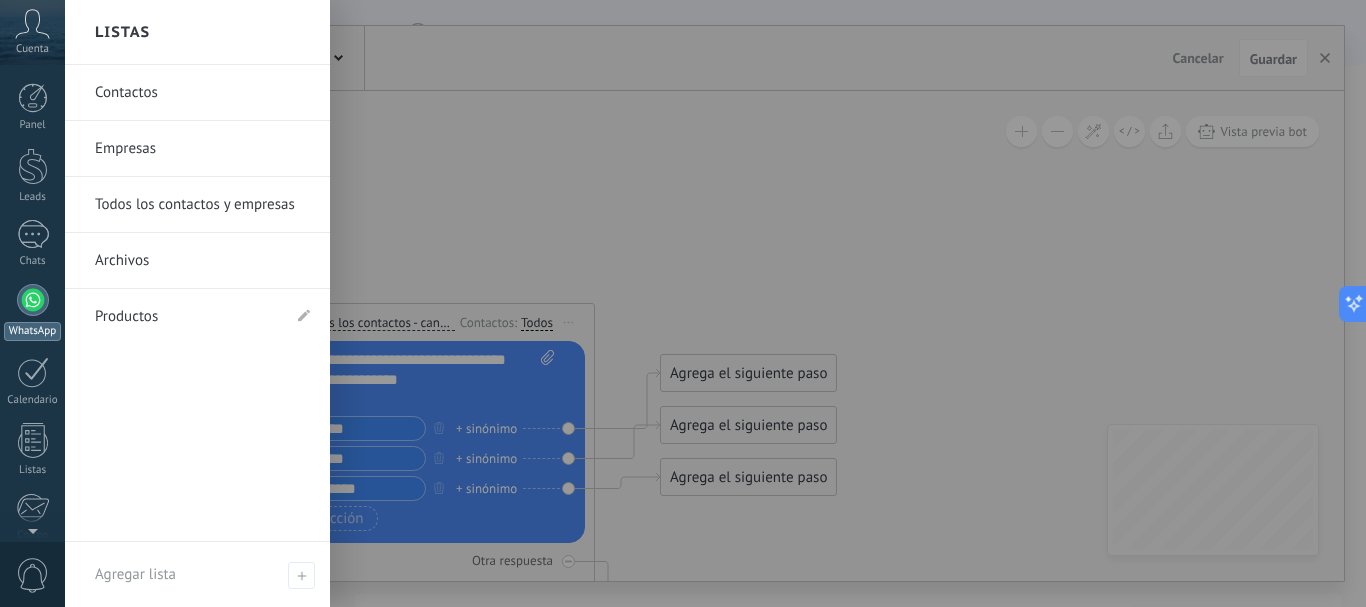 click at bounding box center [33, 300] 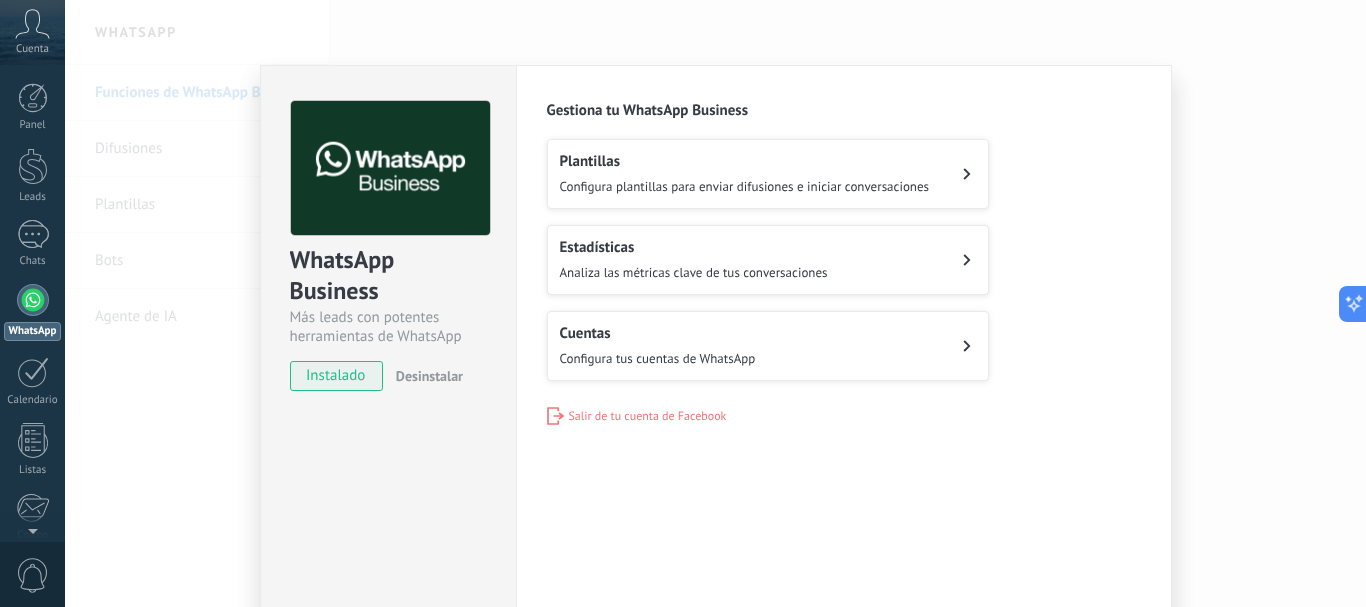 click on "Configura plantillas para enviar difusiones e iniciar conversaciones" at bounding box center [745, 186] 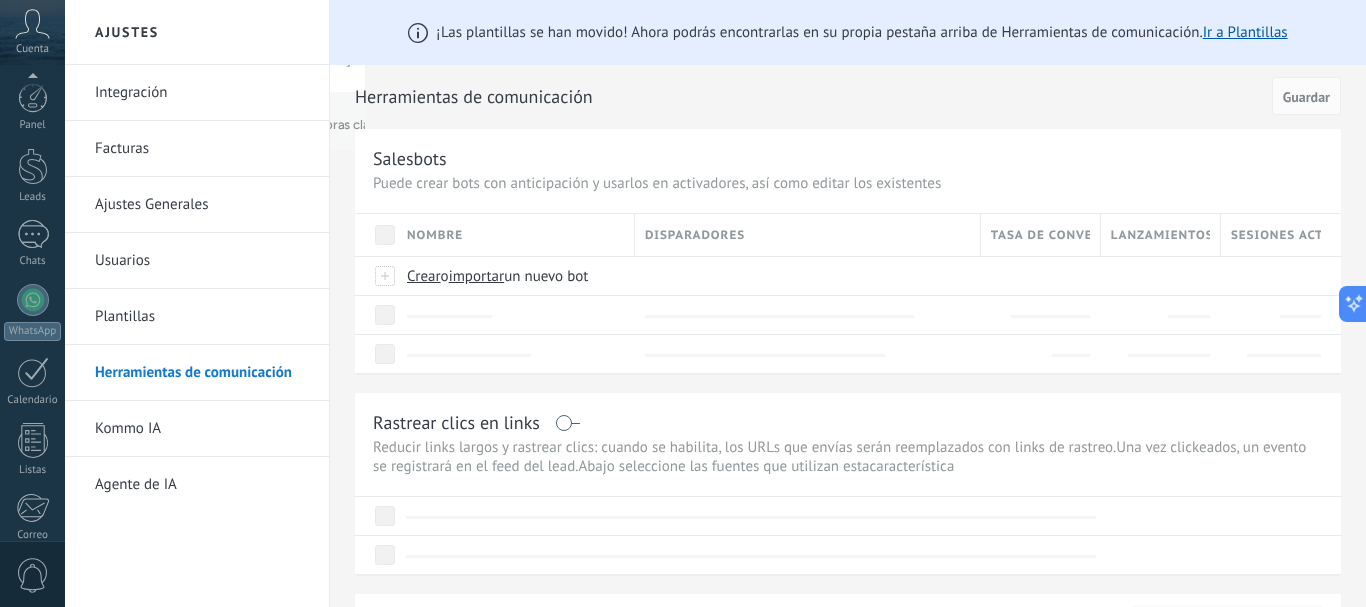 scroll, scrollTop: 225, scrollLeft: 0, axis: vertical 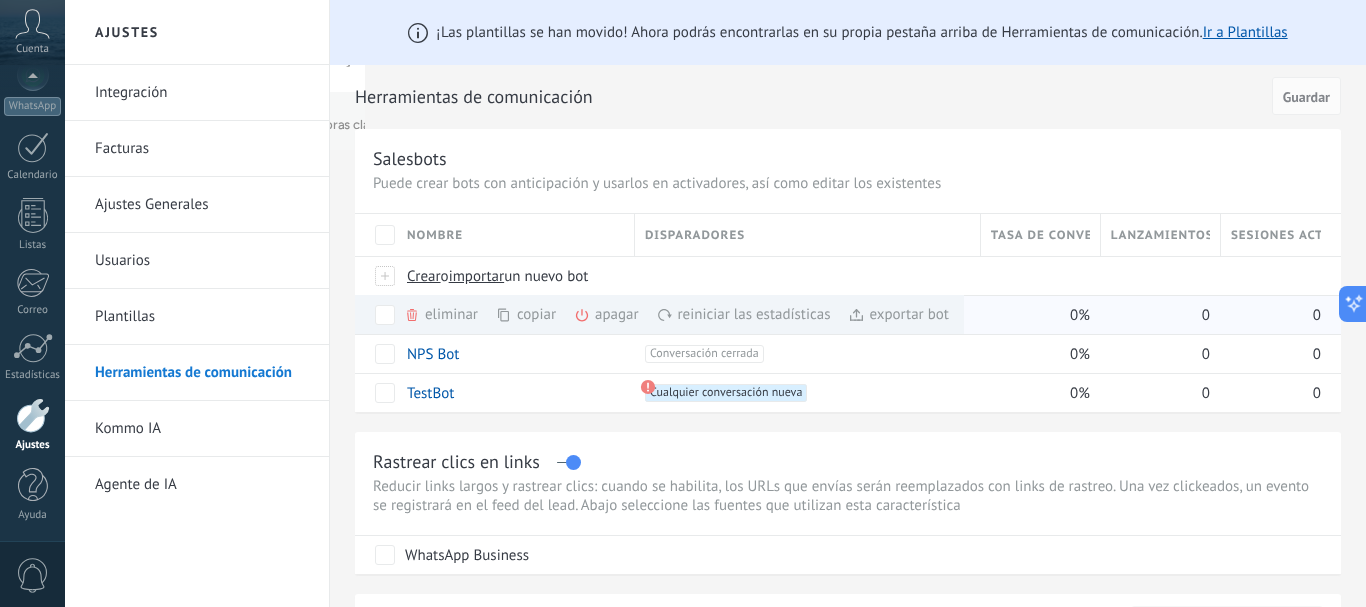 click on "exportar bot màs" at bounding box center (898, 314) 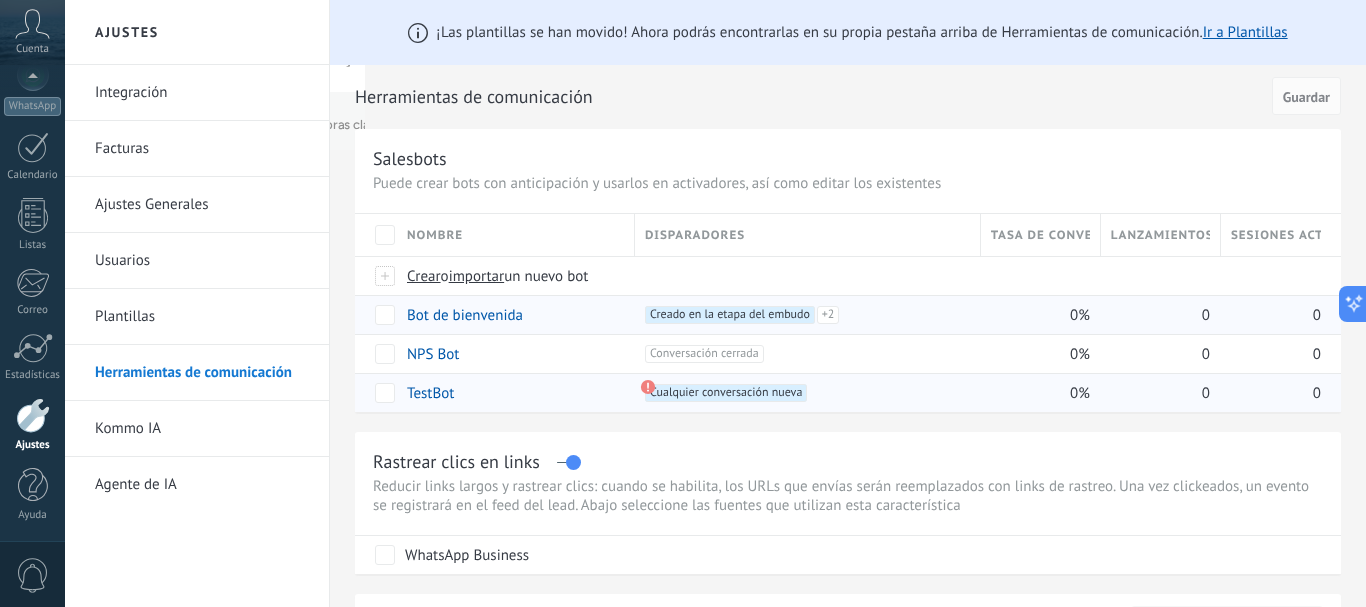 click on "TestBot" at bounding box center (430, 393) 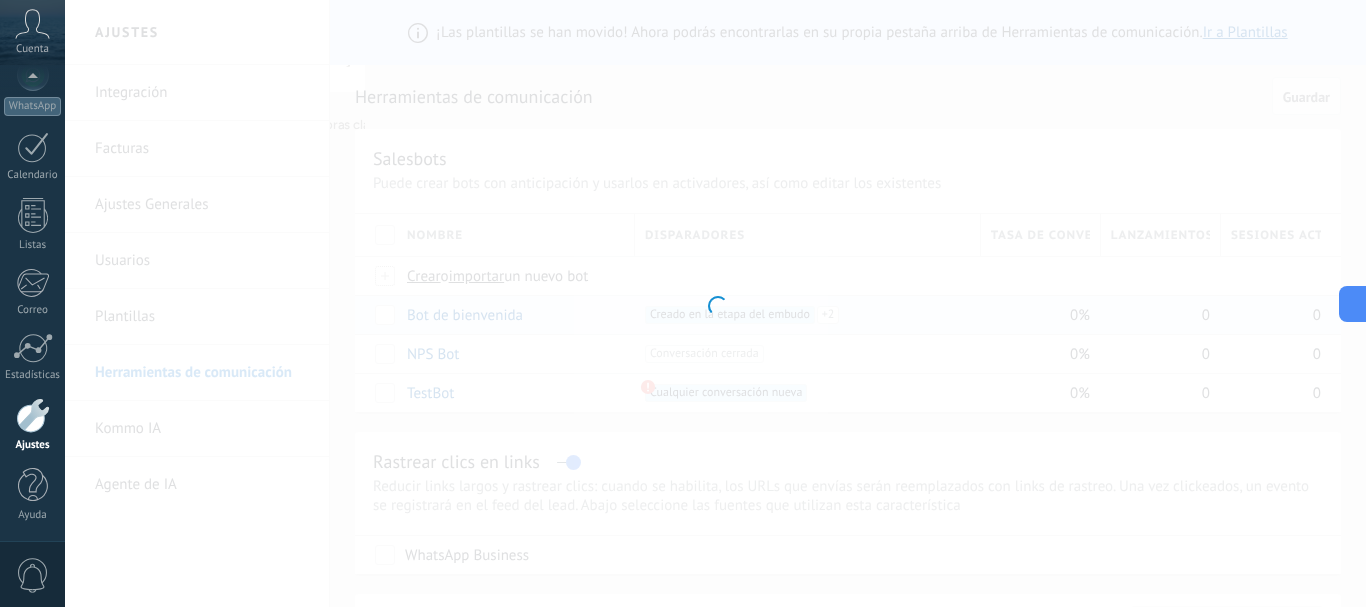 type on "*******" 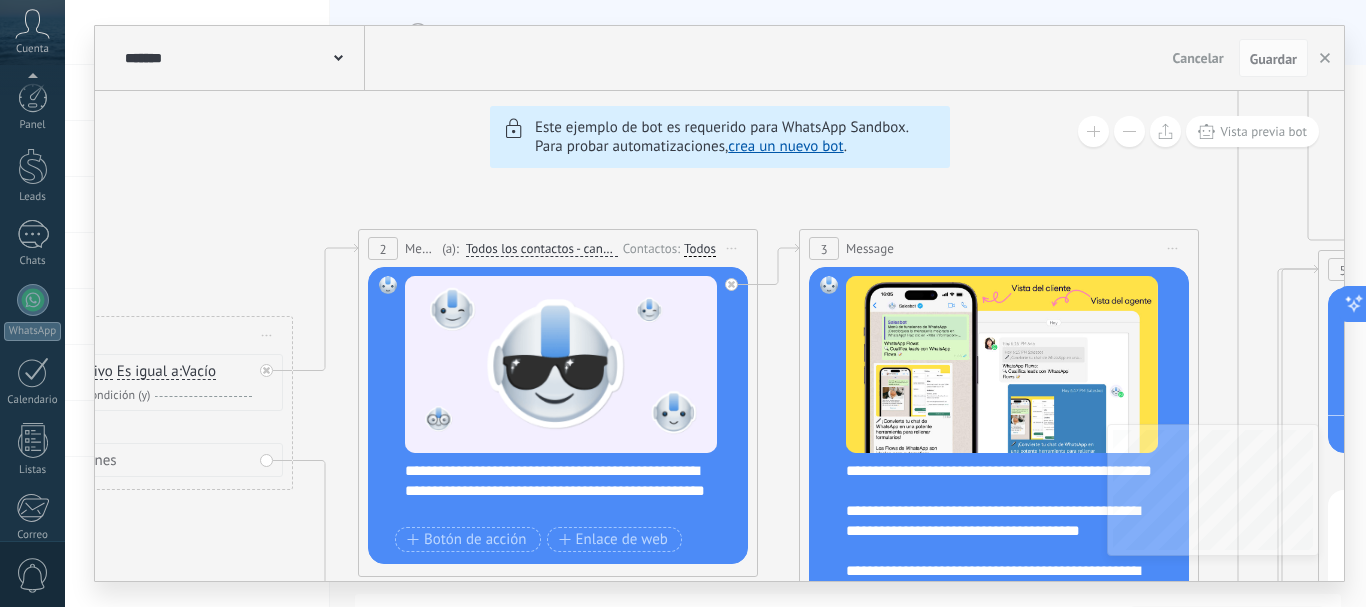 scroll, scrollTop: 225, scrollLeft: 0, axis: vertical 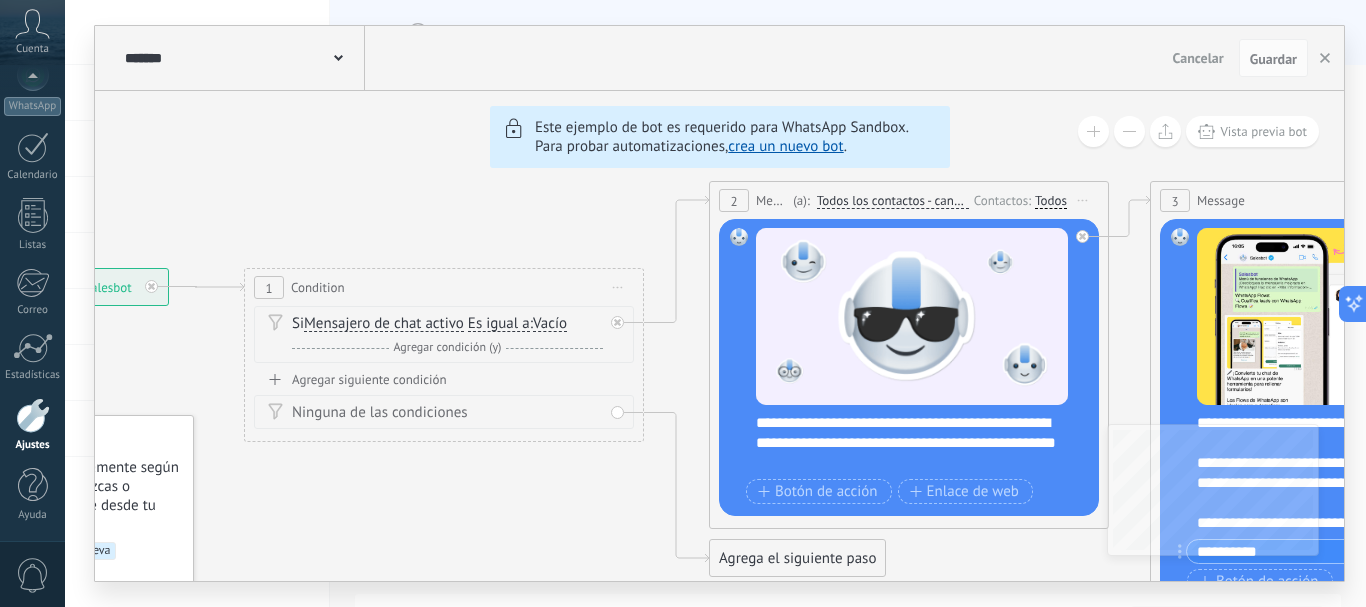 drag, startPoint x: 420, startPoint y: 463, endPoint x: 1096, endPoint y: 577, distance: 685.54504 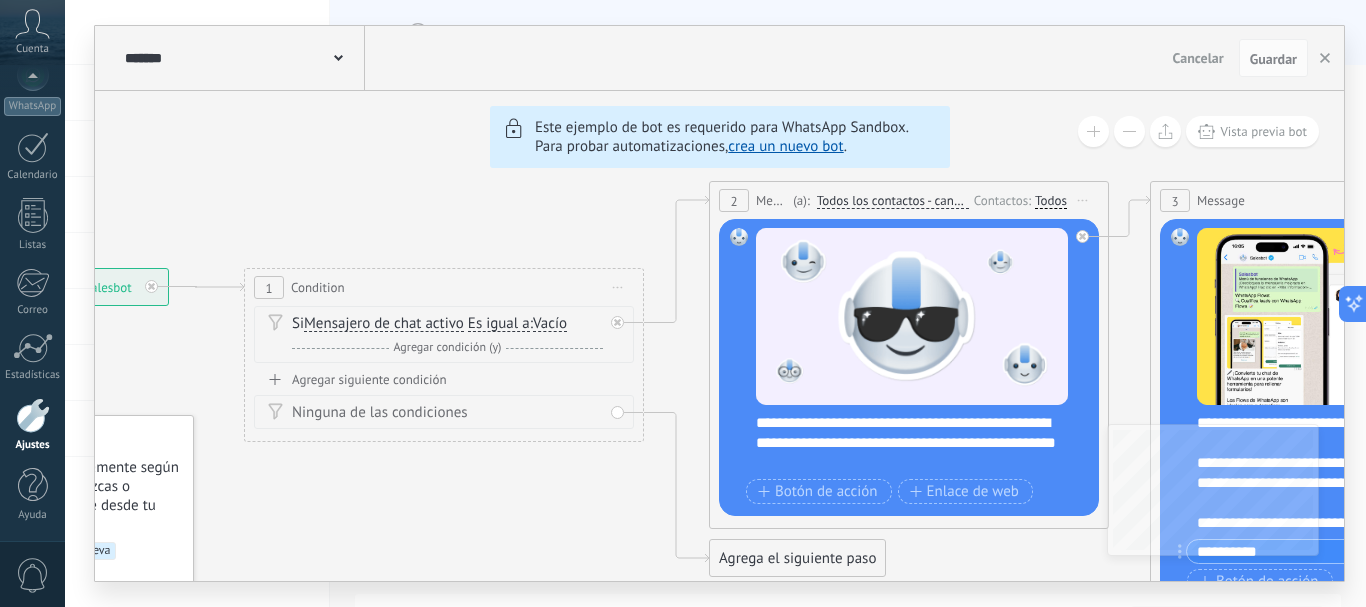 click on "******* TestBot Cancelar Actualización Cancelar Guardar 6 Flows 7 List 8 Buttons 9 AI 10 Broadcast 11 Ads 12 Carousel 13 Verification 14 Get started 15 Get a demo
2
Message
*******
(a):
Todos los contactos - canales seleccionados
Todos los contactos - canales seleccionados
Todos los contactos - canal primario
Contacto principal - canales seleccionados
Contacto principal - canal primario
Todos los contactos - canales seleccionados
Todos los contactos - canales seleccionados" at bounding box center [715, 303] 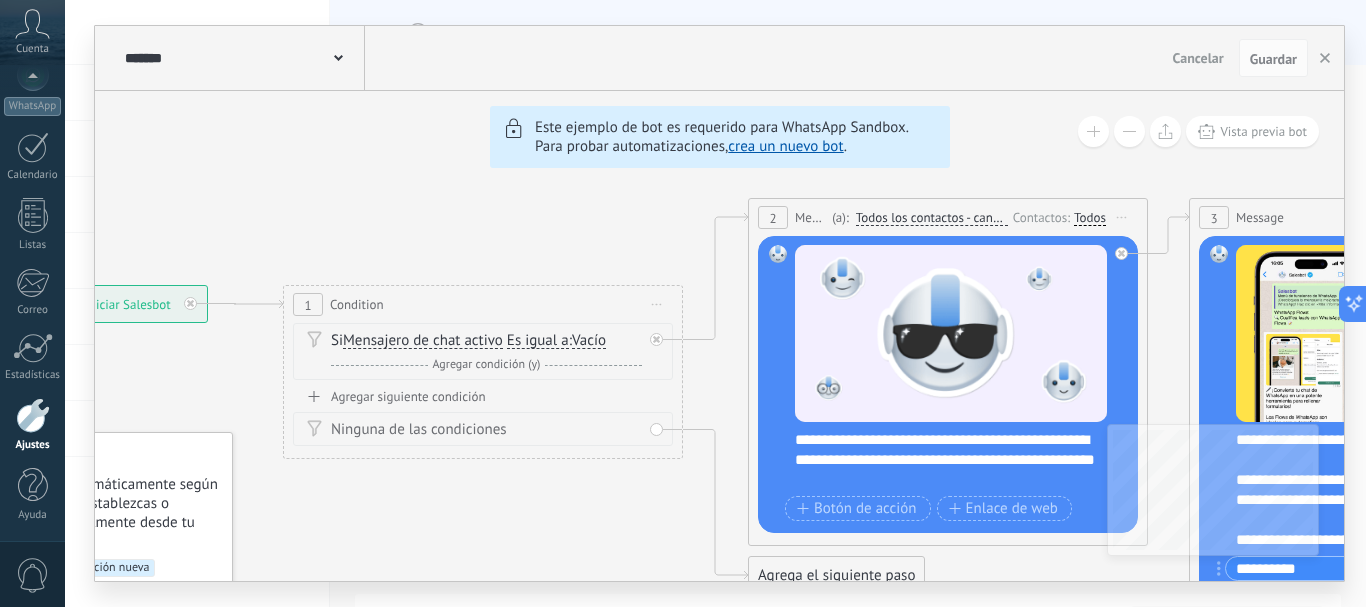 click on "Vista previa bot" at bounding box center [1263, 131] 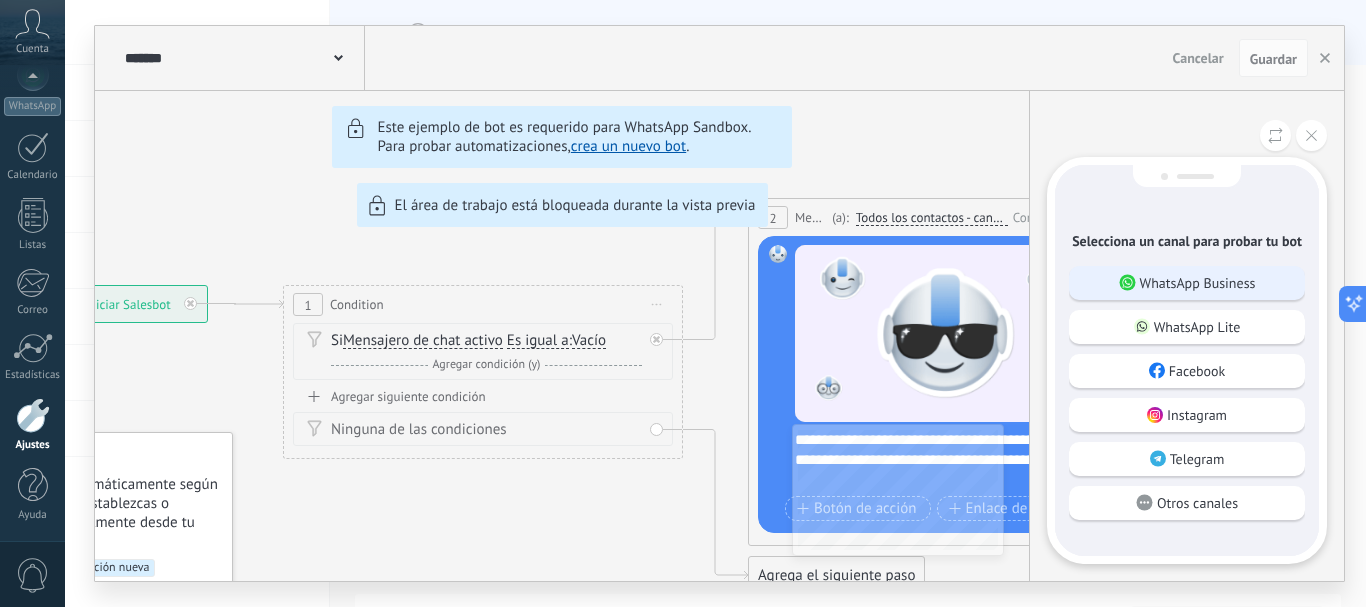 click on "WhatsApp Business" at bounding box center [1198, 283] 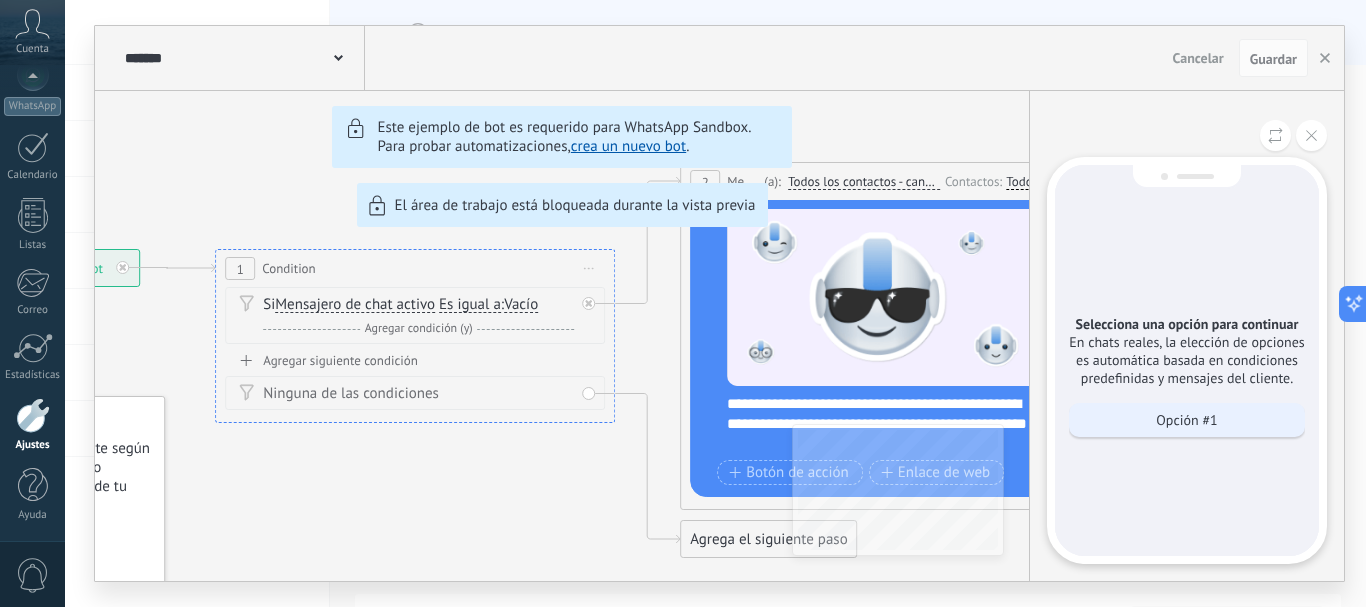 click on "Opción #1" at bounding box center (1186, 420) 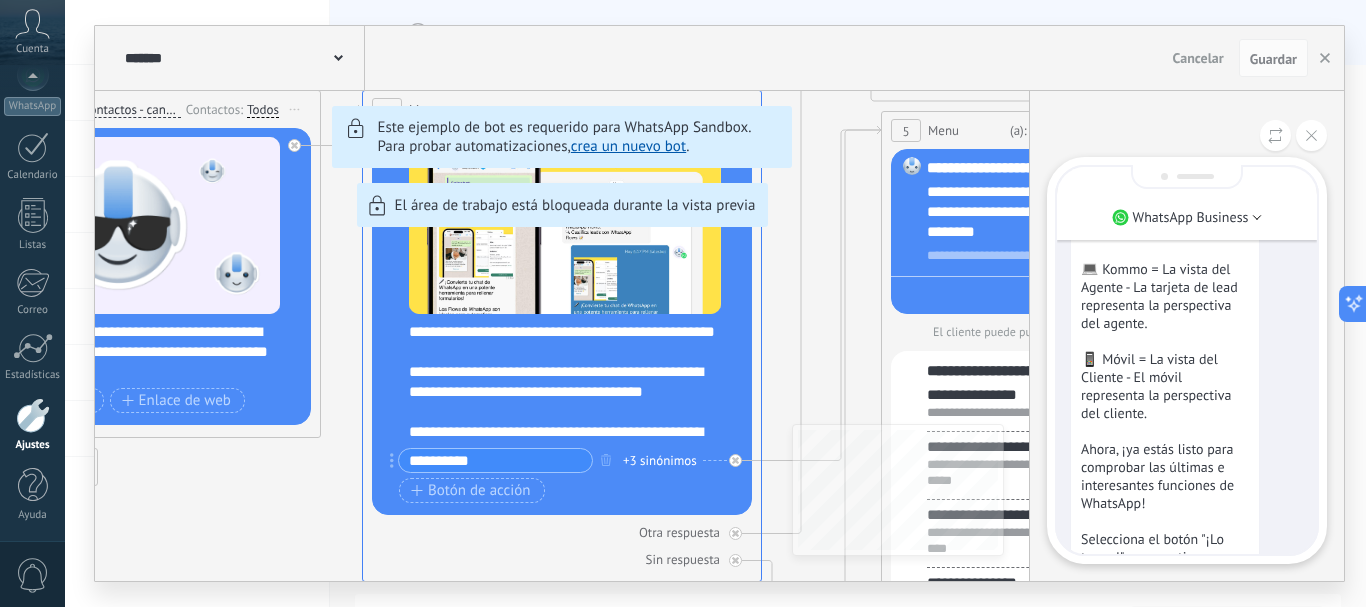scroll, scrollTop: 0, scrollLeft: 0, axis: both 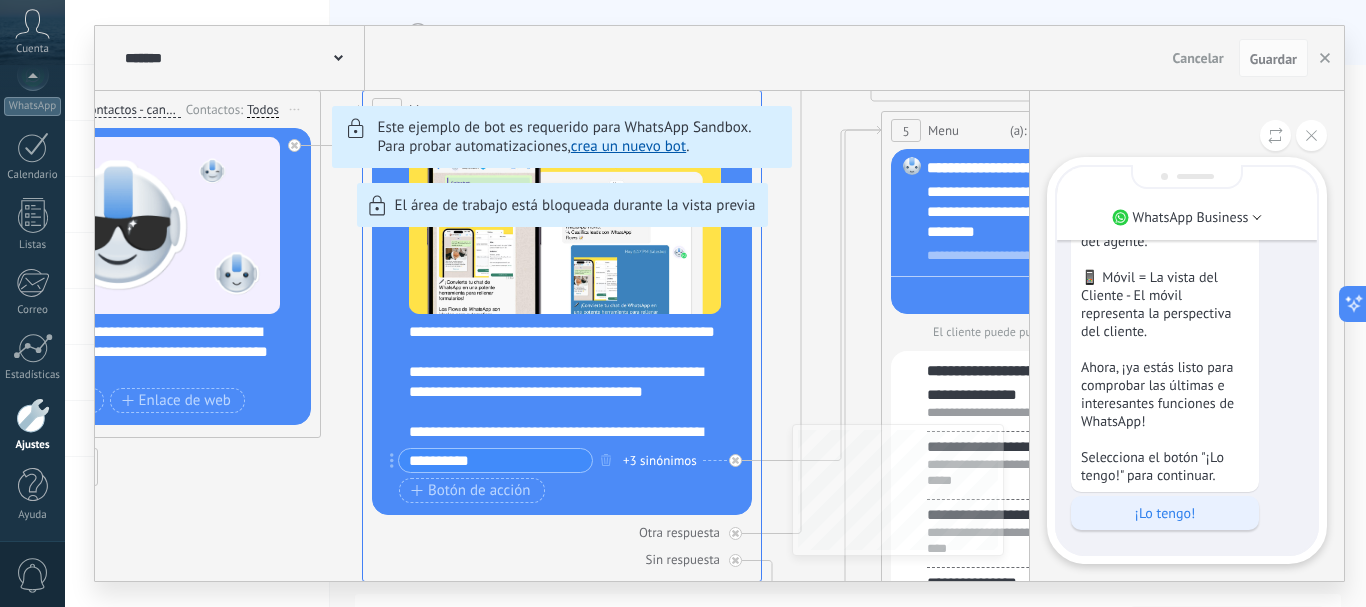 click on "¡Lo tengo!" at bounding box center (1165, 513) 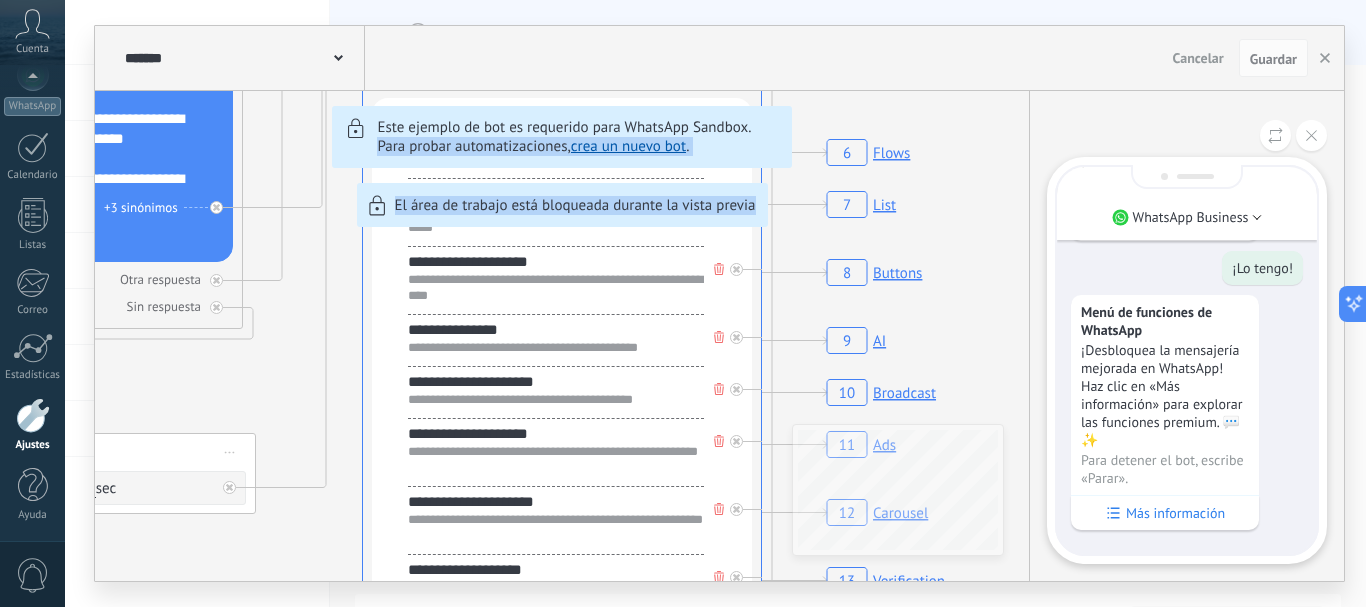 drag, startPoint x: 849, startPoint y: 124, endPoint x: 875, endPoint y: 346, distance: 223.51733 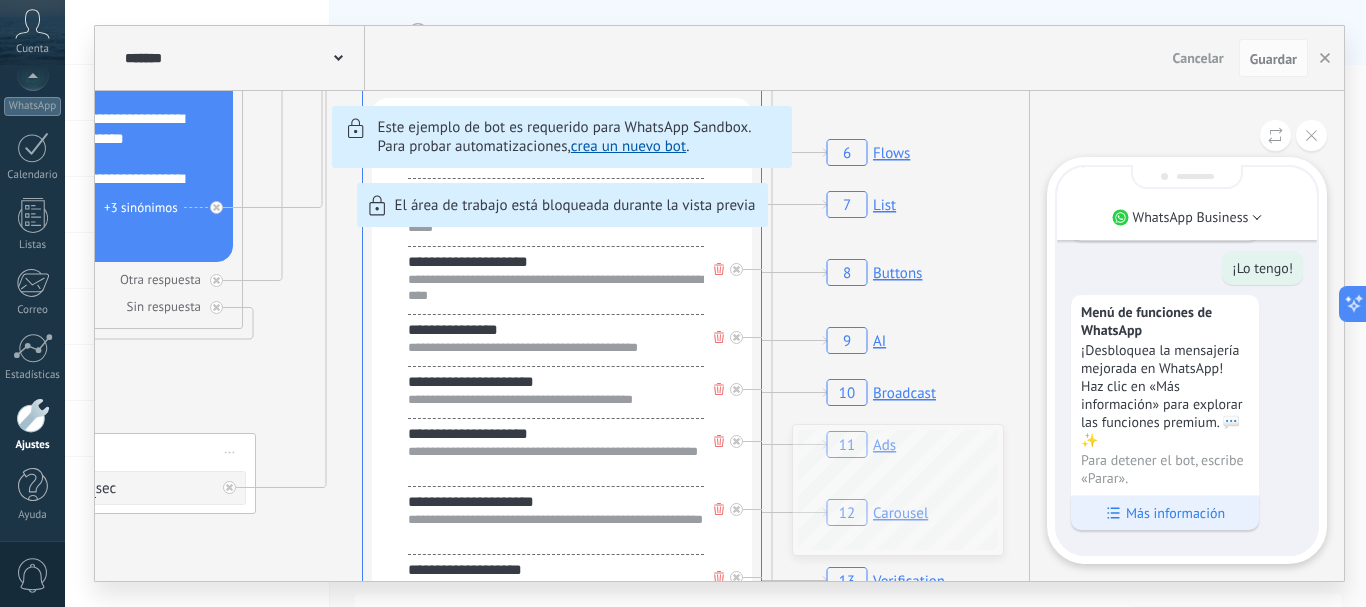 click on "Más información" at bounding box center [1175, 513] 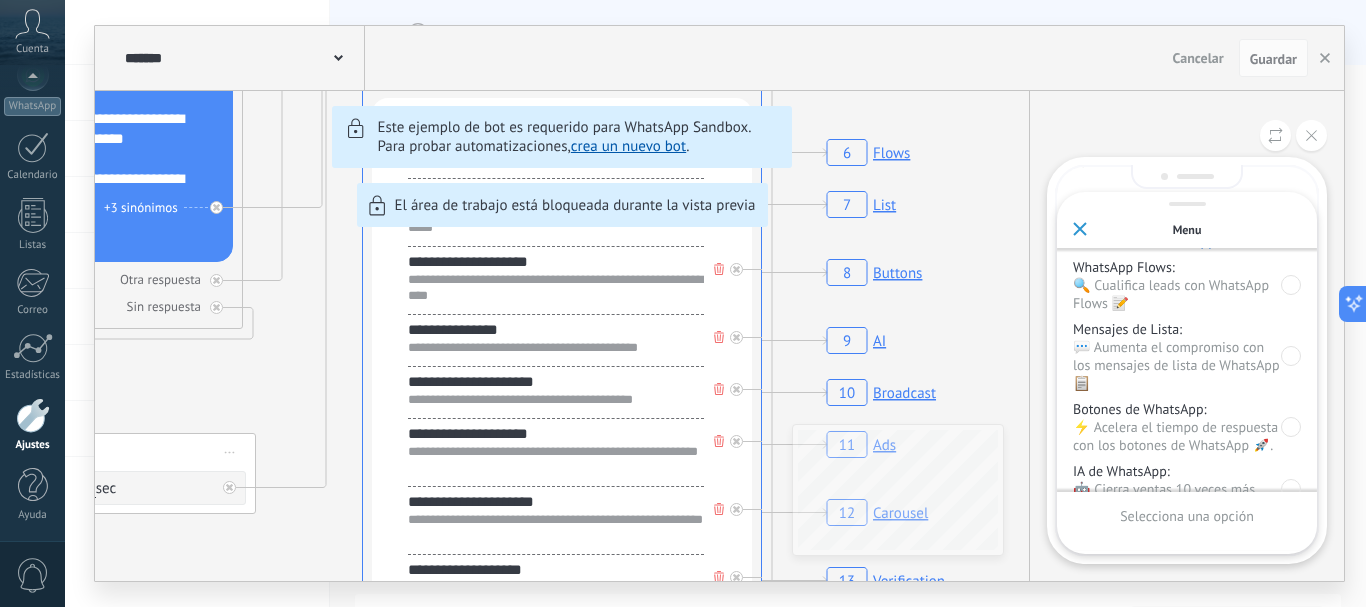 scroll, scrollTop: 0, scrollLeft: 0, axis: both 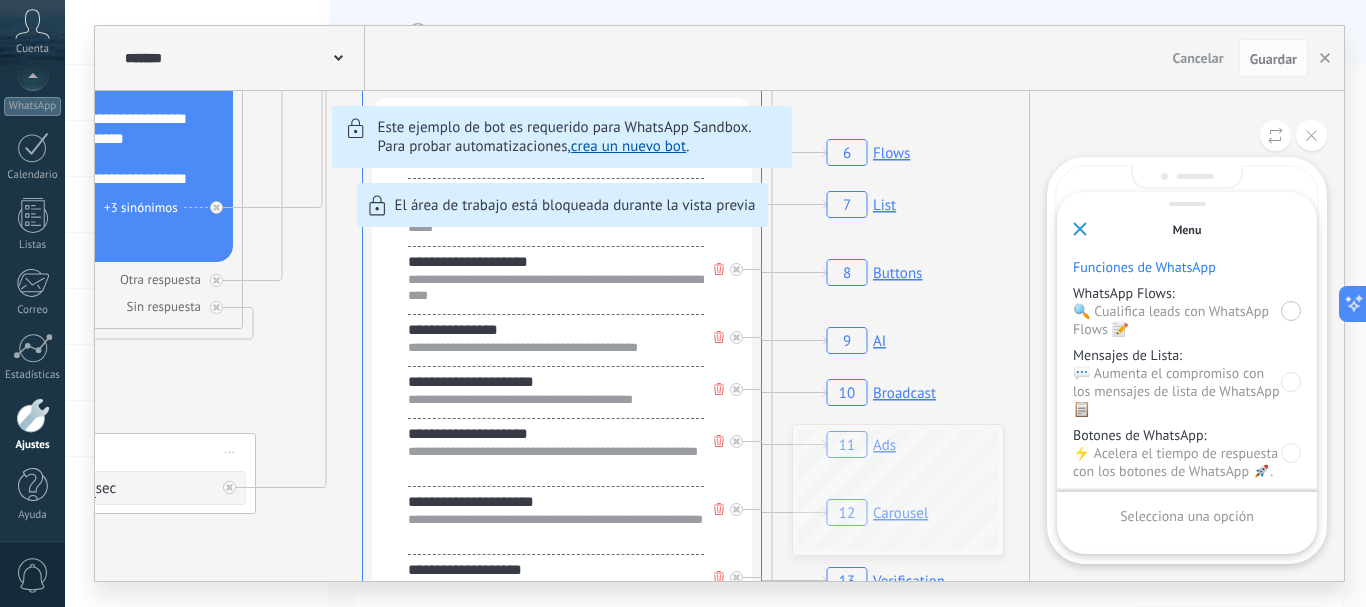click at bounding box center (1291, 311) 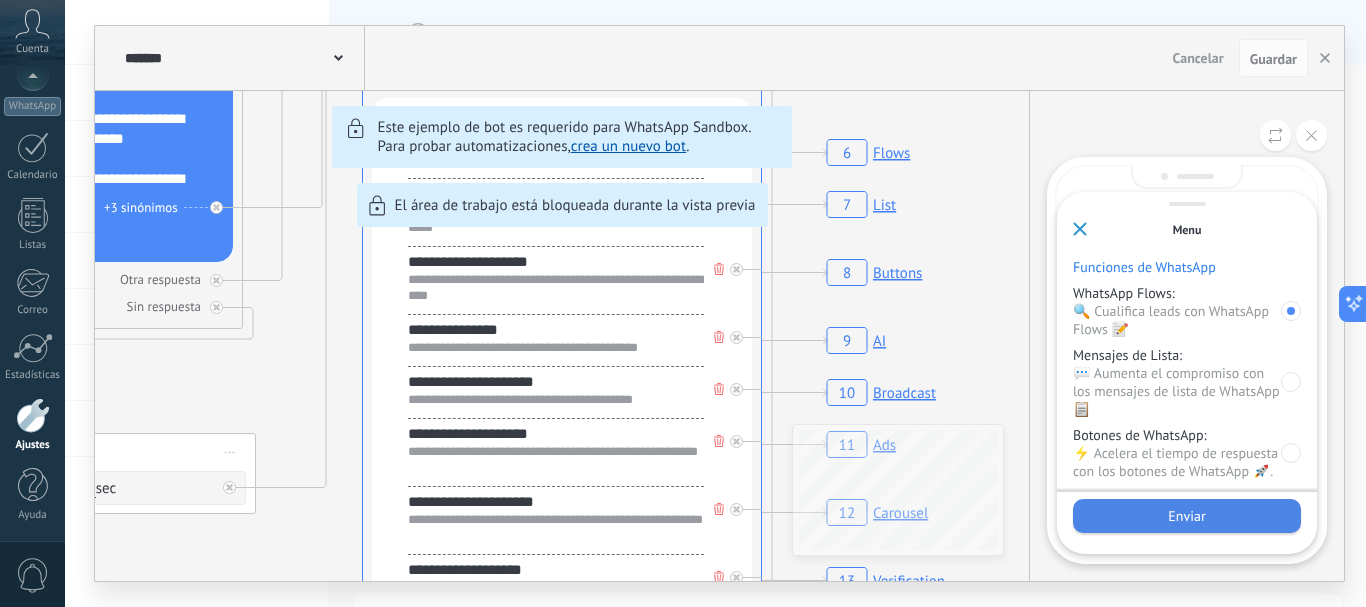click on "Enviar" at bounding box center [1186, 516] 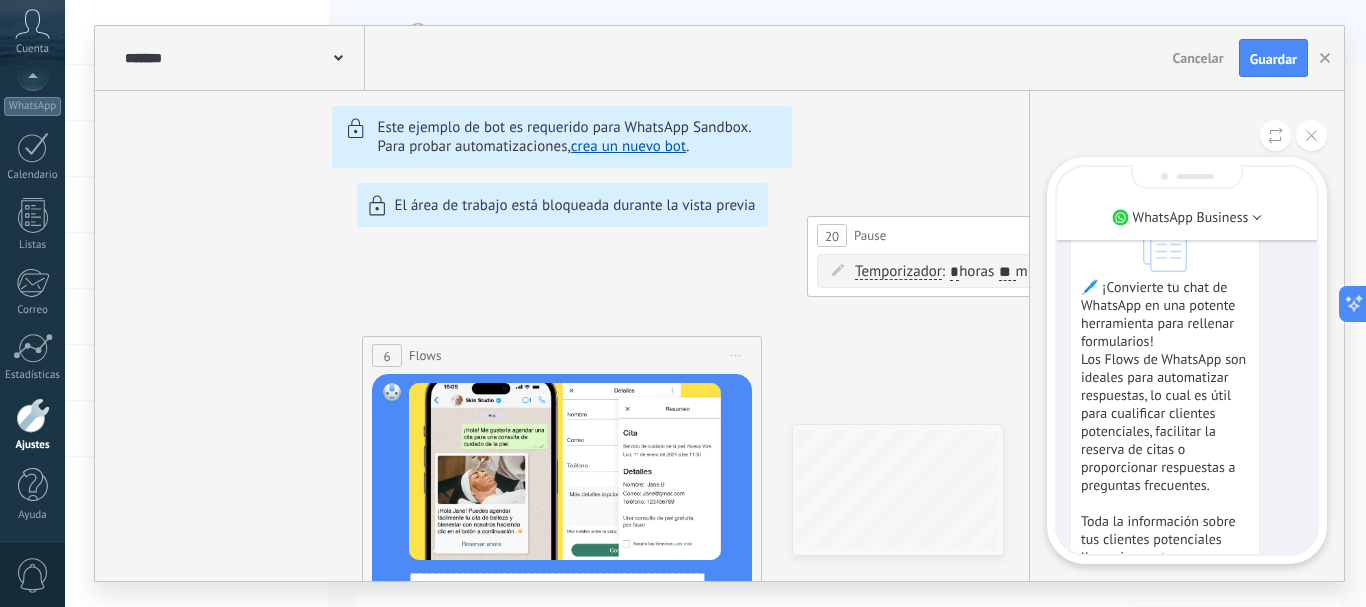 scroll, scrollTop: 0, scrollLeft: 0, axis: both 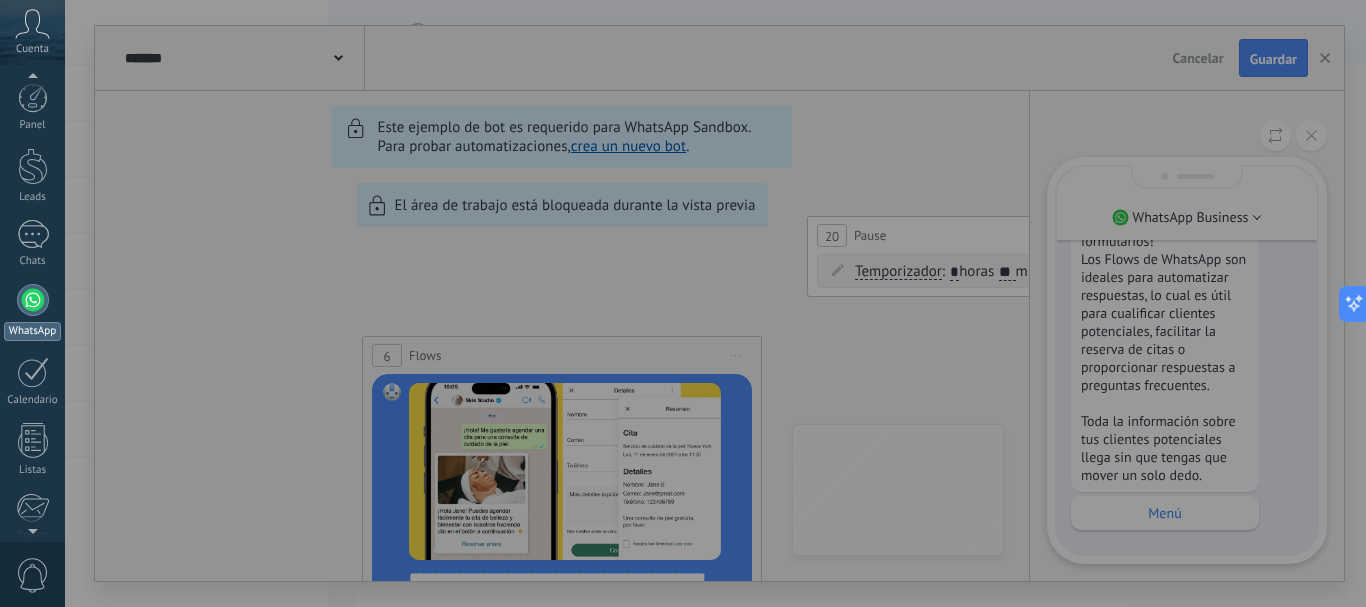 click on "WhatsApp" at bounding box center [32, 312] 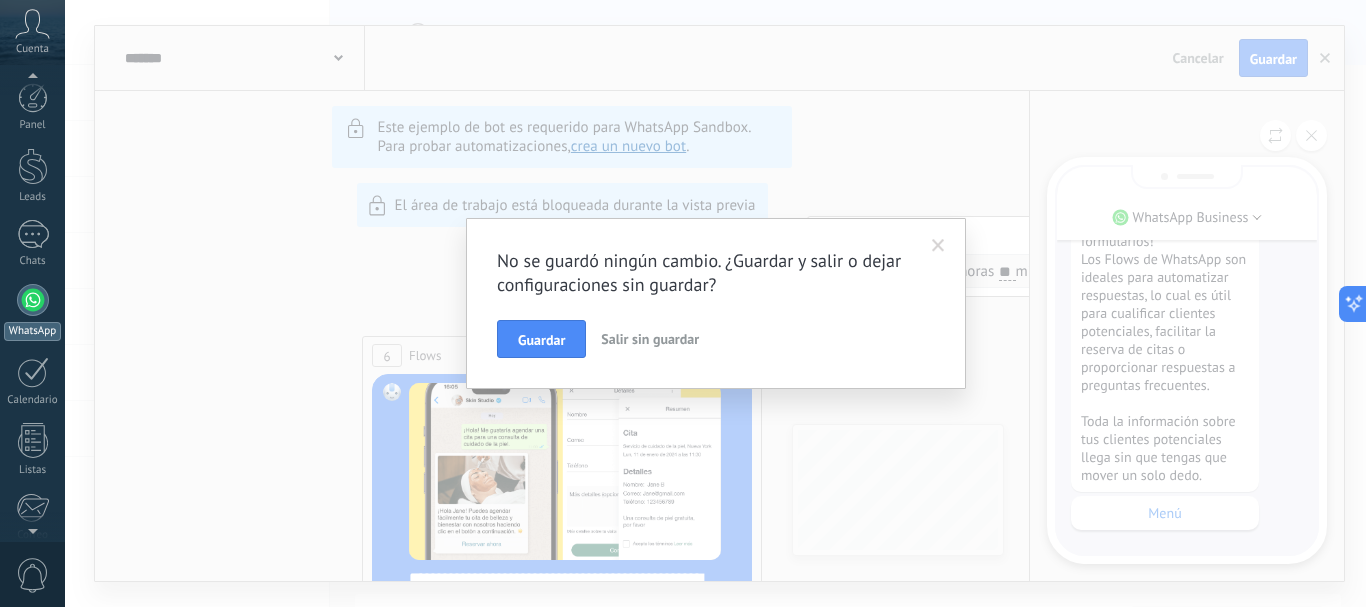 scroll, scrollTop: 225, scrollLeft: 0, axis: vertical 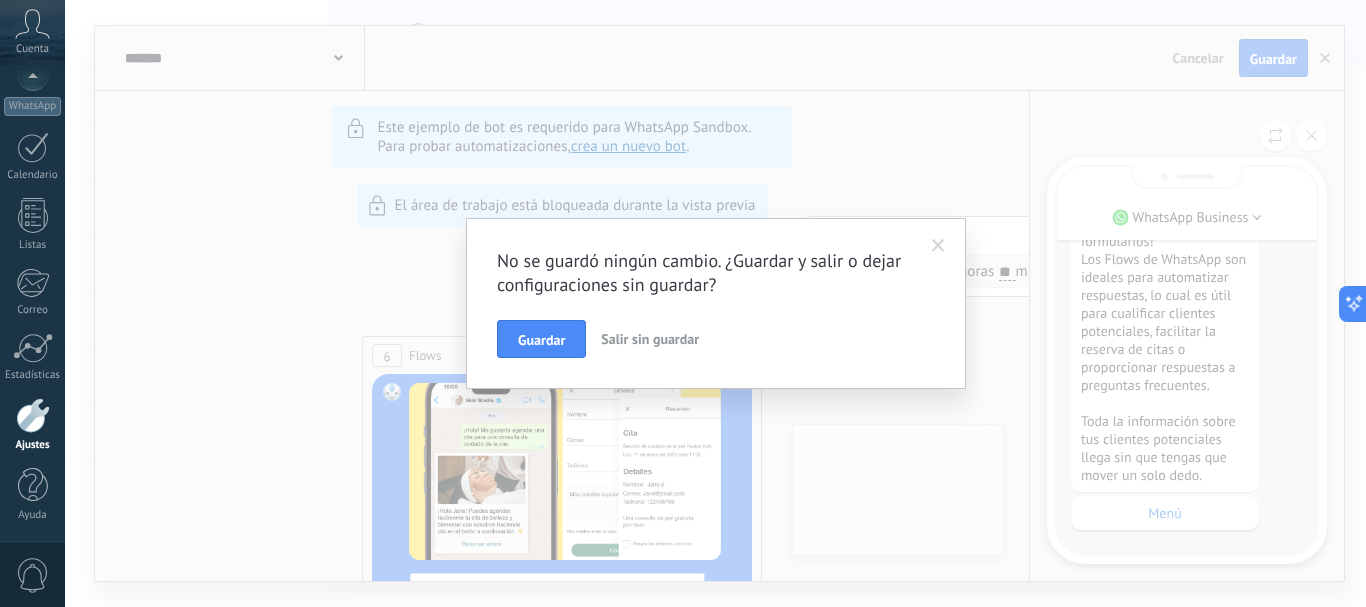 click on "Salir sin guardar" at bounding box center [650, 339] 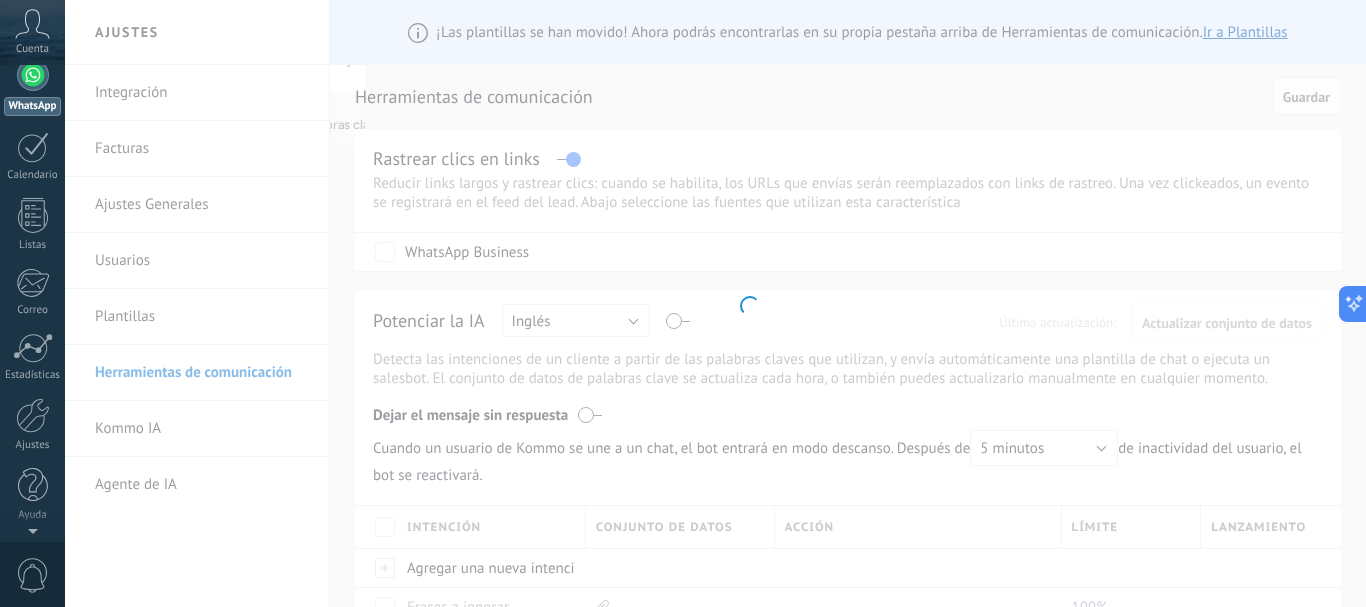 scroll, scrollTop: 0, scrollLeft: 0, axis: both 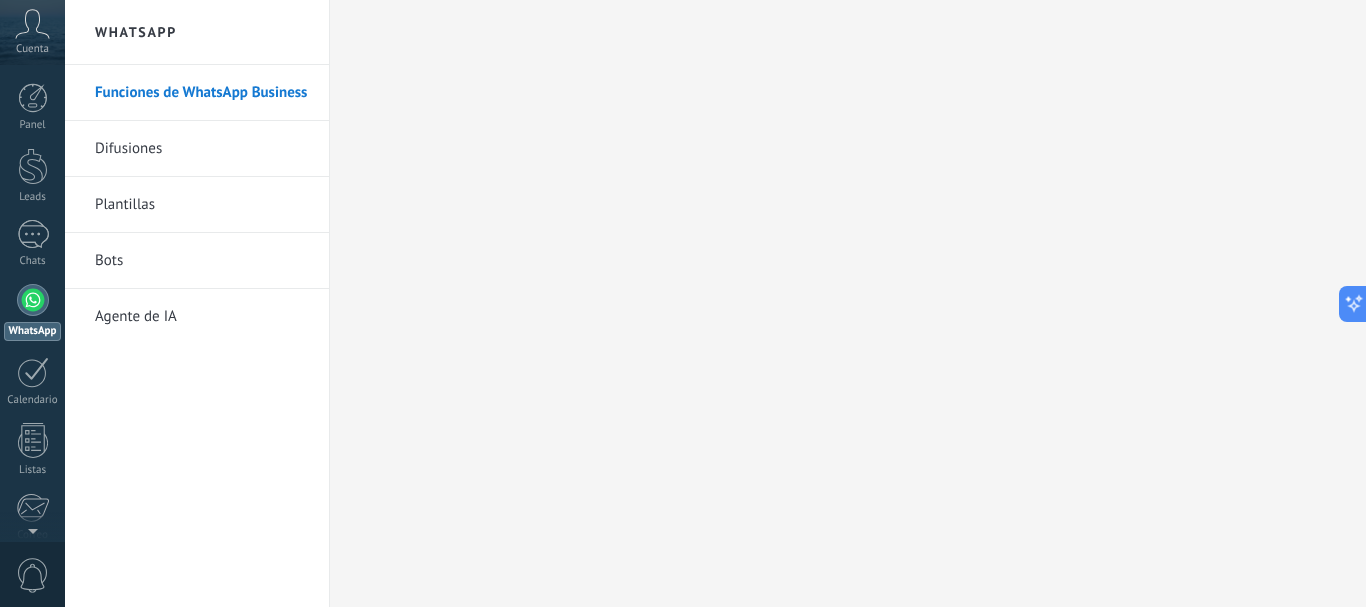 click on "Difusiones" at bounding box center (202, 149) 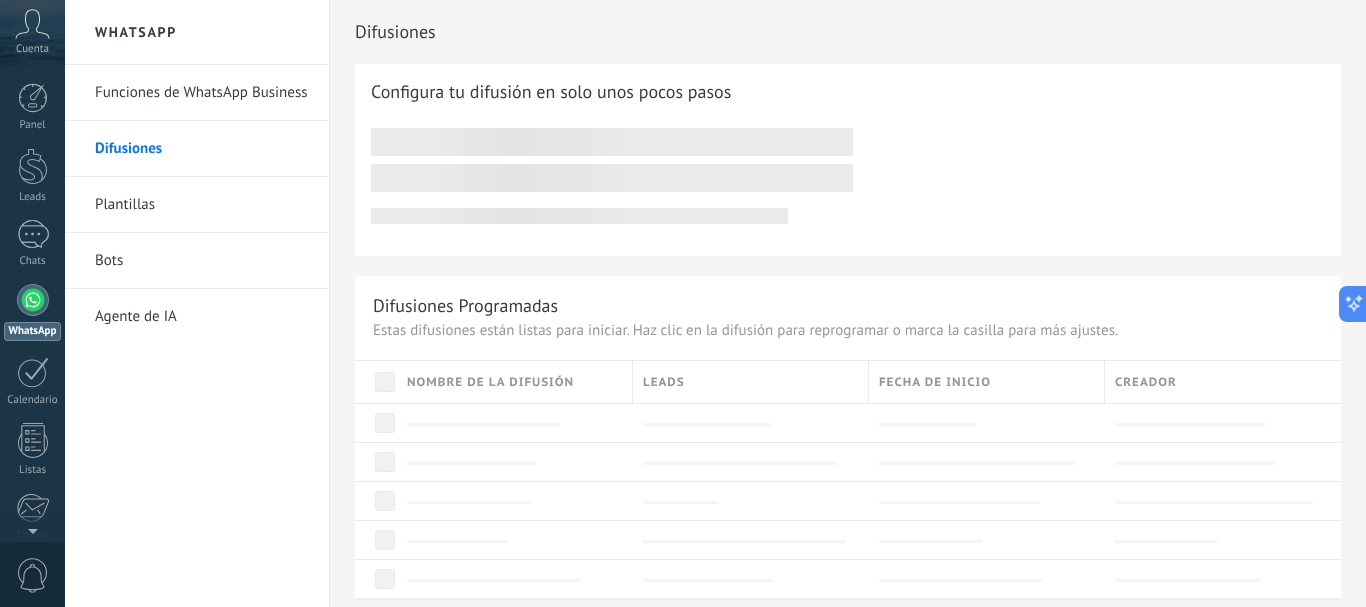 click on "Bots" at bounding box center (202, 261) 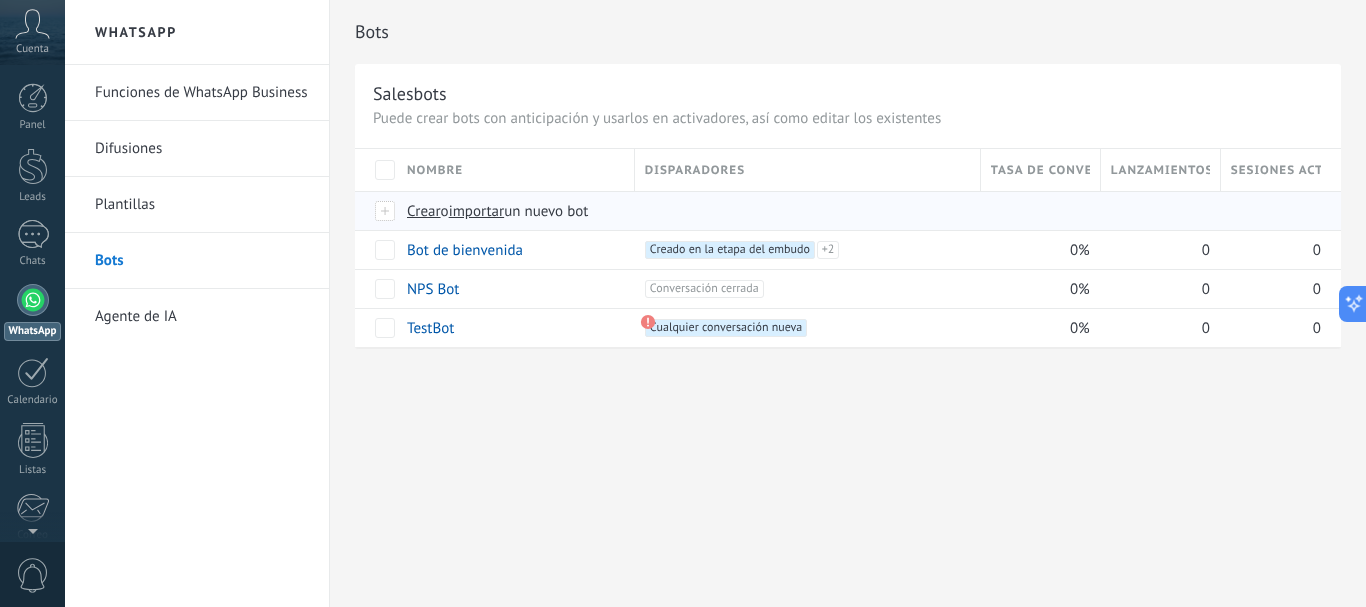drag, startPoint x: 1152, startPoint y: 240, endPoint x: 776, endPoint y: 222, distance: 376.4306 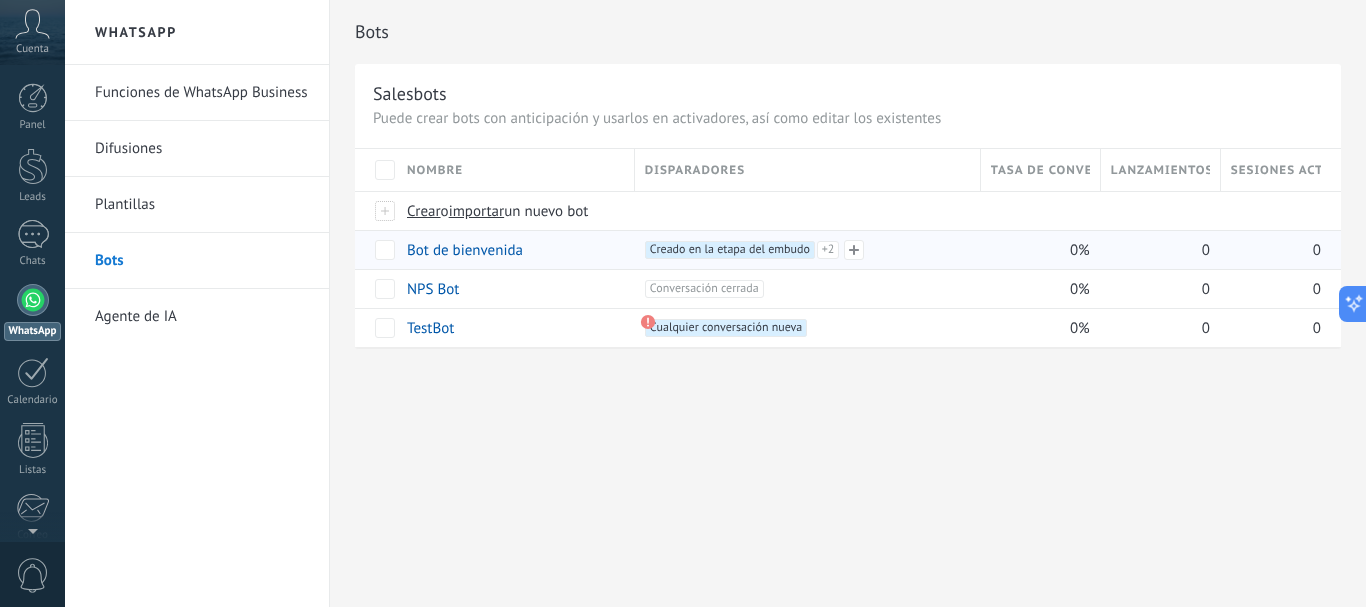 click on "+2" at bounding box center (828, 250) 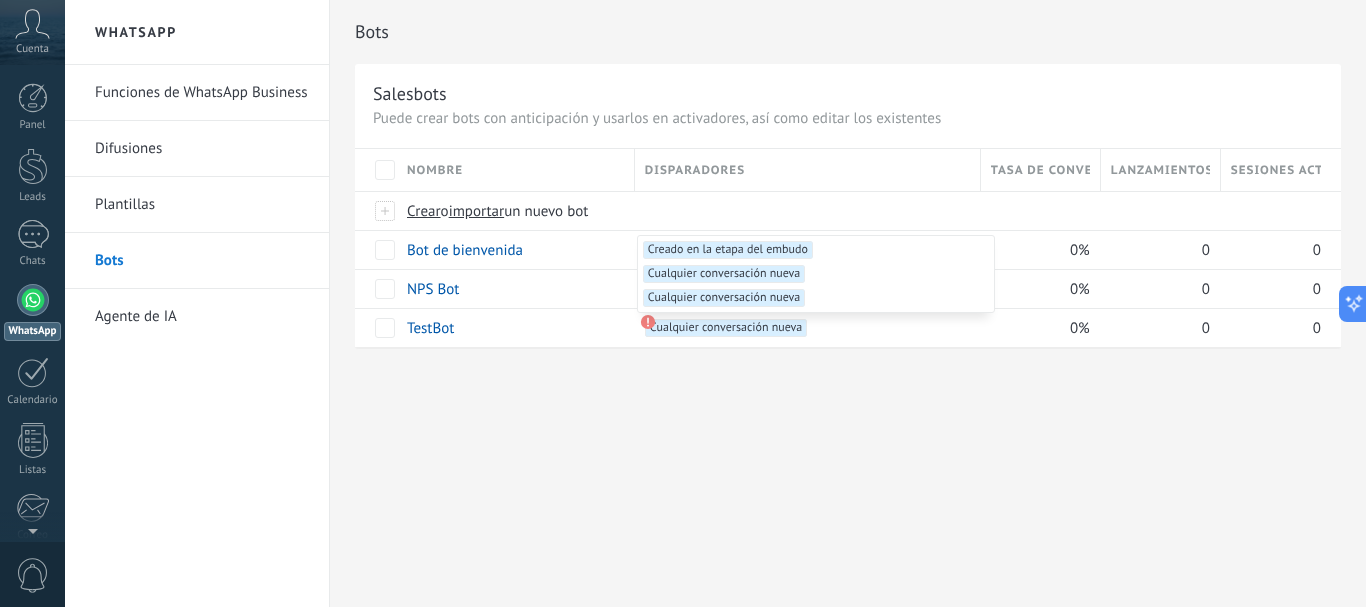 click on "Bots Salesbots Puede crear bots con anticipación y usarlos en activadores, así como editar los existentes Actualizar a Avanzado Nombre Disparadores Tasa de conversión Lanzamientos totales Sesiones activas        Crear  o  importar  un nuevo bot              Bot de bienvenida +3 Creado en la etapa del embudo +2 Cualquier conversación nueva +1 Cualquier conversación nueva +0 0% 0 0        NPS Bot +1 Conversación cerrada +0 0% 0 0        TestBot +1 Cualquier conversación nueva +0 0% 0 0 +3 Creado en la etapa del embudo +2 Cualquier conversación nueva +1 Cualquier conversación nueva +0 Mostrar más avanzado Rastrear clics en links Reducir links largos y rastrear clics: cuando se habilita, los URLs que envías serán reemplazados con links de rastreo. Una vez clickeados, un evento se registrará en el feed del lead. Abajo seleccione las fuentes que utilizan esta característica WhatsApp Business Potenciar la IA Rusa Inglés Español Portugués Indonesio Turco Inglés Última actualización: 1 hora" at bounding box center [848, 195] 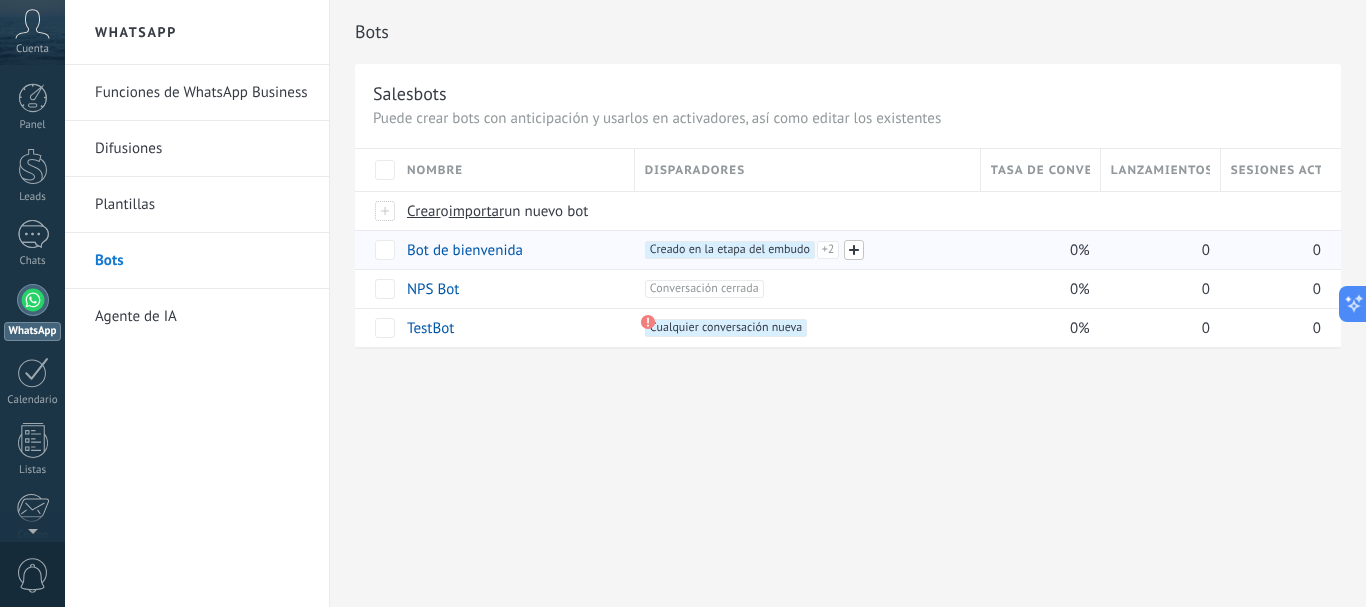click at bounding box center [854, 250] 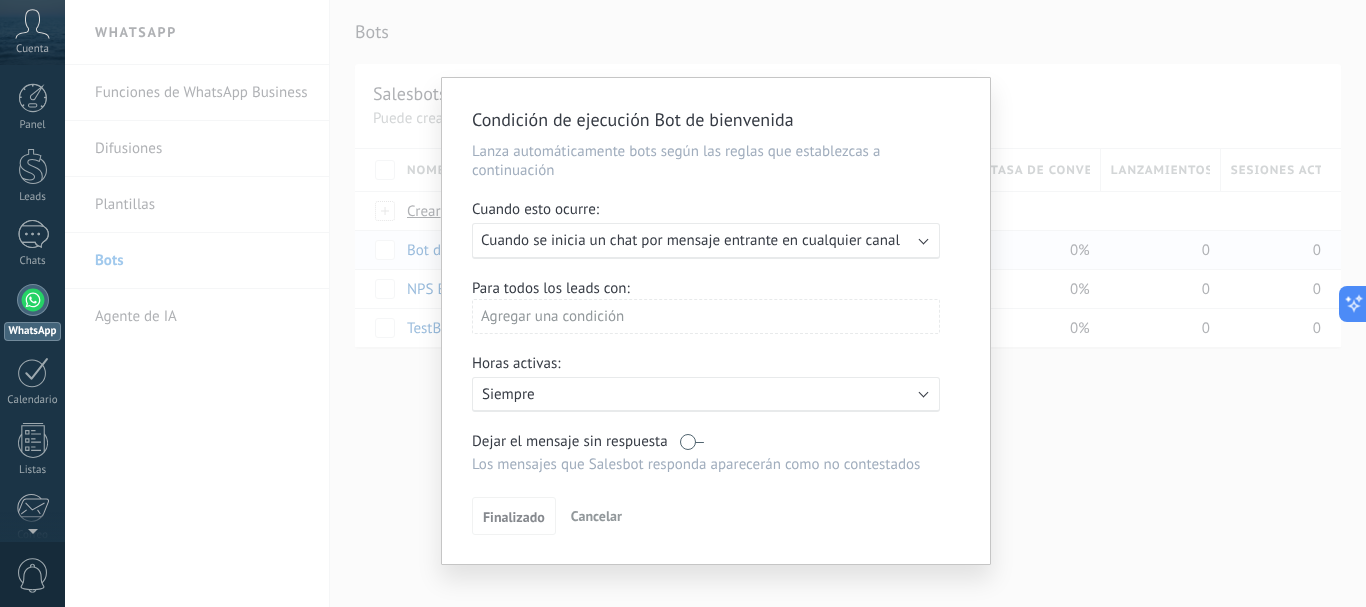 click on "Cuando se inicia un chat por mensaje entrante en cualquier canal" at bounding box center [690, 240] 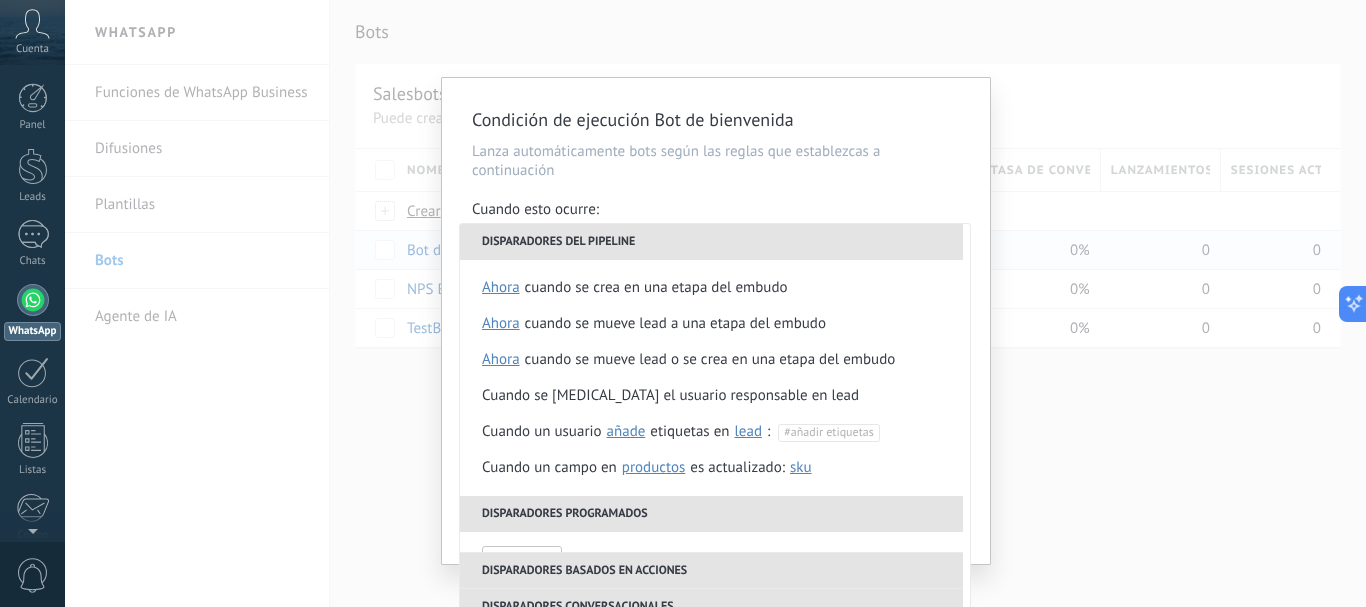click on "Condición de ejecución Bot de bienvenida Lanza automáticamente bots según las reglas que establezcas a continuación Cuando esto ocurre: Ejecutar:  Cuando se inicia un chat por mensaje entrante en cualquier canal Disparadores del pipeline Cuando se crea en una etapa del embudo ahora después de 5 minutos después de 10 minutos un día Seleccionar un intervalo ahora Cuando se mueve lead a una etapa del embudo ahora después de 5 minutos después de 10 minutos un día Seleccionar un intervalo ahora Cuando se mueve lead o se crea en una etapa del embudo ahora después de 5 minutos después de 10 minutos un día Seleccionar un intervalo ahora Cuando se cambia el usuario responsable en lead Cuando un usuario  añade elimina añade  etiquetas en  lead contacto compañía lead : #añadir etiquetas Cuando un campo en  Productos contacto compañía lead Productos  es actualizado:  SKU Grupo Precio Descripción External ID Unit Oferta especial 1 Precio al por mayor Puntos por compra Imagen SKU El" at bounding box center [715, 303] 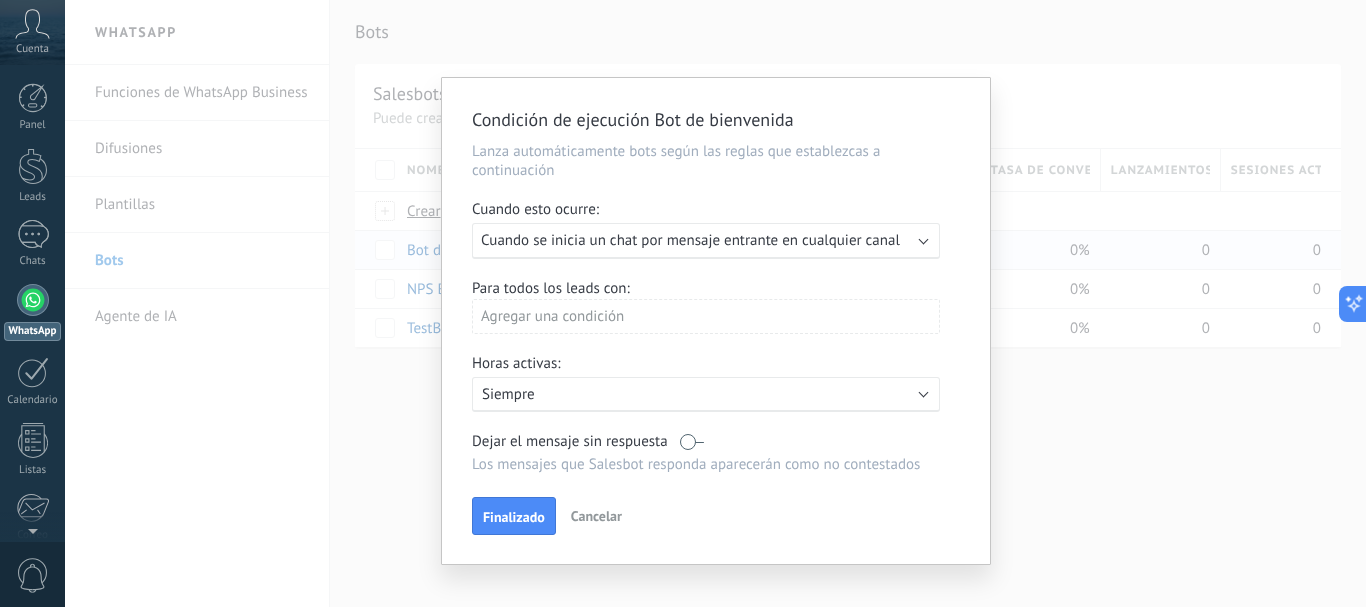 click on "Condición de ejecución Bot de bienvenida Lanza automáticamente bots según las reglas que establezcas a continuación Cuando esto ocurre: Ejecutar:  Cuando se inicia un chat por mensaje entrante en cualquier canal Para todos los leads con: Agregar una condición Horas activas: Activo:  Siempre Dejar el mensaje sin respuesta Los mensajes que Salesbot responda aparecerán como no contestados Aplicar a todos los leads en esta etapa Finalizado Cancelar" at bounding box center (715, 303) 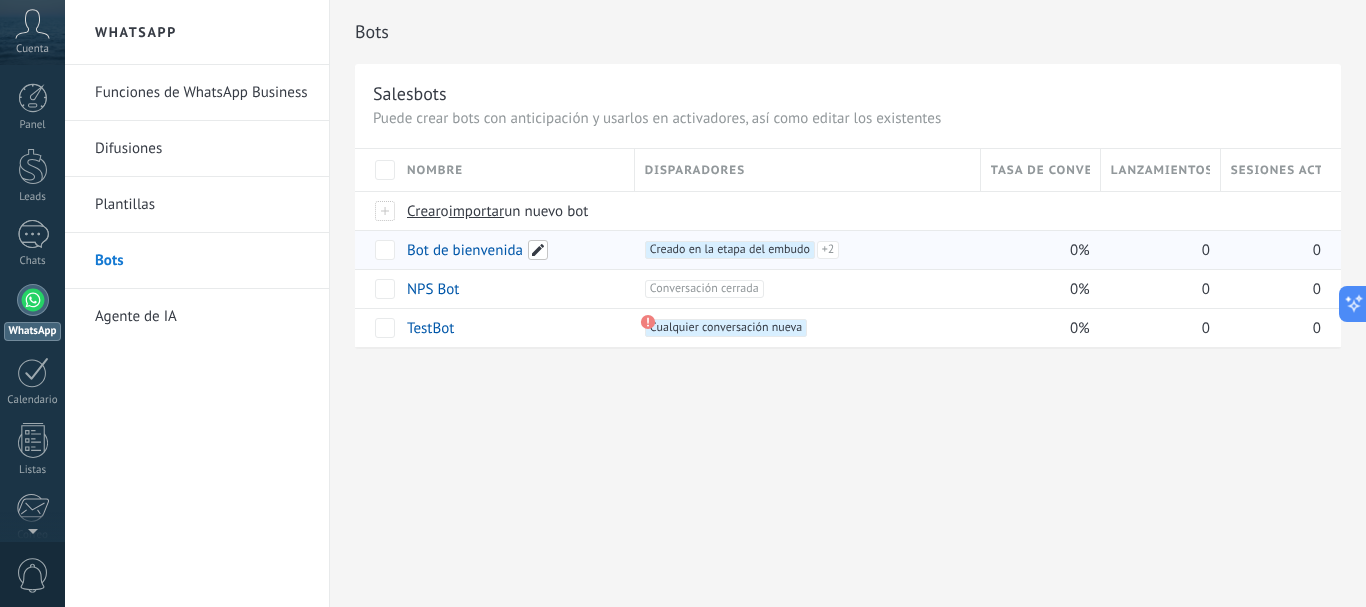click at bounding box center [538, 250] 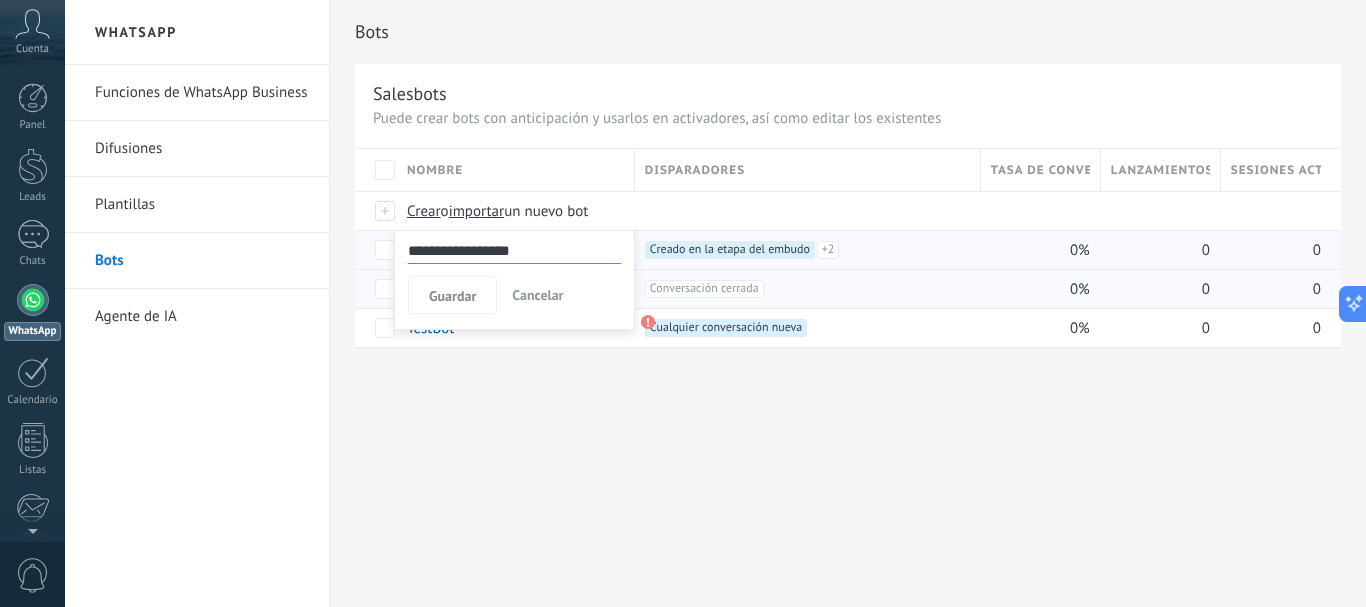 click on "+1 Conversación cerrada +0" at bounding box center [803, 289] 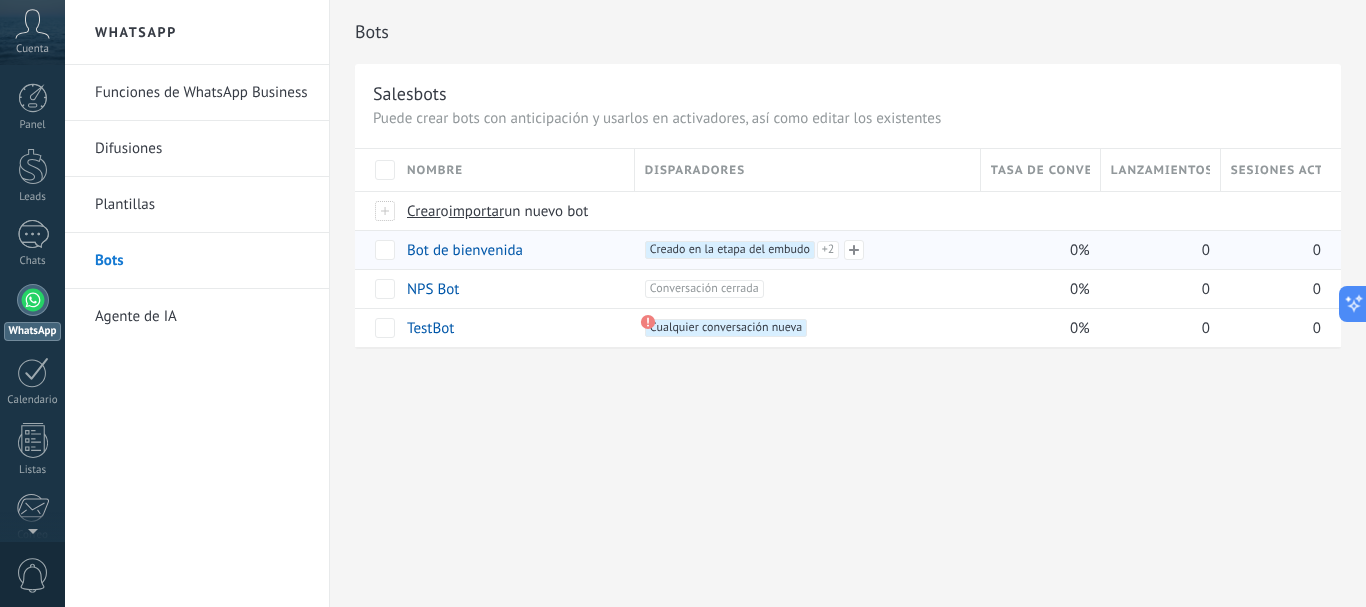 click on "Creado en la etapa del embudo +2" at bounding box center [730, 250] 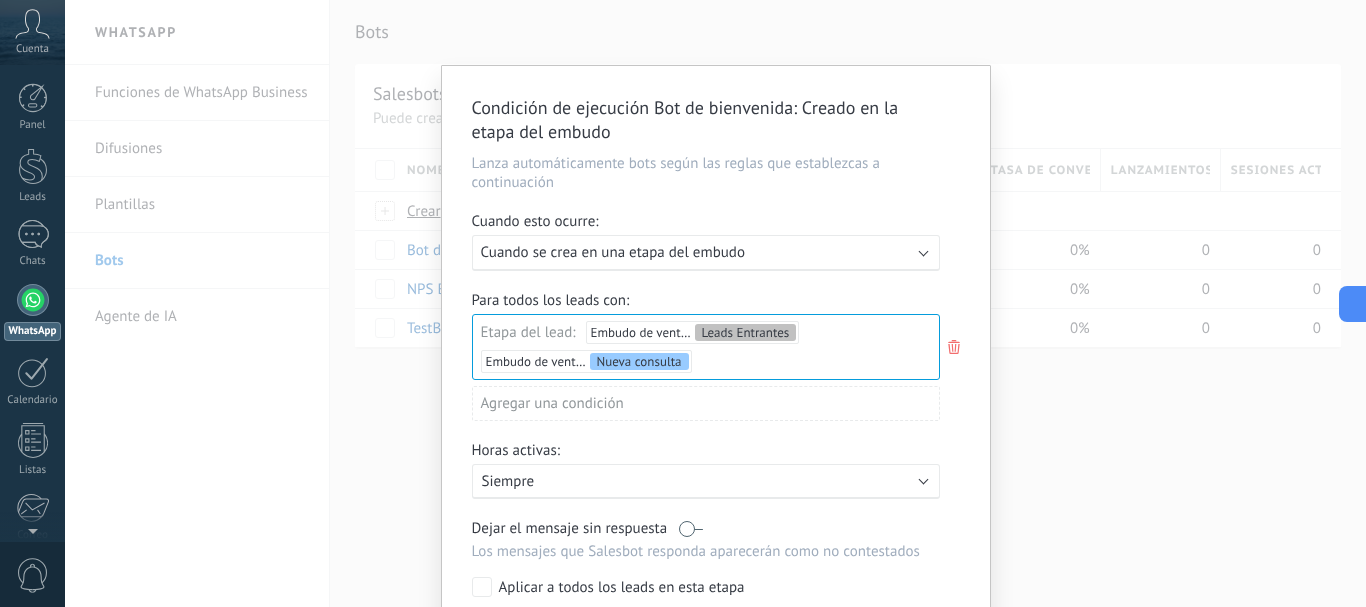 click on "Leads Entrantes Nueva consulta Cualificado Cotización enviada Pedido creado Pedido completado Pedido enviado Pedido enviado – ganado Pedido cancelado – perdido" at bounding box center (0, 0) 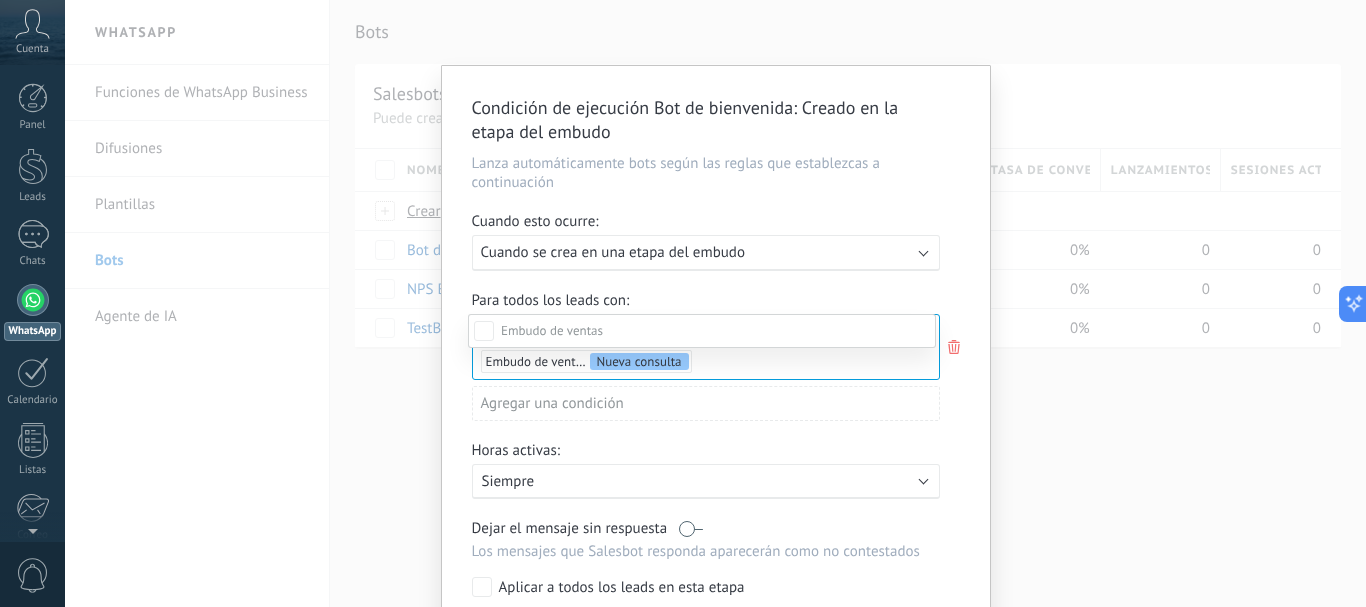 scroll, scrollTop: 0, scrollLeft: 0, axis: both 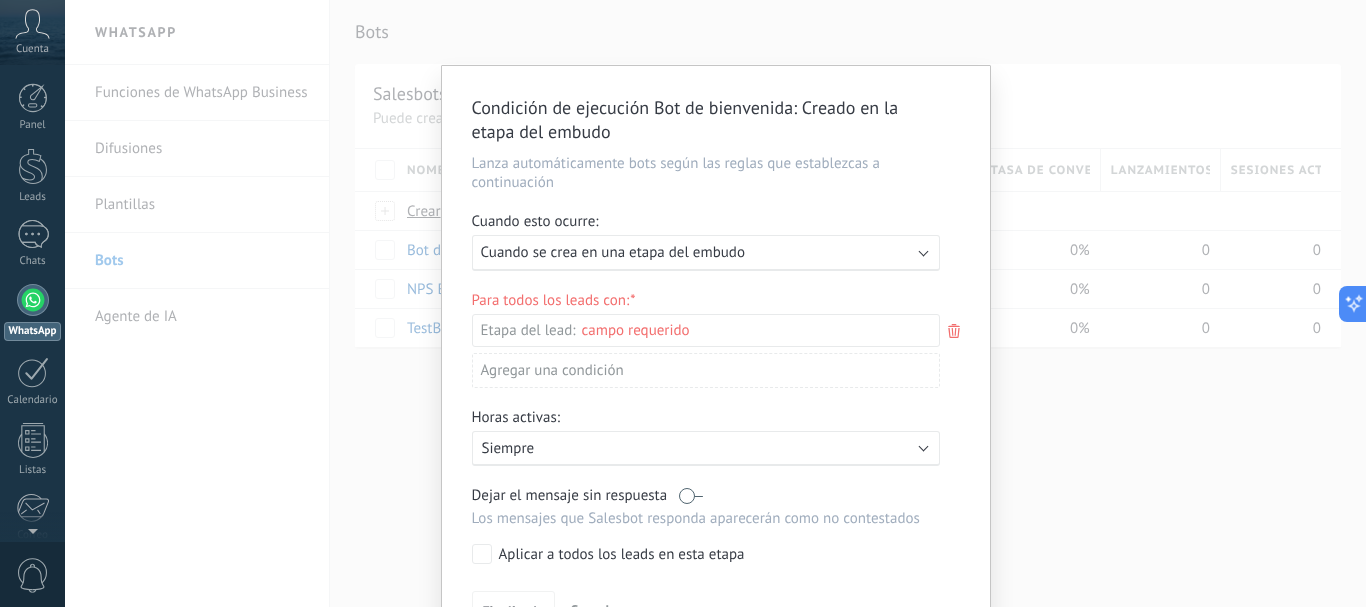 click on "Agregar una condición" at bounding box center (706, 370) 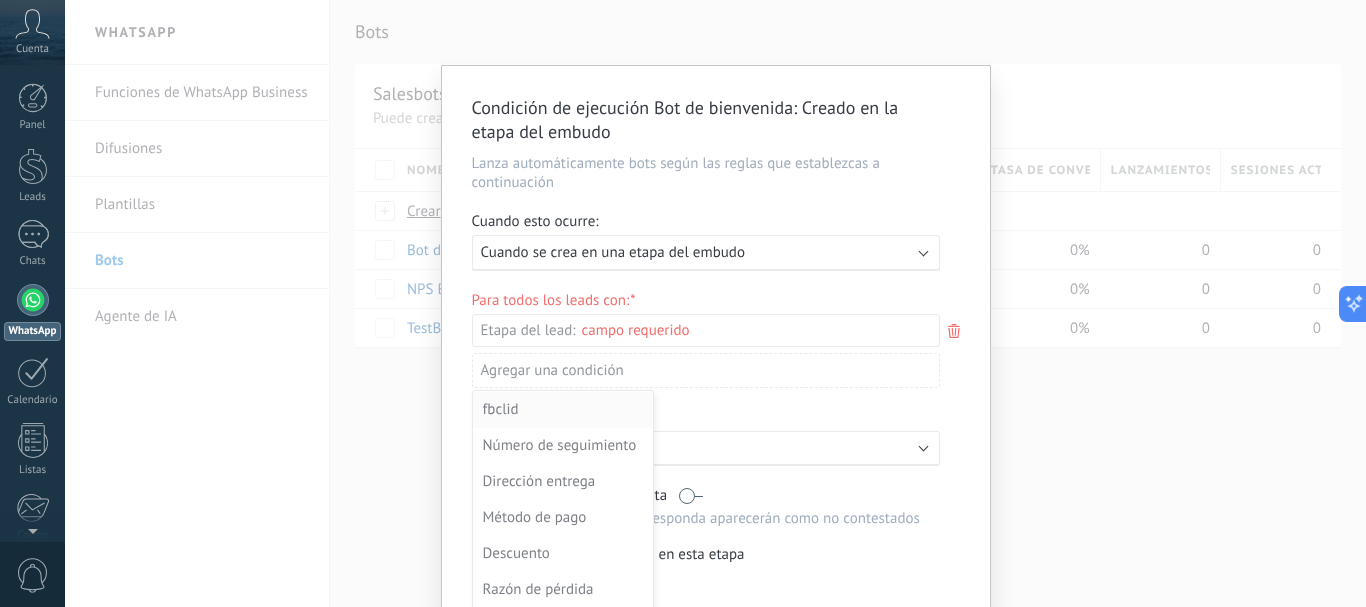 scroll, scrollTop: 504, scrollLeft: 0, axis: vertical 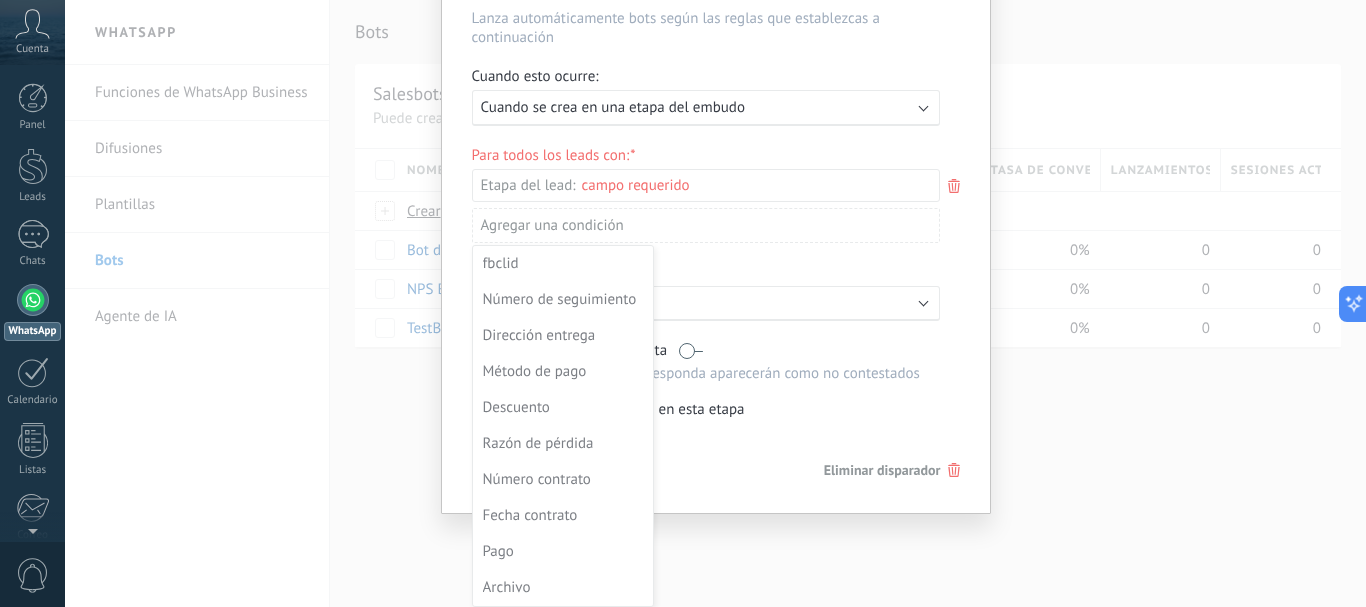 click at bounding box center [716, 217] 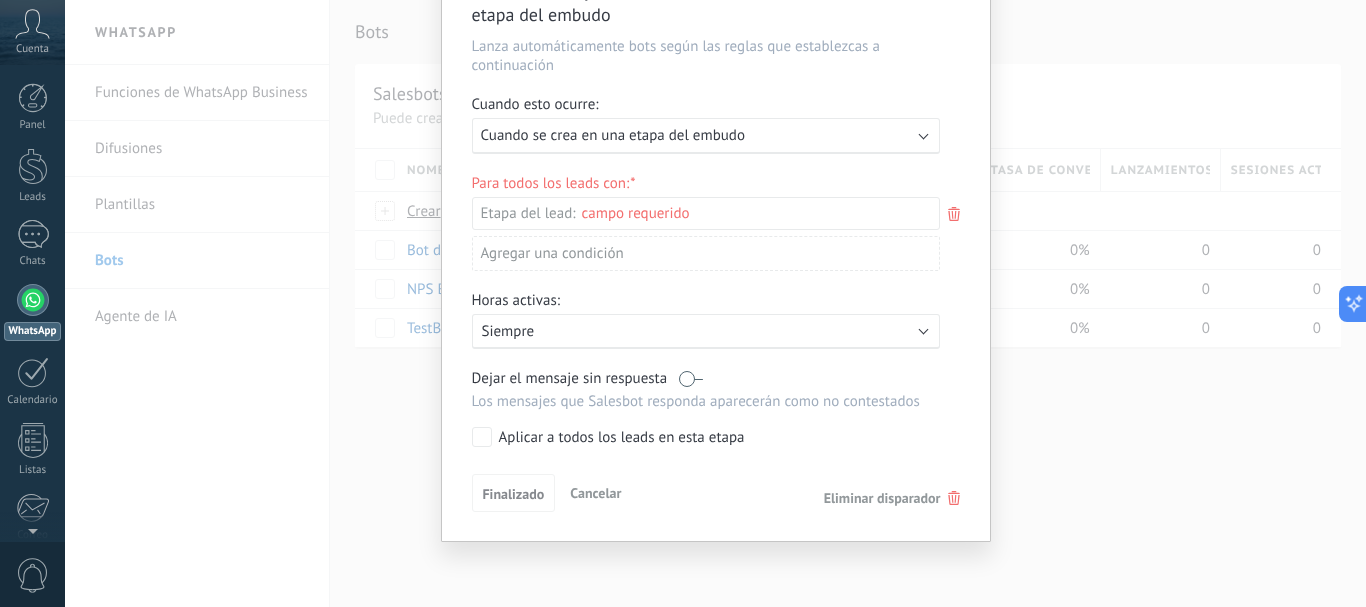 scroll, scrollTop: 117, scrollLeft: 0, axis: vertical 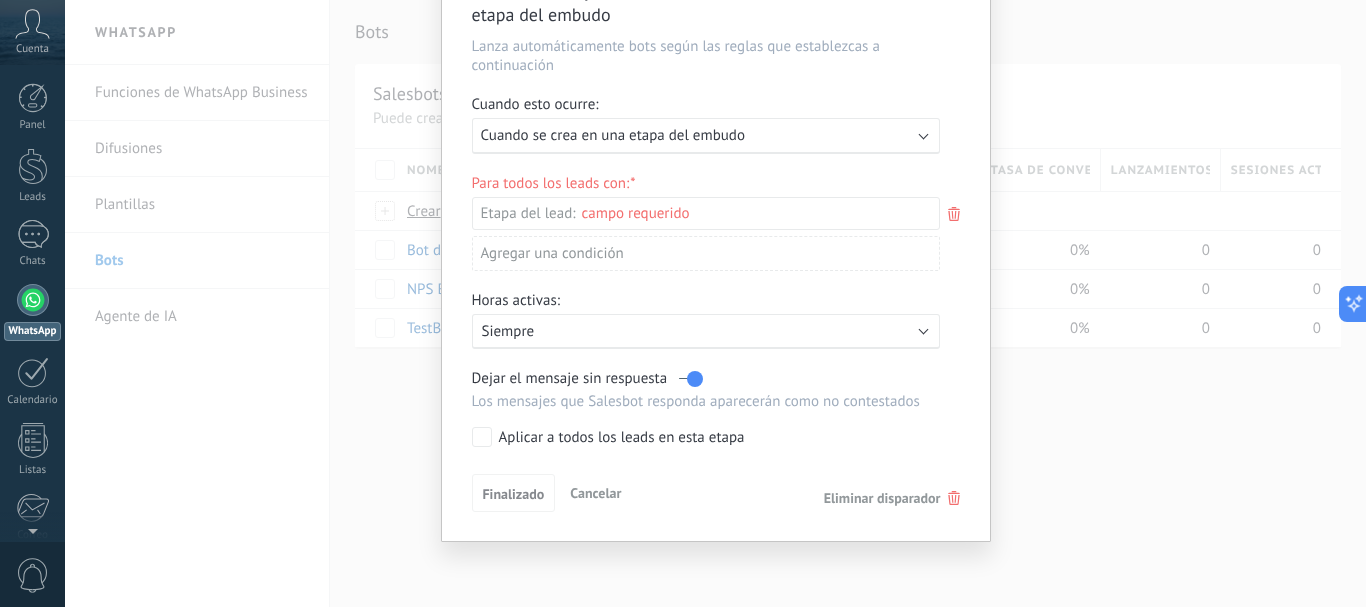 click at bounding box center [691, 378] 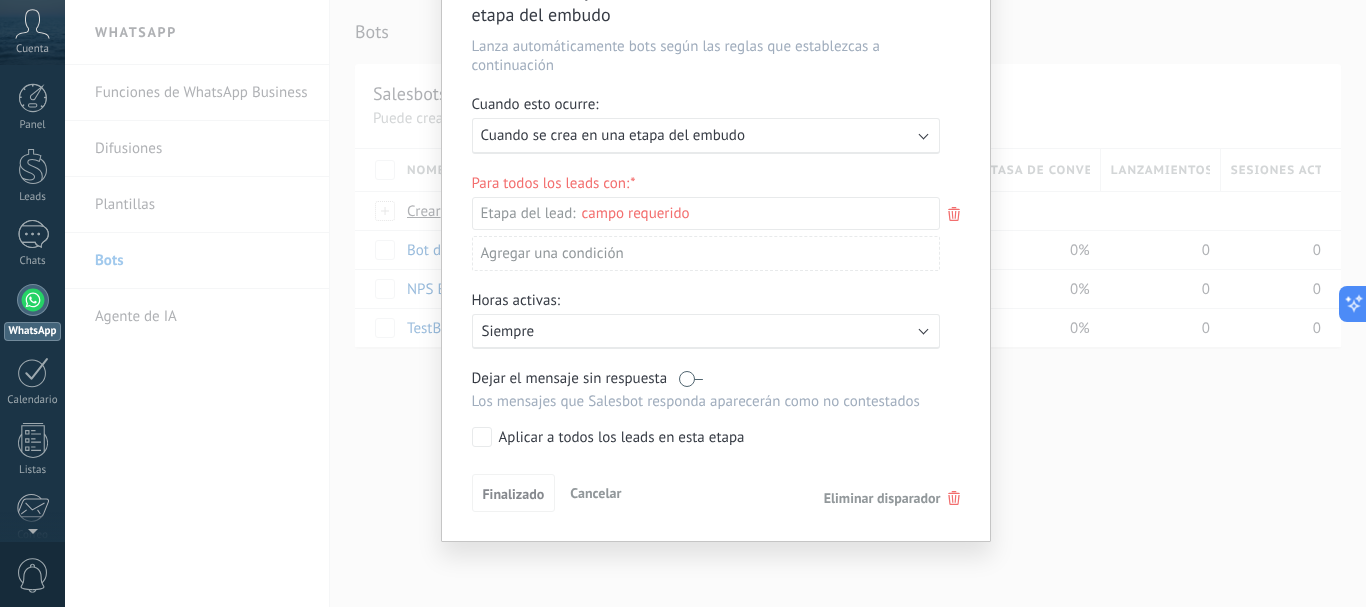 click on "Siempre" at bounding box center (657, 331) 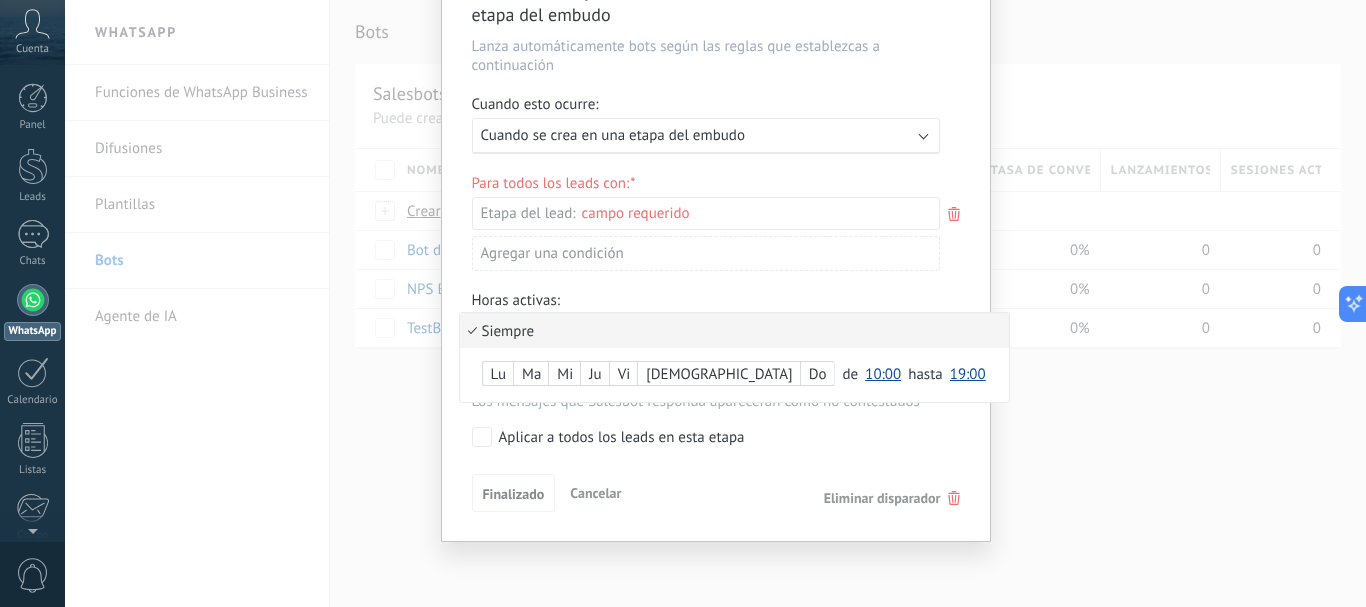 click on "Siempre" at bounding box center (734, 330) 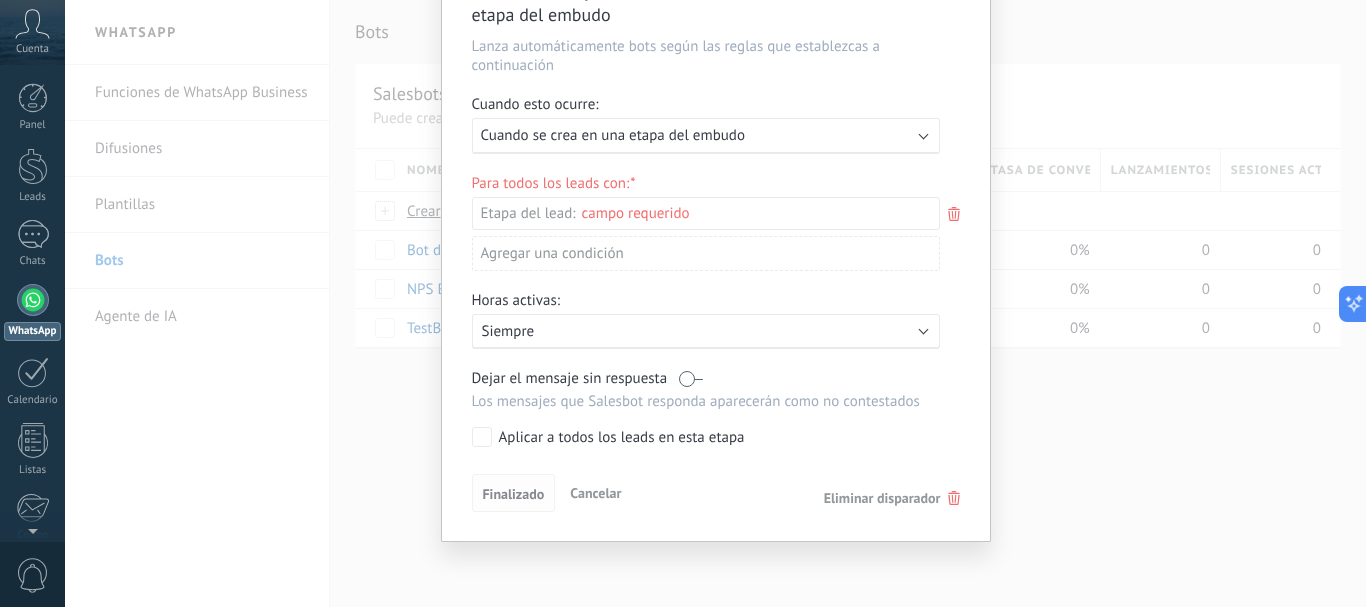 click on "Finalizado" at bounding box center [514, 494] 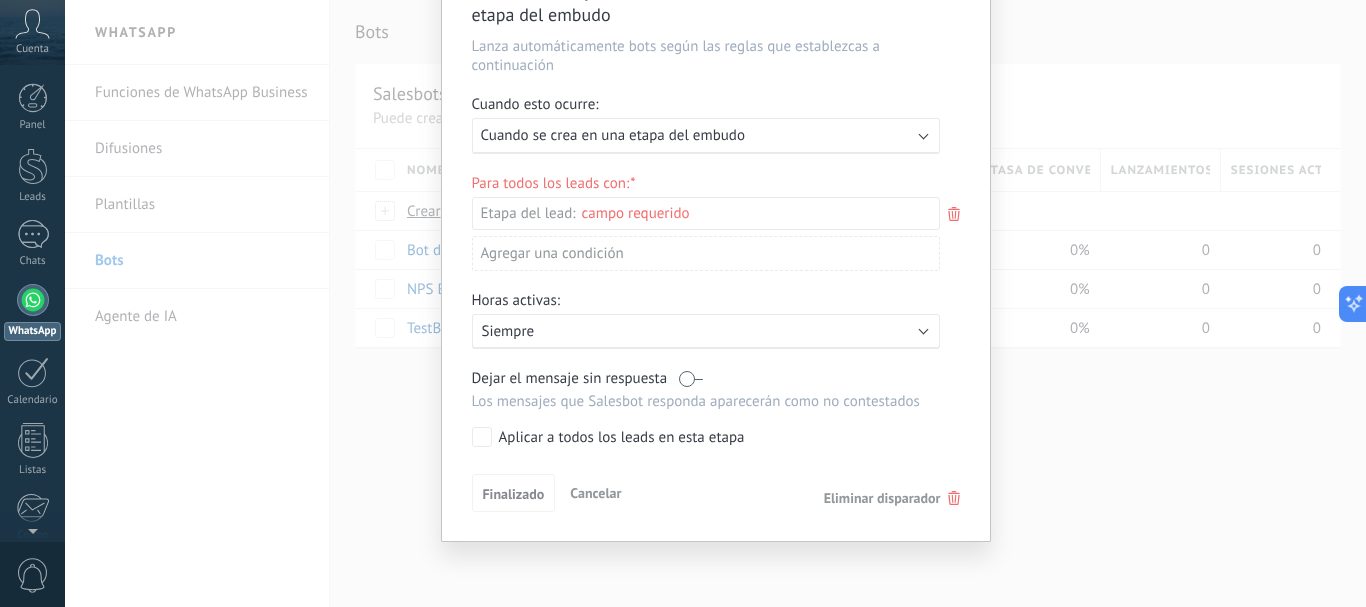drag, startPoint x: 517, startPoint y: 508, endPoint x: 611, endPoint y: 493, distance: 95.189285 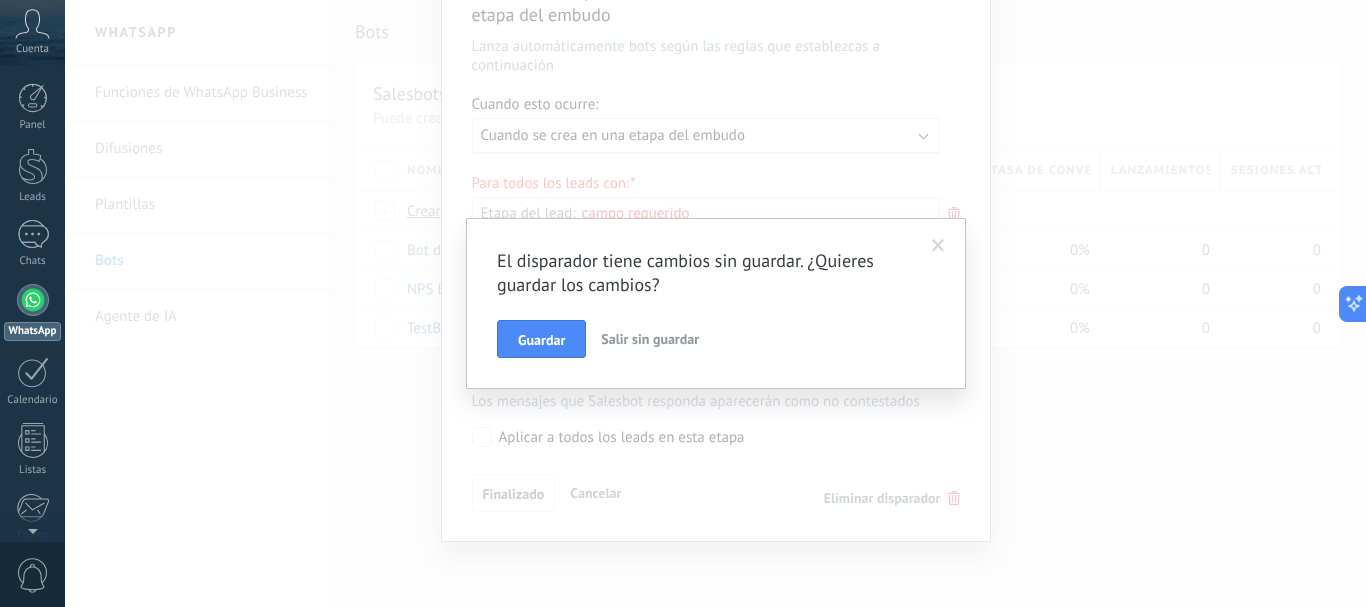 click on "Salir sin guardar" at bounding box center (650, 339) 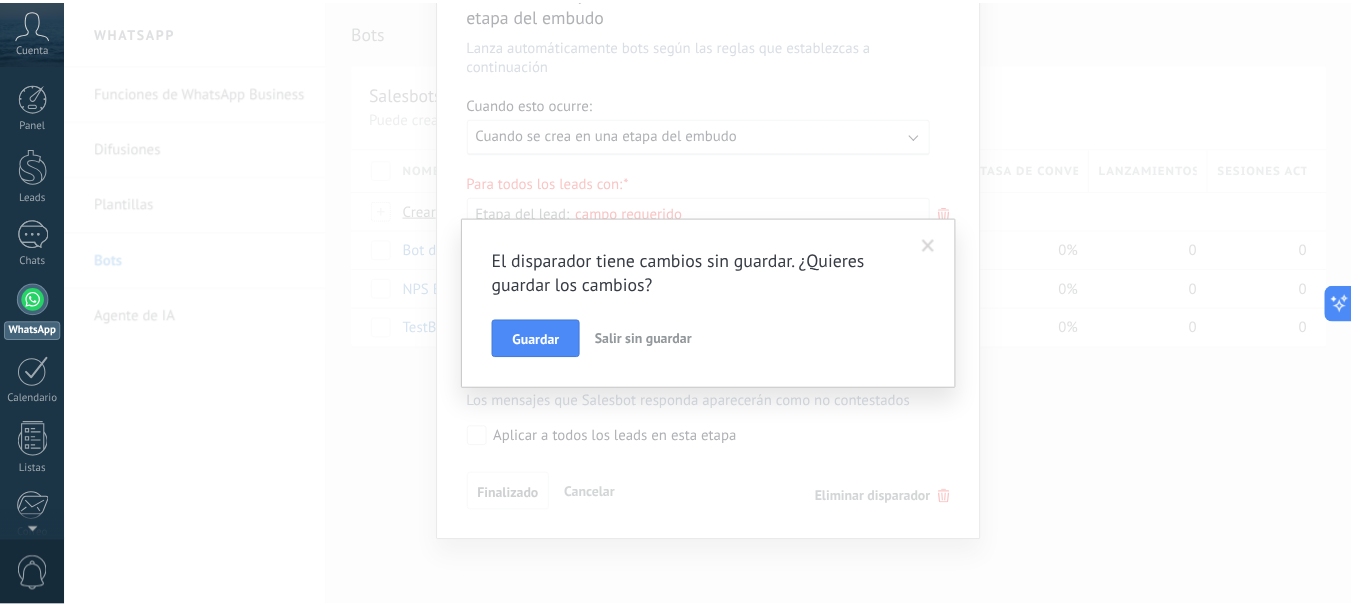 scroll, scrollTop: 0, scrollLeft: 0, axis: both 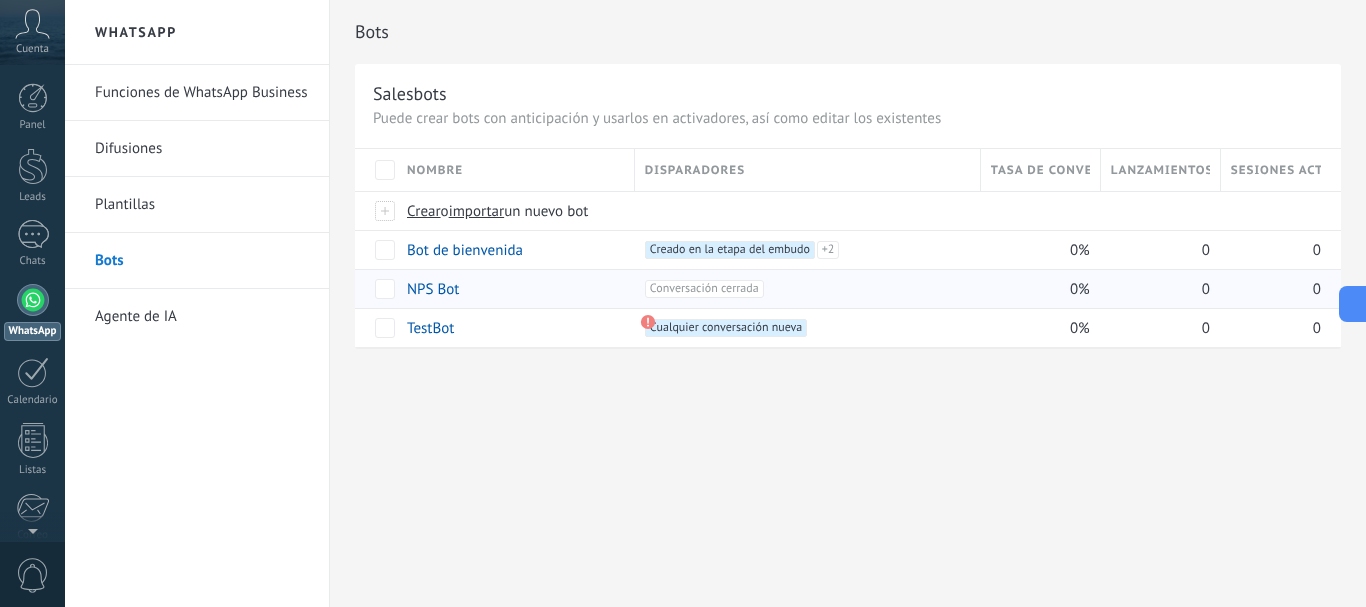 click on "Conversación cerrada +0" at bounding box center (704, 289) 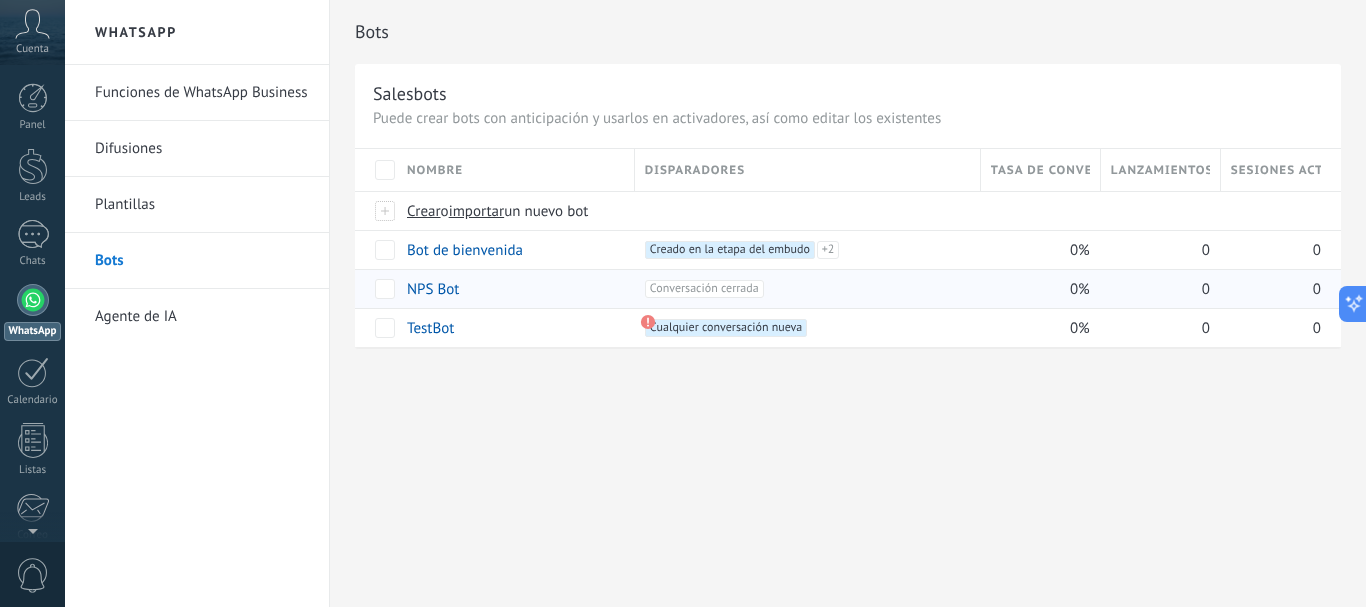 click on "+1 Conversación cerrada +0" at bounding box center [807, 289] 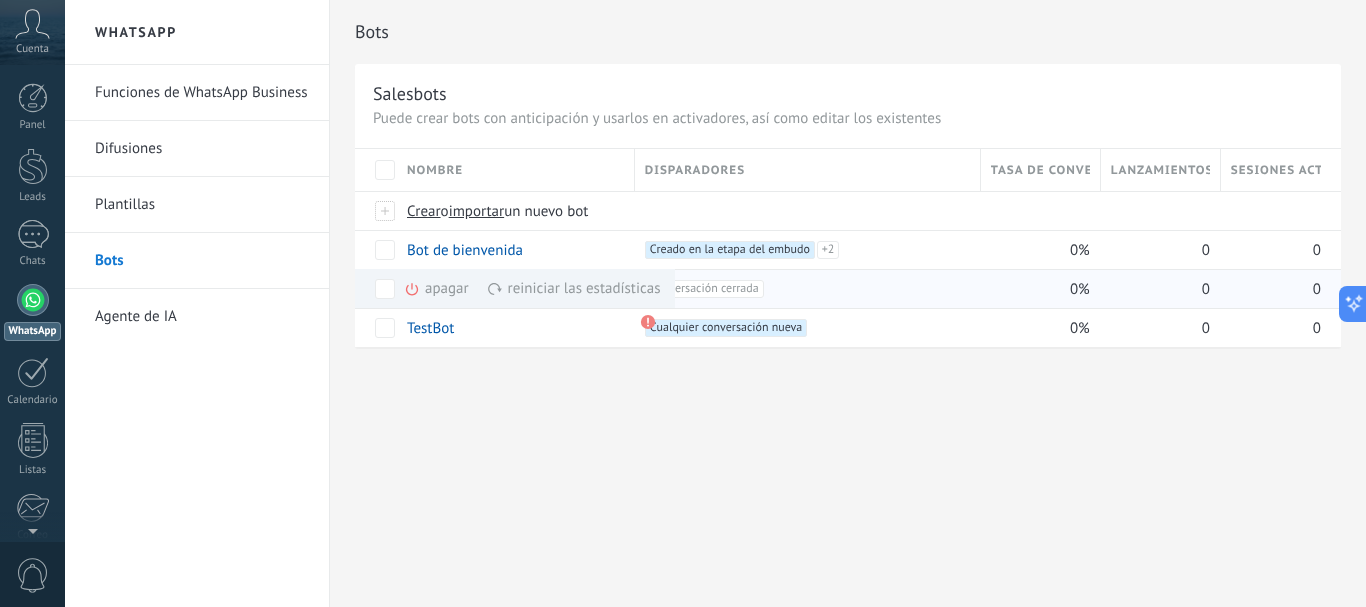 click on "Conversación cerrada +0" at bounding box center (704, 289) 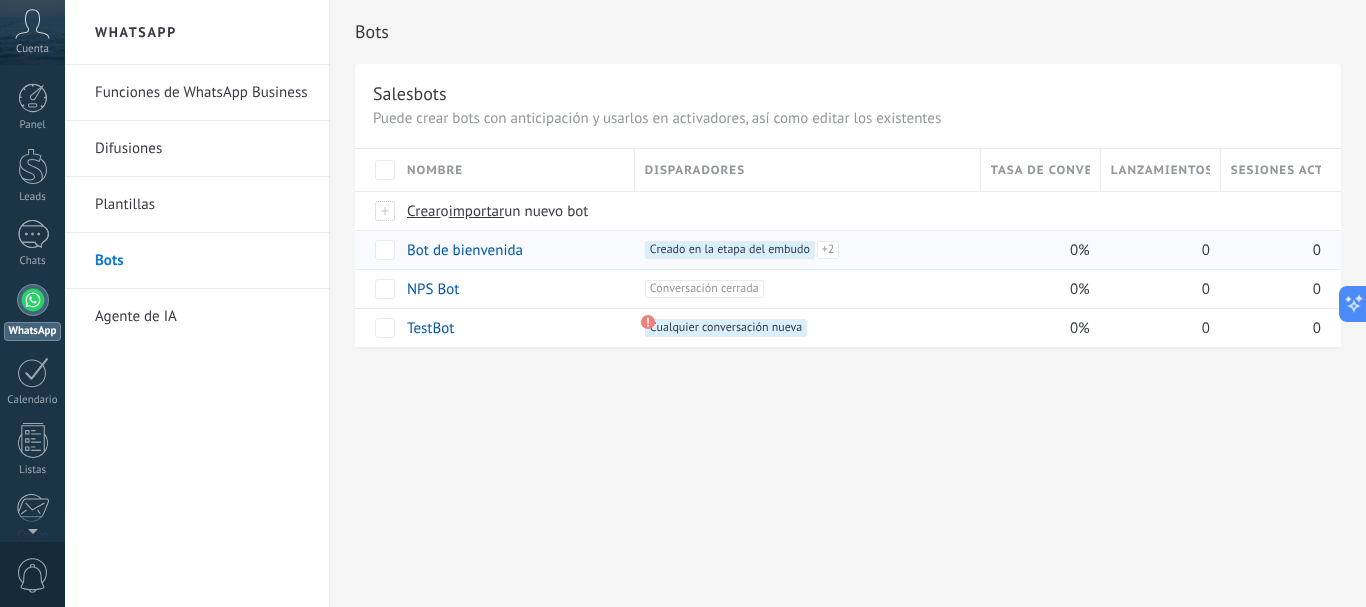 click on "Creado en la etapa del embudo +2" at bounding box center (730, 250) 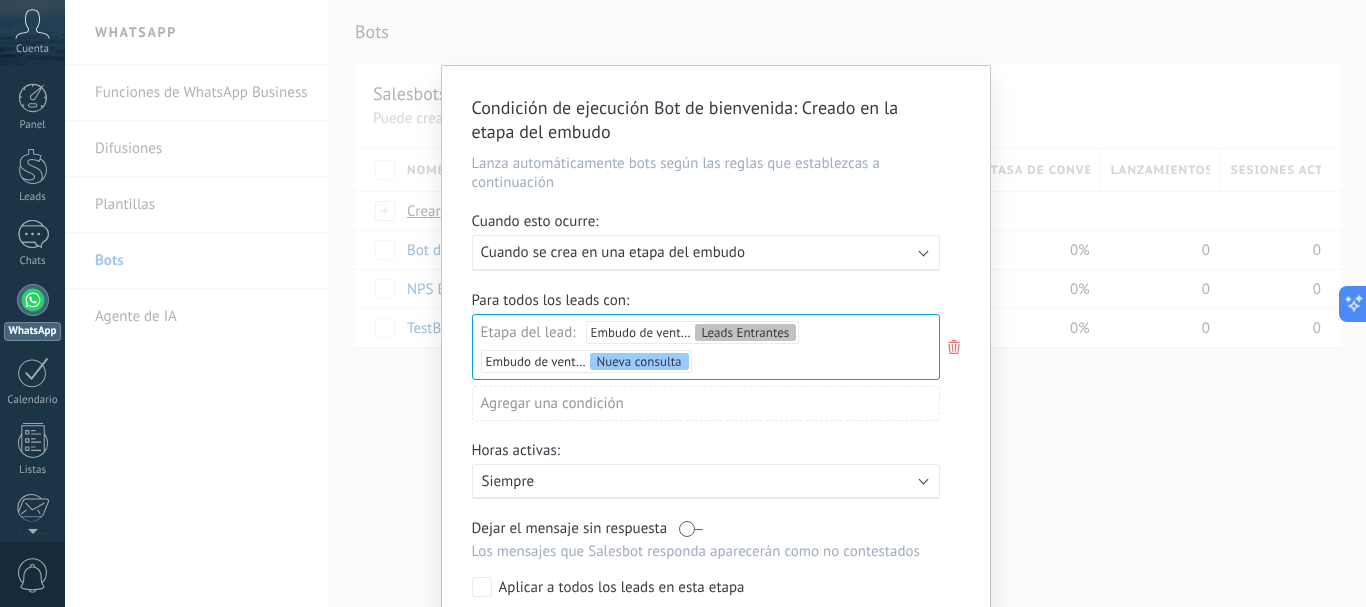 click on "Condición de ejecución Bot de bienvenida : Creado en la etapa del embudo Lanza automáticamente bots según las reglas que establezcas a continuación Cuando esto ocurre: Ejecutar:  Cuando se crea en una etapa del embudo Para todos los leads con: Etapa del lead: Embudo de ventas Leads Entrantes Embudo de ventas Nueva consulta Leads Entrantes Nueva consulta Cualificado Cotización enviada Pedido creado Pedido completado Pedido enviado Pedido enviado – ganado Pedido cancelado – perdido Agregar una condición Horas activas: Activo:  Siempre Dejar el mensaje sin respuesta Los mensajes que Salesbot responda aparecerán como no contestados Aplicar a todos los leads en esta etapa Finalizado Cancelar Eliminar disparador" at bounding box center [715, 303] 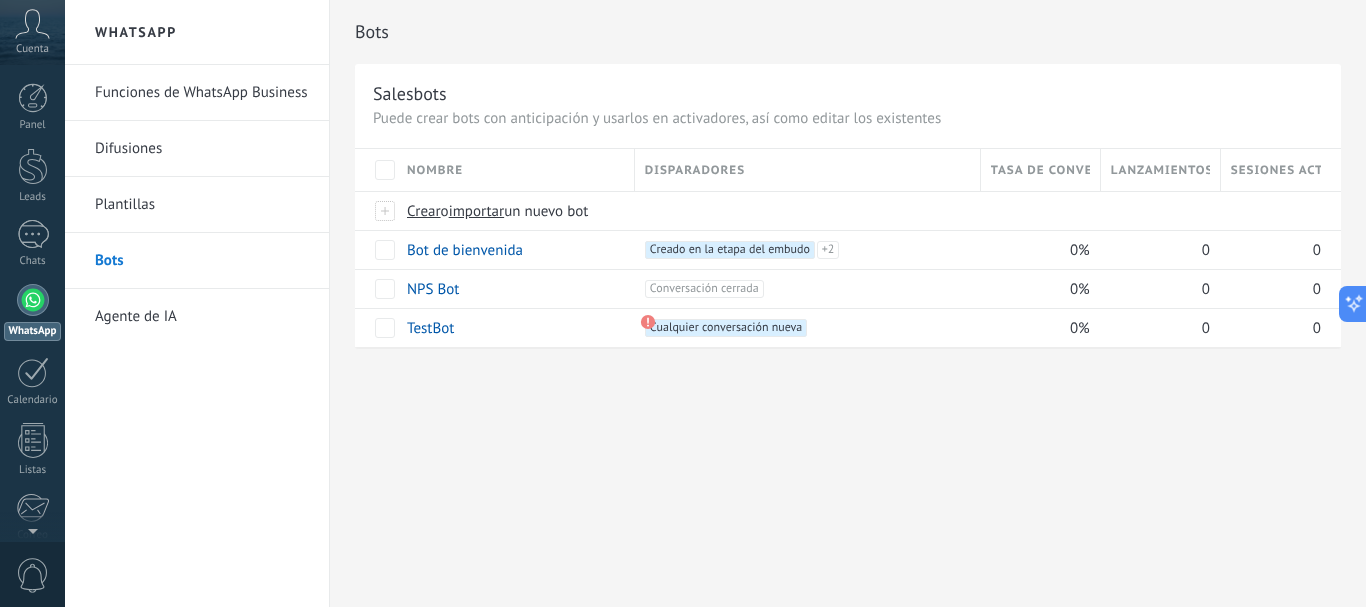 click on "Difusiones" at bounding box center [202, 149] 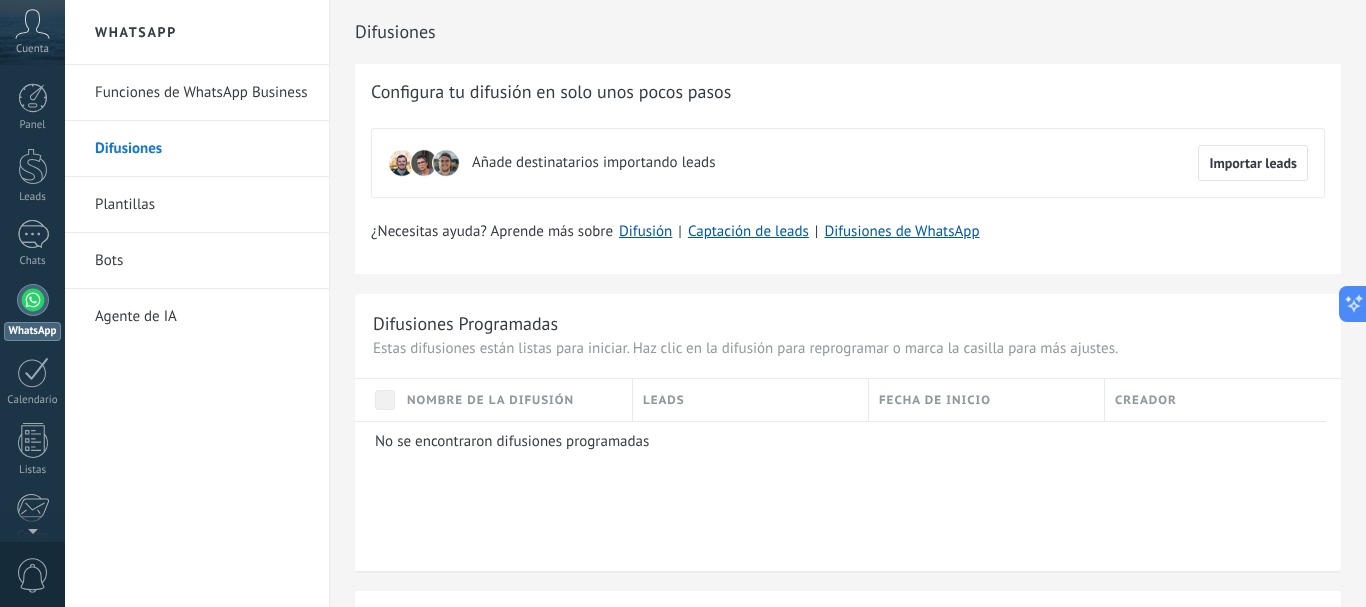 click on "Plantillas" at bounding box center (202, 205) 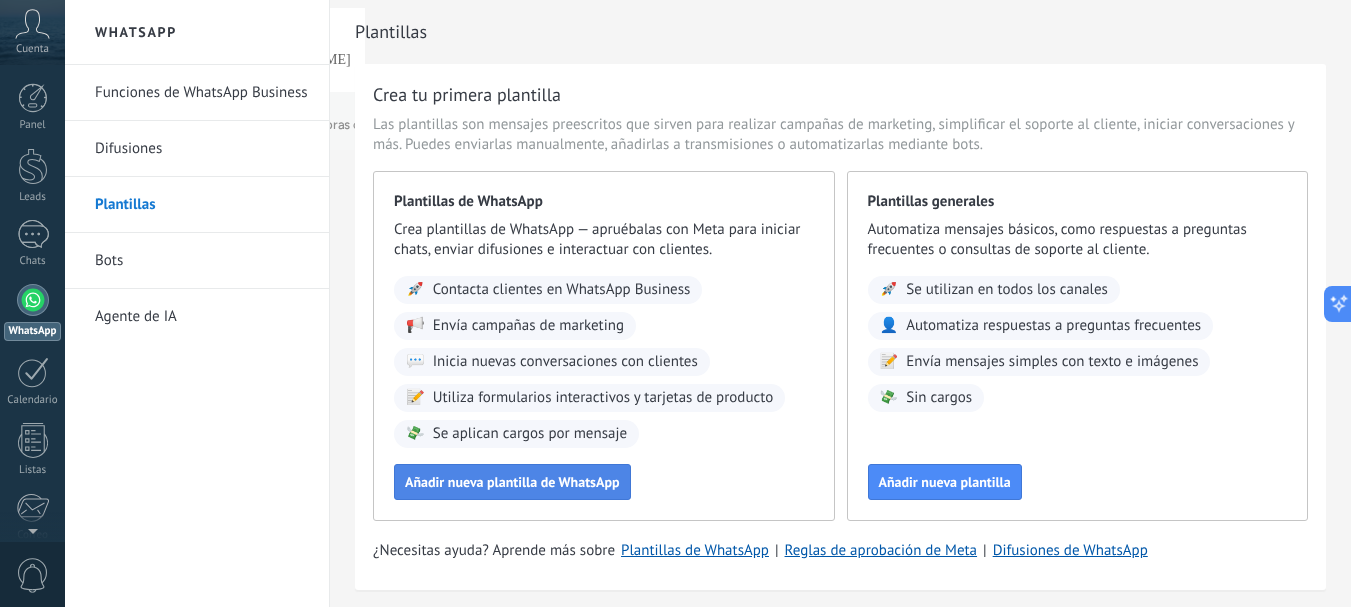 click on "Añadir nueva plantilla de WhatsApp" at bounding box center [512, 482] 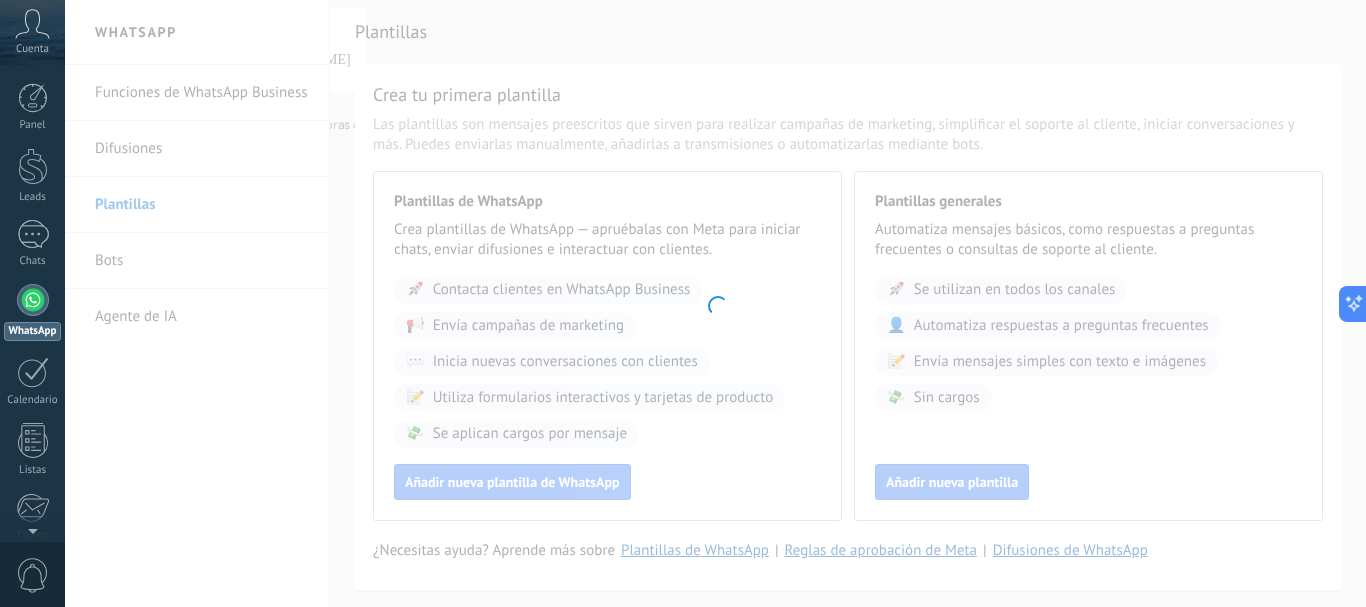 click 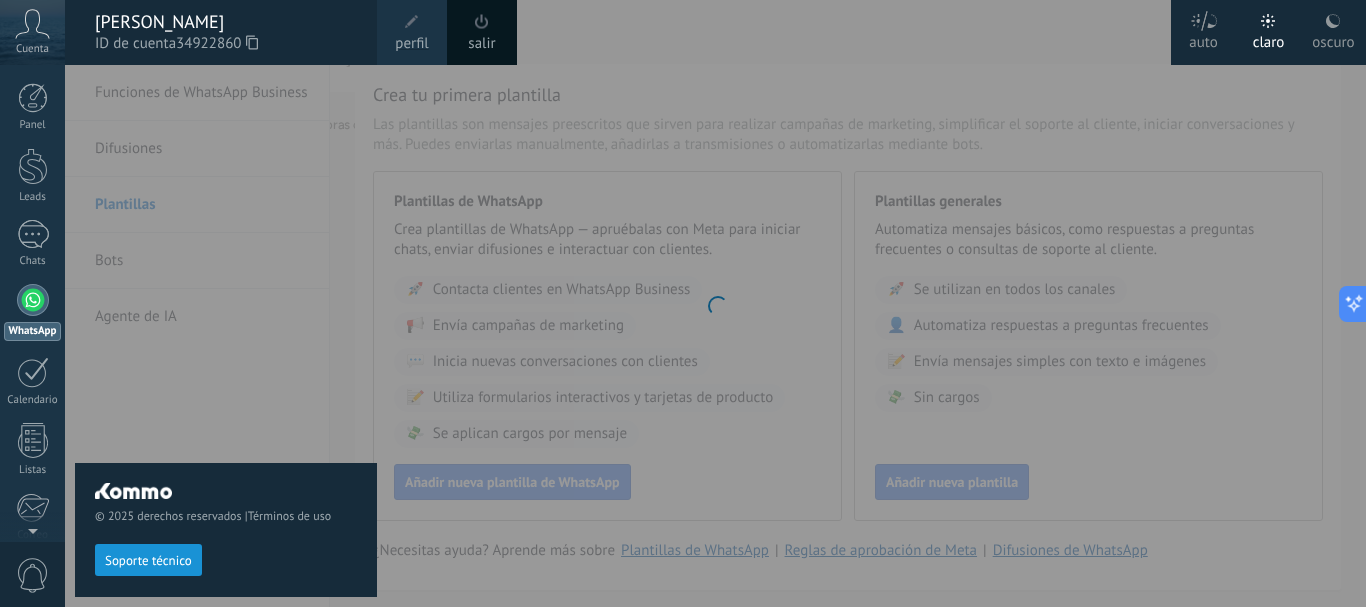 click on "©  2025  derechos reservados |  Términos de uso
Soporte técnico" at bounding box center (226, 336) 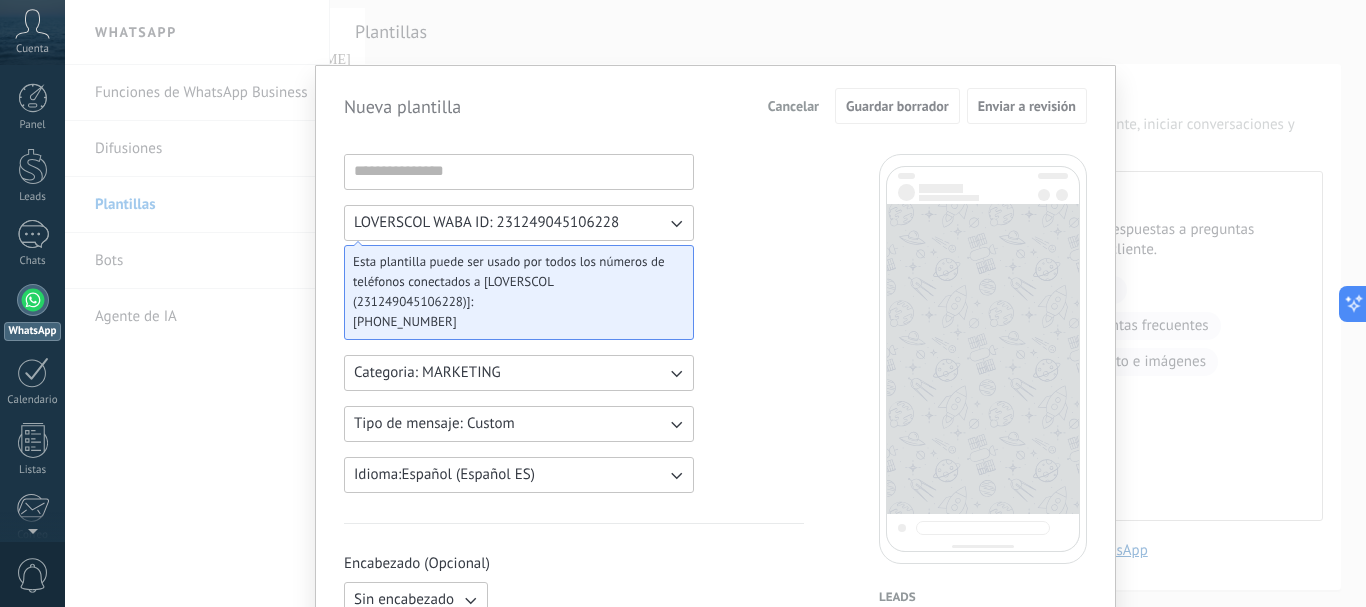 click on "Cancelar" at bounding box center (793, 106) 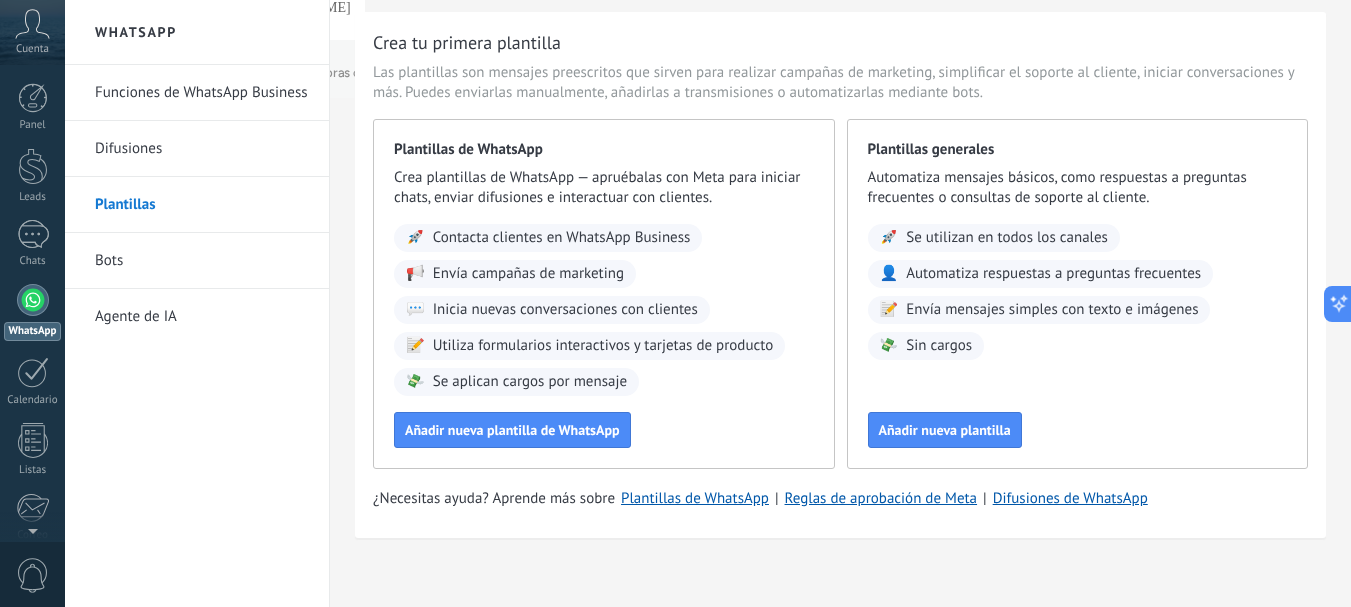 scroll, scrollTop: 68, scrollLeft: 0, axis: vertical 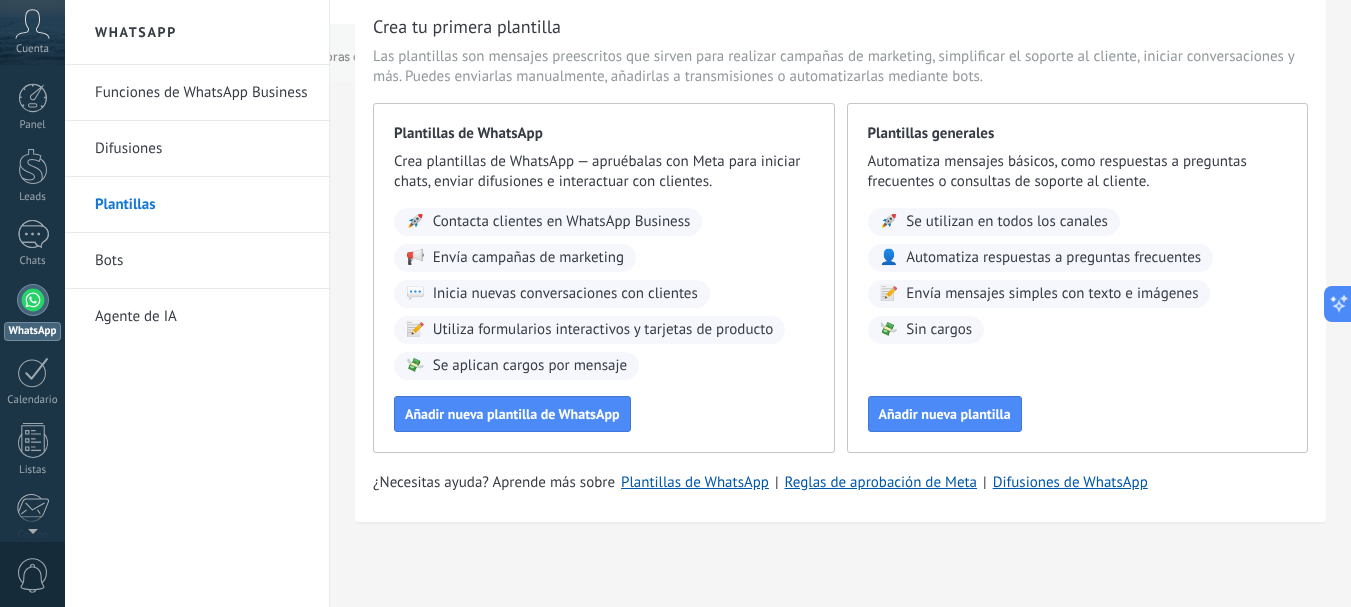 click 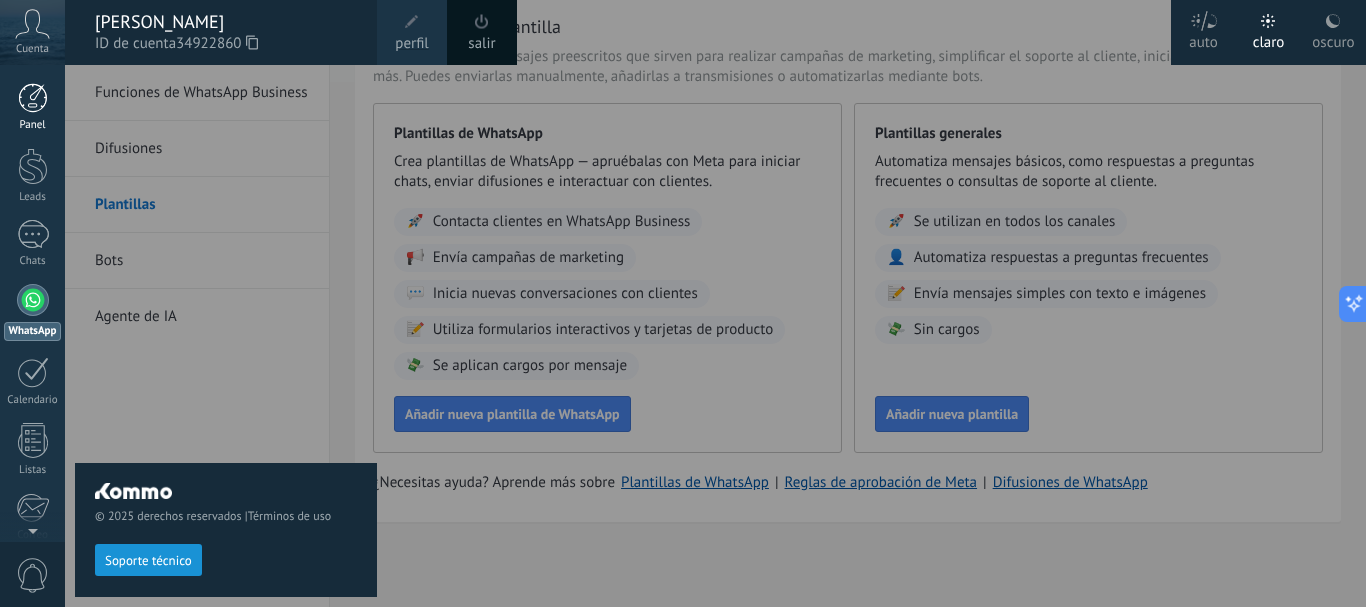 click at bounding box center (33, 98) 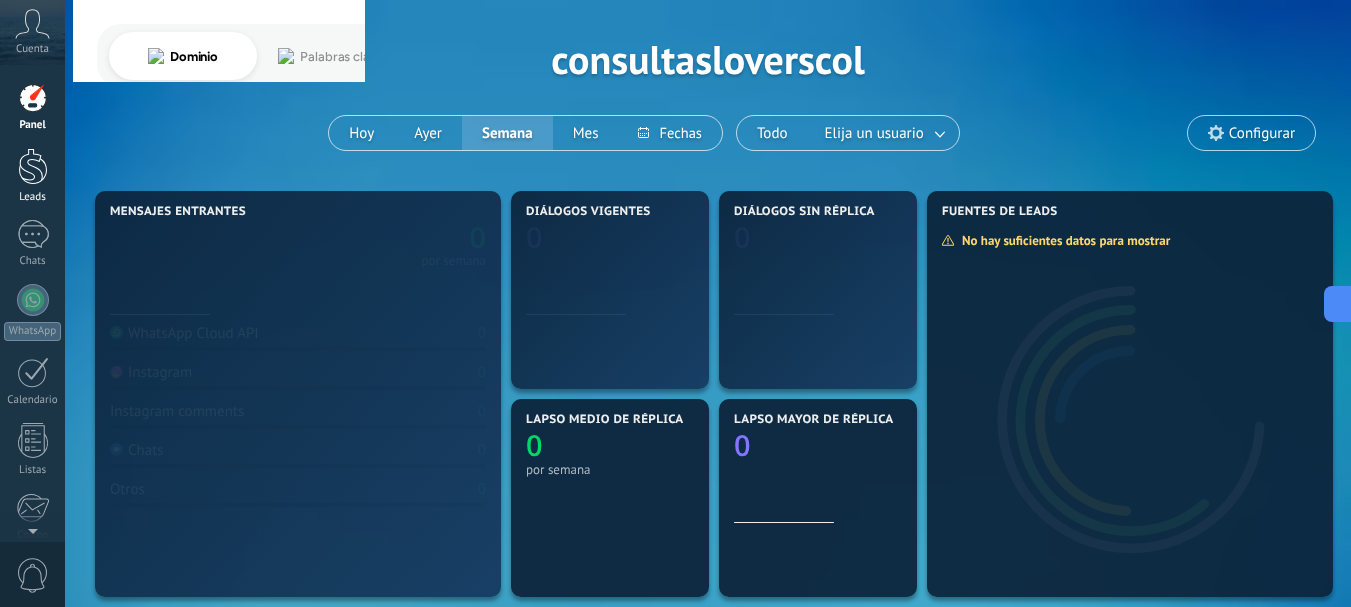 scroll, scrollTop: 0, scrollLeft: 0, axis: both 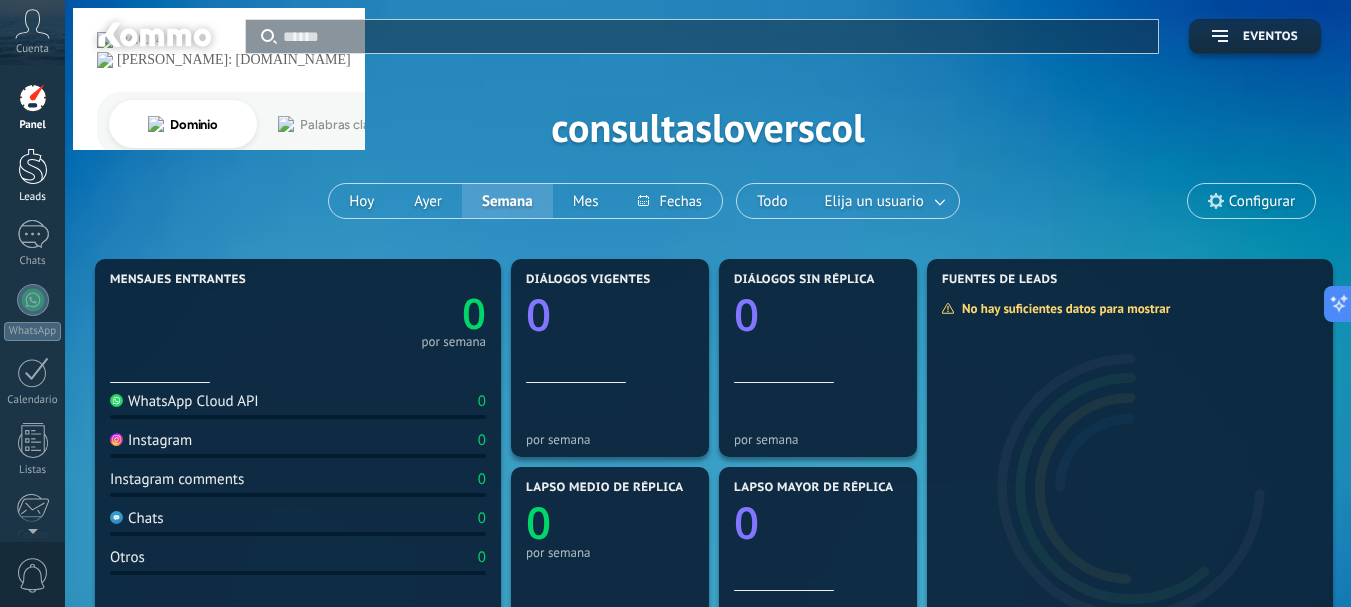 click at bounding box center (33, 166) 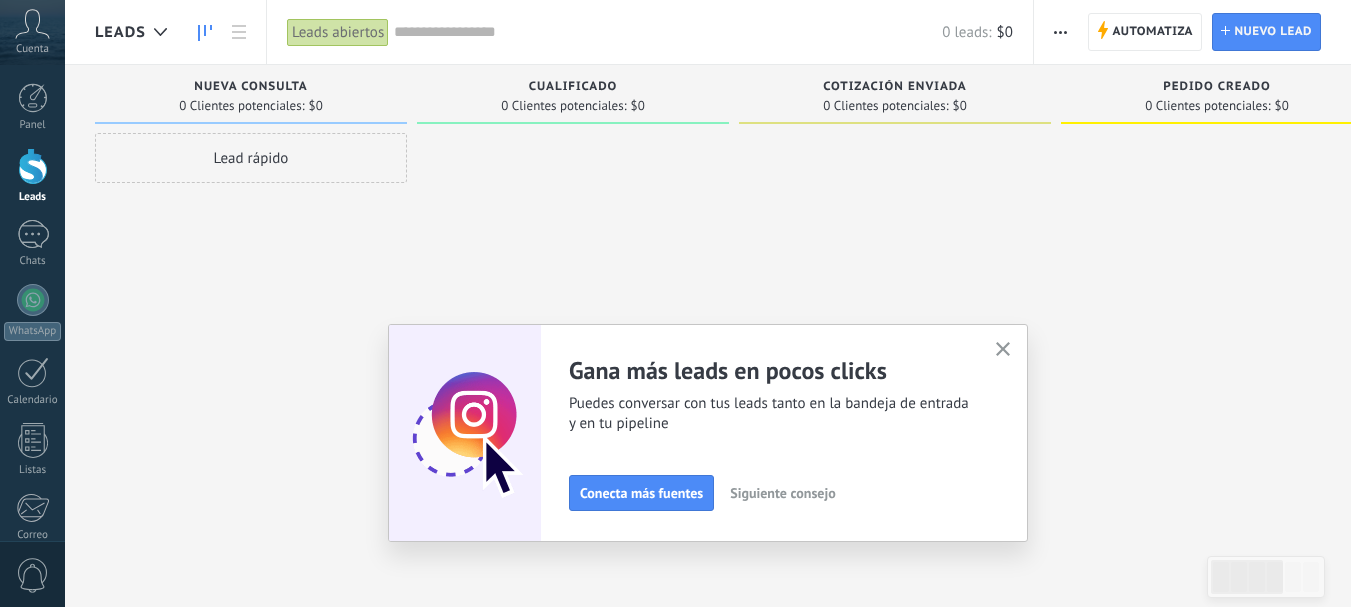 scroll, scrollTop: 0, scrollLeft: 0, axis: both 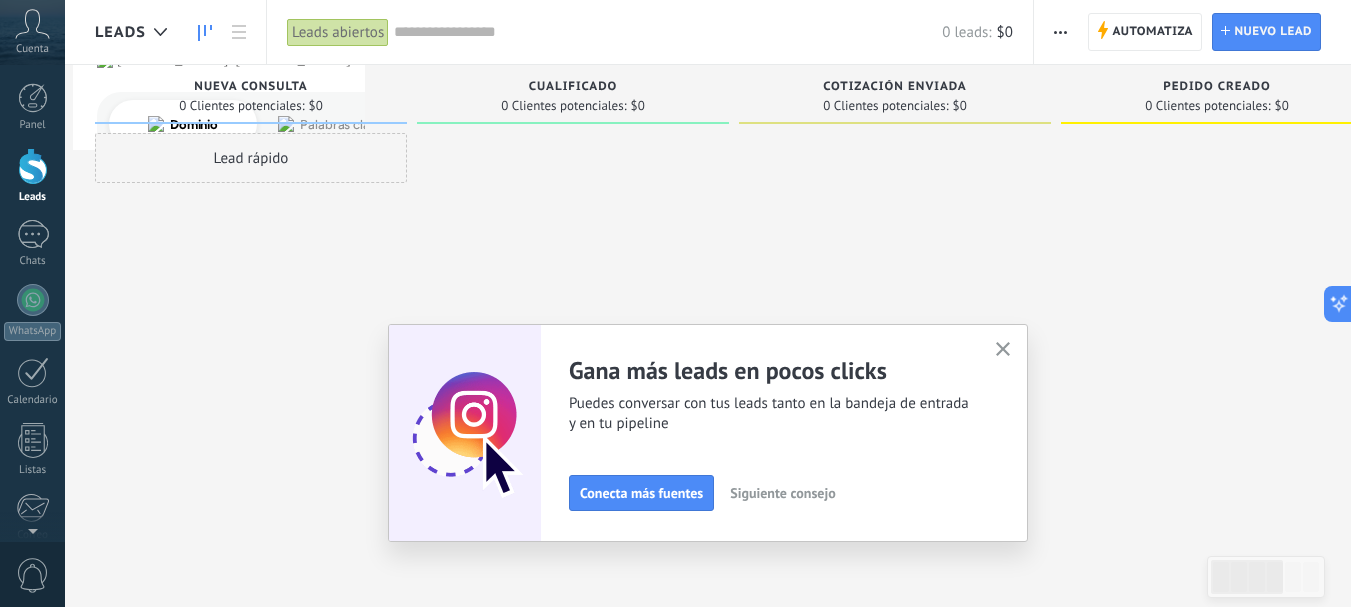 click on "Siguiente consejo" at bounding box center [782, 493] 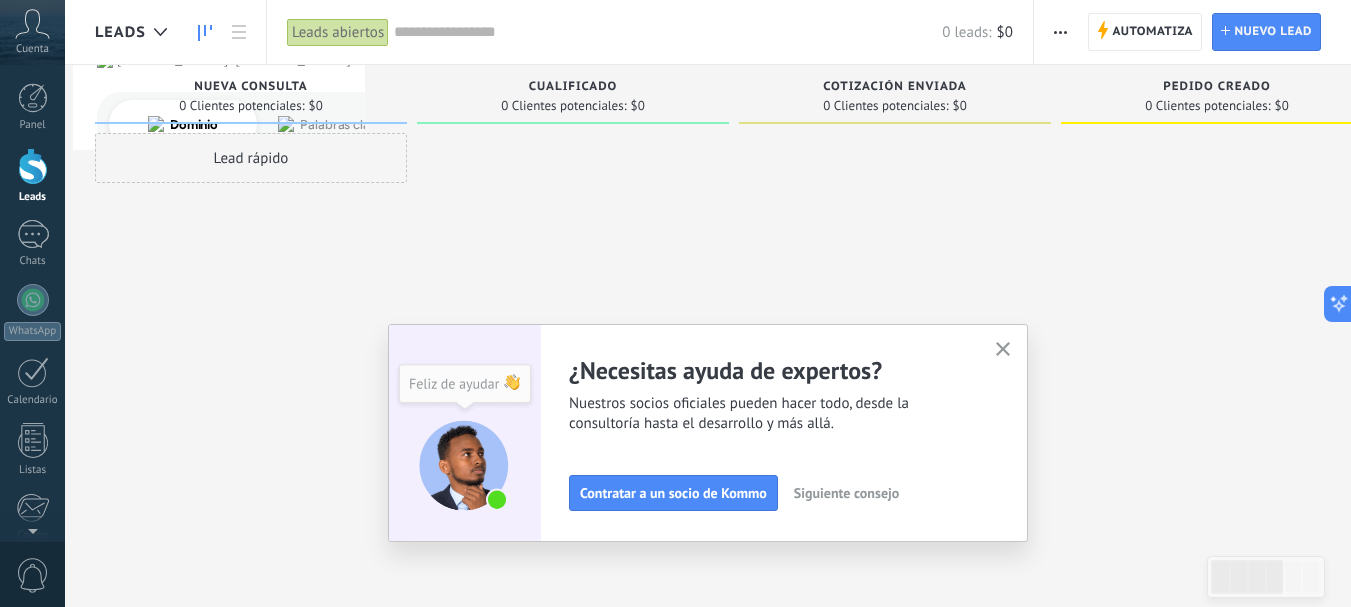 click 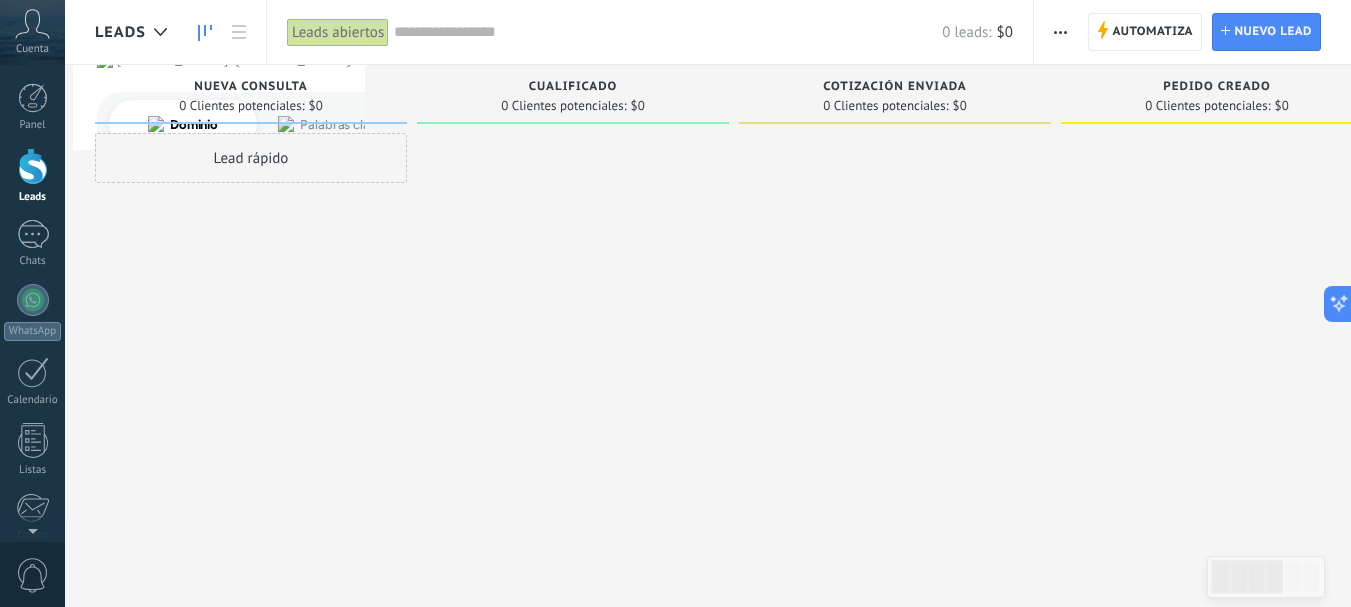 click on "Lead rápido" at bounding box center [251, 158] 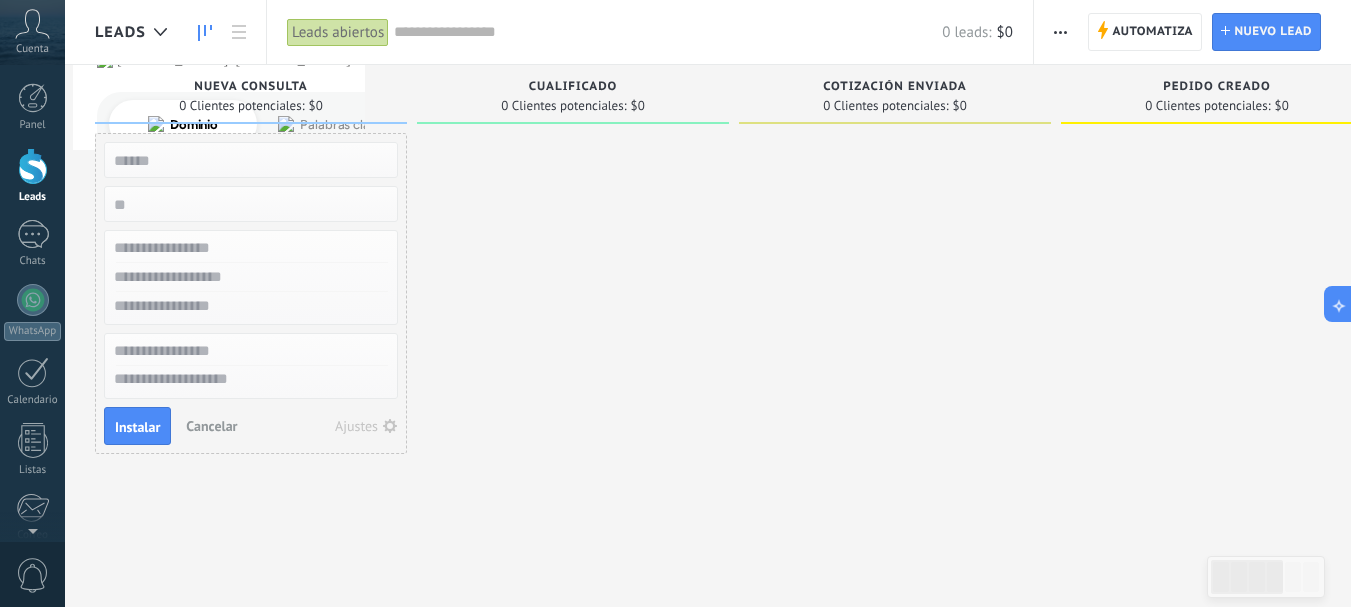 click on "Cancelar" at bounding box center [211, 426] 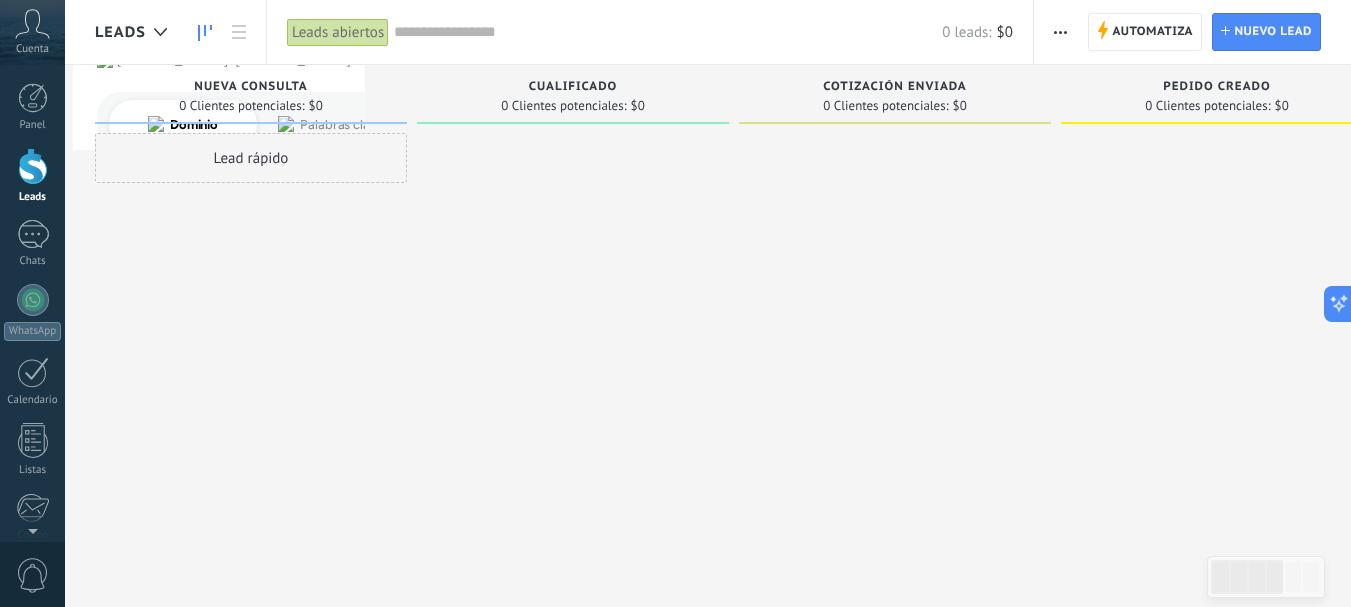 click 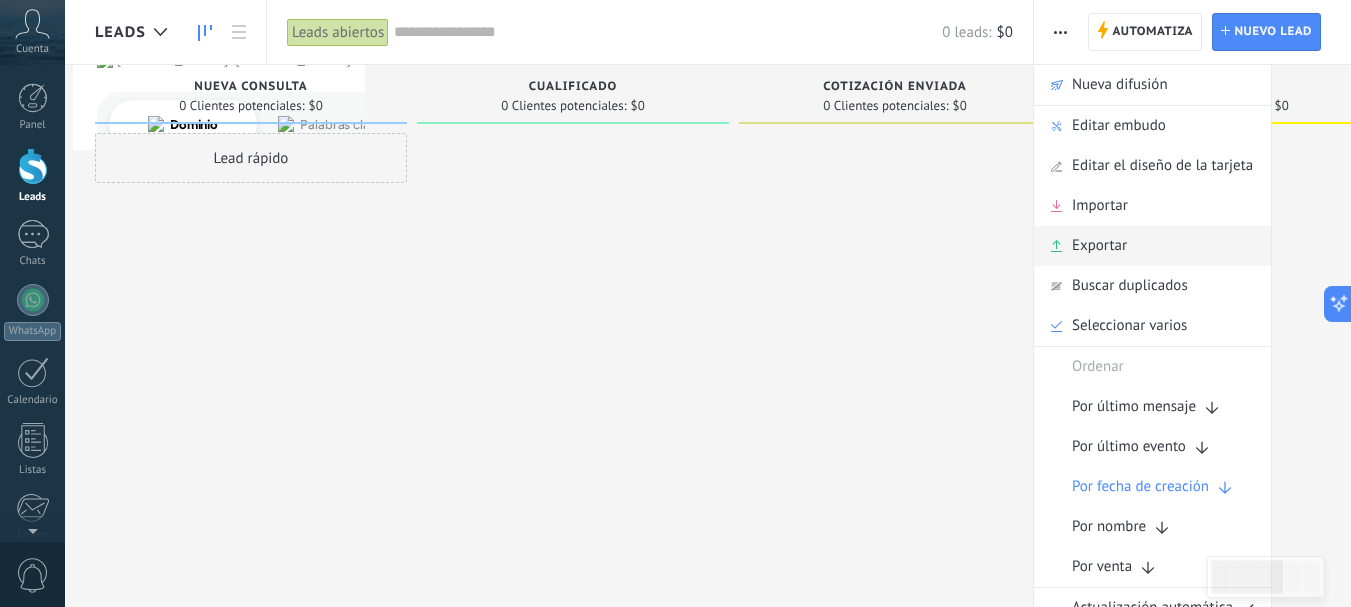 click on "Exportar" at bounding box center [1152, 246] 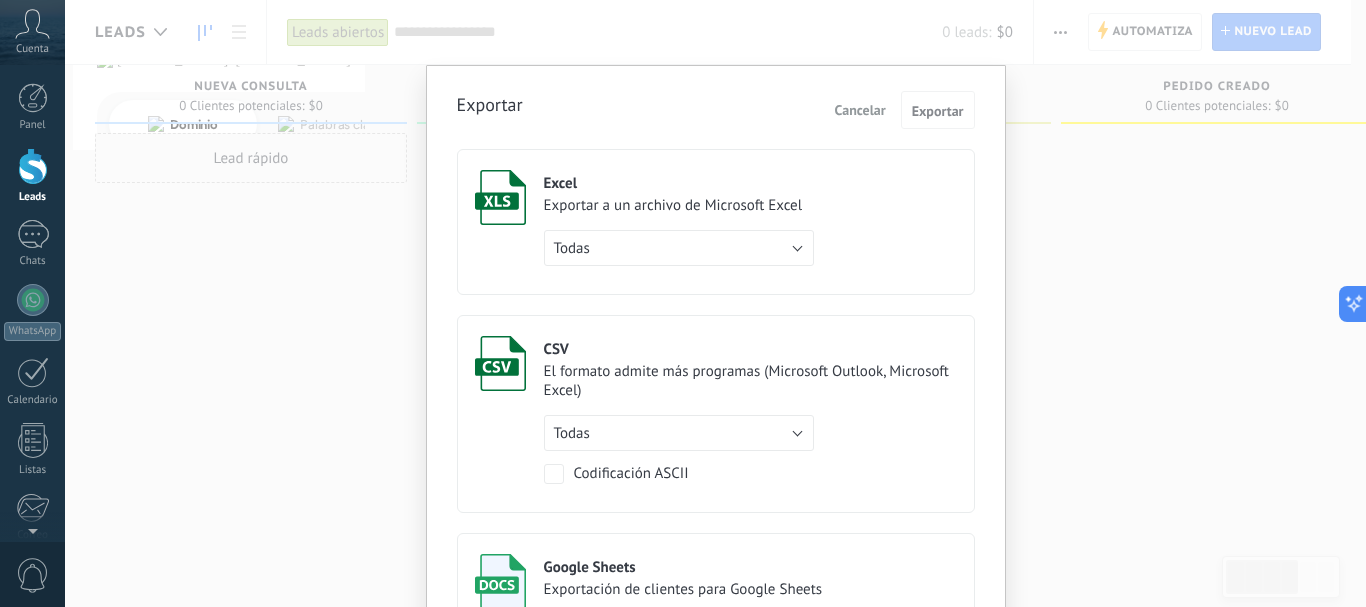 click on "Cancelar" at bounding box center (860, 110) 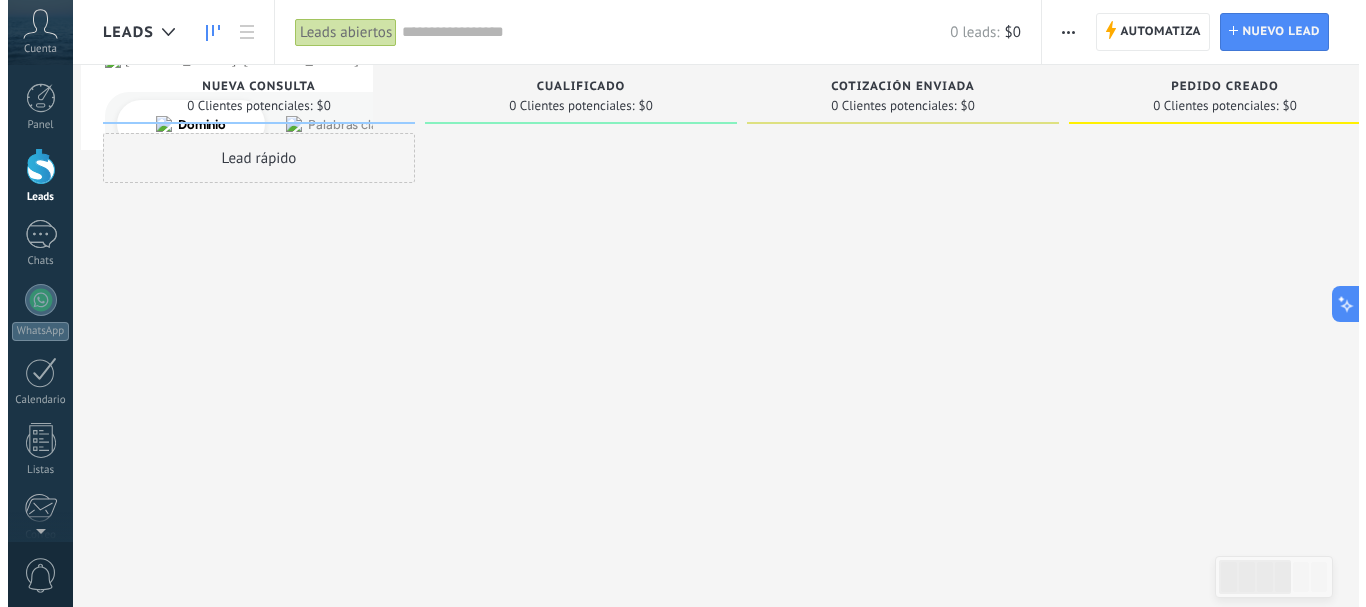 scroll, scrollTop: 34, scrollLeft: 0, axis: vertical 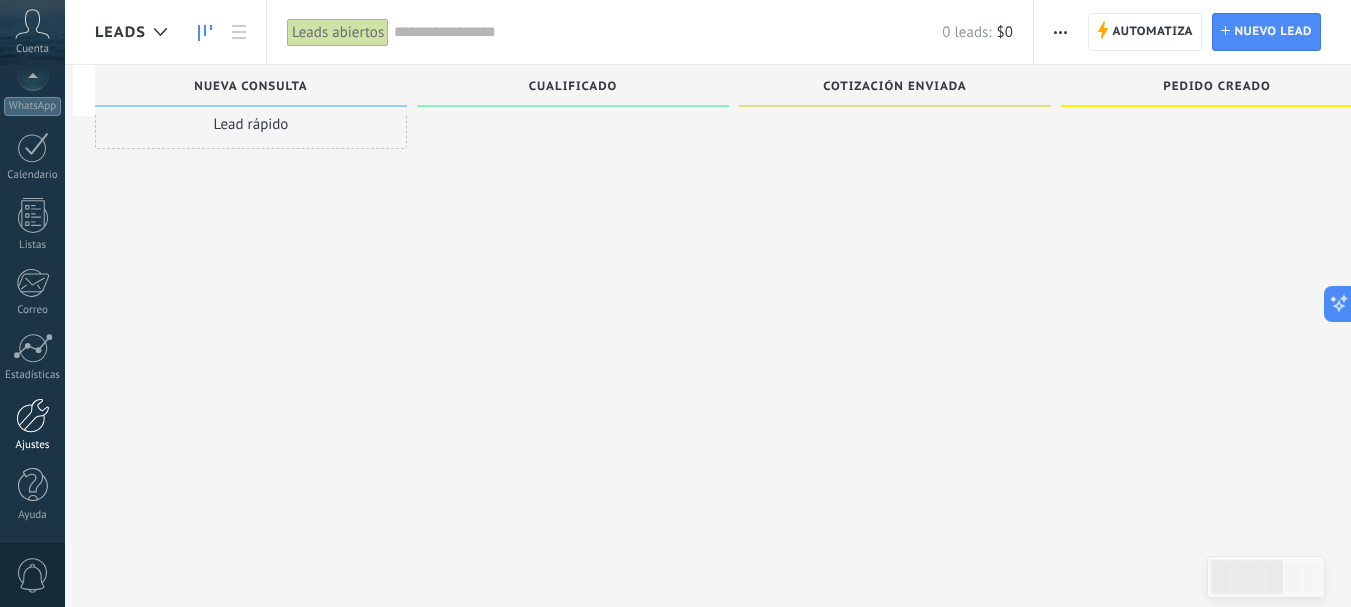 click at bounding box center [33, 415] 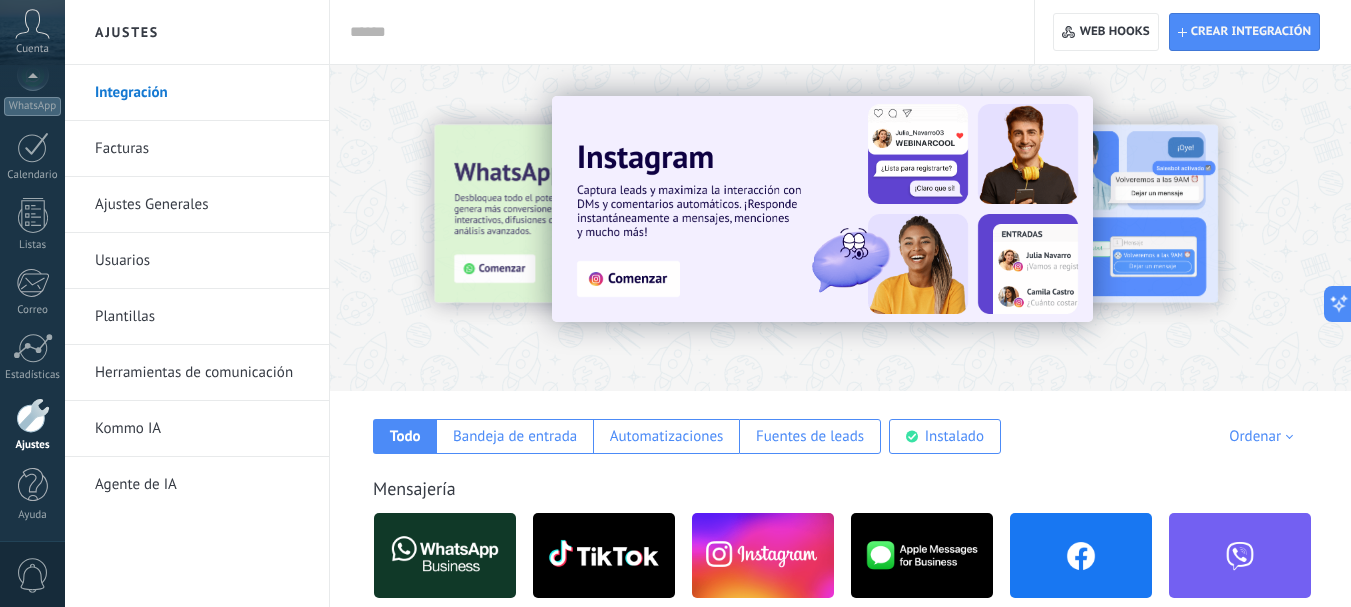 scroll, scrollTop: 200, scrollLeft: 0, axis: vertical 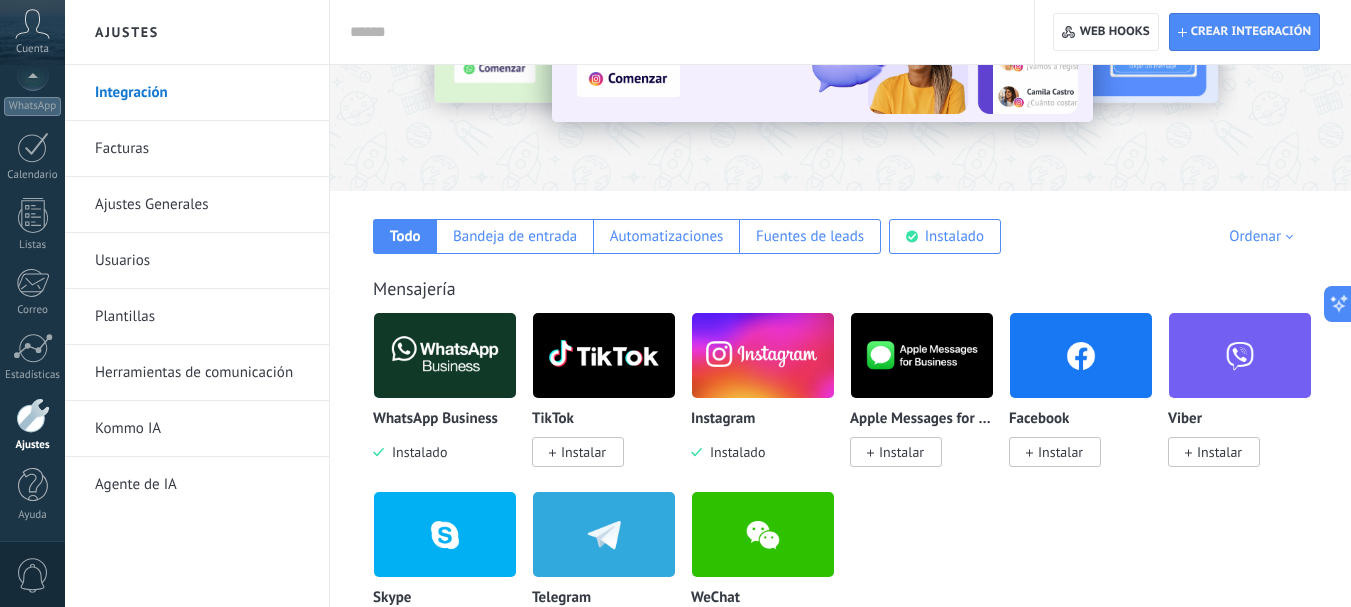click at bounding box center (445, 355) 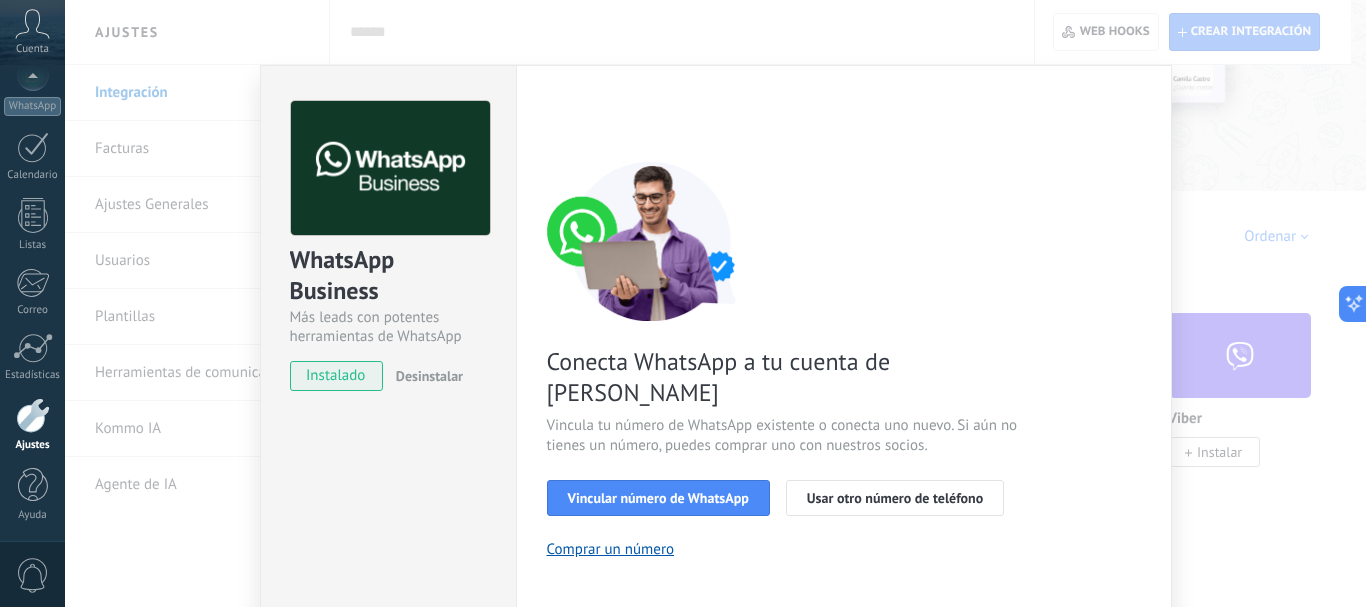 click on "Desinstalar" at bounding box center (429, 376) 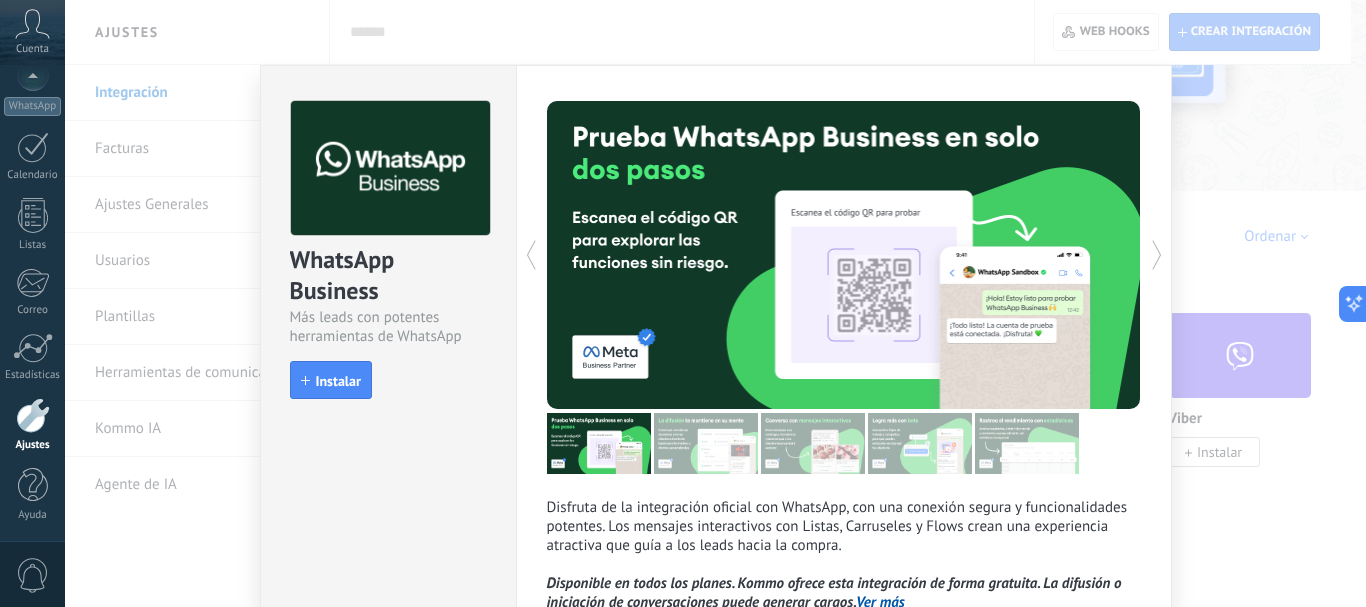 click on "WhatsApp Business Más leads con potentes herramientas de WhatsApp install Instalar Disfruta de la integración oficial con WhatsApp, con una conexión segura y funcionalidades potentes. Los mensajes interactivos con Listas, Carruseles y Flows crean una experiencia atractiva que guía a los leads hacia la compra.    Disponible en todos los planes. Kommo ofrece esta integración de forma gratuita. La difusión o iniciación de conversaciones puede generar cargos.  Ver más más" at bounding box center [715, 303] 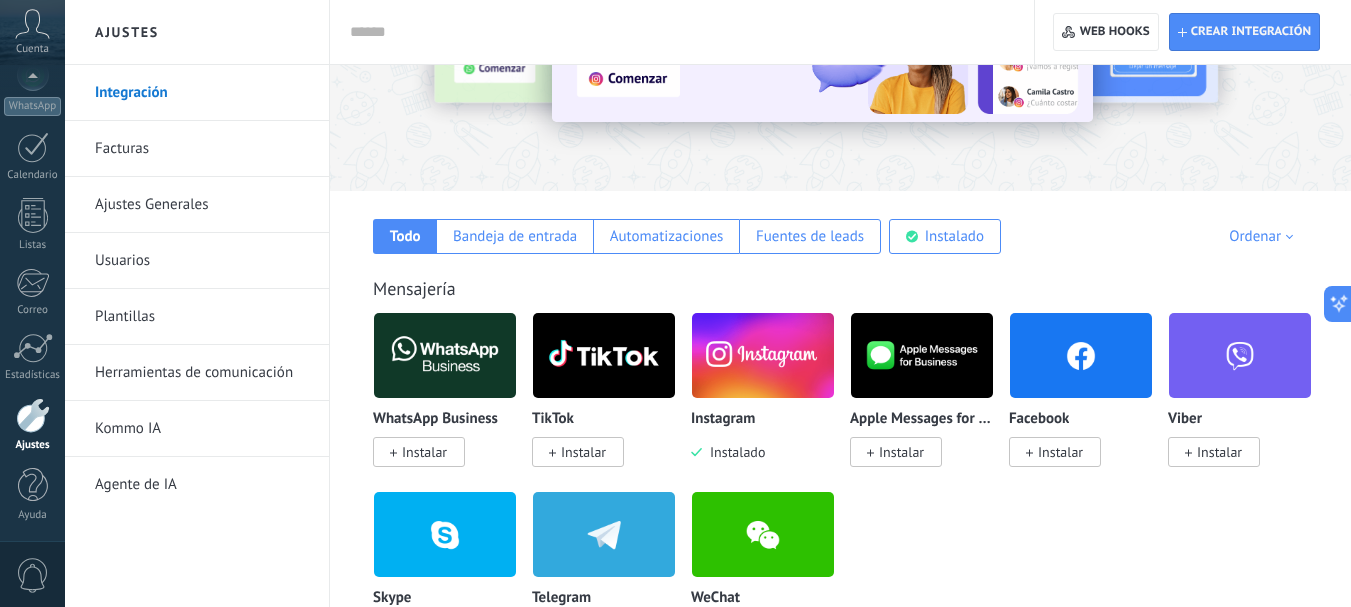 click at bounding box center [763, 355] 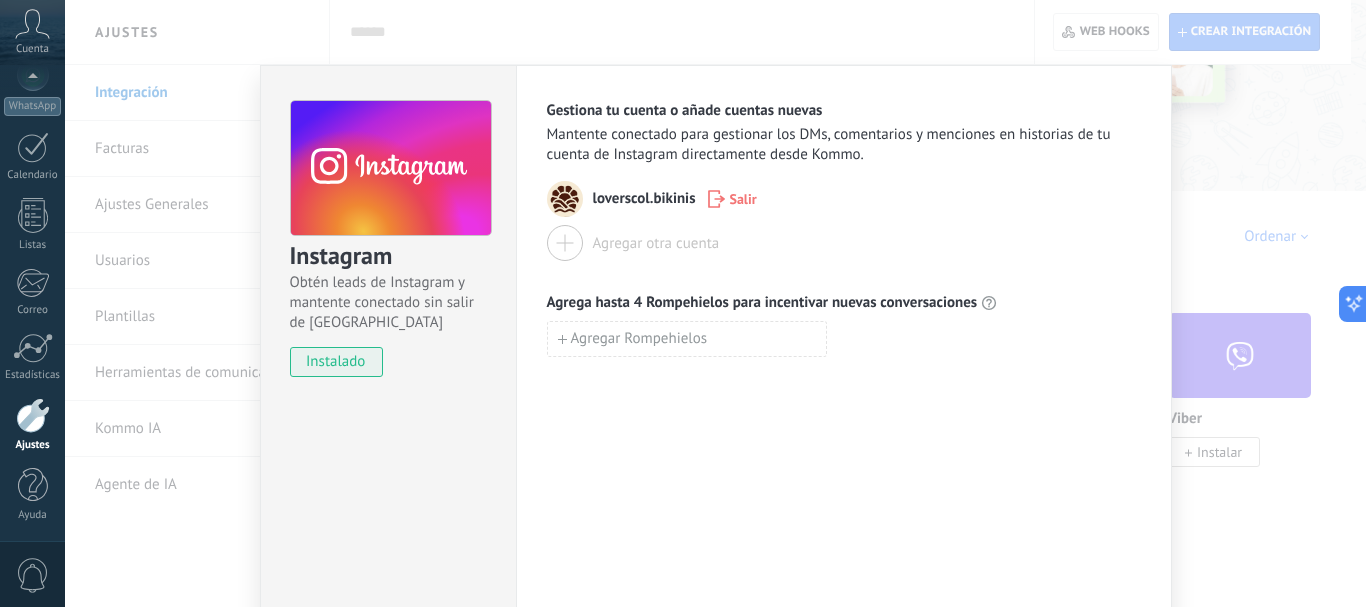 click on "Salir" at bounding box center (742, 199) 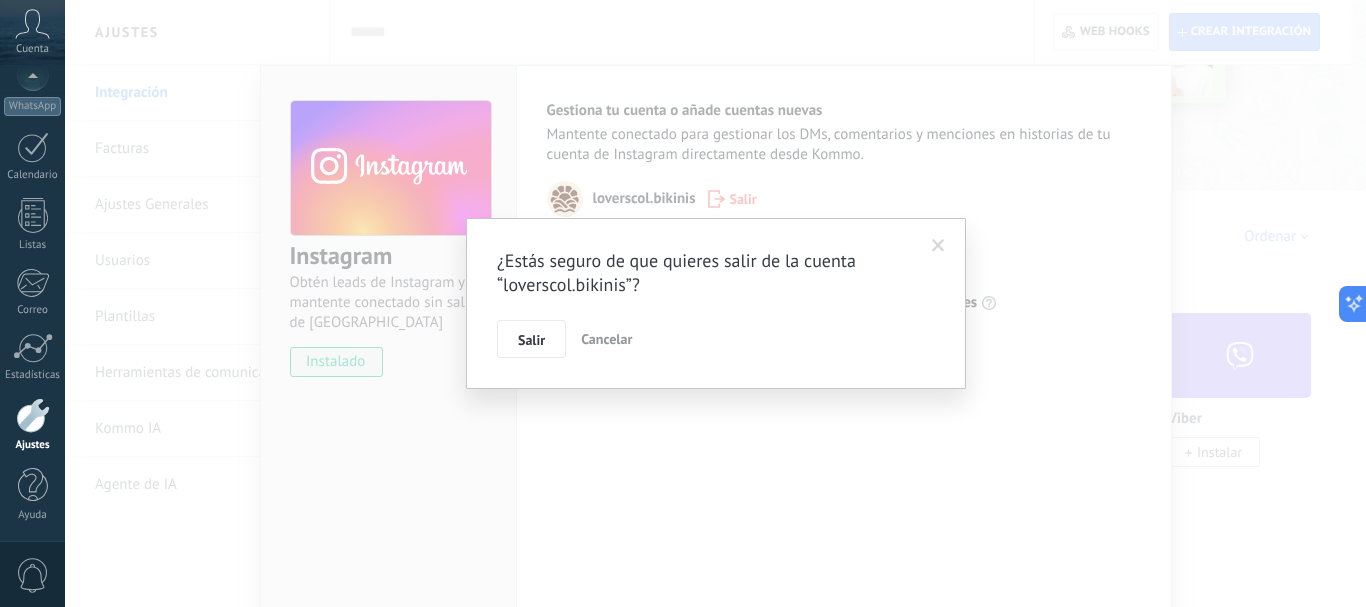 click on "Salir" at bounding box center [531, 340] 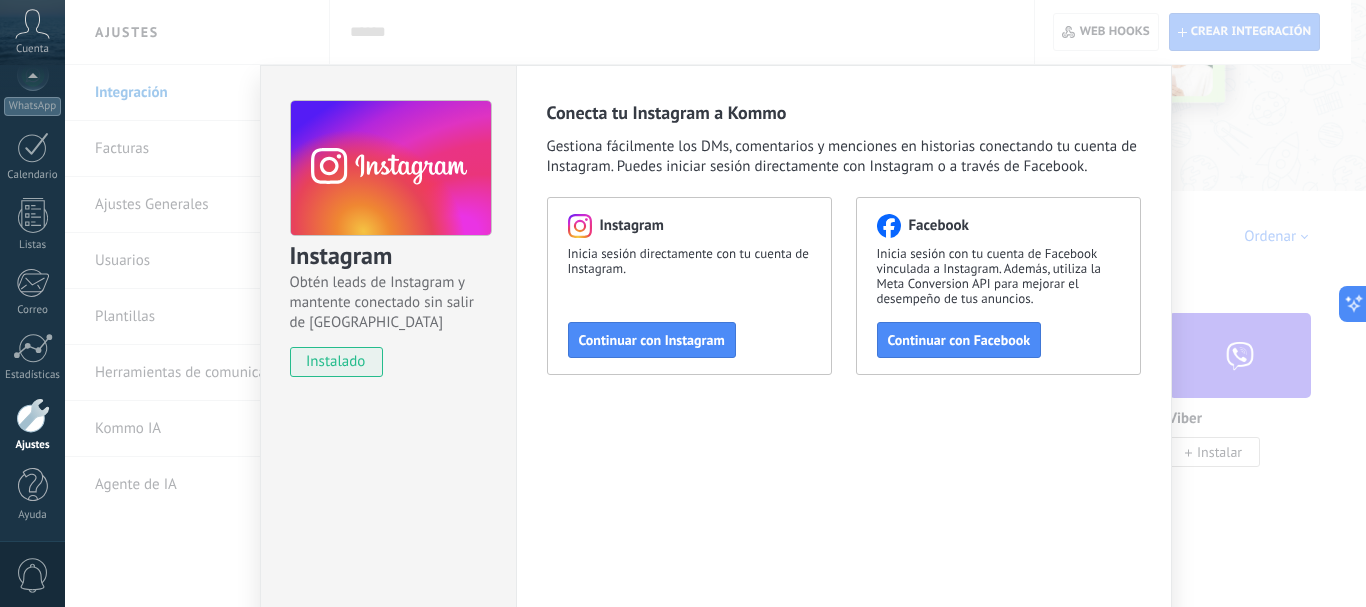 click on "Cuenta" at bounding box center (32, 49) 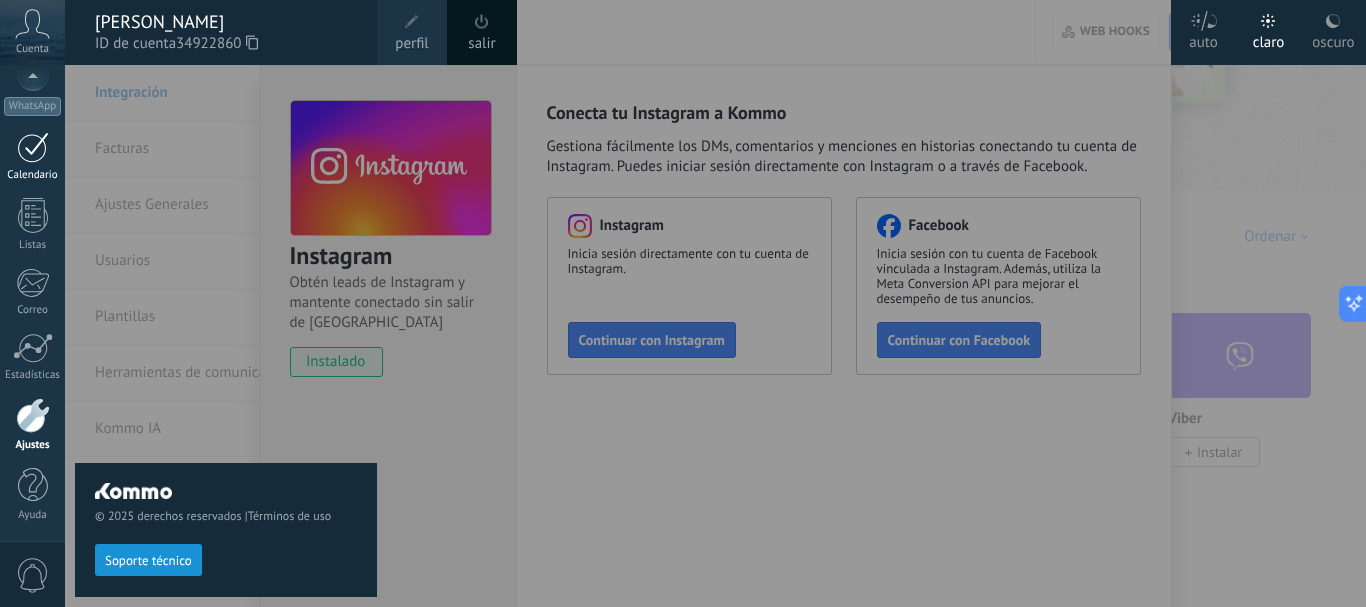 click on "Calendario" at bounding box center (33, 175) 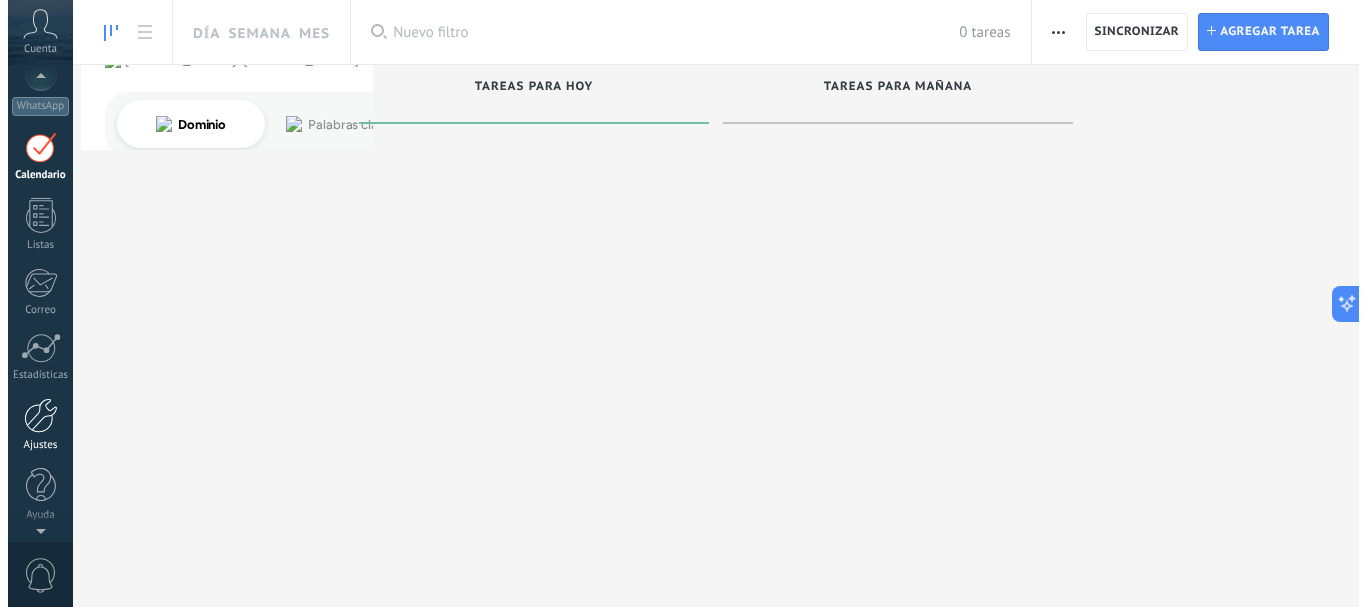 scroll, scrollTop: 0, scrollLeft: 0, axis: both 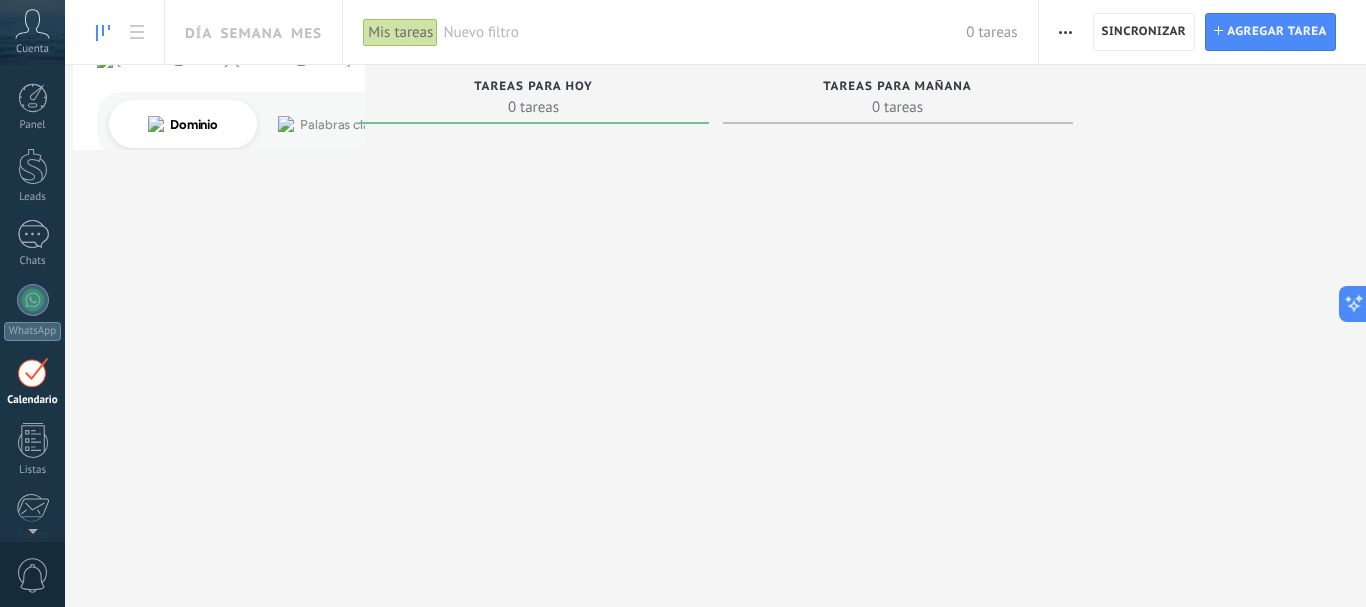 click on "Panel
Leads
Chats
WhatsApp
Clientes" at bounding box center (65, 303) 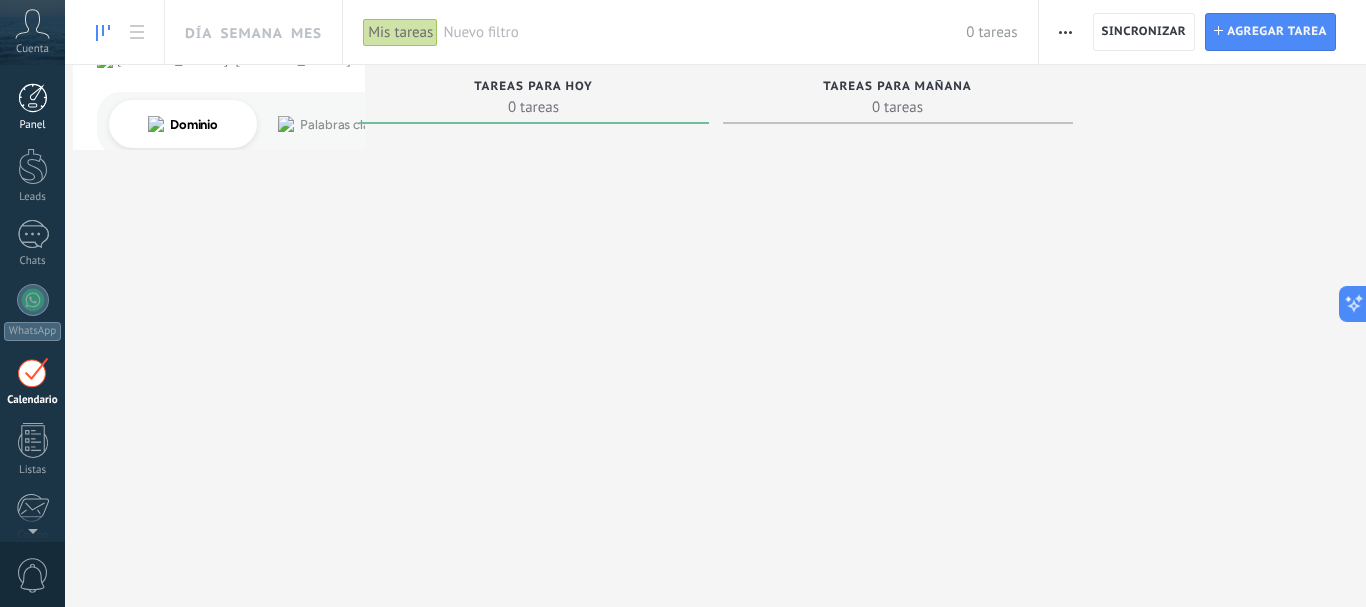 click on "Panel" at bounding box center [32, 107] 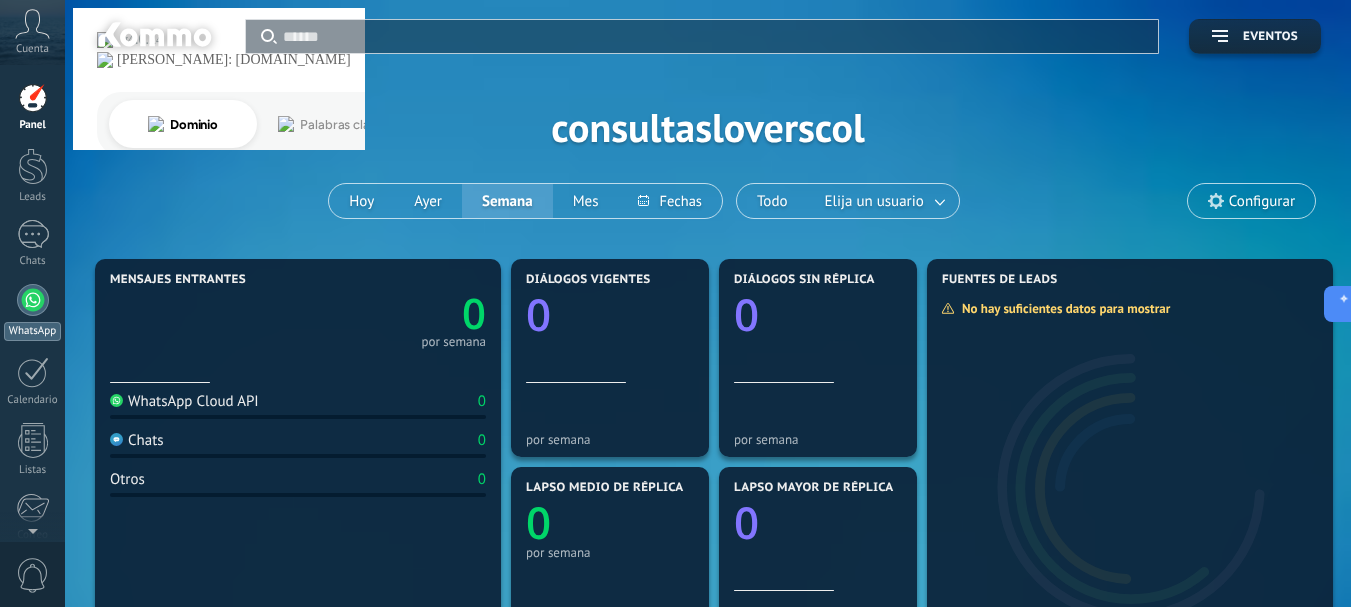 click on "WhatsApp" at bounding box center [32, 331] 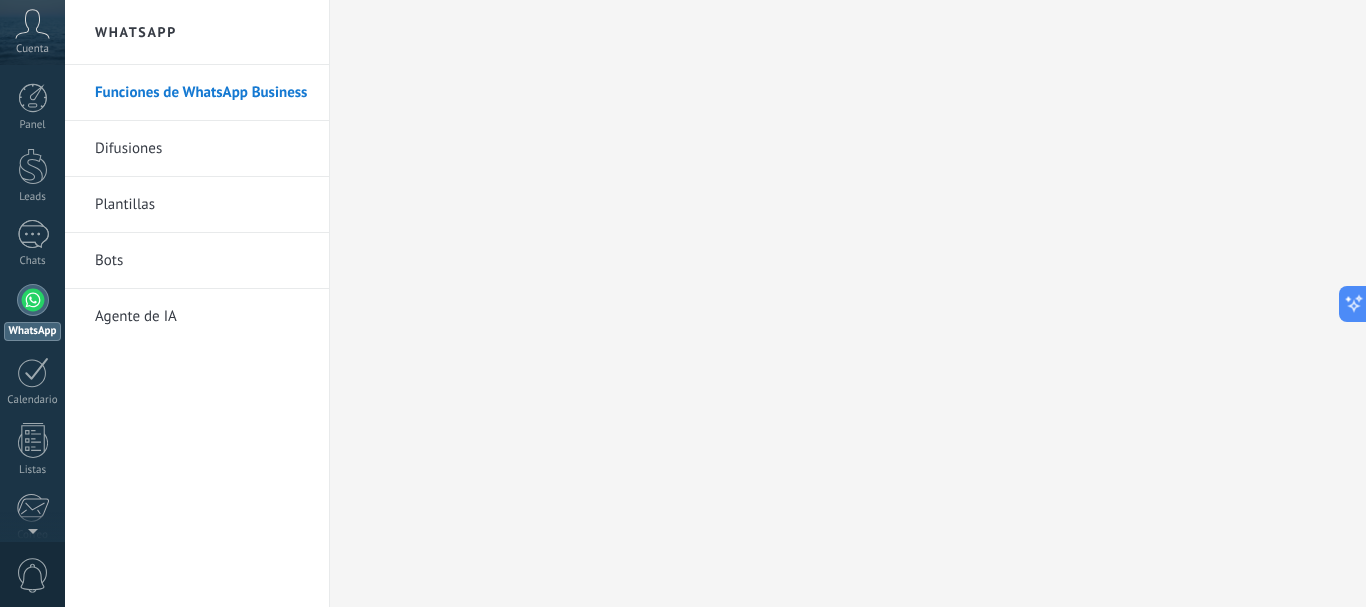 click on "Cuenta" at bounding box center (32, 32) 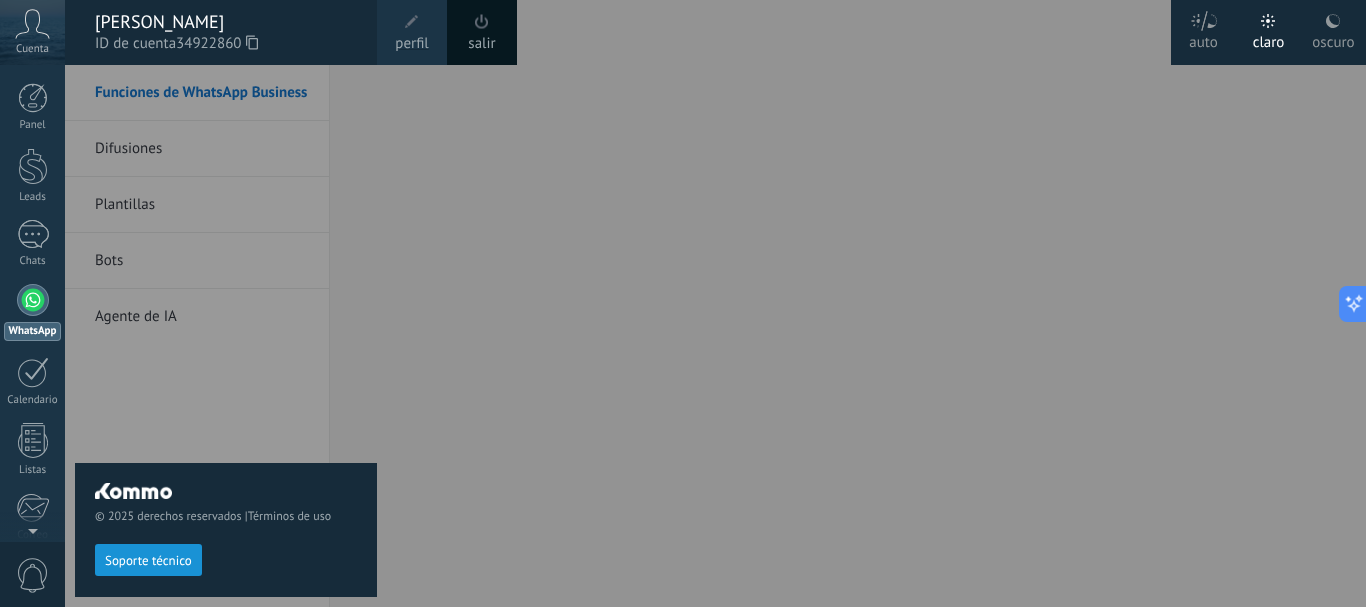 click at bounding box center (748, 303) 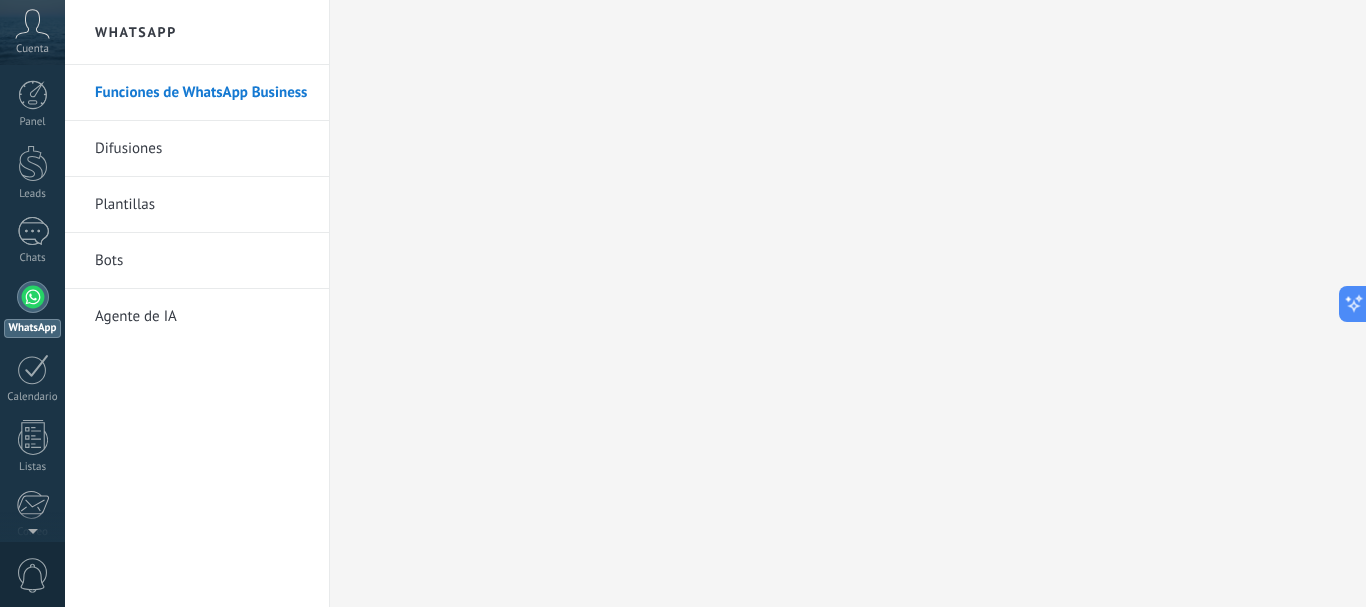 scroll, scrollTop: 0, scrollLeft: 0, axis: both 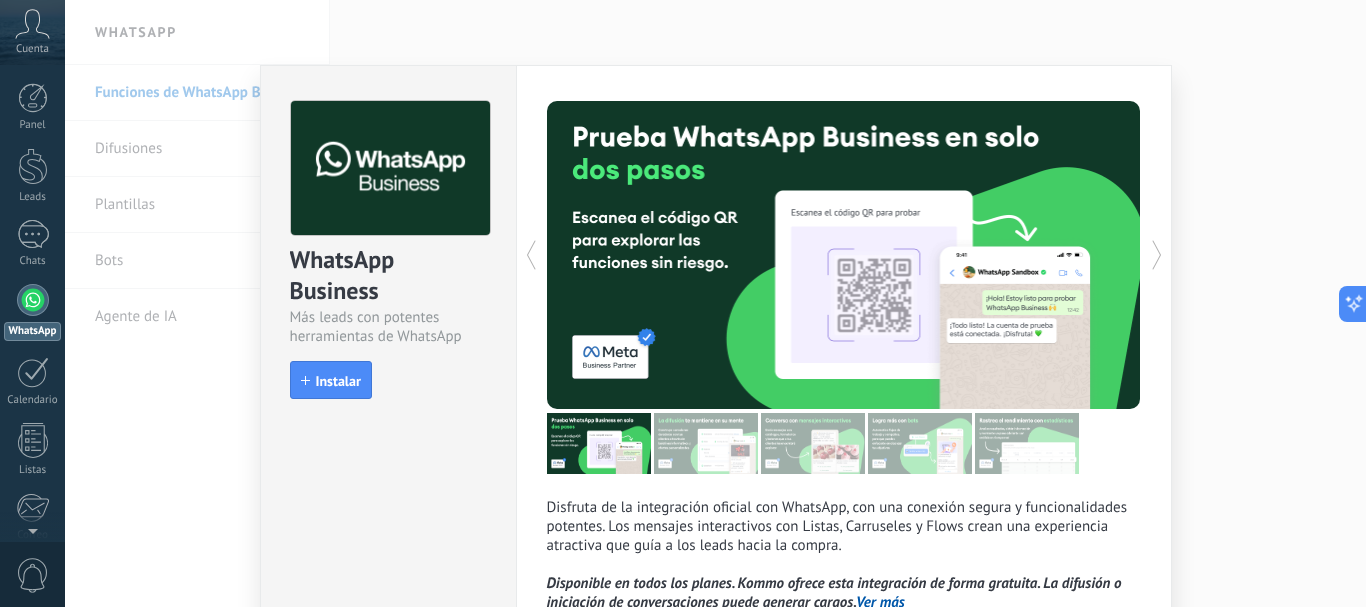 click at bounding box center [695, 255] 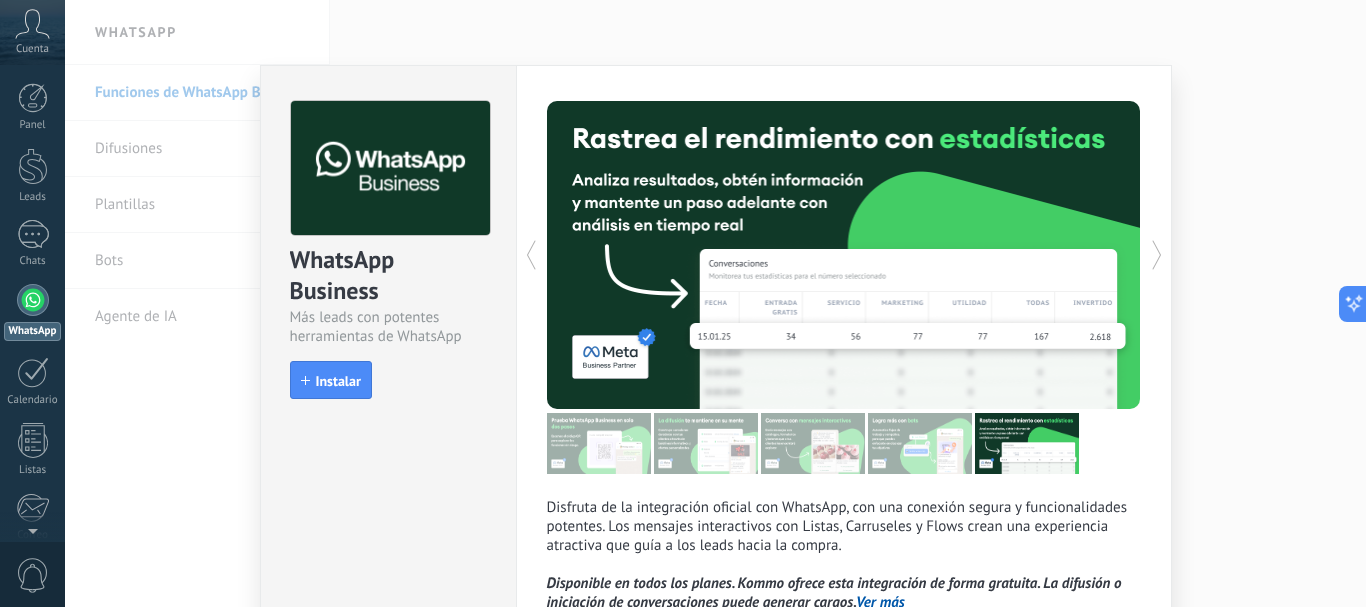 click at bounding box center (695, 255) 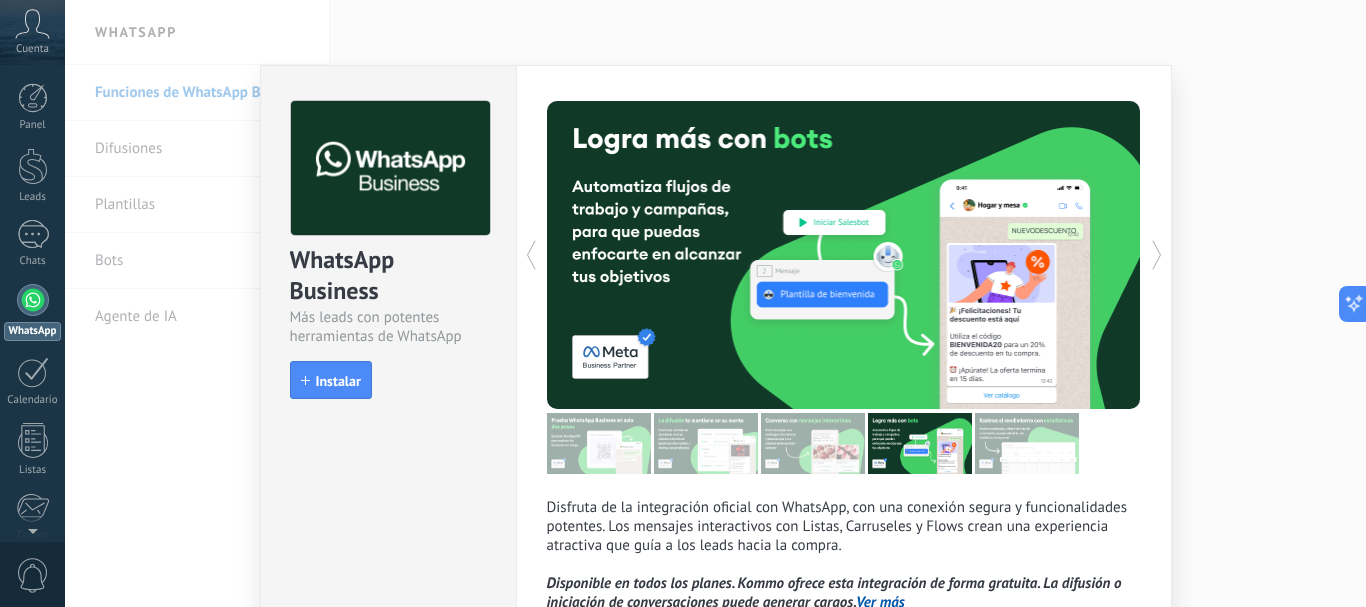 click at bounding box center [695, 255] 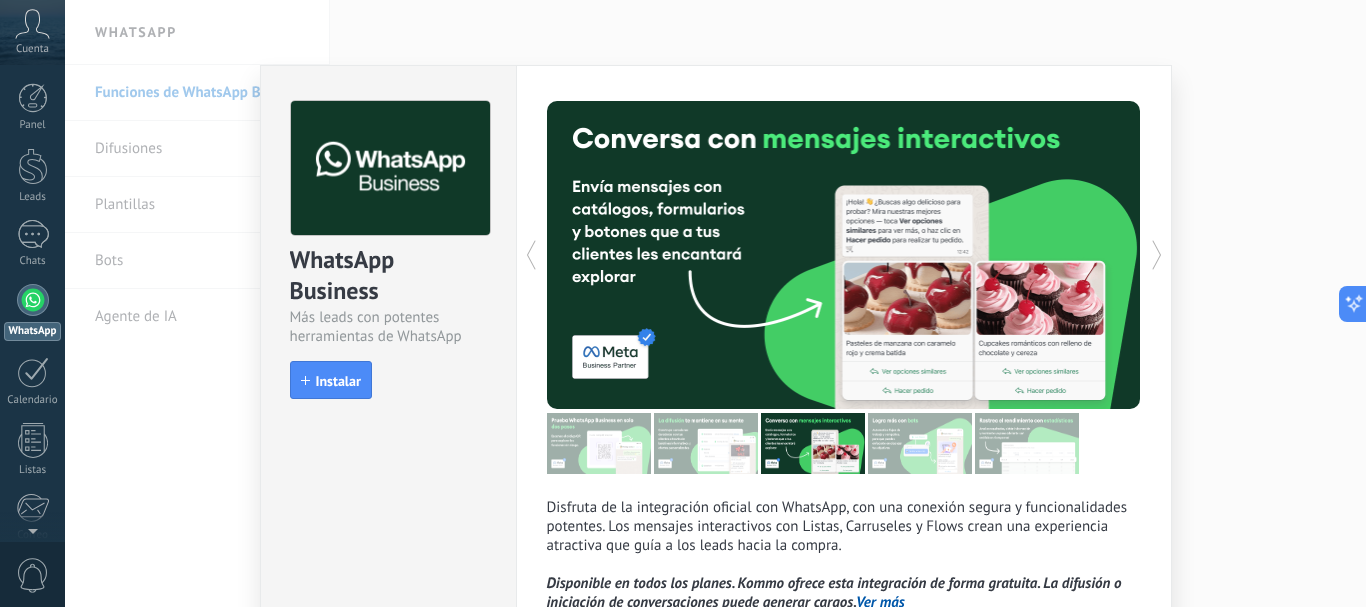 click at bounding box center (695, 255) 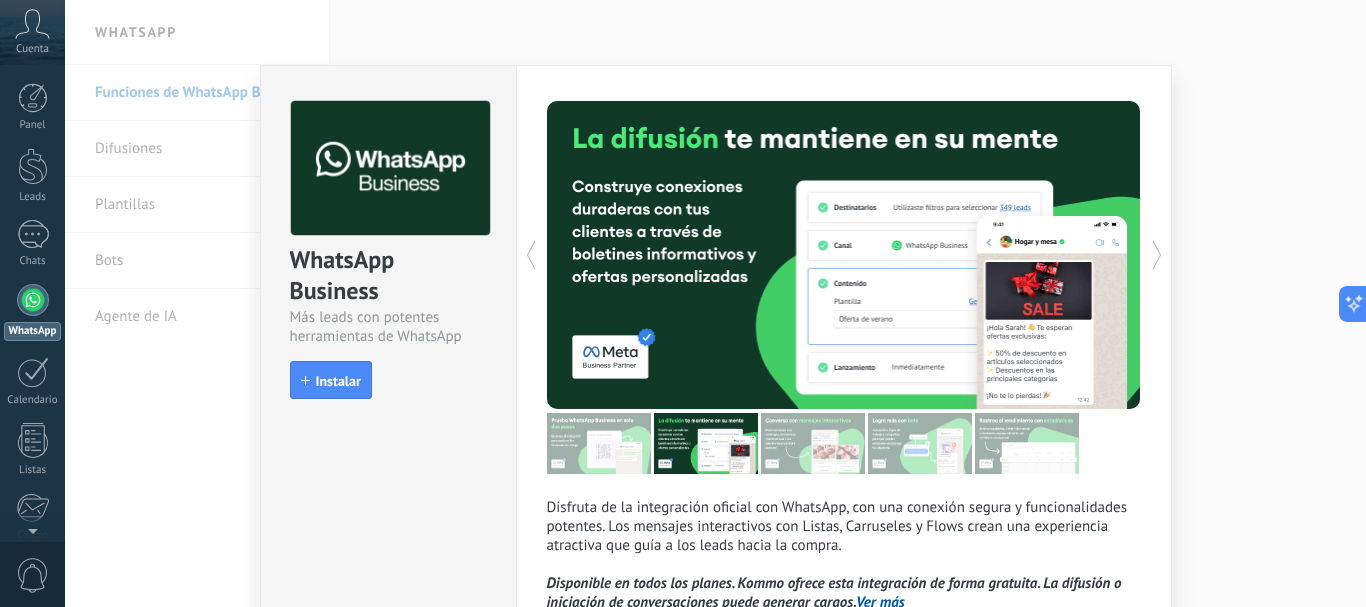 click at bounding box center [695, 255] 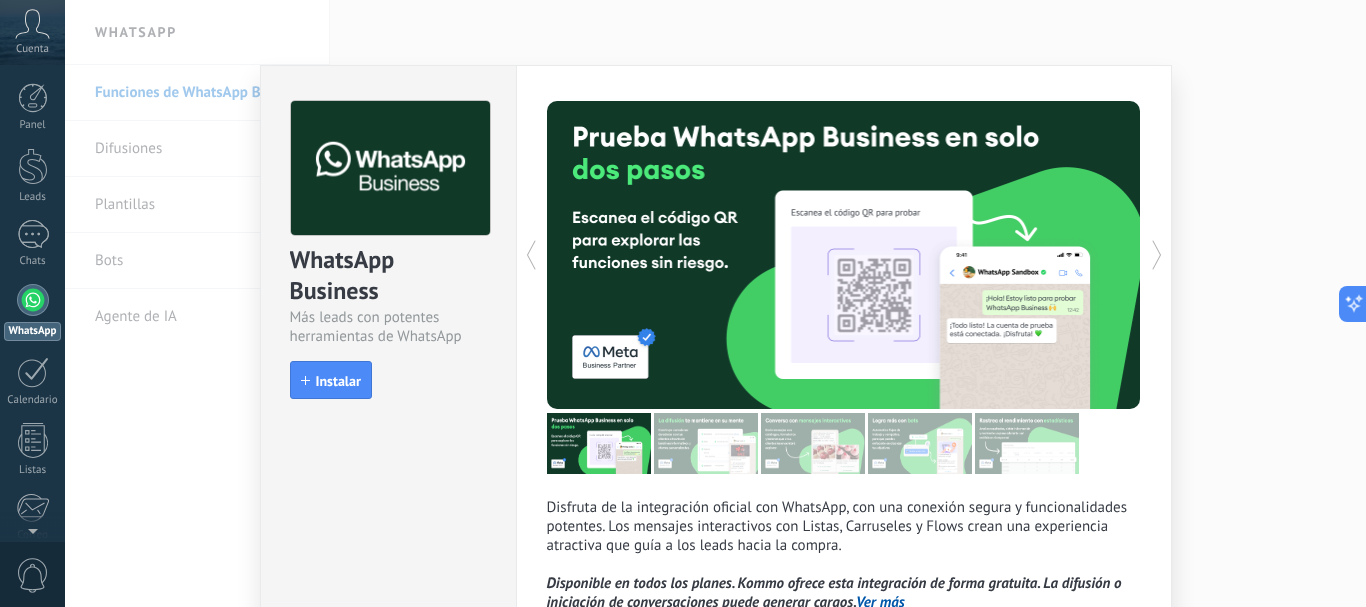 click on "WhatsApp Business Más leads con potentes herramientas de WhatsApp install Instalar Disfruta de la integración oficial con WhatsApp, con una conexión segura y funcionalidades potentes. Los mensajes interactivos con Listas, Carruseles y Flows crean una experiencia atractiva que guía a los leads hacia la compra.    Disponible en todos los planes. Kommo ofrece esta integración de forma gratuita. La difusión o iniciación de conversaciones puede generar cargos.  Ver más más" at bounding box center [715, 303] 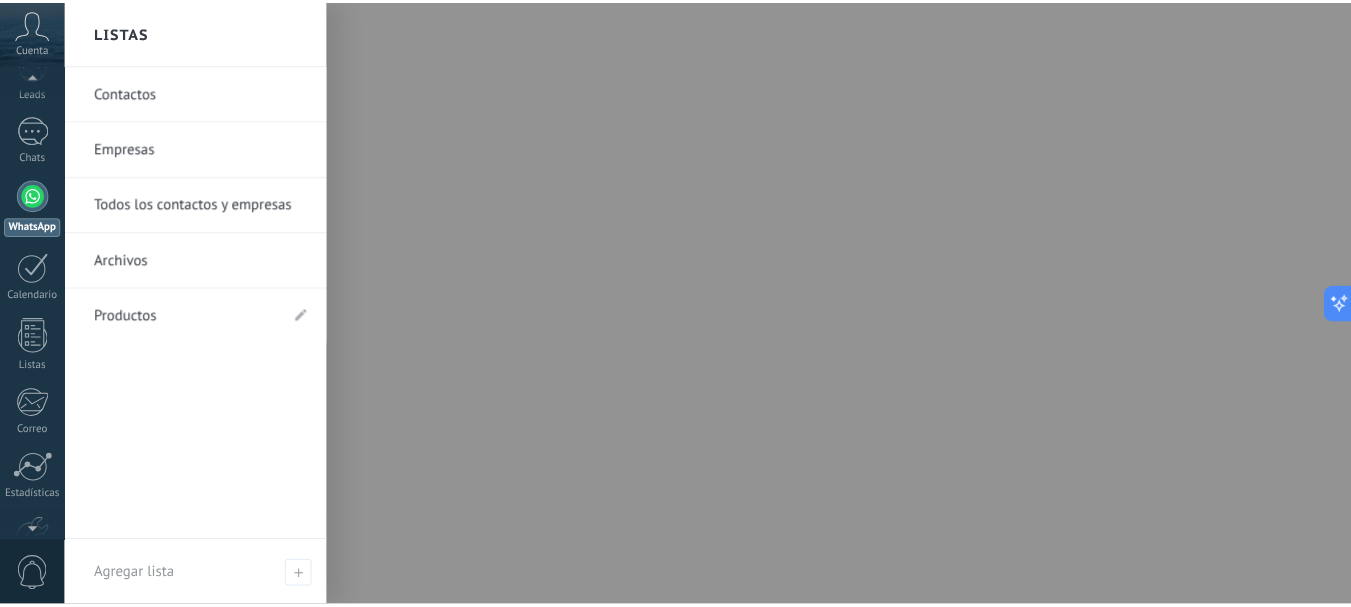 scroll, scrollTop: 225, scrollLeft: 0, axis: vertical 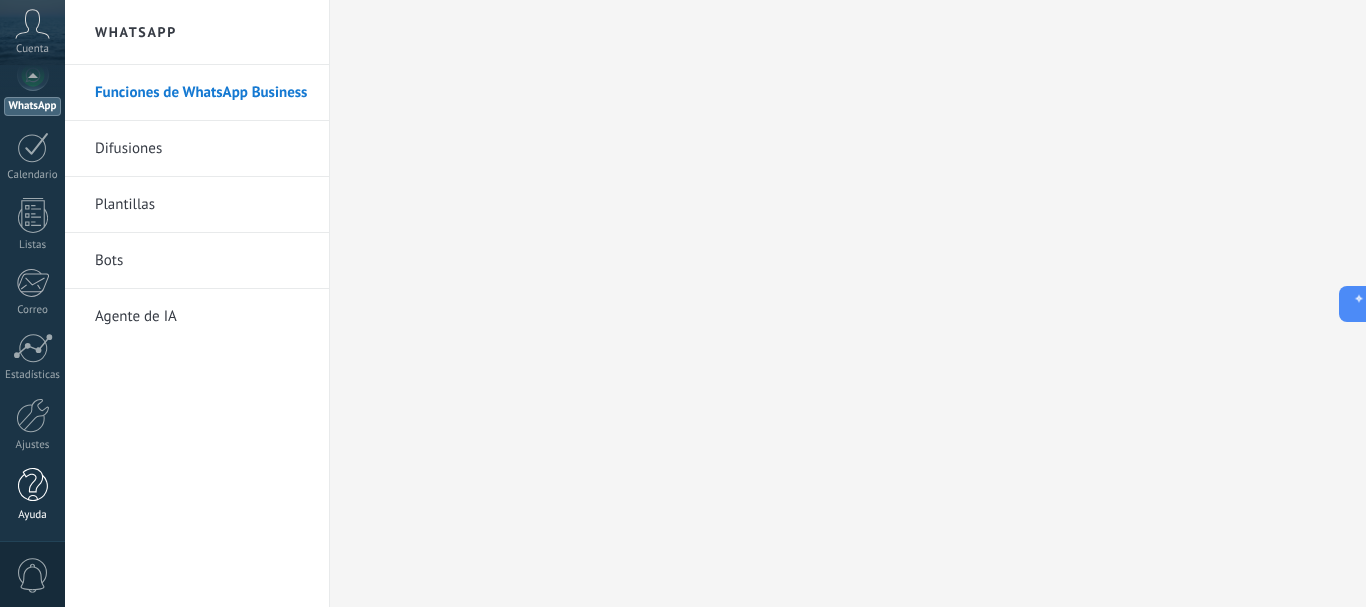 click at bounding box center (33, 485) 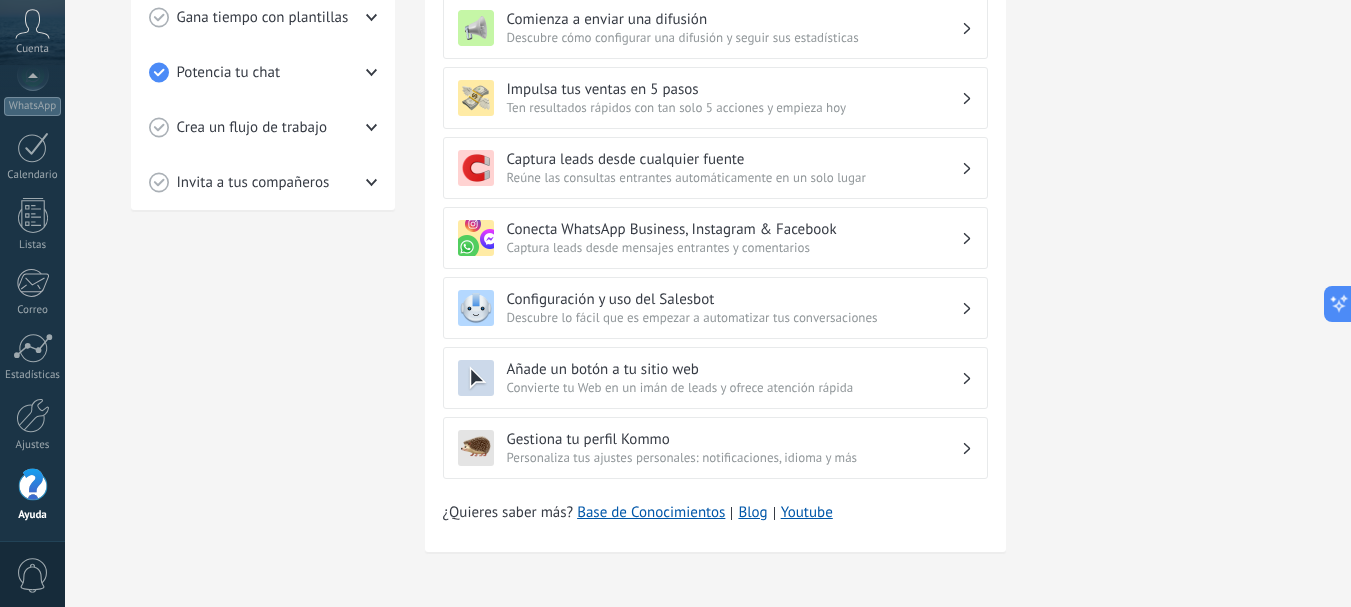 scroll, scrollTop: 0, scrollLeft: 0, axis: both 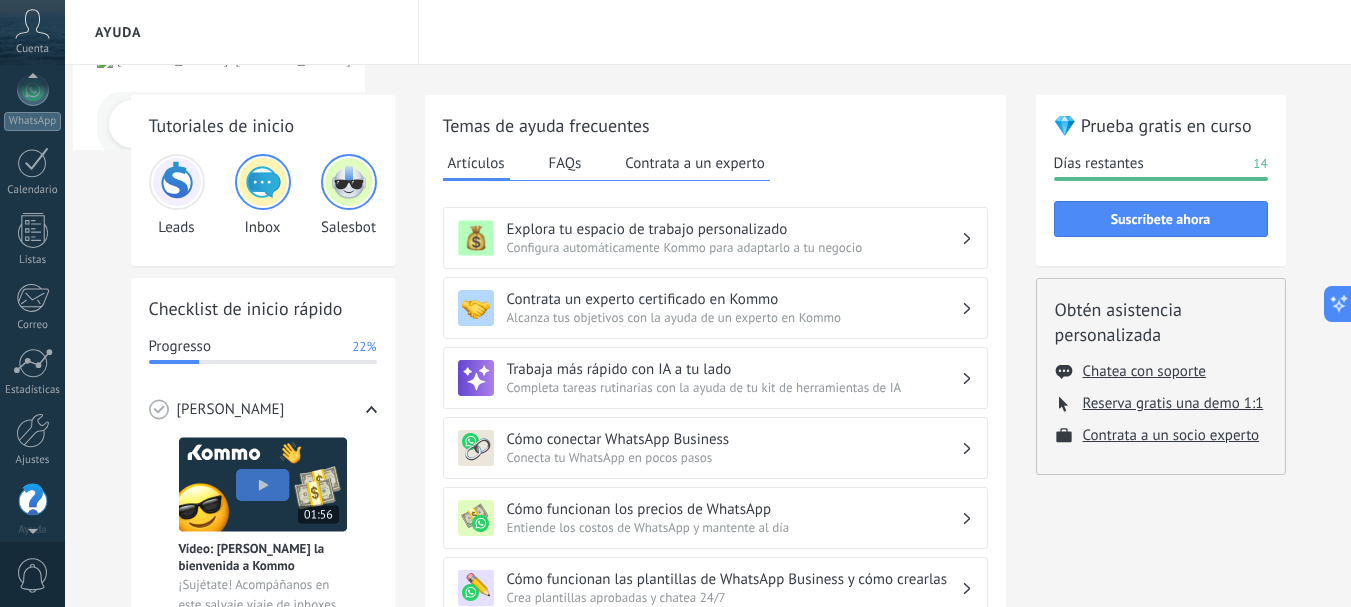 click 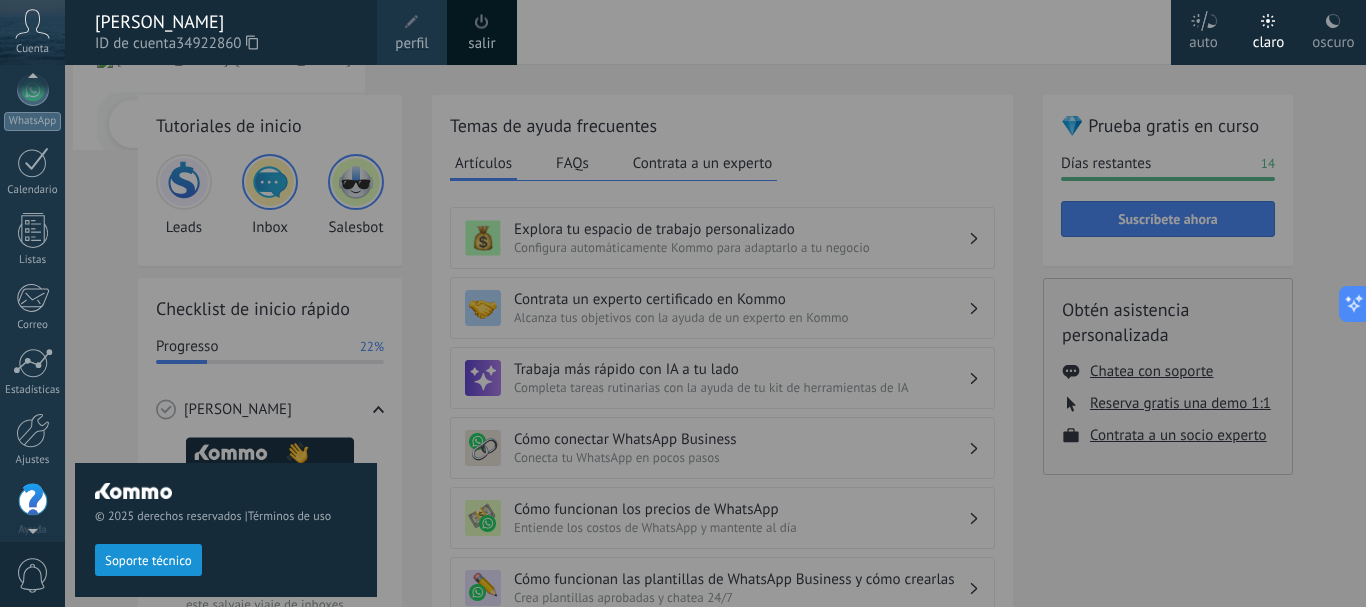click at bounding box center [412, 22] 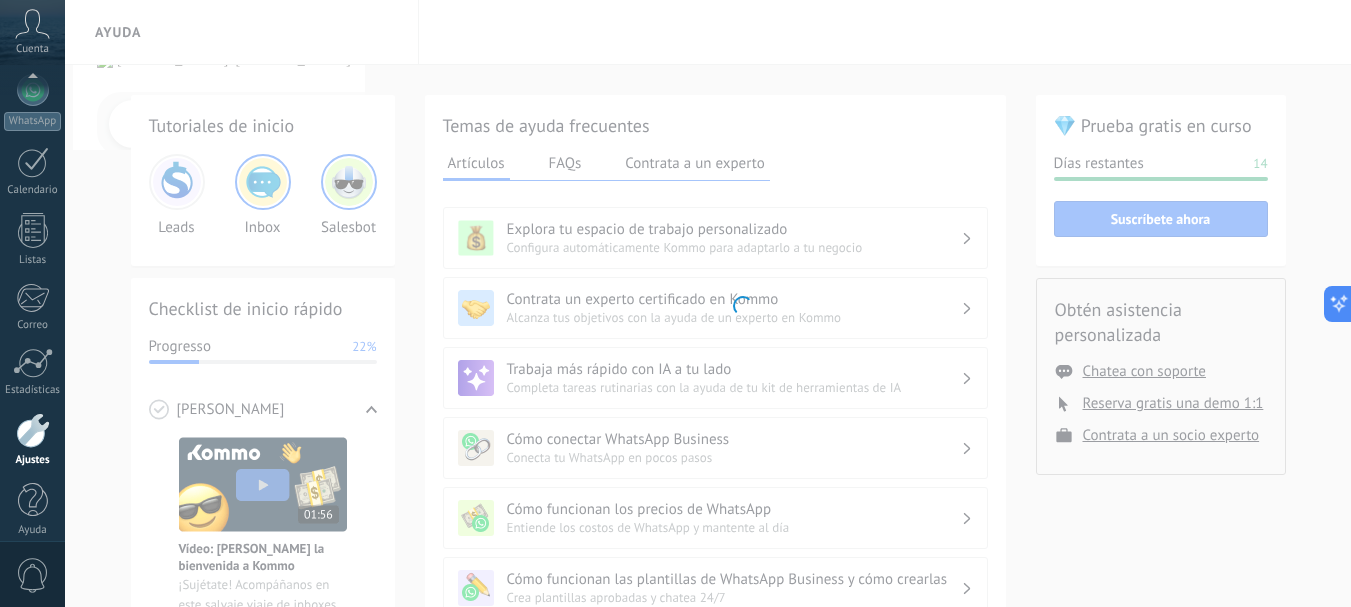 scroll, scrollTop: 225, scrollLeft: 0, axis: vertical 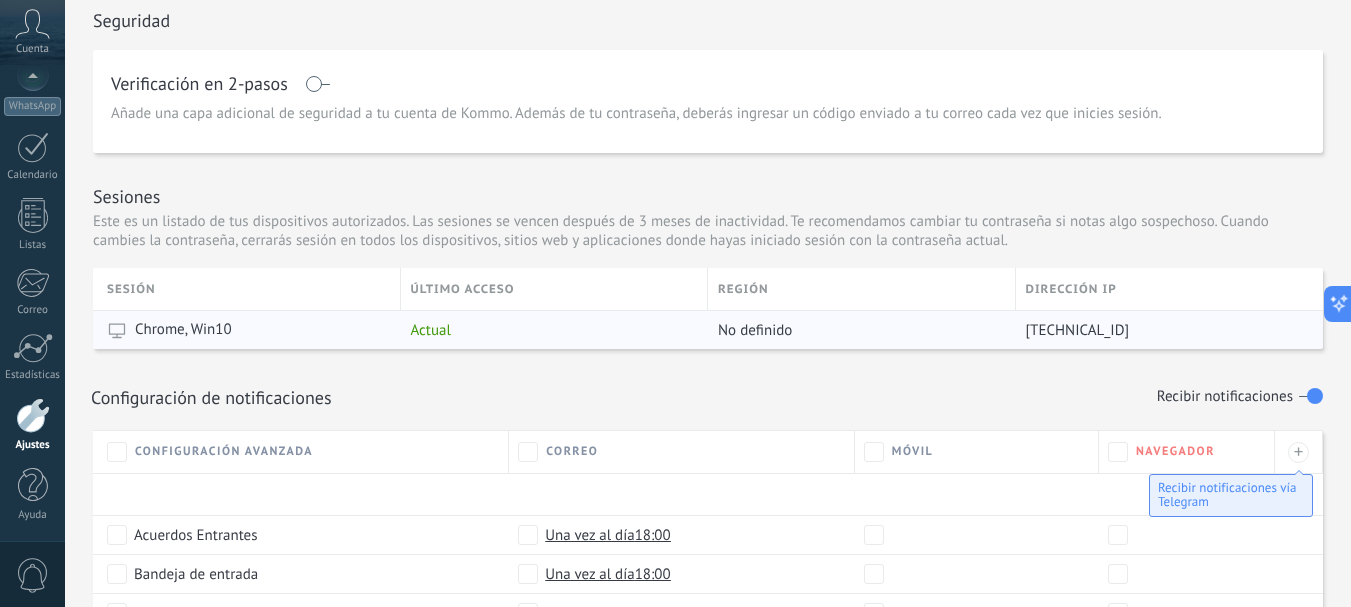 click on "[TECHNICAL_ID]" at bounding box center [1078, 330] 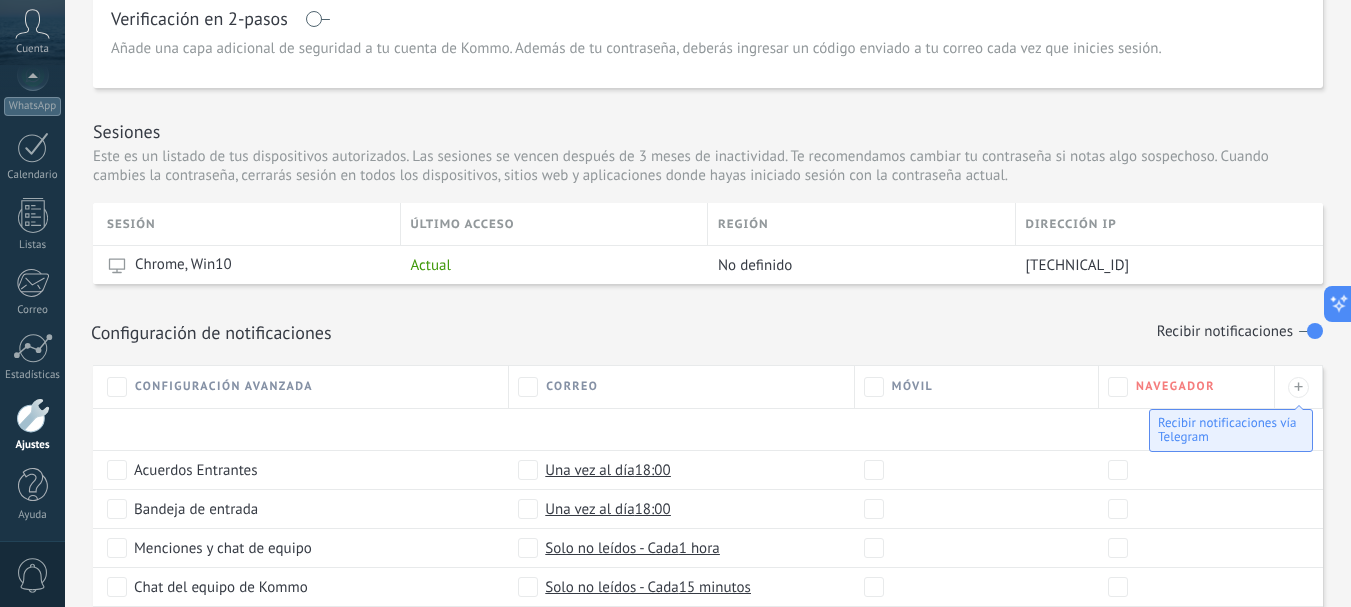 scroll, scrollTop: 600, scrollLeft: 0, axis: vertical 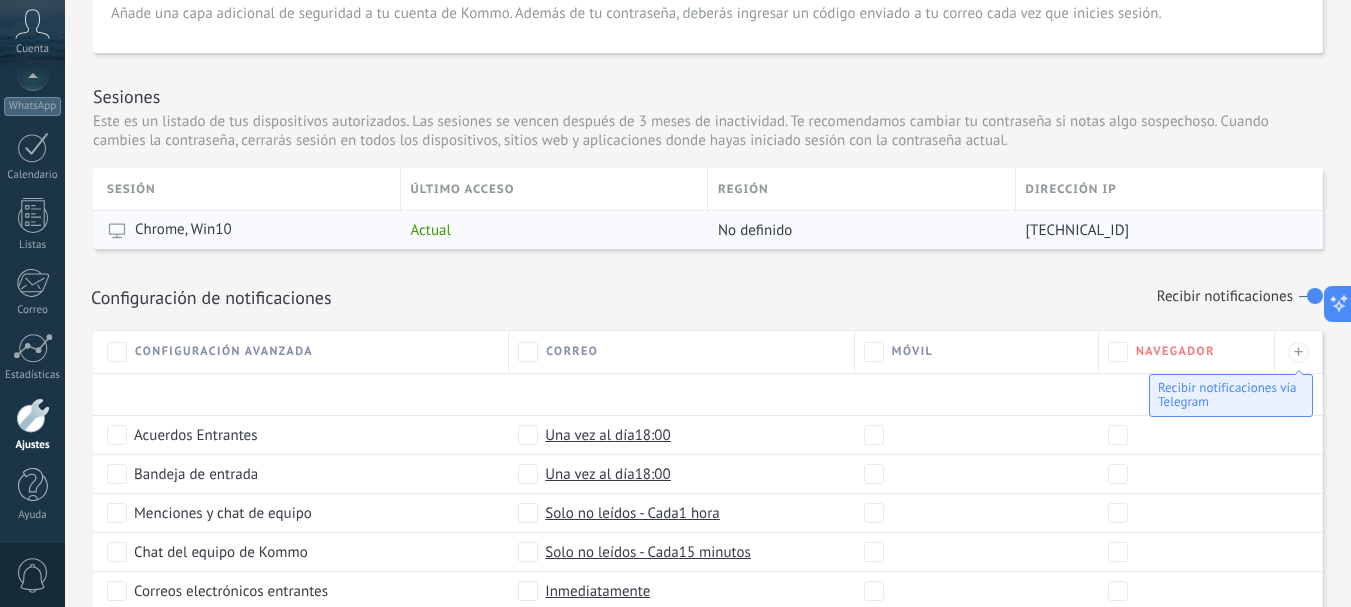 click on "Chrome, Win10" at bounding box center (249, 230) 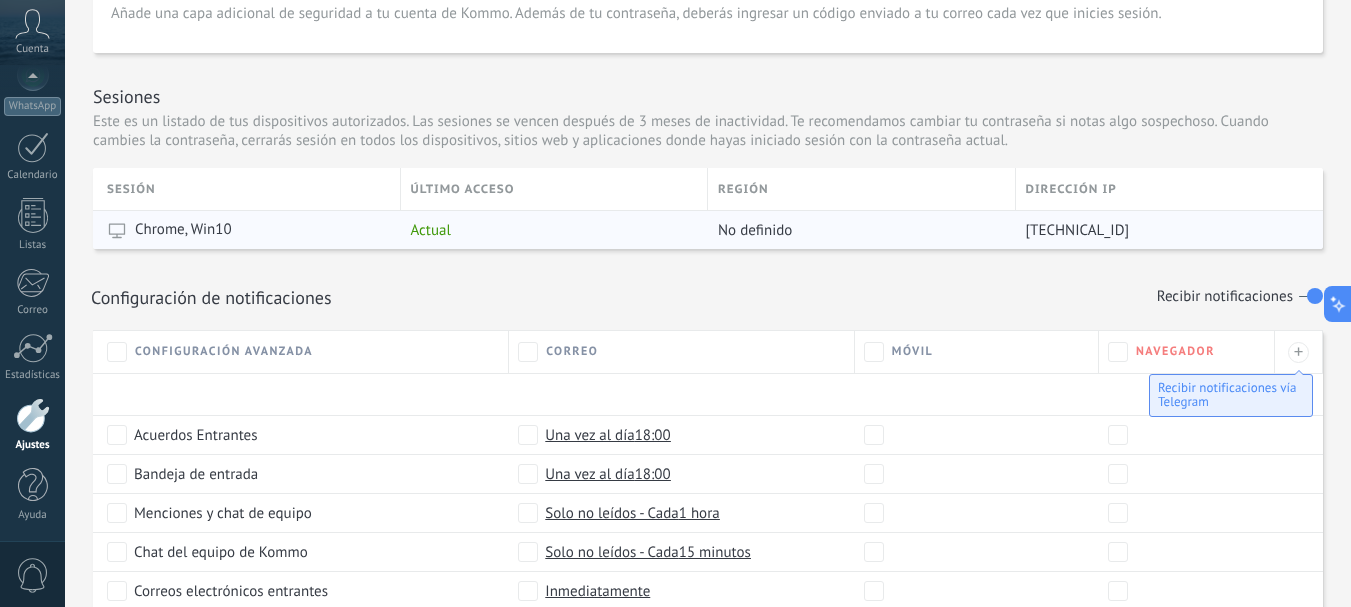 click on "Chrome, Win10" at bounding box center (249, 230) 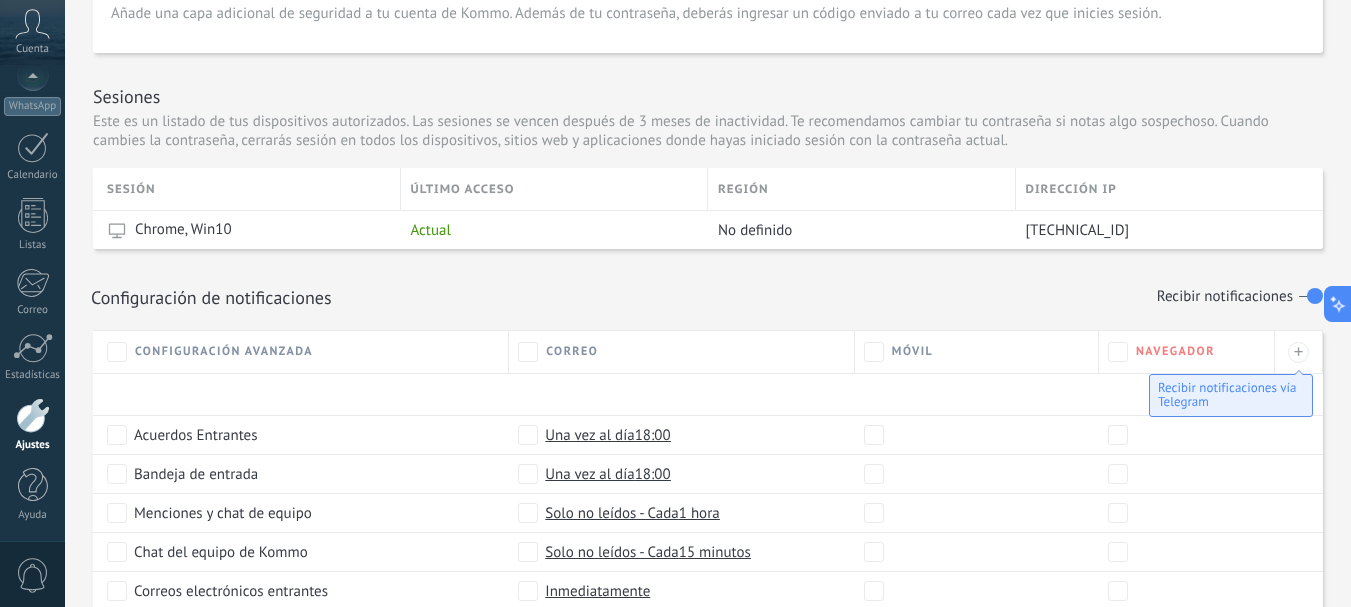 click on "último acceso" at bounding box center [554, 189] 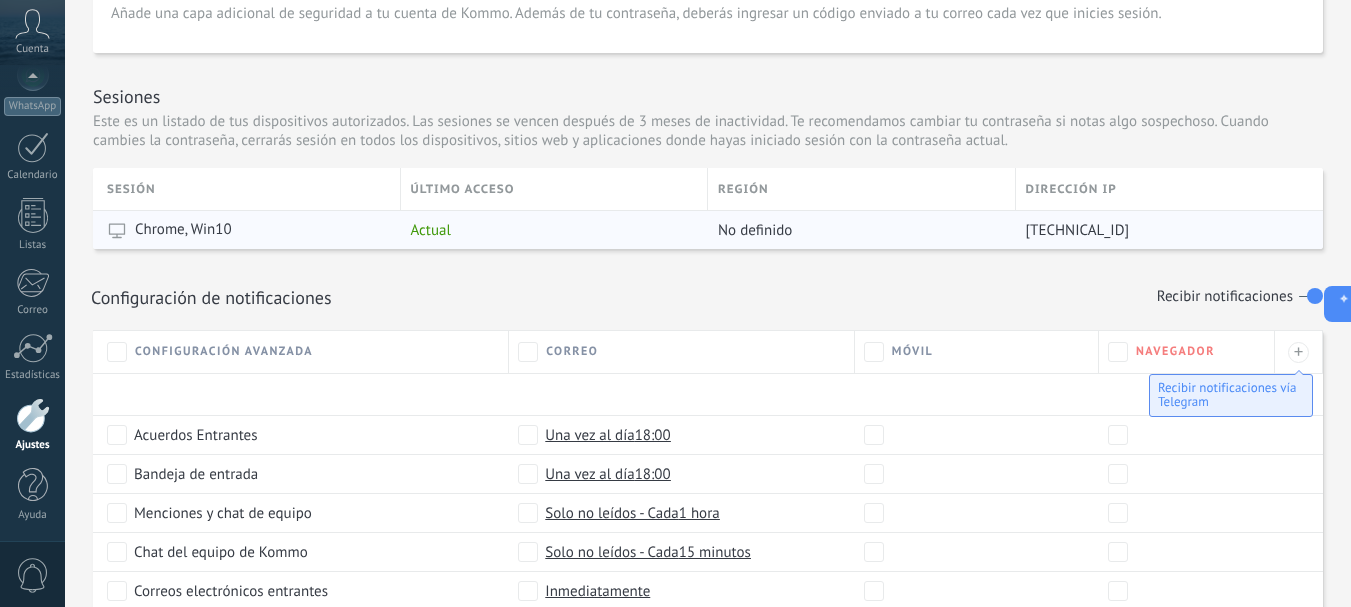 click on "Actual" at bounding box center [550, 230] 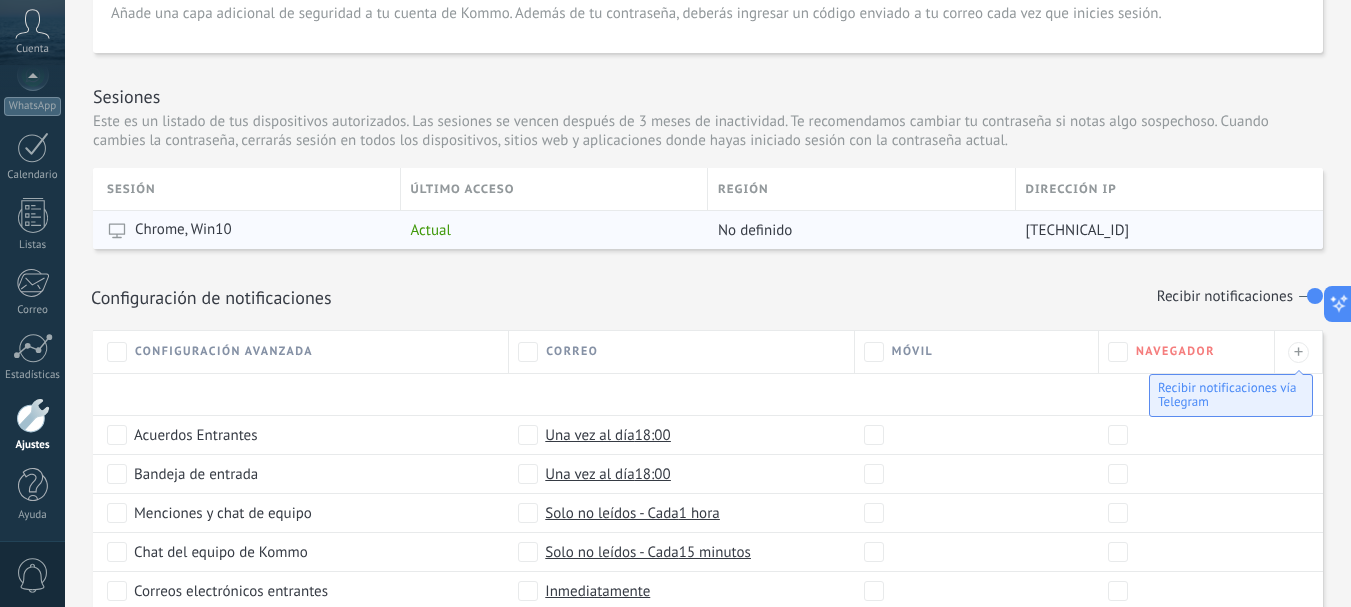 click on "No definido" at bounding box center [755, 230] 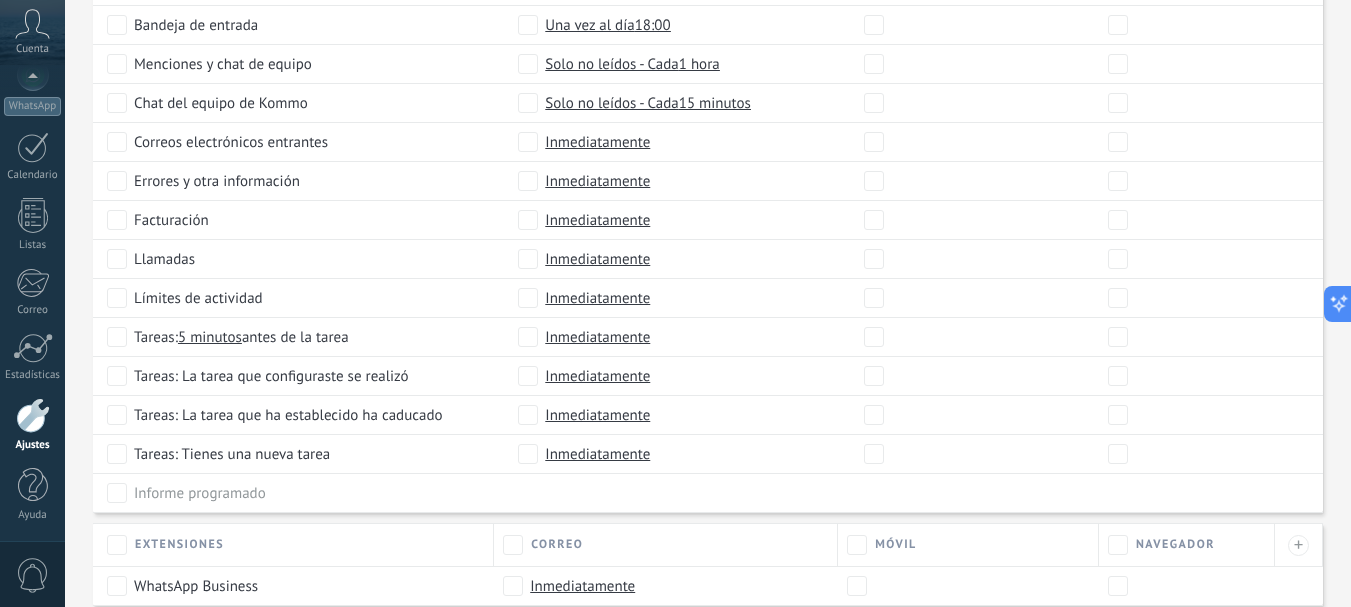 scroll, scrollTop: 1123, scrollLeft: 0, axis: vertical 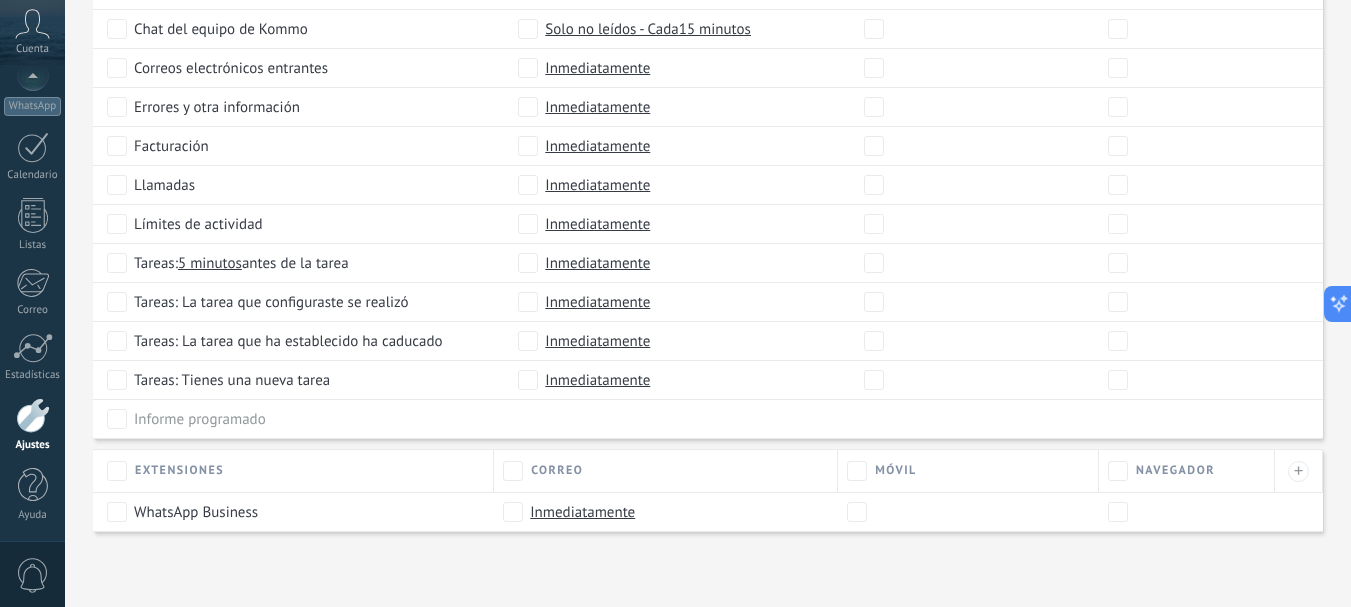 drag, startPoint x: 181, startPoint y: 516, endPoint x: 312, endPoint y: 500, distance: 131.97348 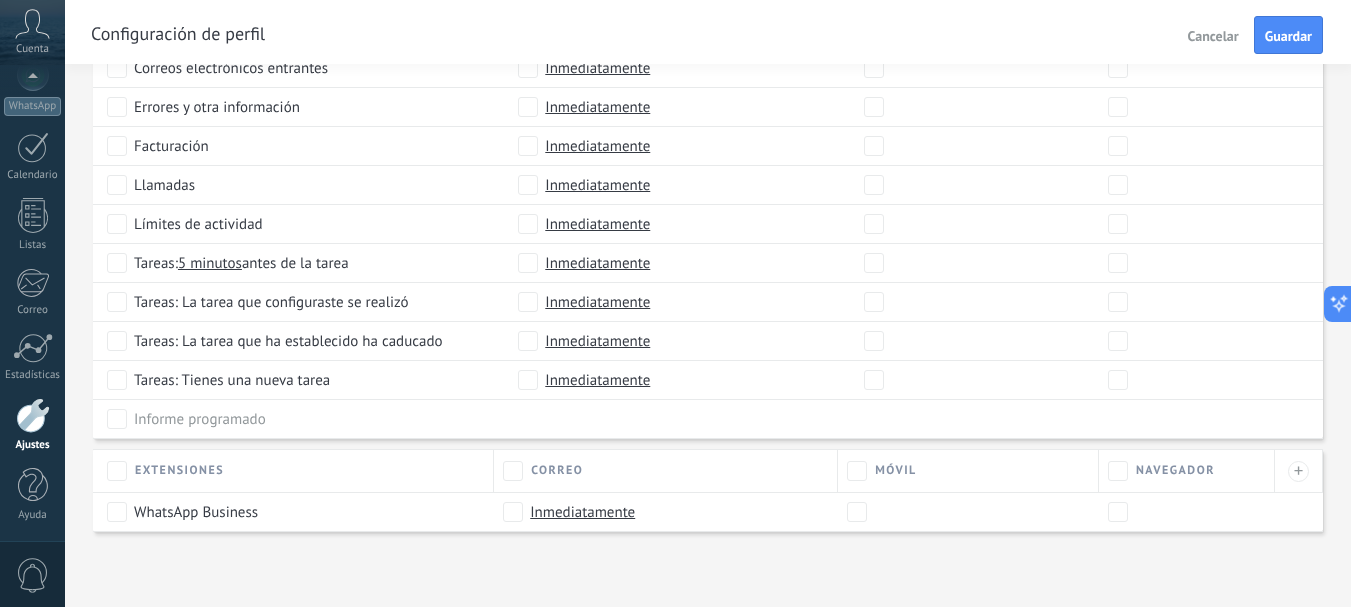 click on "WhatsApp Business" at bounding box center [196, 512] 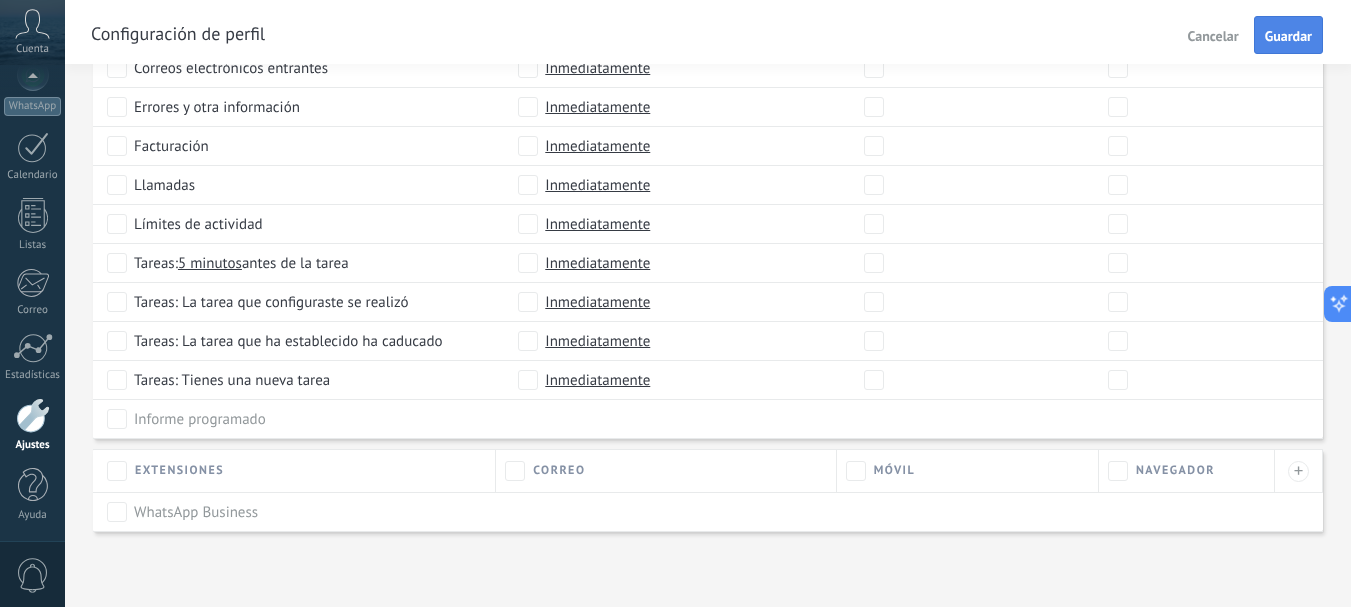 click on "Guardar" at bounding box center (1288, 36) 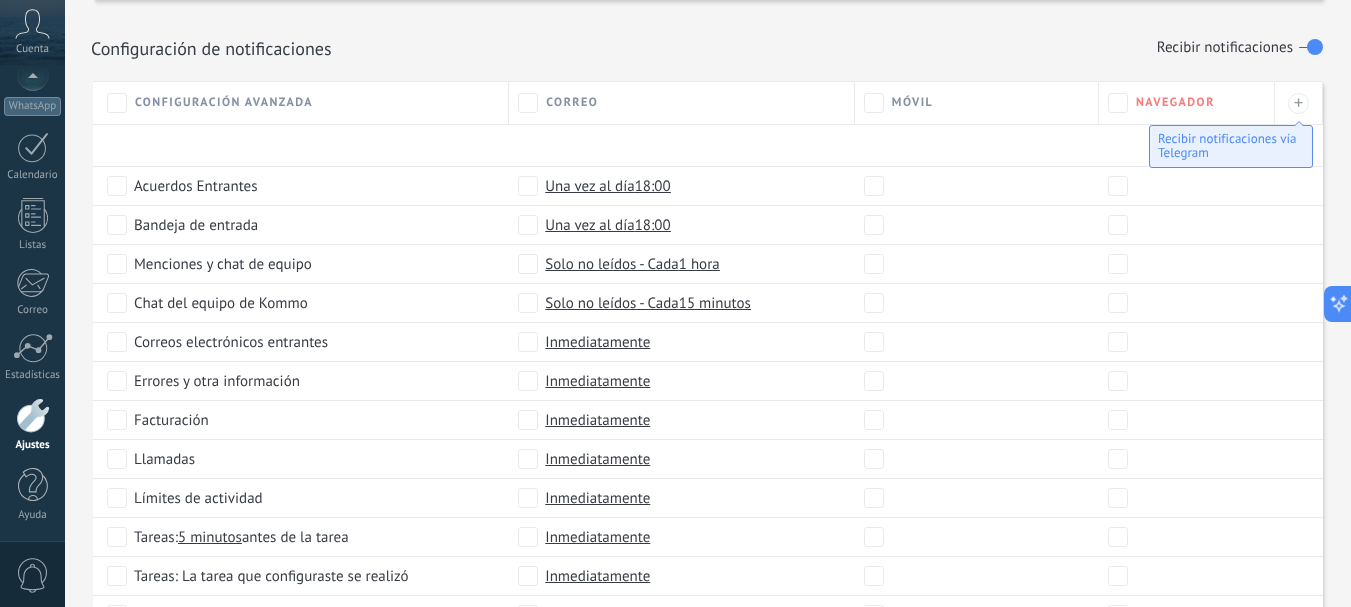 scroll, scrollTop: 623, scrollLeft: 0, axis: vertical 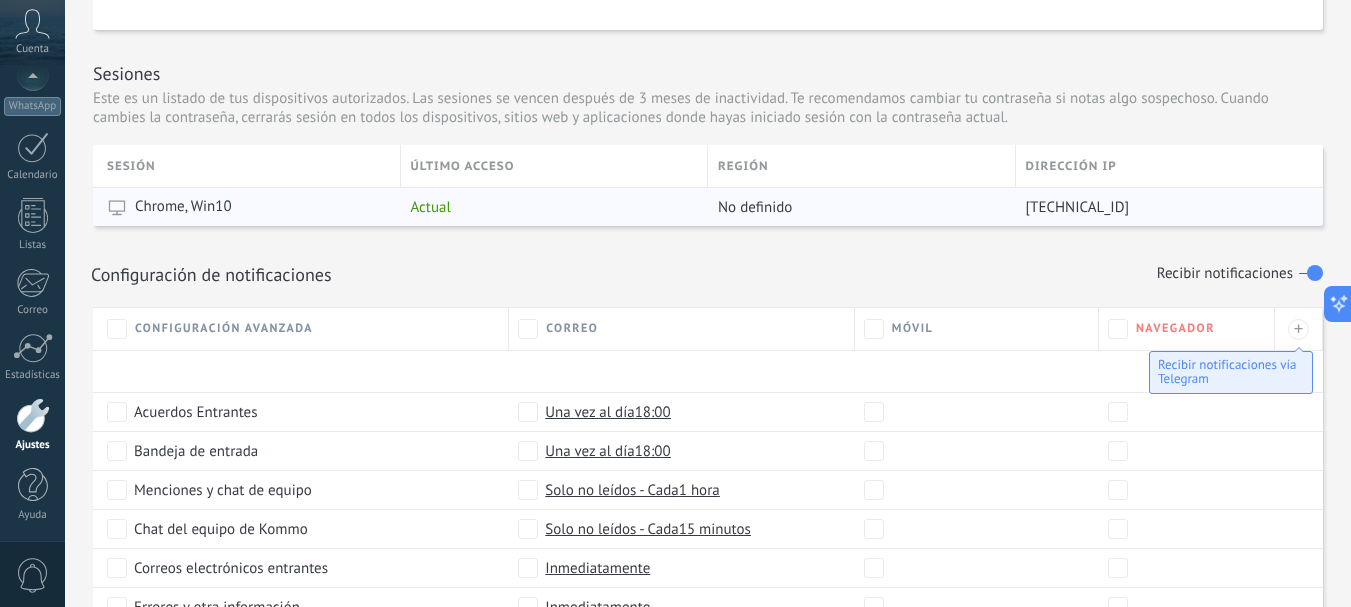 click on "Chrome, Win10" at bounding box center (183, 207) 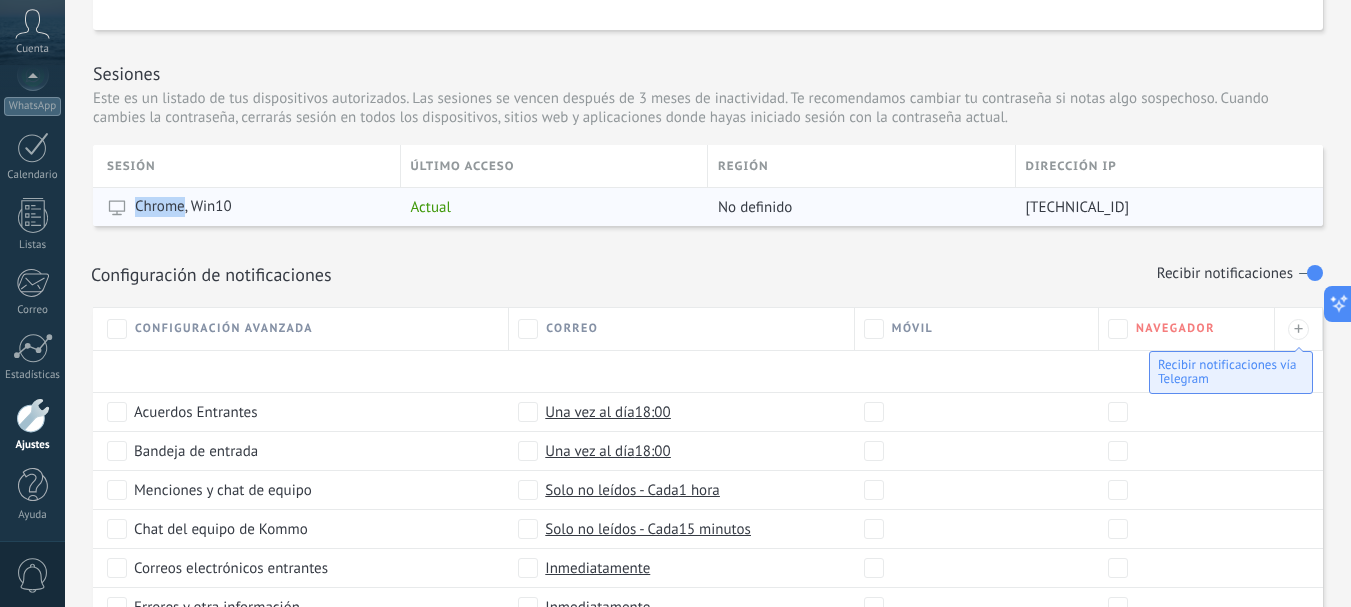 click on "Chrome, Win10" at bounding box center [183, 207] 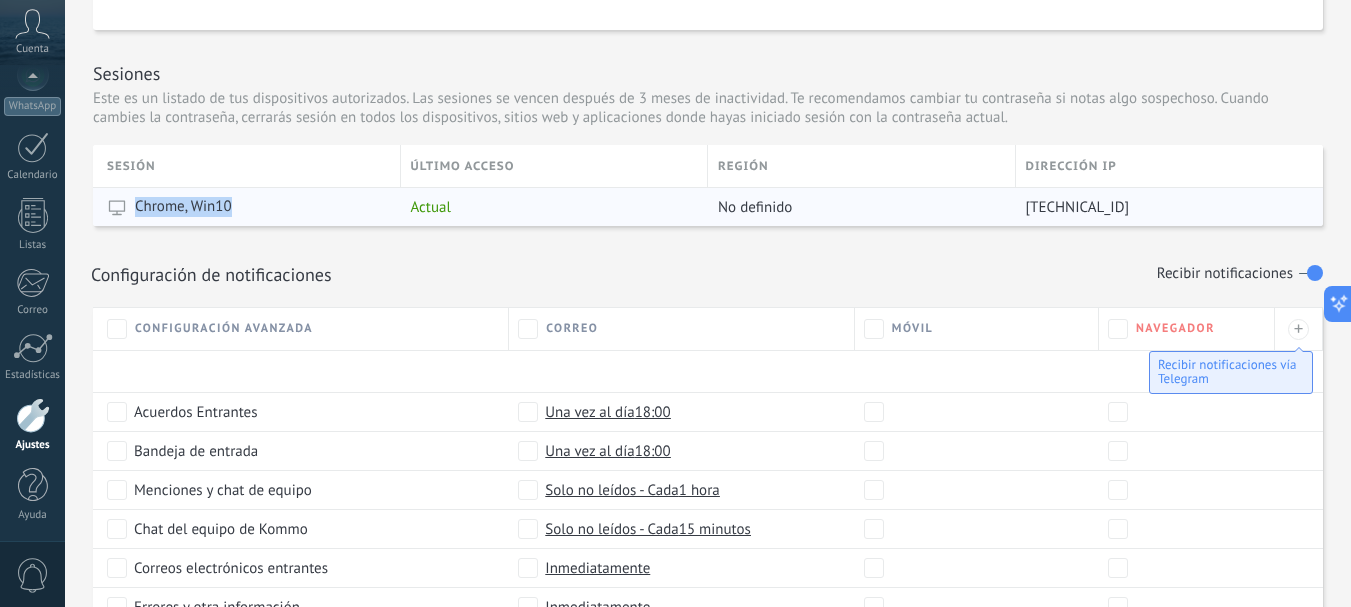 click on "Chrome, Win10" at bounding box center (183, 207) 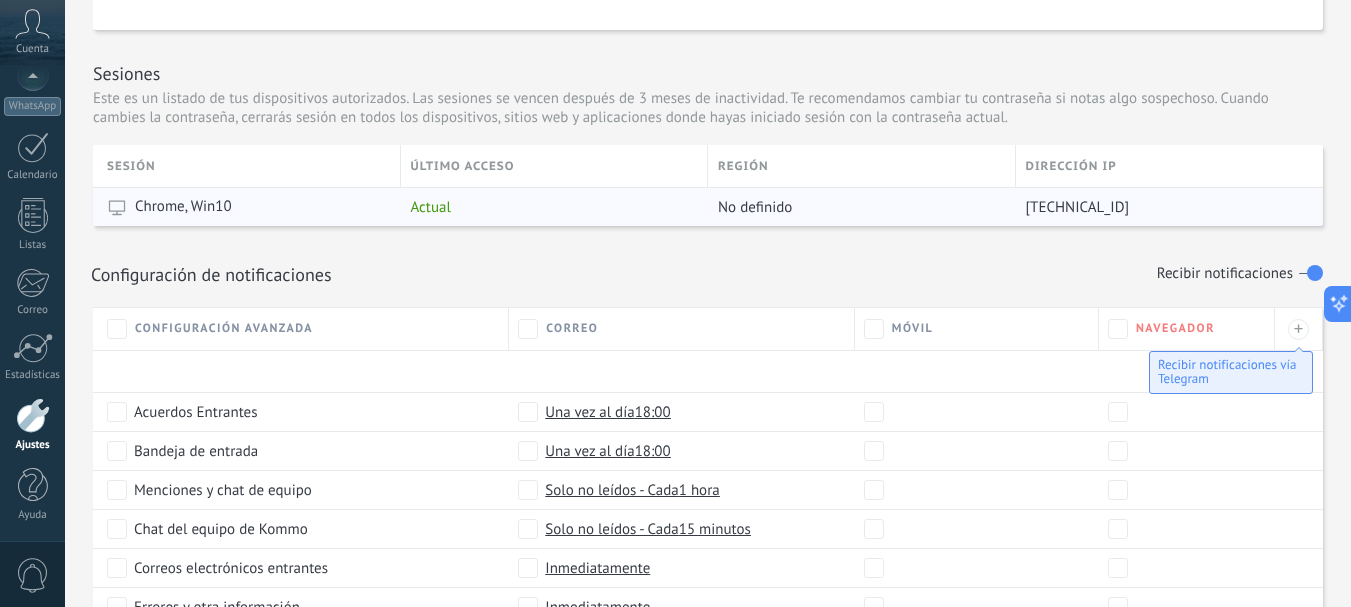 click on "Actual" at bounding box center (431, 207) 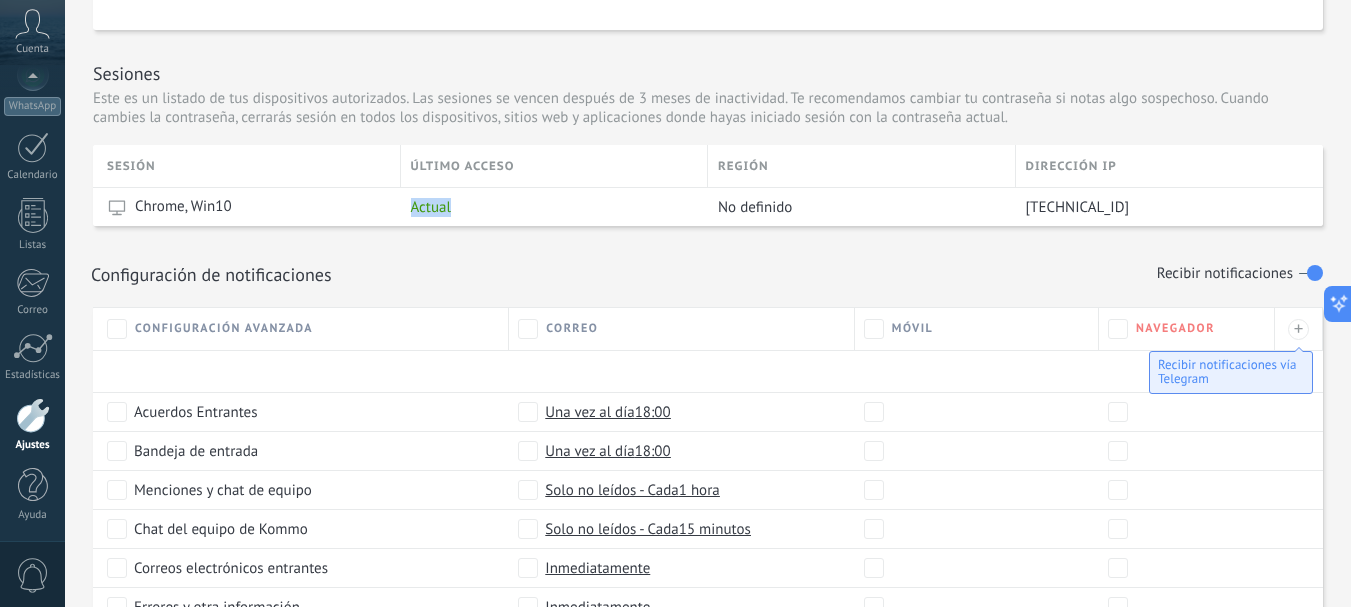 drag, startPoint x: 437, startPoint y: 208, endPoint x: 991, endPoint y: 142, distance: 557.91754 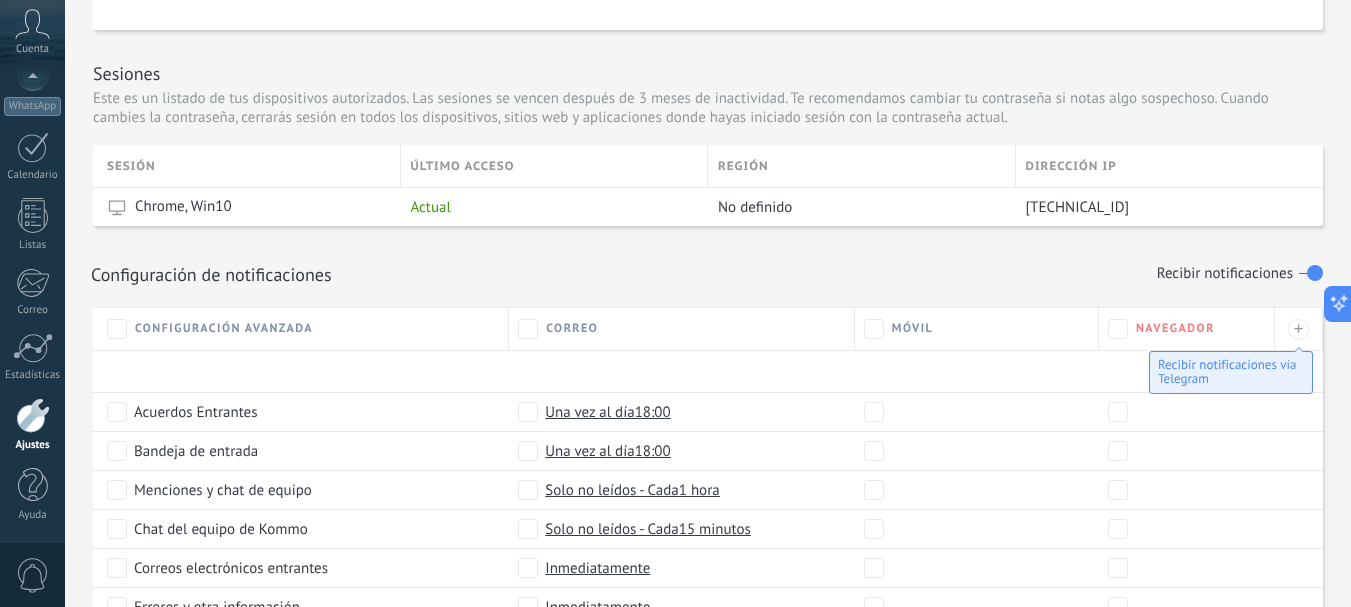 click on "Dirección IP" at bounding box center [1170, 166] 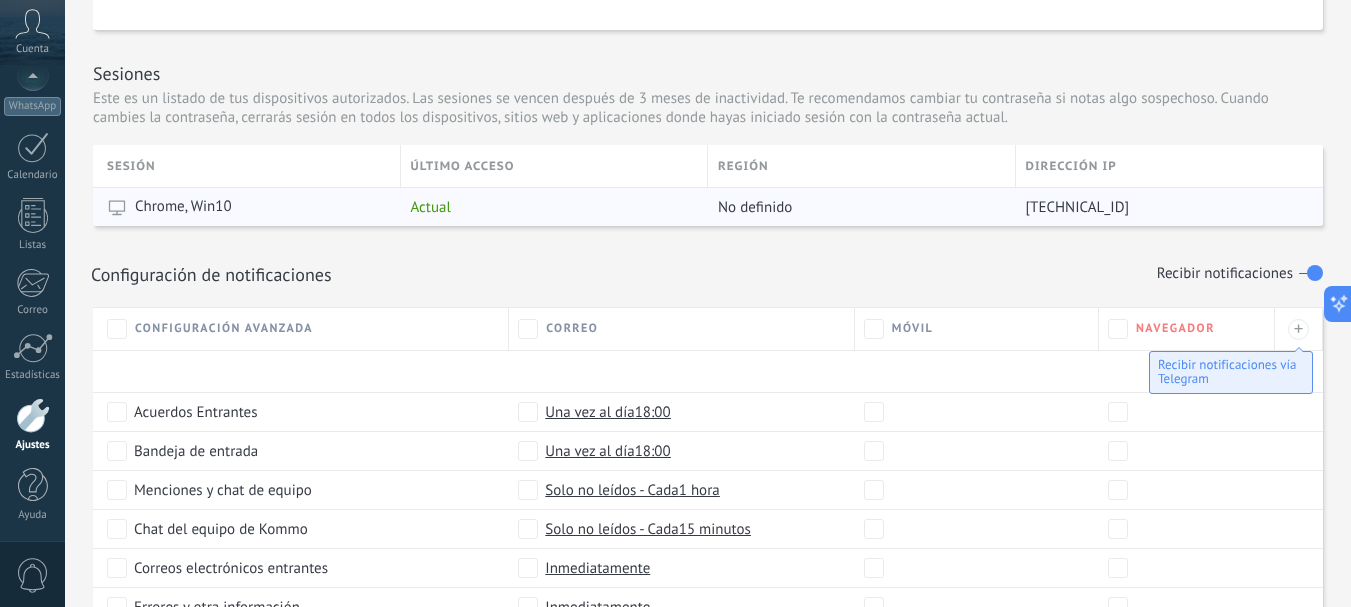 click on "[TECHNICAL_ID]" at bounding box center (1078, 207) 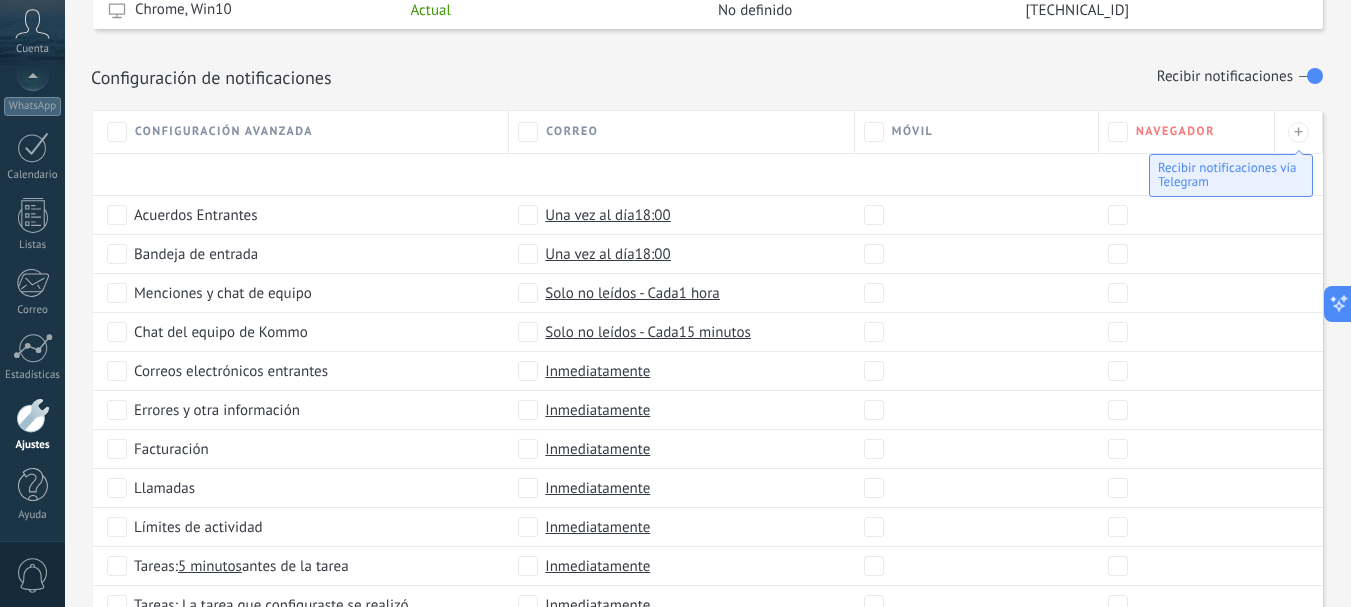 scroll, scrollTop: 823, scrollLeft: 0, axis: vertical 